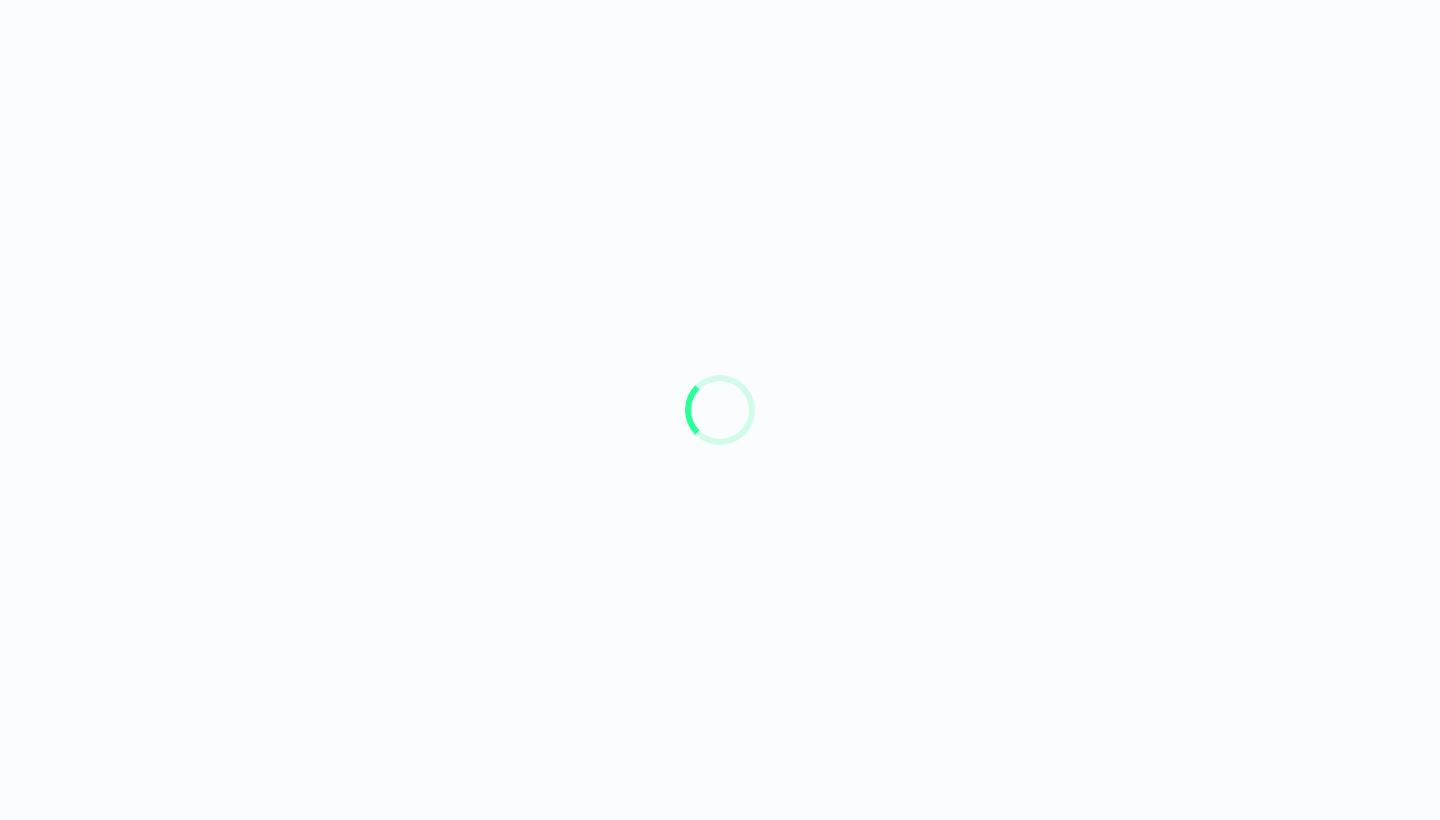 scroll, scrollTop: 0, scrollLeft: 0, axis: both 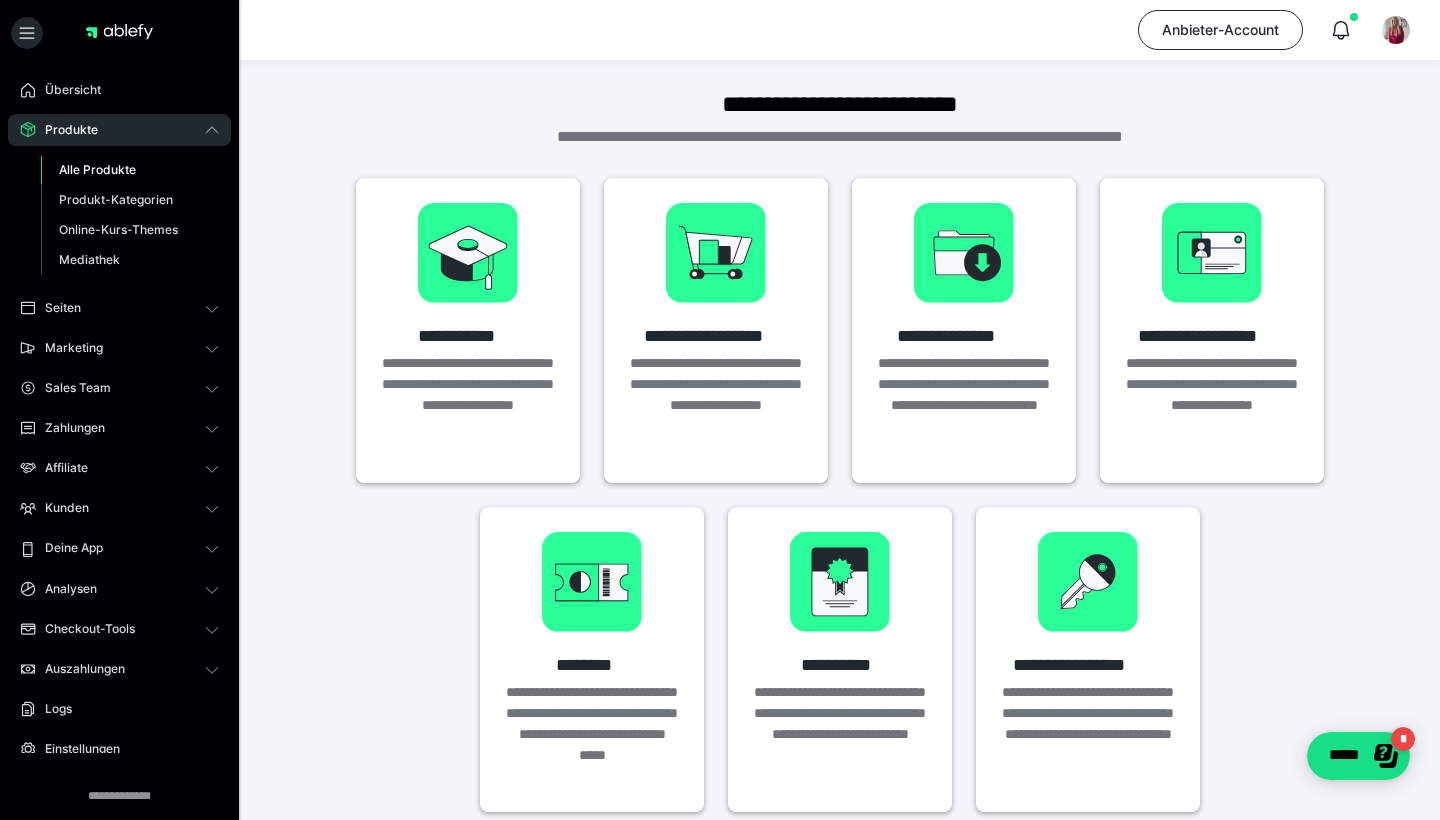 click on "Alle Produkte" at bounding box center (97, 169) 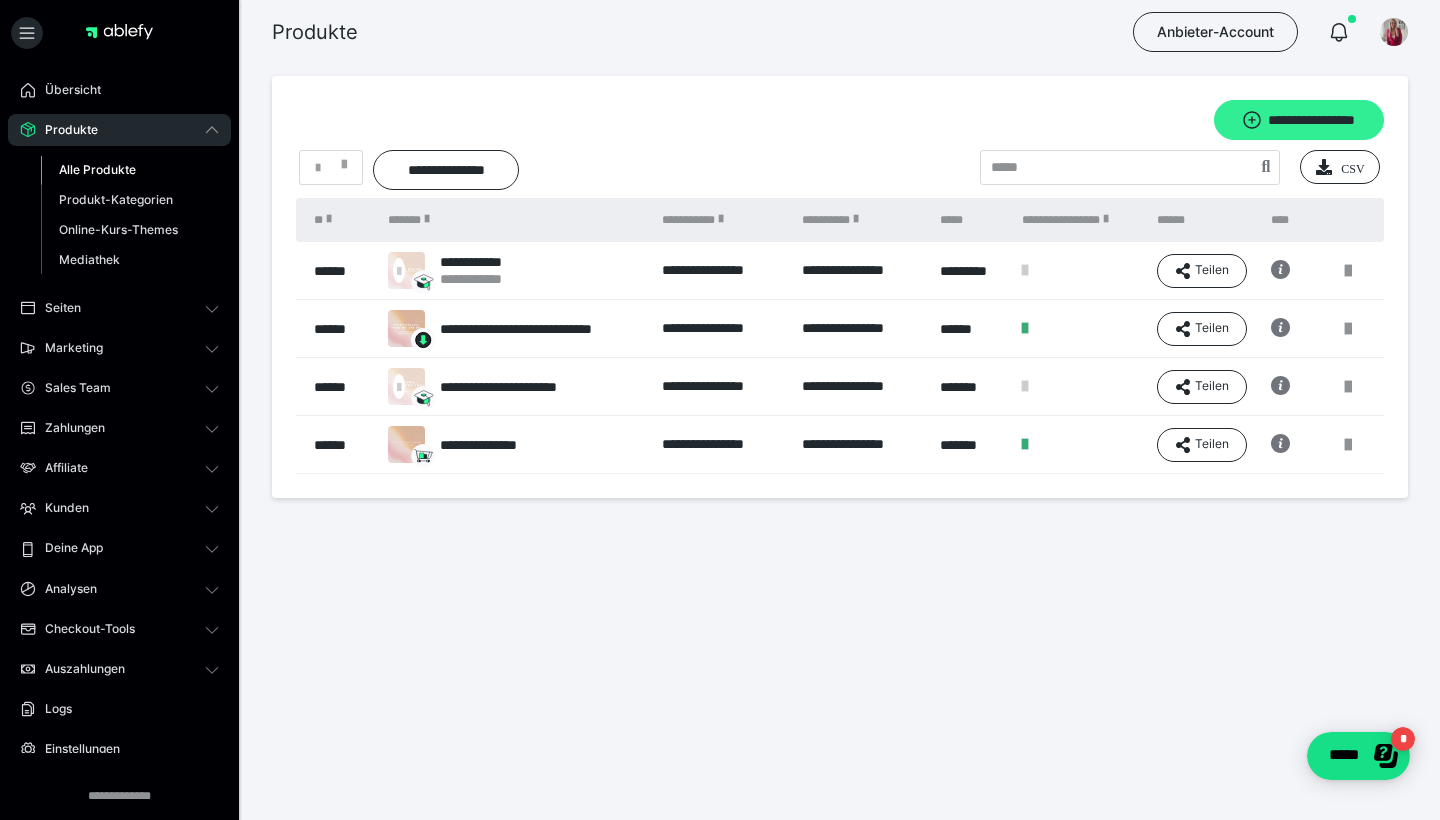 click on "**********" at bounding box center (1299, 120) 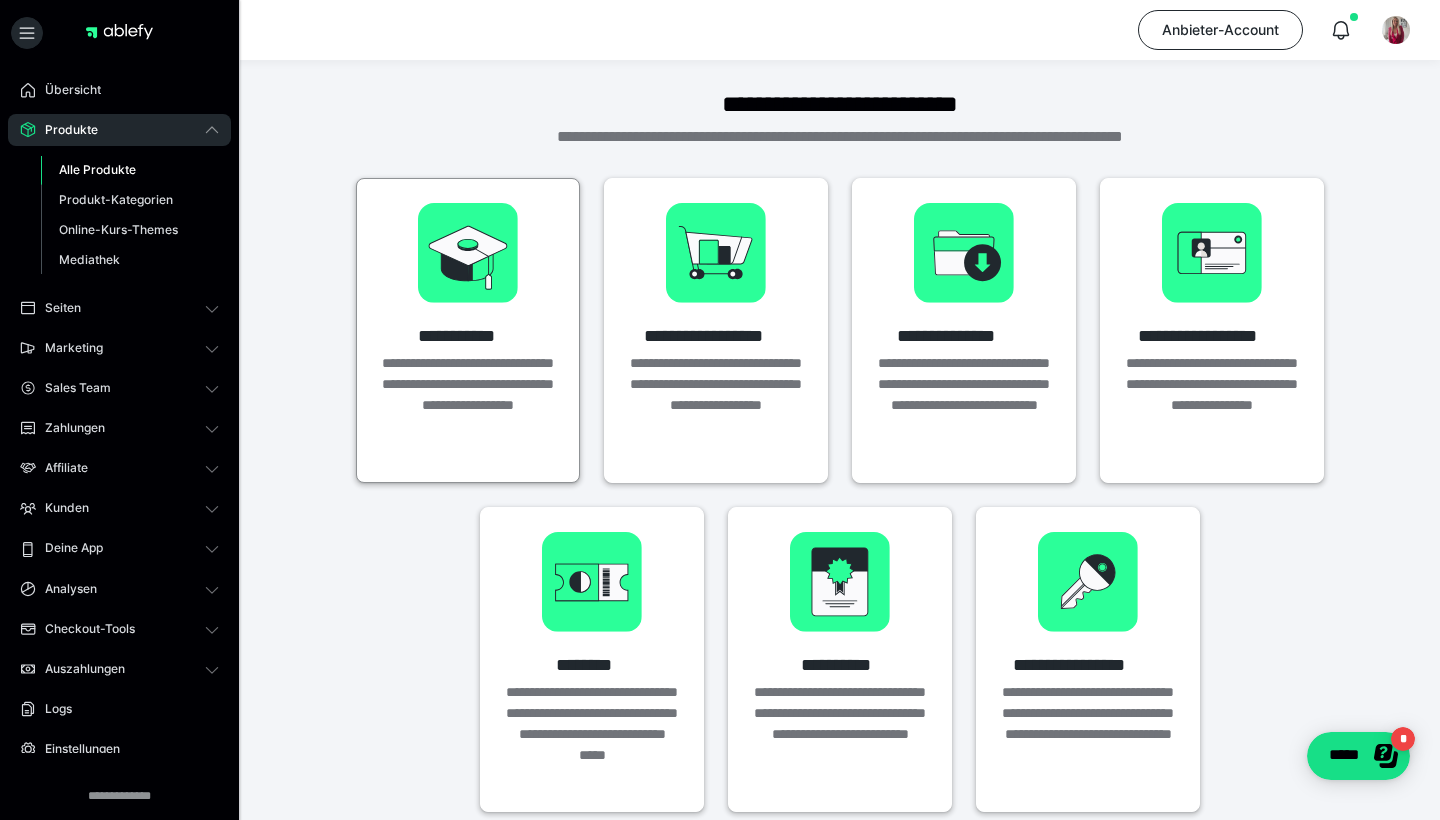 click at bounding box center [468, 253] 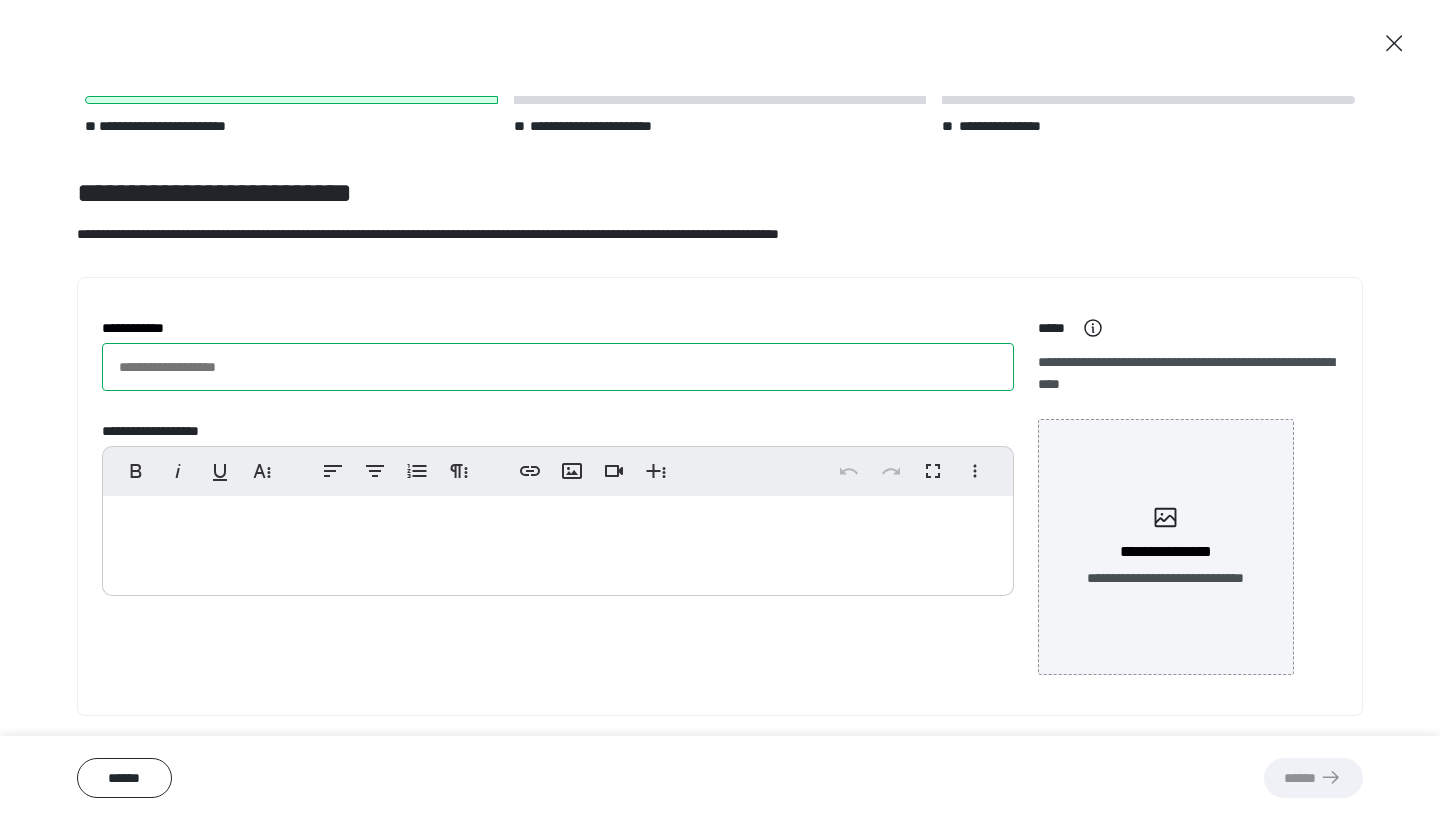 click on "**********" at bounding box center (558, 367) 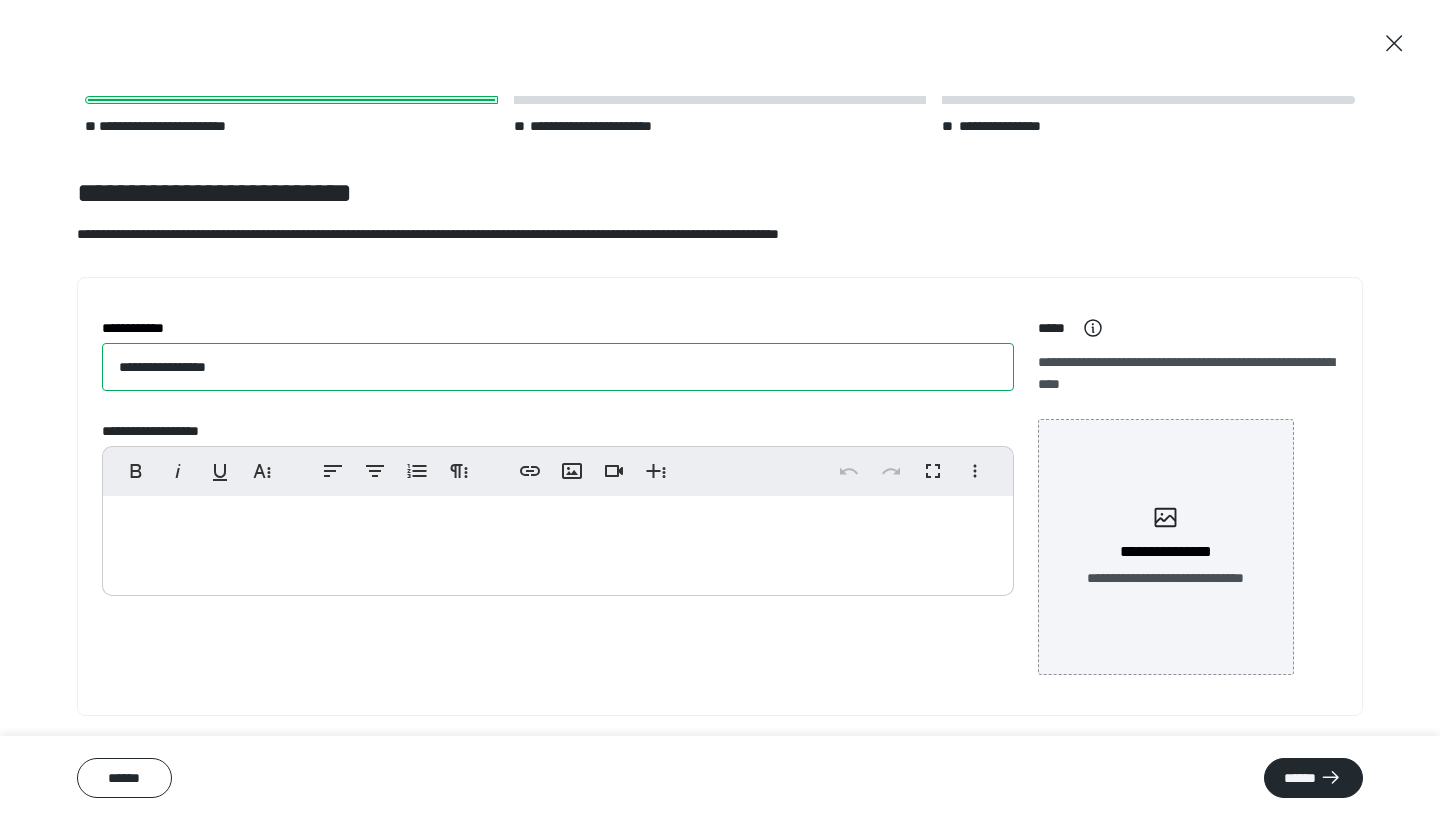 type on "**********" 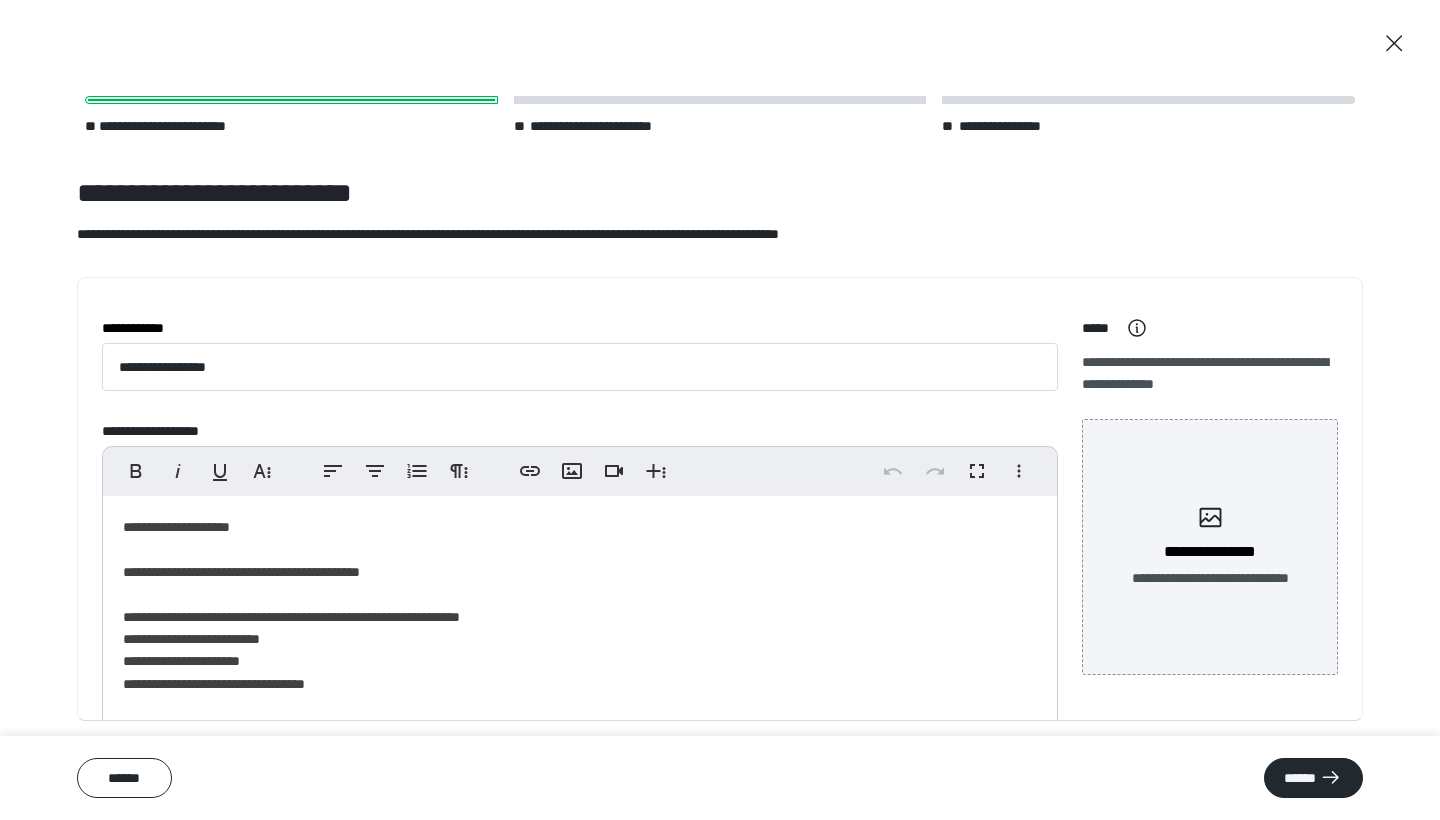 scroll, scrollTop: 875, scrollLeft: 0, axis: vertical 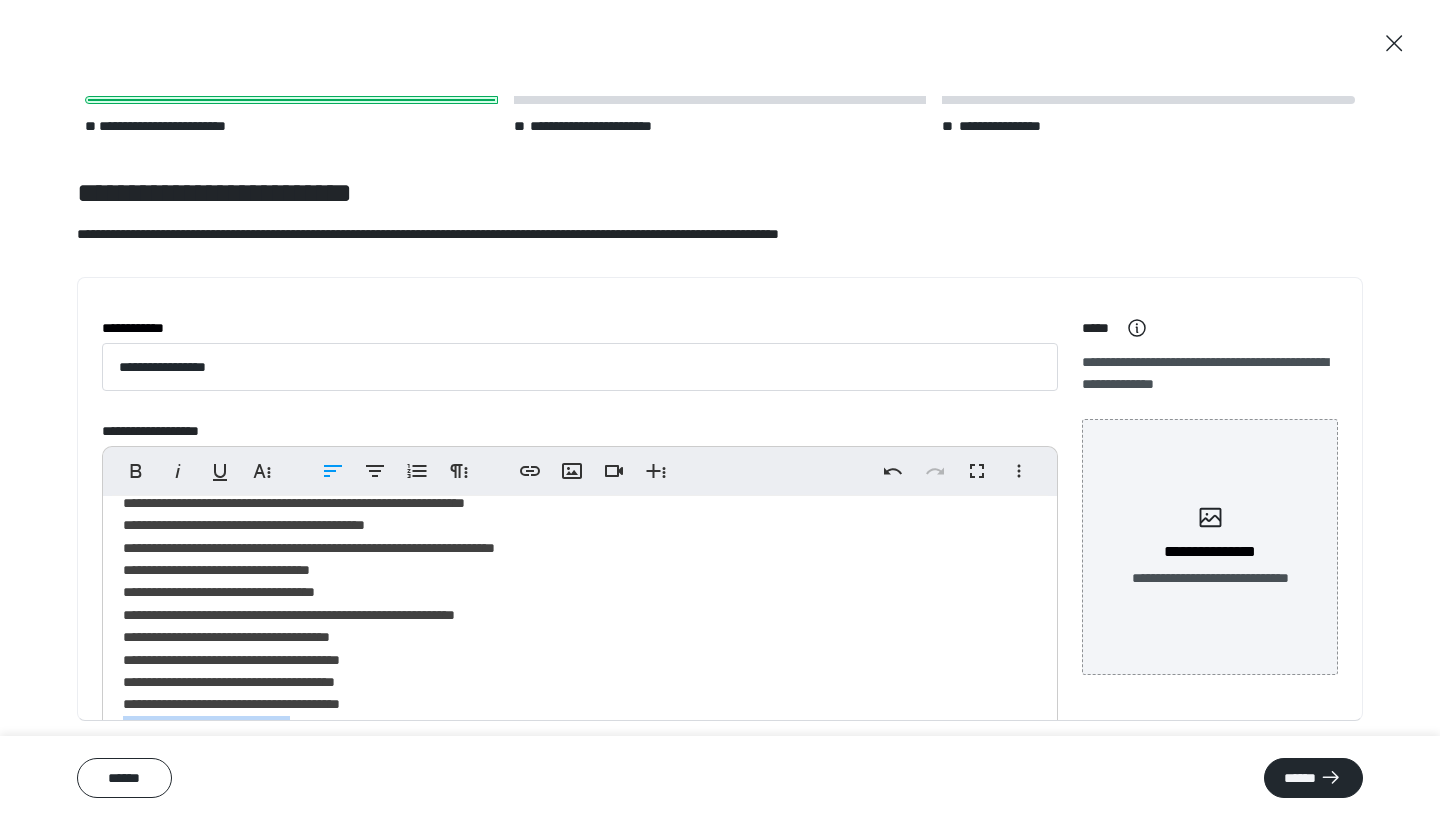 drag, startPoint x: 356, startPoint y: 713, endPoint x: 78, endPoint y: 706, distance: 278.0881 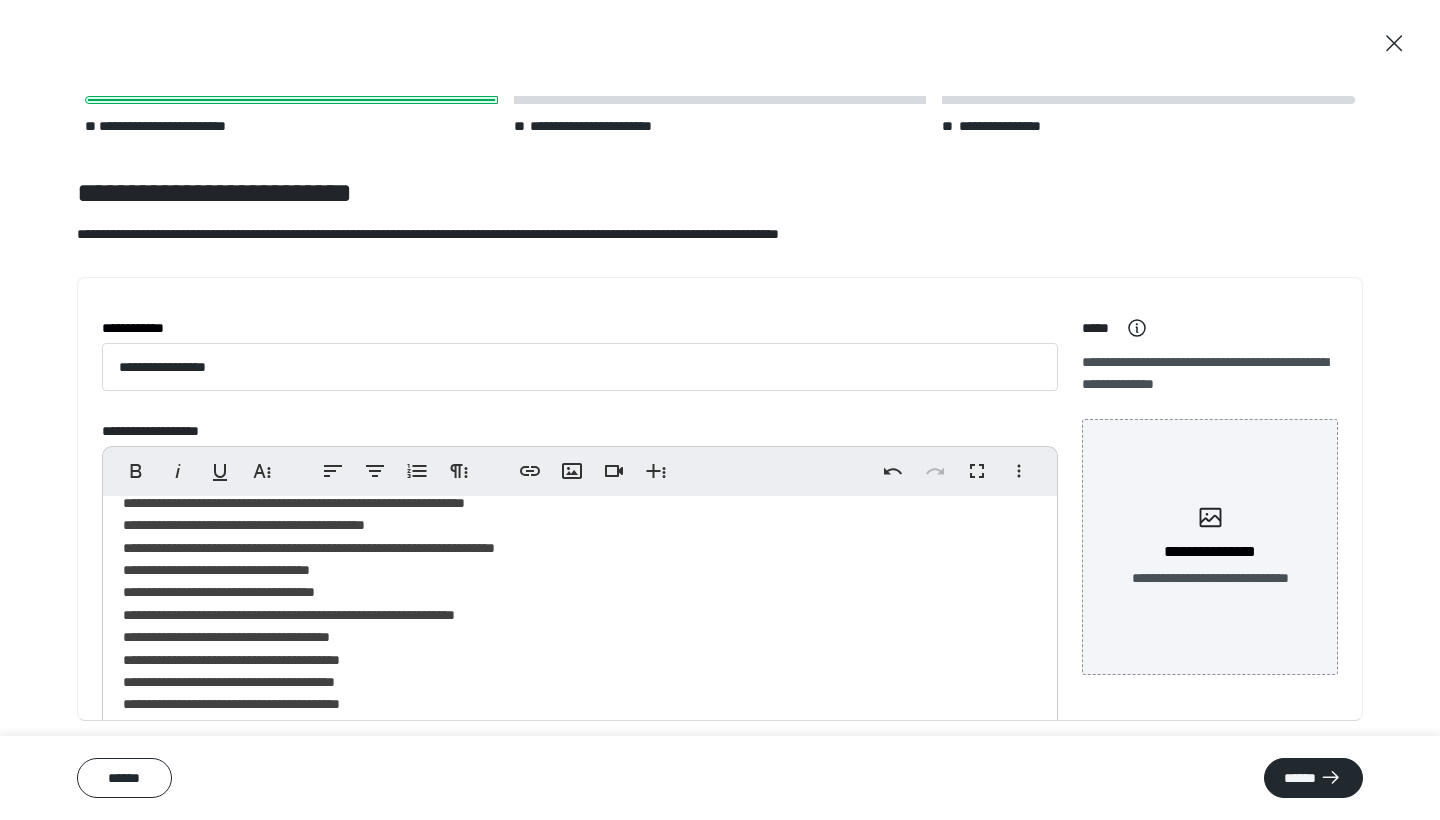 scroll, scrollTop: 873, scrollLeft: 0, axis: vertical 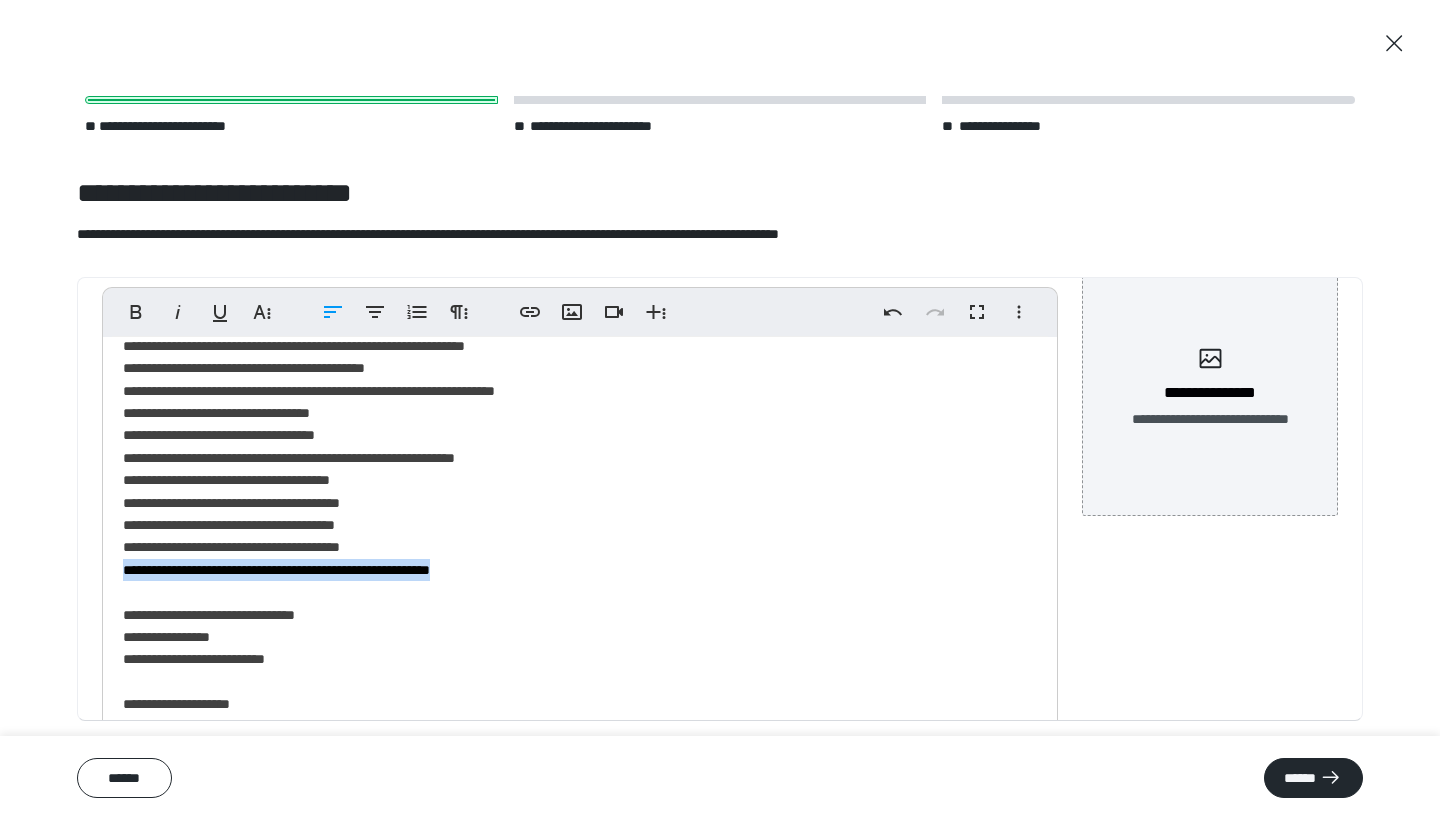 drag, startPoint x: 559, startPoint y: 555, endPoint x: 119, endPoint y: 544, distance: 440.13748 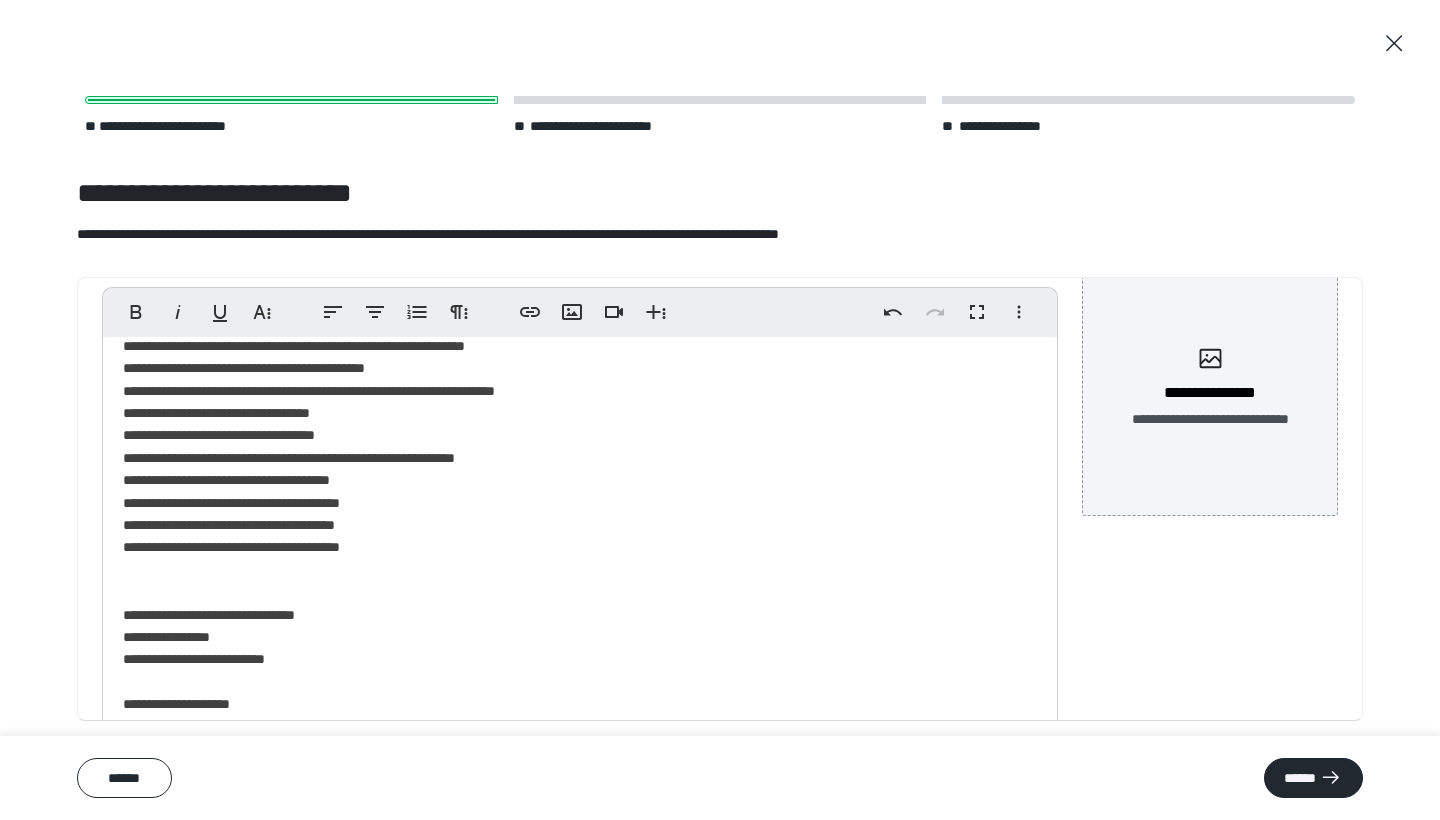 click on "**********" at bounding box center [580, 100] 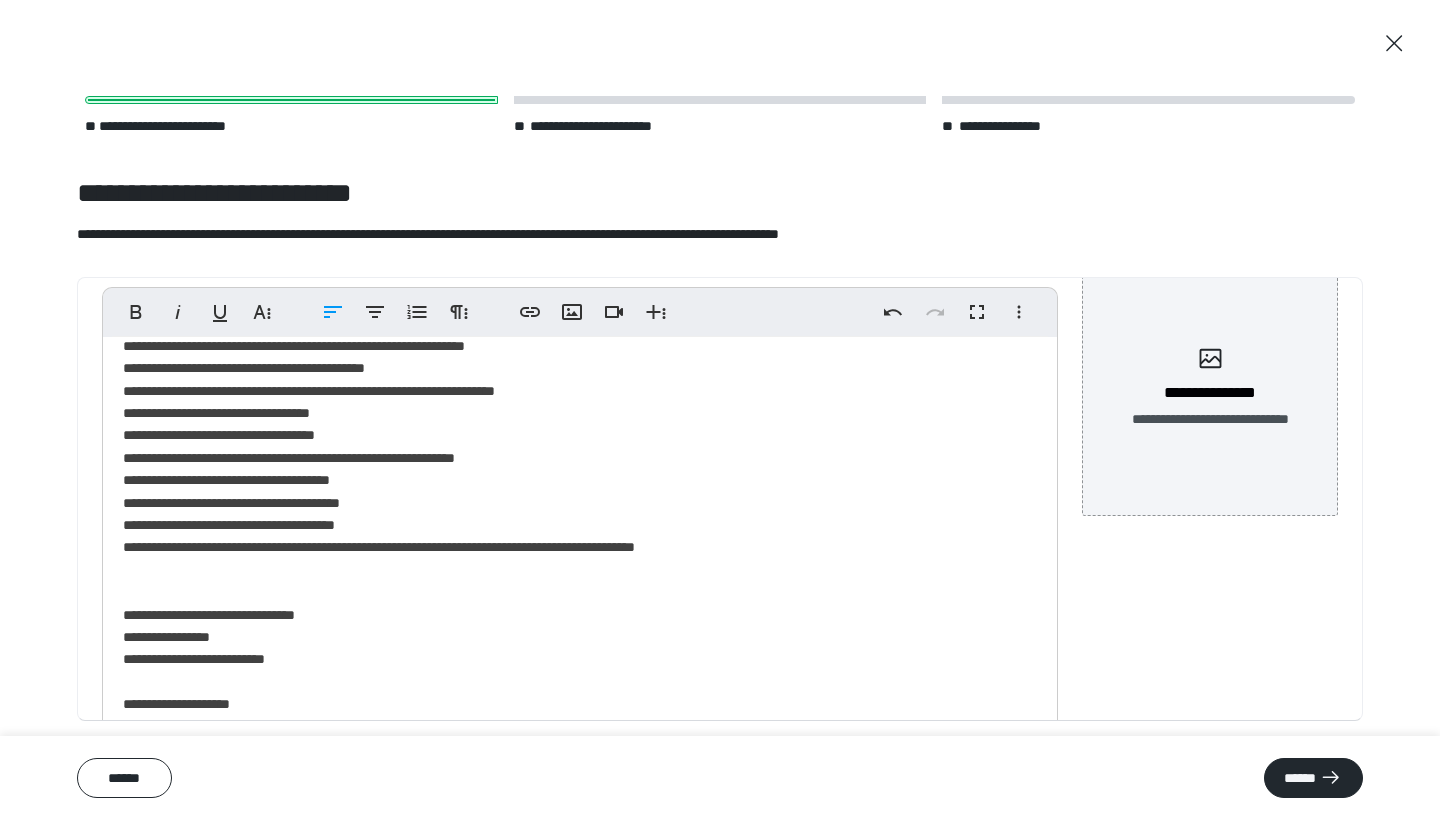 click on "**********" at bounding box center [580, 100] 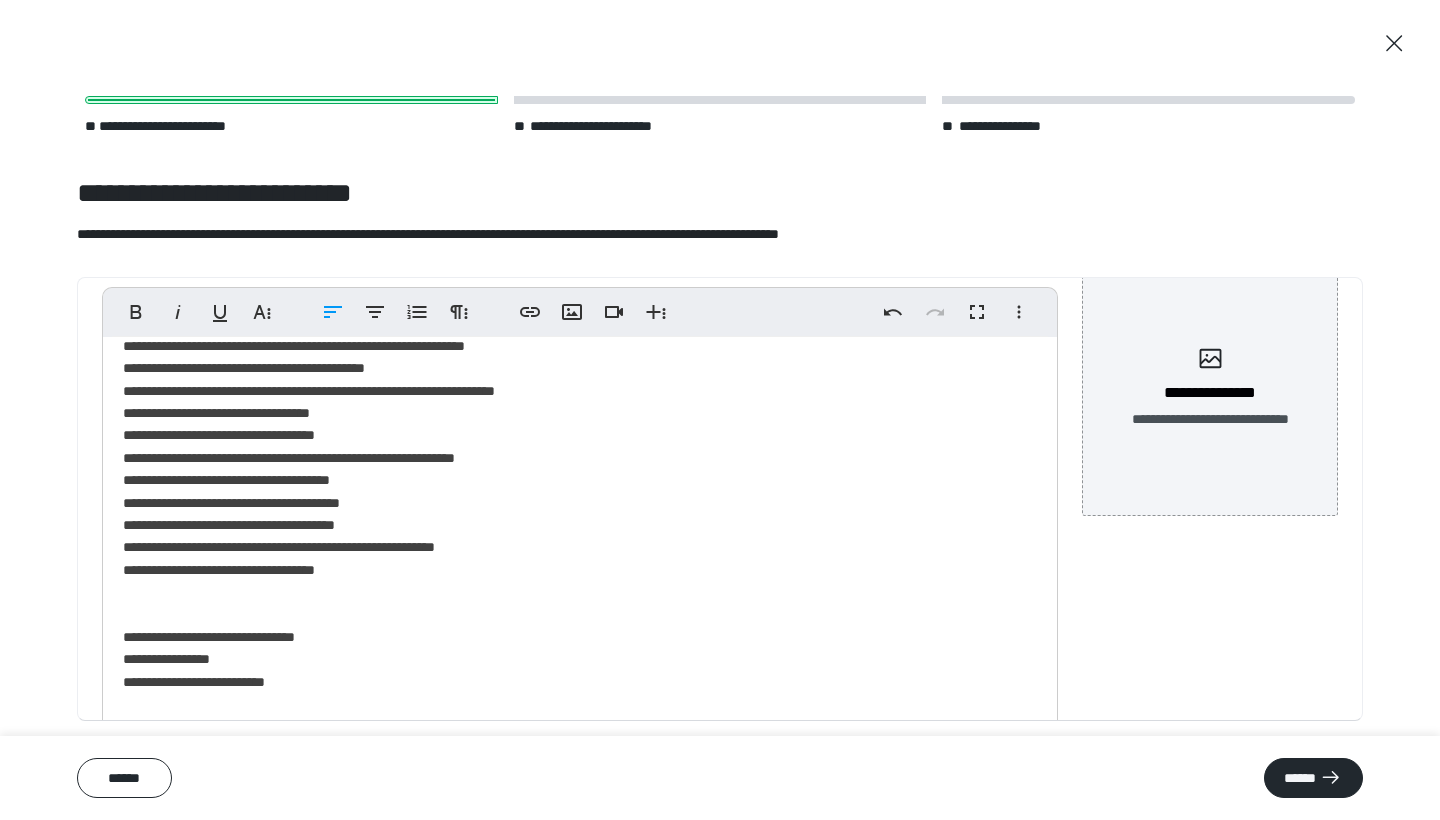 click on "**********" at bounding box center (580, 111) 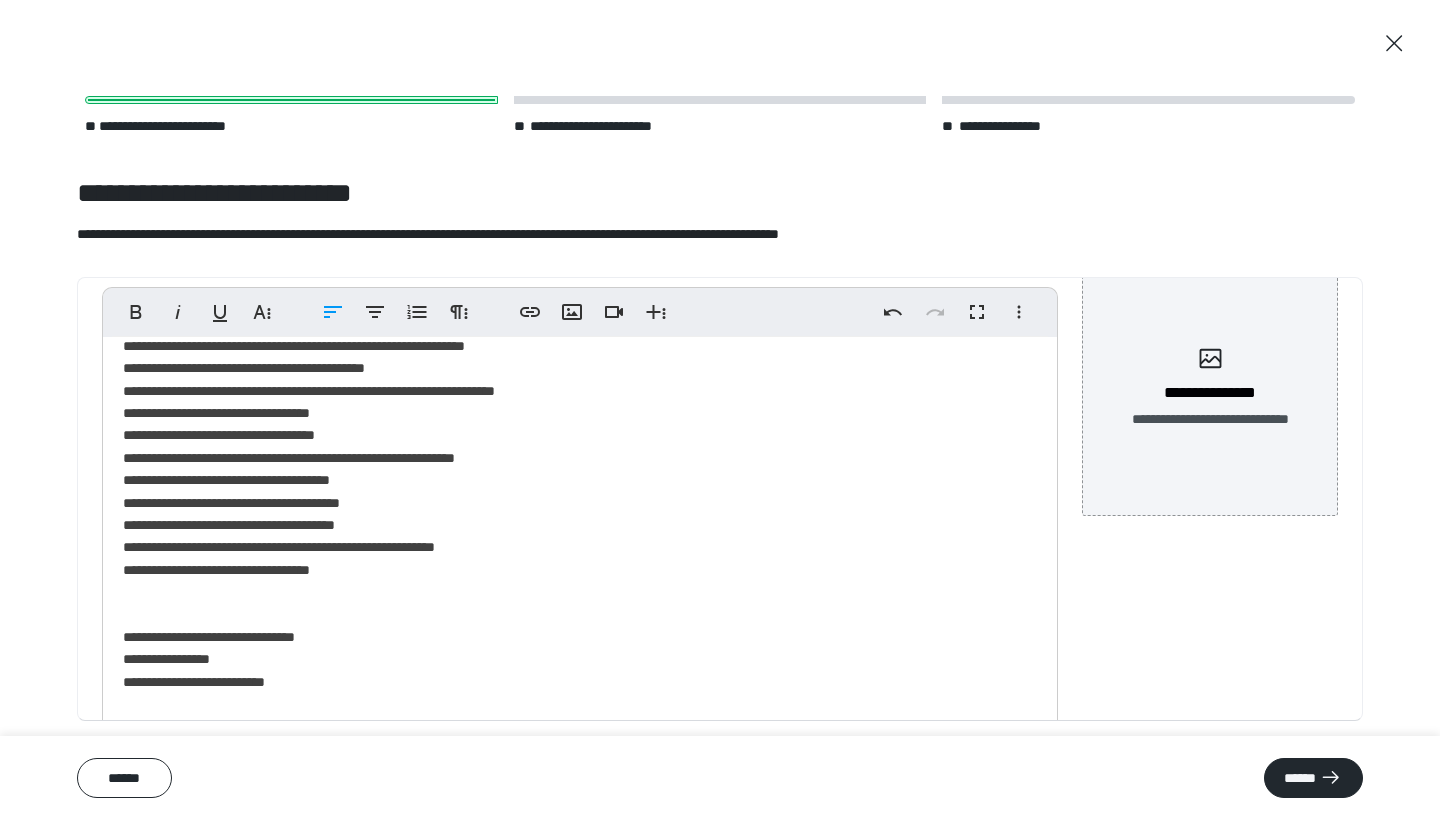click on "**********" at bounding box center [580, 111] 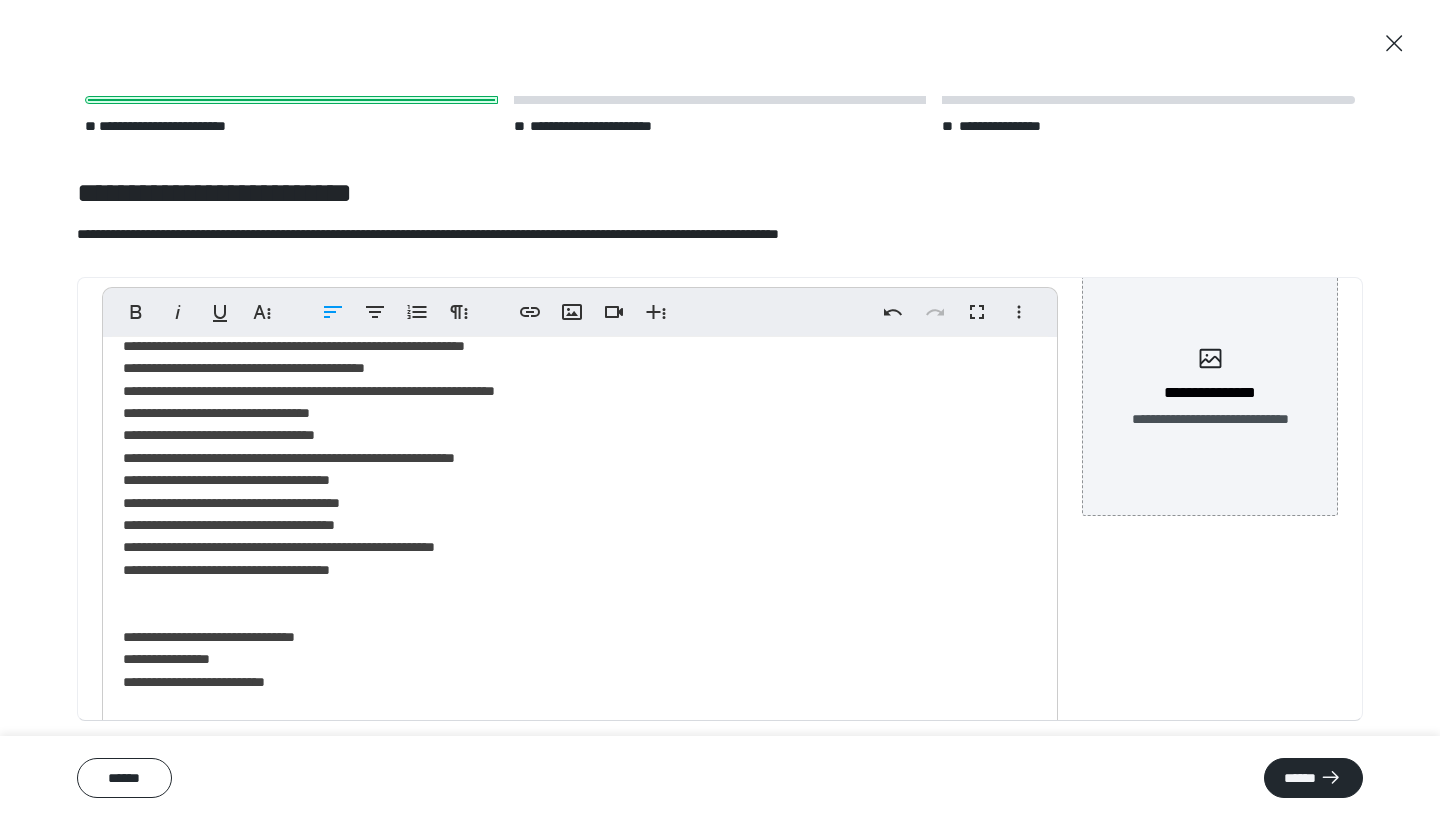 click on "**********" at bounding box center (580, 111) 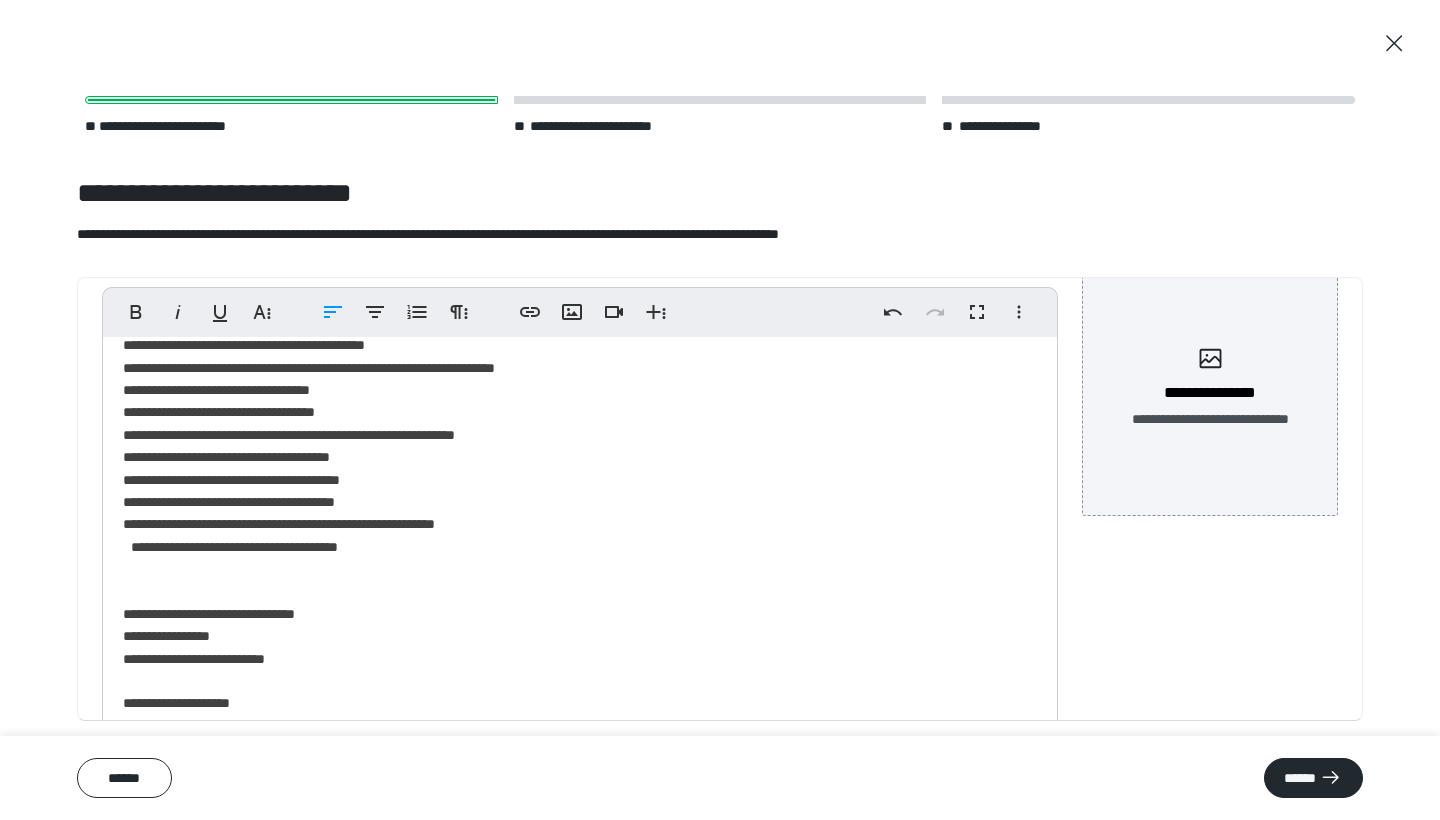 scroll, scrollTop: 895, scrollLeft: 0, axis: vertical 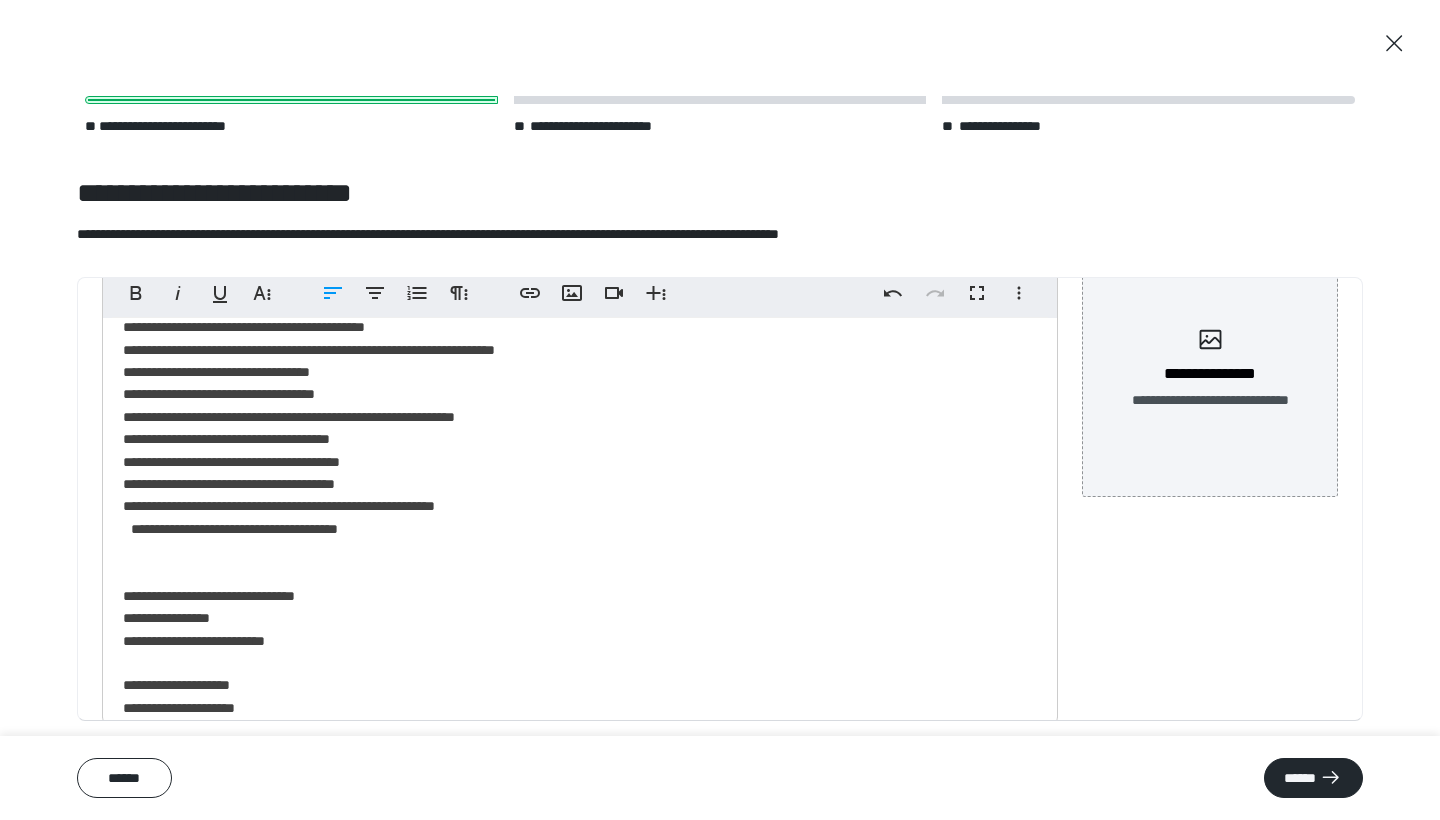 click on "**********" at bounding box center [580, 70] 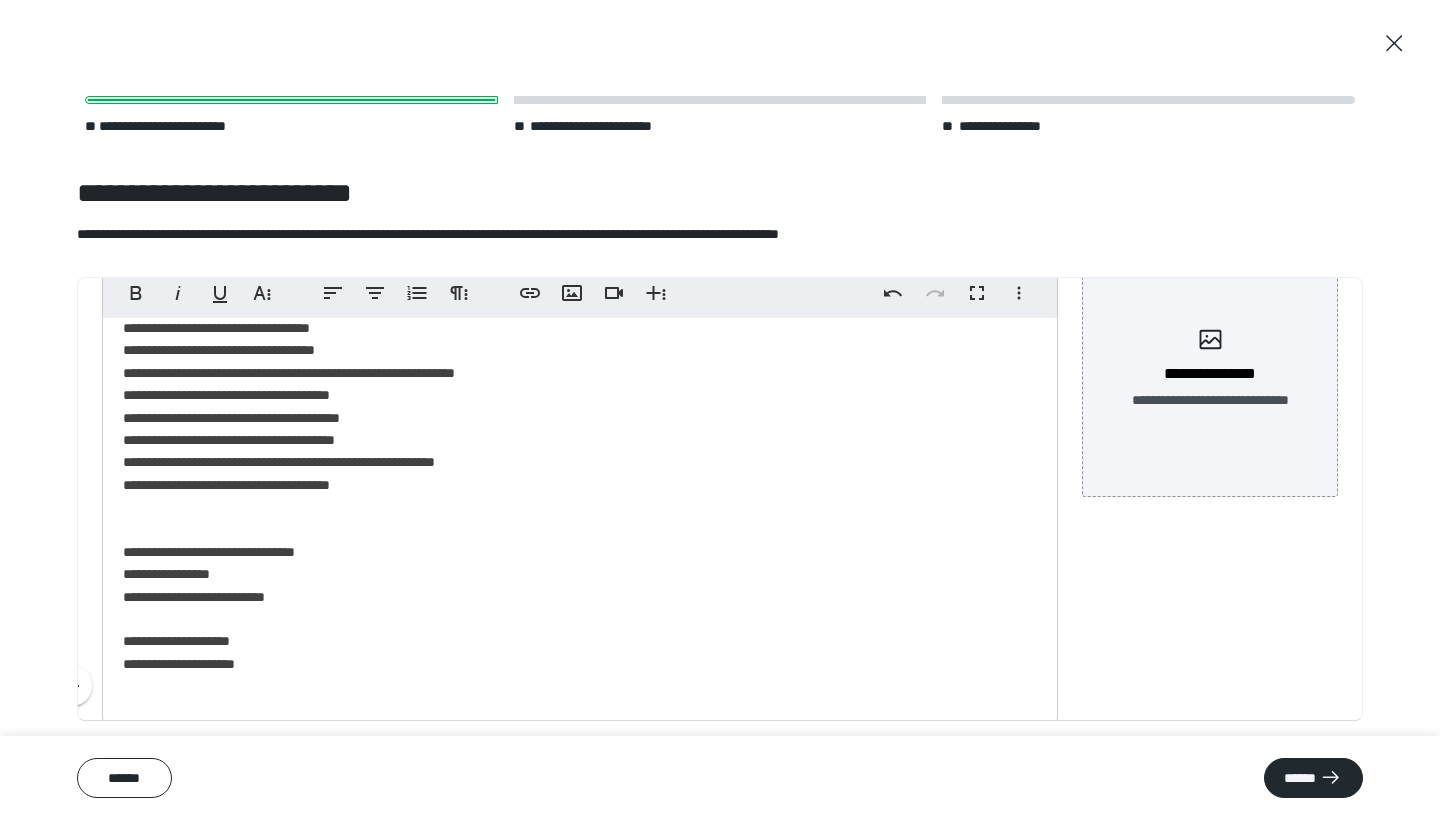 scroll, scrollTop: 939, scrollLeft: 0, axis: vertical 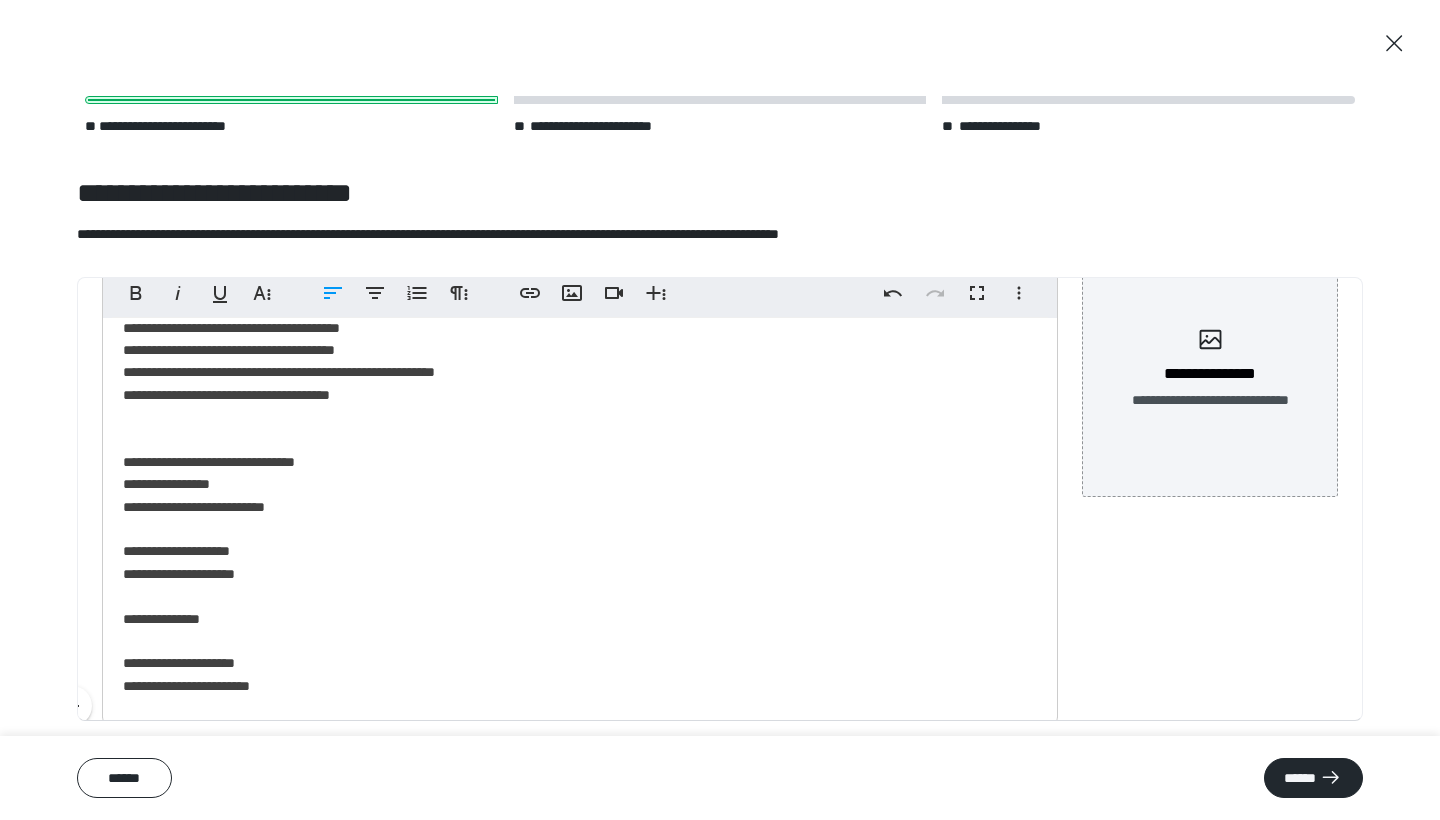 click on "**********" at bounding box center [580, 13] 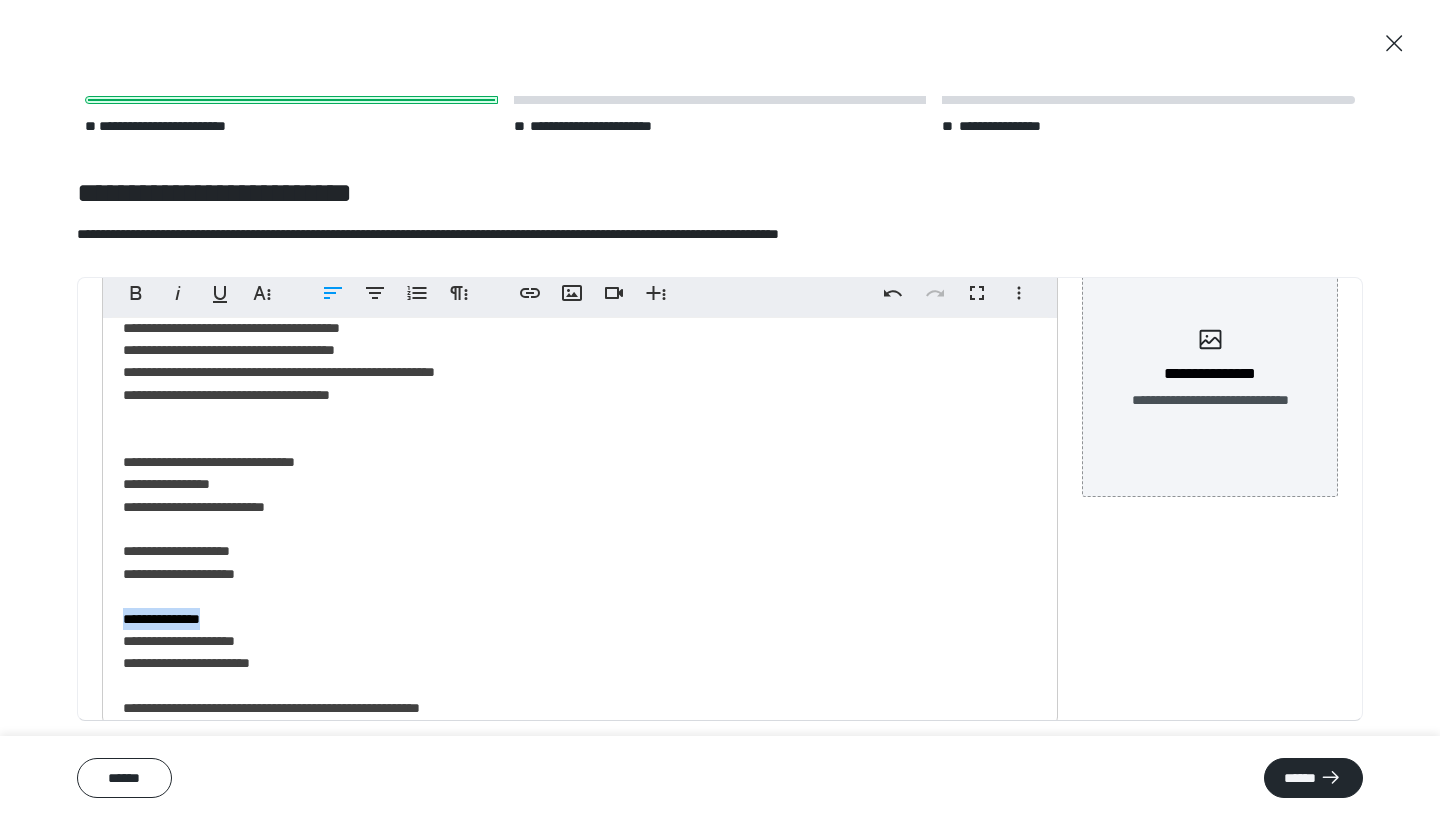 scroll, scrollTop: 1027, scrollLeft: 0, axis: vertical 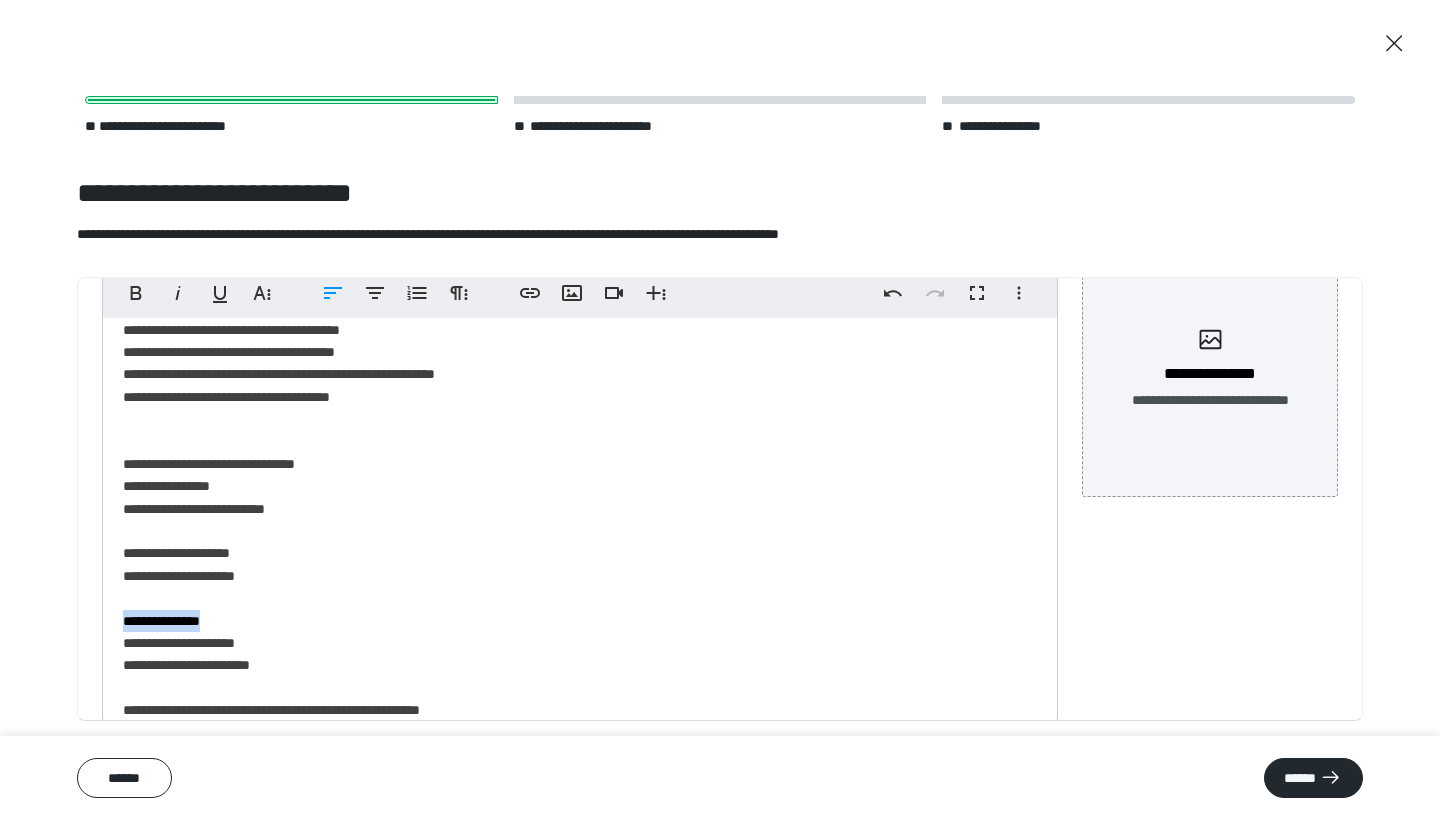 drag, startPoint x: 246, startPoint y: 591, endPoint x: 58, endPoint y: 593, distance: 188.01064 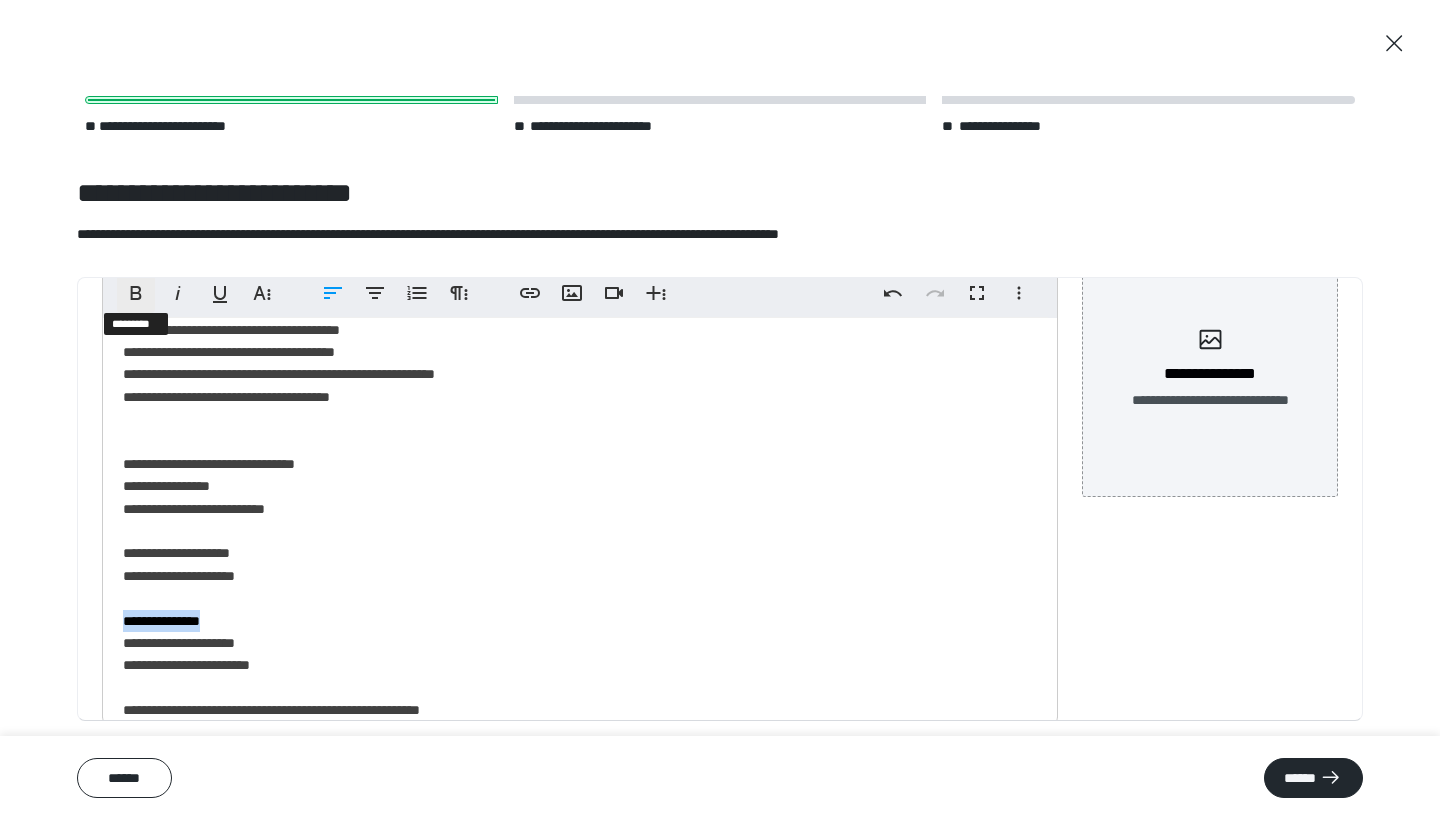 click 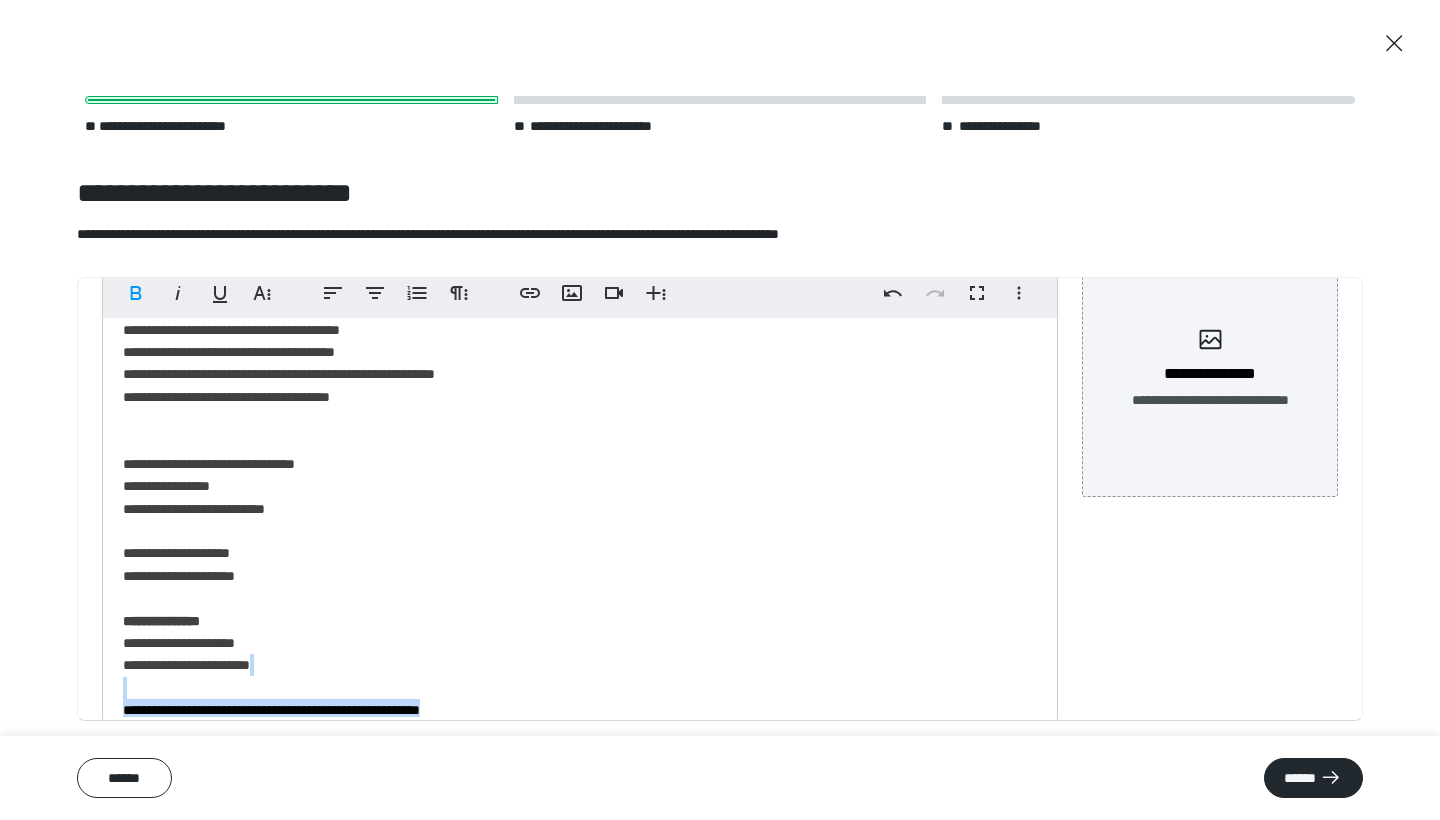 drag, startPoint x: 504, startPoint y: 685, endPoint x: 85, endPoint y: 658, distance: 419.86902 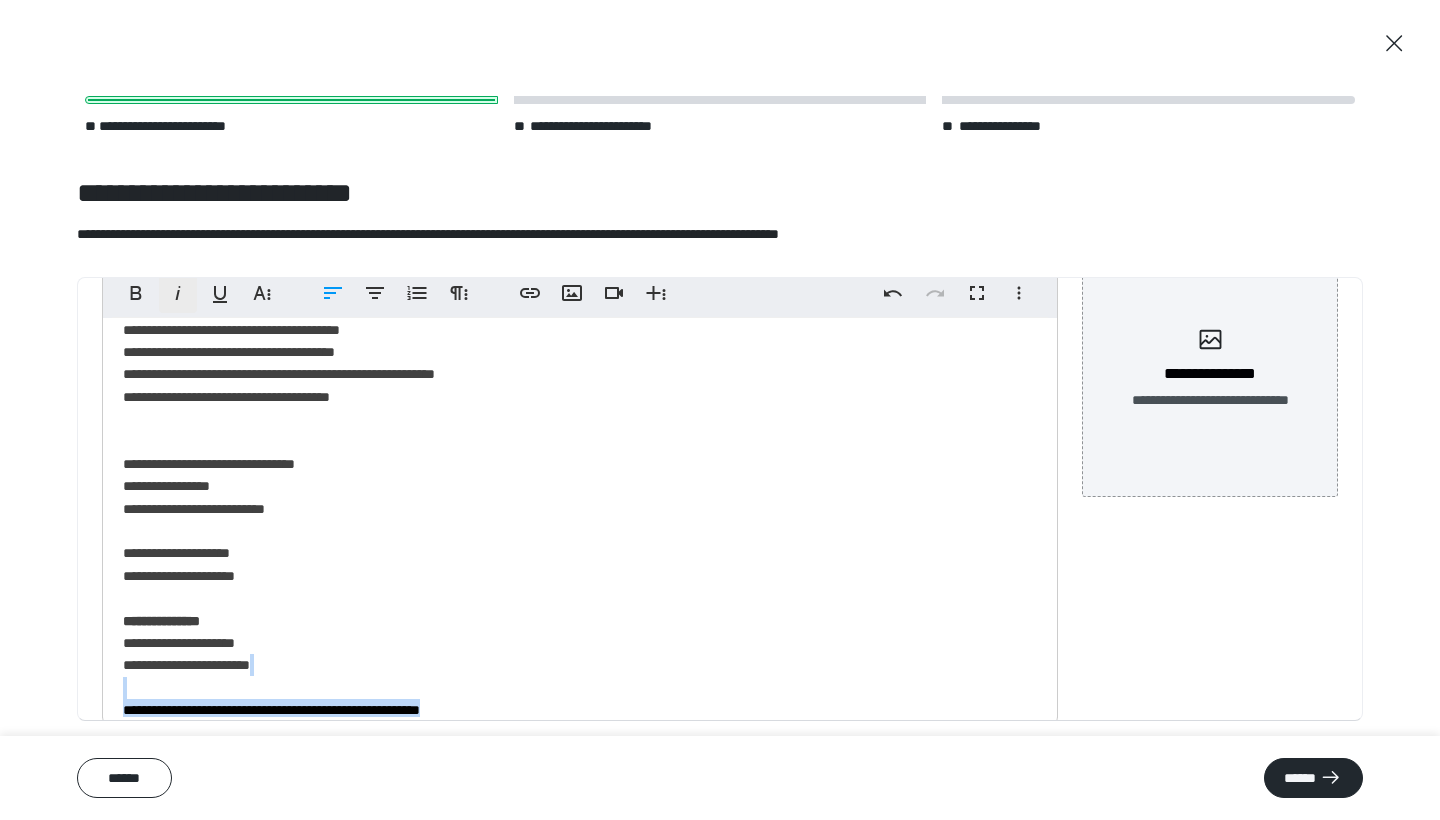 click 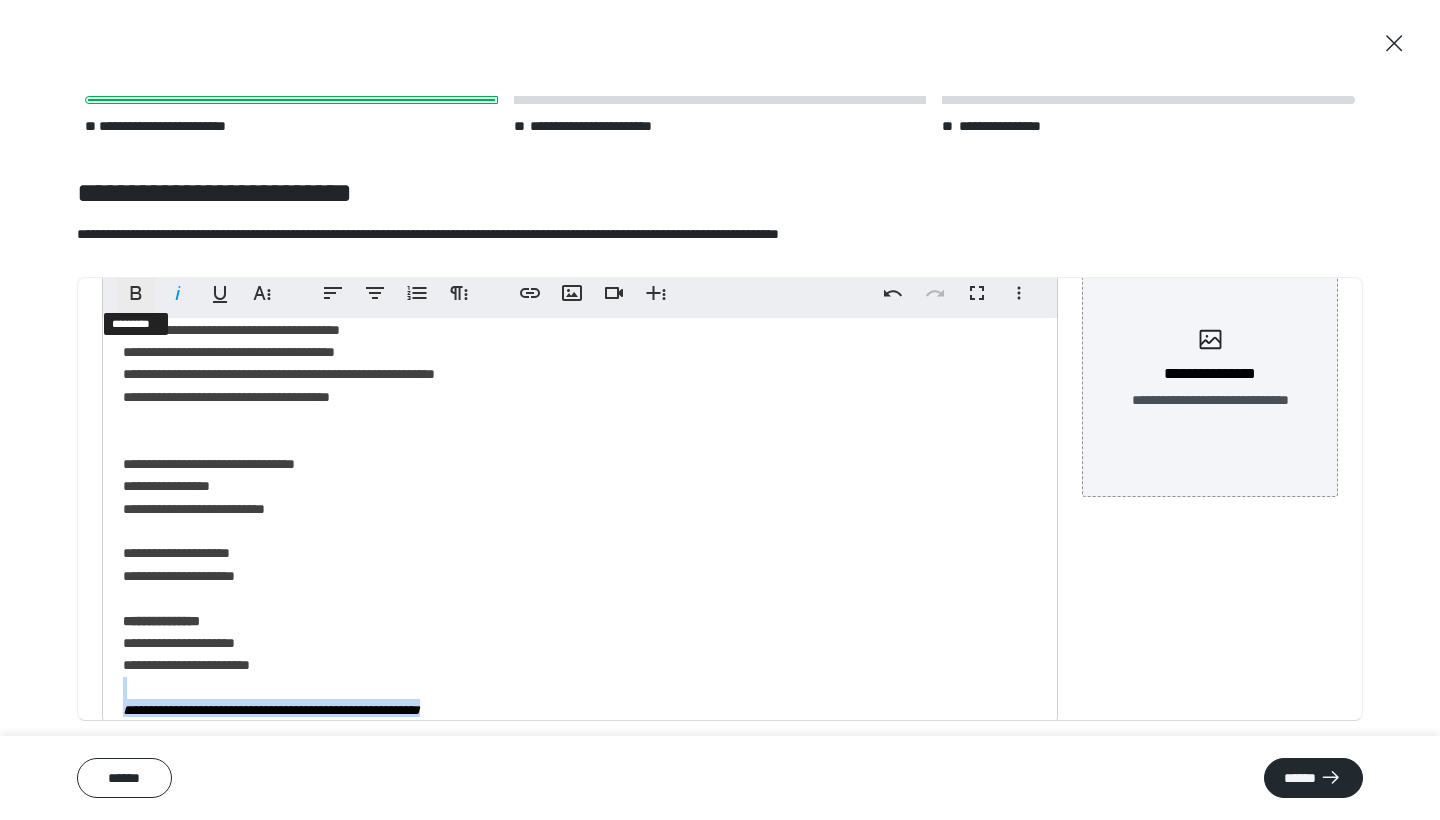 click 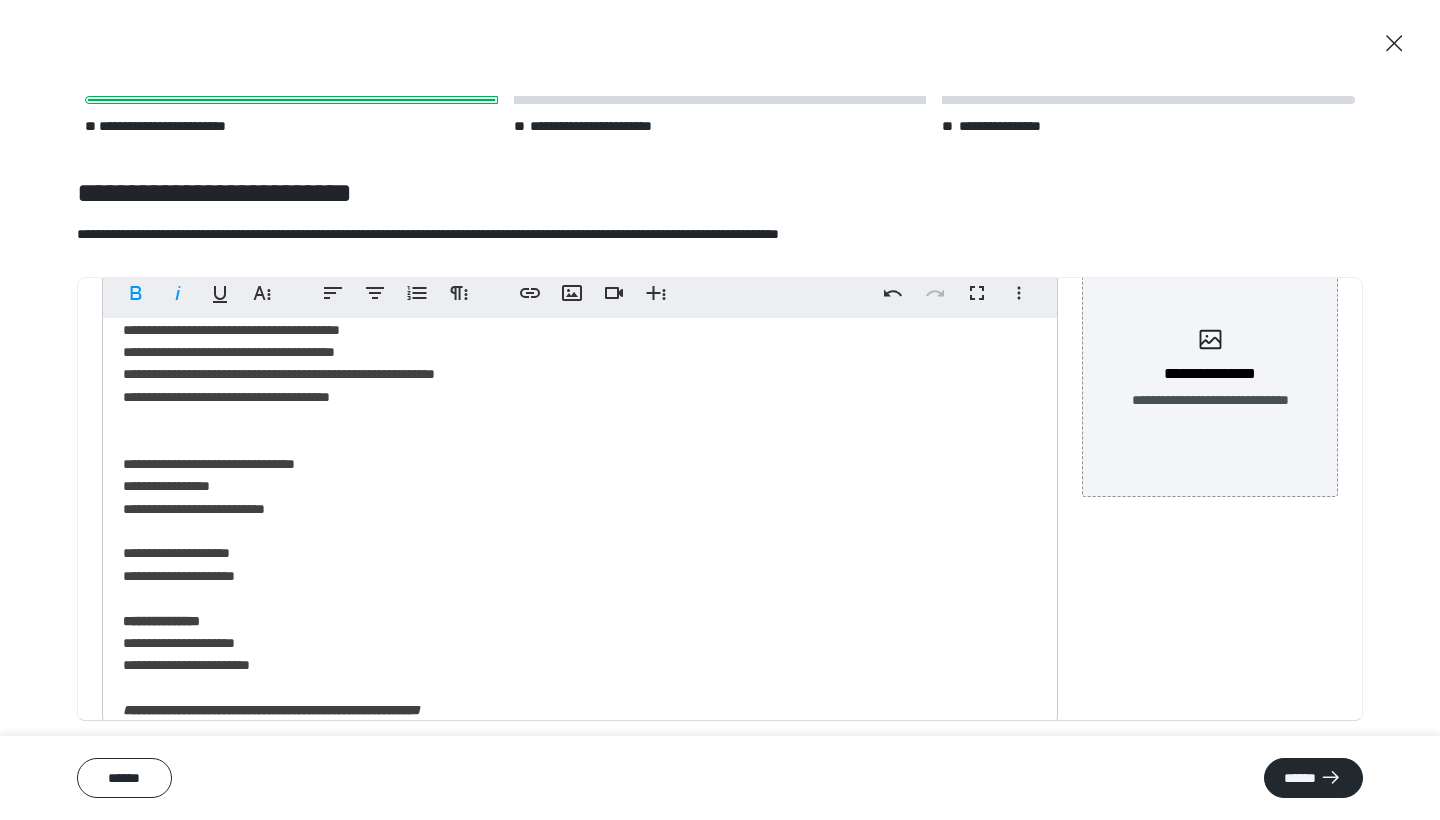click on "**********" at bounding box center [199, 293] 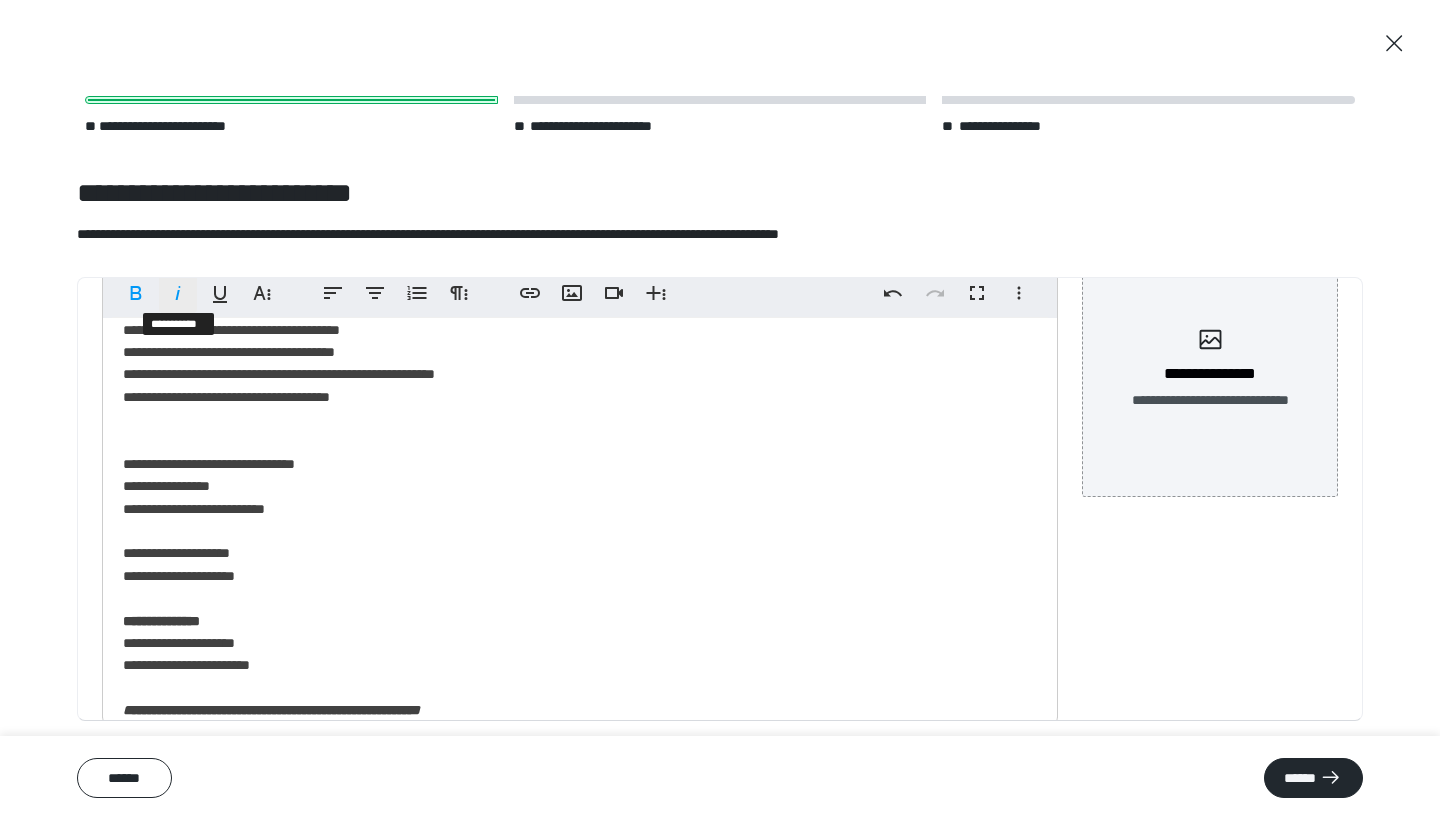 click 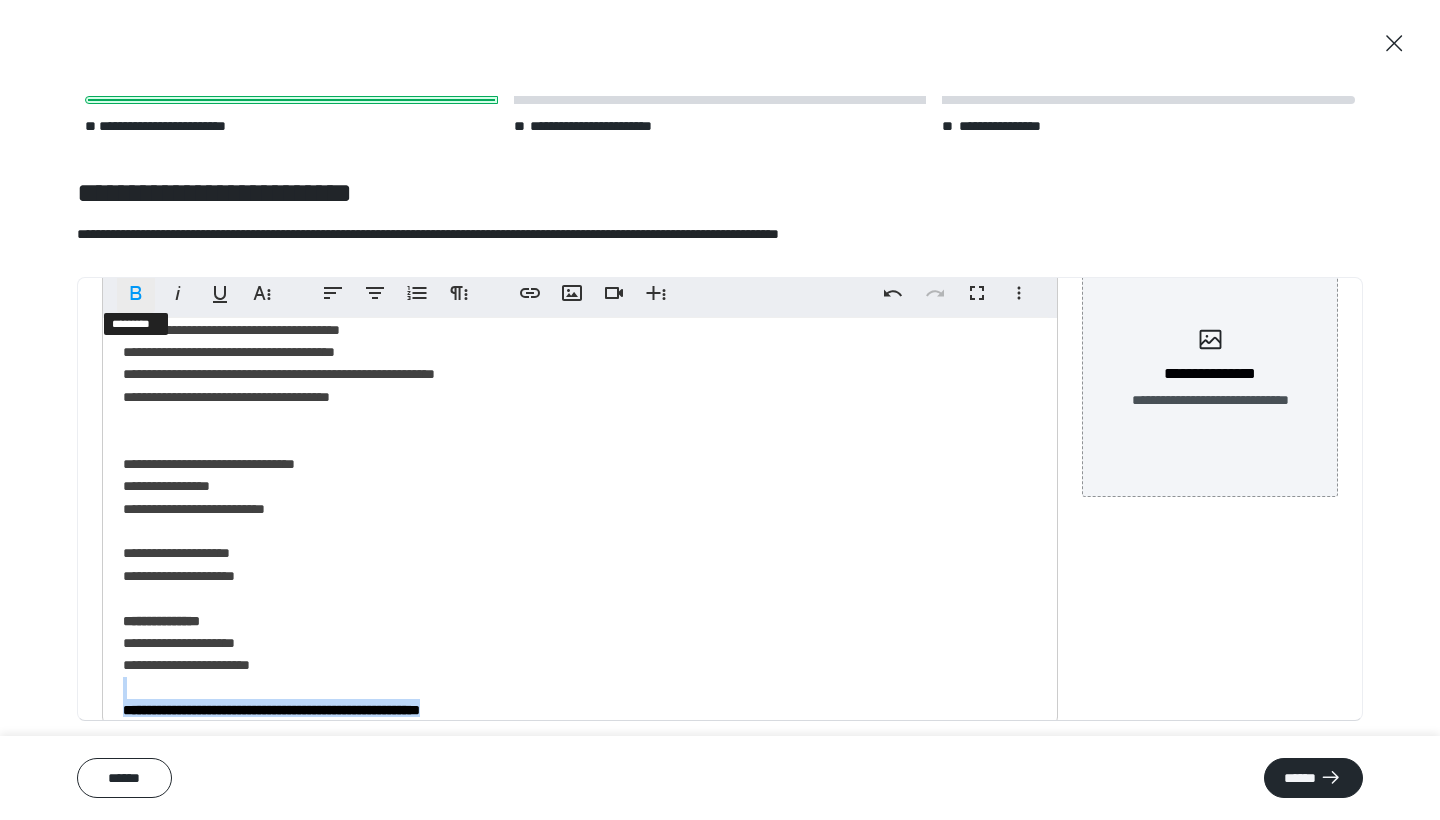 click 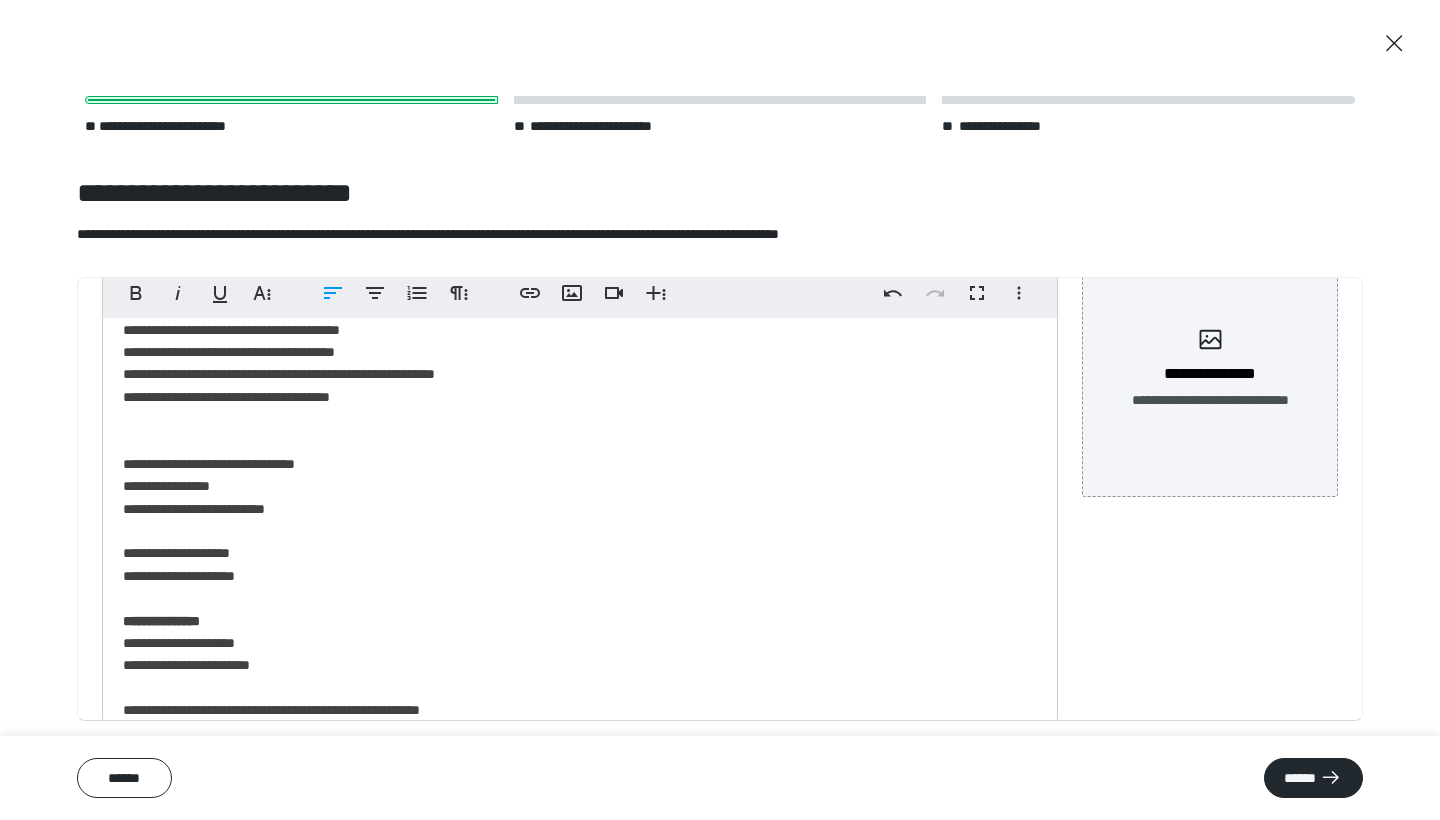 click on "**********" at bounding box center (580, 4) 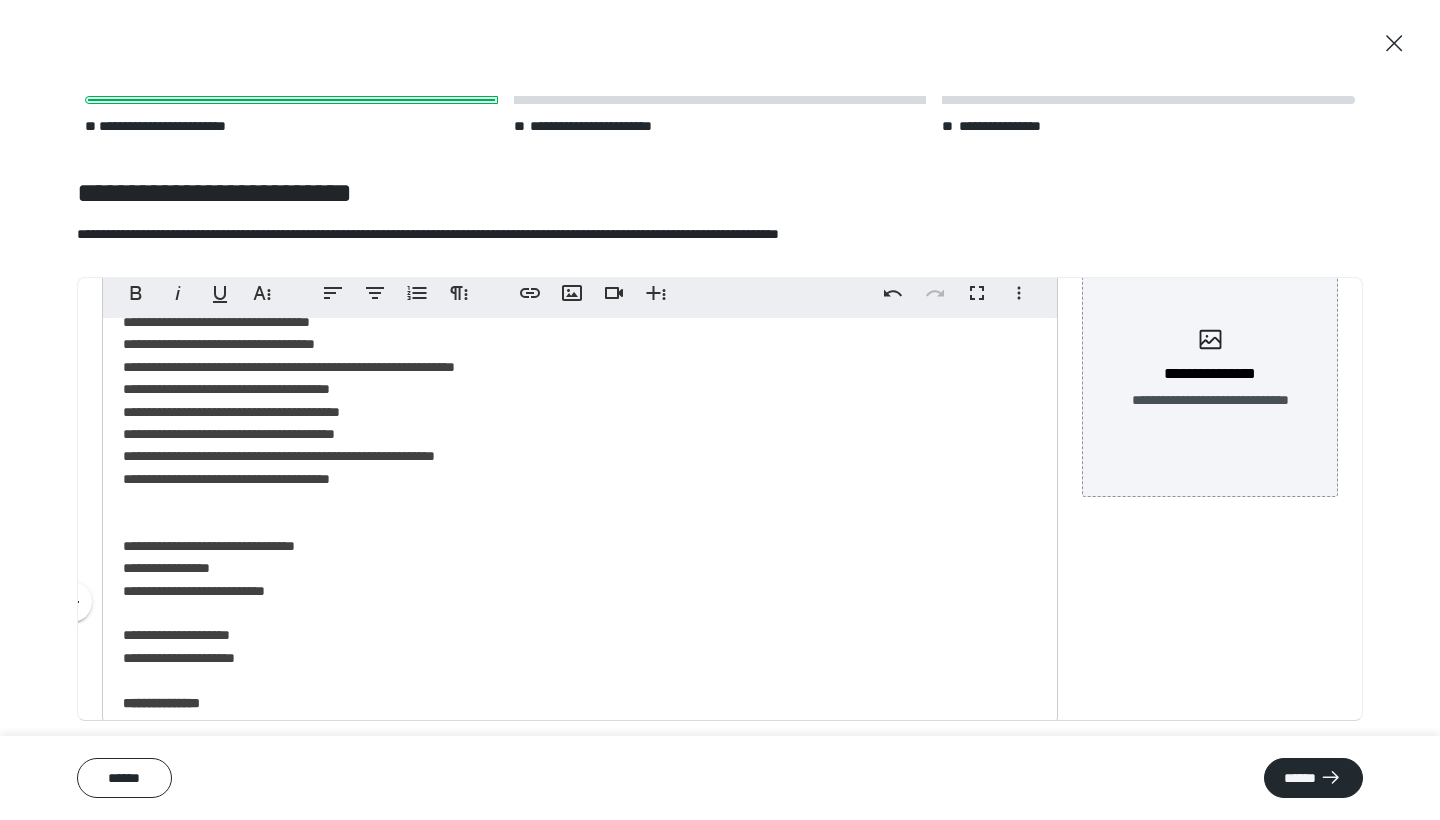 scroll, scrollTop: 915, scrollLeft: 0, axis: vertical 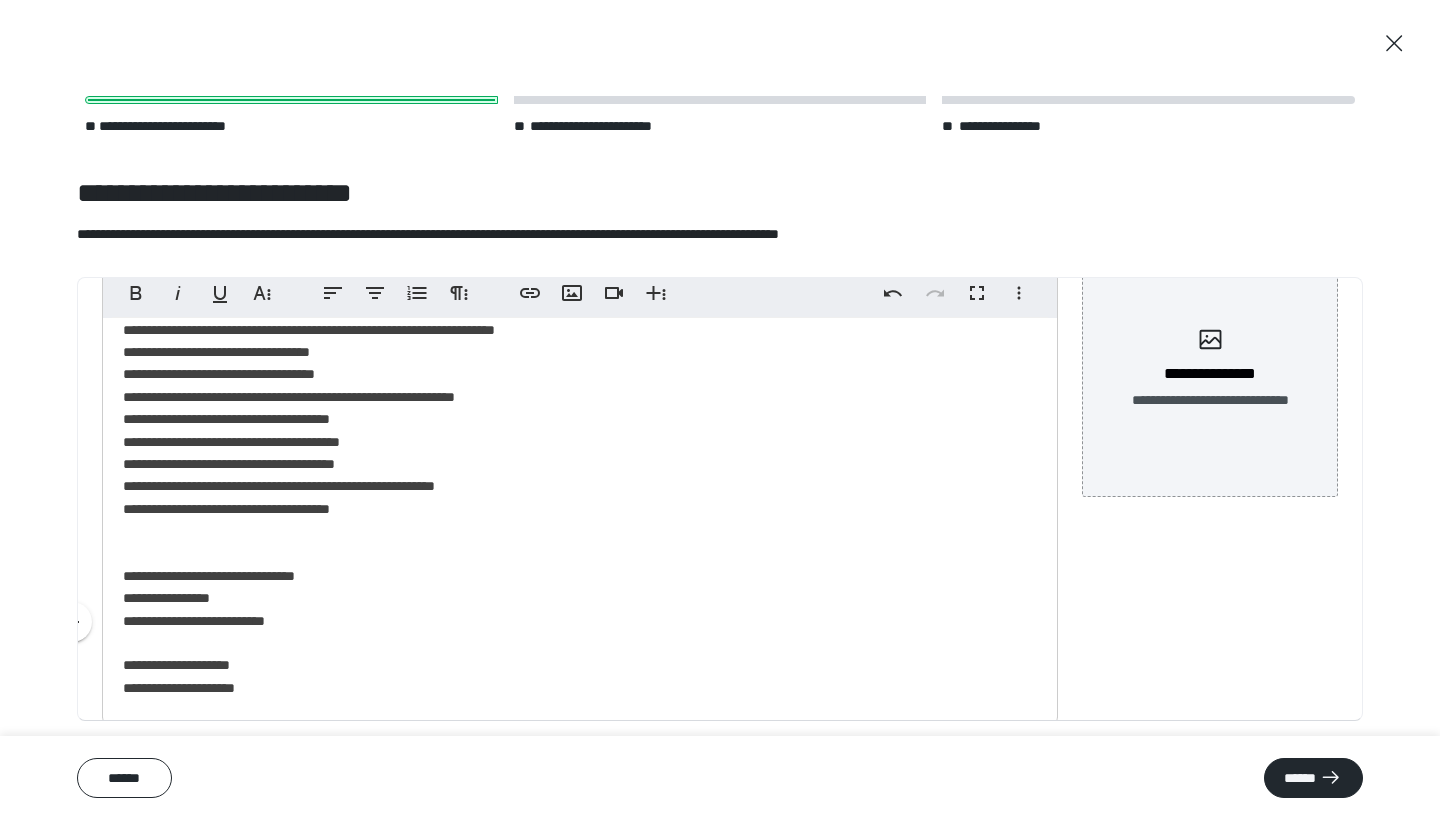 click on "**********" at bounding box center (580, 116) 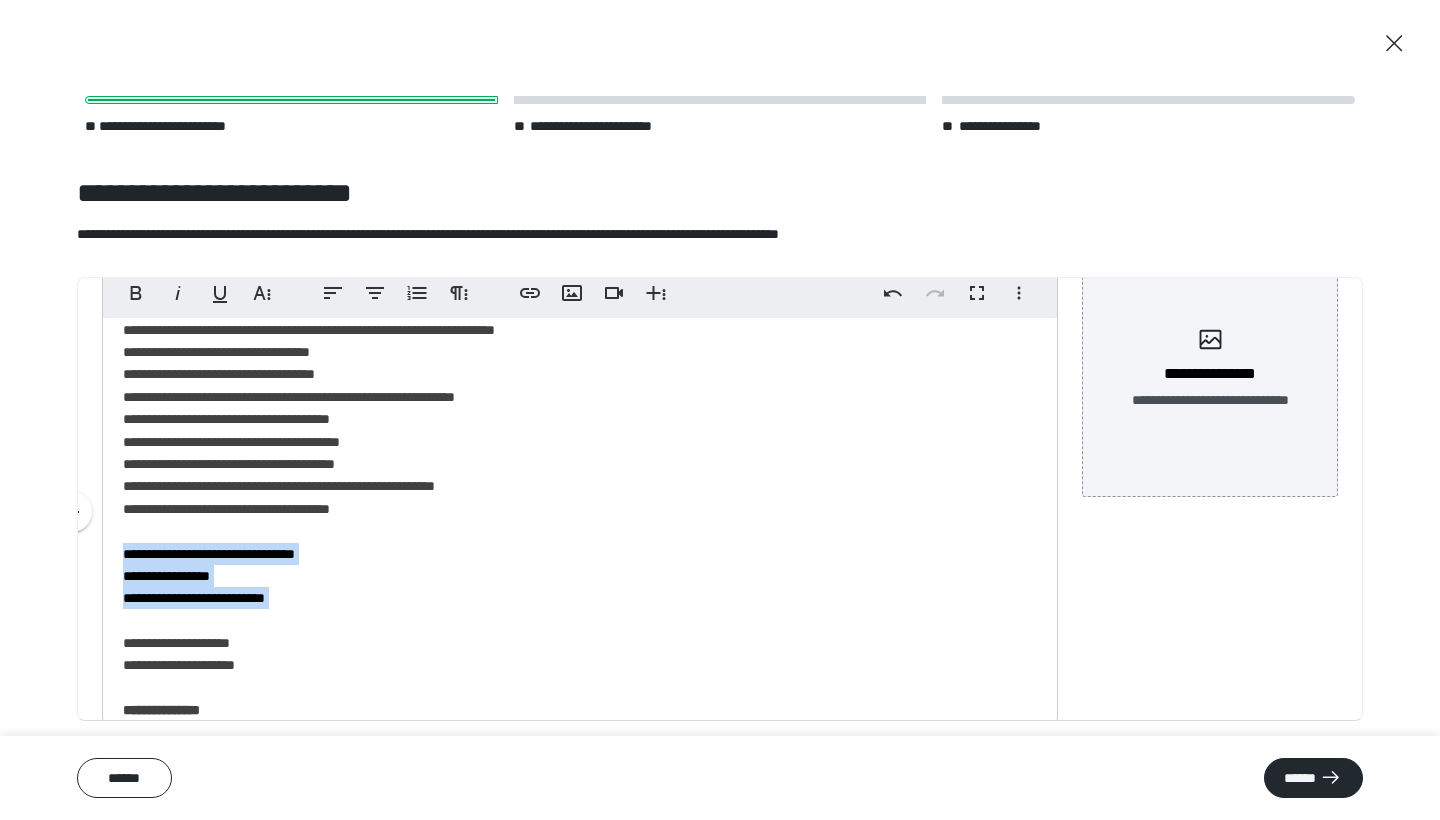 drag, startPoint x: 309, startPoint y: 587, endPoint x: 108, endPoint y: 528, distance: 209.48032 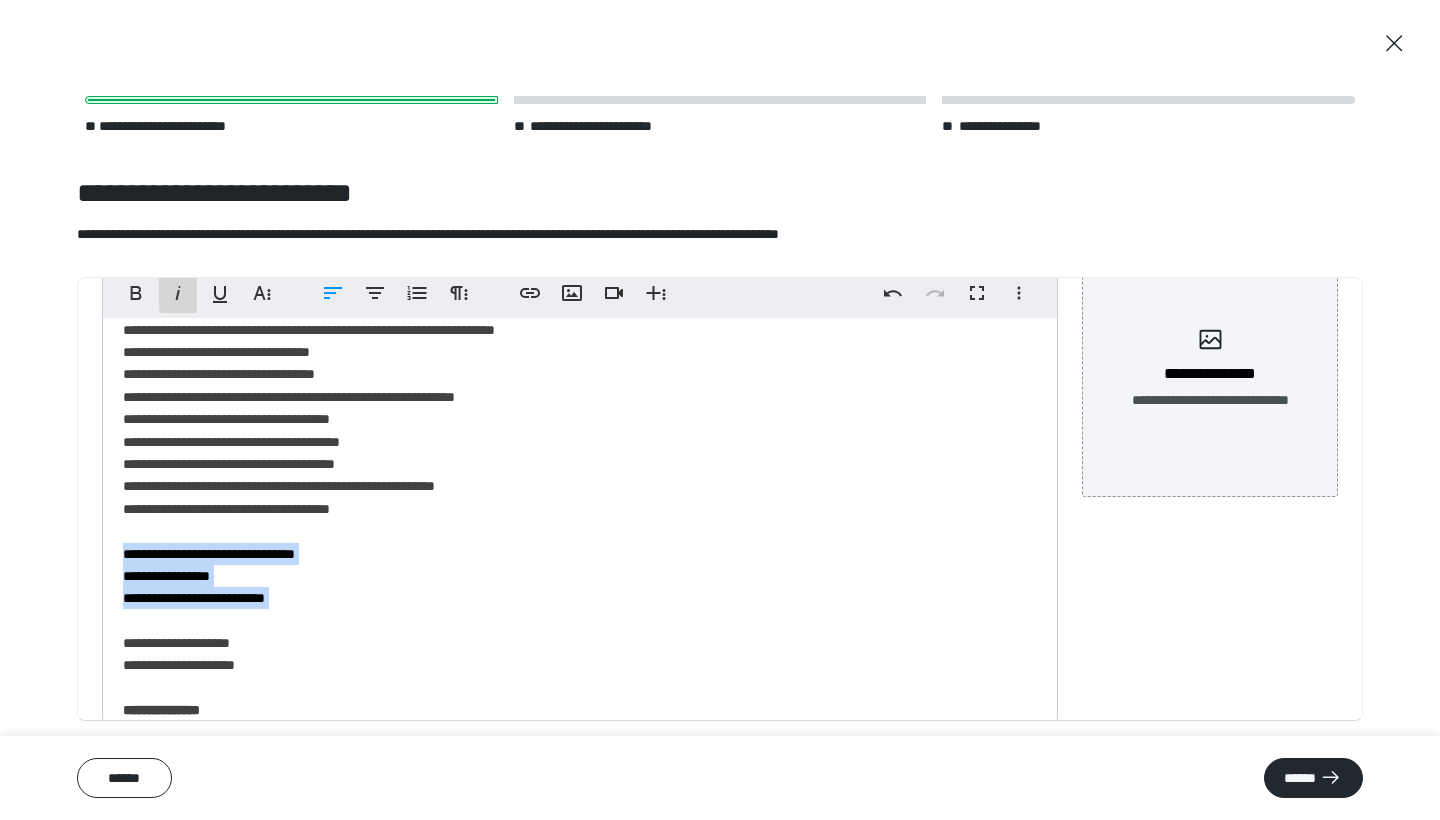 click on "******" at bounding box center (178, 293) 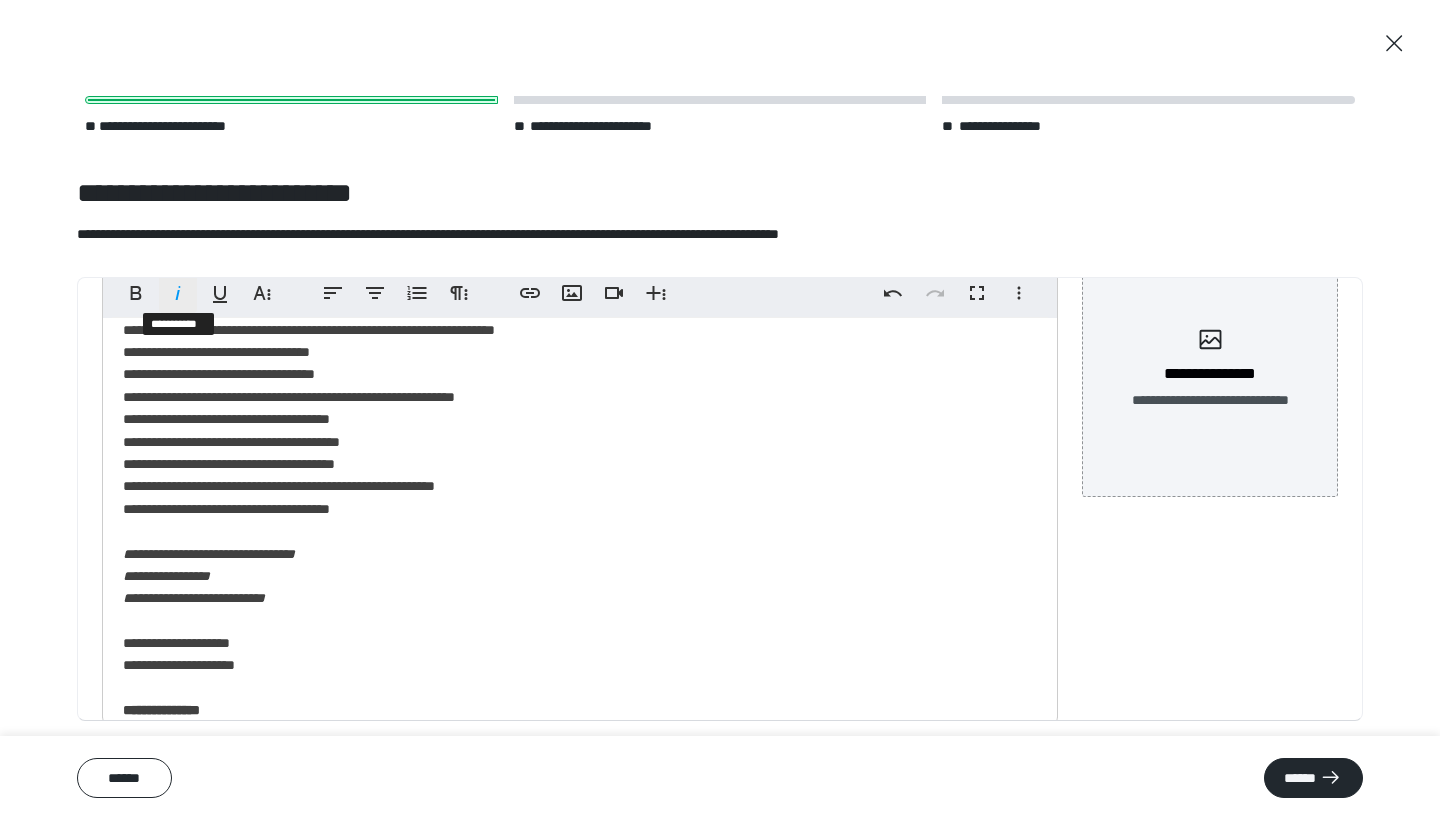 click 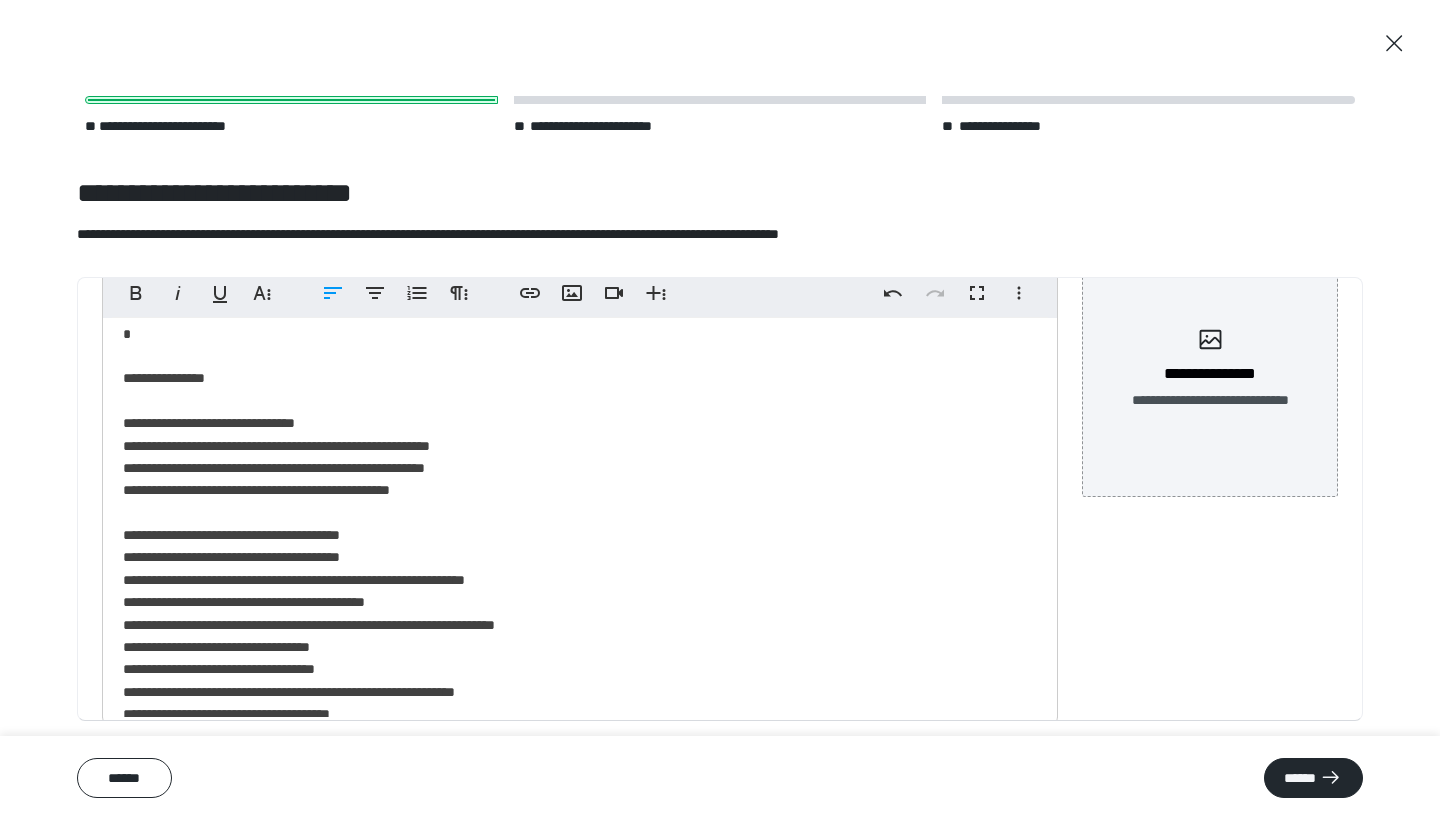 scroll, scrollTop: 573, scrollLeft: 0, axis: vertical 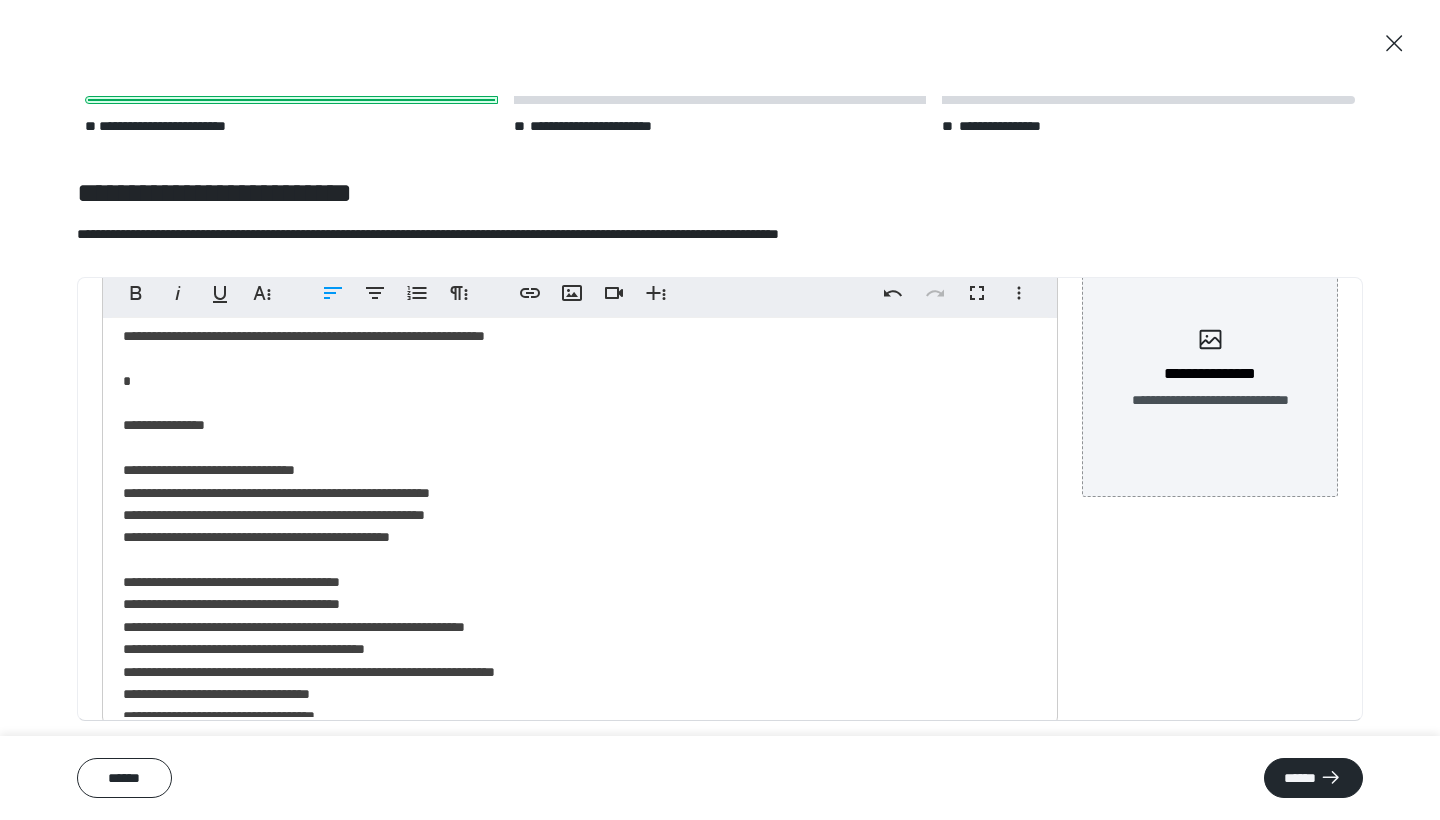 click on "**********" at bounding box center (580, 447) 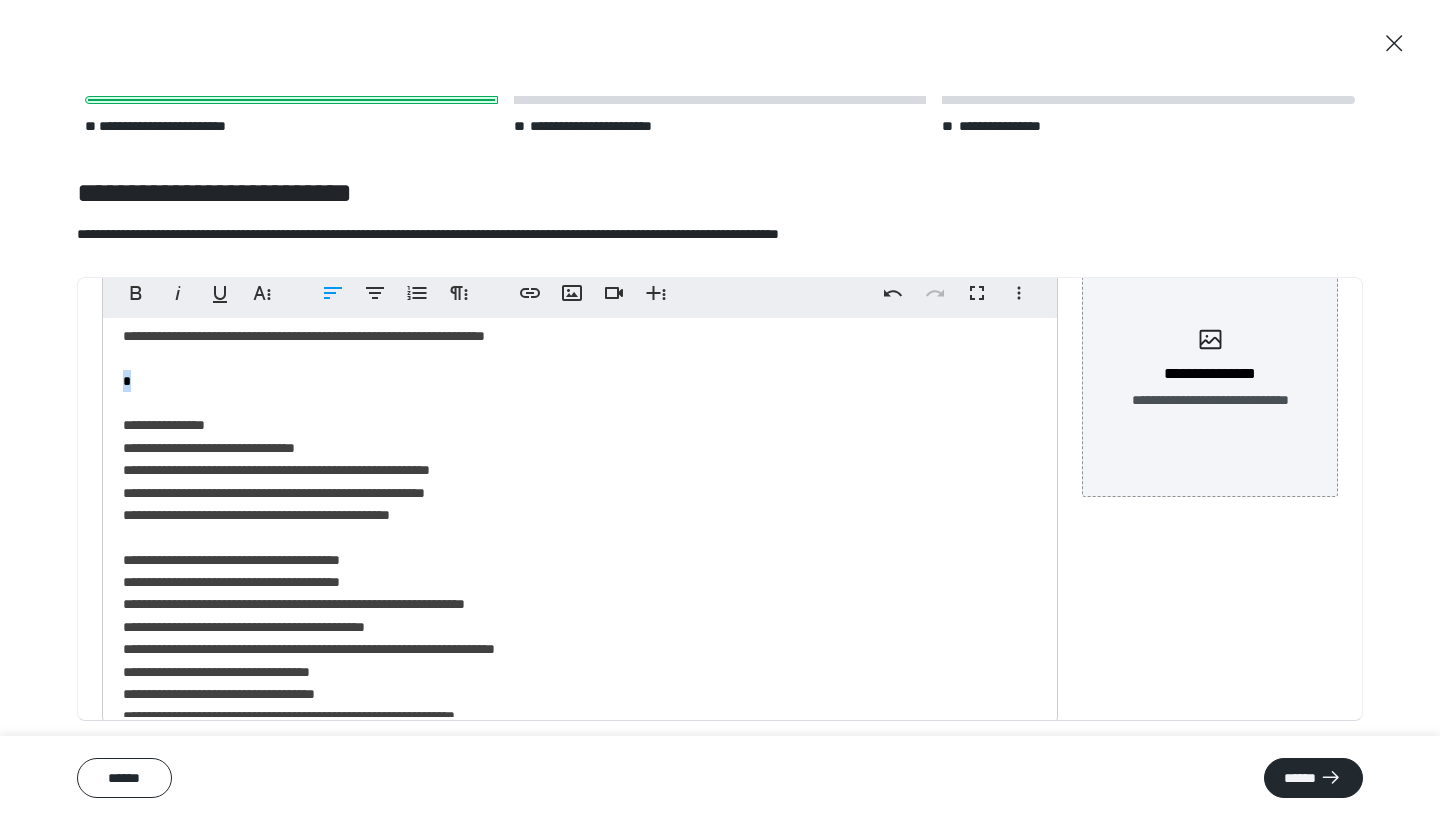 drag, startPoint x: 158, startPoint y: 369, endPoint x: 110, endPoint y: 367, distance: 48.04165 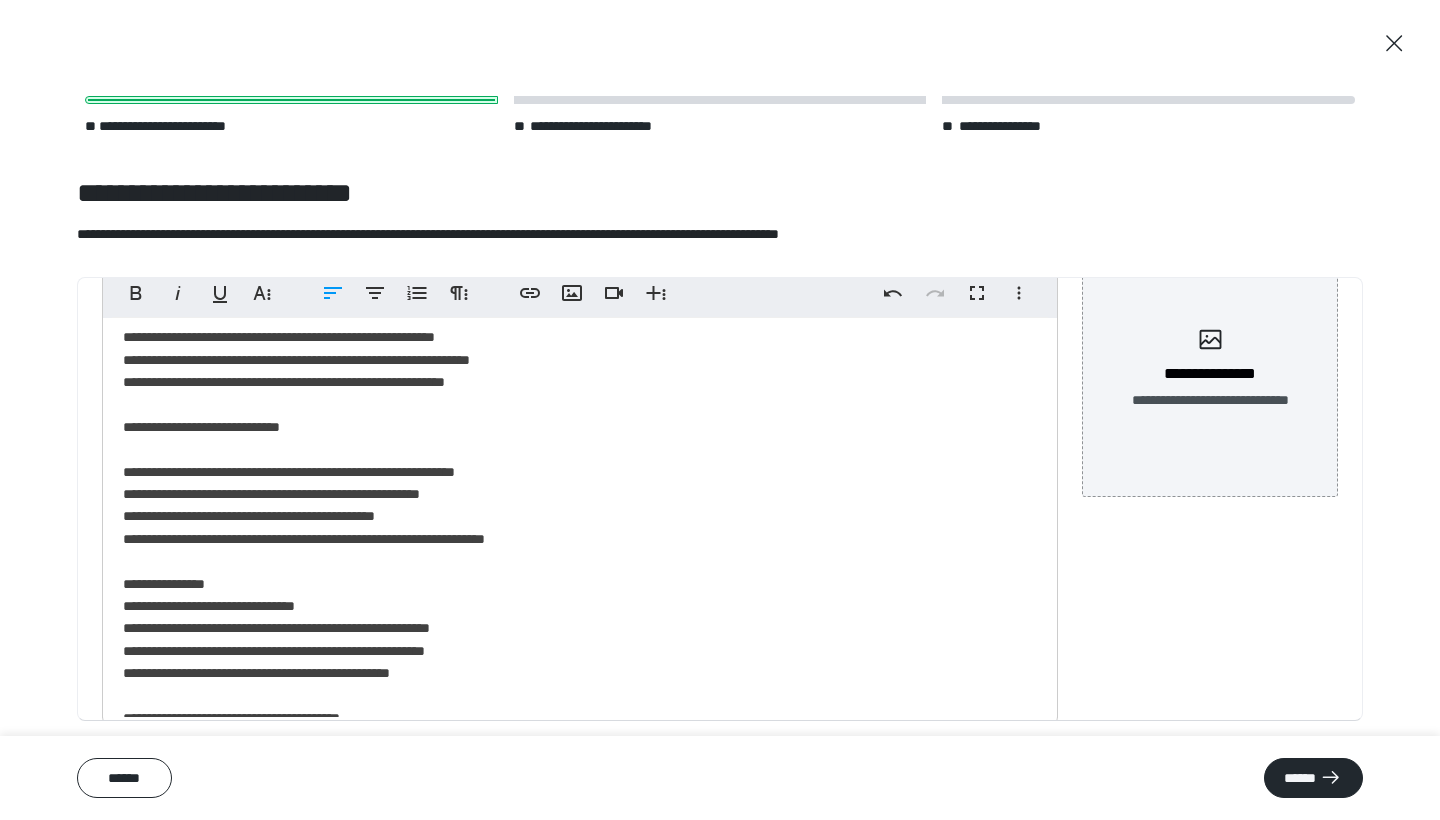 scroll, scrollTop: 368, scrollLeft: 0, axis: vertical 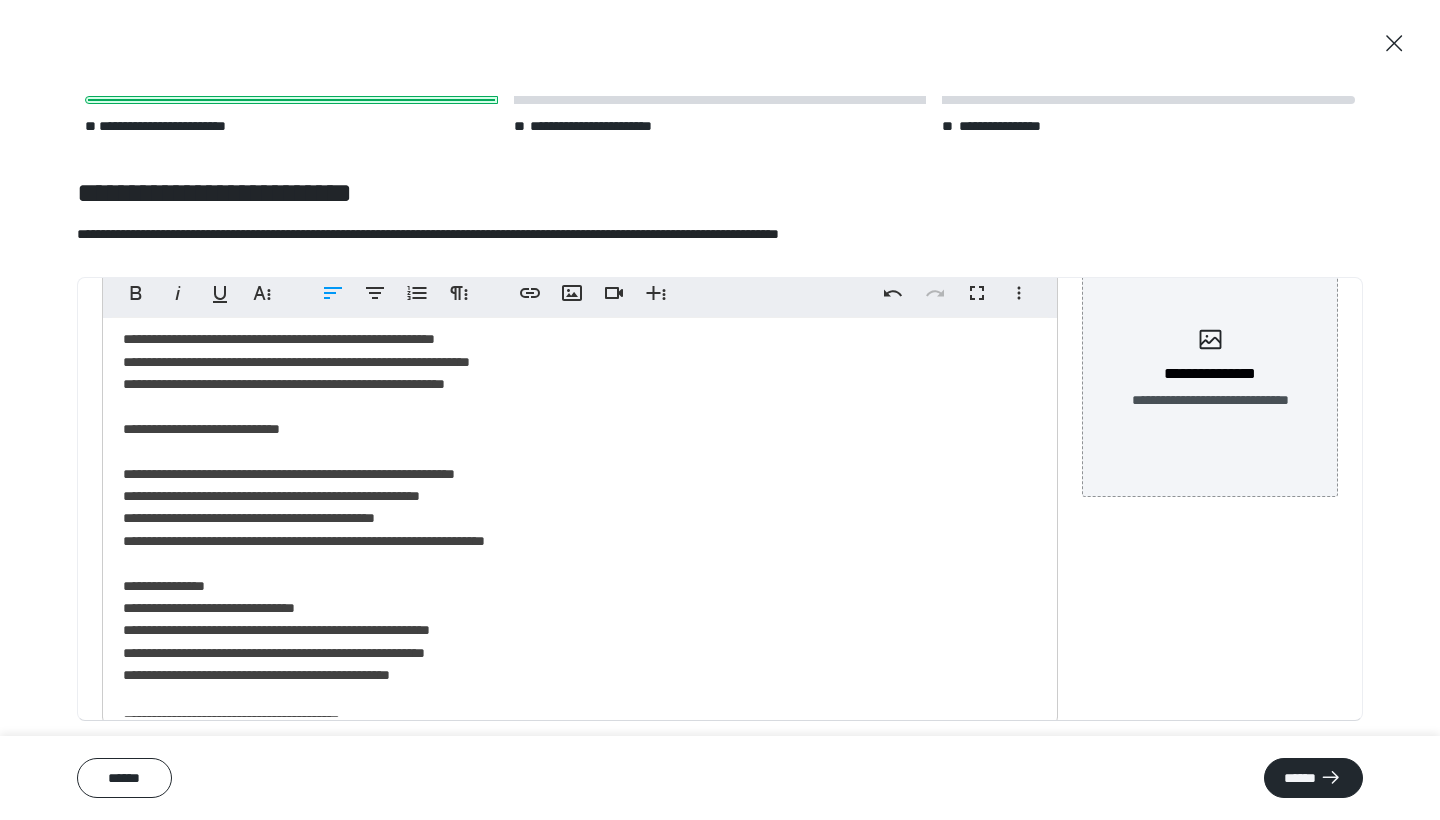 click on "**********" at bounding box center [580, 619] 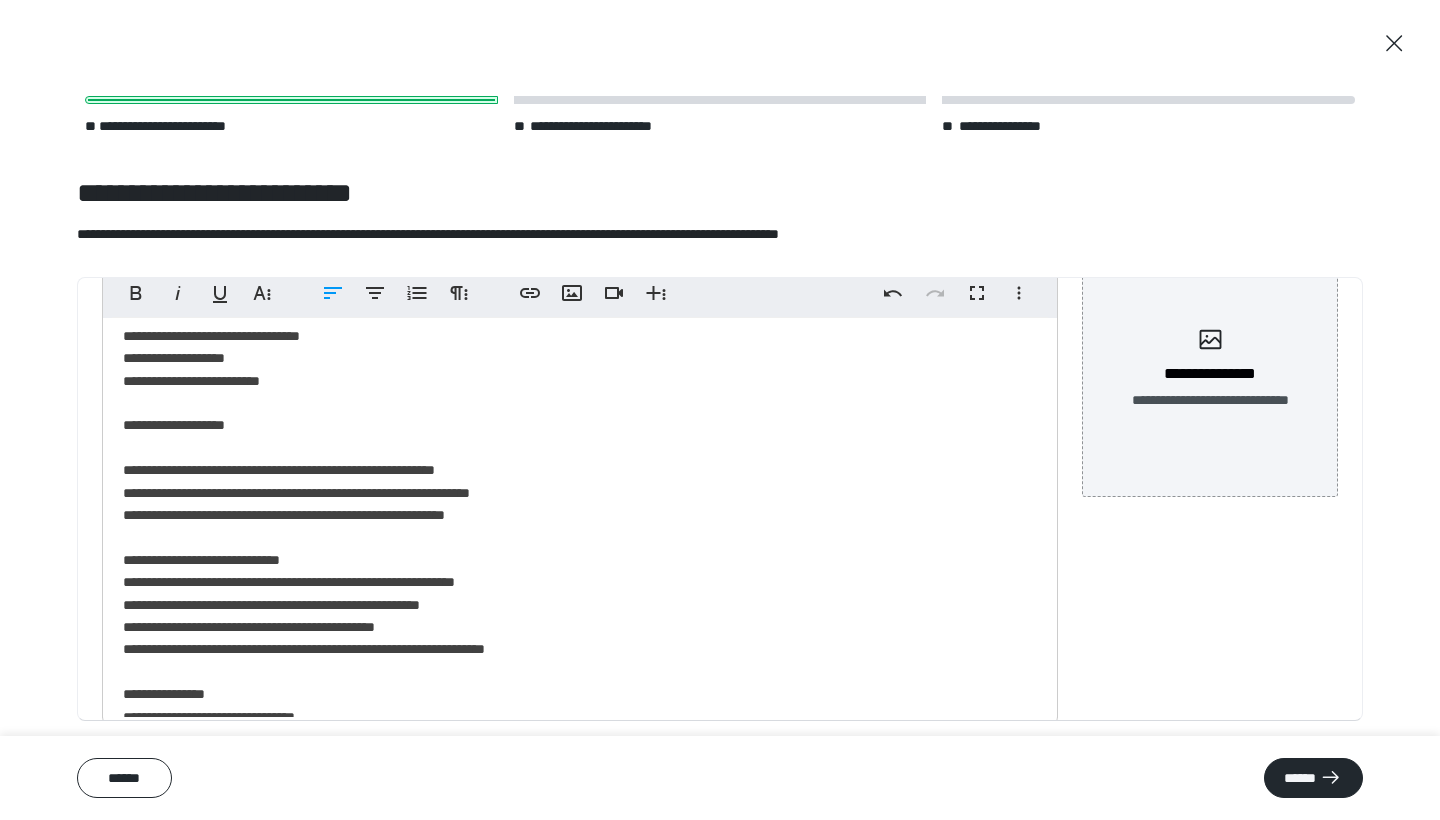 scroll, scrollTop: 225, scrollLeft: 0, axis: vertical 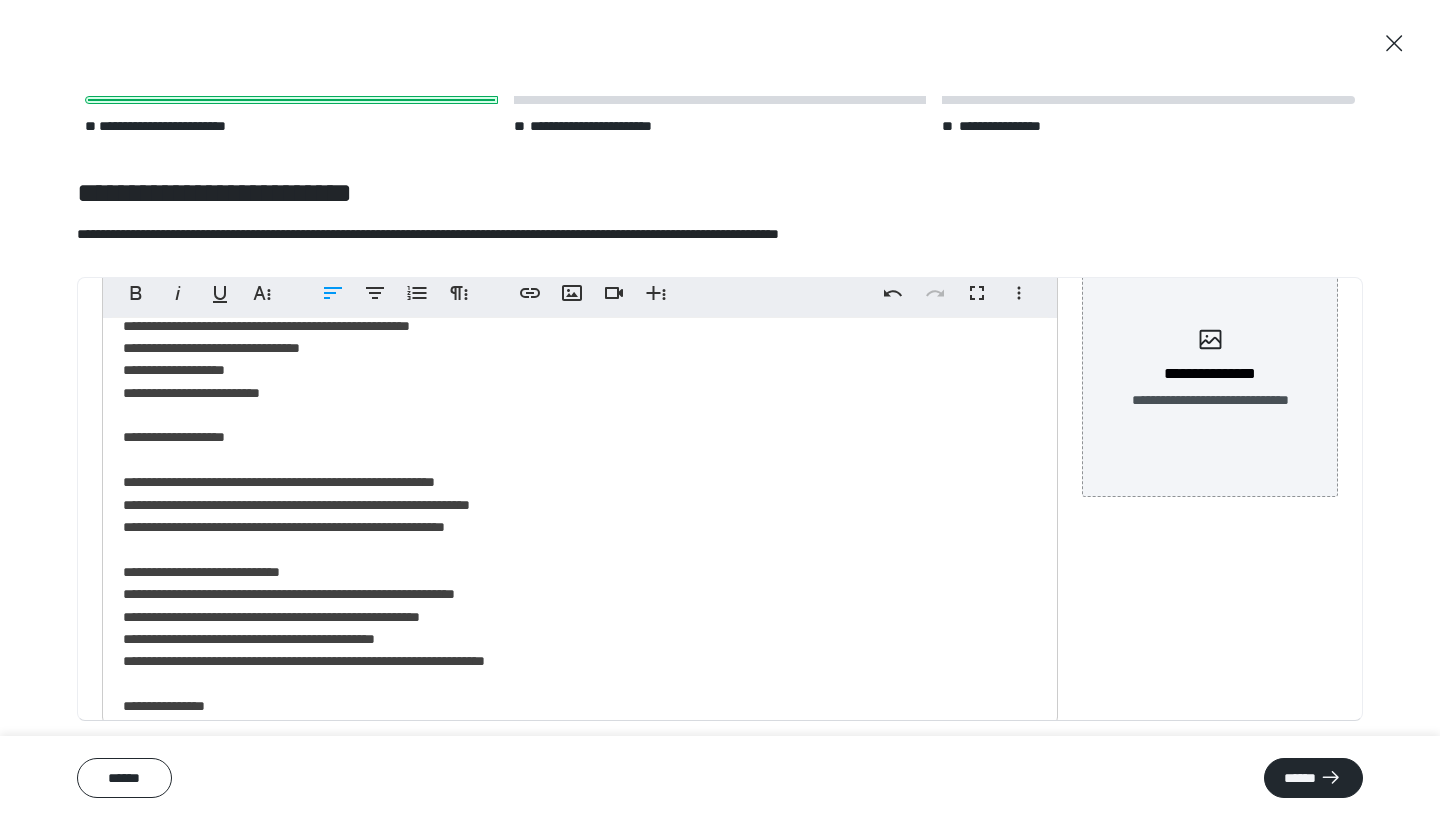 click on "**********" at bounding box center [580, 751] 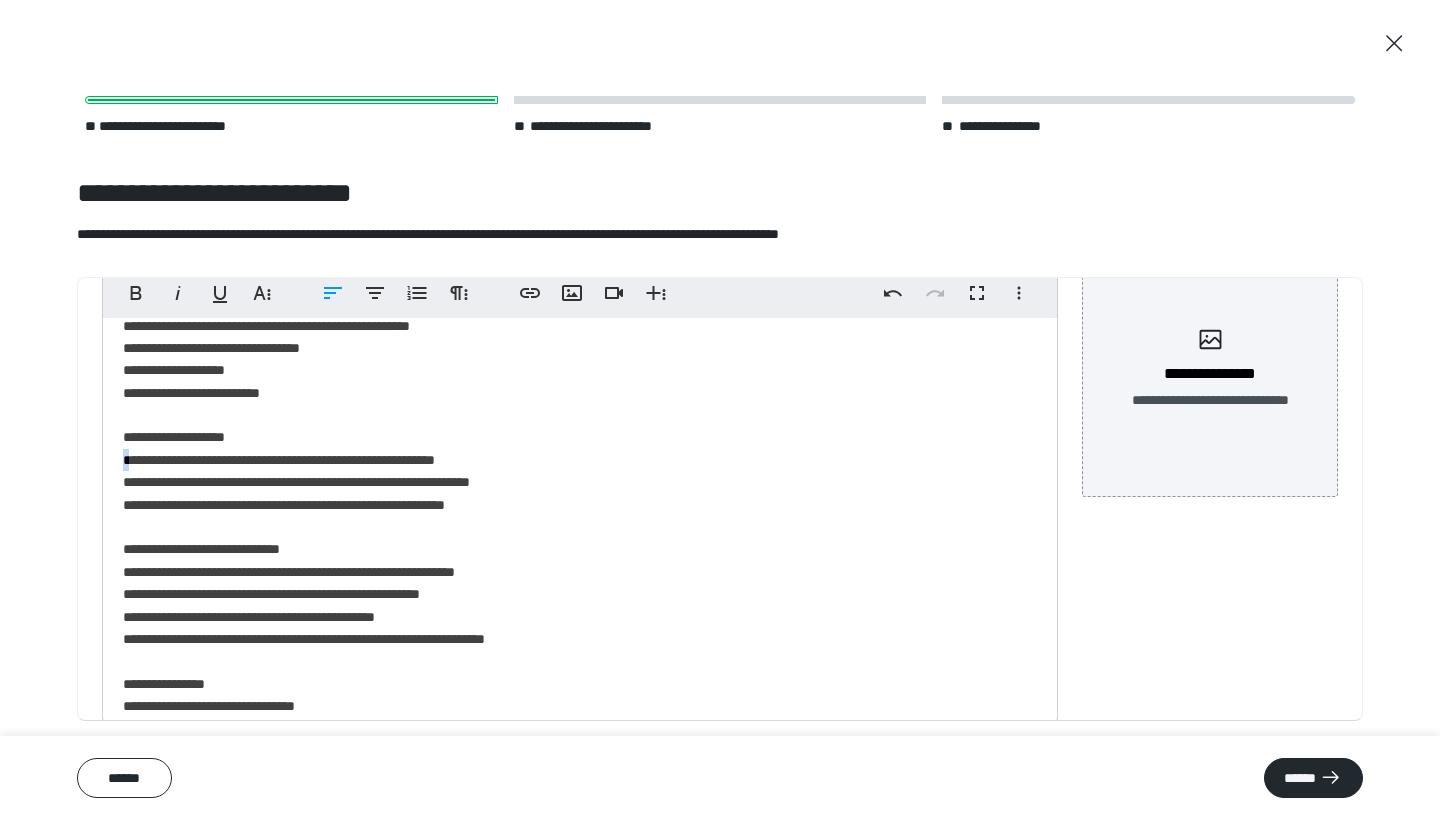 drag, startPoint x: 135, startPoint y: 453, endPoint x: 121, endPoint y: 454, distance: 14.035668 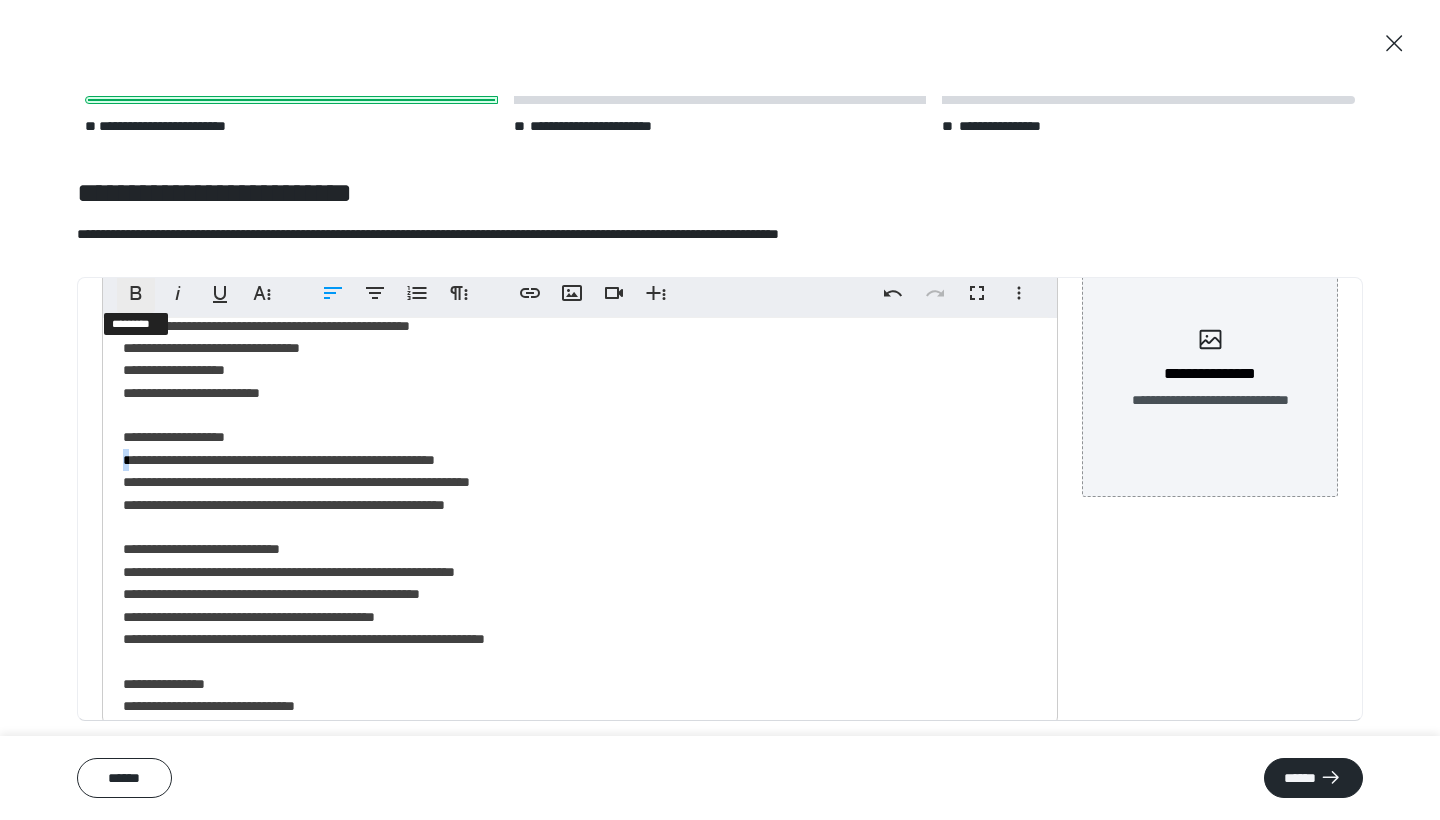 click 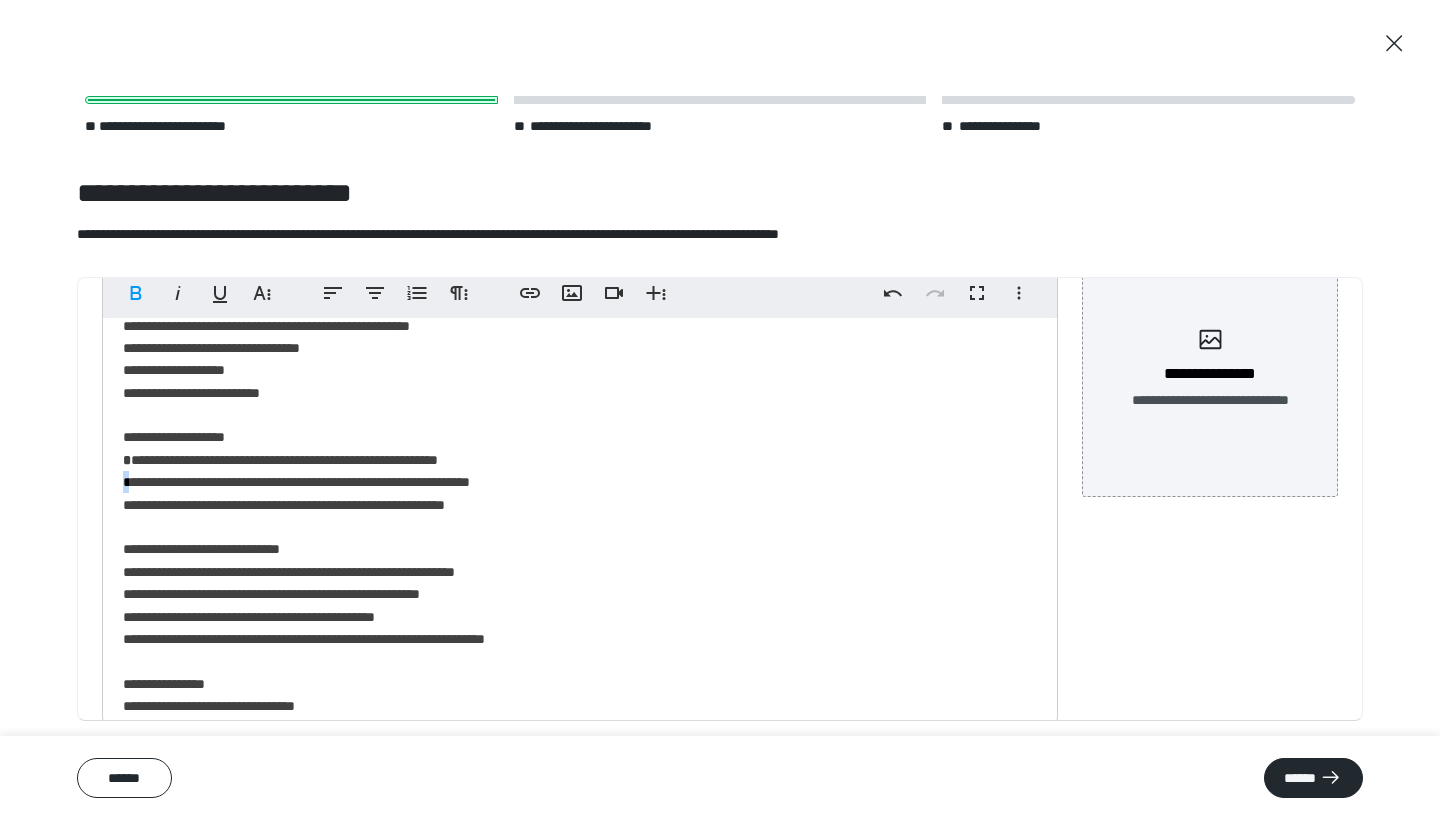 click on "**********" at bounding box center (580, 740) 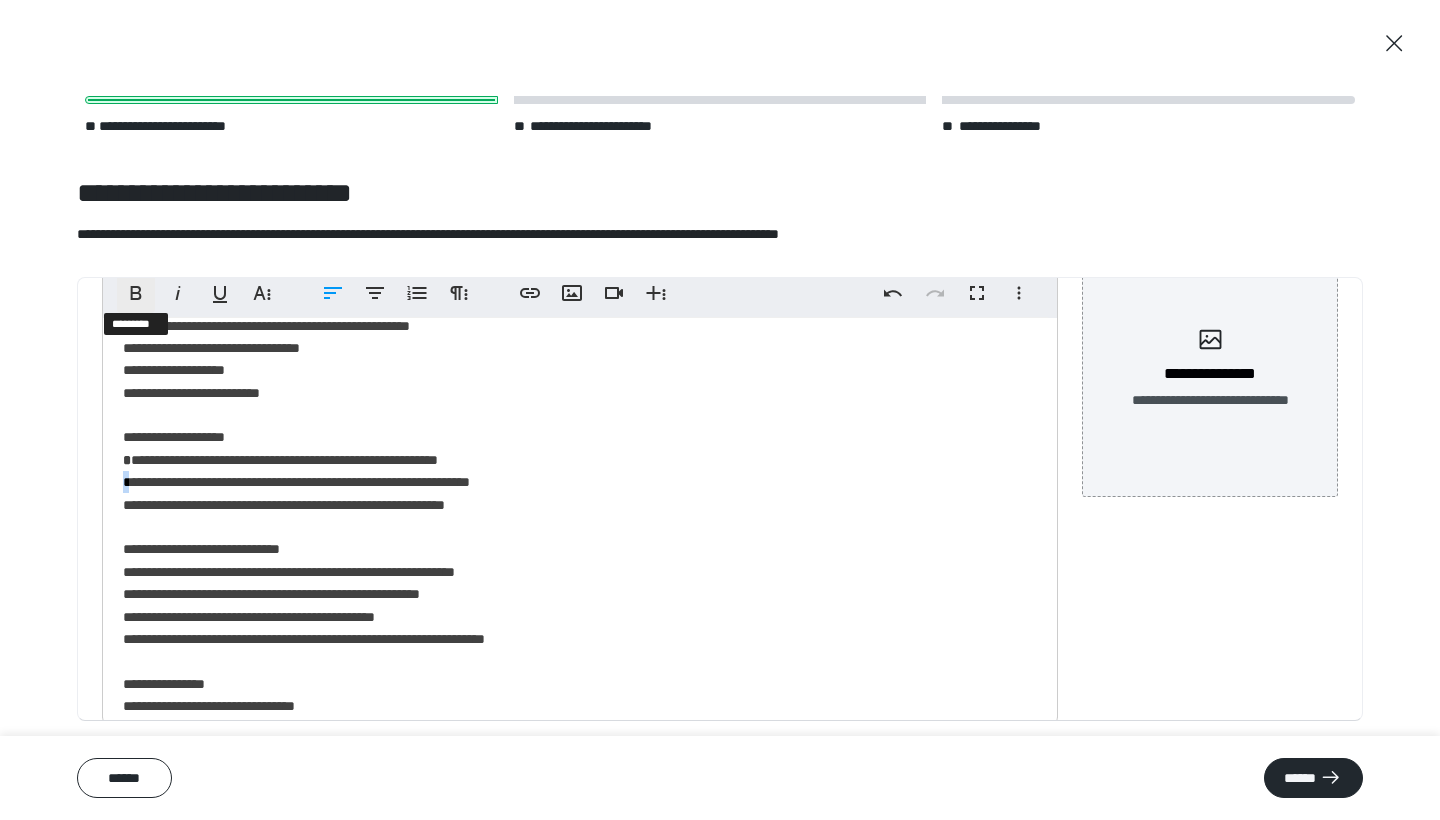 click 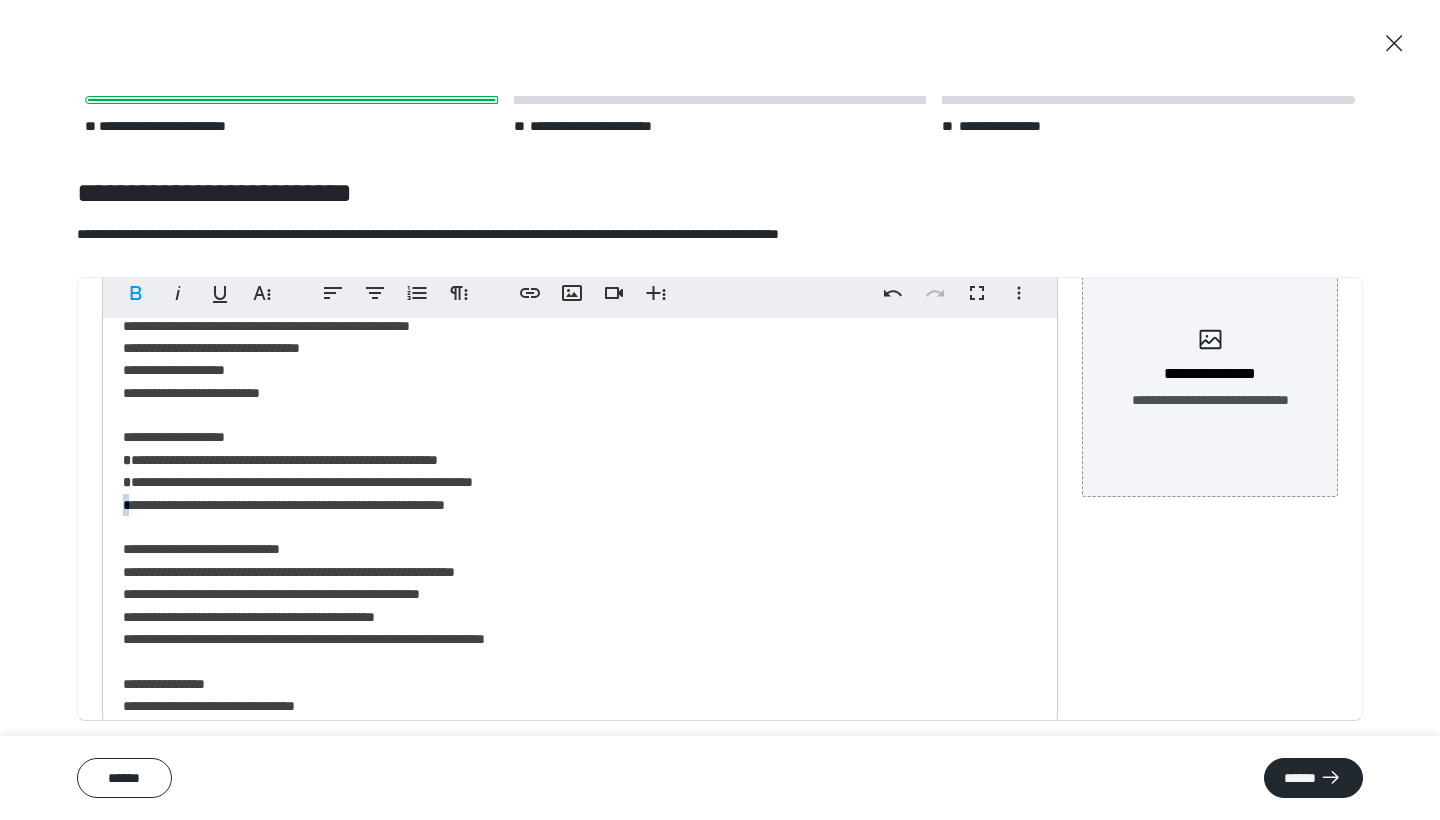 click on "**********" at bounding box center [580, 740] 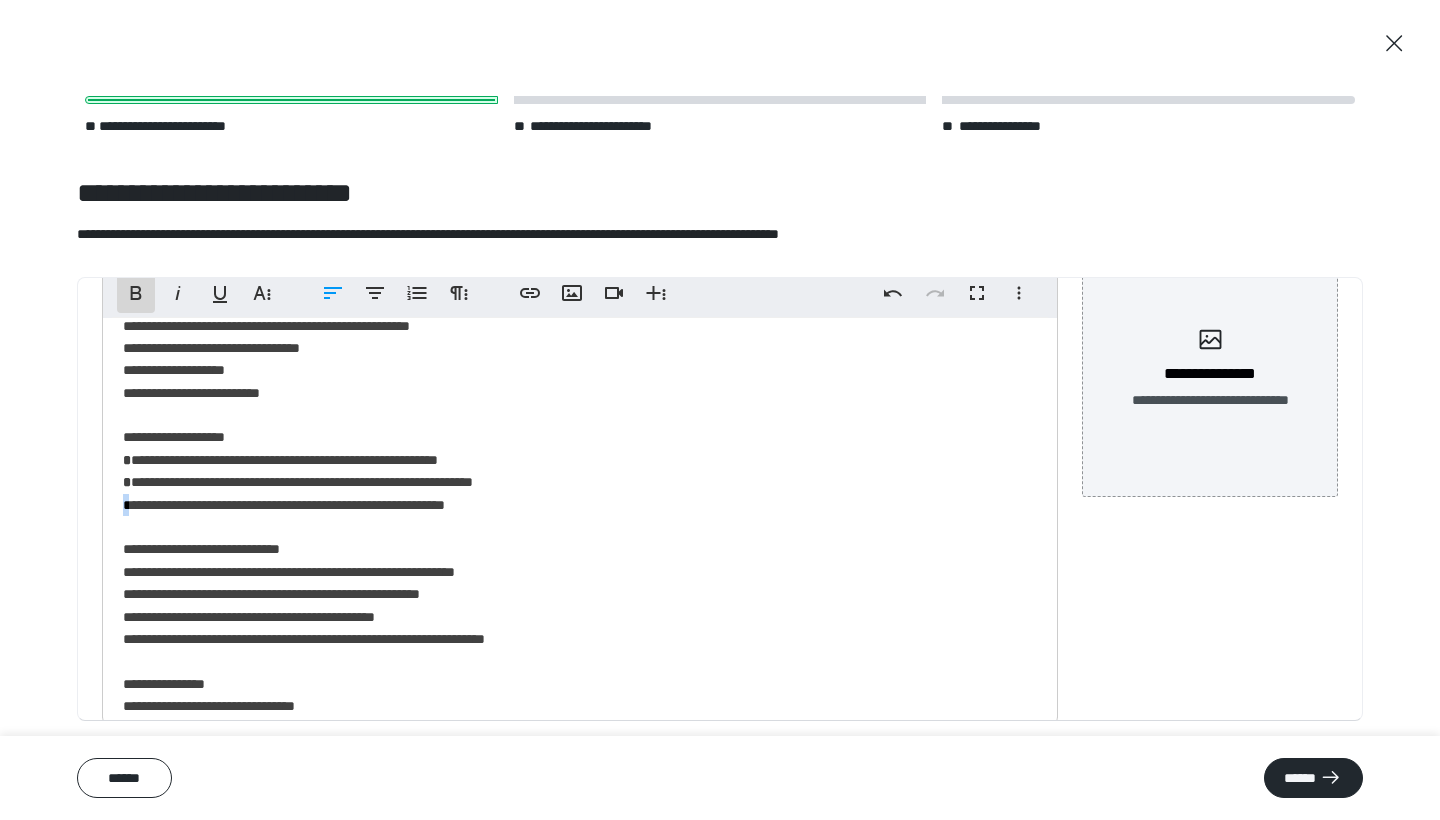 click 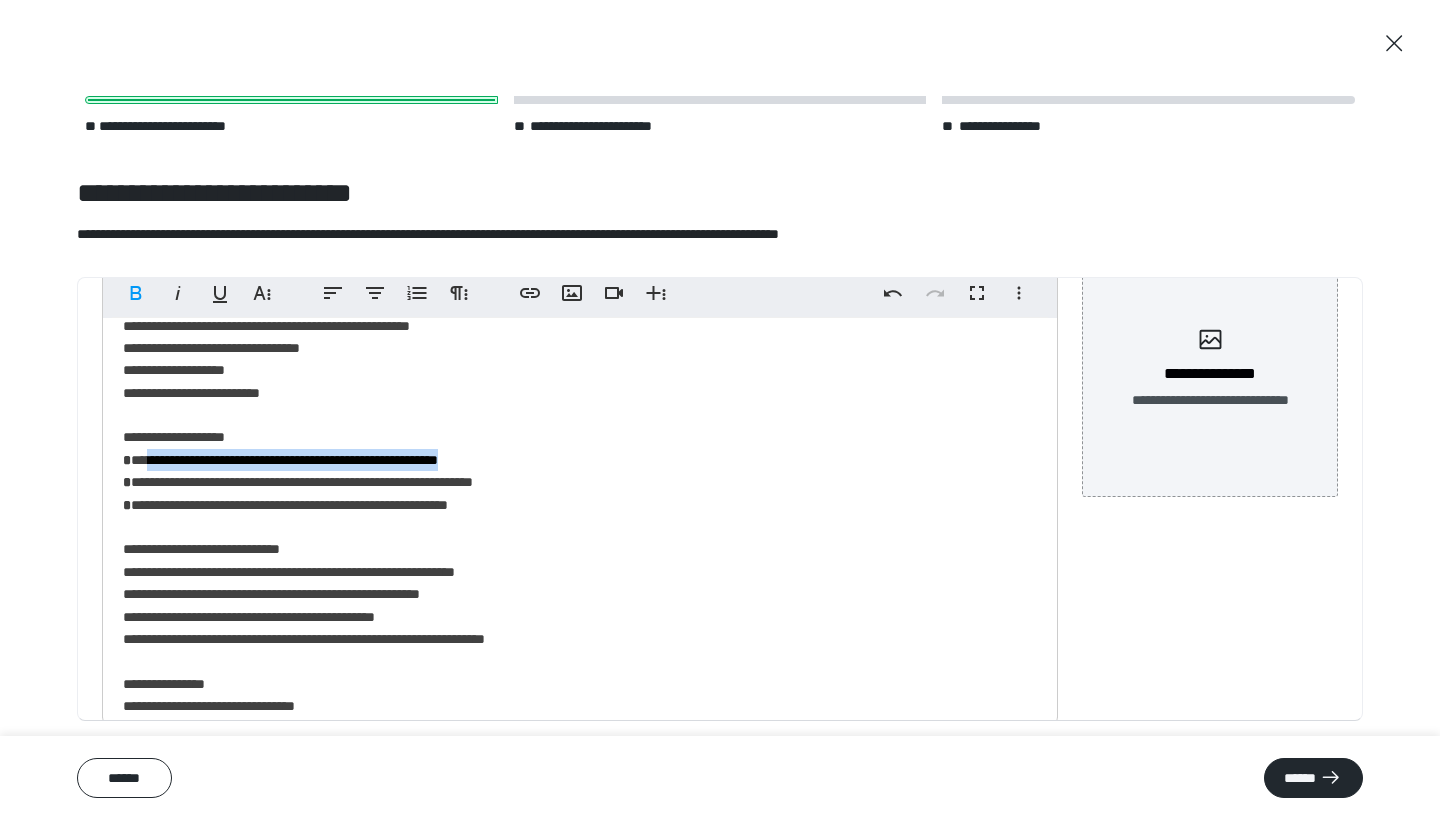 drag, startPoint x: 152, startPoint y: 452, endPoint x: 548, endPoint y: 455, distance: 396.01135 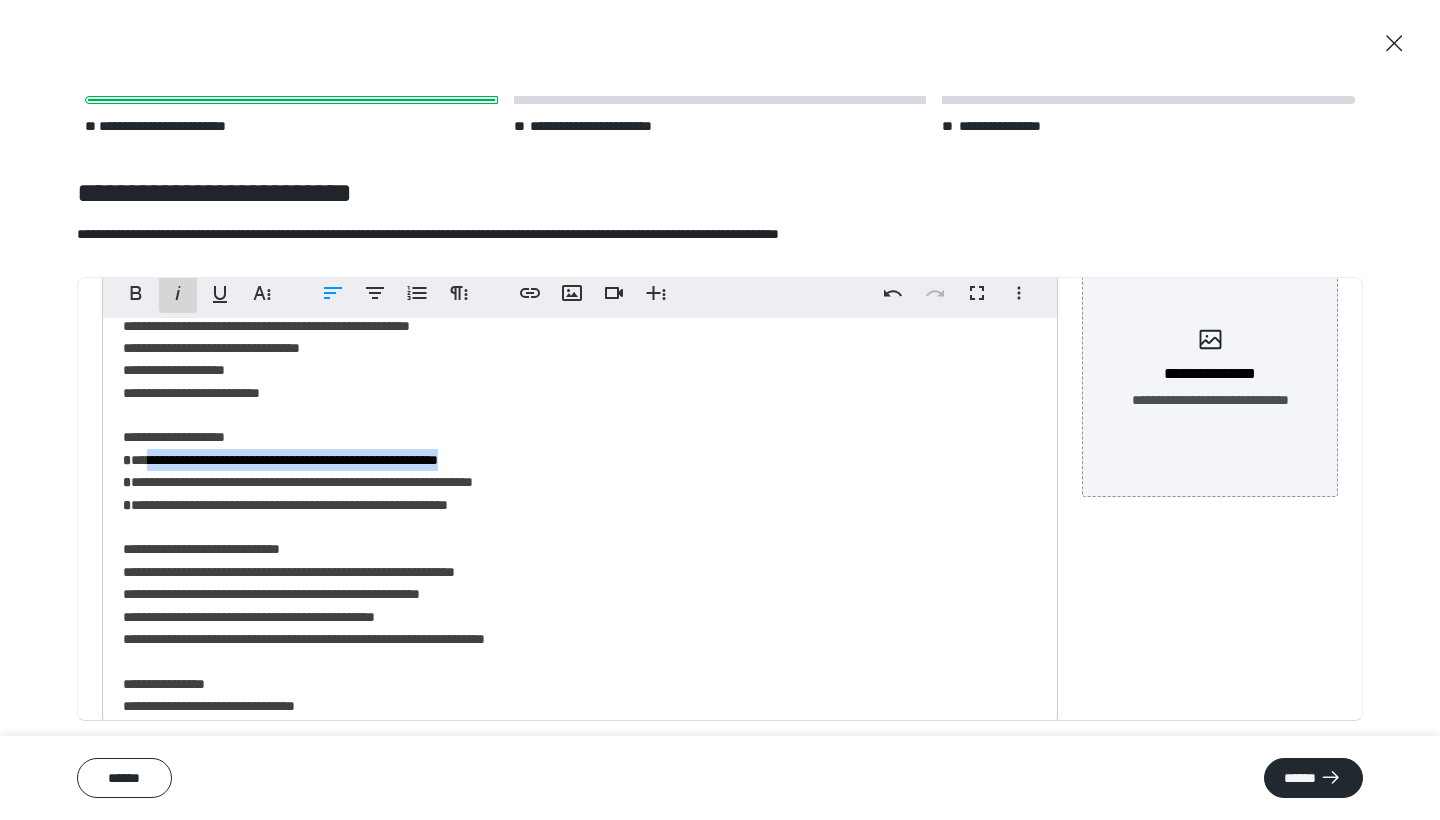 click 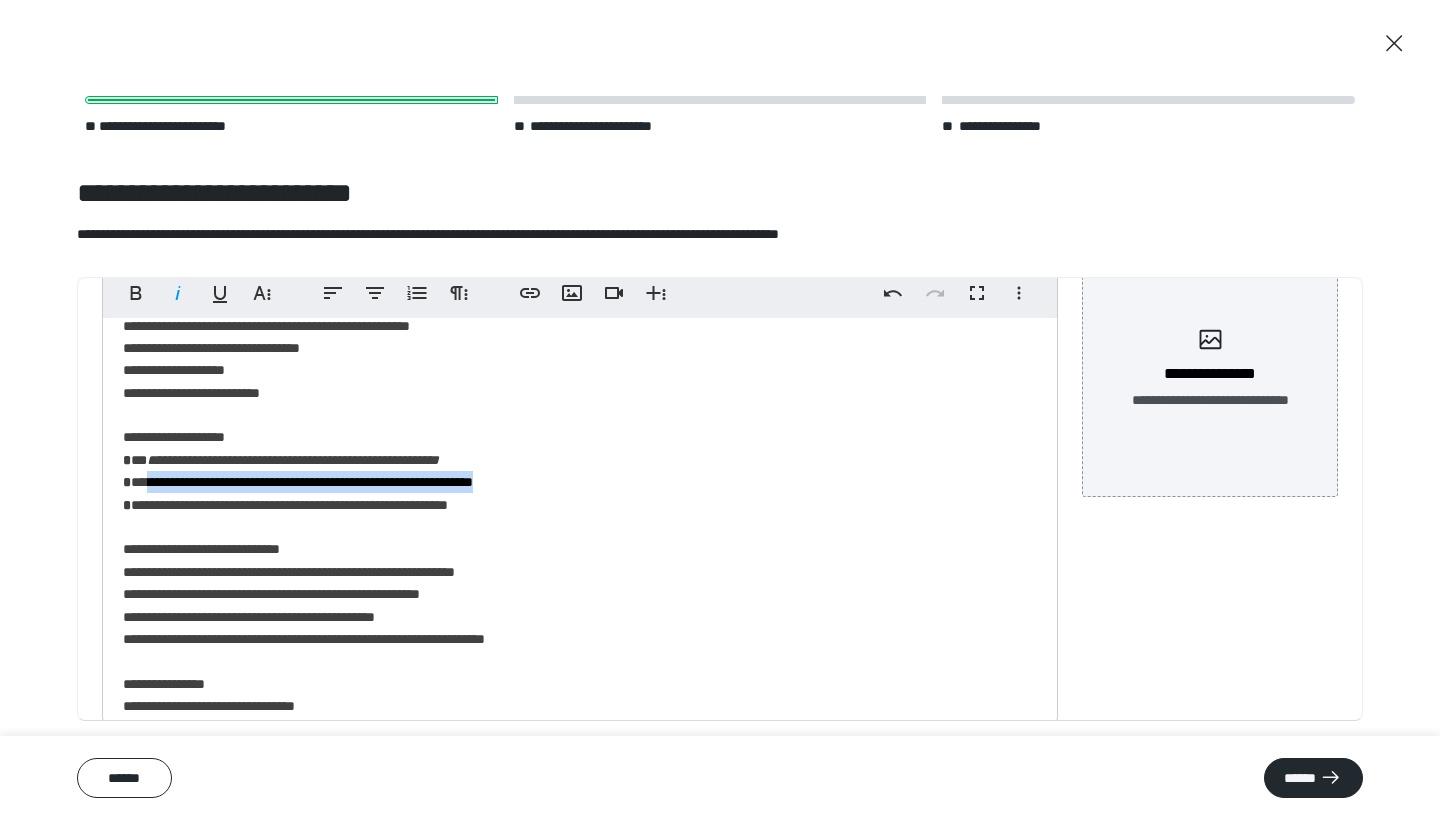 drag, startPoint x: 148, startPoint y: 482, endPoint x: 553, endPoint y: 483, distance: 405.00122 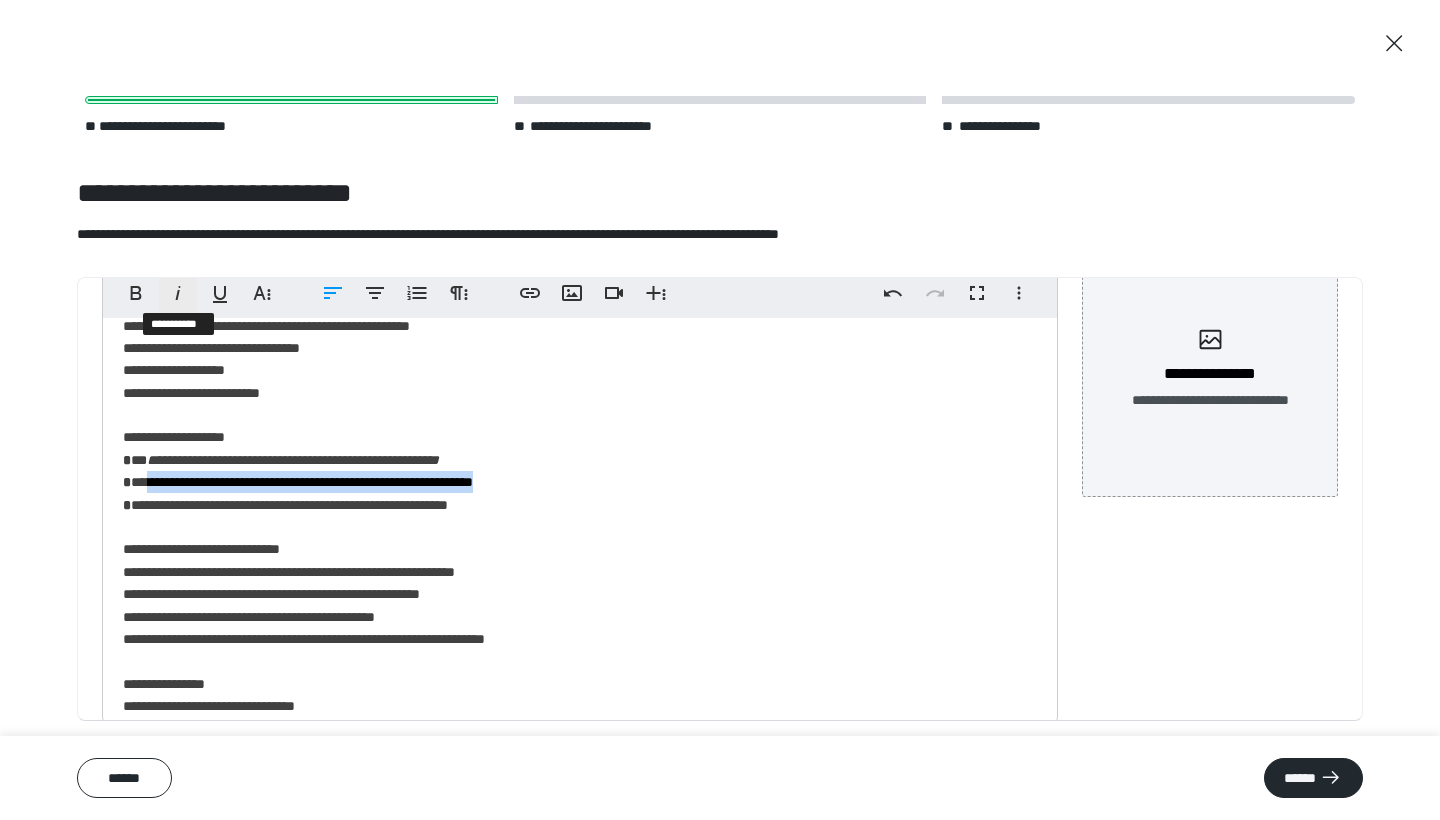 click 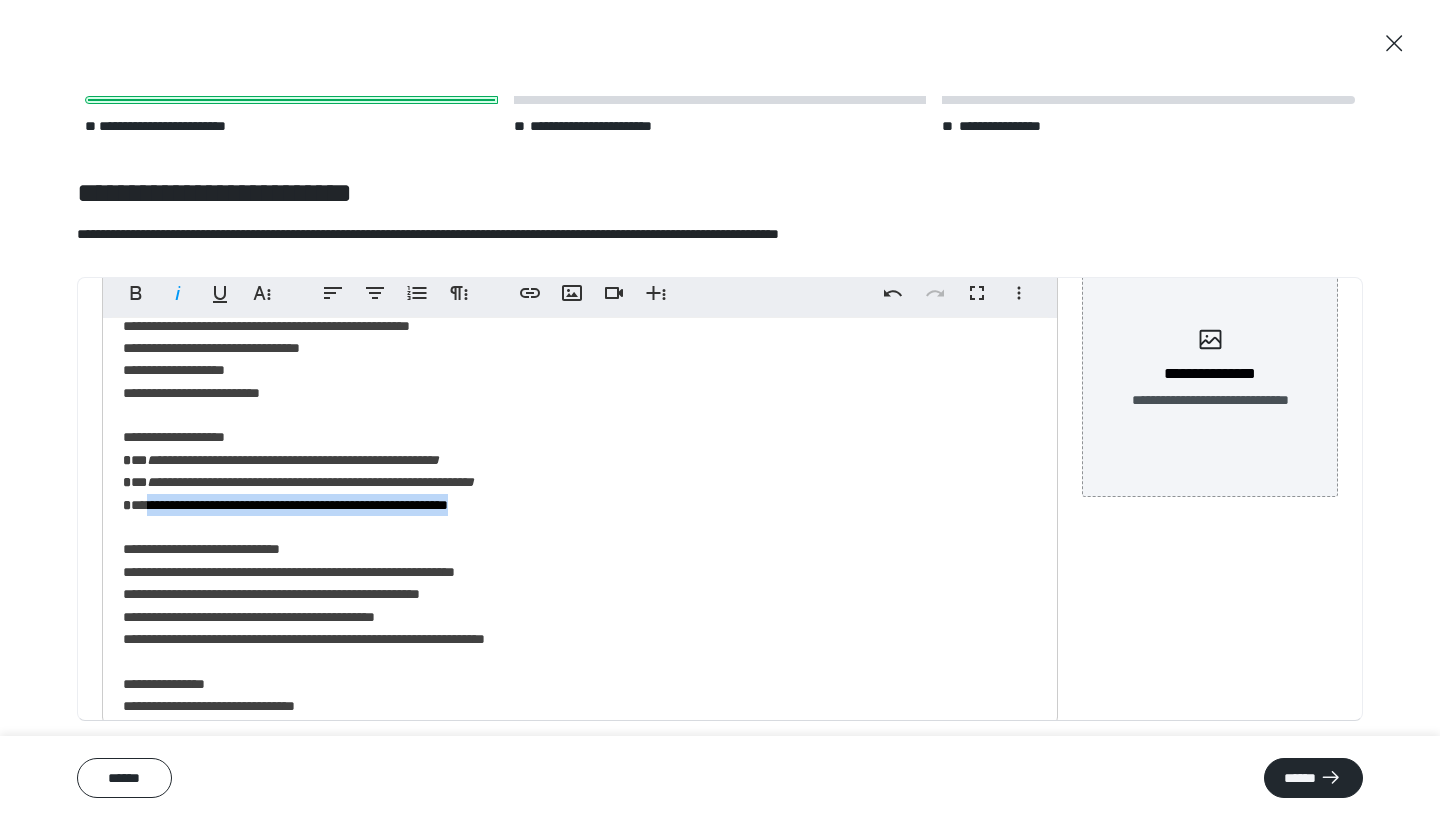 drag, startPoint x: 537, startPoint y: 503, endPoint x: 150, endPoint y: 496, distance: 387.0633 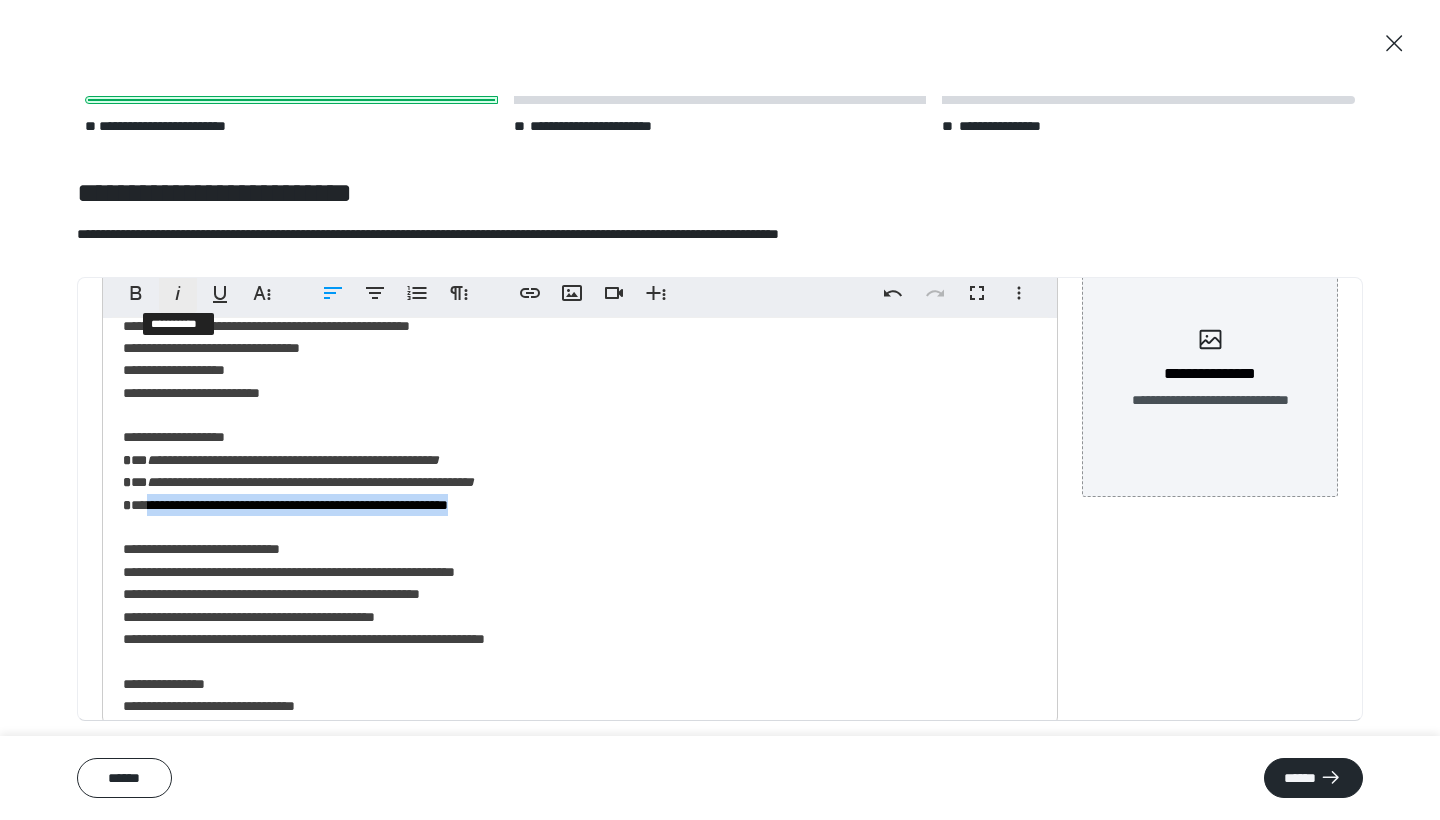 click 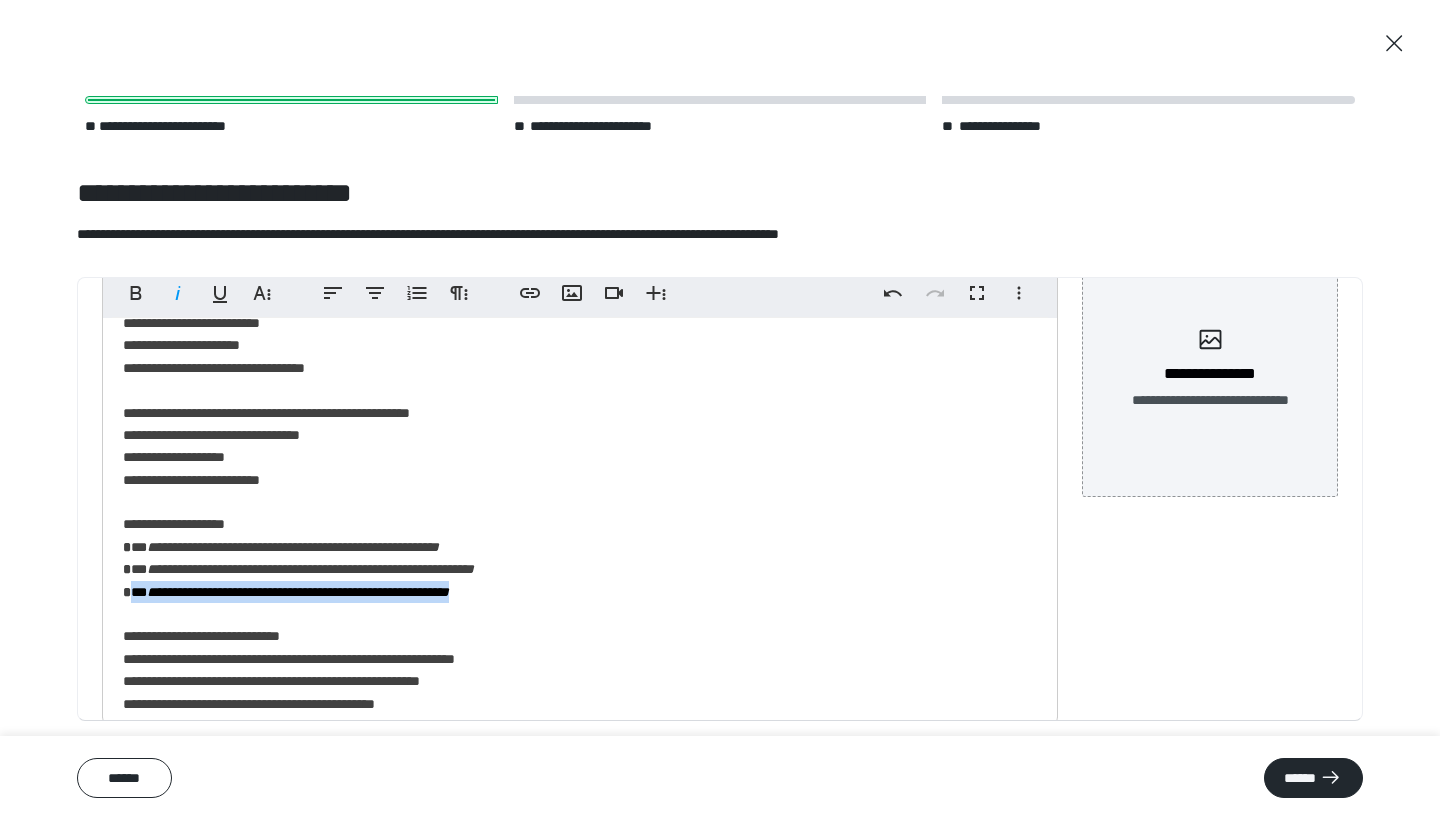 scroll, scrollTop: 137, scrollLeft: 0, axis: vertical 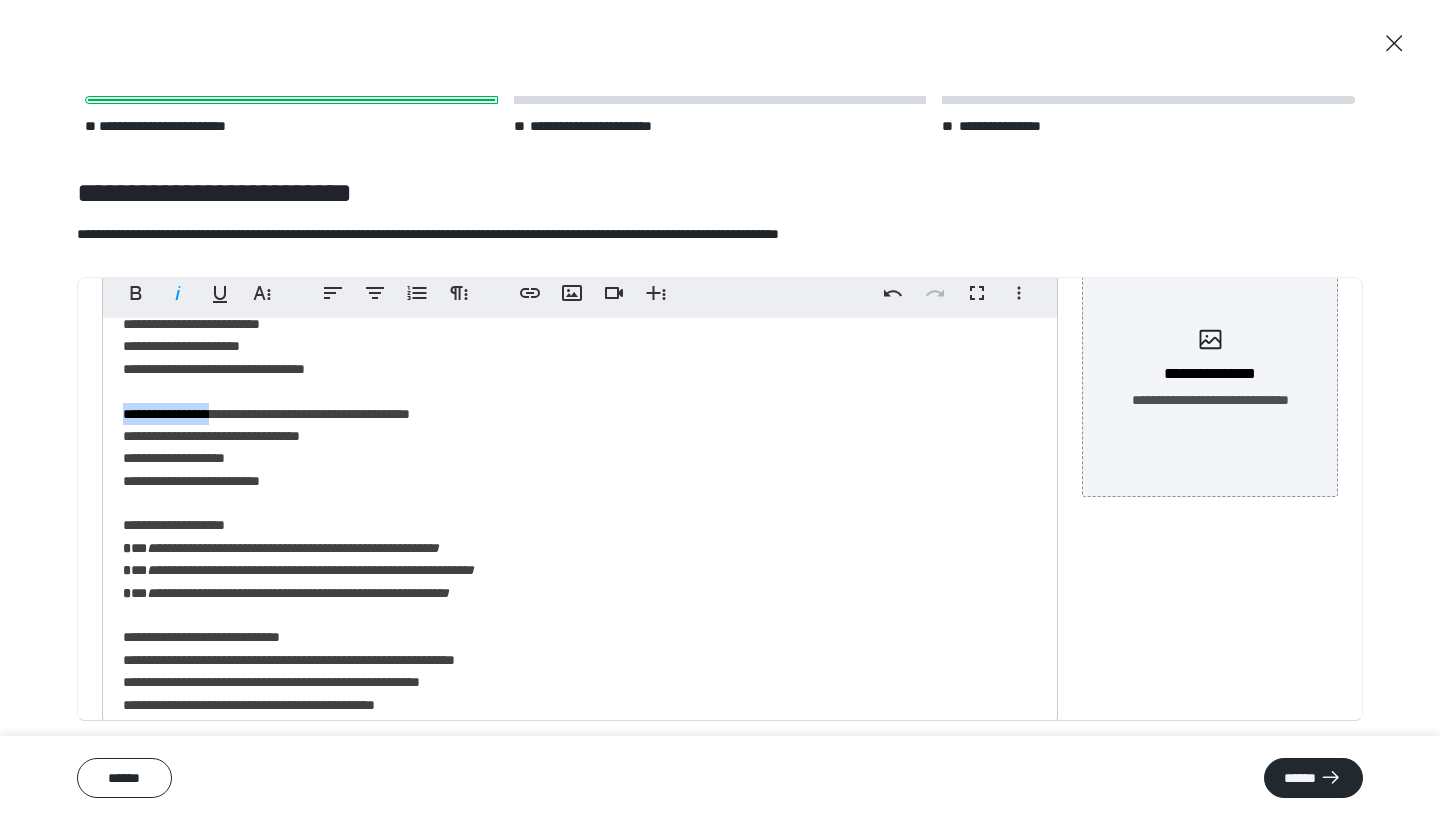 drag, startPoint x: 255, startPoint y: 407, endPoint x: 90, endPoint y: 409, distance: 165.01212 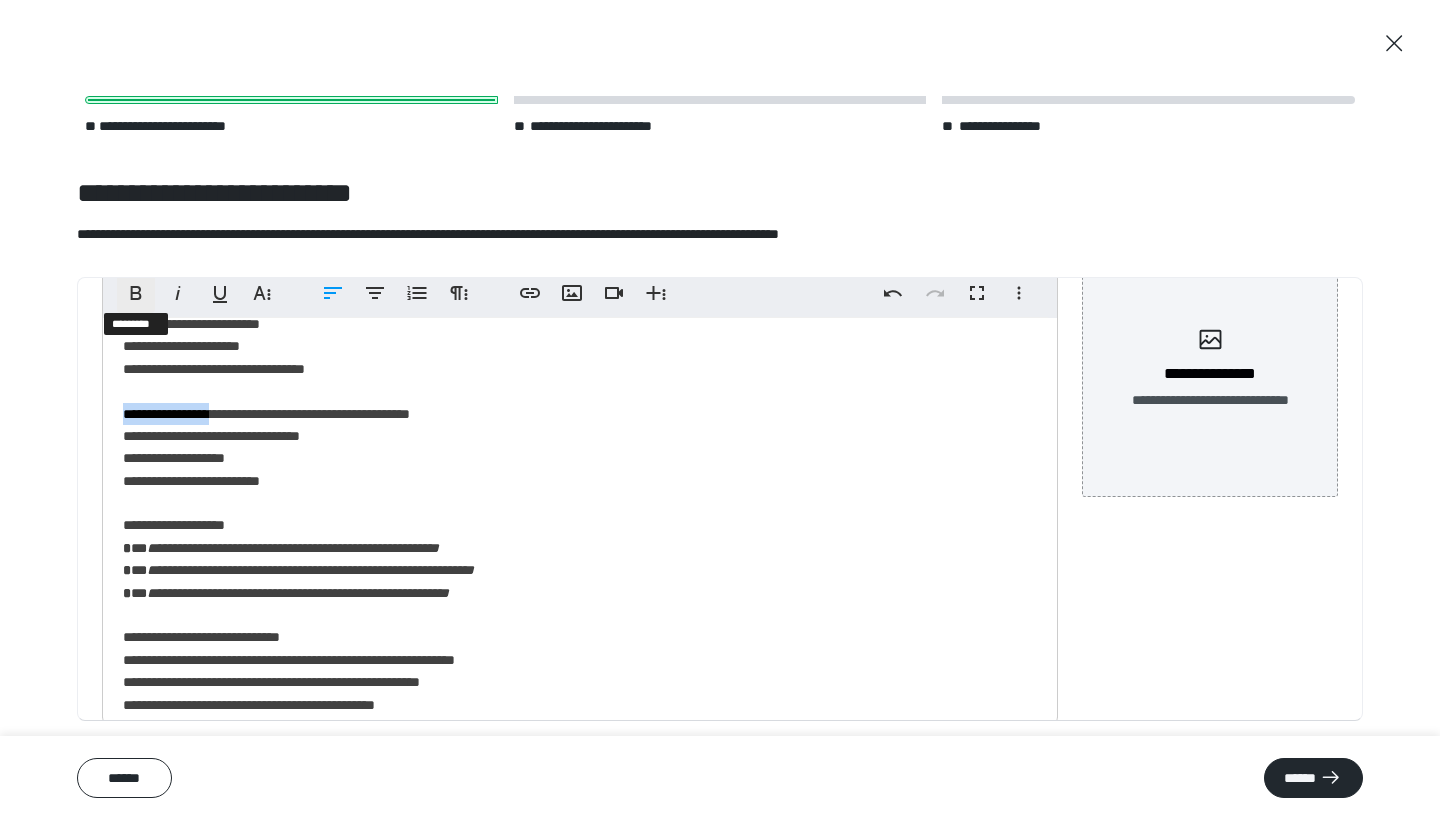 click 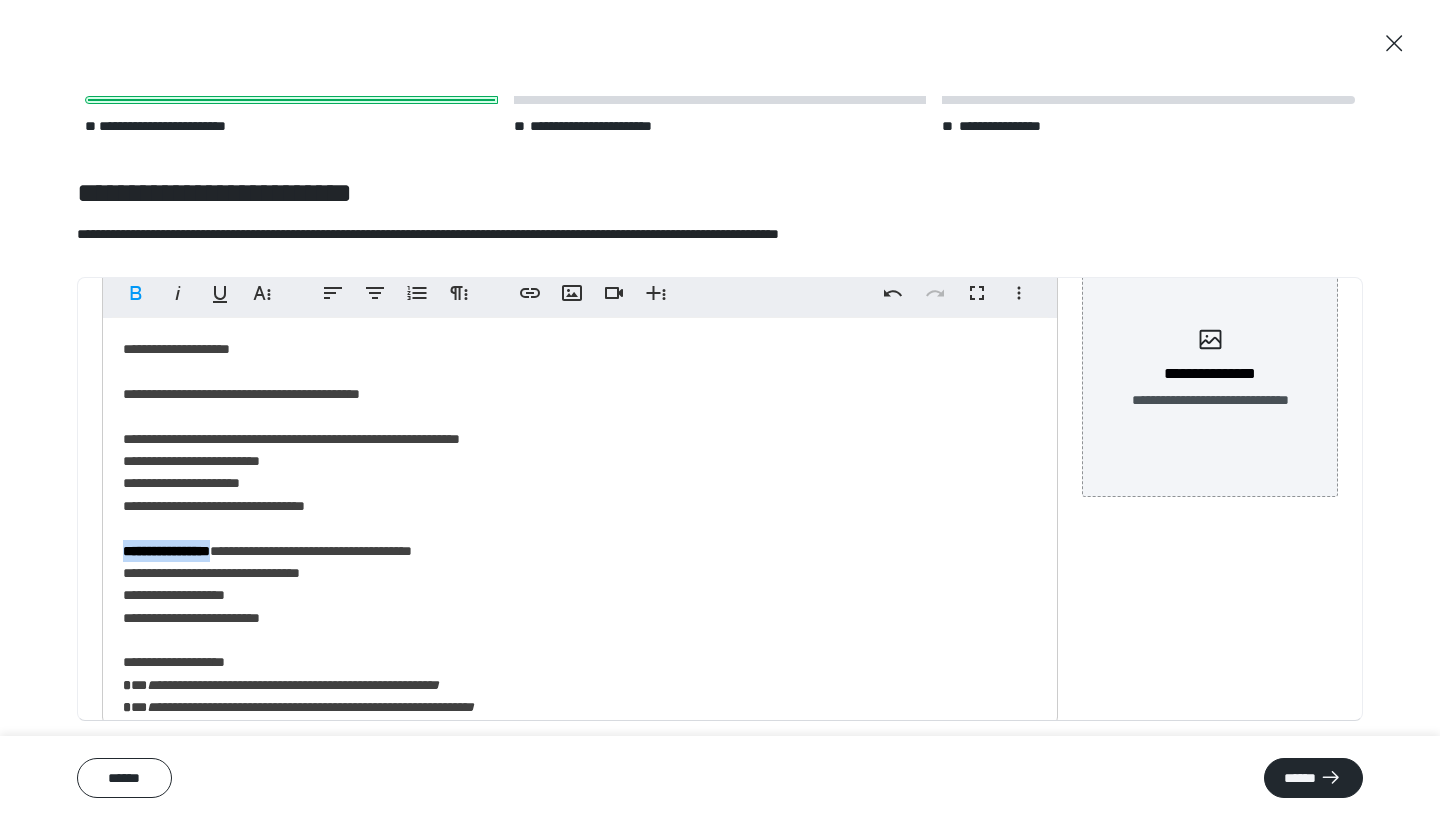 scroll, scrollTop: 0, scrollLeft: 0, axis: both 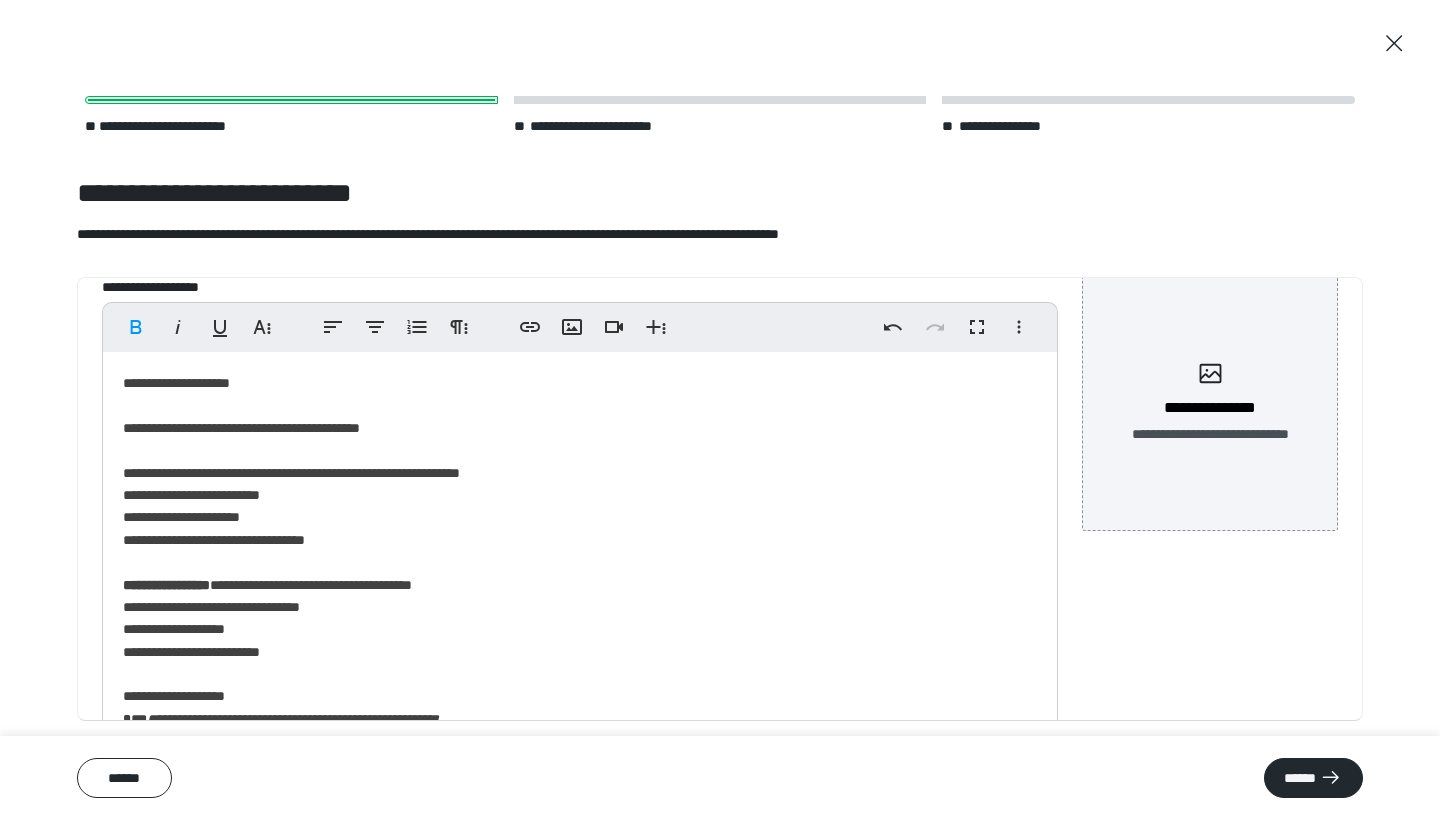 click on "**********" at bounding box center [580, 999] 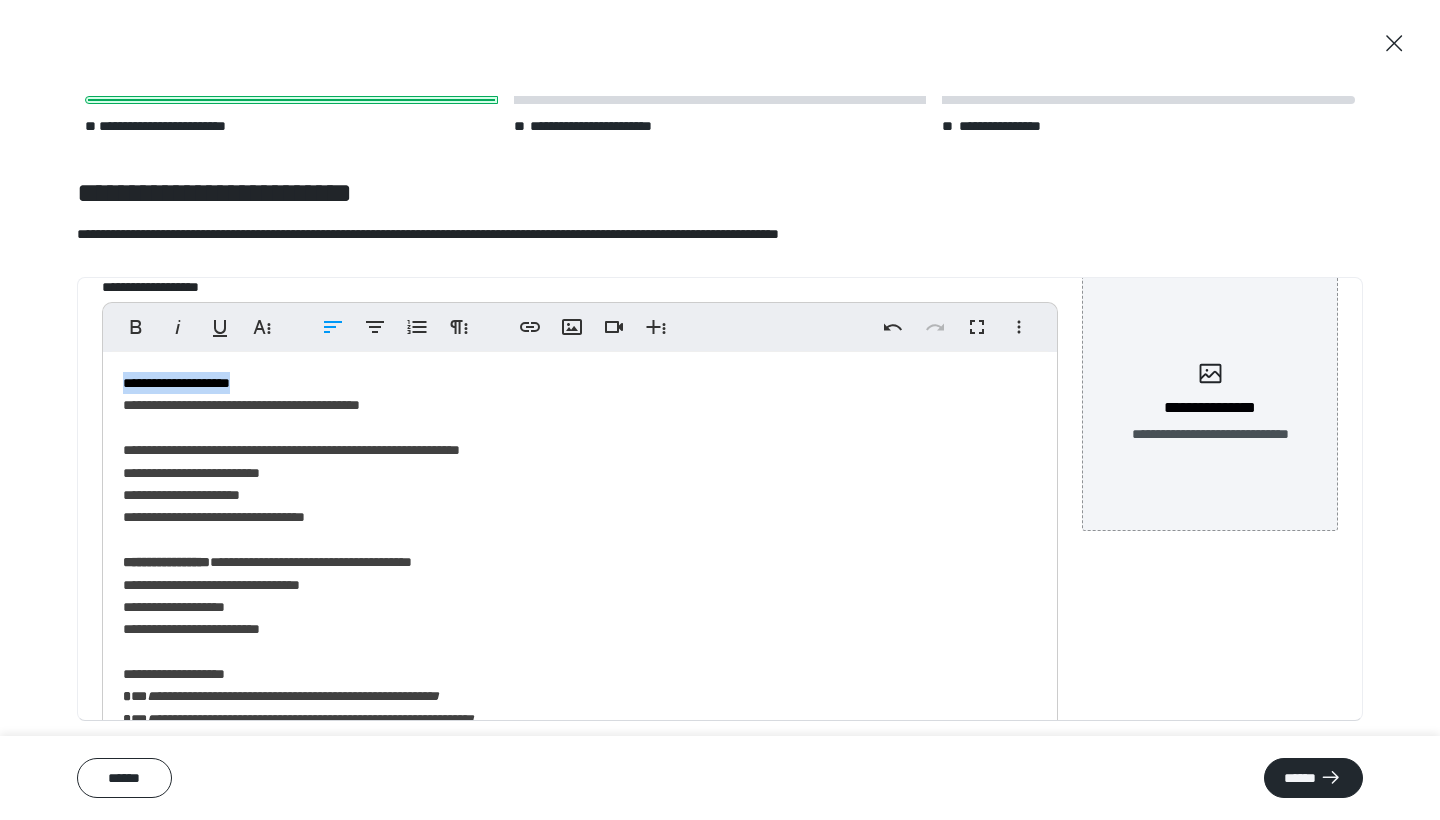 drag, startPoint x: 325, startPoint y: 385, endPoint x: 6, endPoint y: 364, distance: 319.69046 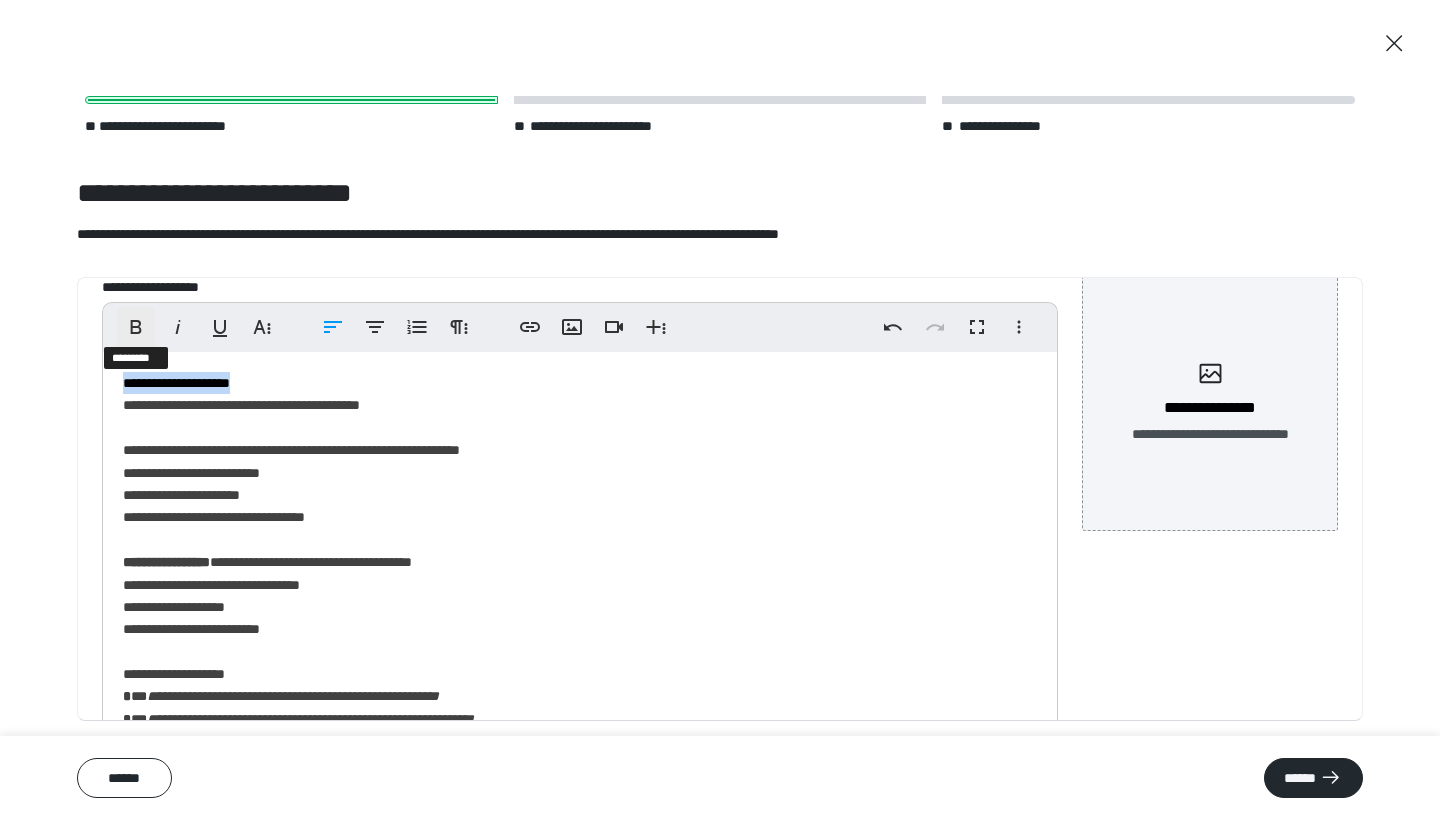 click 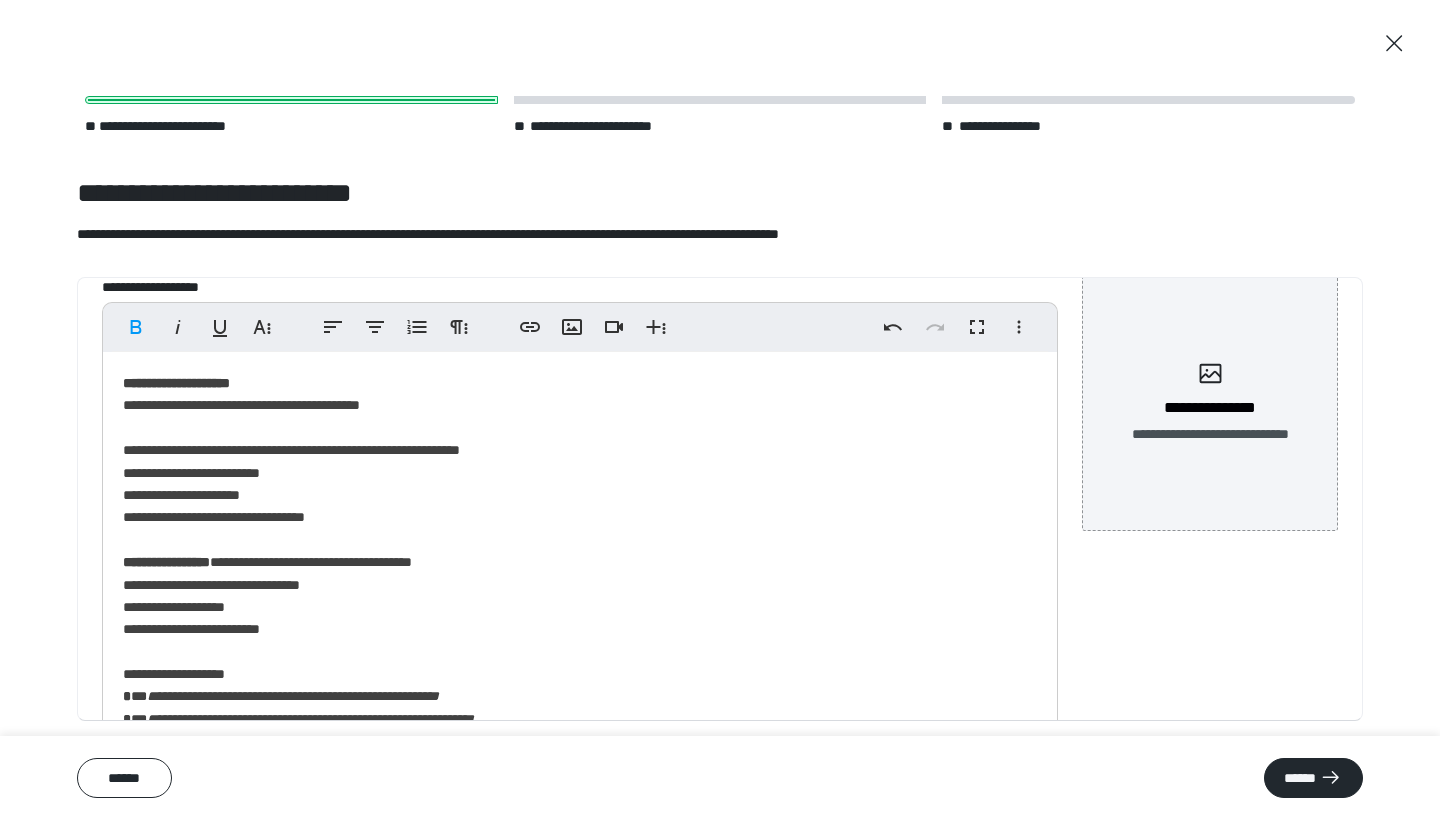 click on "**********" at bounding box center (580, 988) 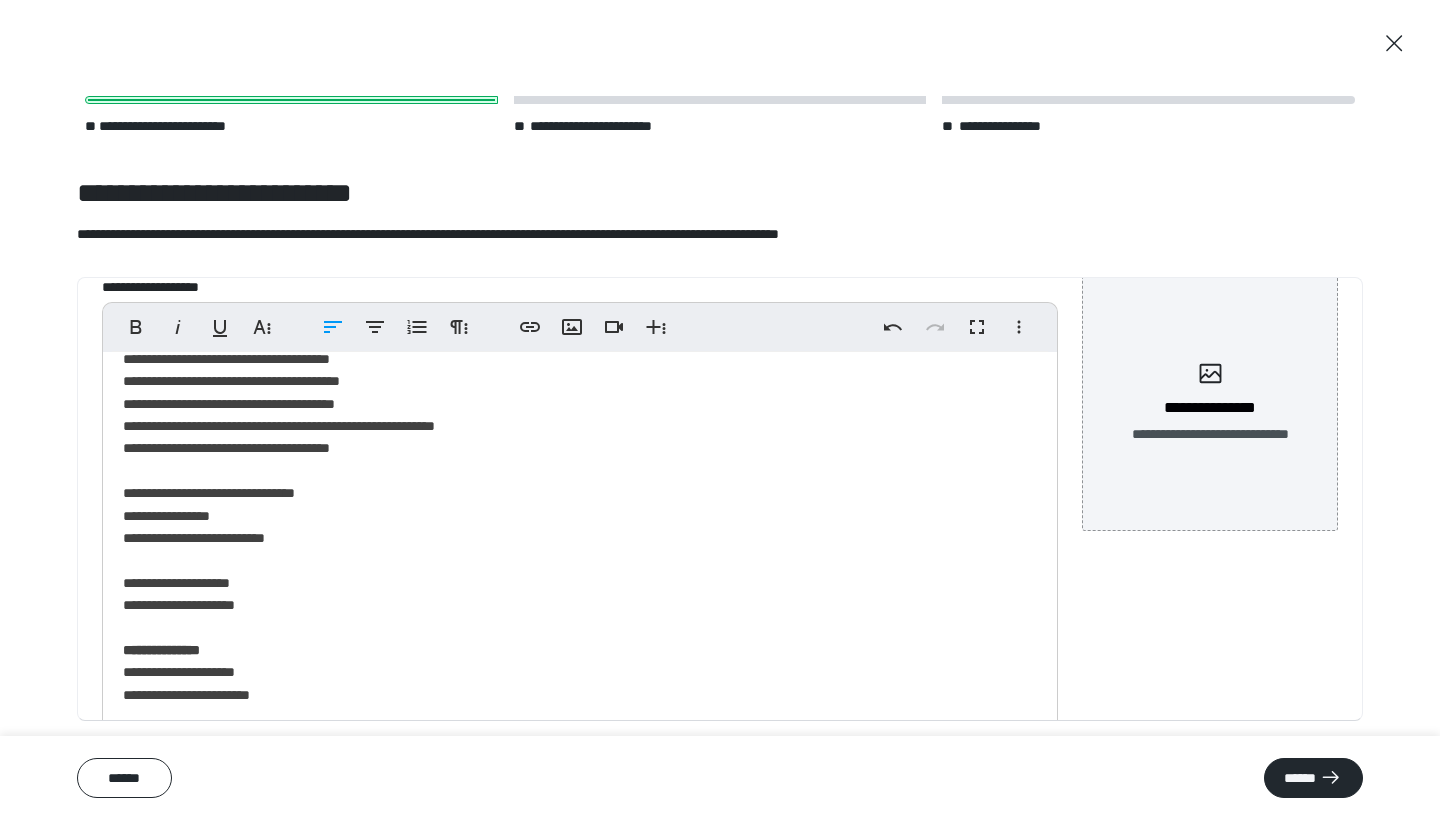 scroll, scrollTop: 873, scrollLeft: 0, axis: vertical 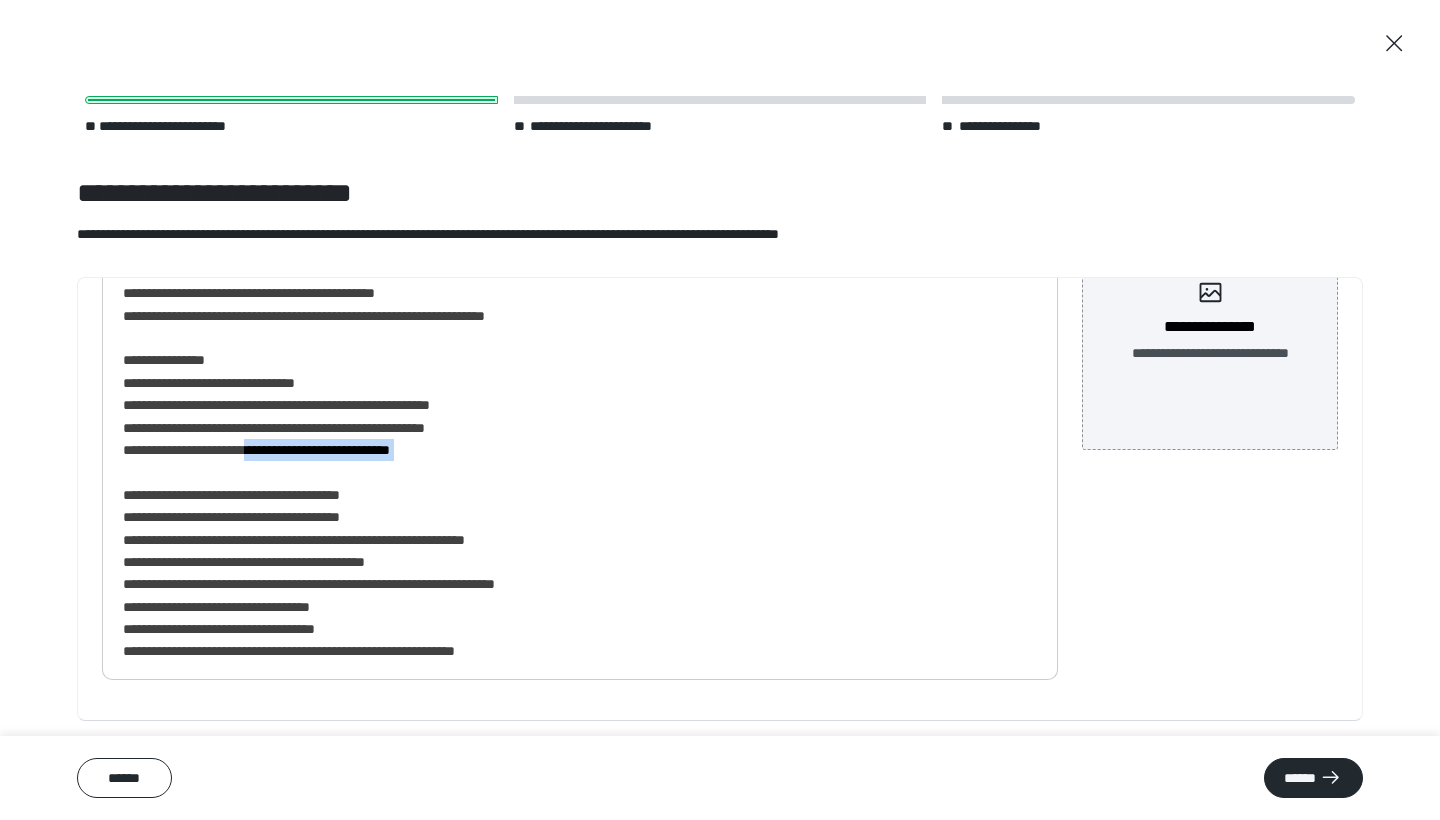 drag, startPoint x: 294, startPoint y: 434, endPoint x: 556, endPoint y: 449, distance: 262.42905 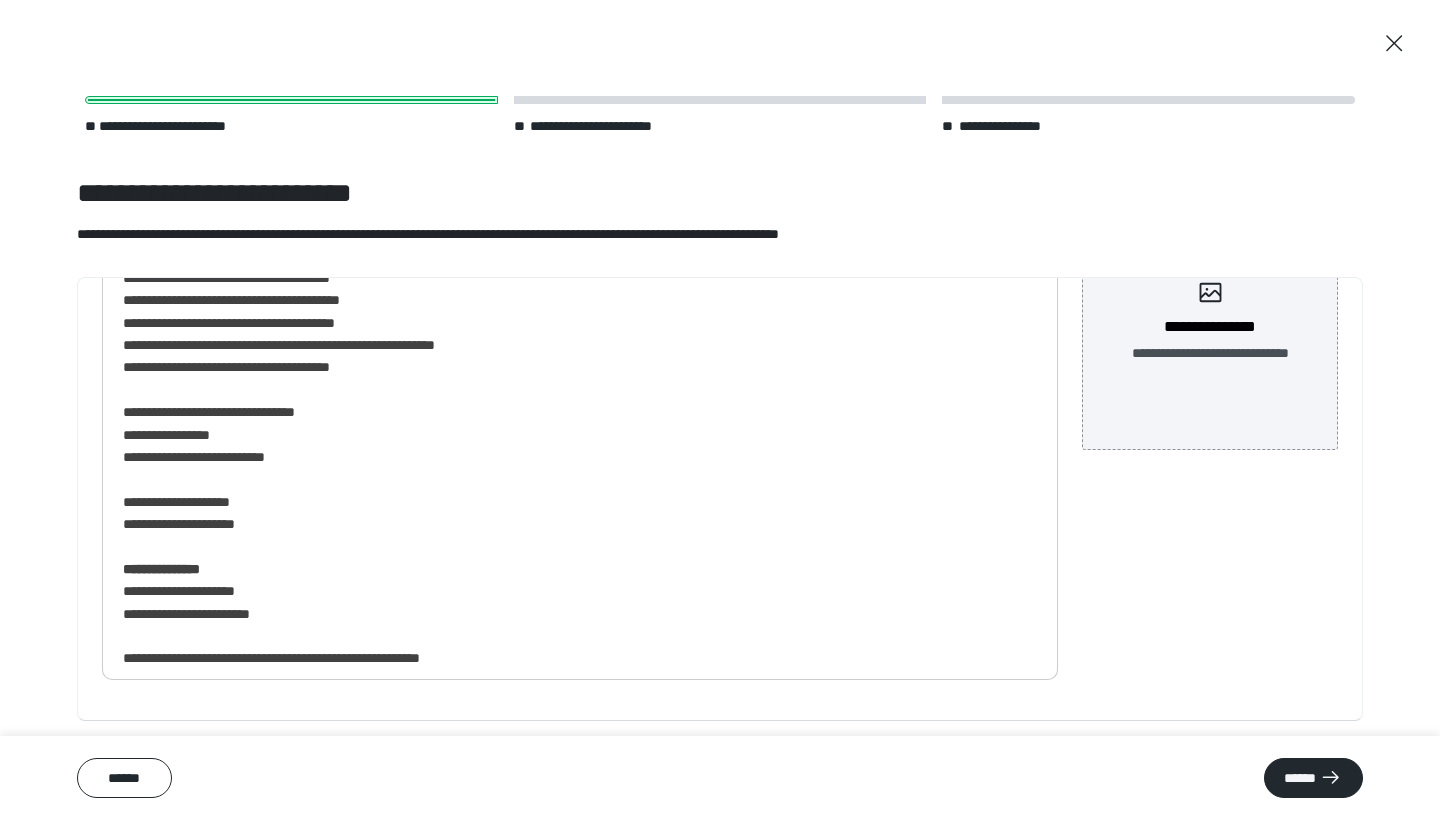 scroll, scrollTop: 873, scrollLeft: 0, axis: vertical 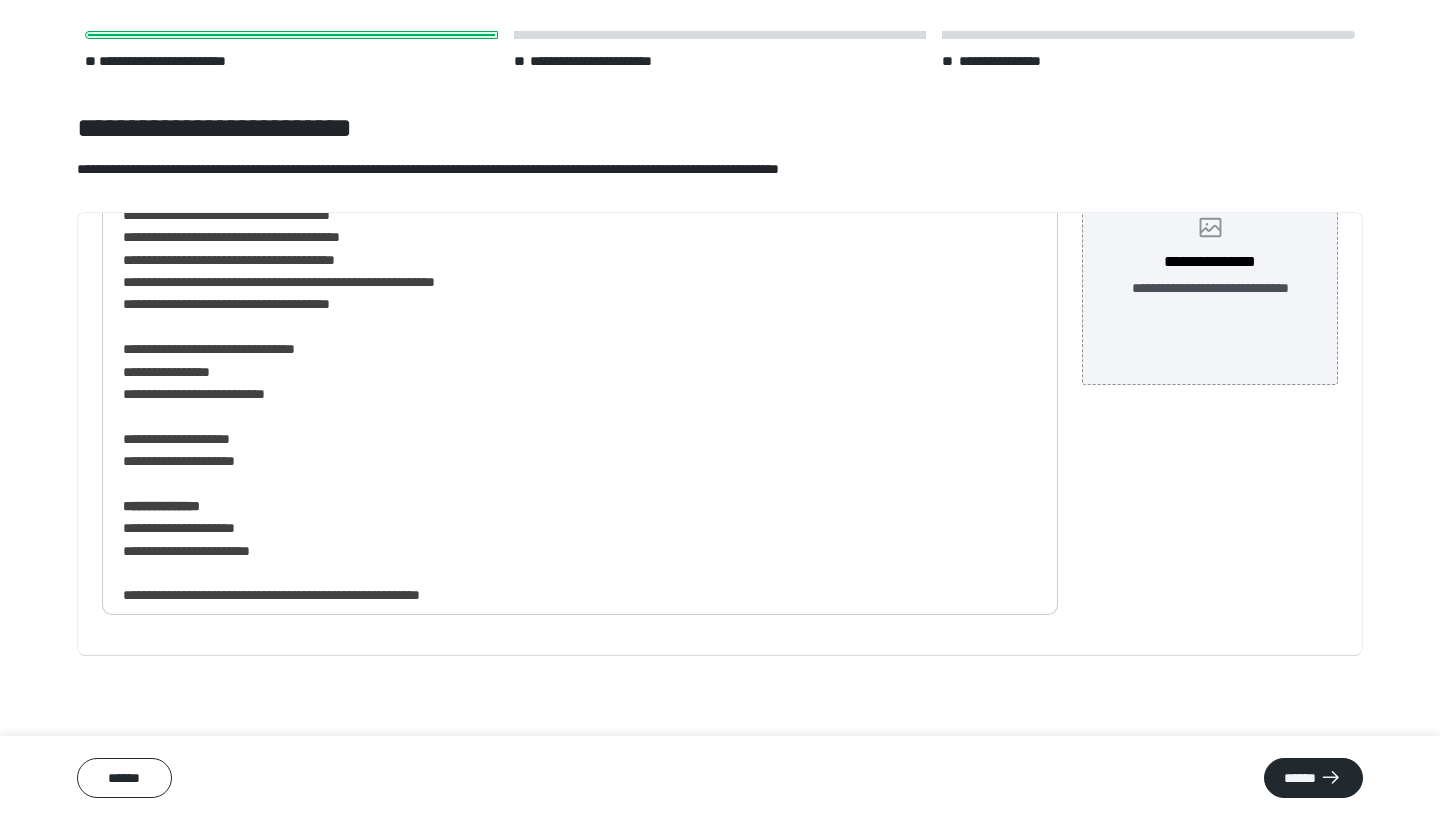 click on "**********" at bounding box center (1210, 288) 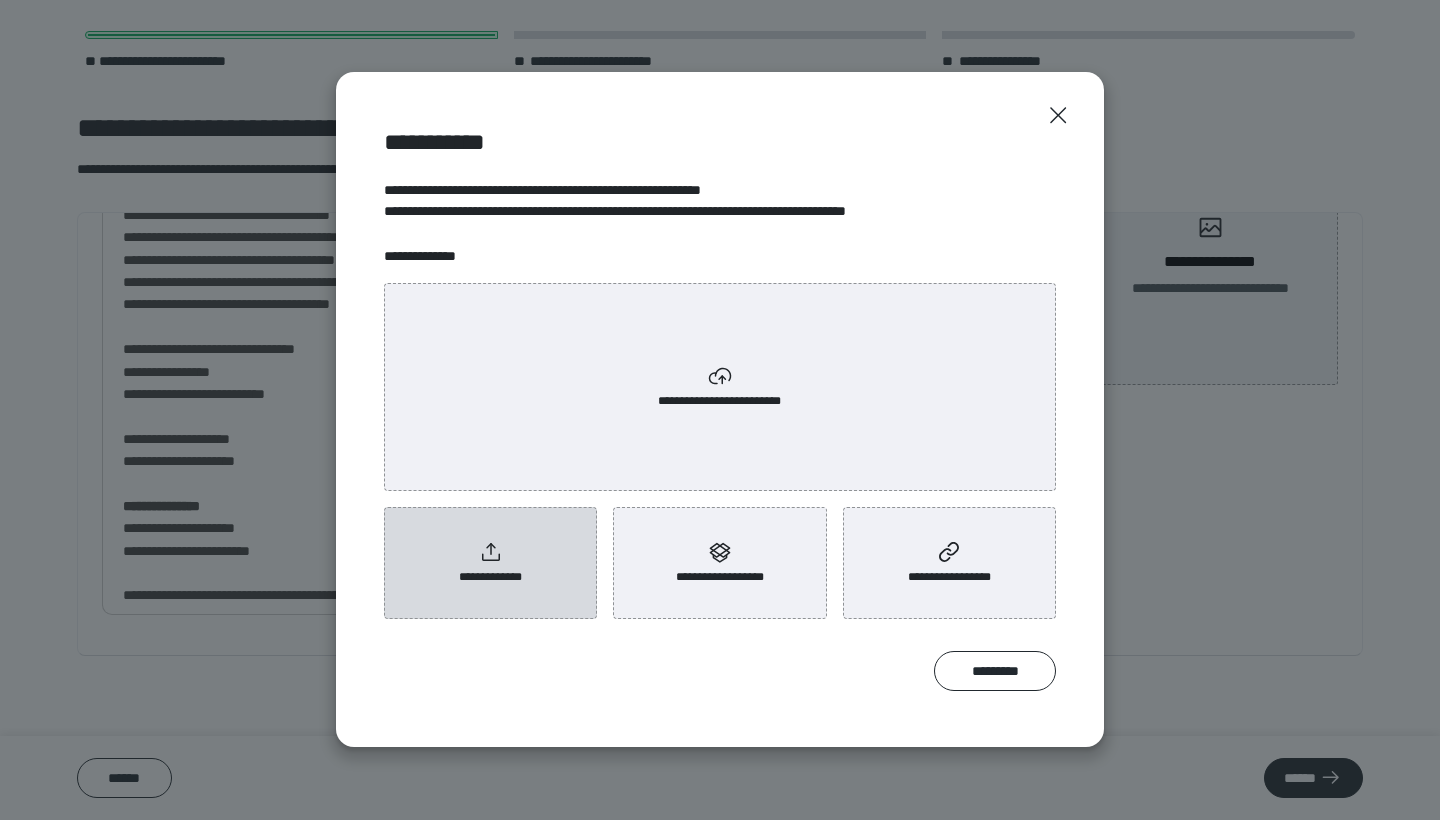 click on "**********" at bounding box center [490, 563] 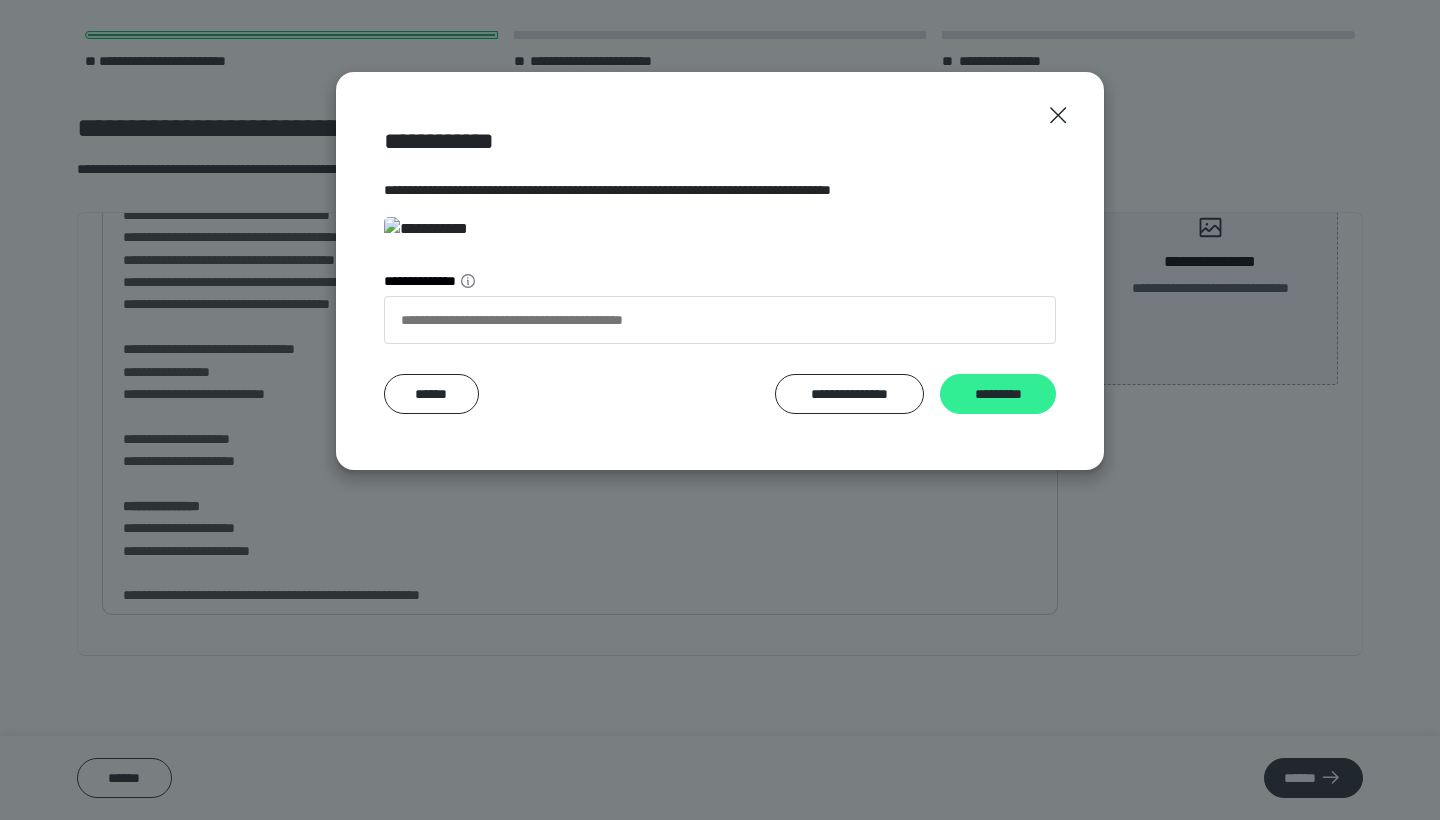 click on "*********" at bounding box center [998, 394] 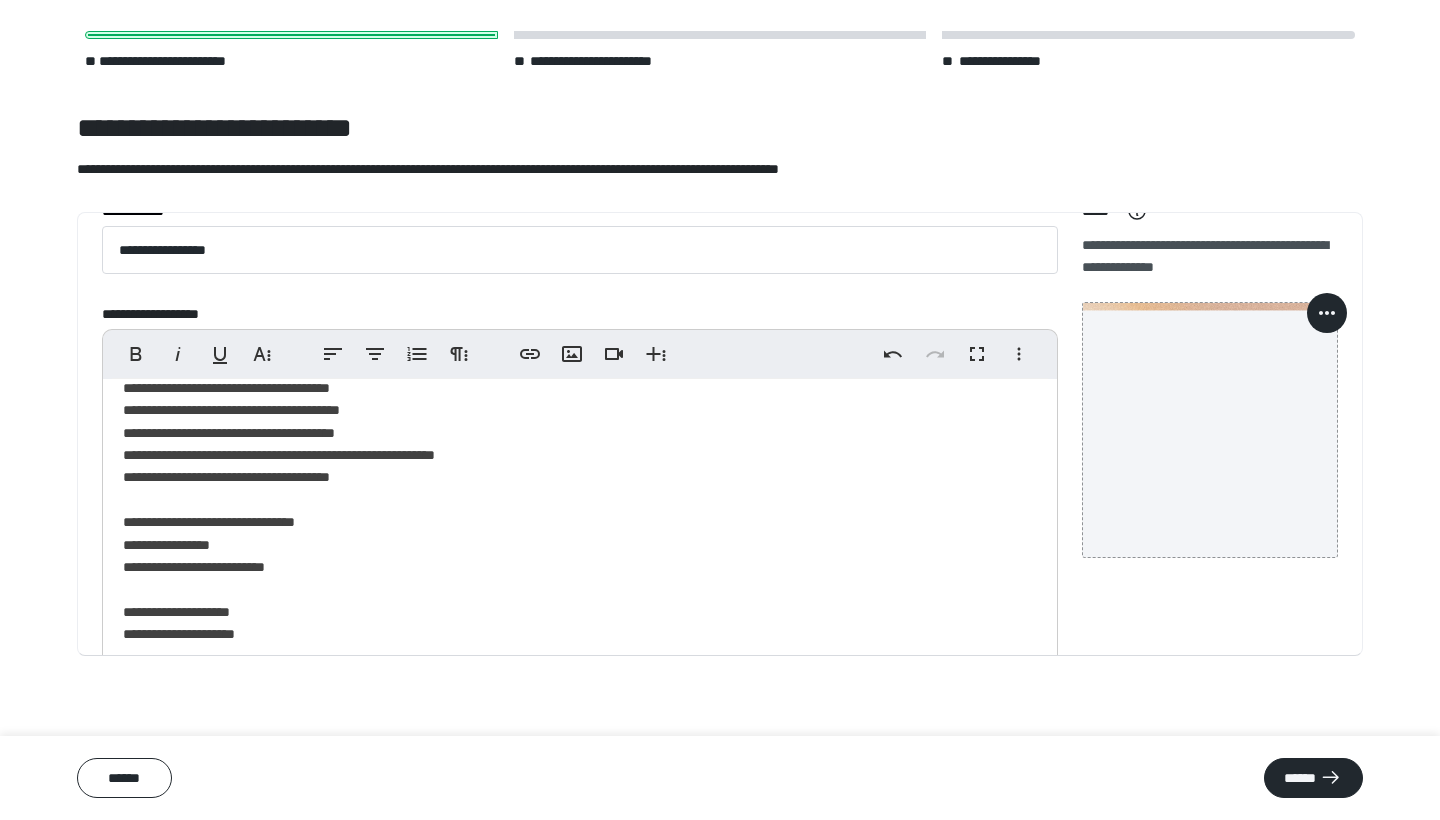 scroll, scrollTop: 20, scrollLeft: 0, axis: vertical 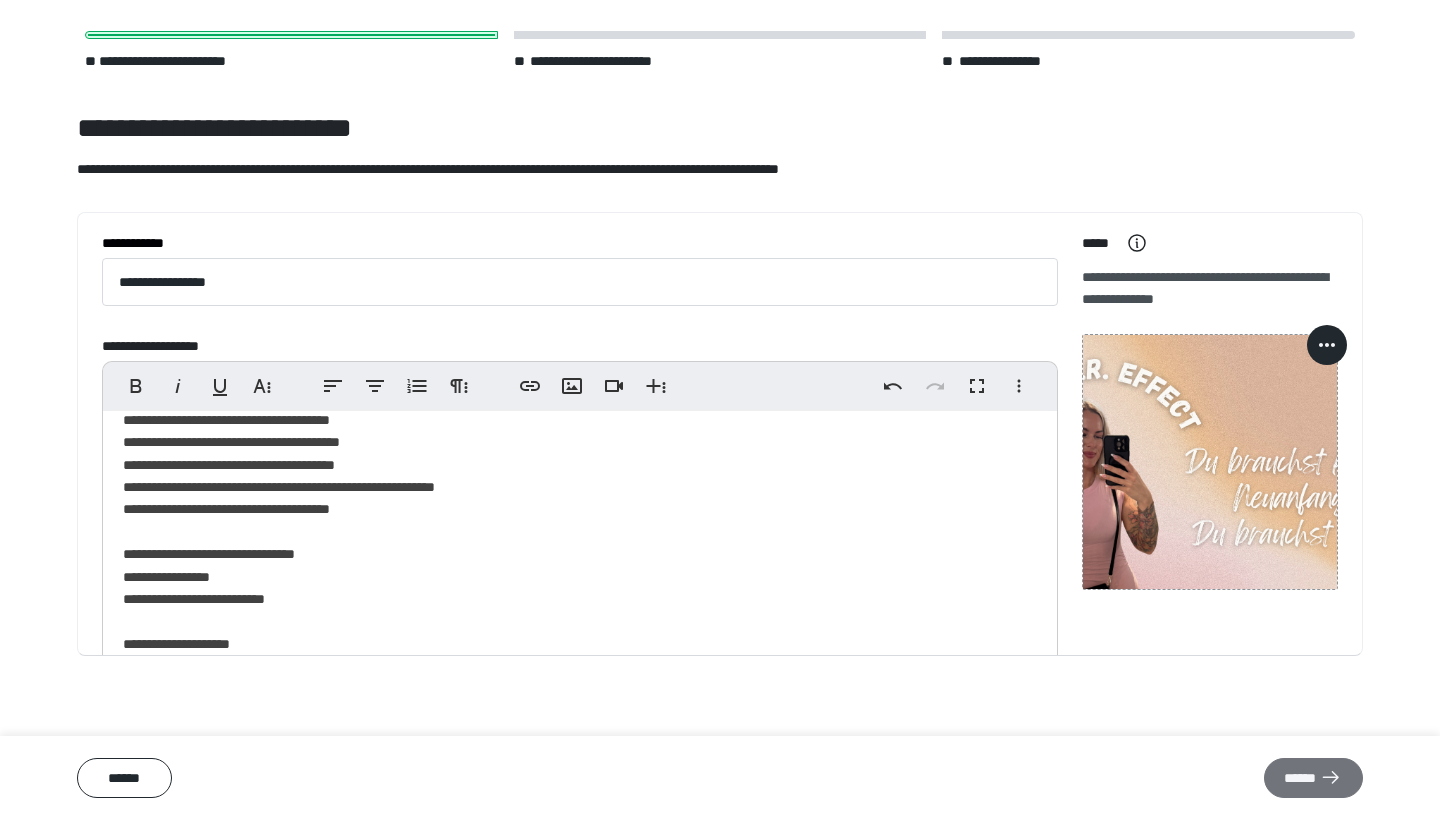 click on "******" at bounding box center (1313, 778) 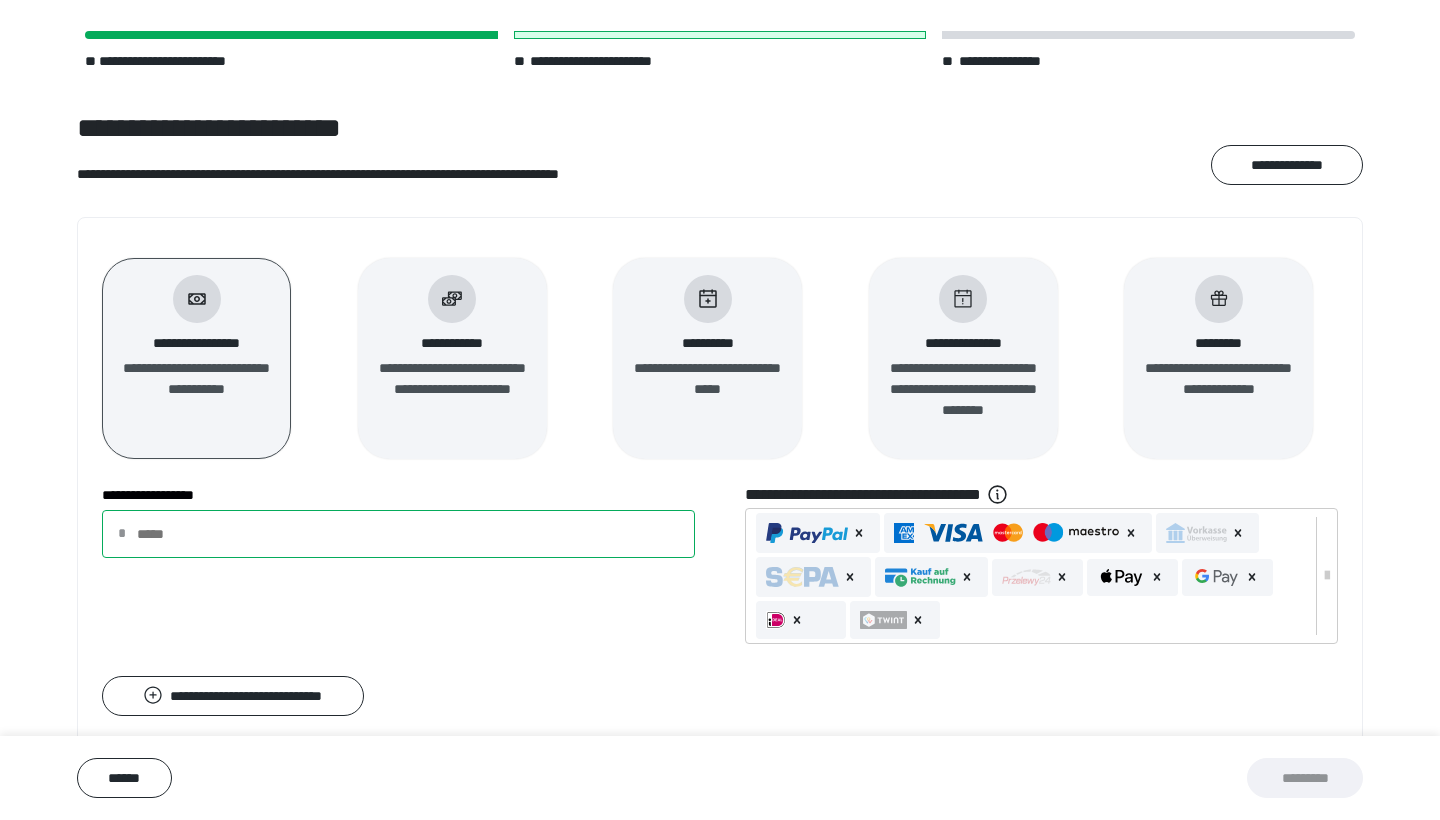 click on "**********" at bounding box center [398, 534] 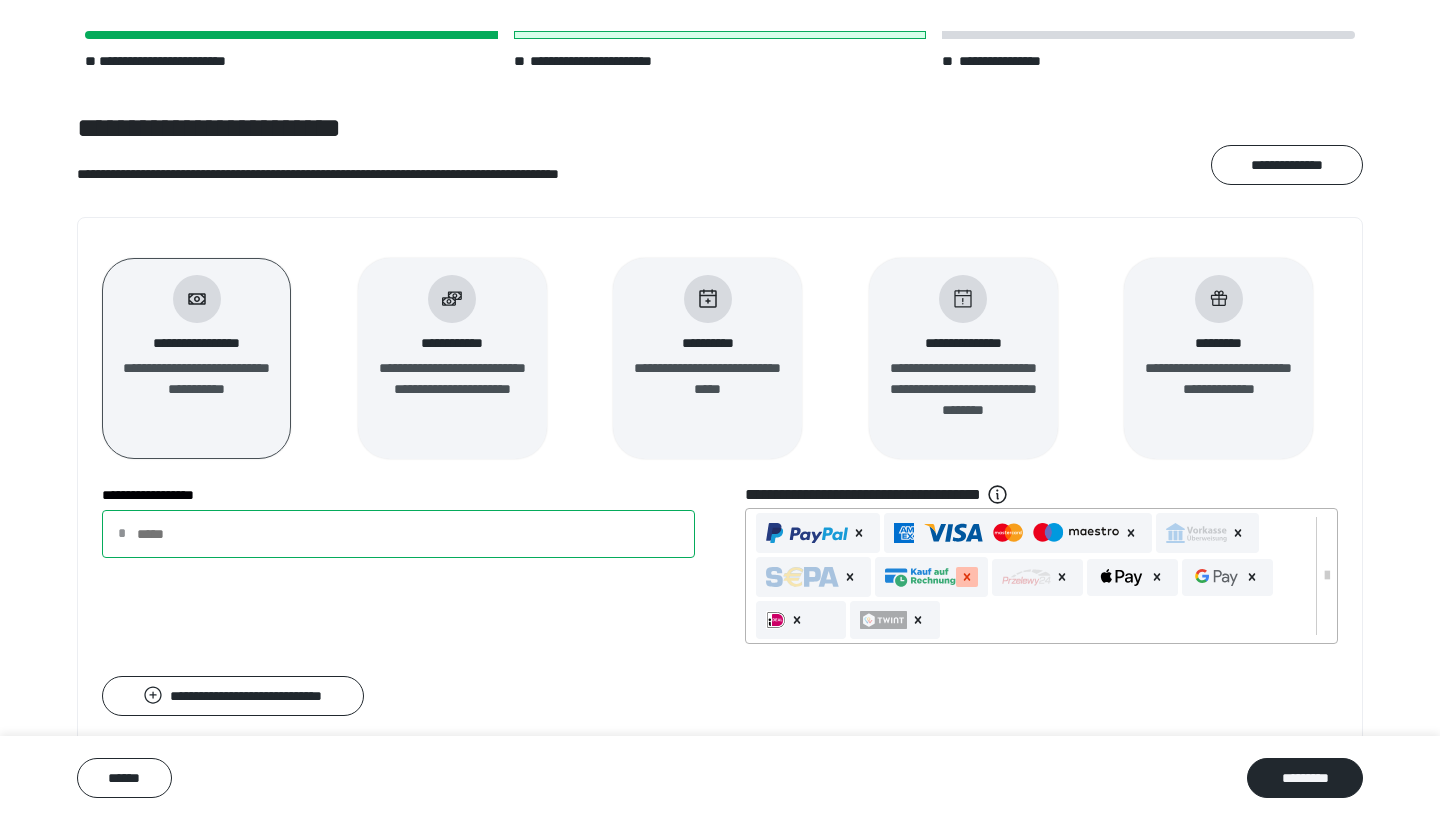 click at bounding box center [967, 577] 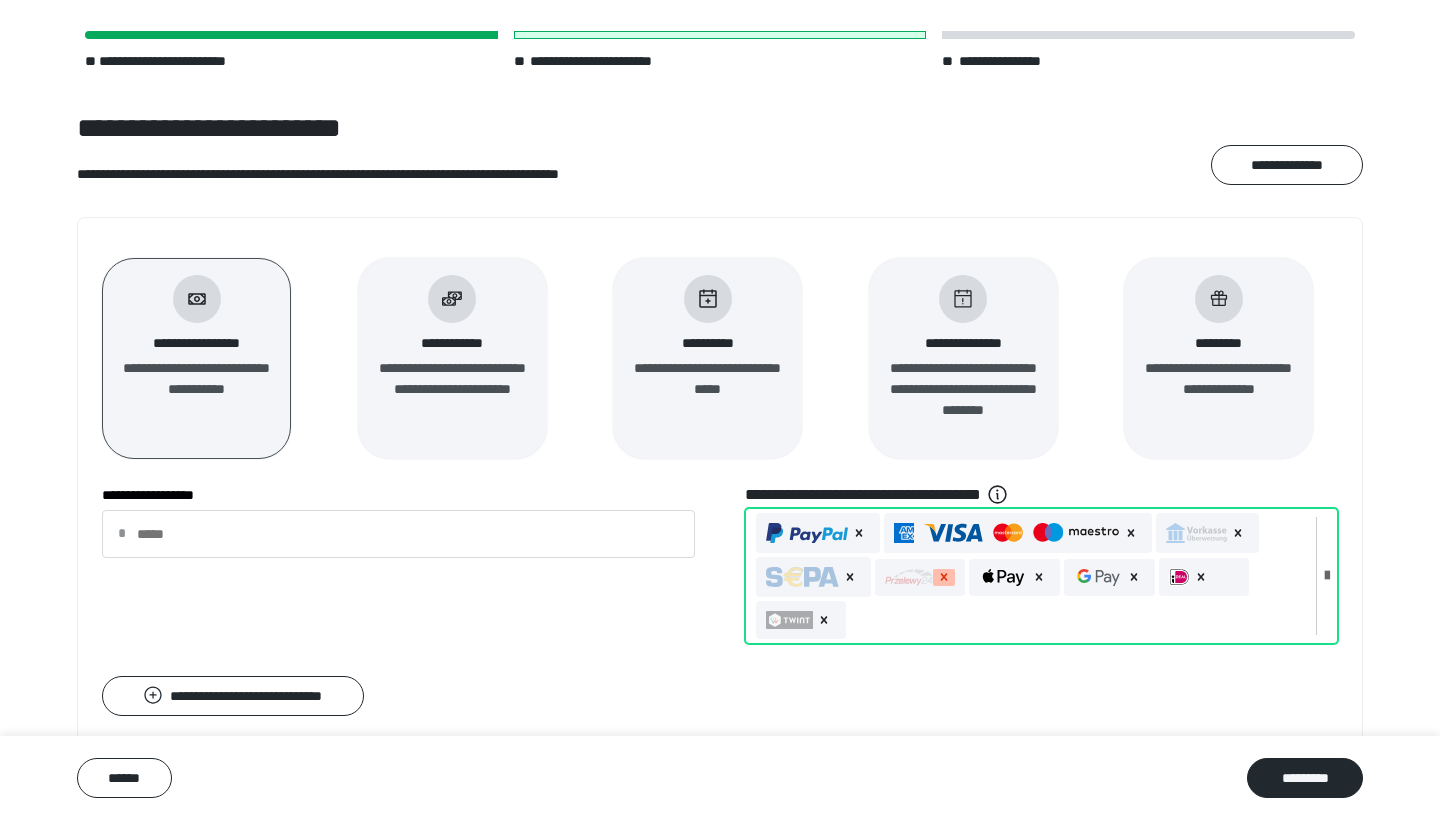 click at bounding box center [944, 577] 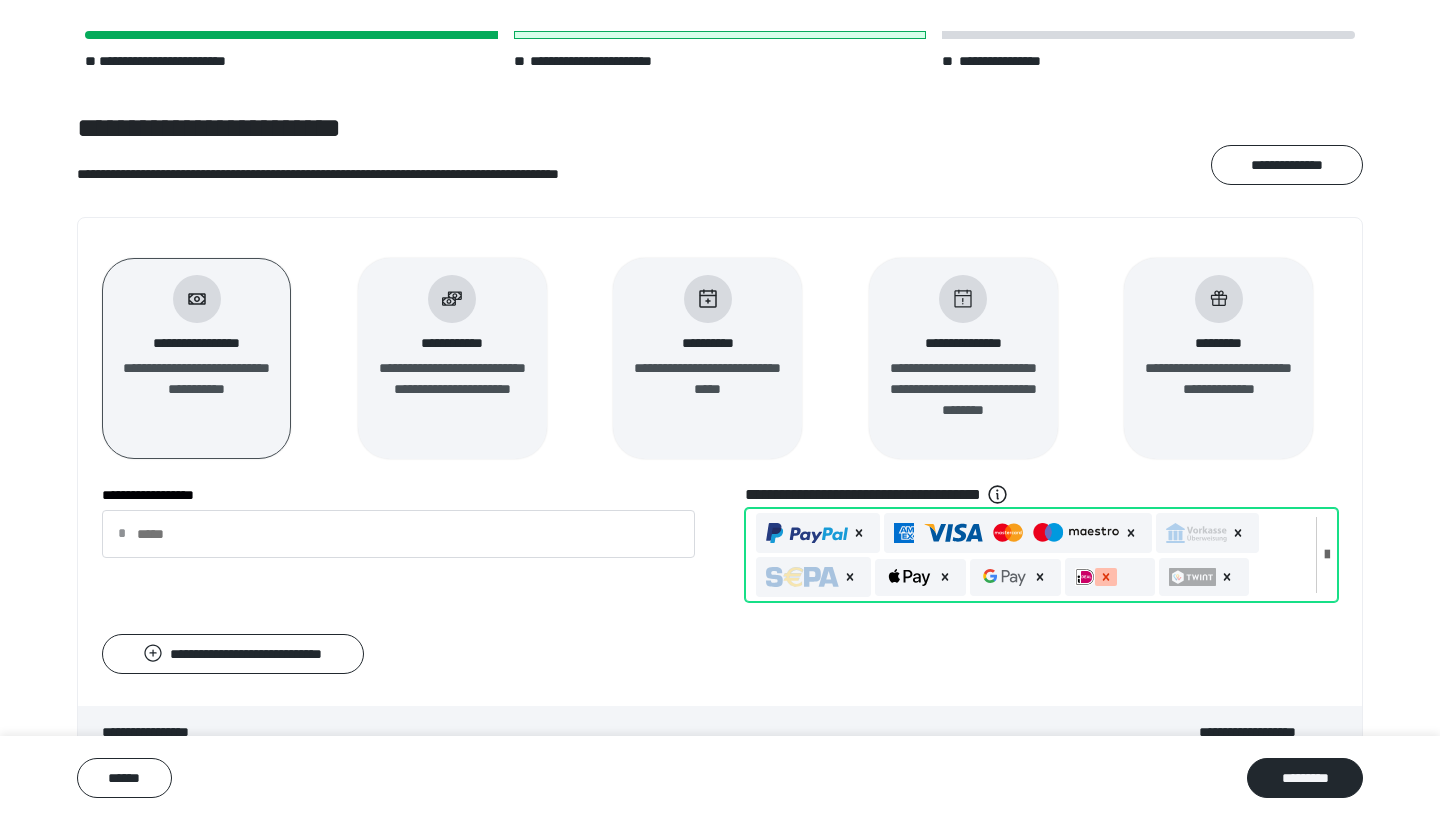 click 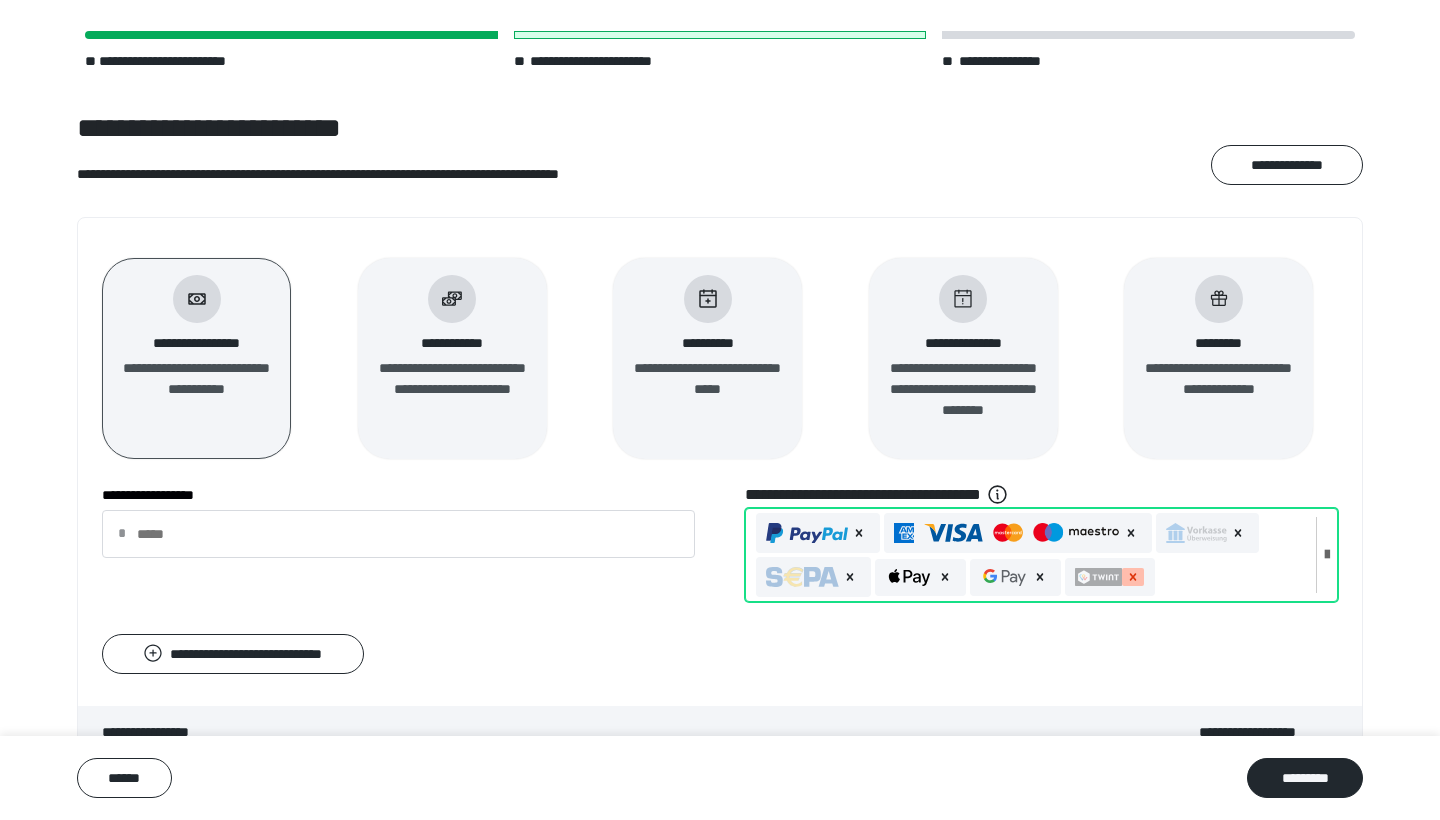 click 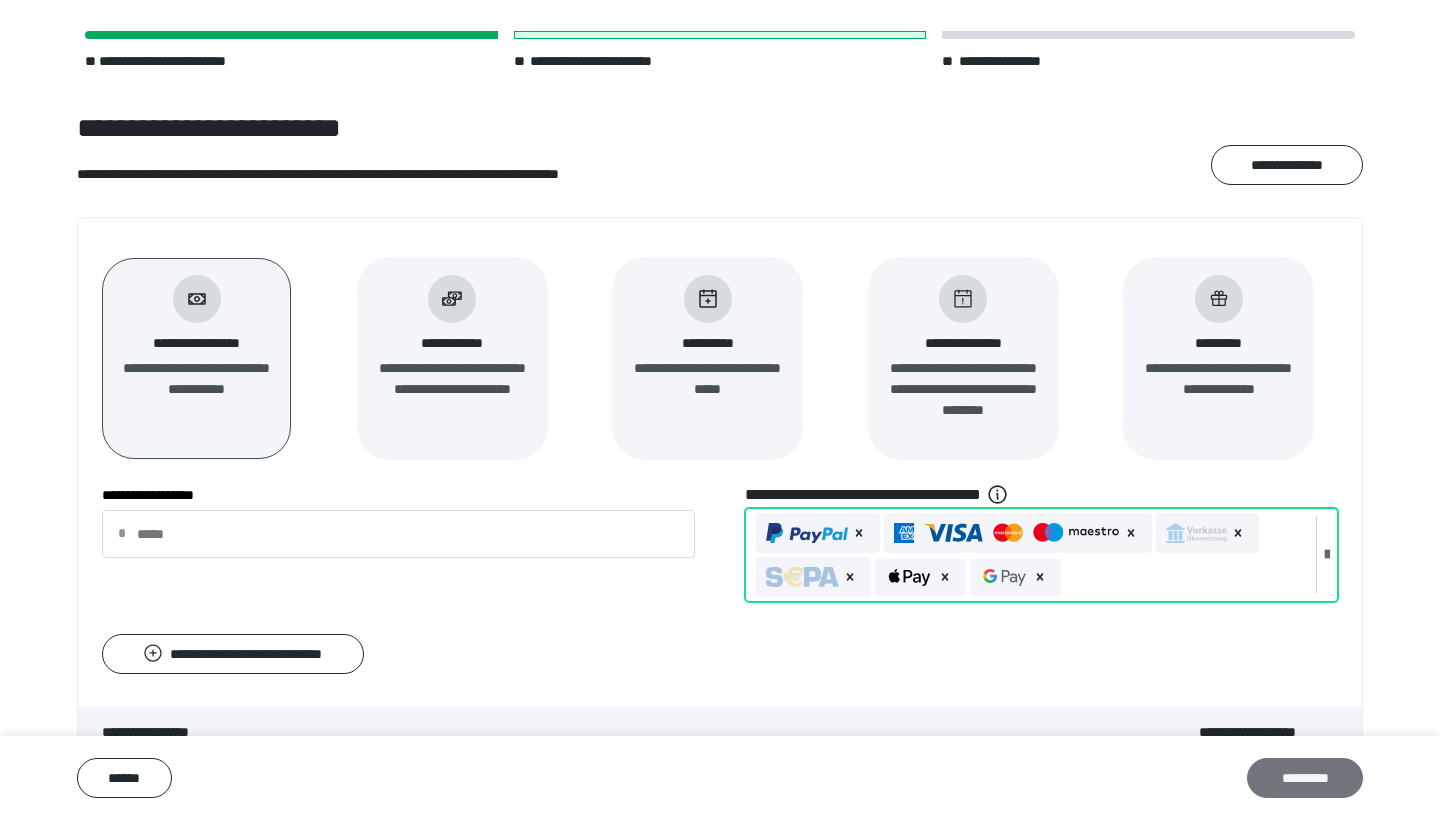 click on "*********" at bounding box center [1305, 778] 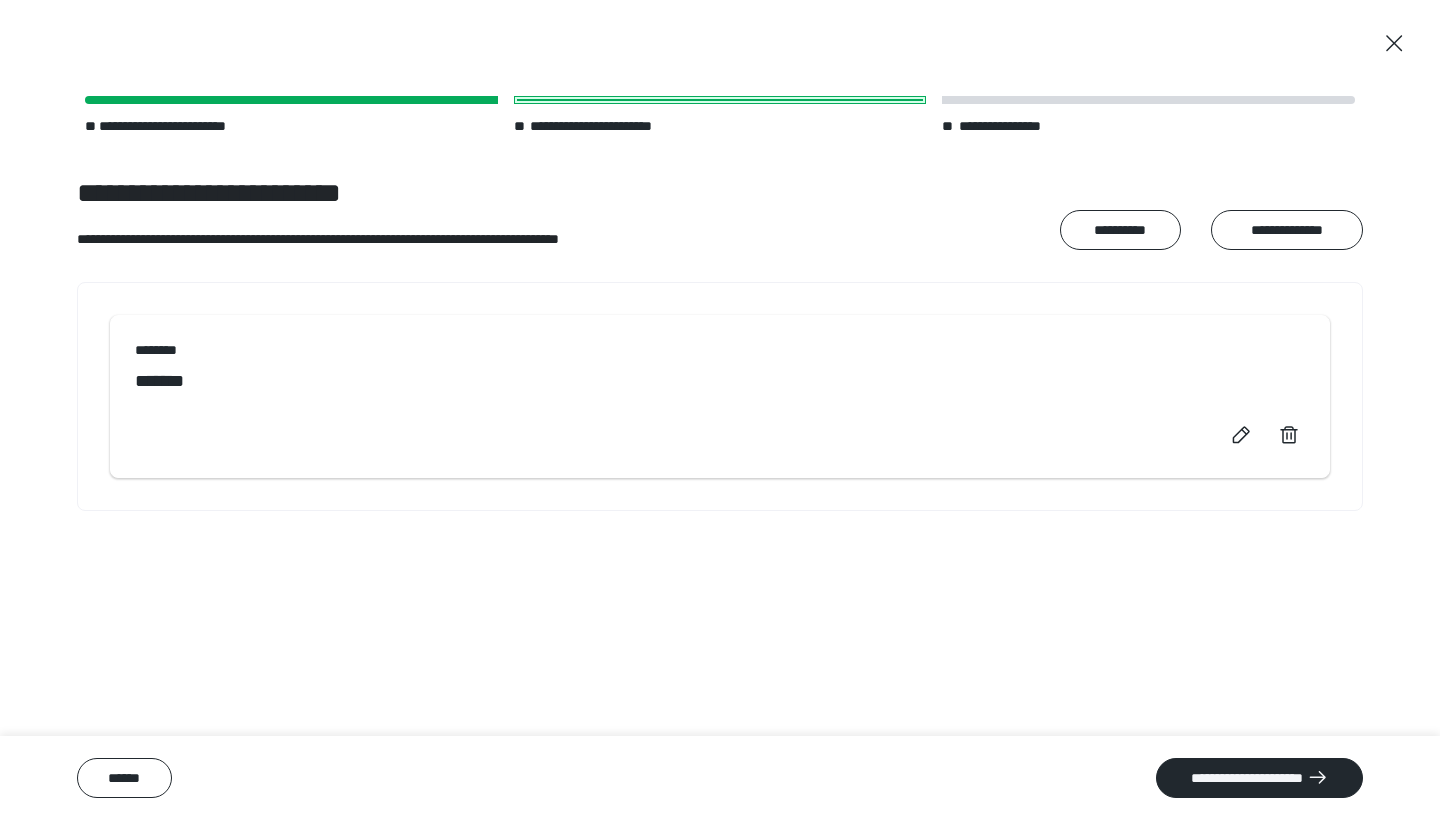 scroll, scrollTop: 0, scrollLeft: 0, axis: both 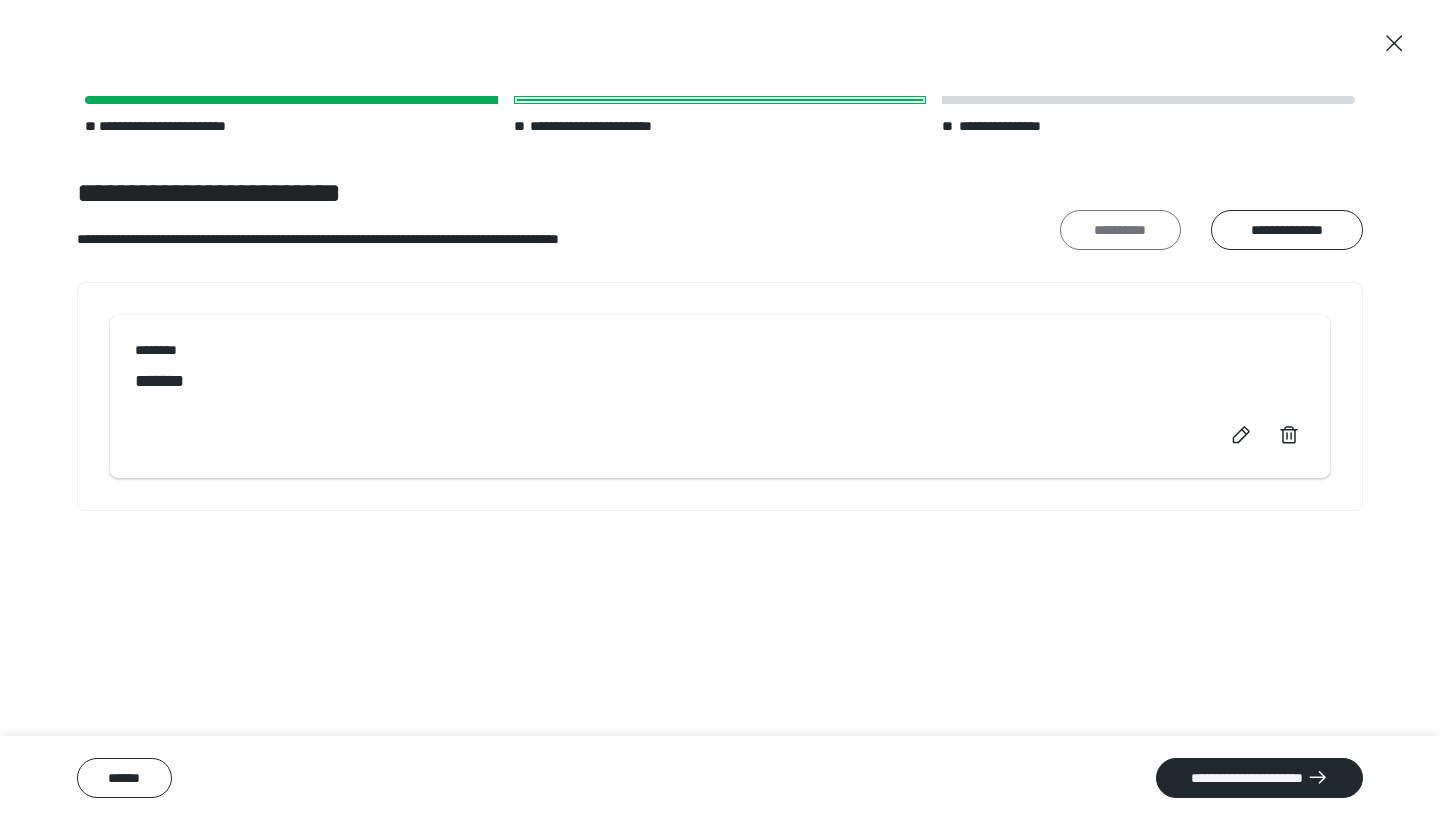 click on "**********" at bounding box center [1120, 230] 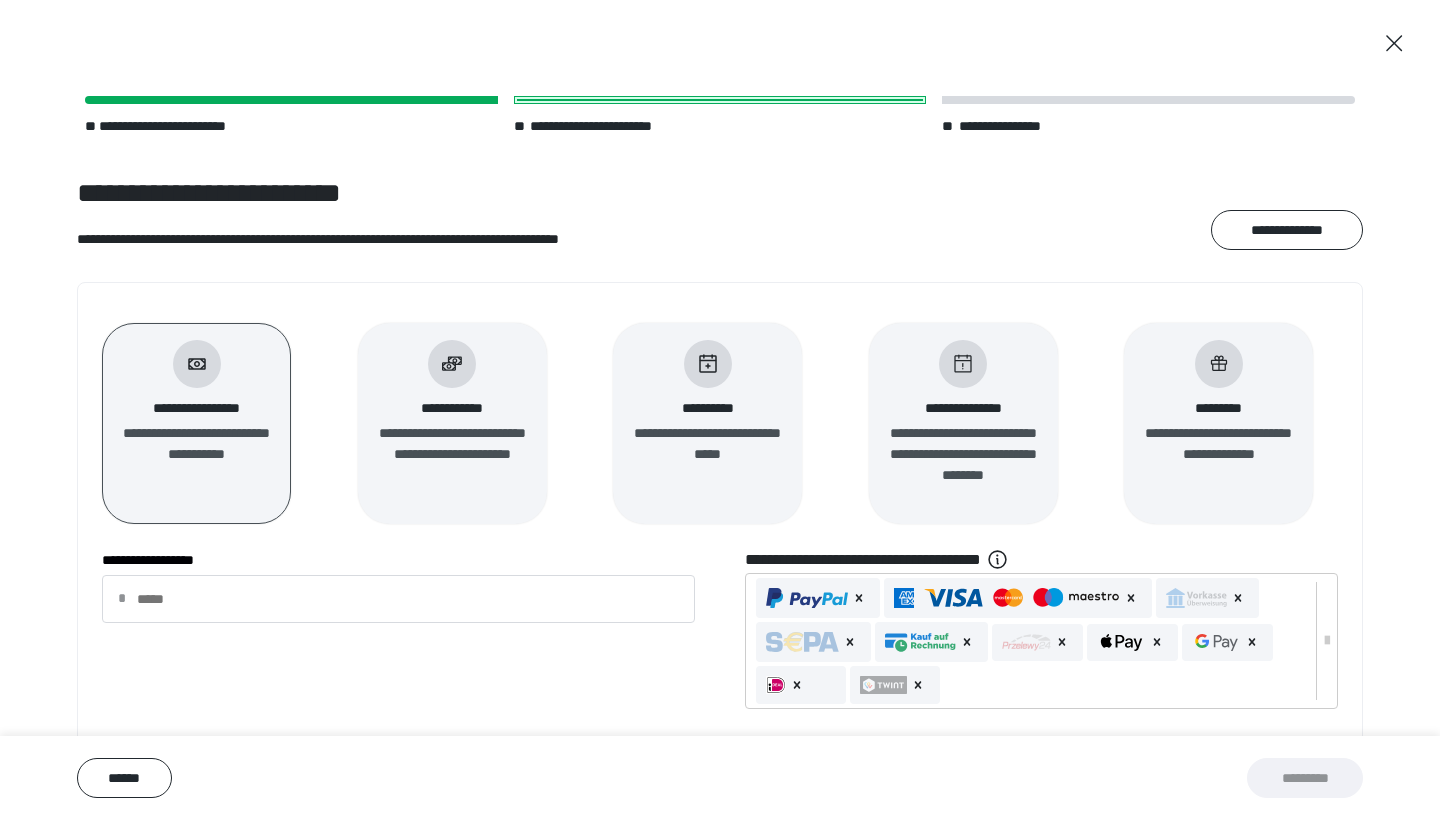 click on "**********" at bounding box center [452, 408] 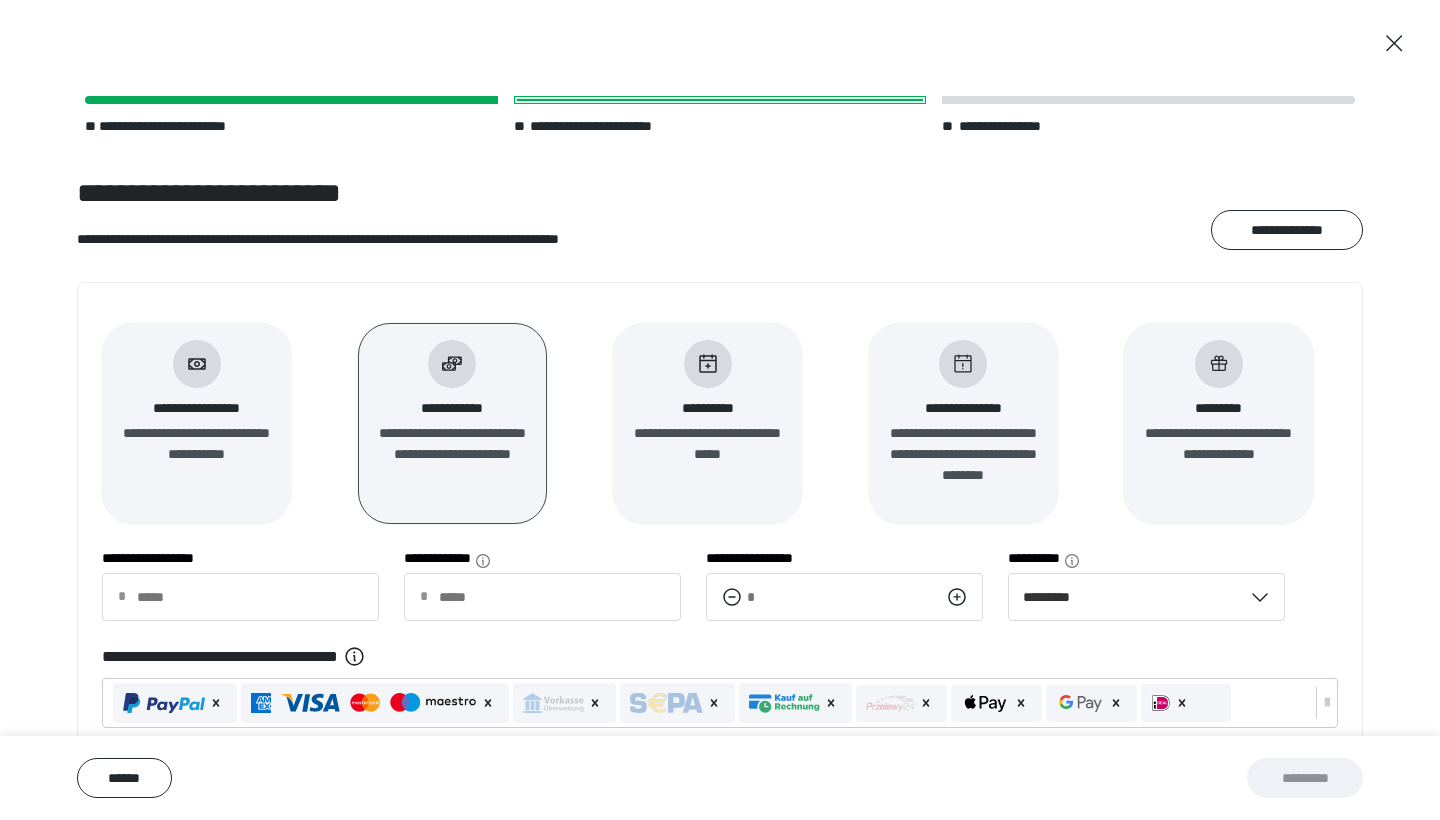 click 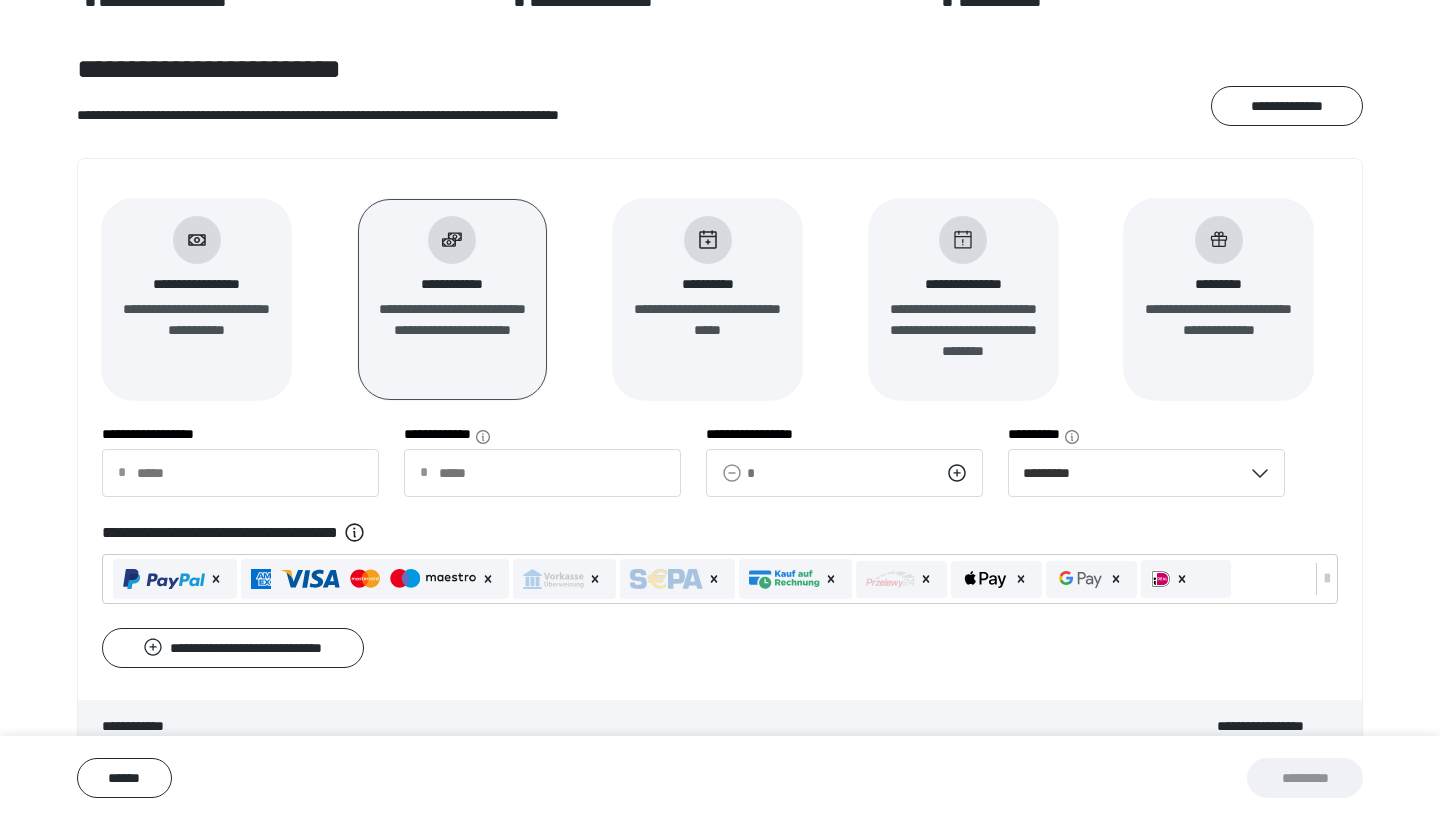 scroll, scrollTop: 125, scrollLeft: 0, axis: vertical 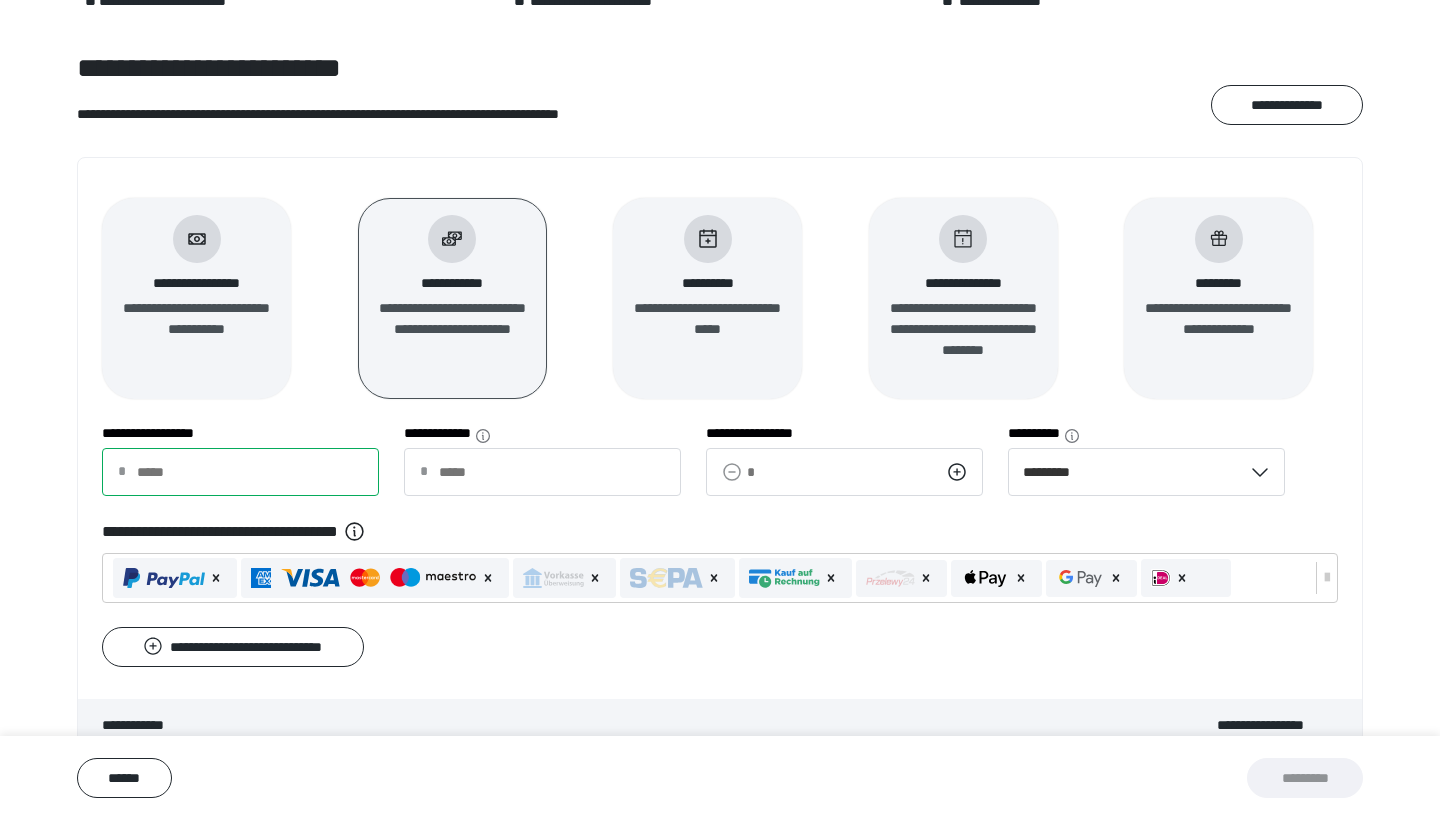 click on "**********" at bounding box center (240, 472) 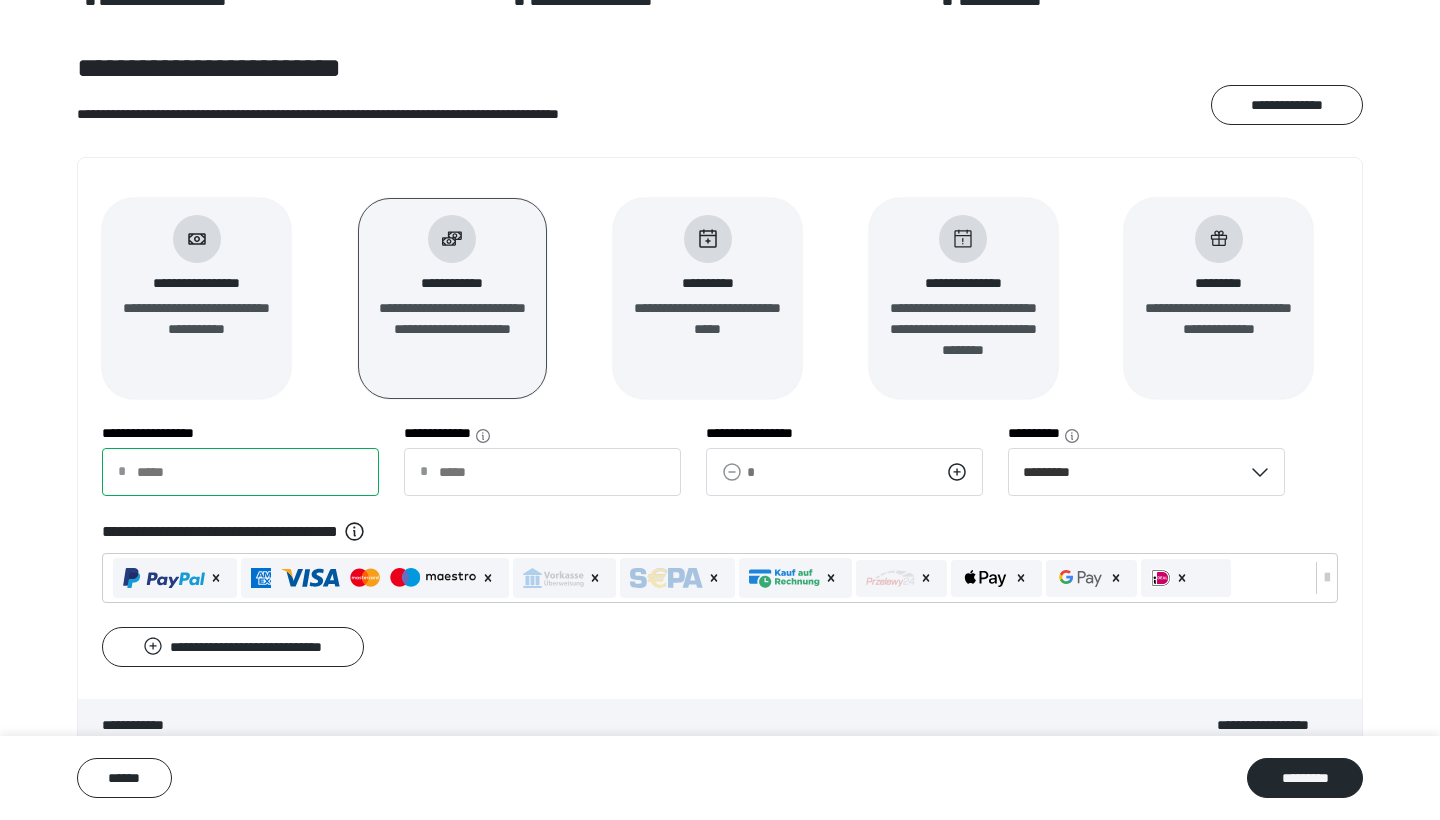type on "*****" 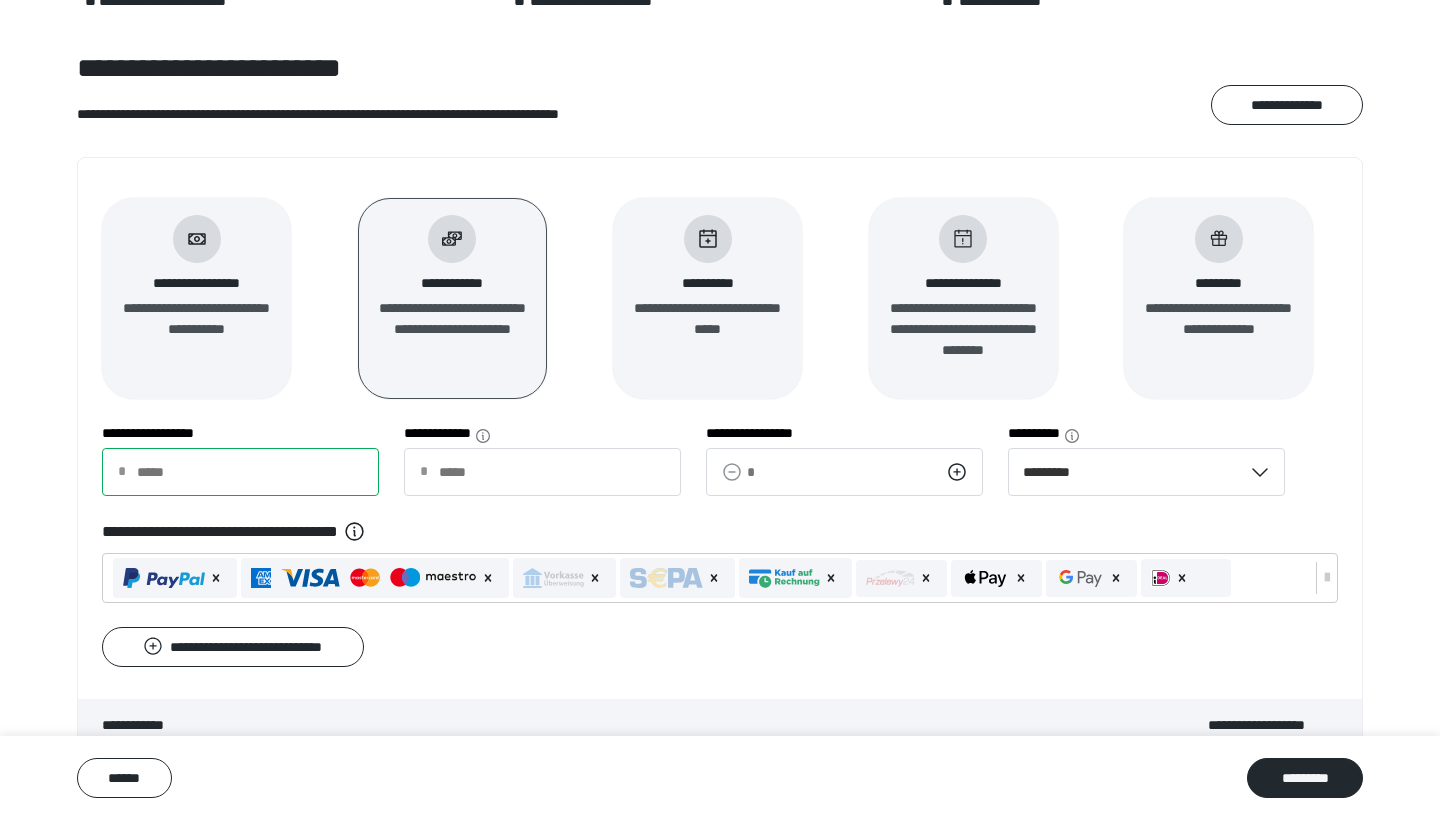type on "******" 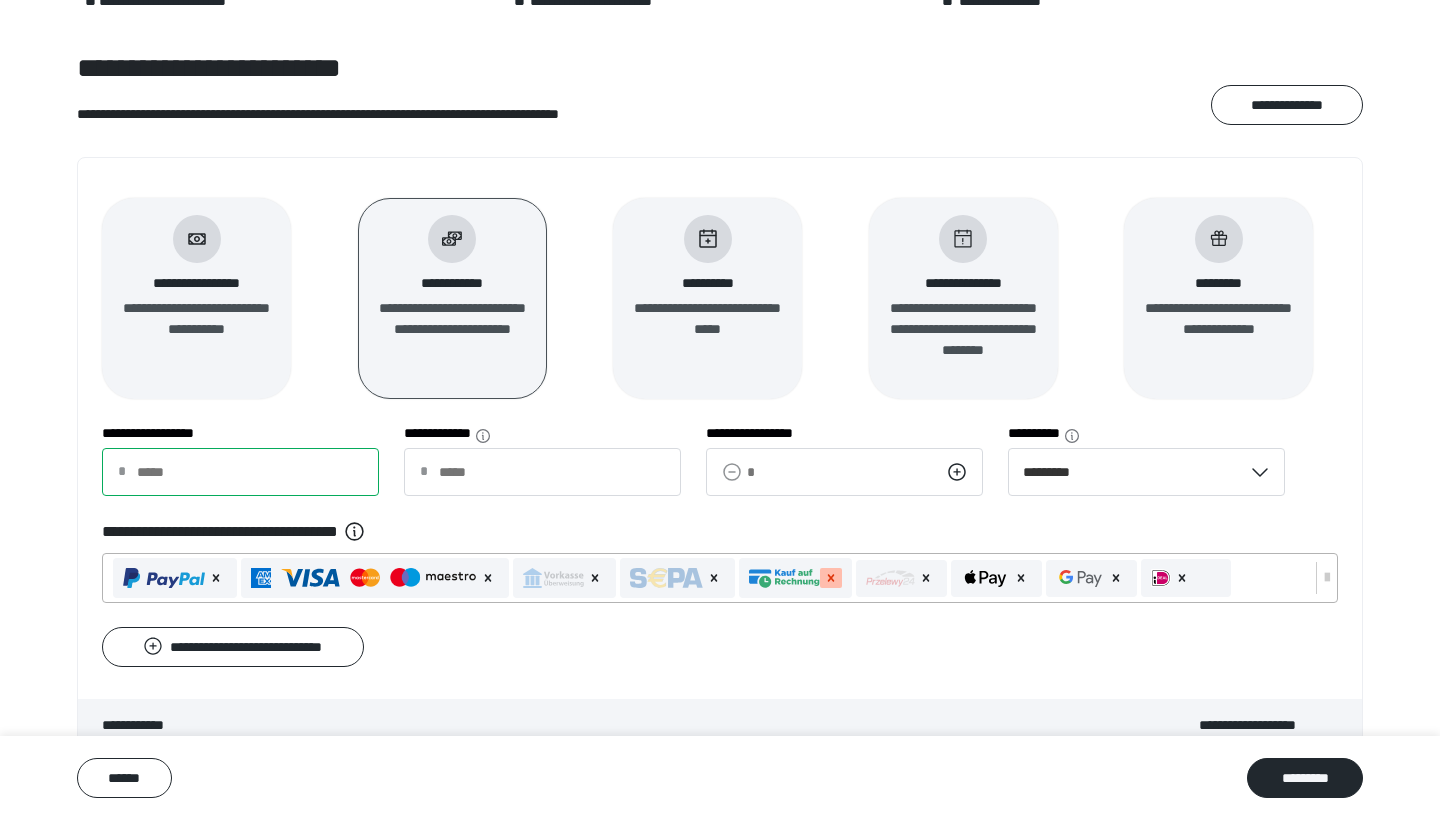 click 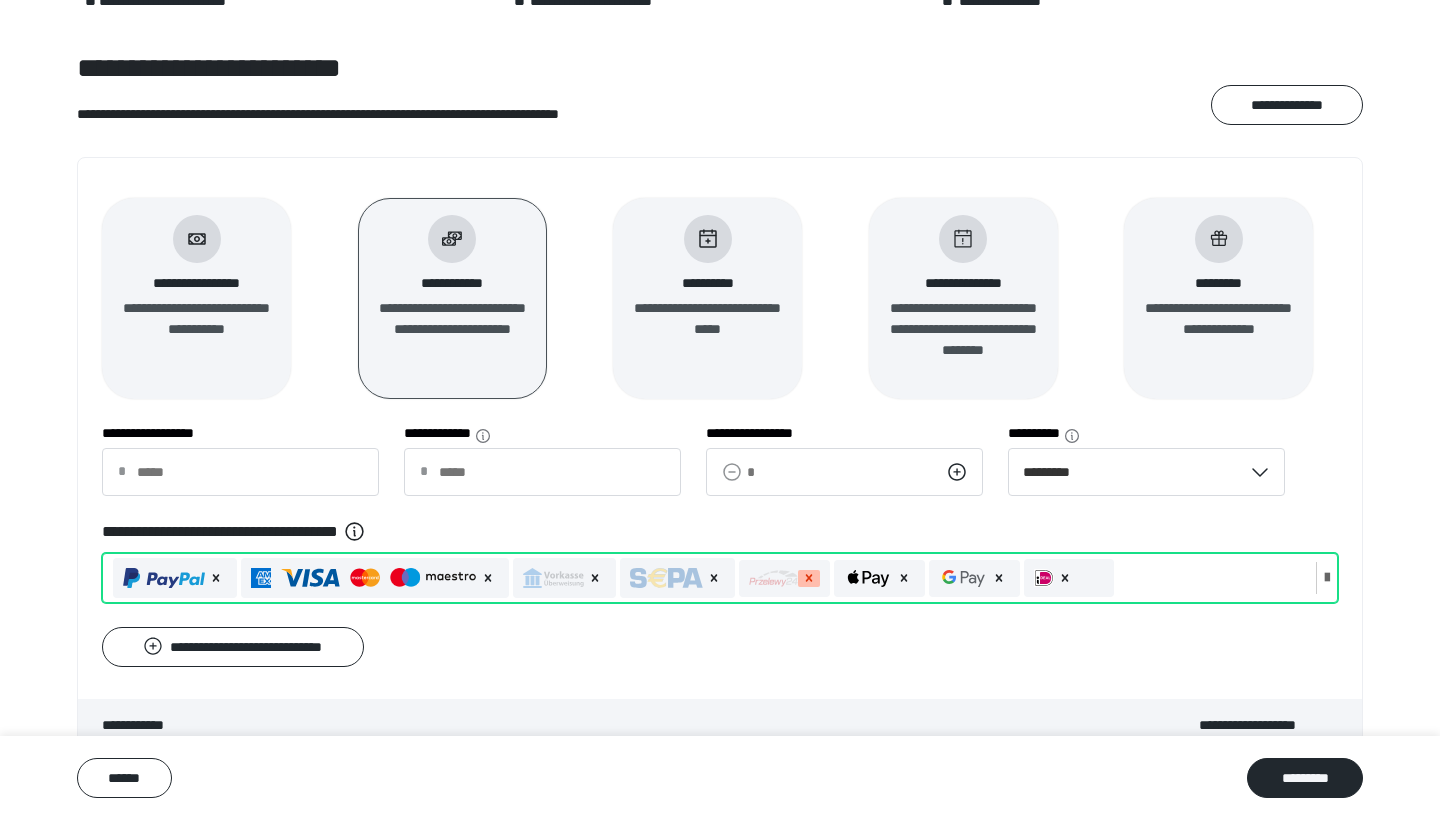 click at bounding box center [809, 578] 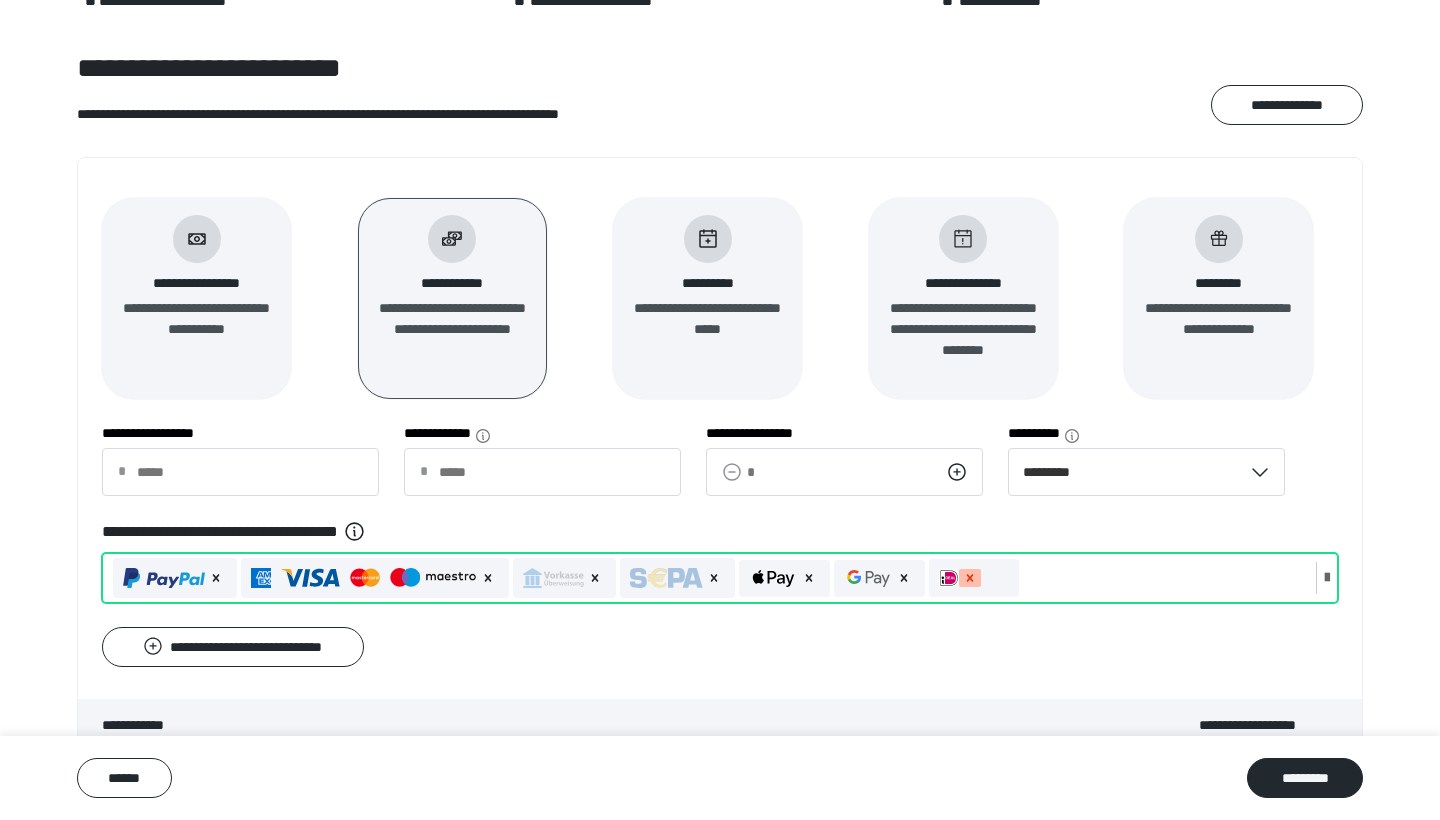 click at bounding box center (970, 578) 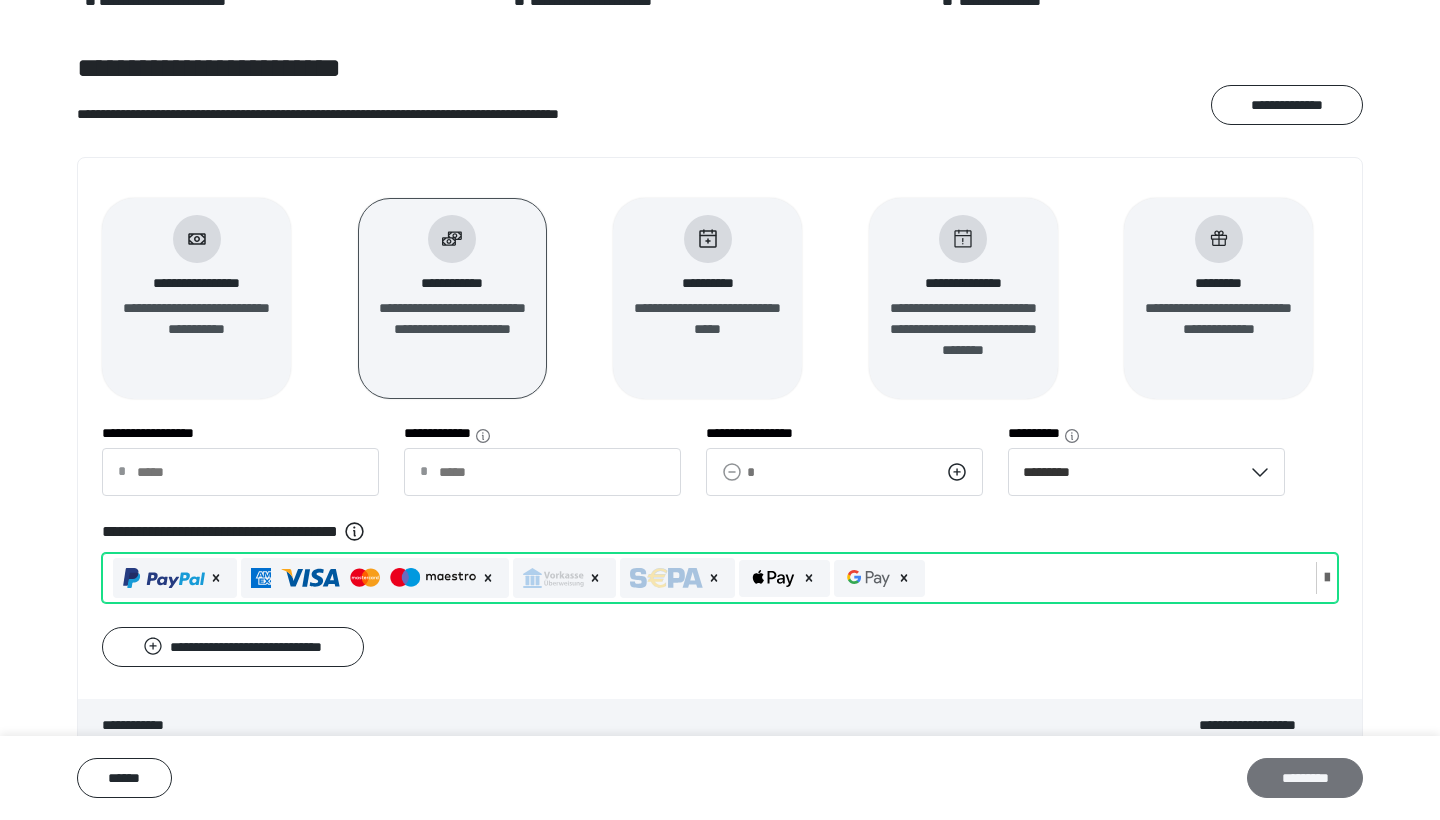 click on "*********" at bounding box center [1305, 778] 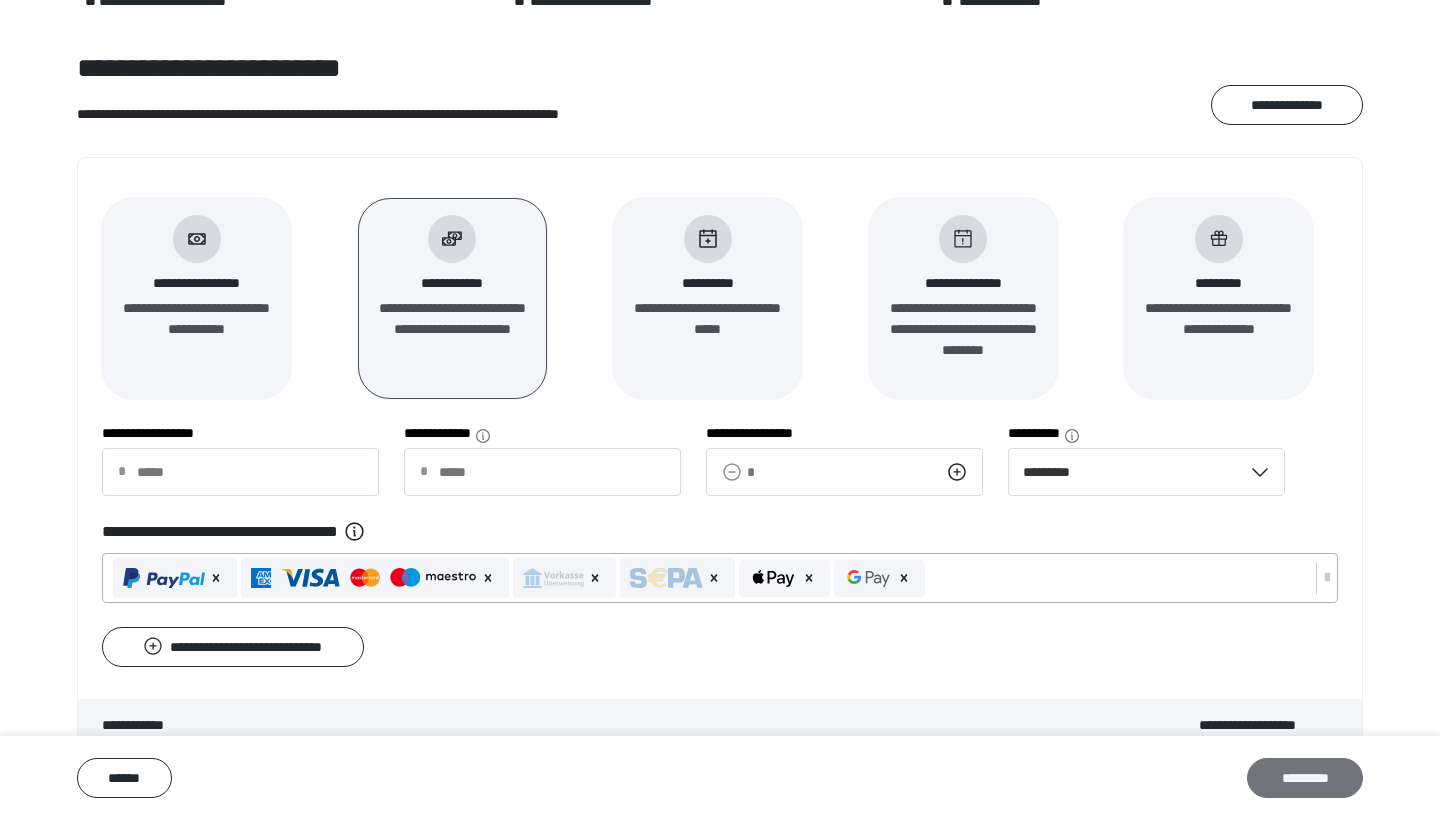 scroll, scrollTop: 30, scrollLeft: 0, axis: vertical 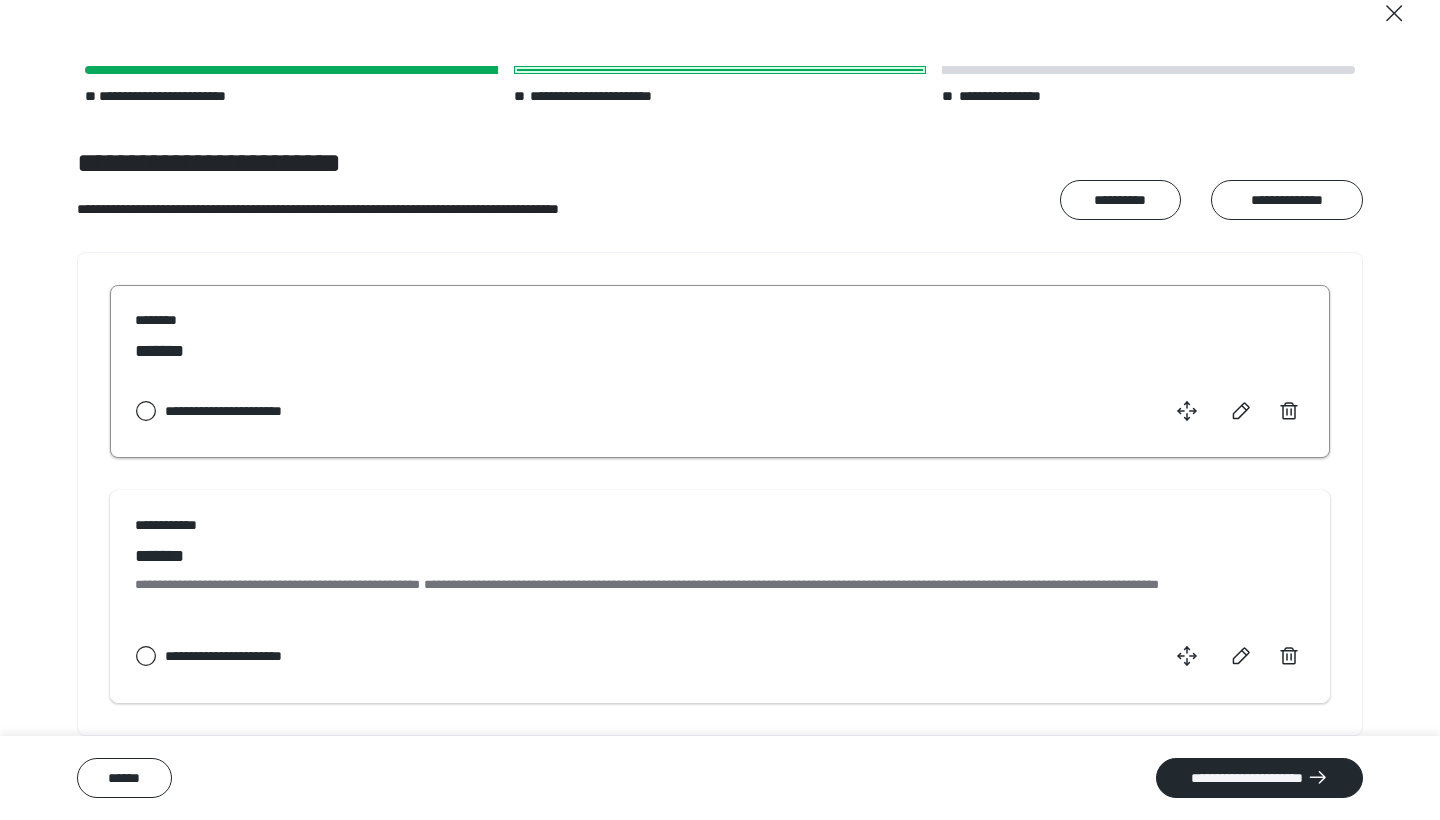 click 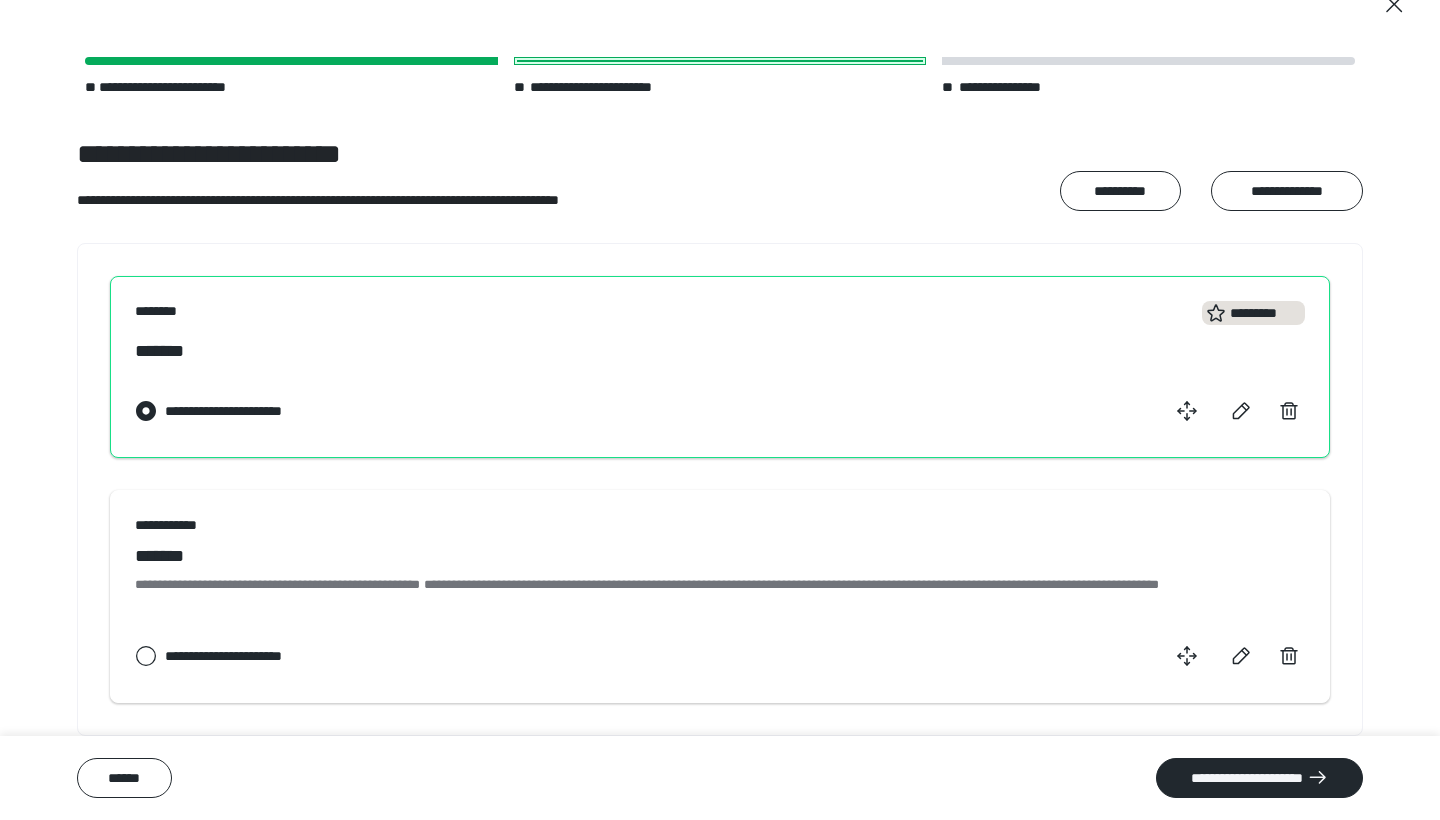 scroll, scrollTop: 37, scrollLeft: 0, axis: vertical 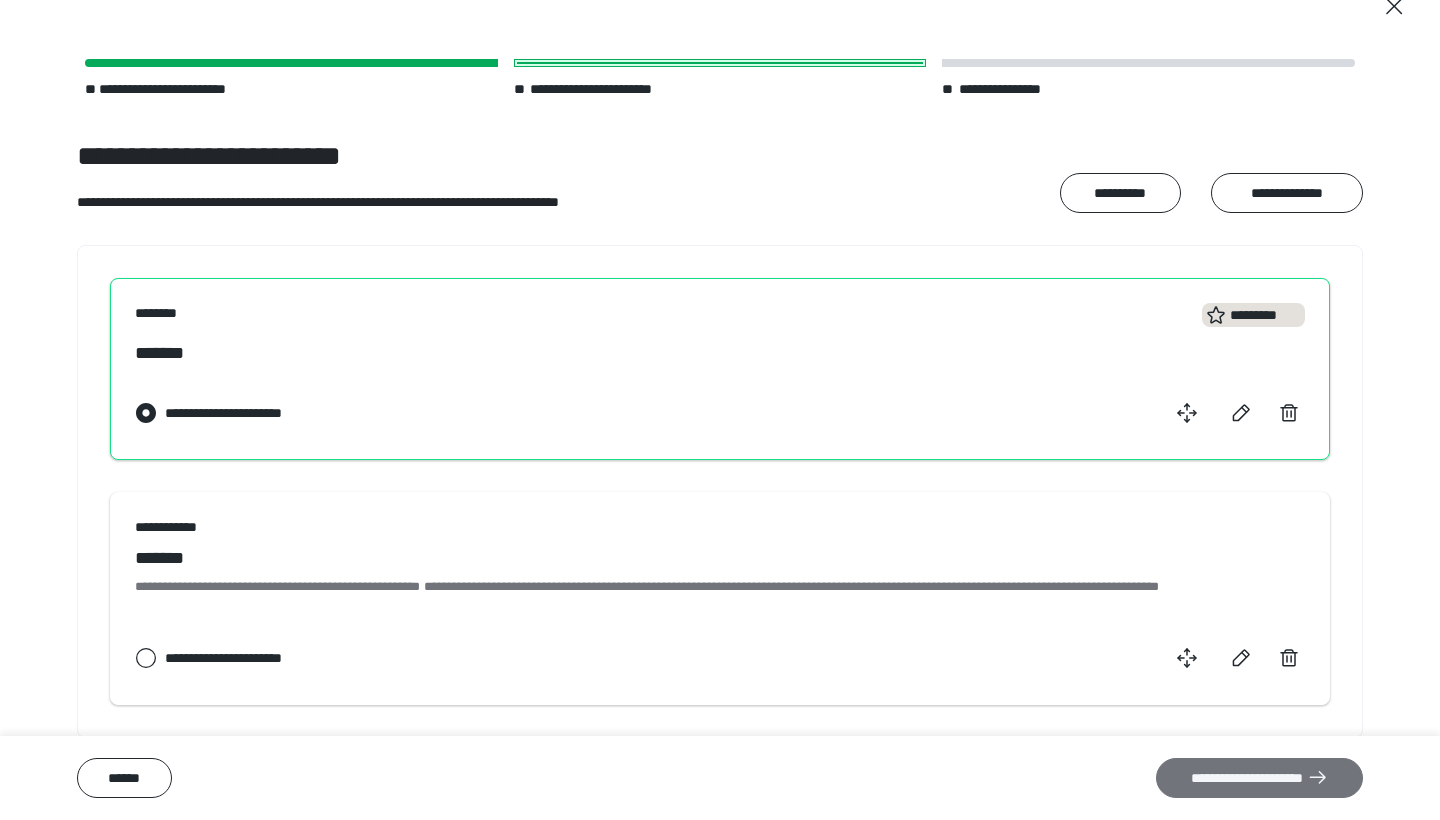 click on "**********" at bounding box center [1259, 778] 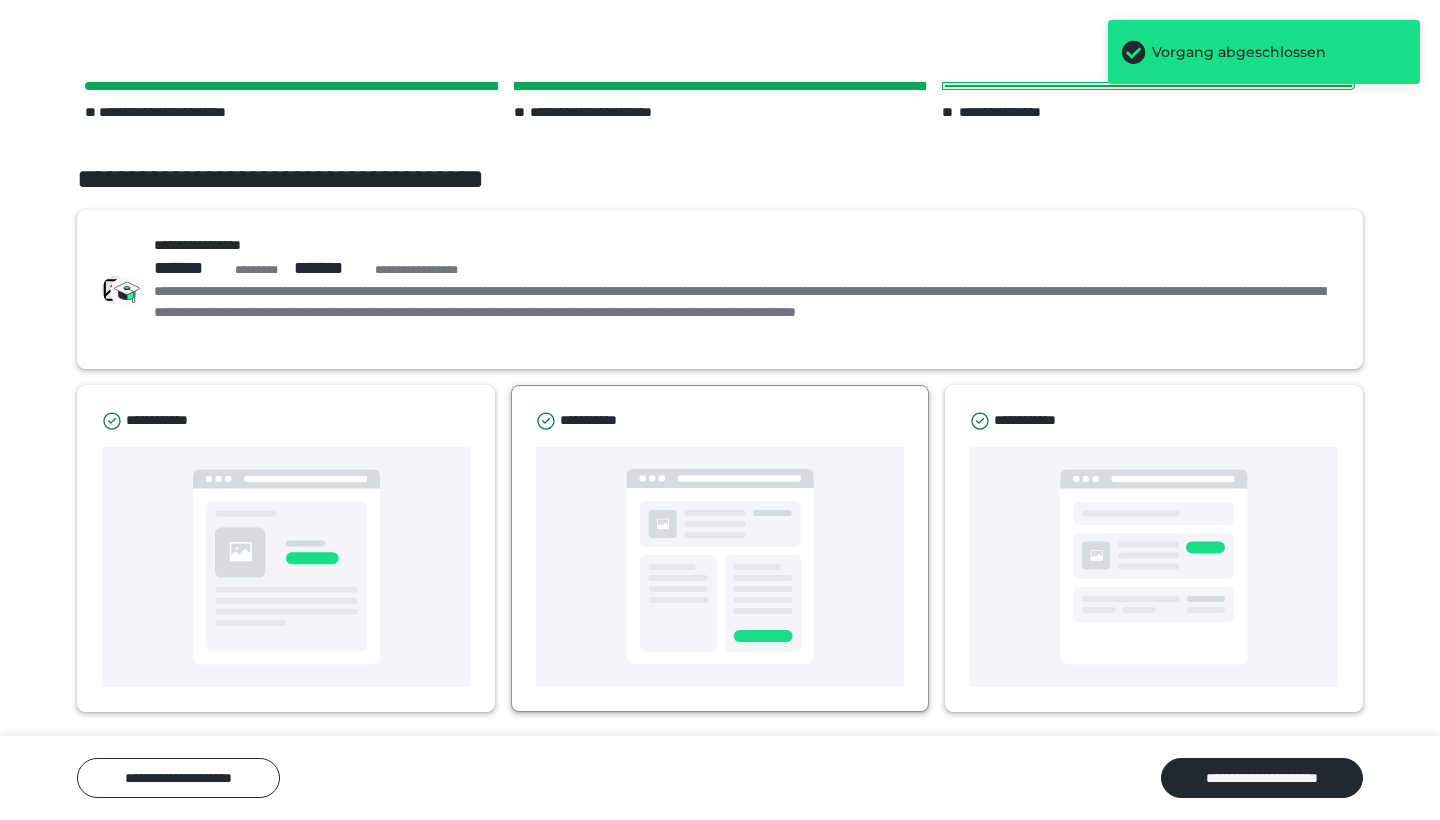 scroll, scrollTop: 14, scrollLeft: 0, axis: vertical 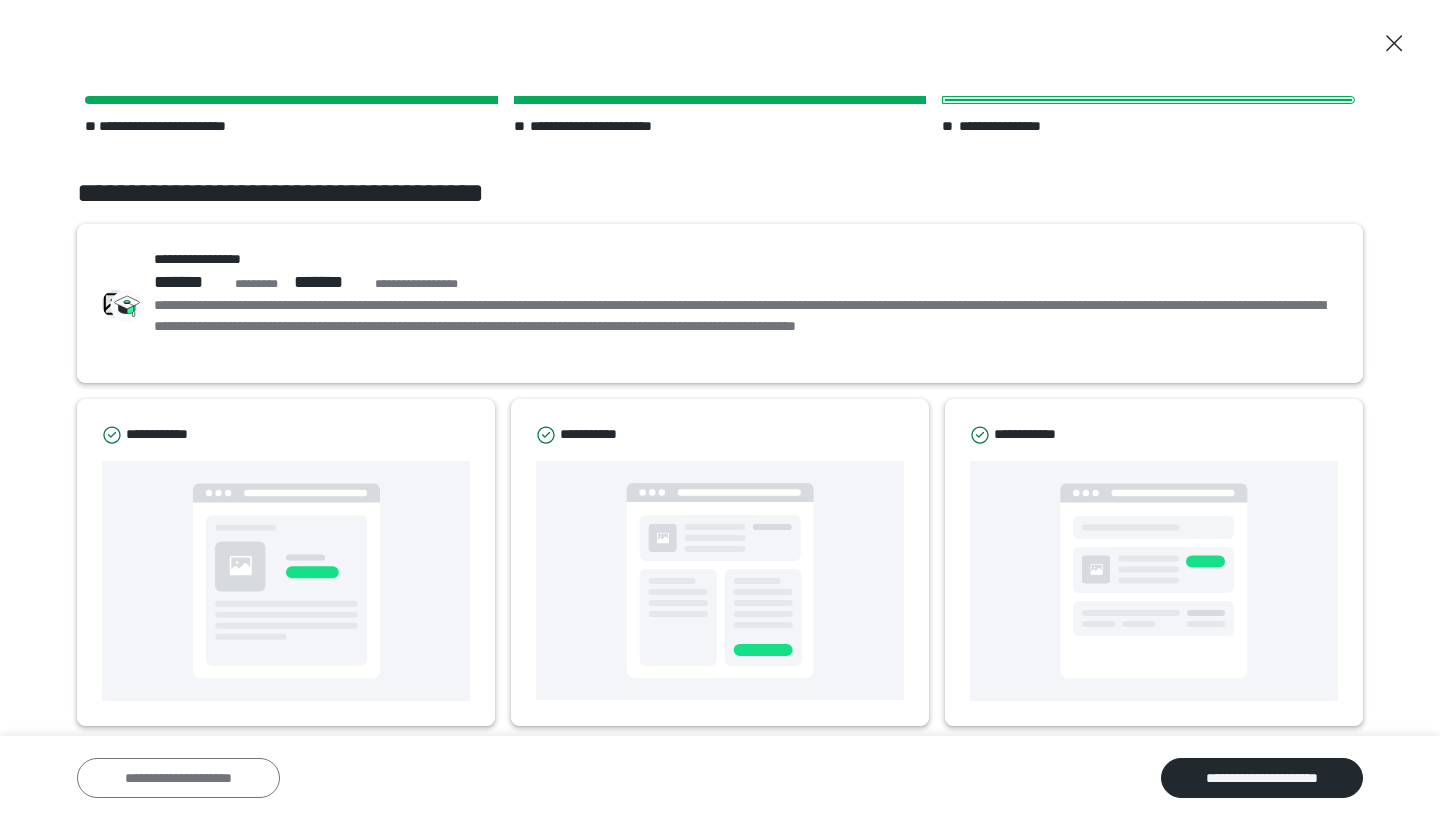 click on "**********" at bounding box center [178, 778] 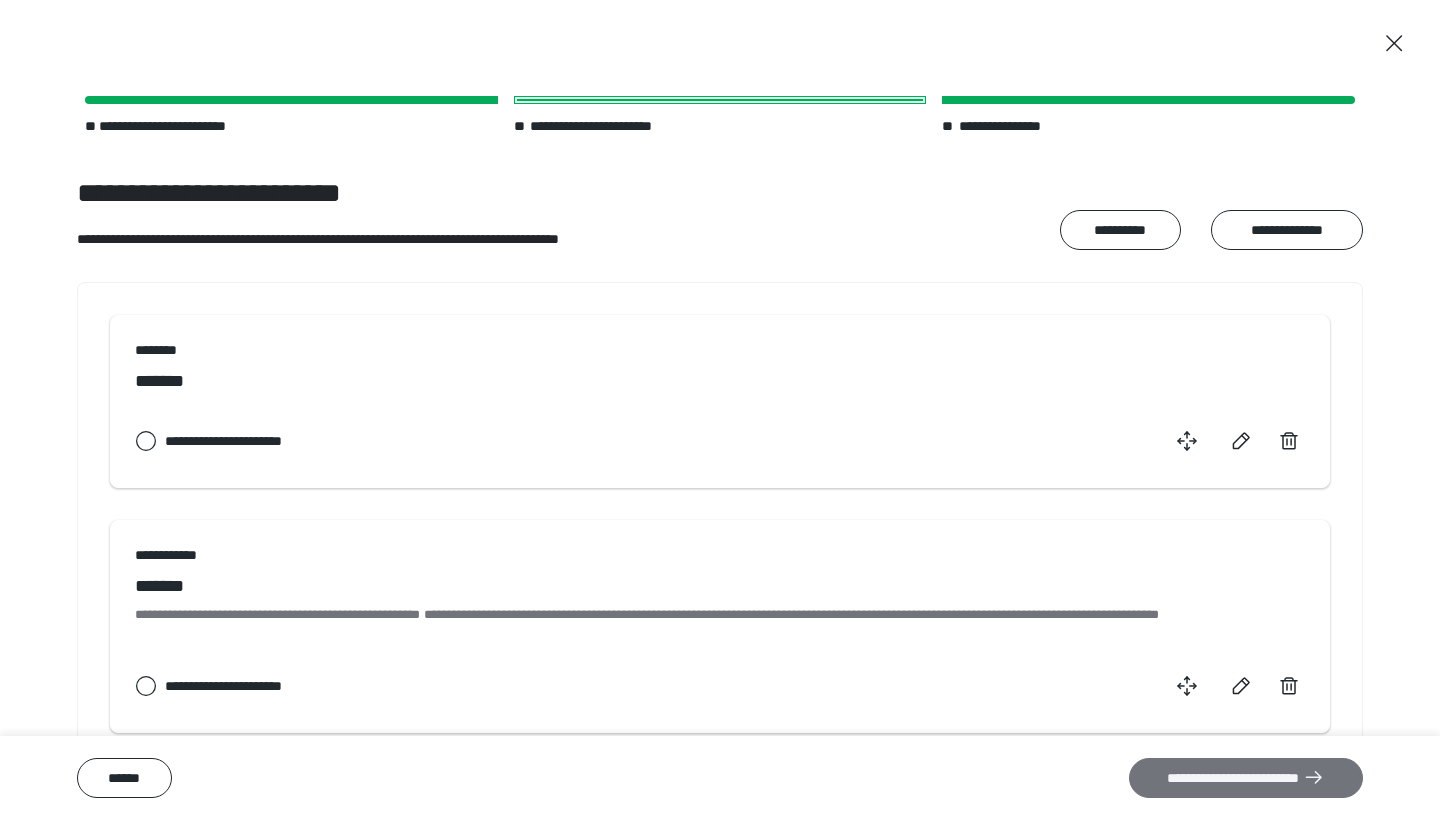 click on "**********" at bounding box center [1246, 778] 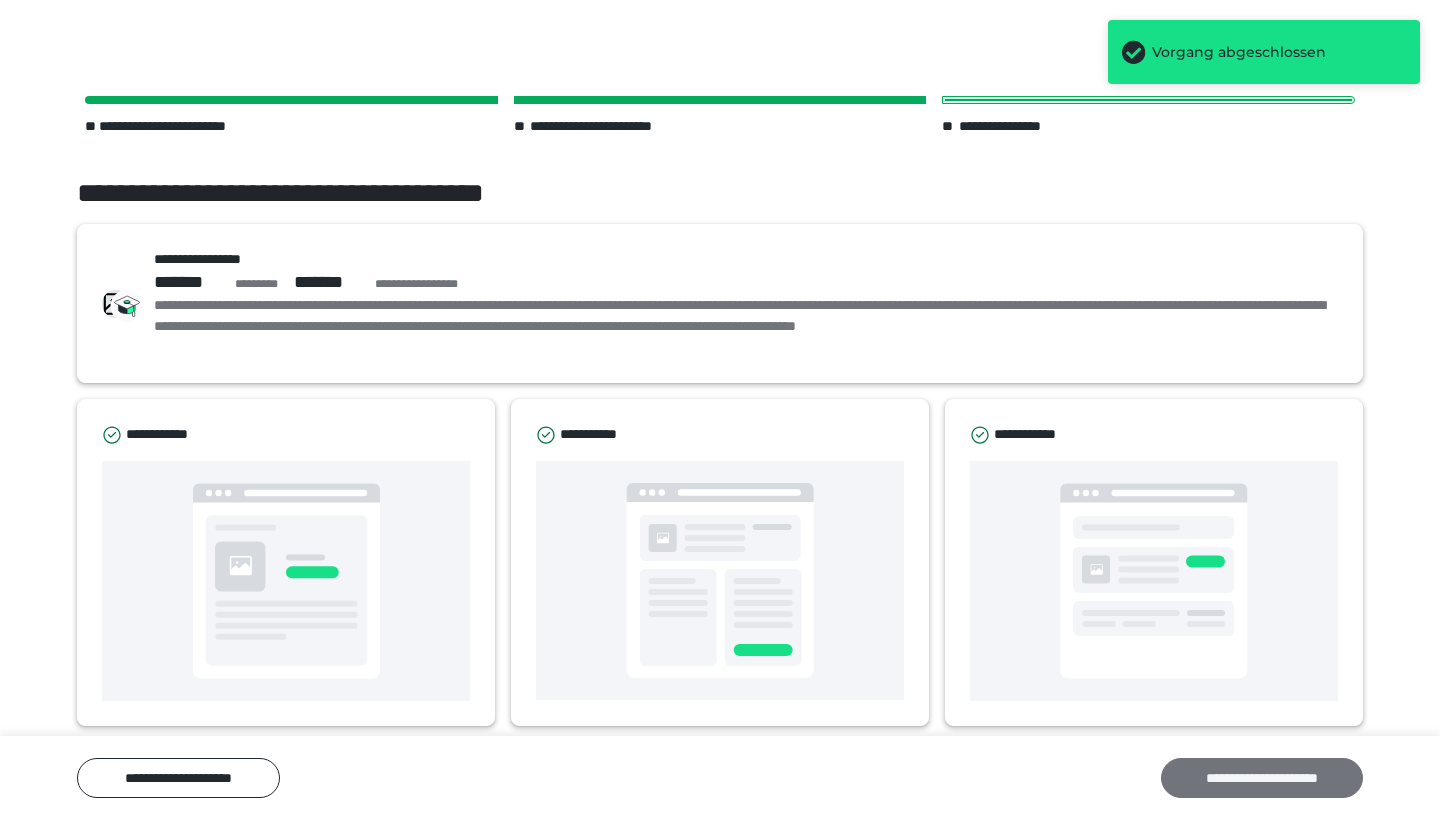 click on "**********" at bounding box center (1262, 778) 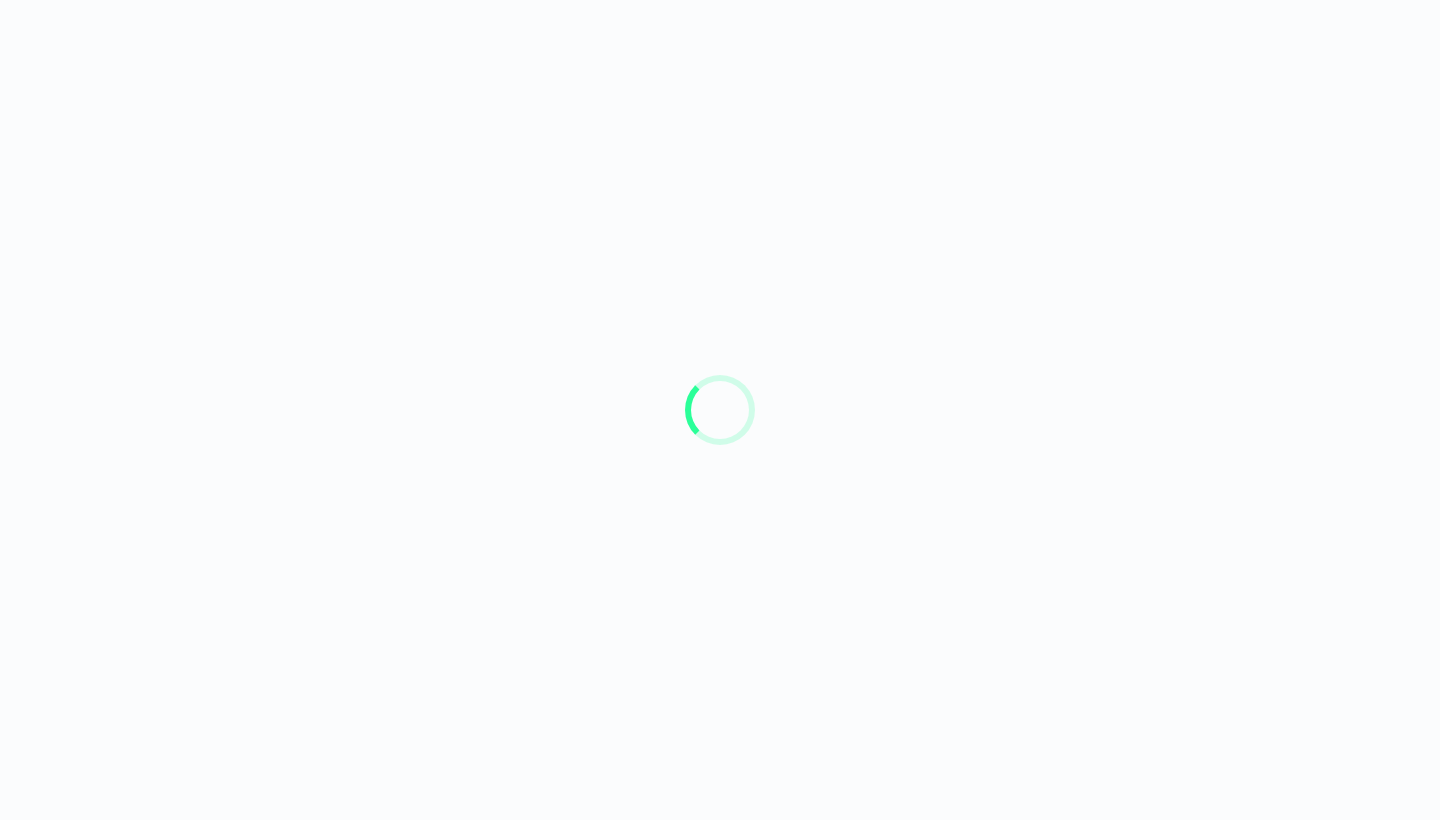 scroll, scrollTop: 0, scrollLeft: 0, axis: both 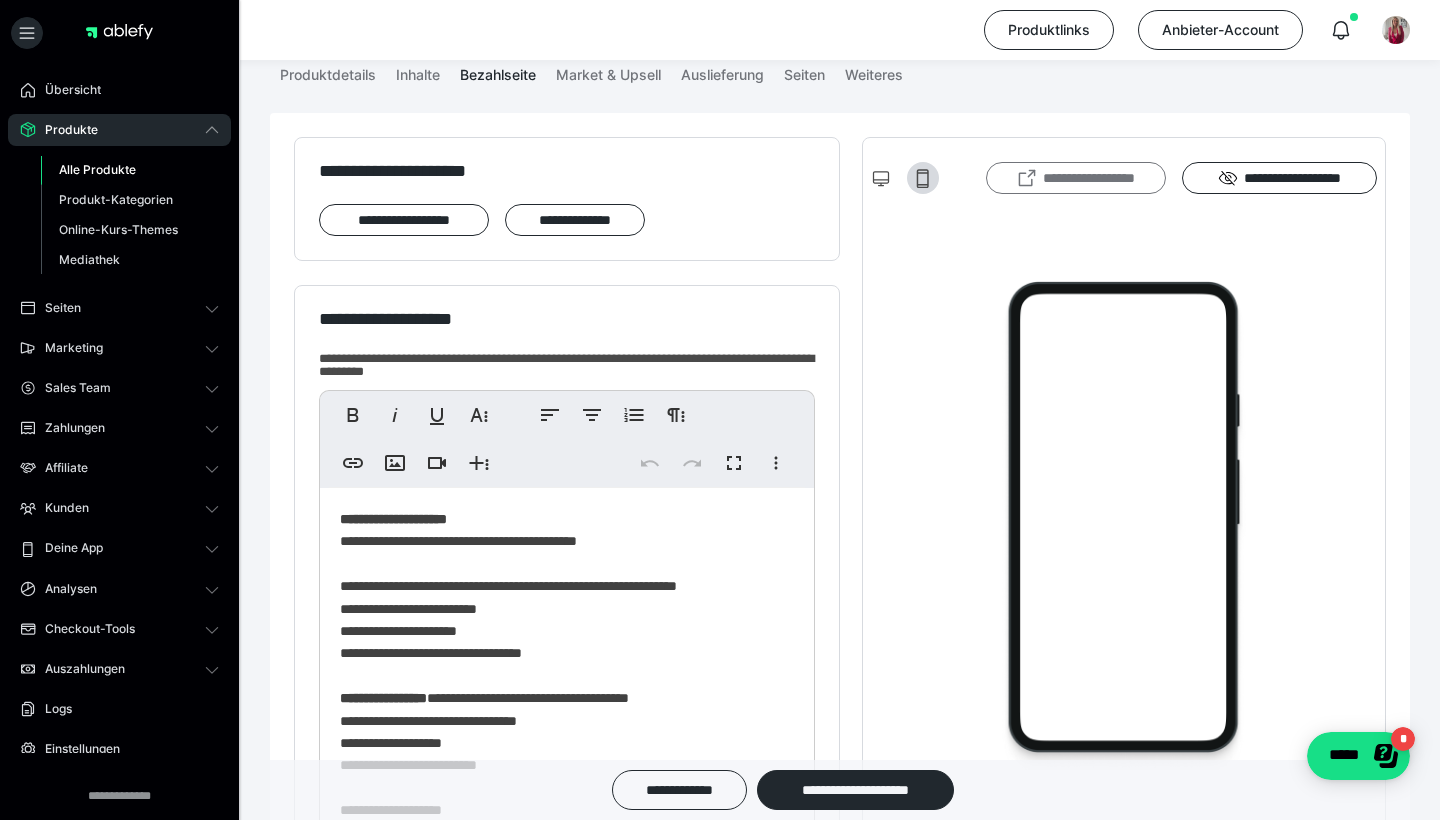 click on "**********" at bounding box center (1076, 178) 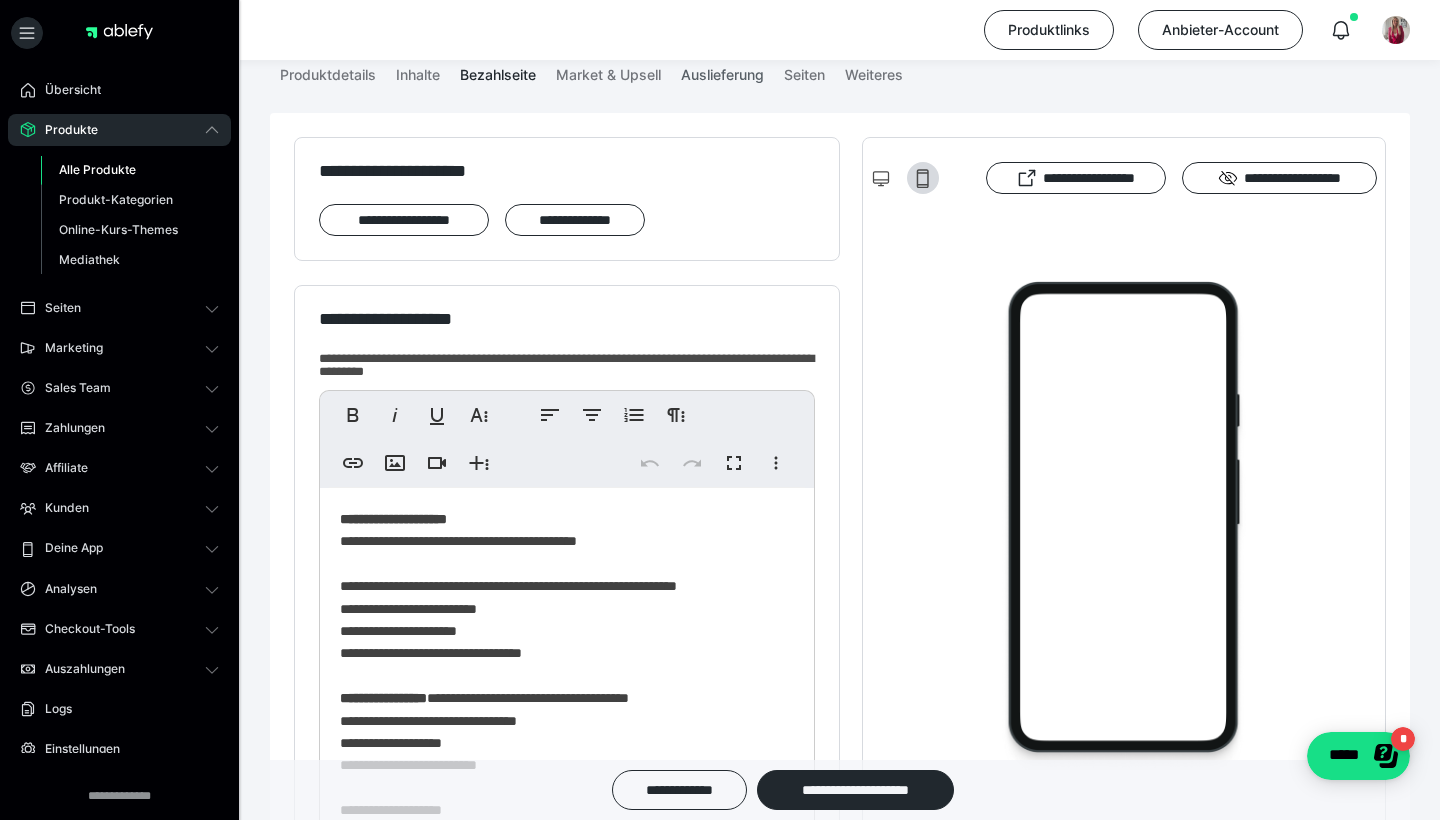 click on "Auslieferung" at bounding box center (722, 71) 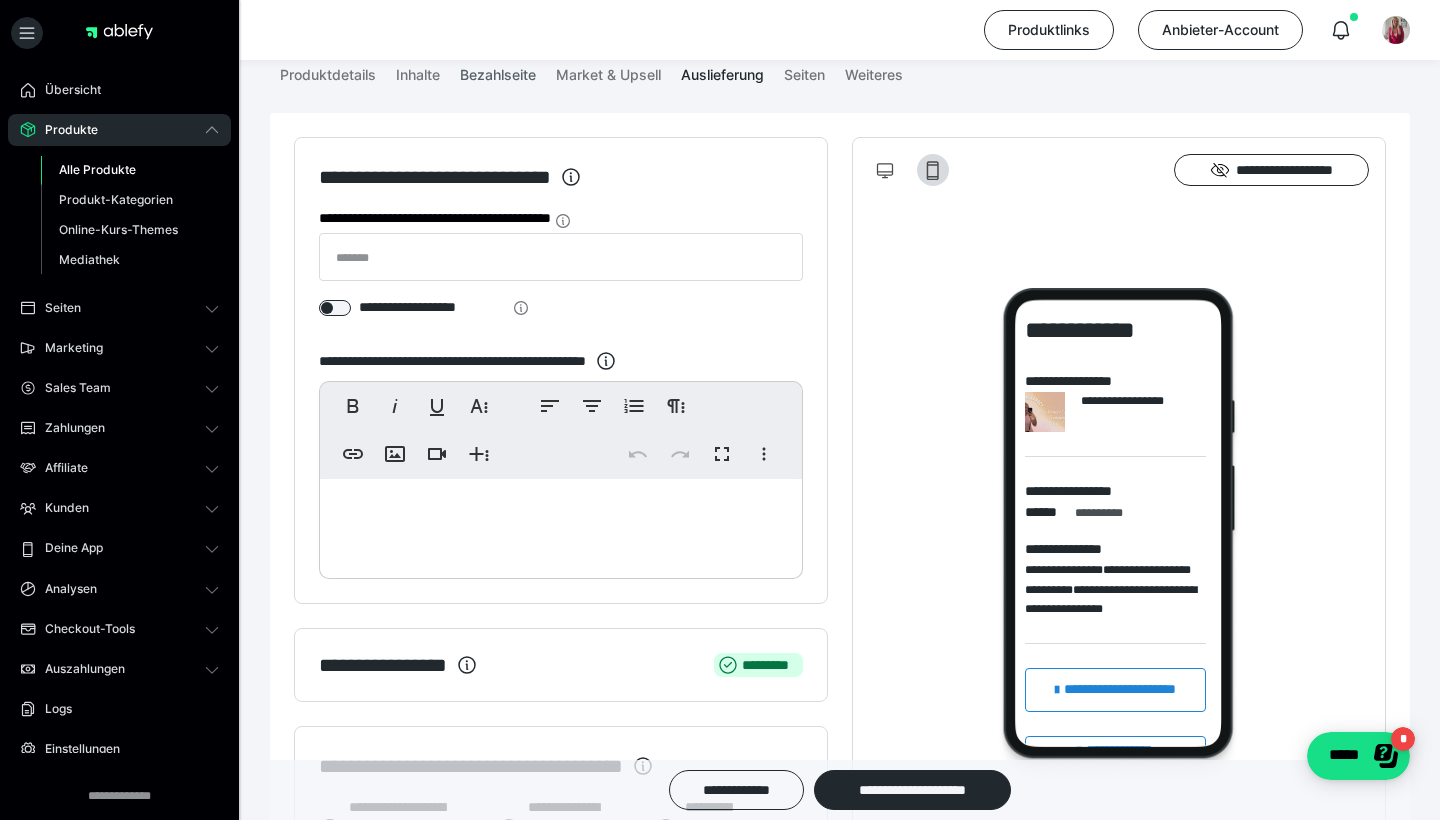 click on "Bezahlseite" at bounding box center (498, 71) 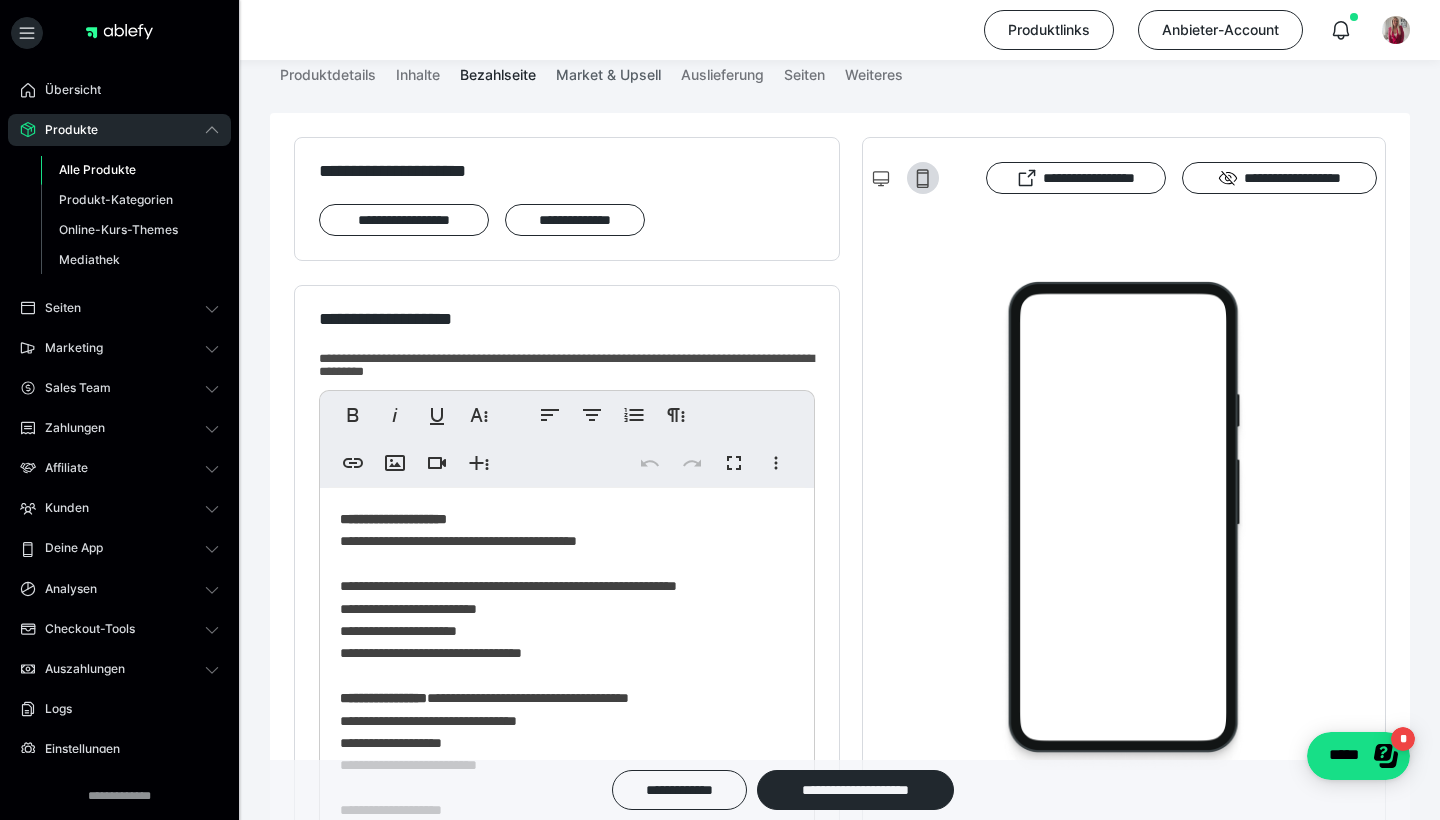 click on "Market & Upsell" at bounding box center (608, 71) 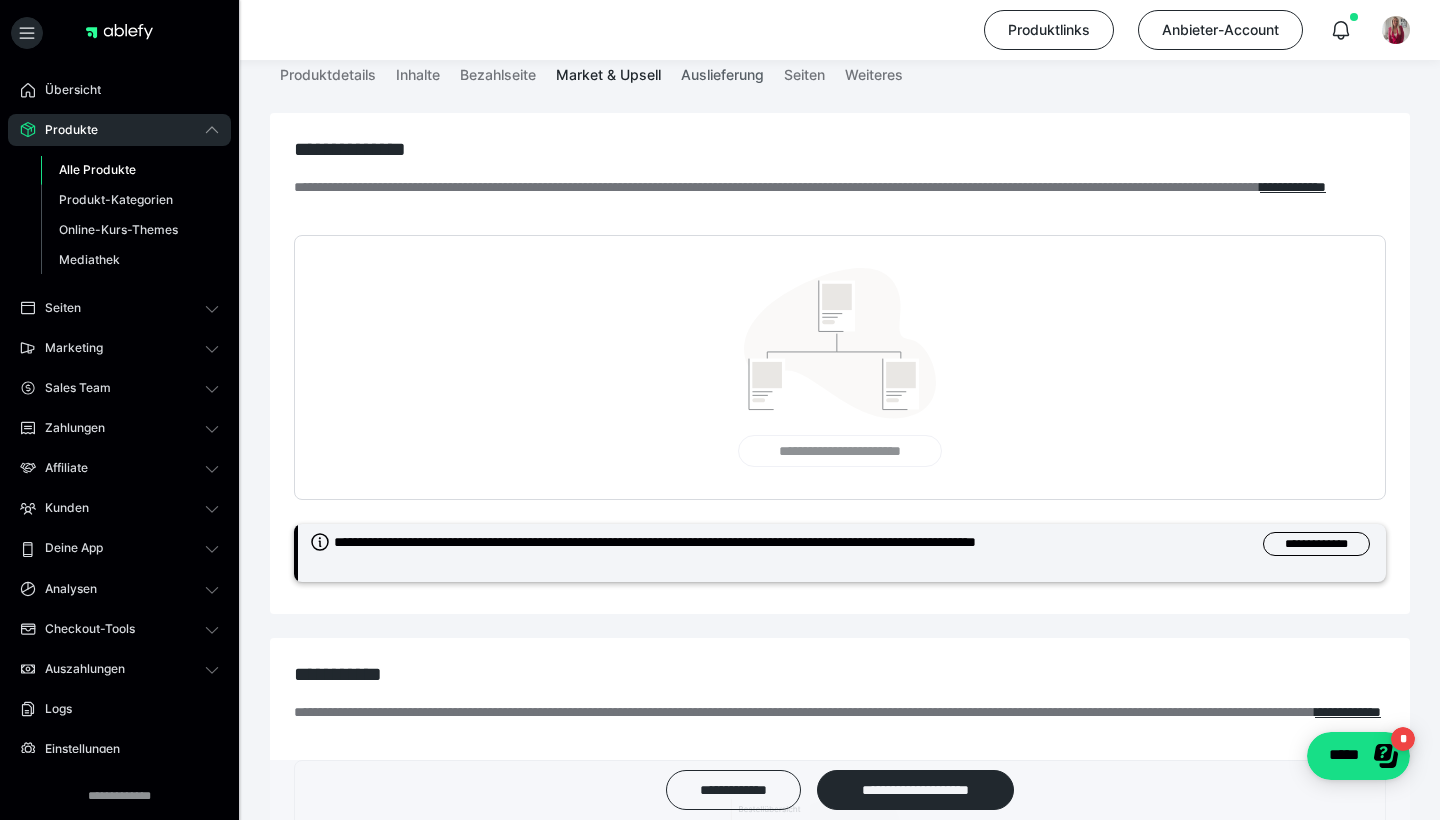 click on "Auslieferung" at bounding box center [722, 71] 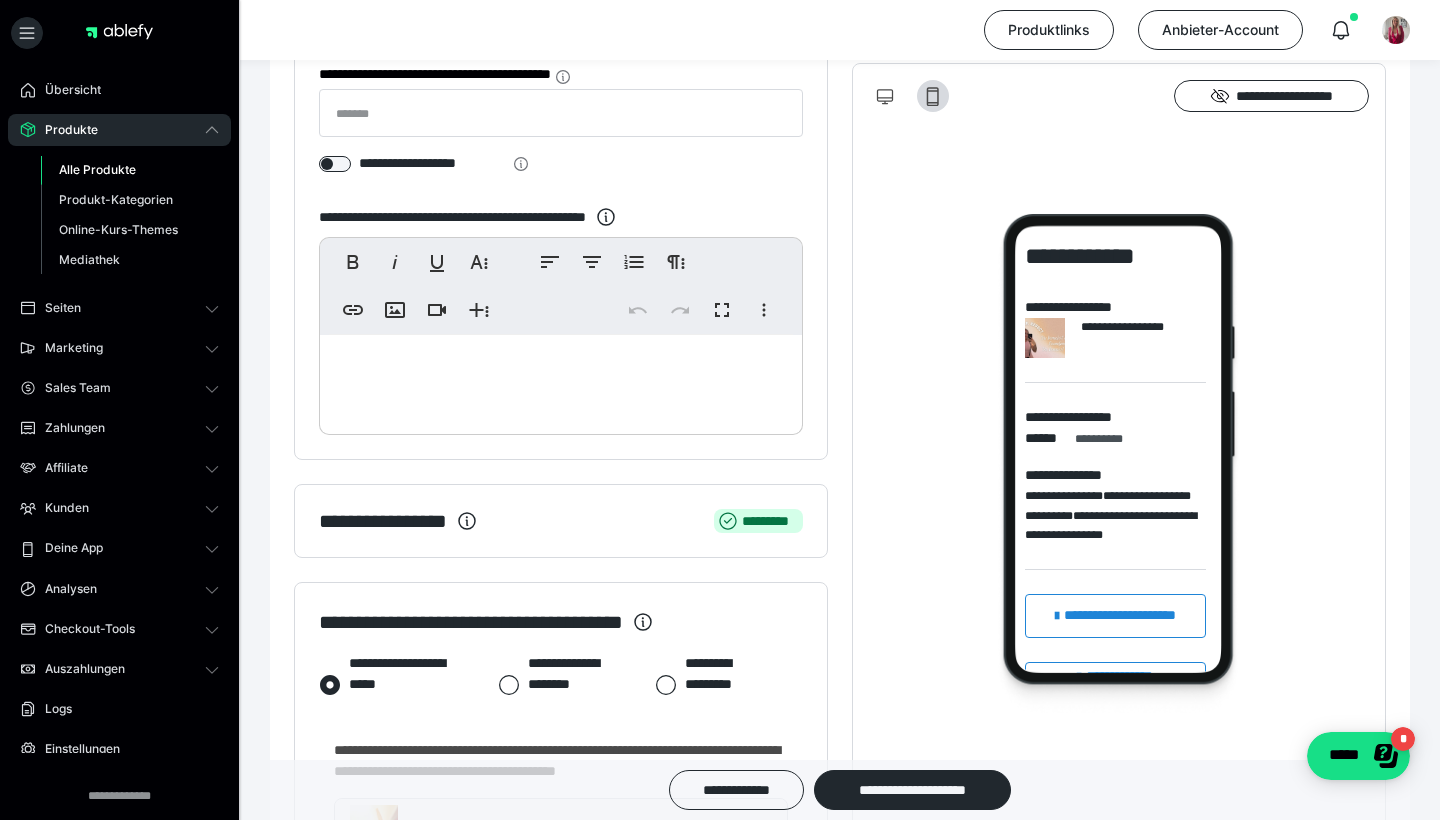 scroll, scrollTop: 387, scrollLeft: 0, axis: vertical 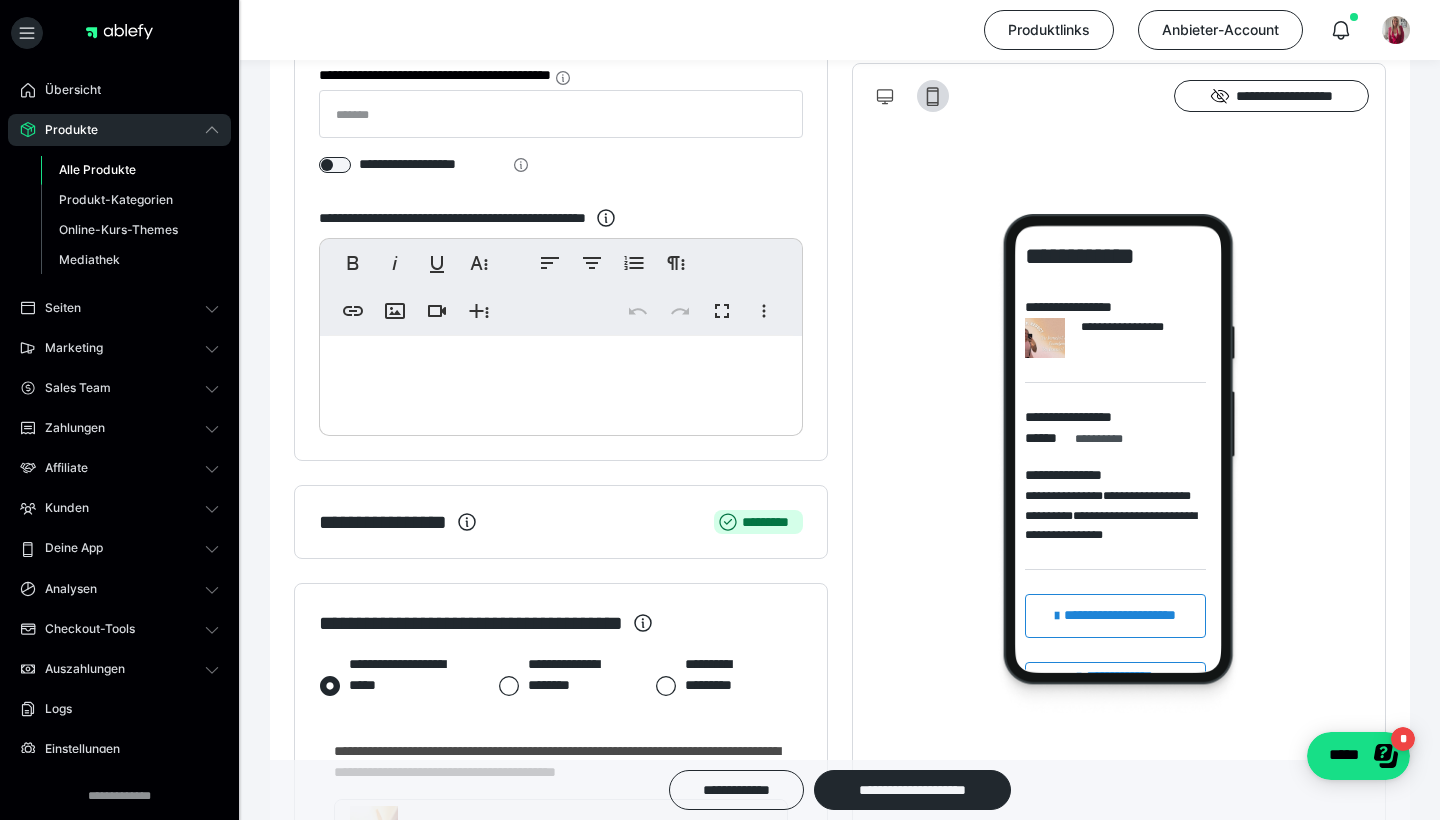 click at bounding box center (561, 381) 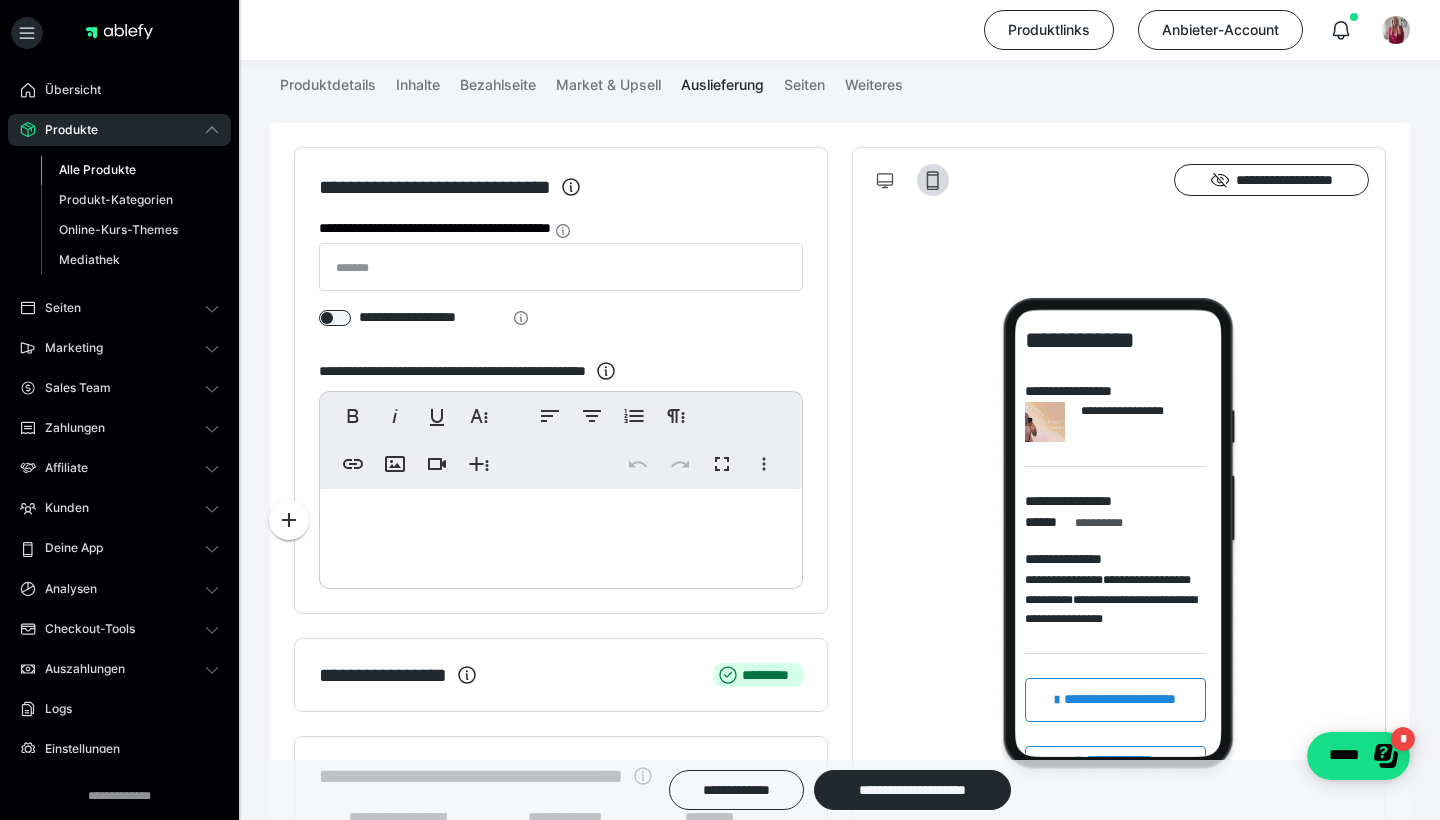 scroll, scrollTop: 231, scrollLeft: 0, axis: vertical 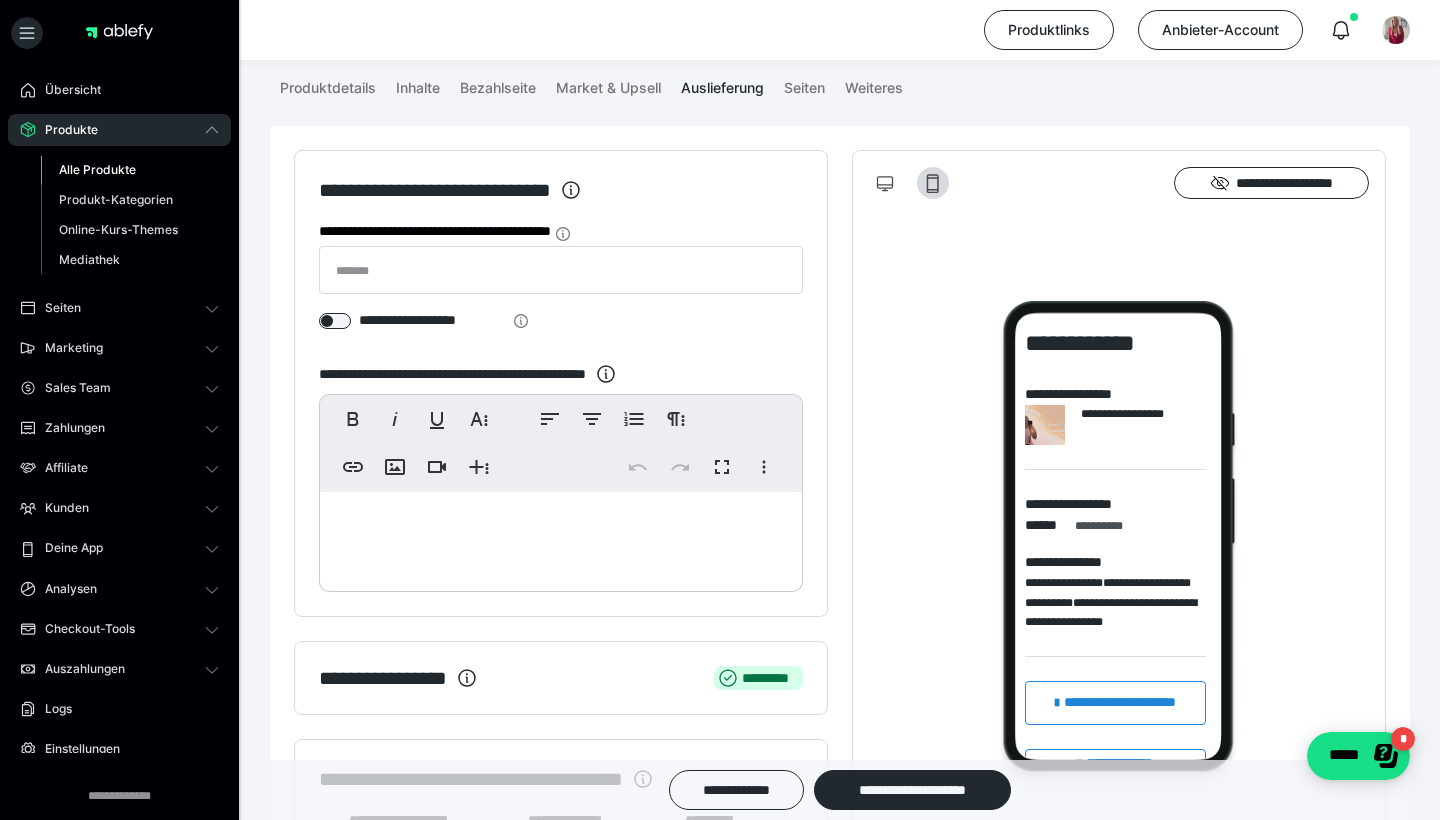 click at bounding box center (561, 537) 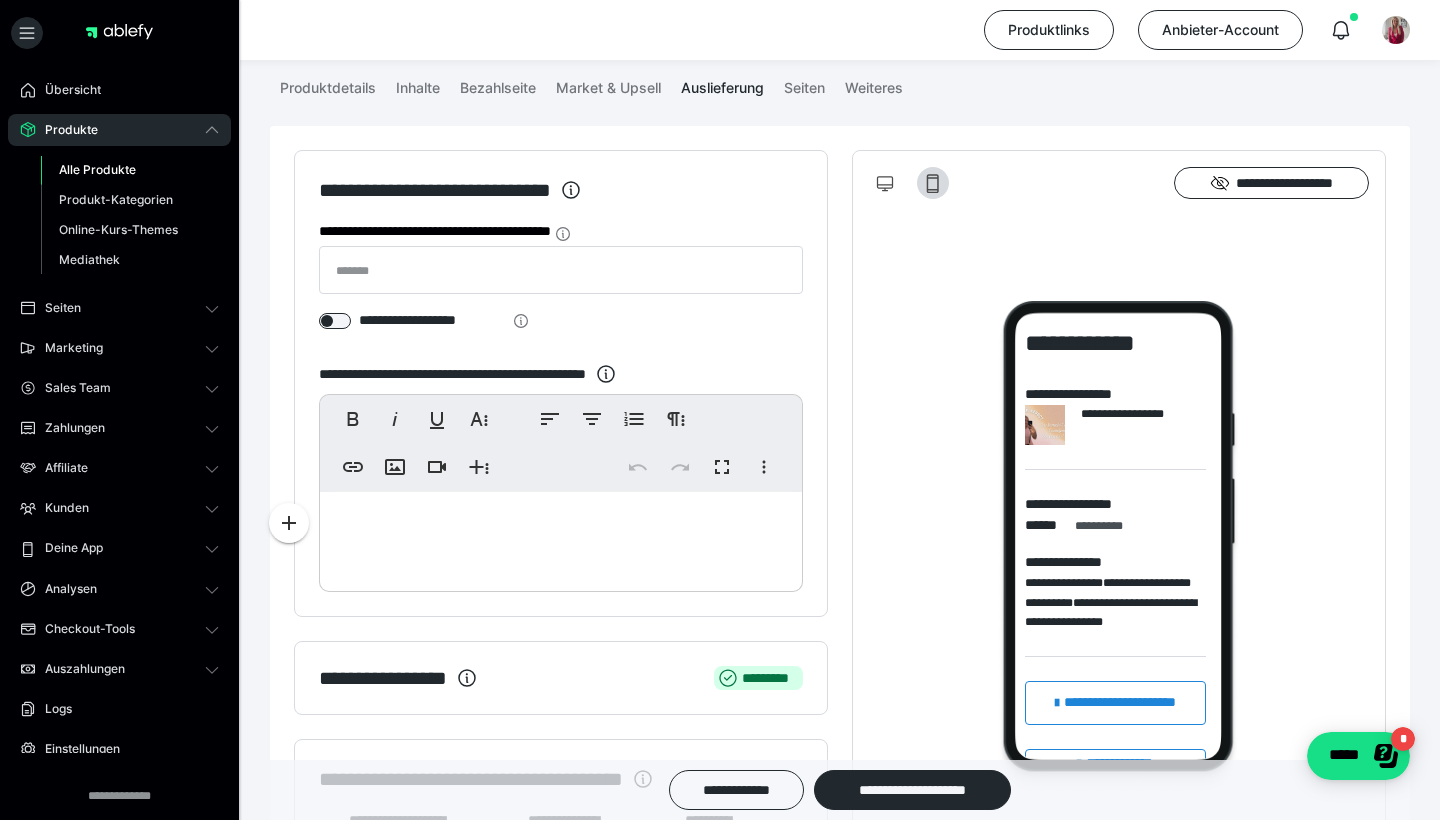 click at bounding box center (561, 537) 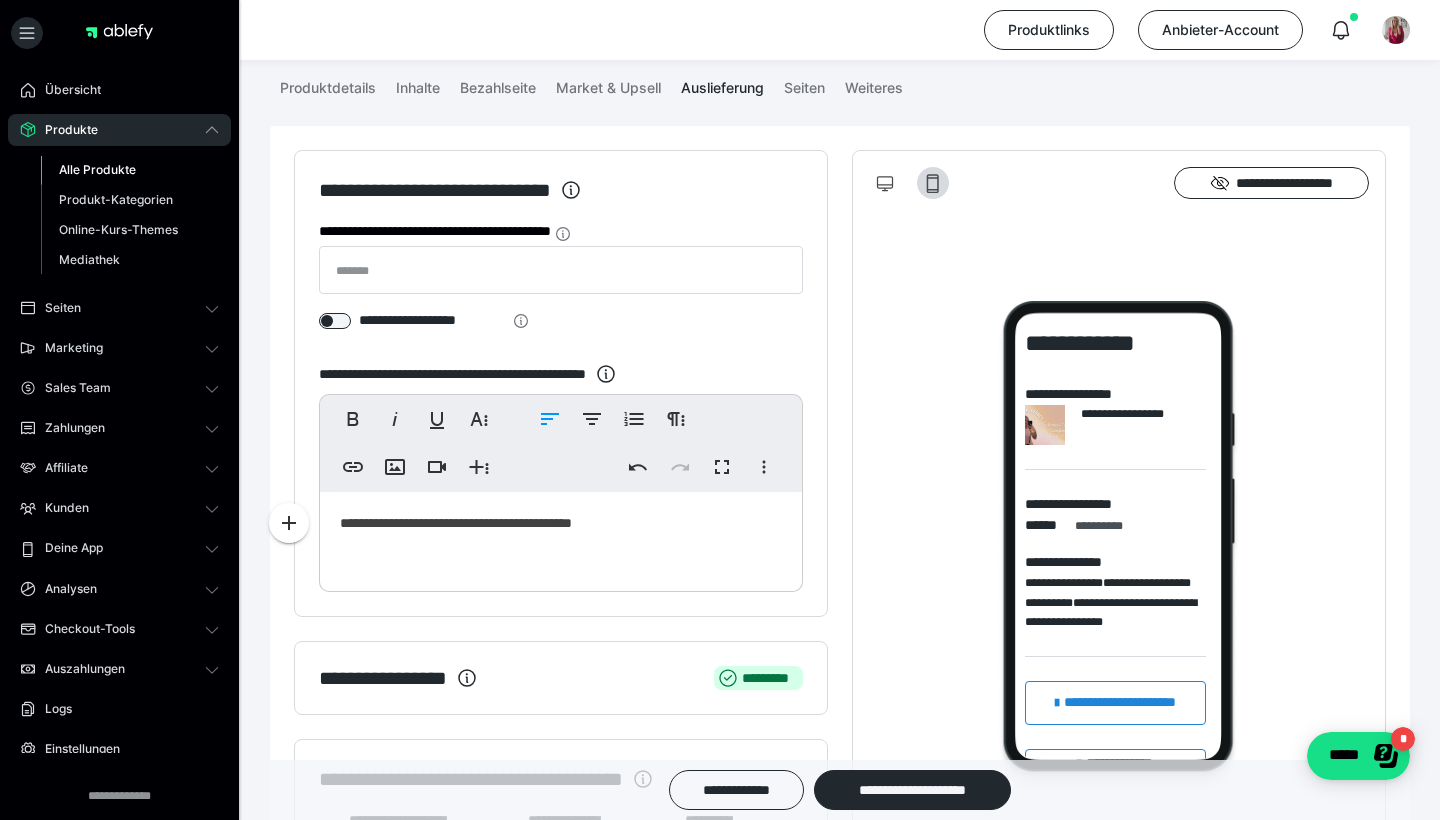 scroll, scrollTop: 0, scrollLeft: 5, axis: horizontal 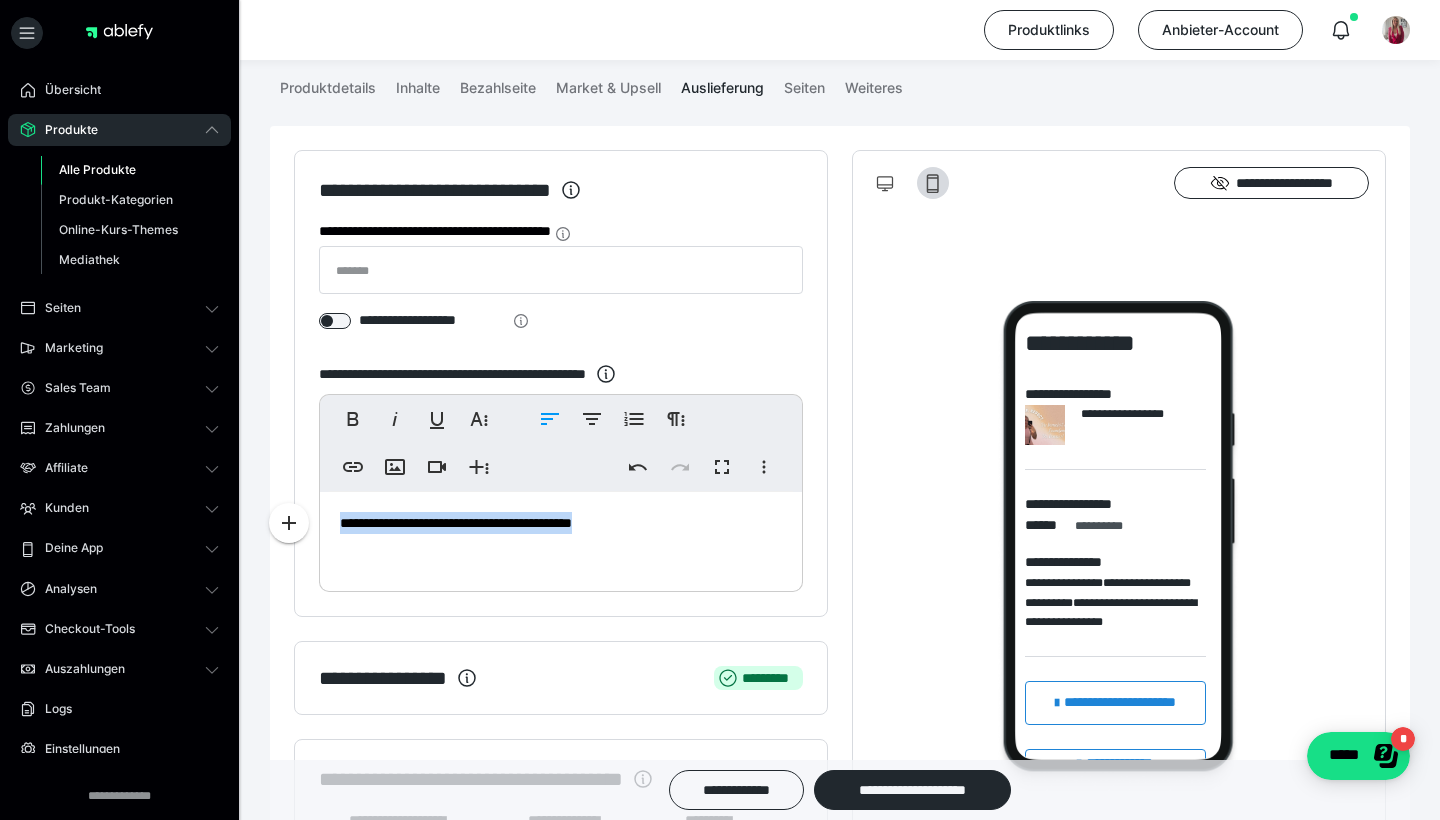 drag, startPoint x: 640, startPoint y: 539, endPoint x: 293, endPoint y: 498, distance: 349.4138 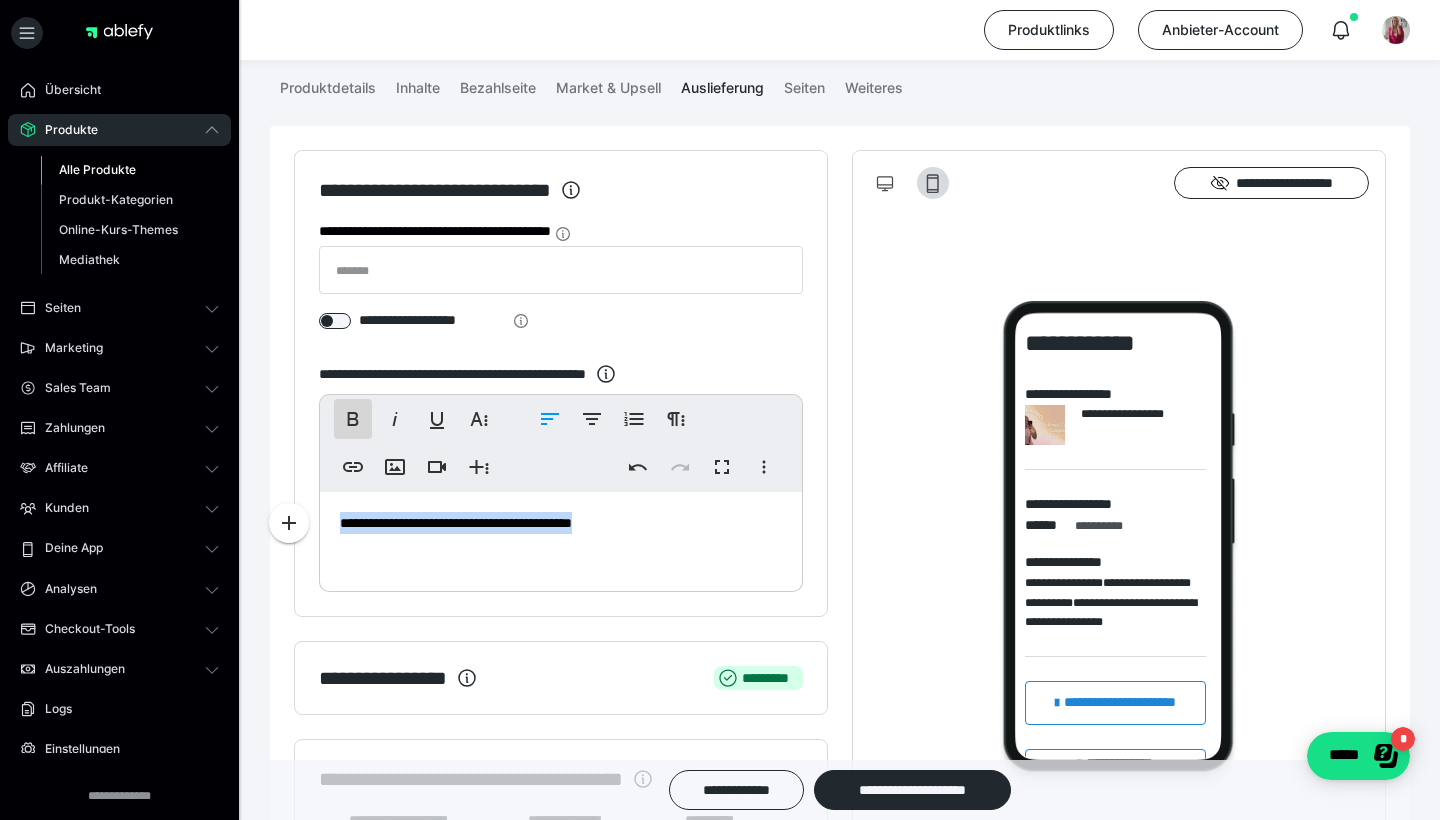 click 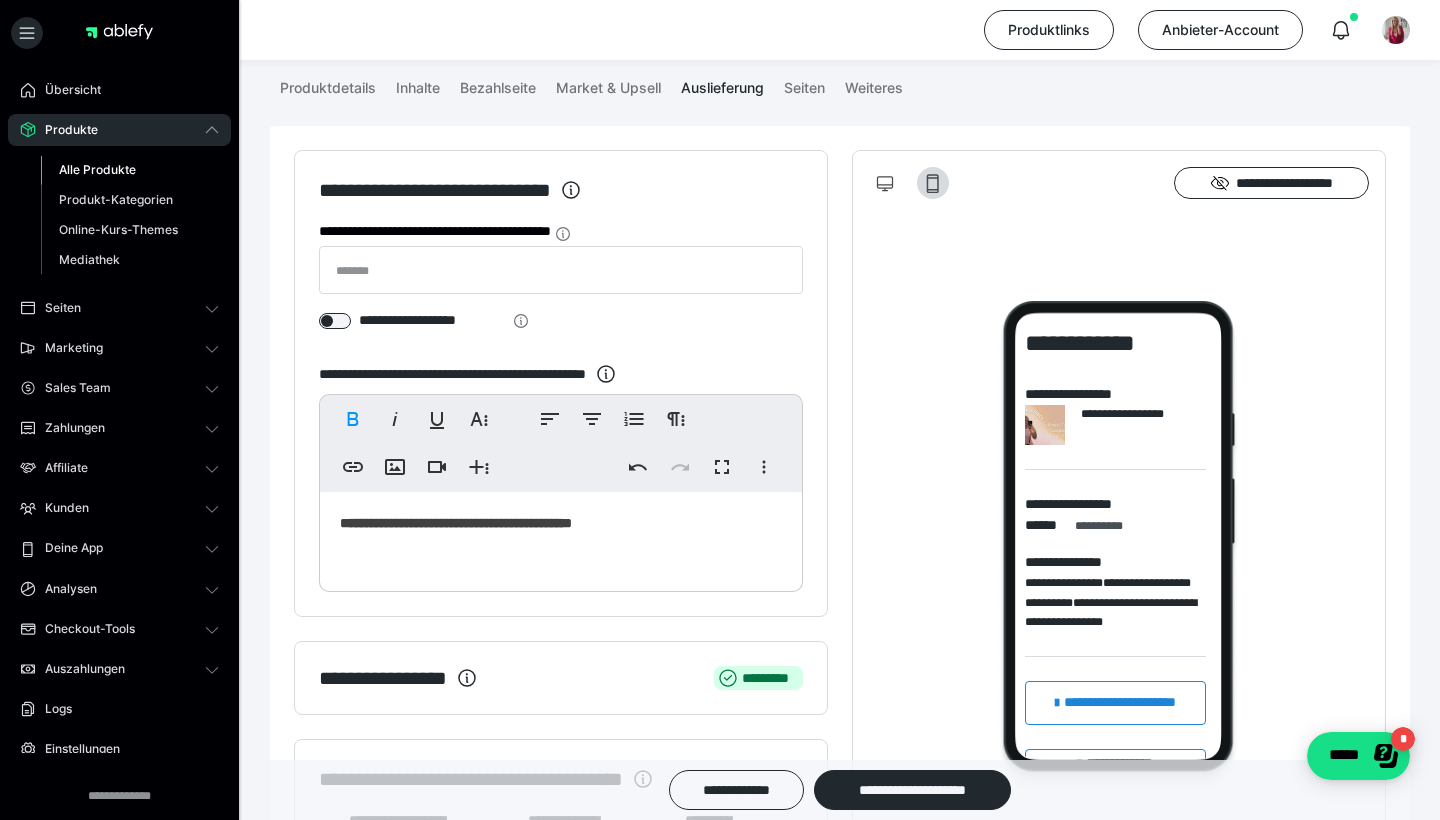click on "**********" at bounding box center (561, 537) 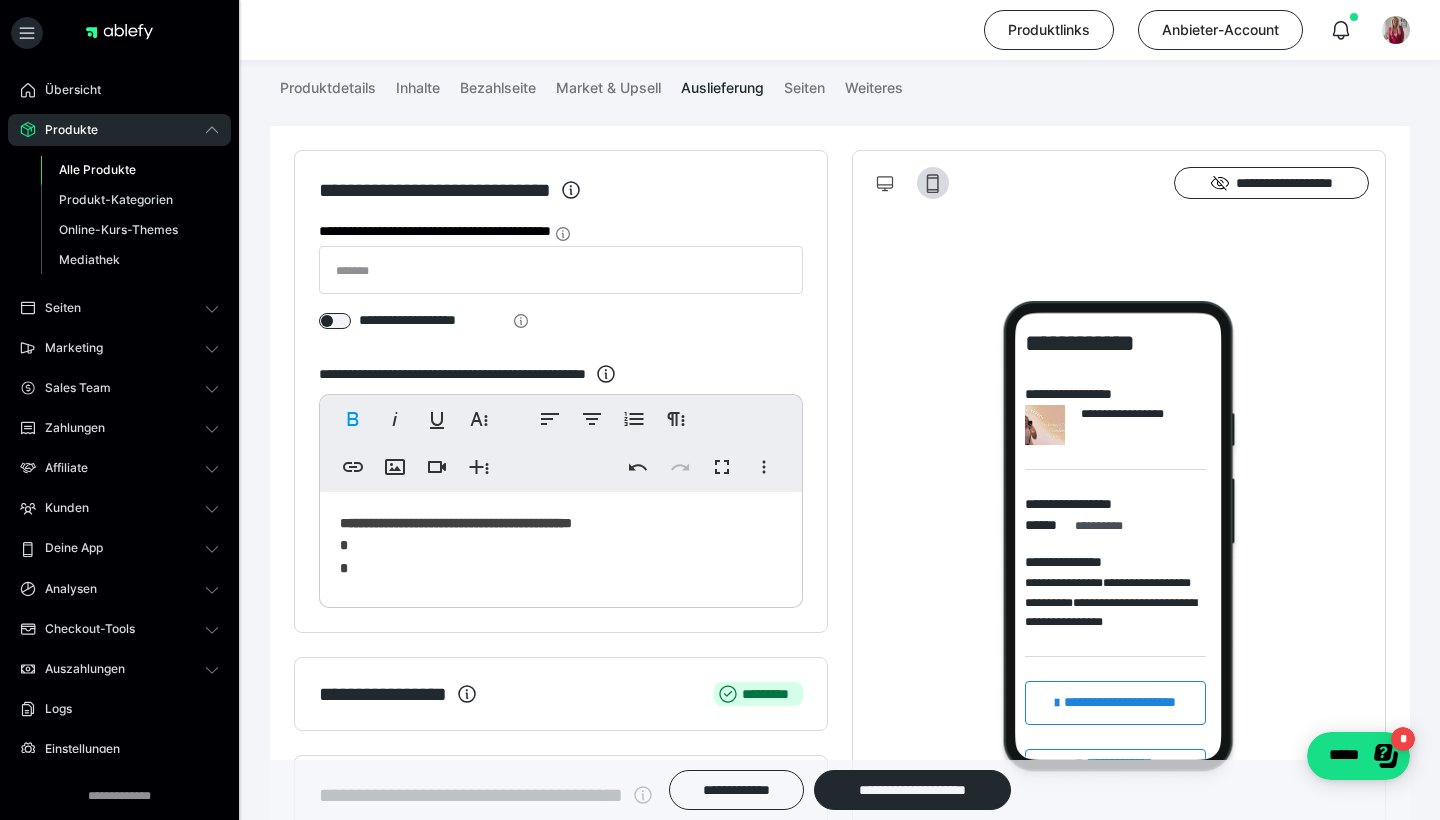 scroll, scrollTop: 15216, scrollLeft: 5, axis: both 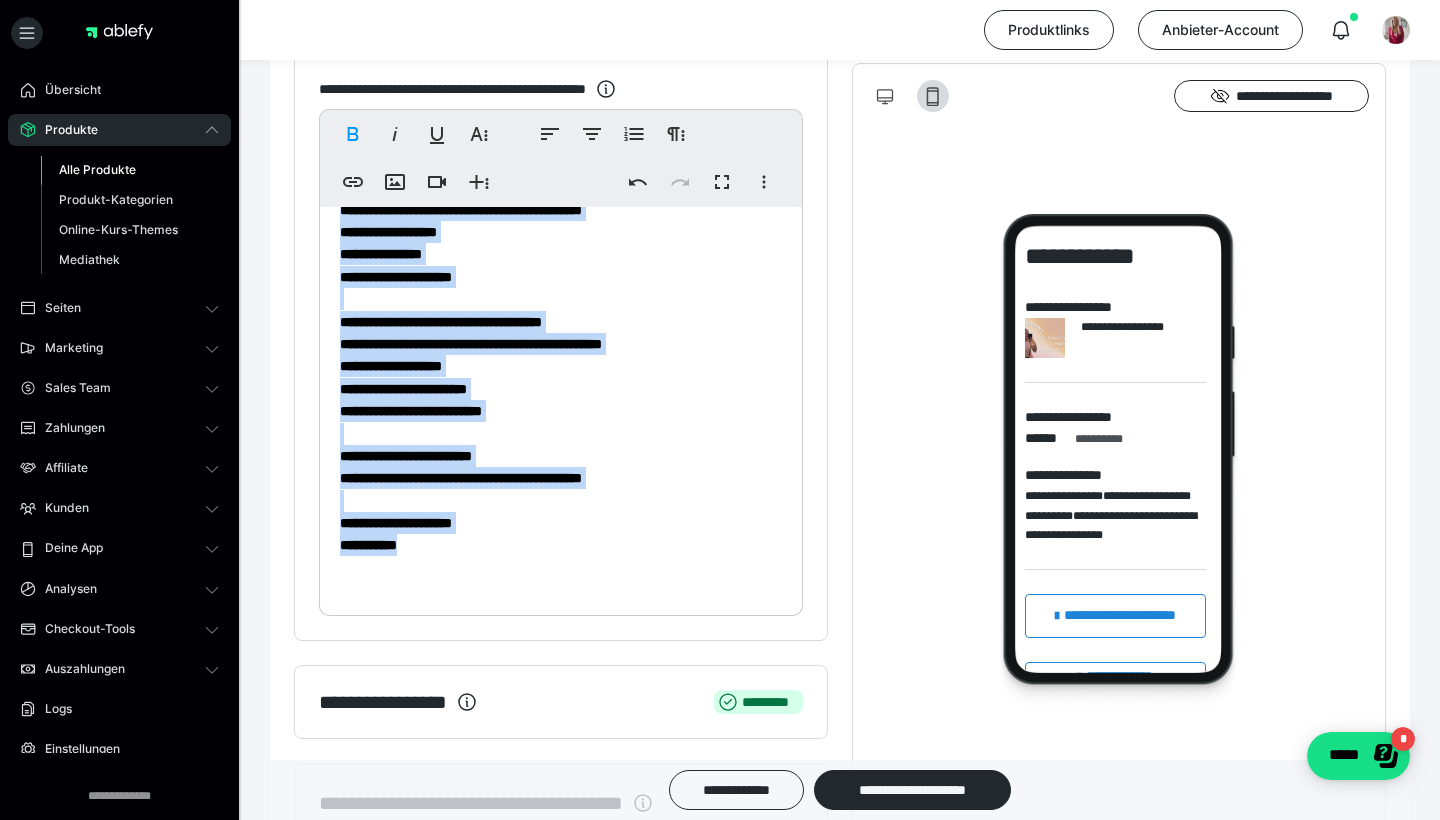 drag, startPoint x: 340, startPoint y: 564, endPoint x: 528, endPoint y: 819, distance: 316.81067 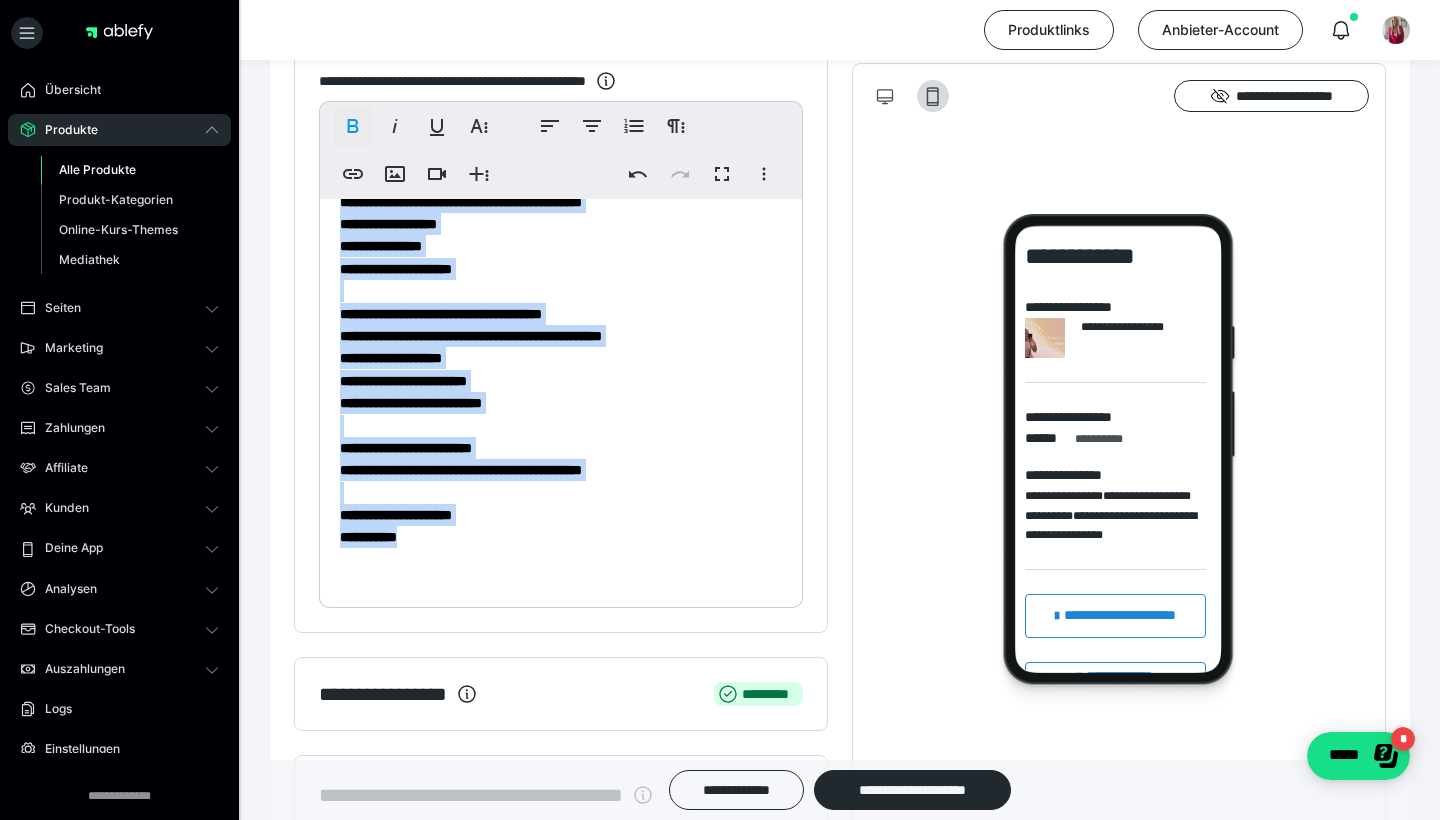 click 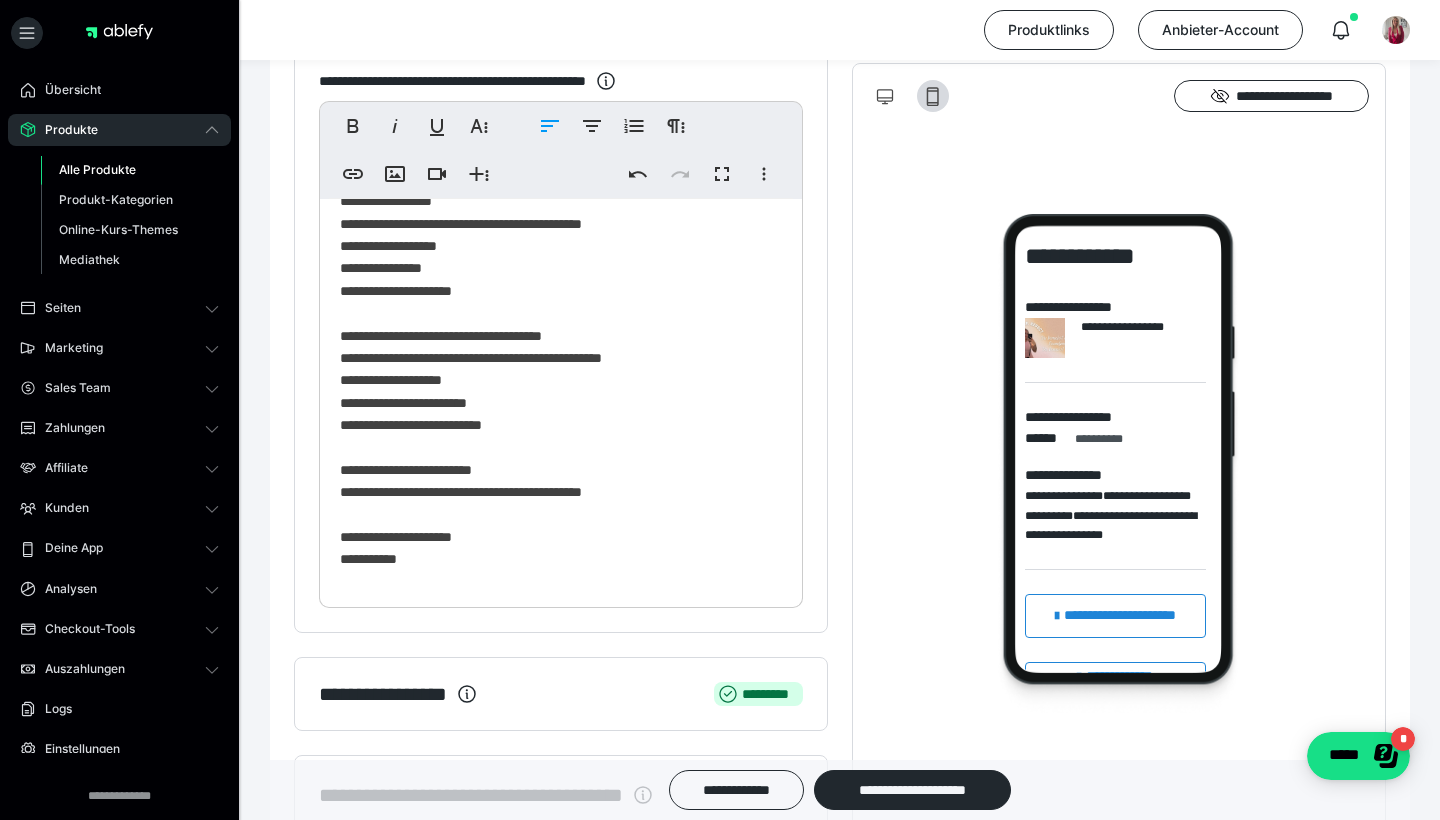click on "**********" at bounding box center (561, 149) 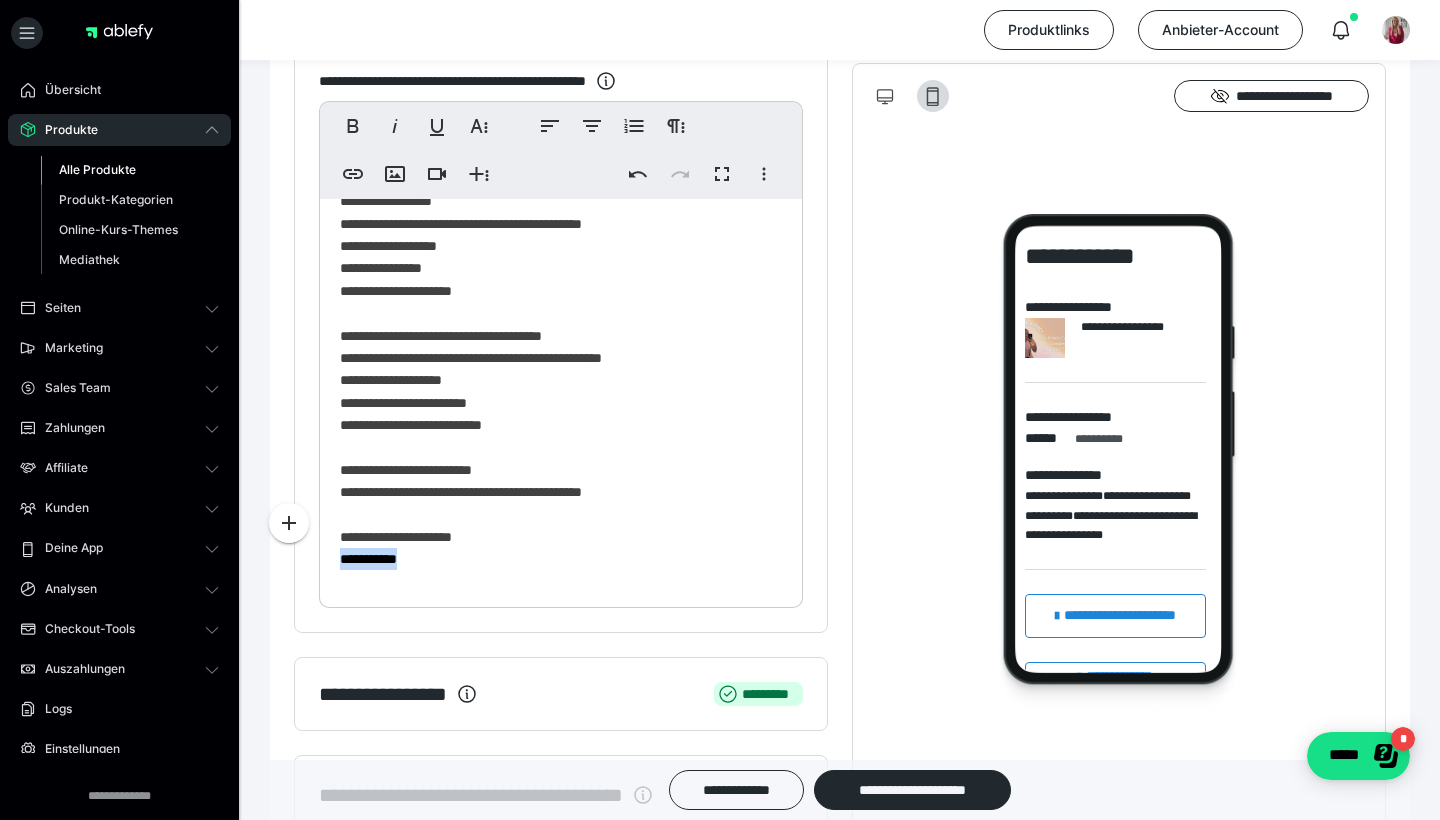 drag, startPoint x: 444, startPoint y: 568, endPoint x: 311, endPoint y: 568, distance: 133 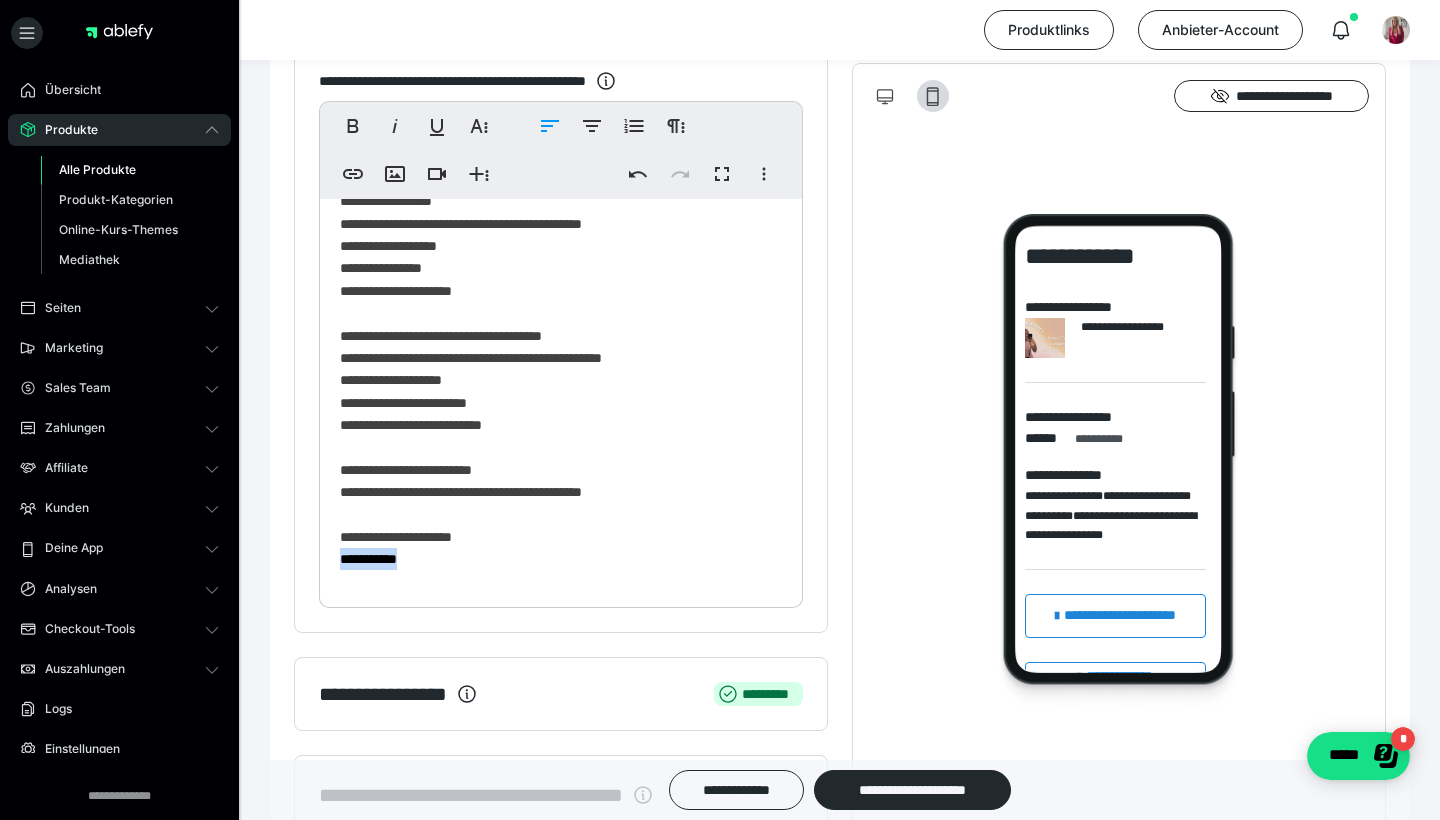 type 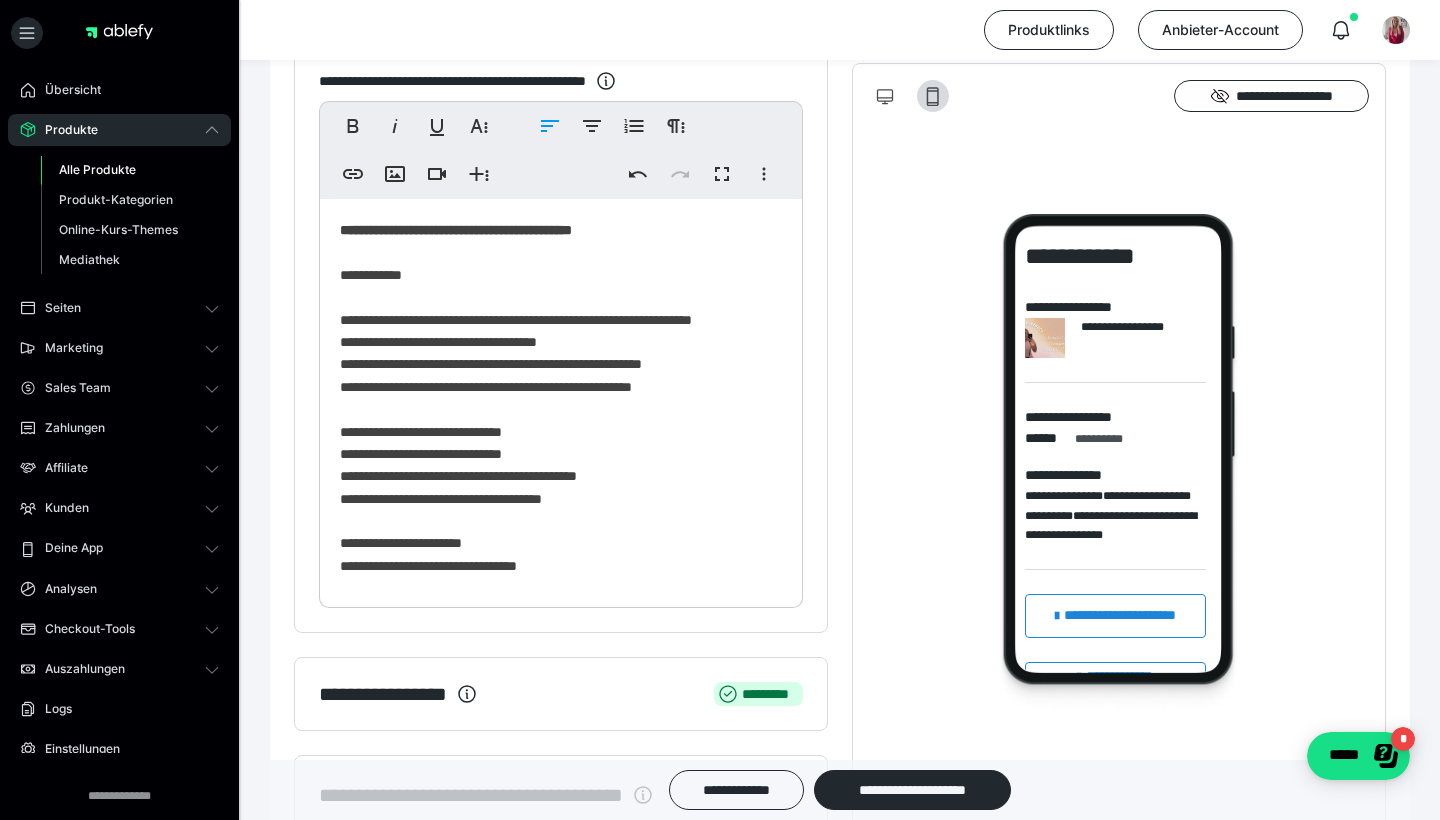 scroll, scrollTop: 0, scrollLeft: 0, axis: both 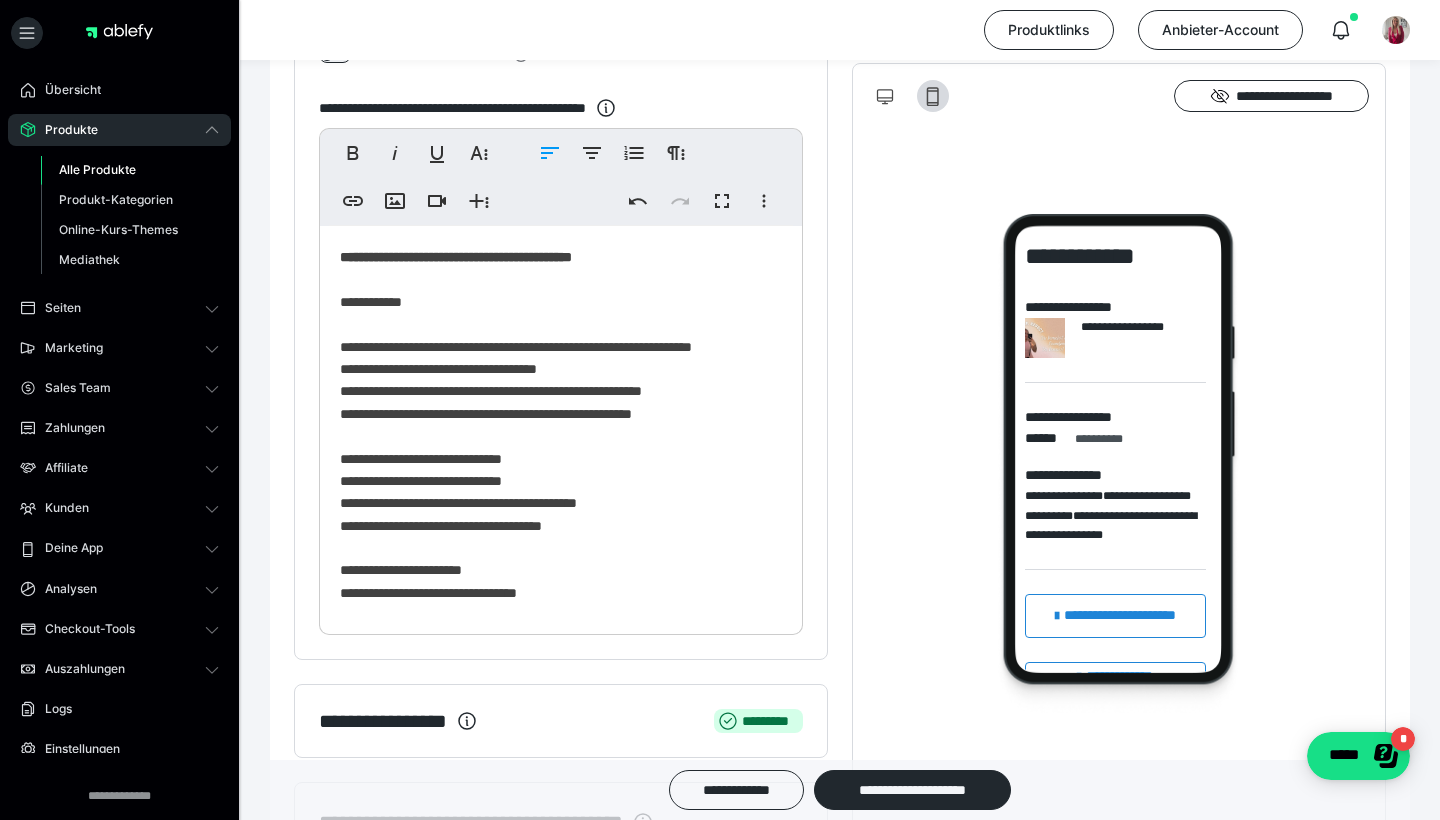 click on "**********" at bounding box center [561, 675] 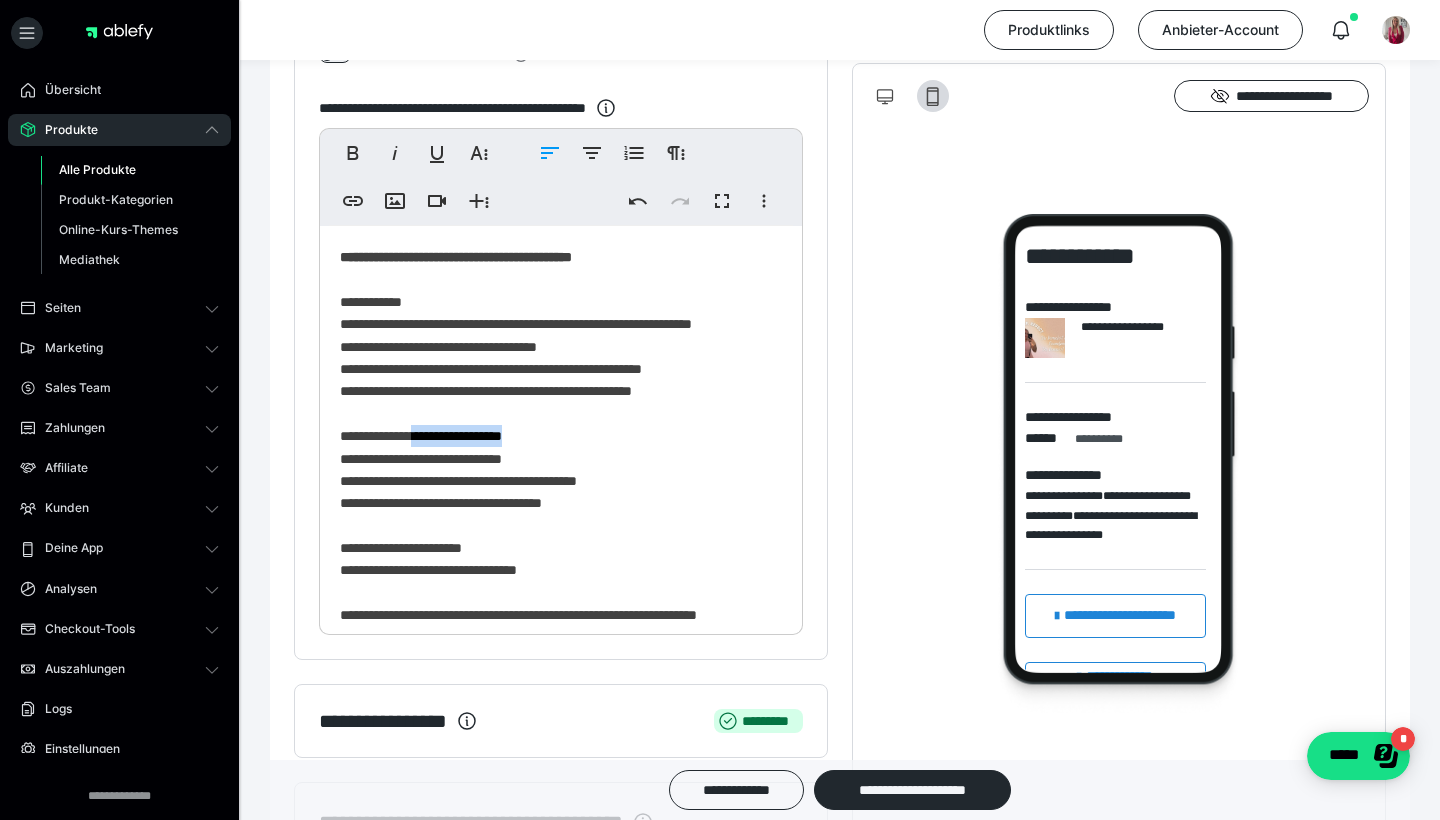 drag, startPoint x: 439, startPoint y: 431, endPoint x: 603, endPoint y: 437, distance: 164.10973 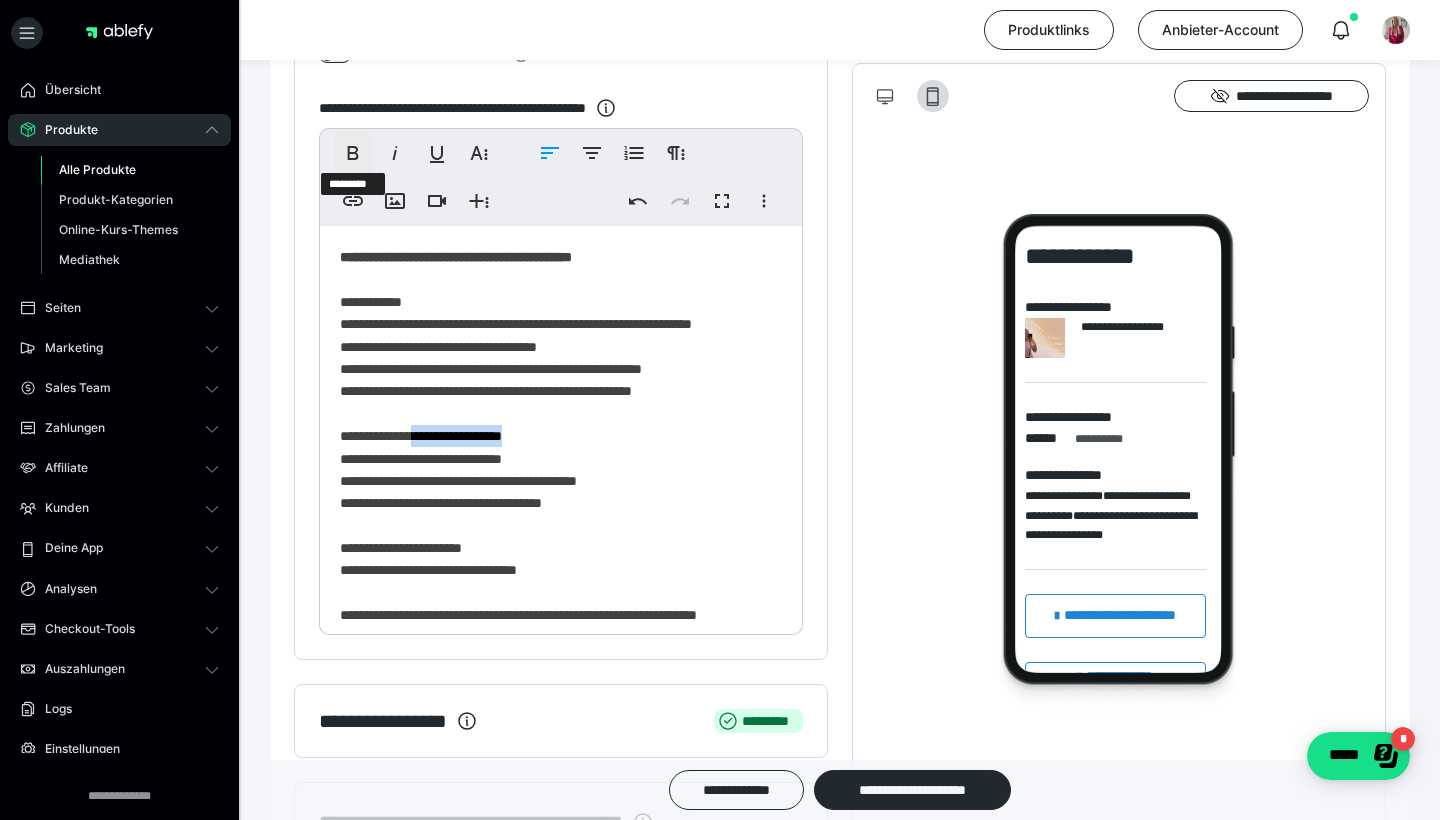 click 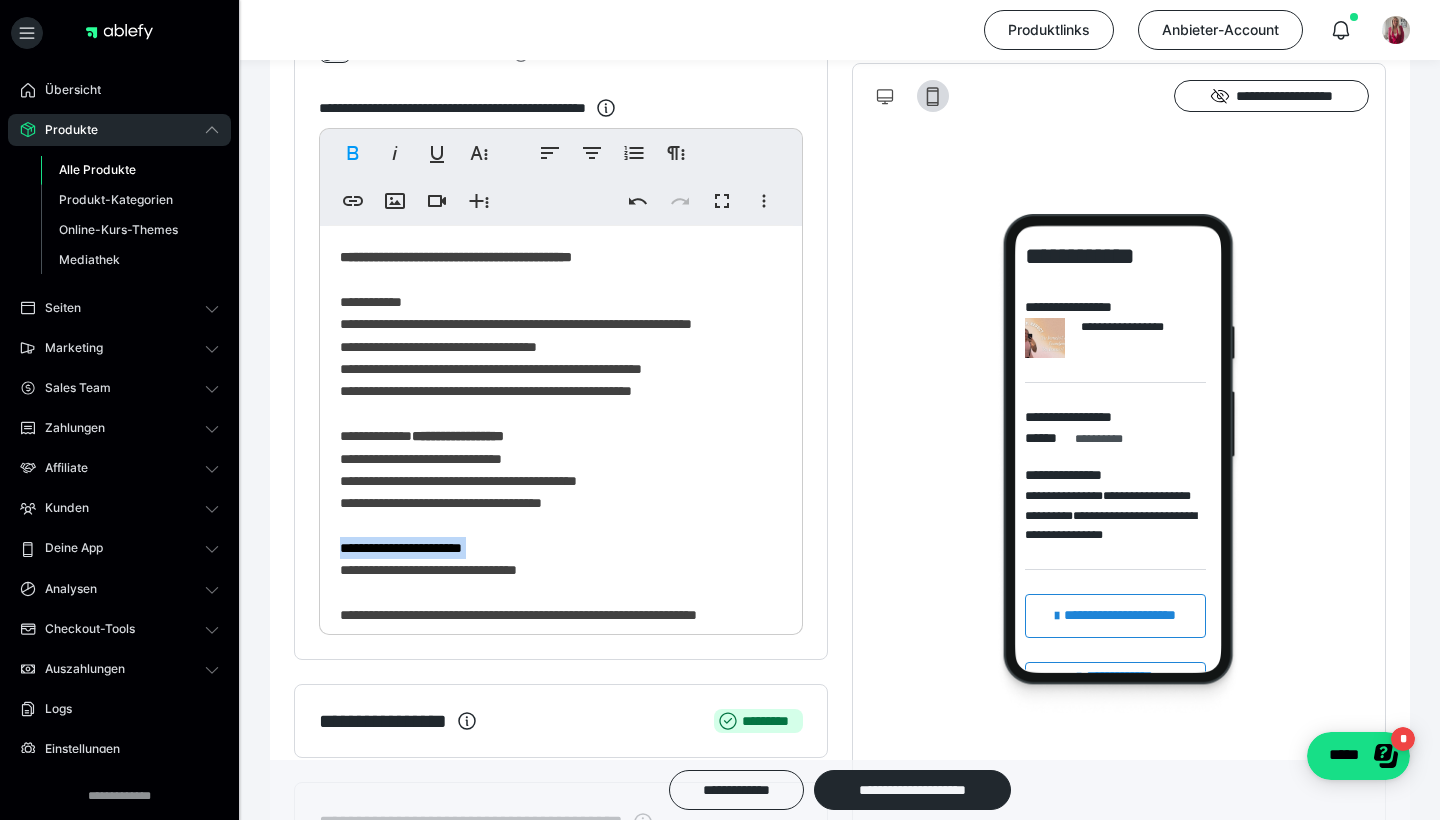 drag, startPoint x: 632, startPoint y: 533, endPoint x: 513, endPoint y: 515, distance: 120.353645 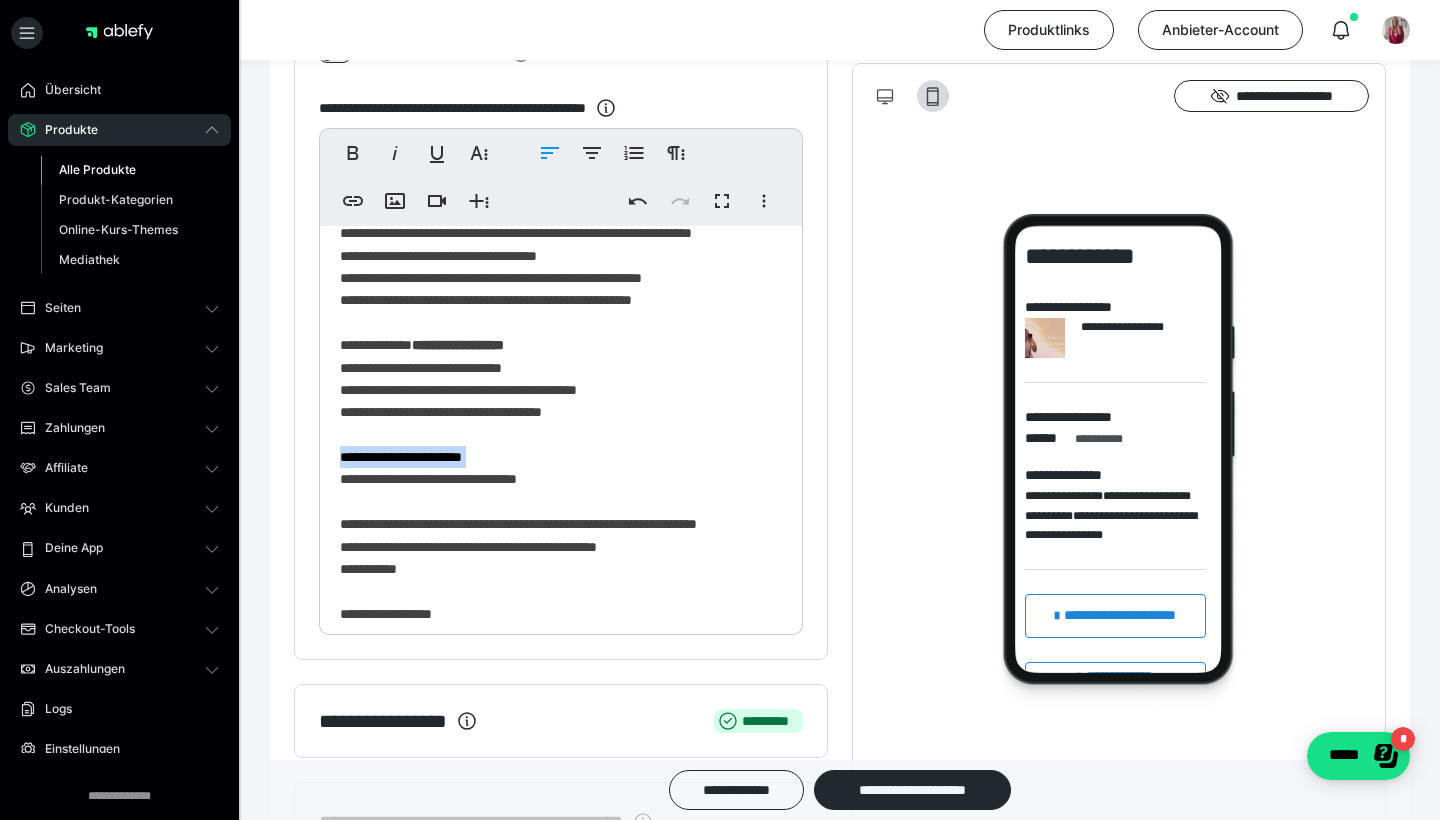 scroll, scrollTop: 95, scrollLeft: 0, axis: vertical 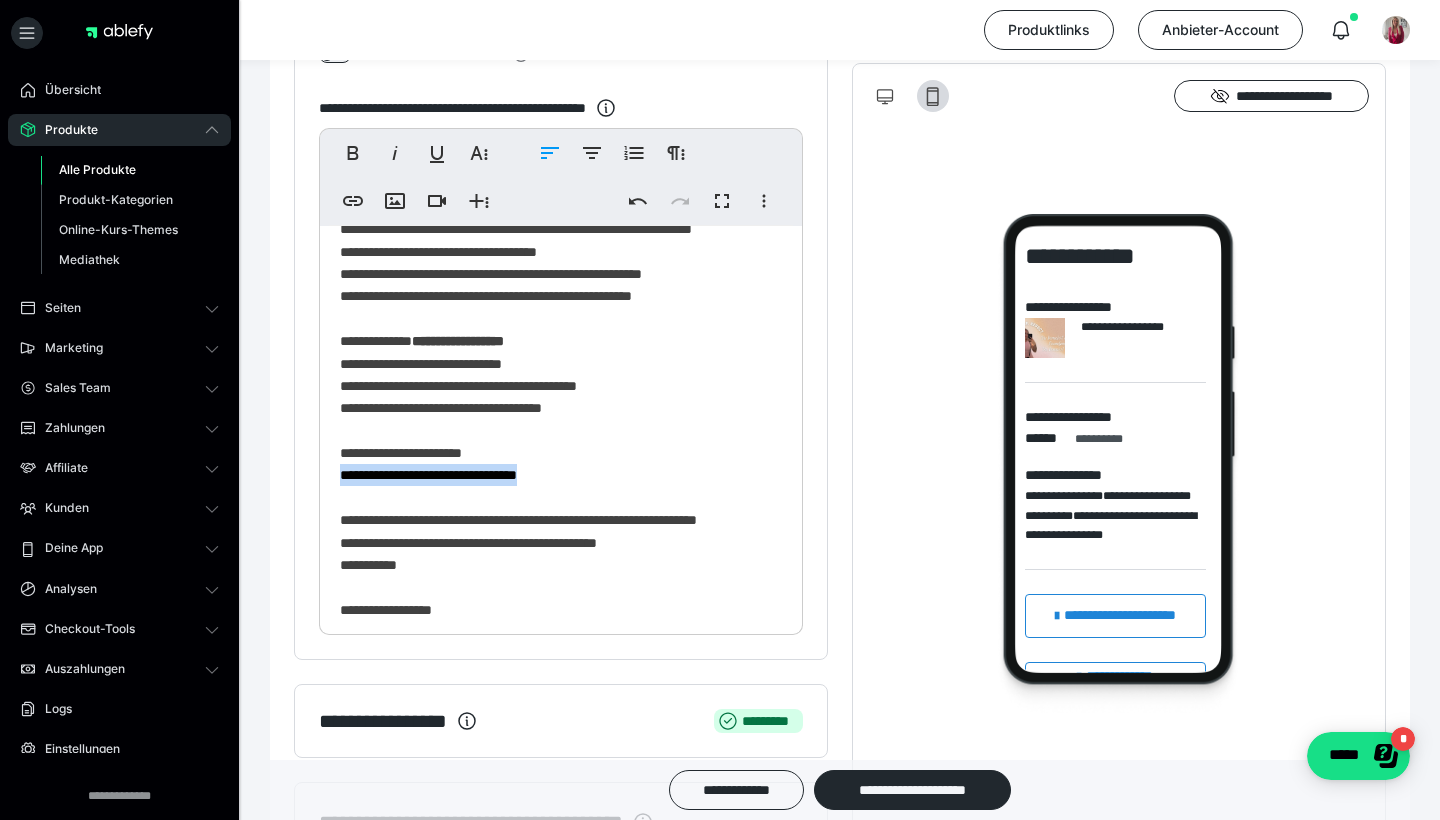 drag, startPoint x: 569, startPoint y: 476, endPoint x: 311, endPoint y: 452, distance: 259.11386 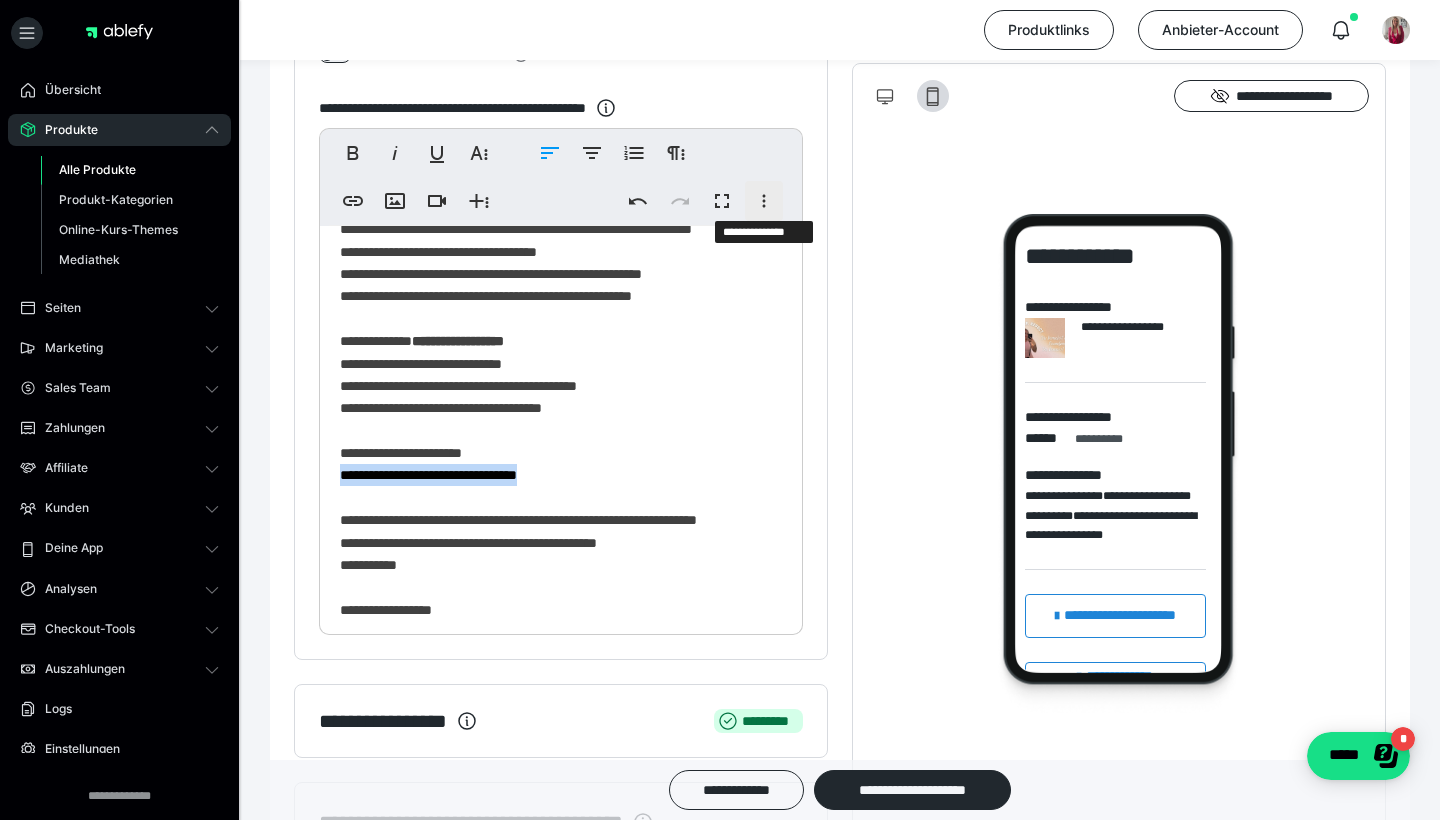 click 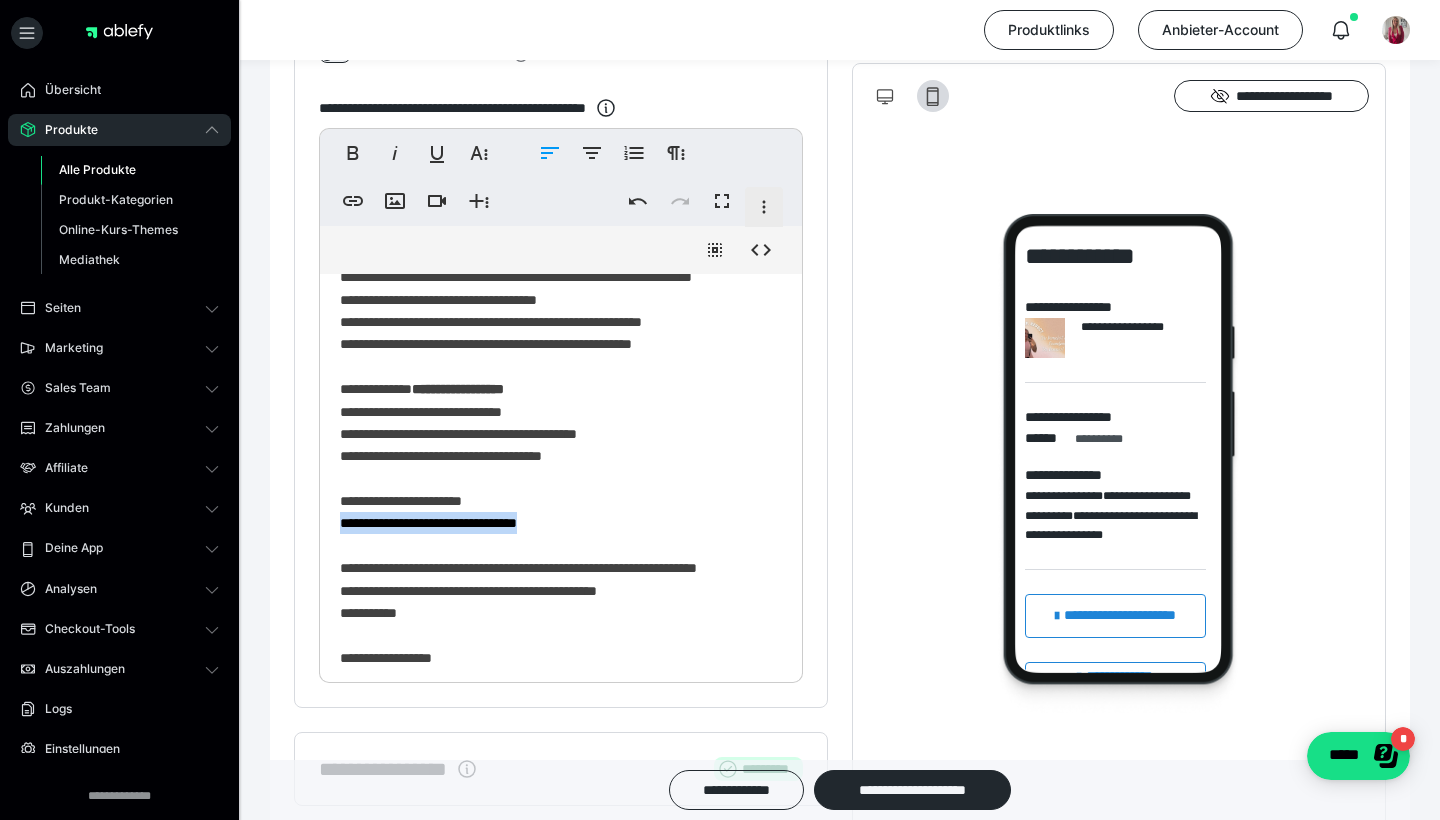 click 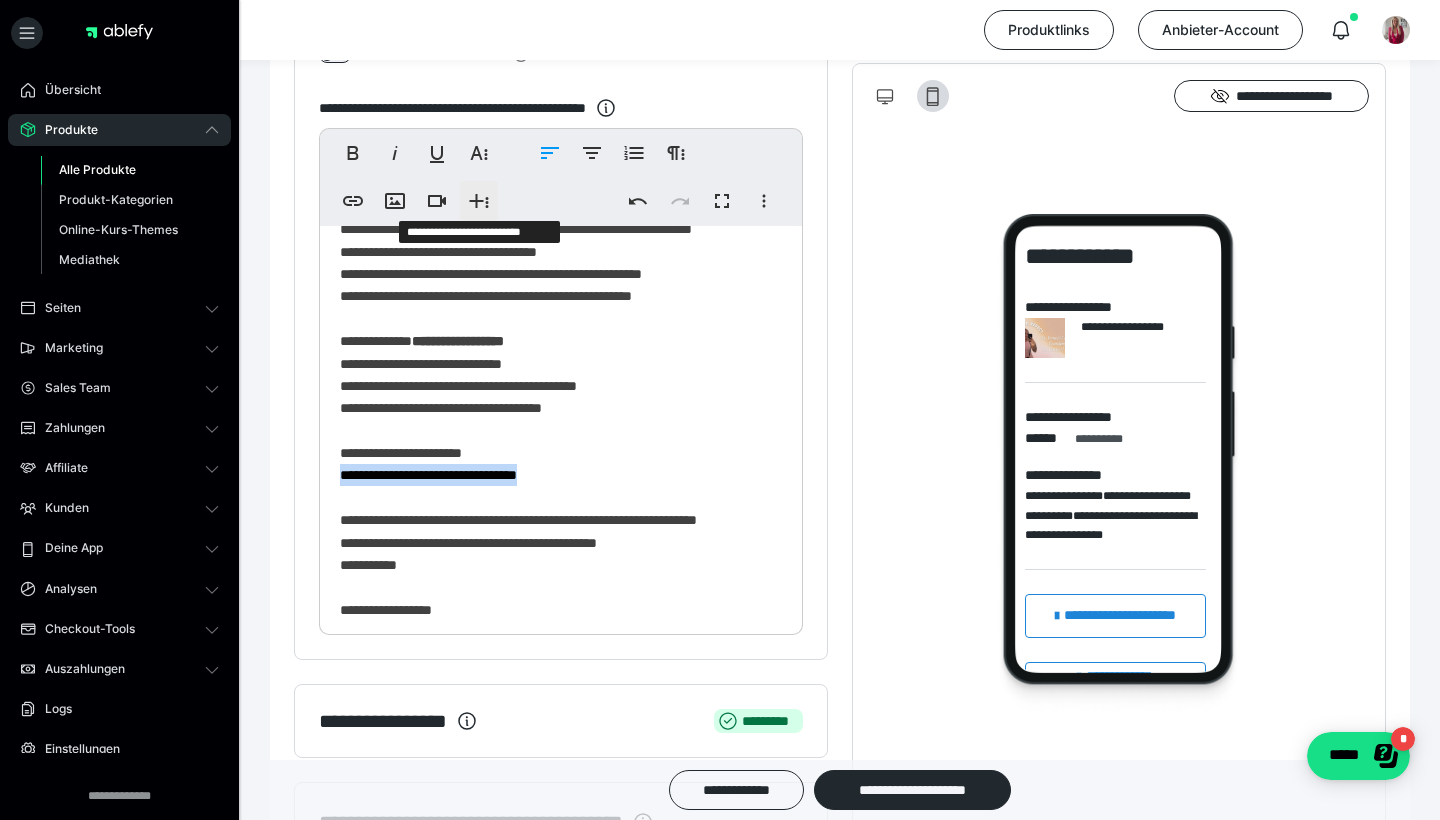 click 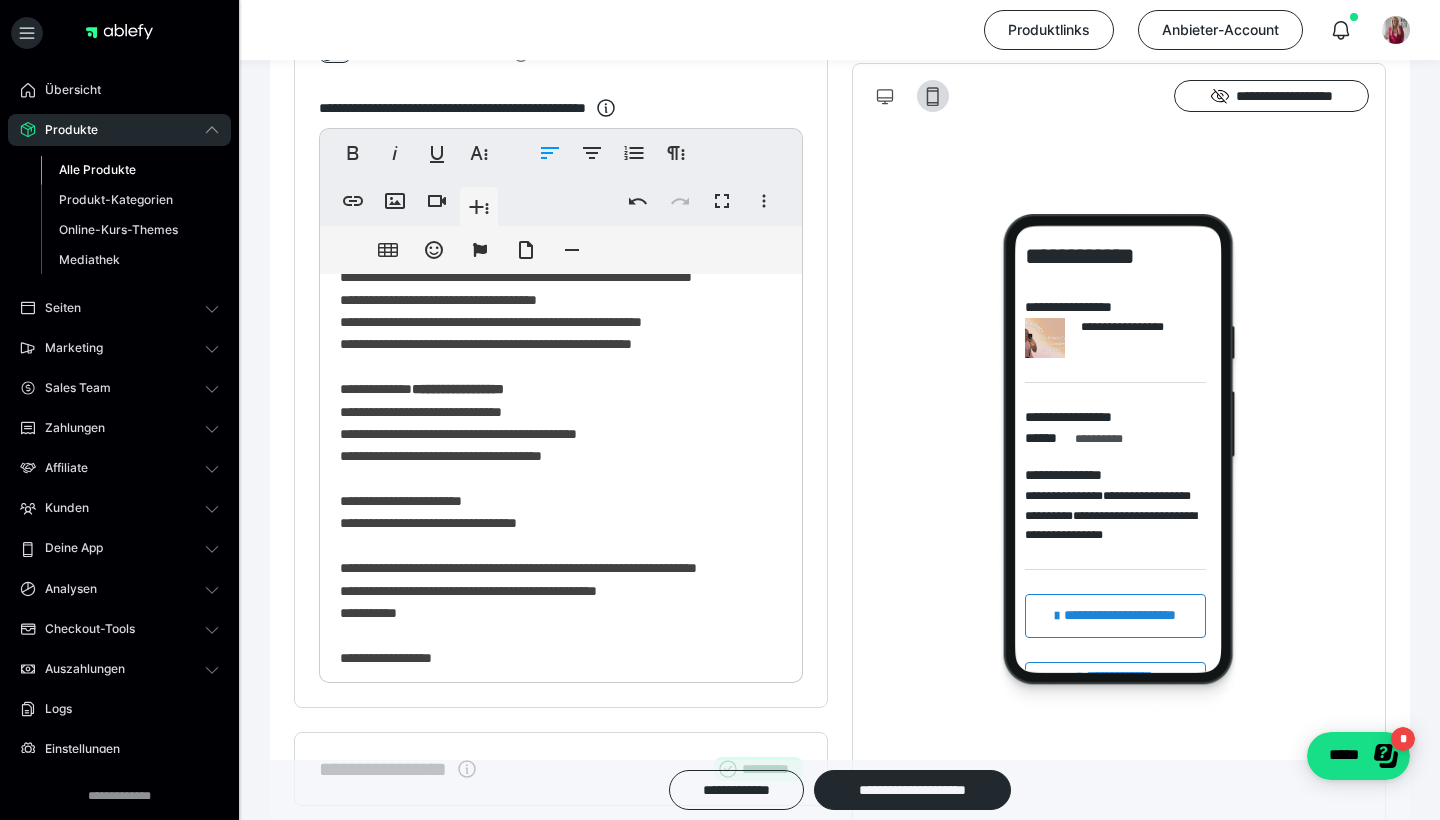 click on "**********" at bounding box center [561, 617] 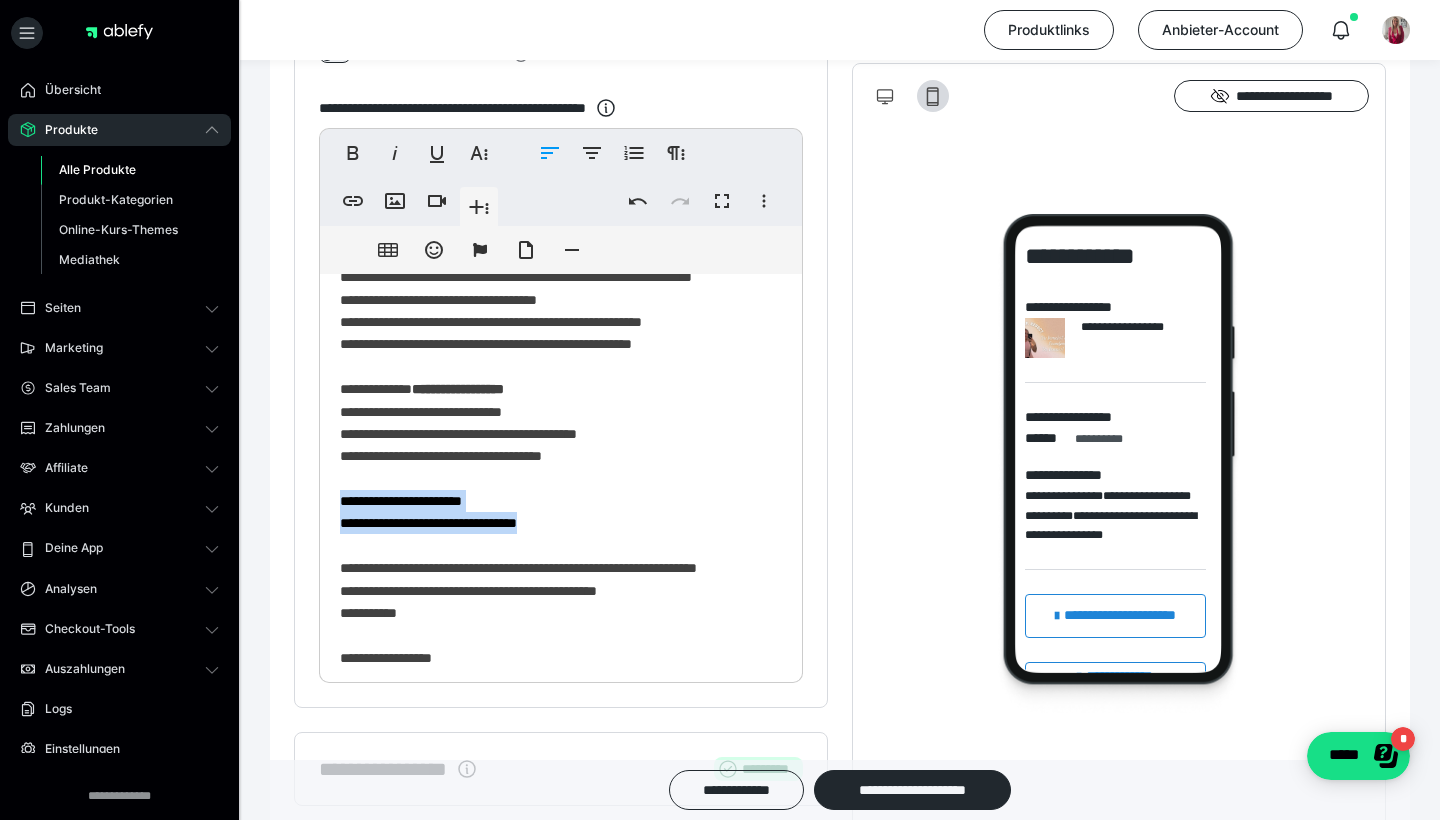drag, startPoint x: 574, startPoint y: 524, endPoint x: 335, endPoint y: 500, distance: 240.202 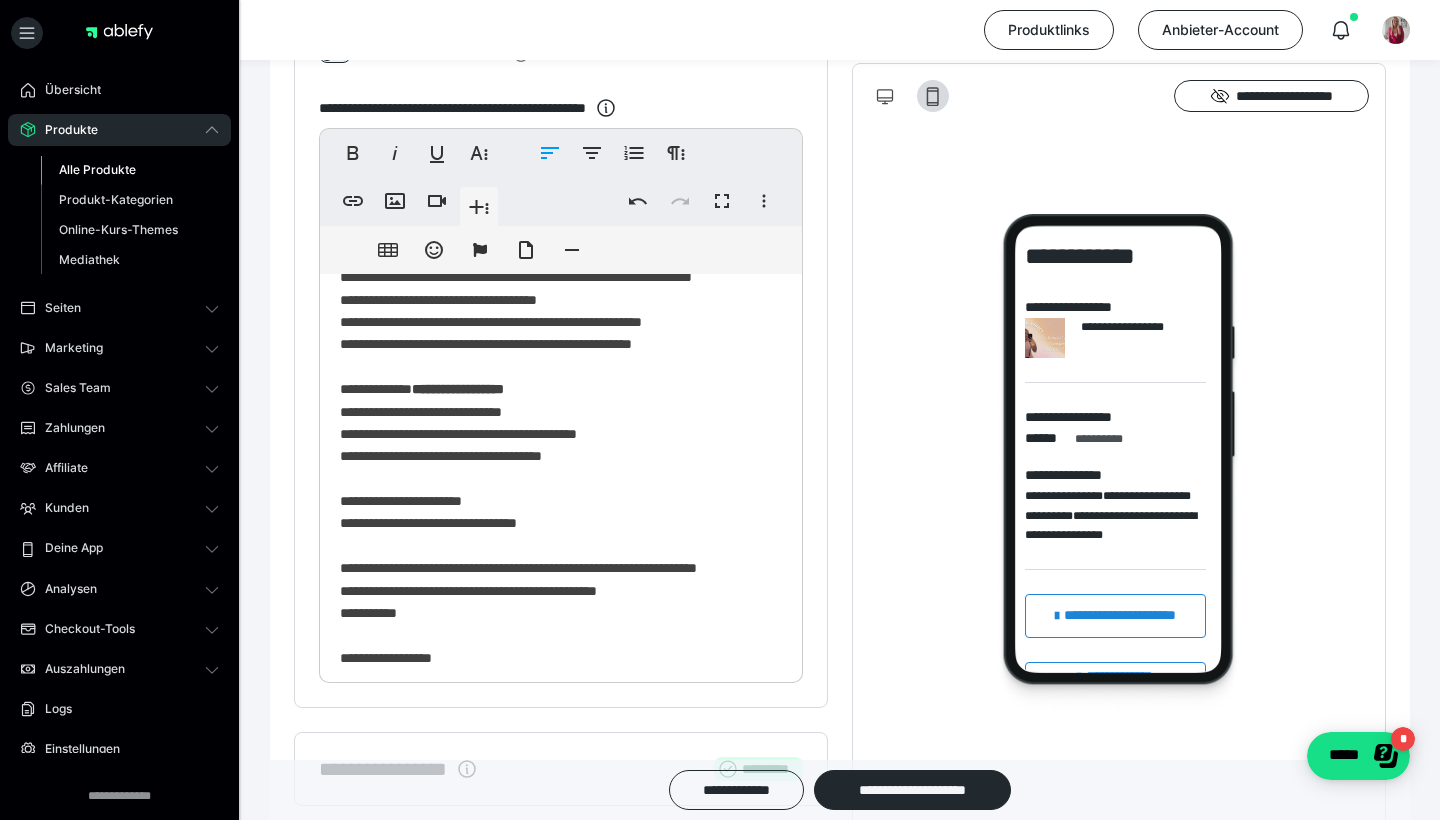 click on "**********" at bounding box center (561, 617) 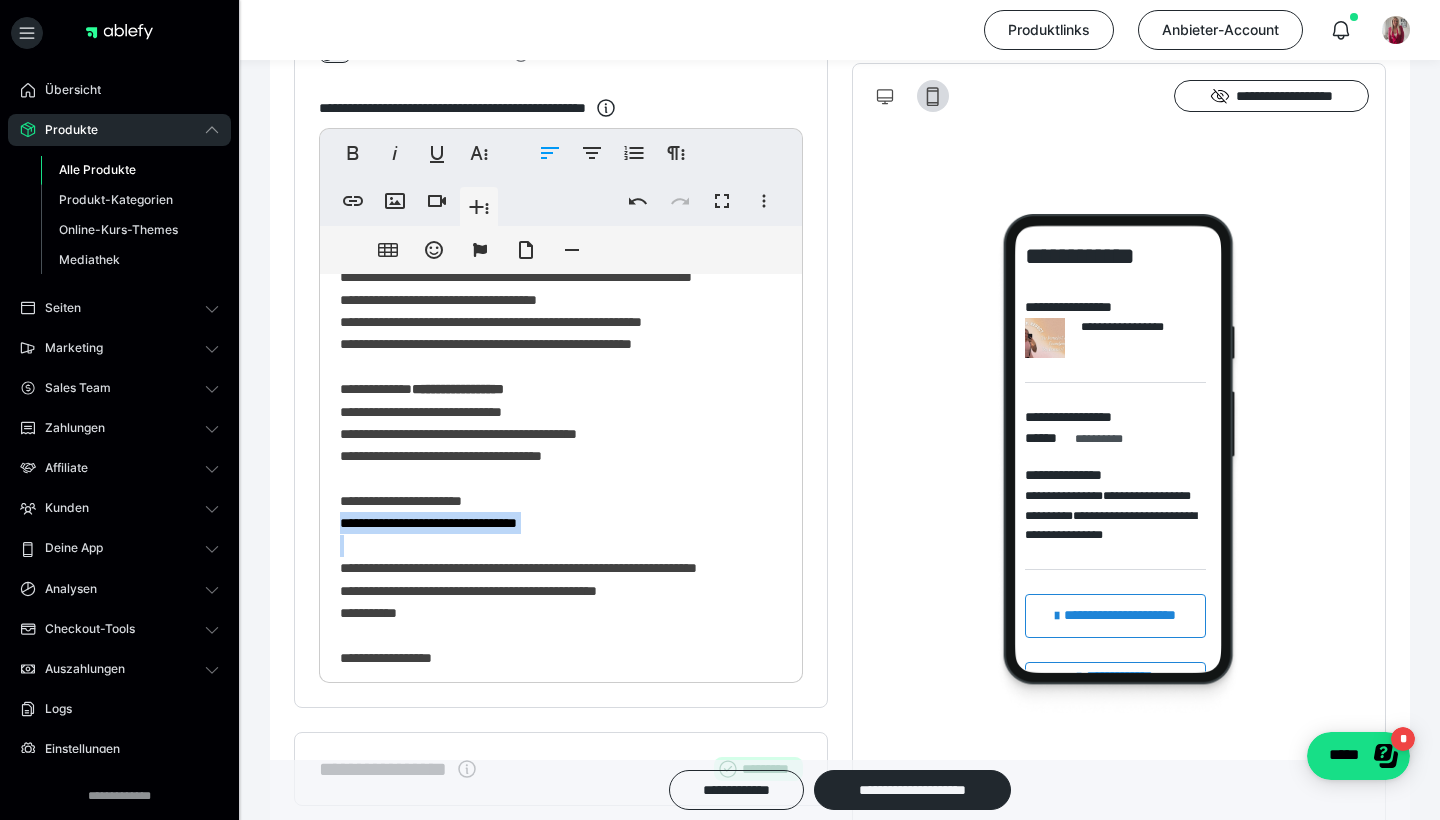 drag, startPoint x: 339, startPoint y: 519, endPoint x: 575, endPoint y: 537, distance: 236.68544 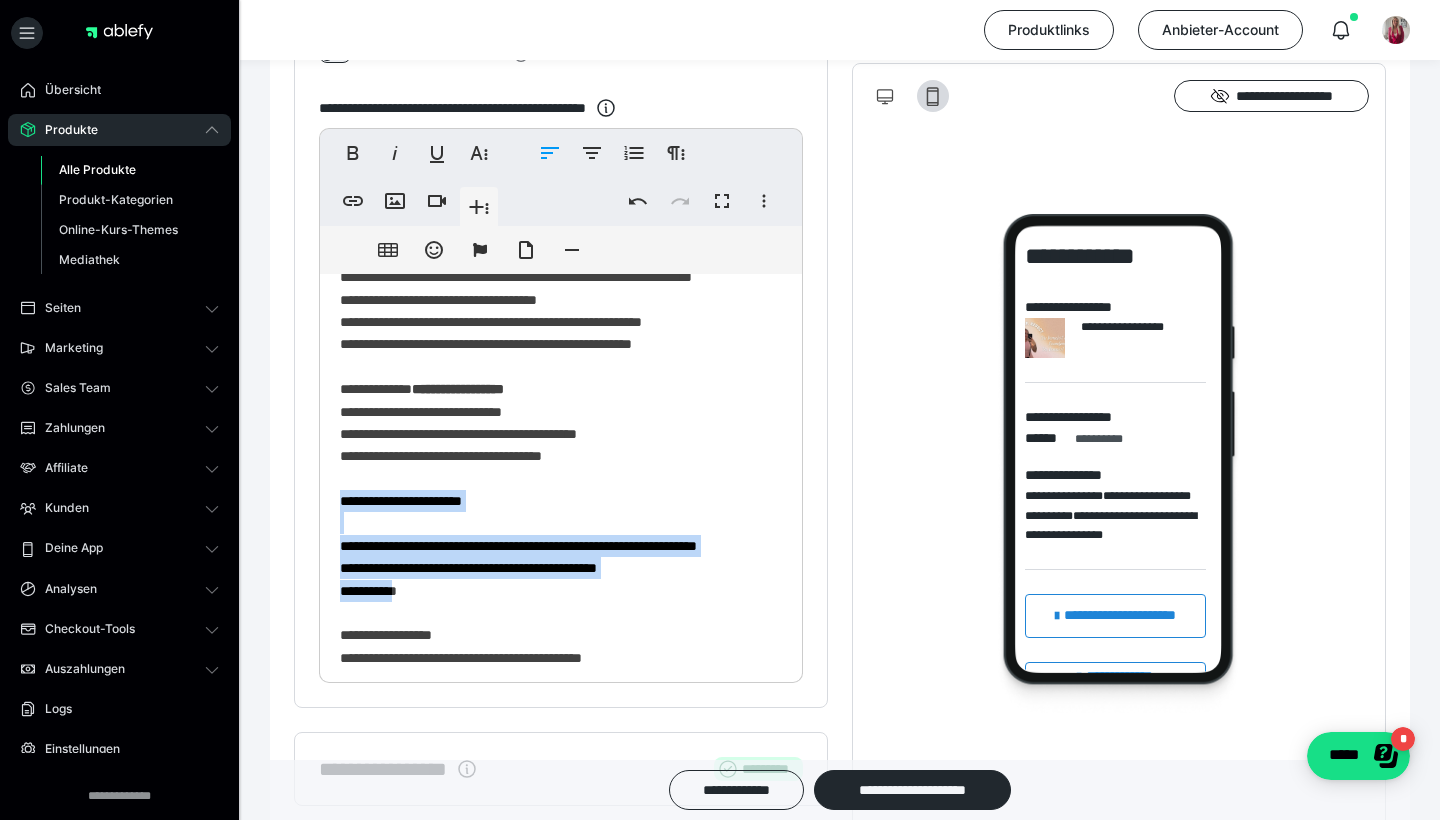 drag, startPoint x: 405, startPoint y: 601, endPoint x: 324, endPoint y: 498, distance: 131.03435 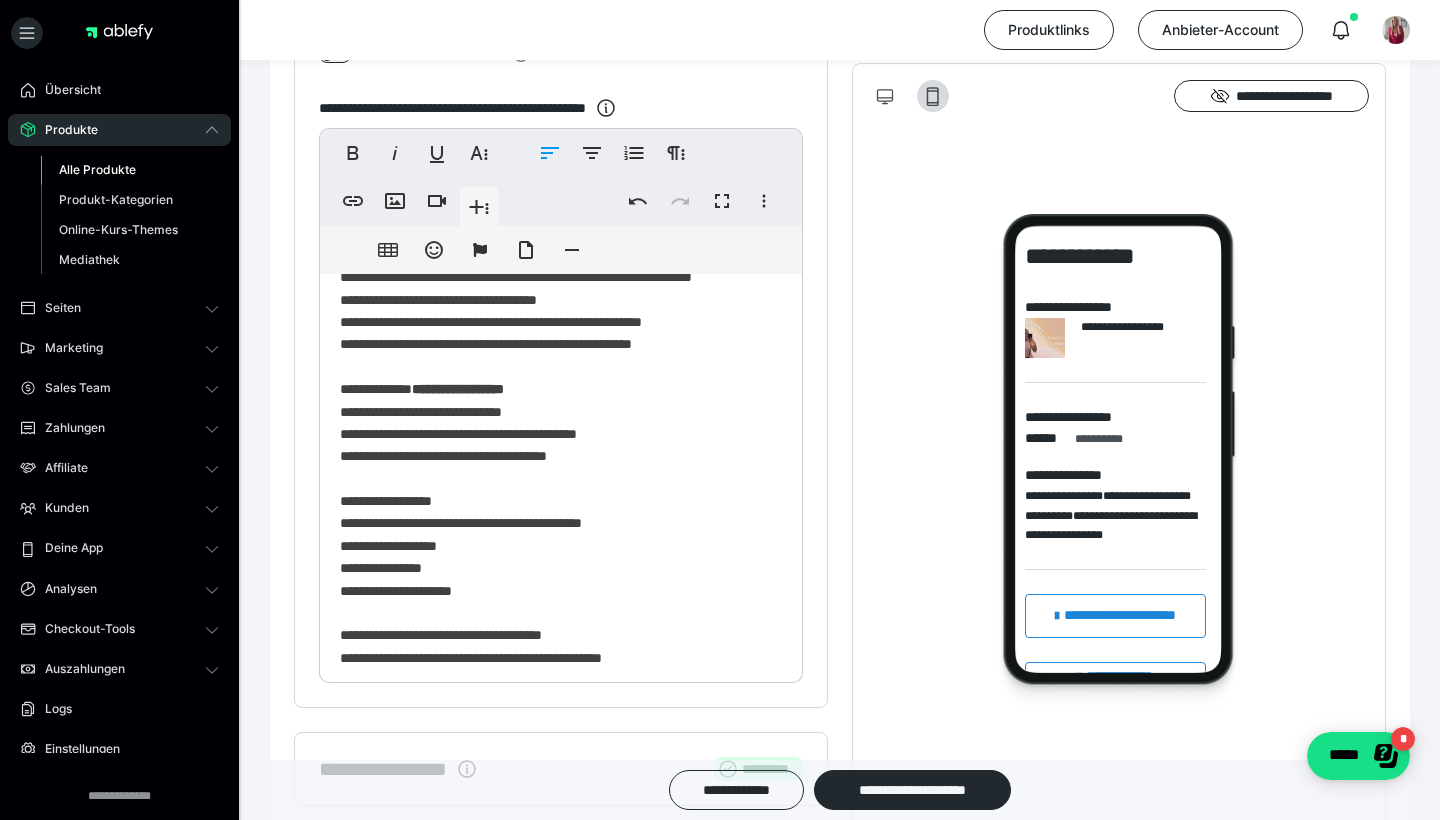 click on "**********" at bounding box center [561, 529] 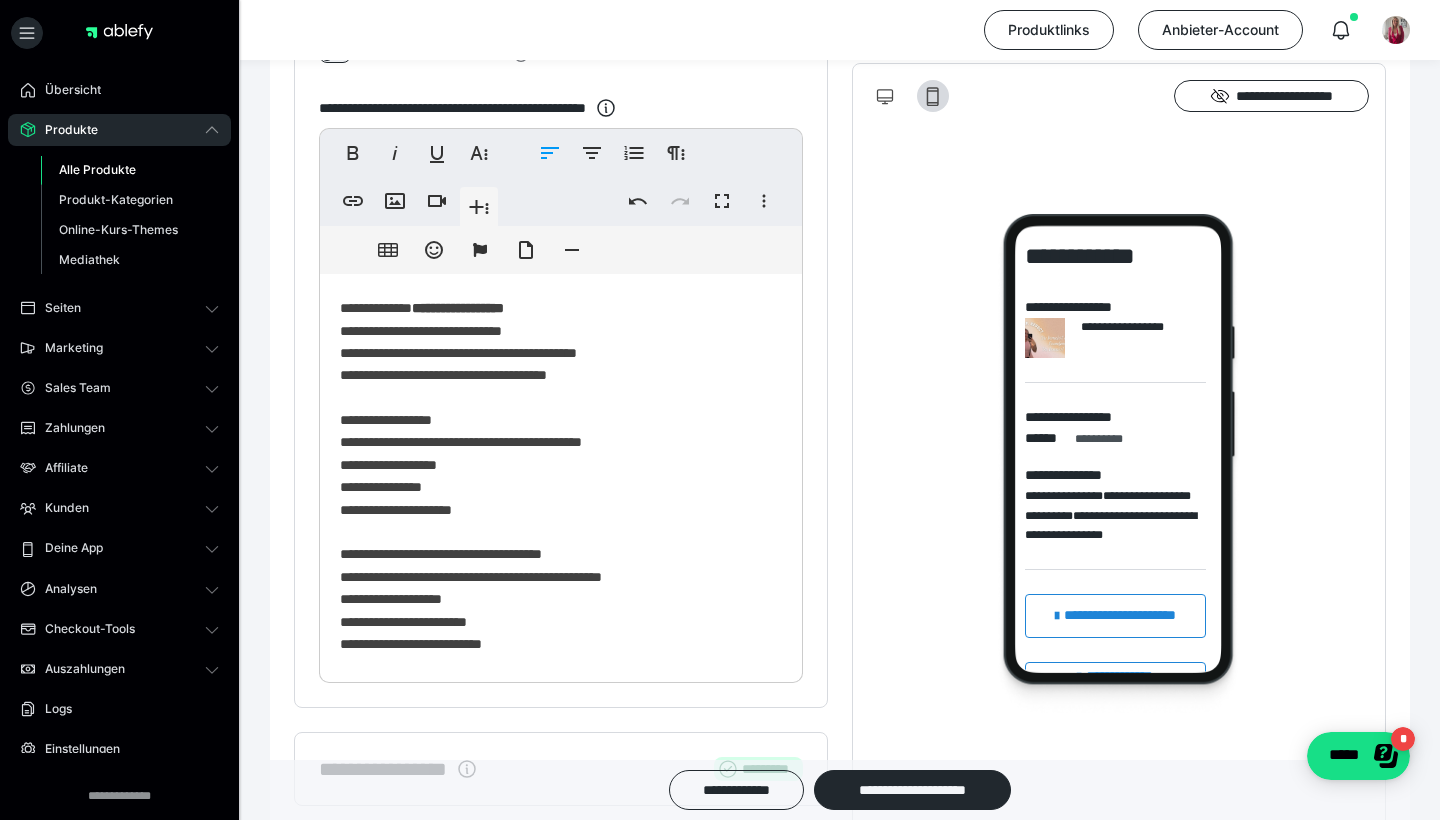 scroll, scrollTop: 213, scrollLeft: 0, axis: vertical 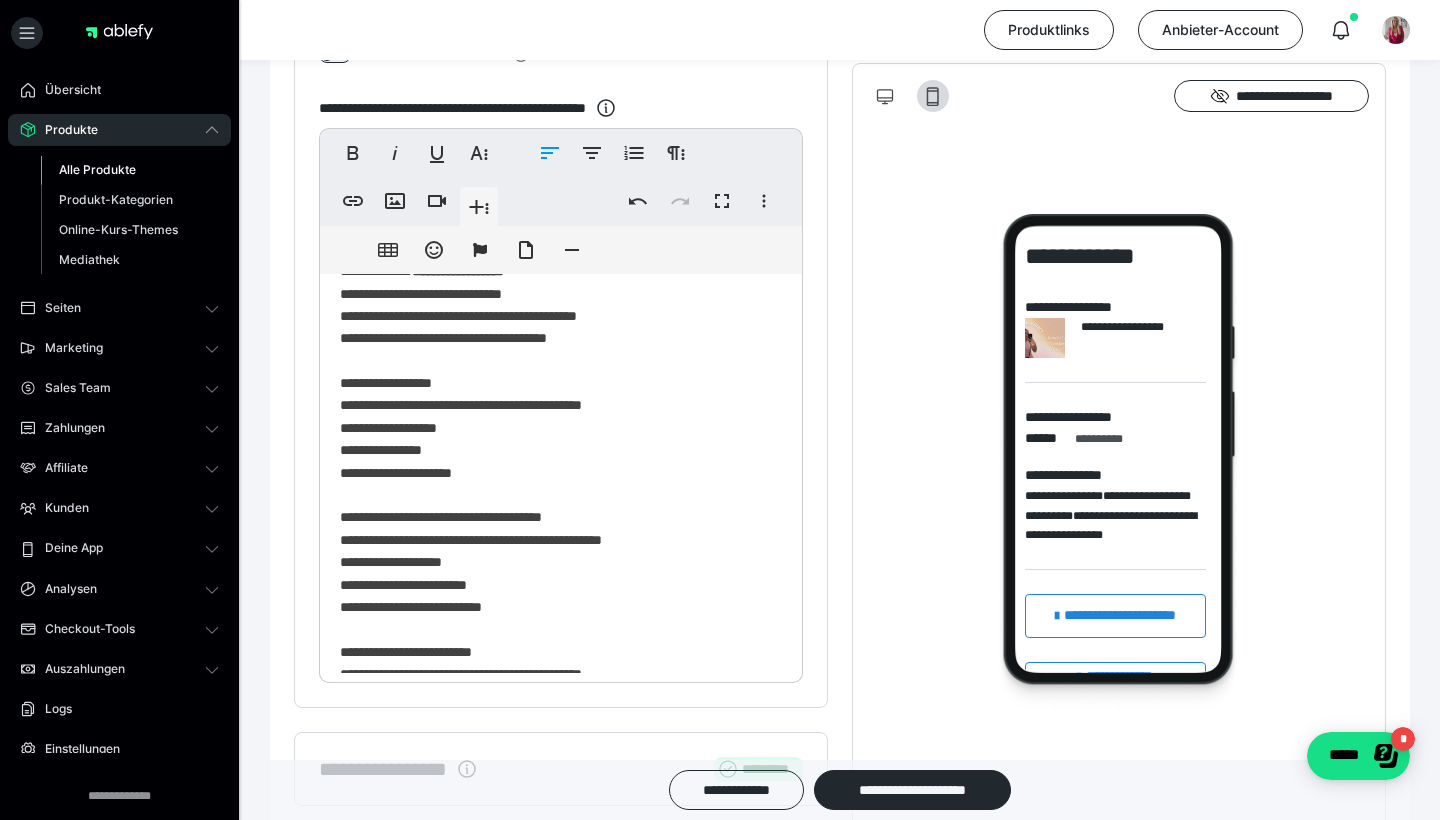 click on "**********" at bounding box center (561, 411) 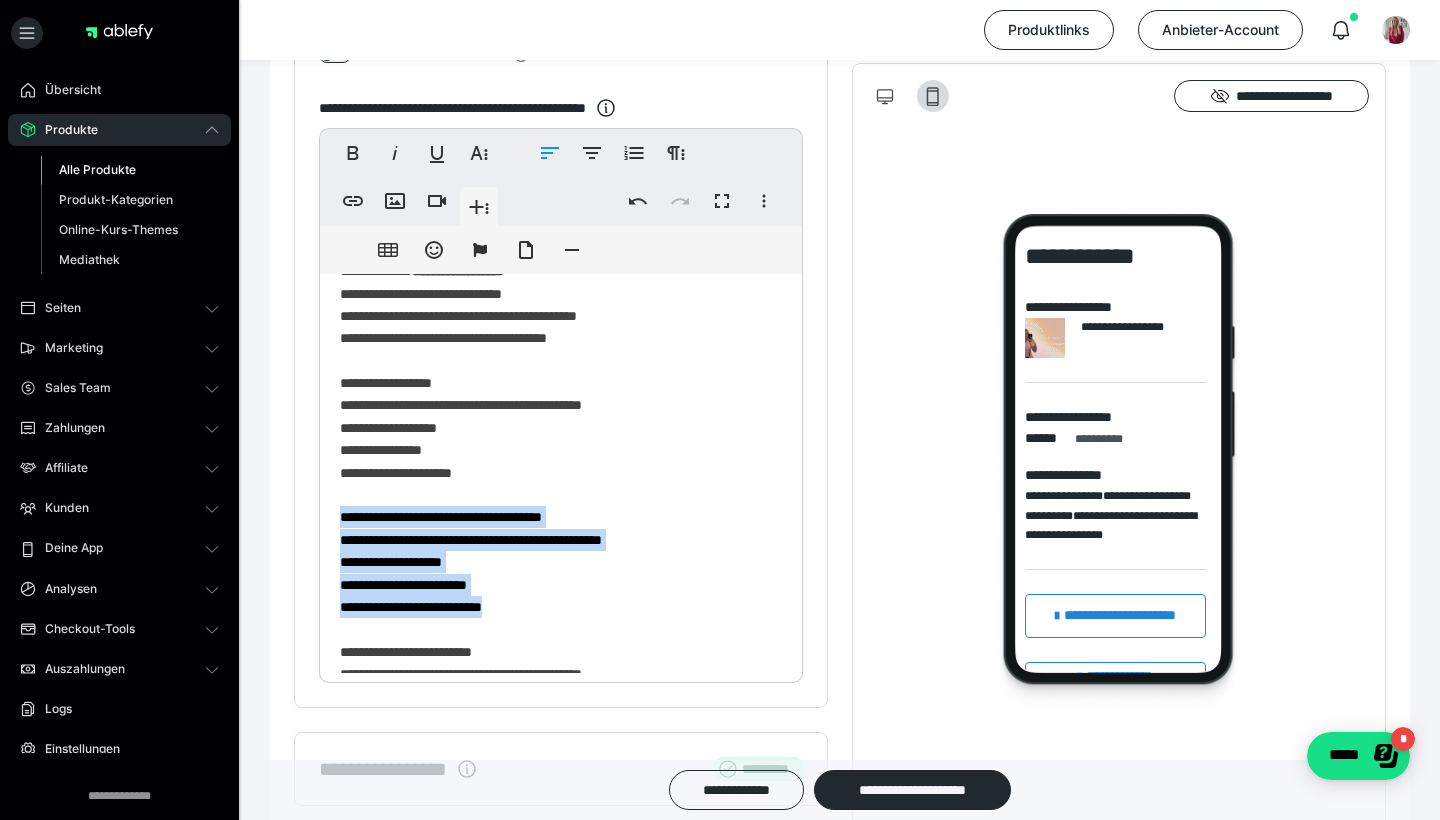 drag, startPoint x: 530, startPoint y: 602, endPoint x: 323, endPoint y: 498, distance: 231.65707 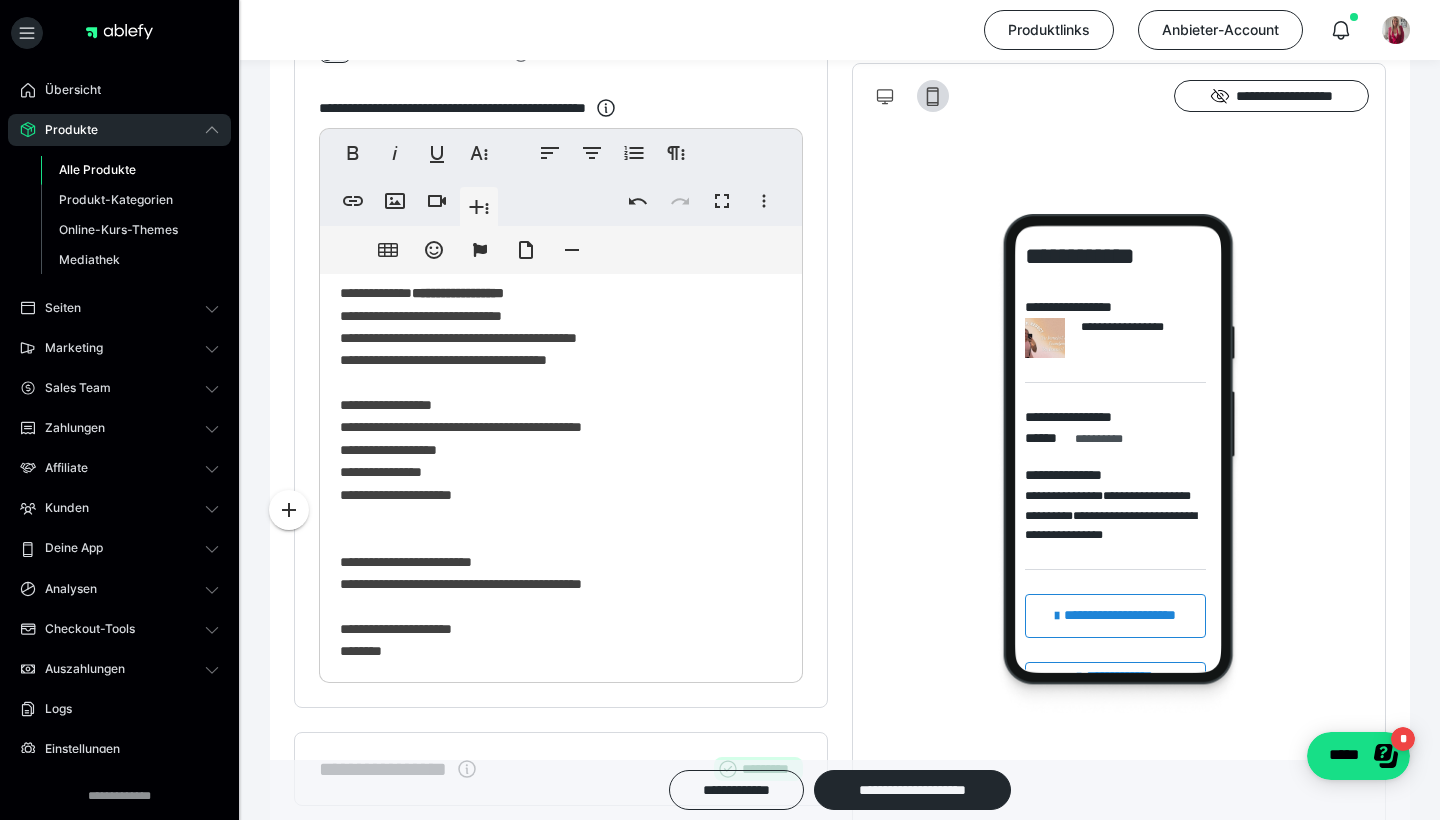 scroll, scrollTop: 169, scrollLeft: 0, axis: vertical 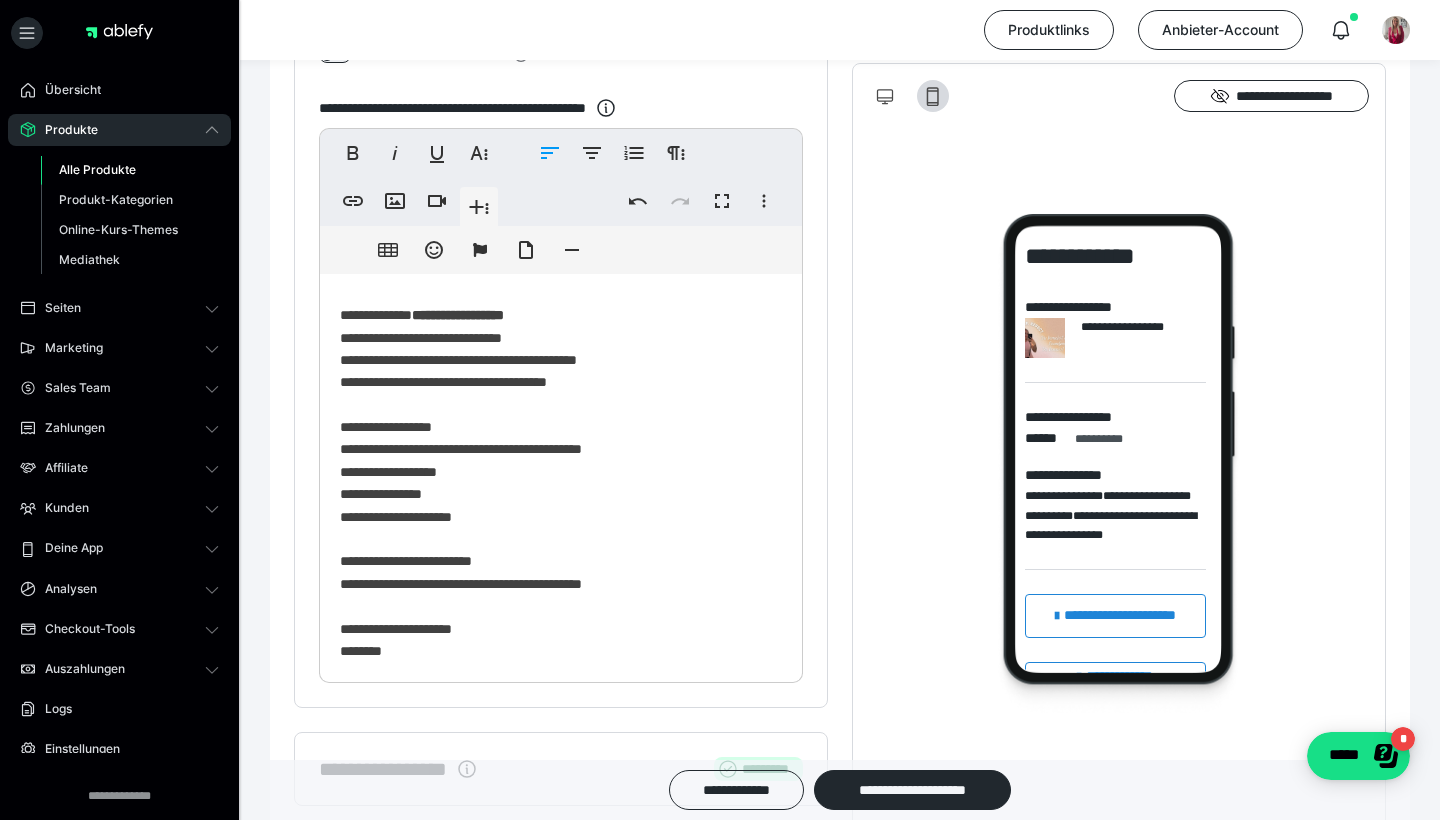 click on "**********" at bounding box center [561, 389] 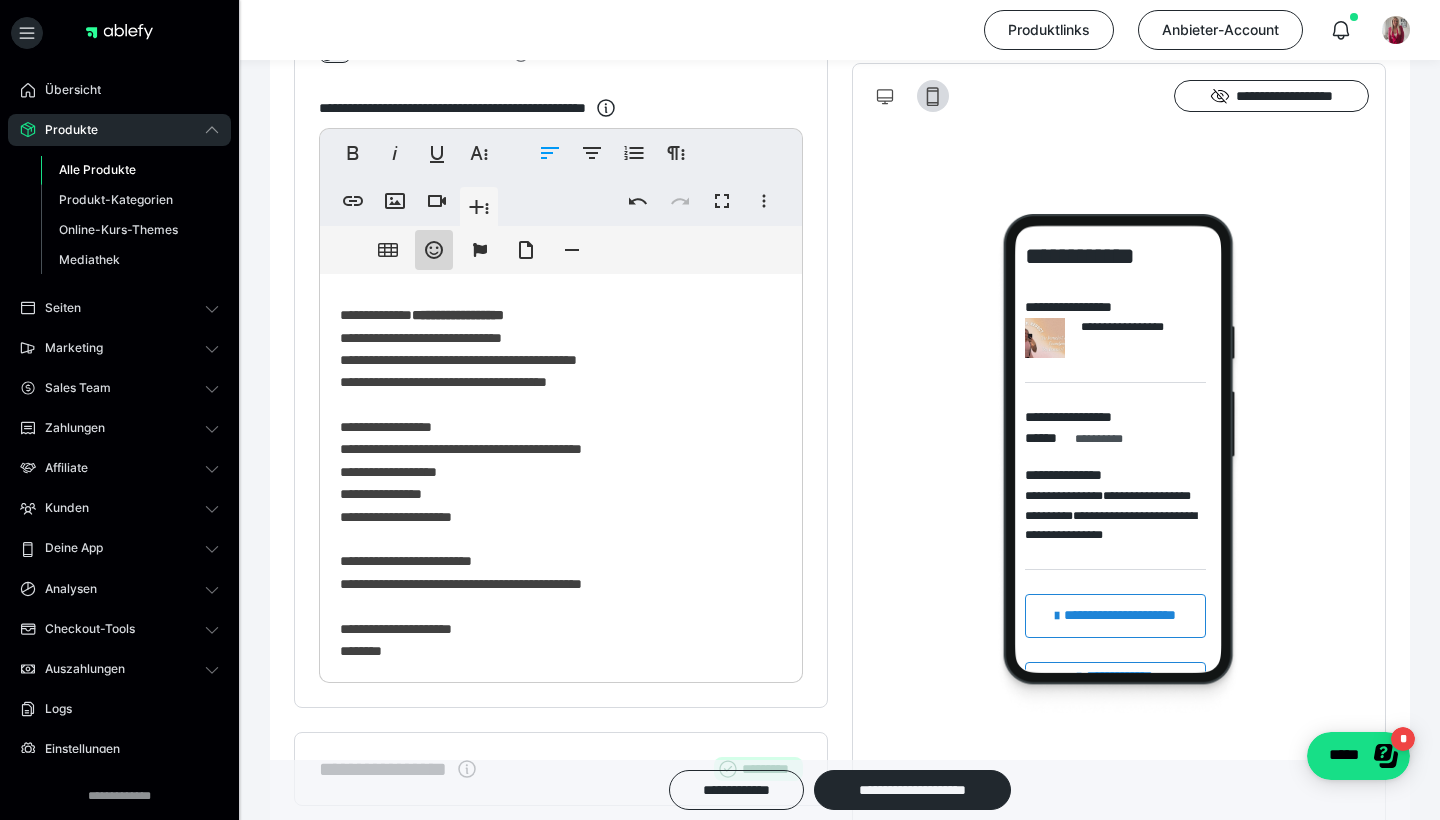 click 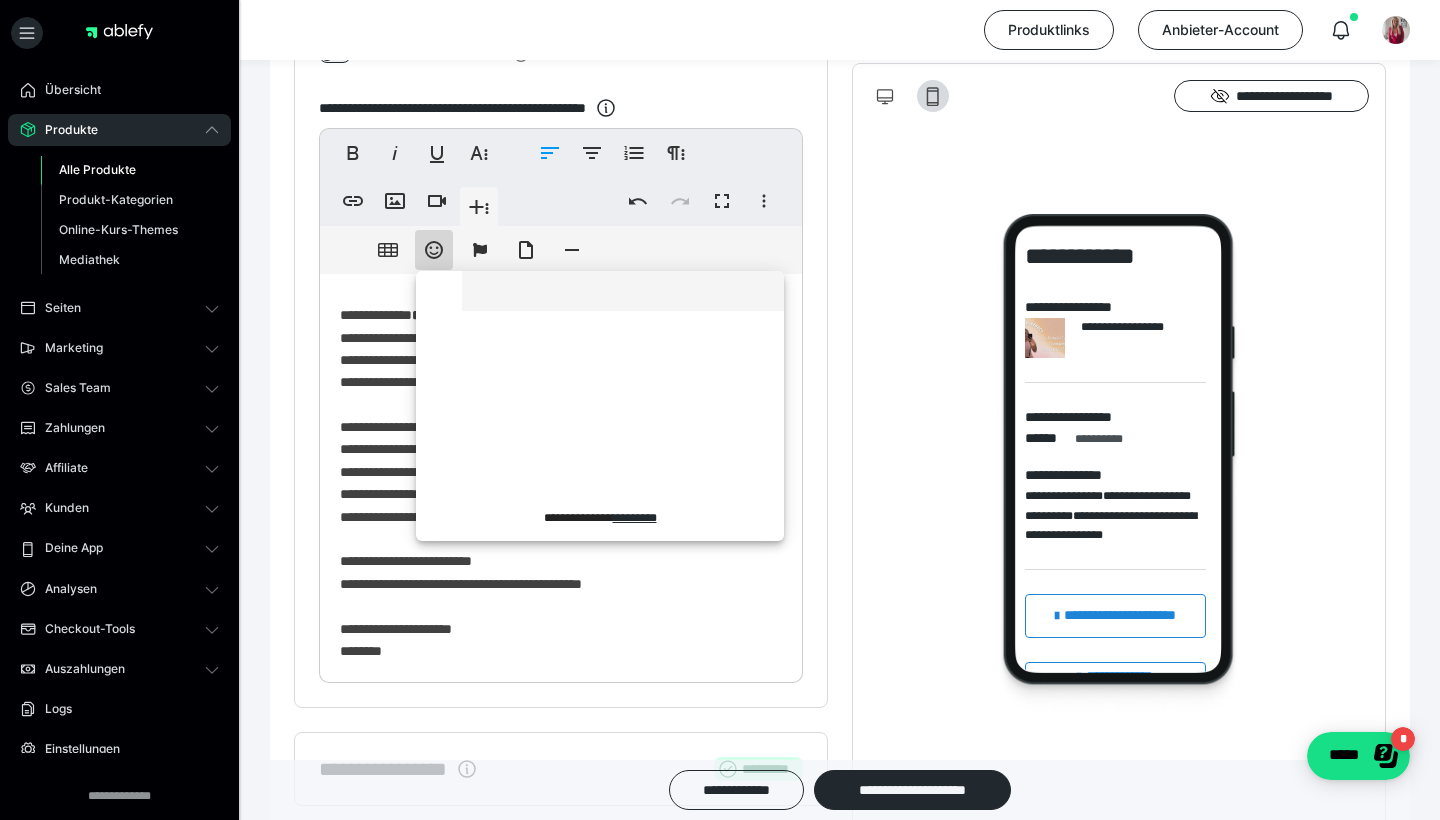 scroll, scrollTop: 634, scrollLeft: 0, axis: vertical 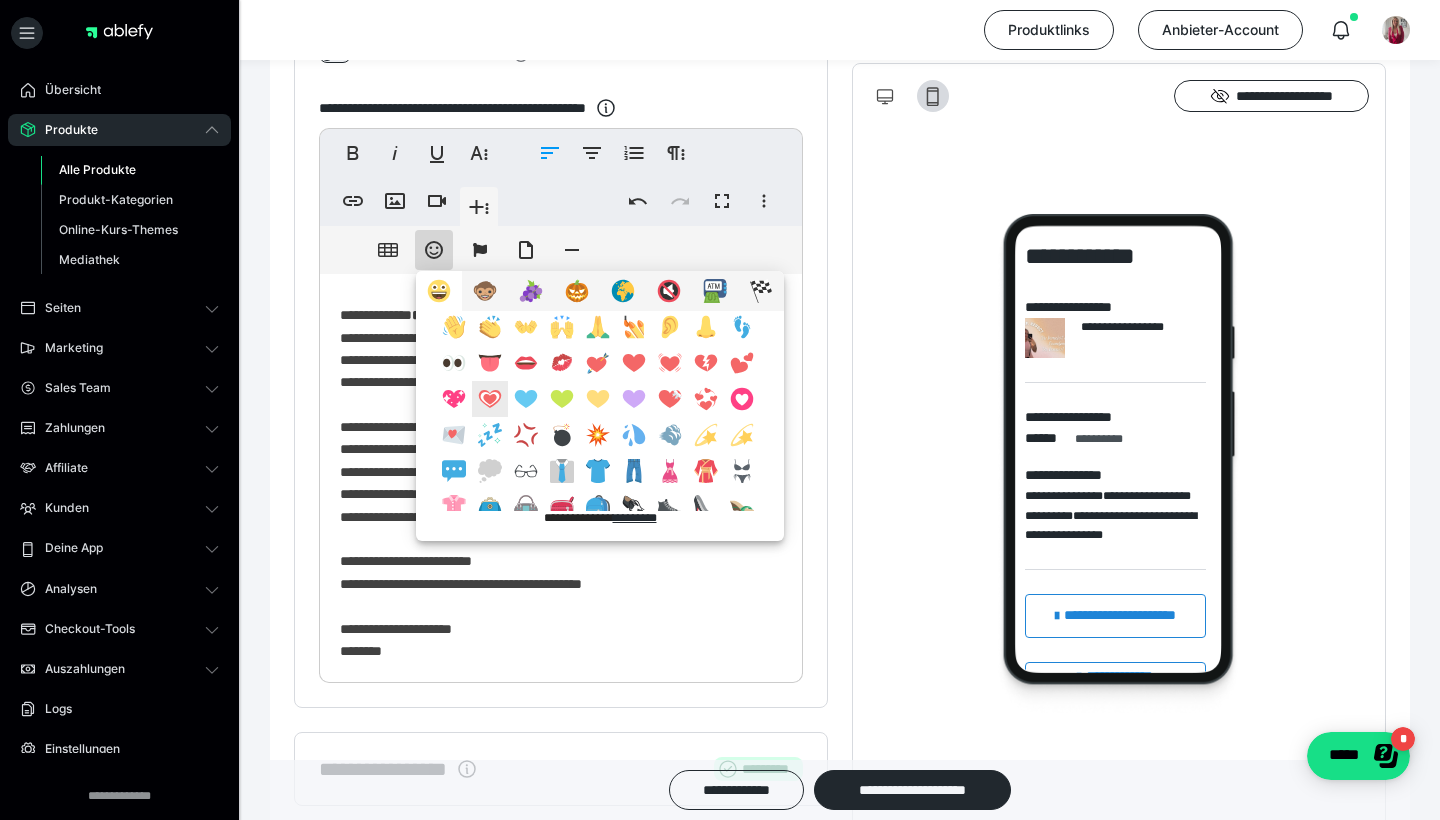 click at bounding box center [490, 399] 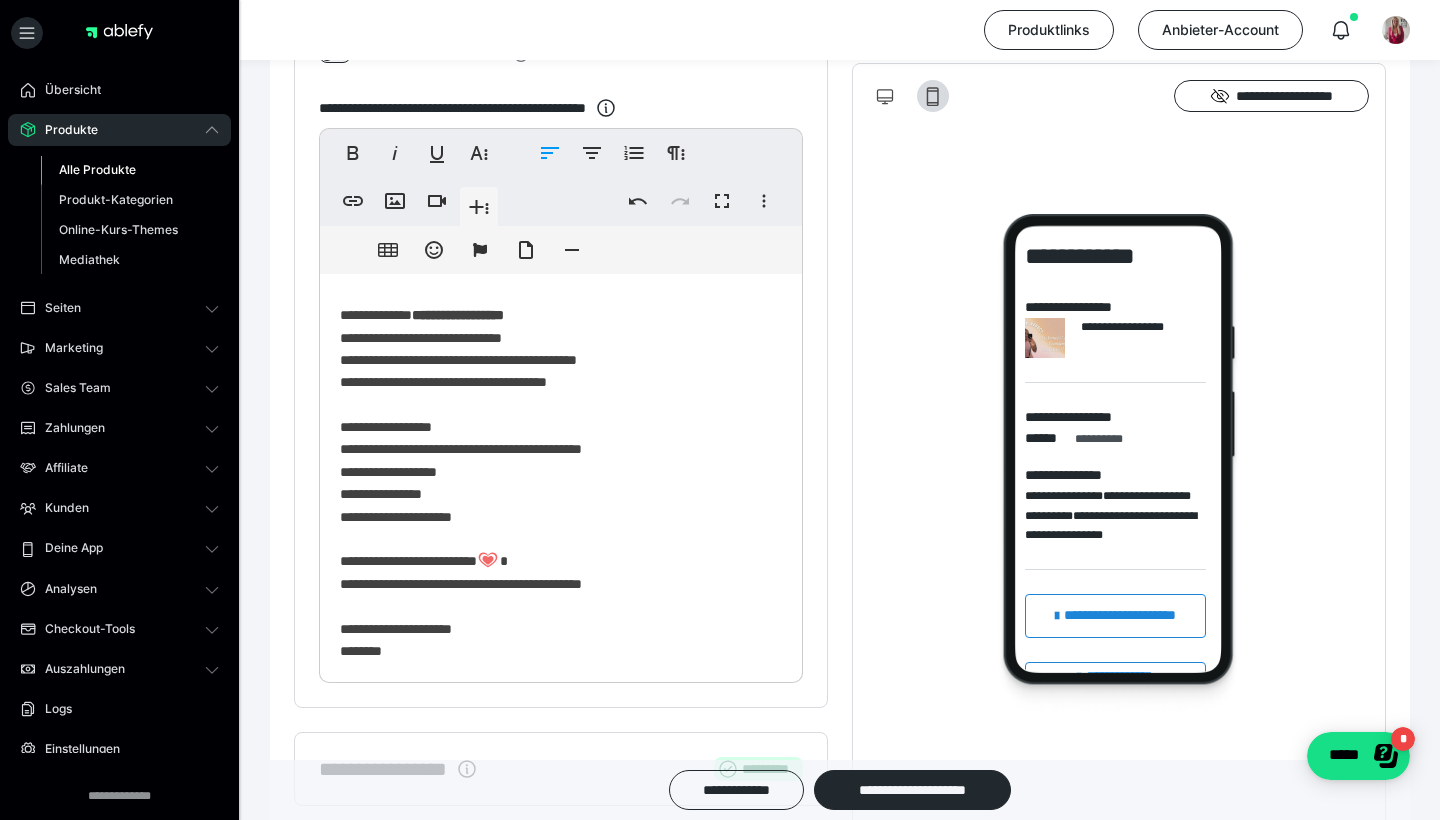 click on "**********" at bounding box center [561, 389] 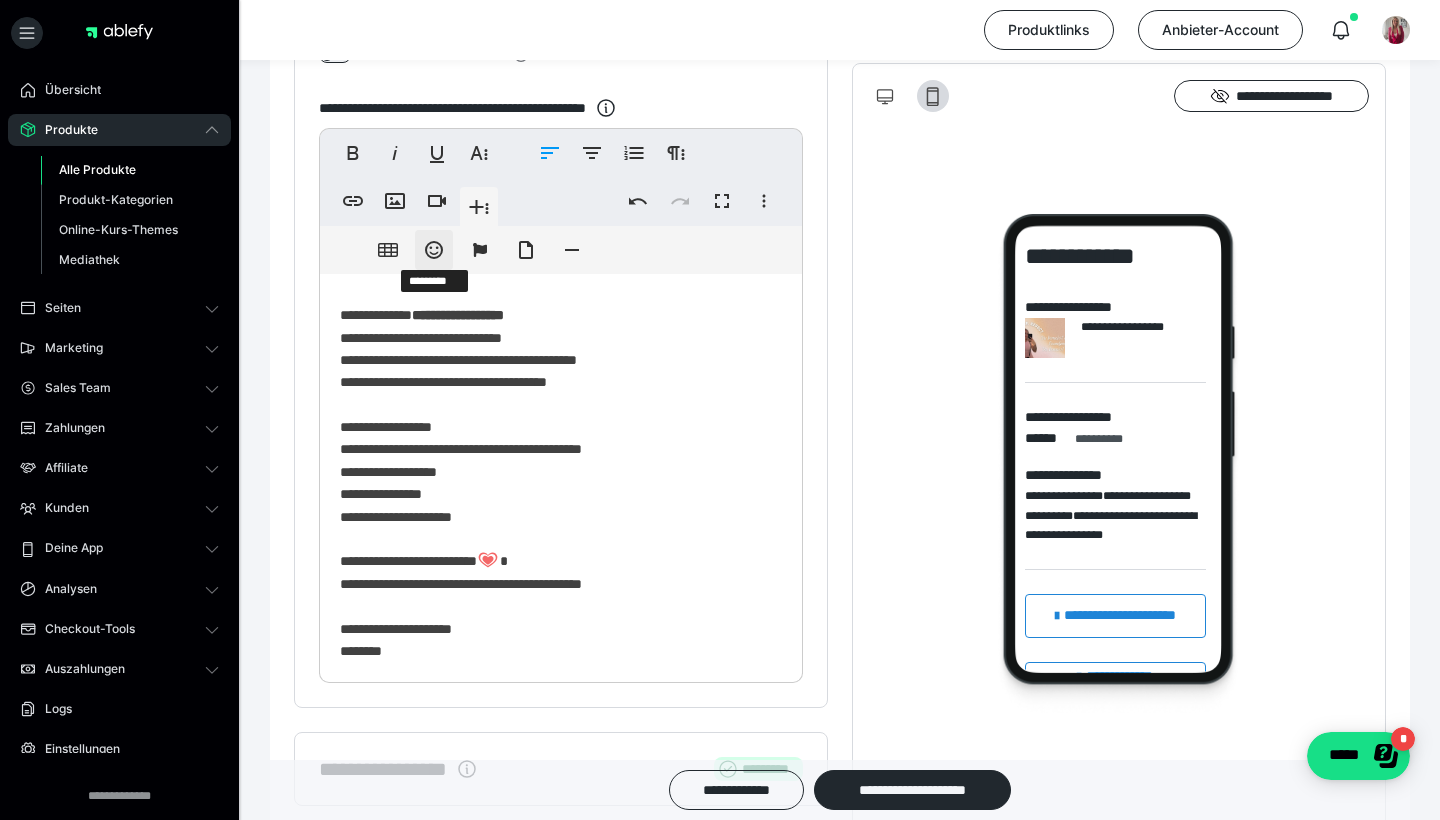 click 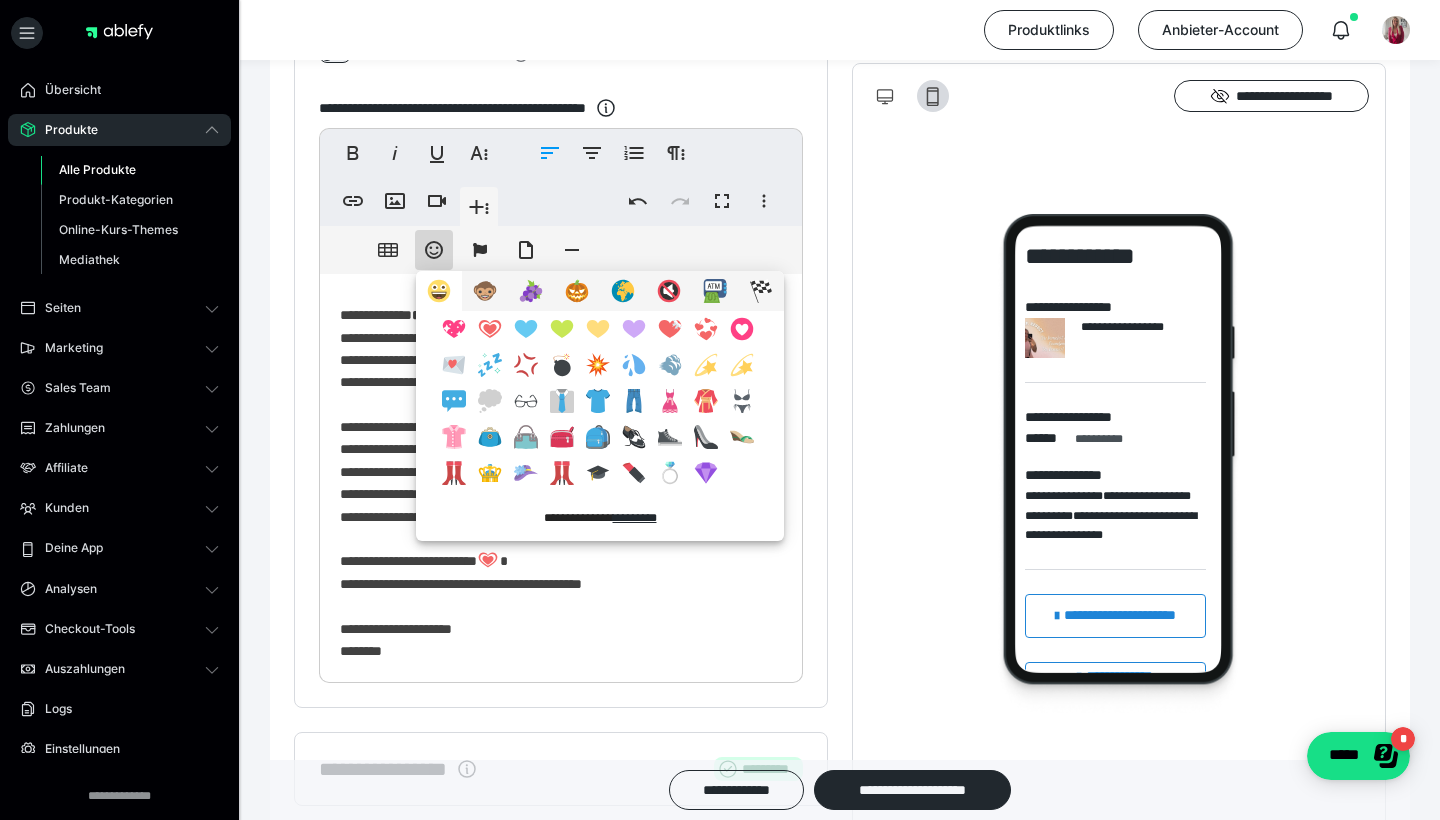scroll, scrollTop: 704, scrollLeft: 0, axis: vertical 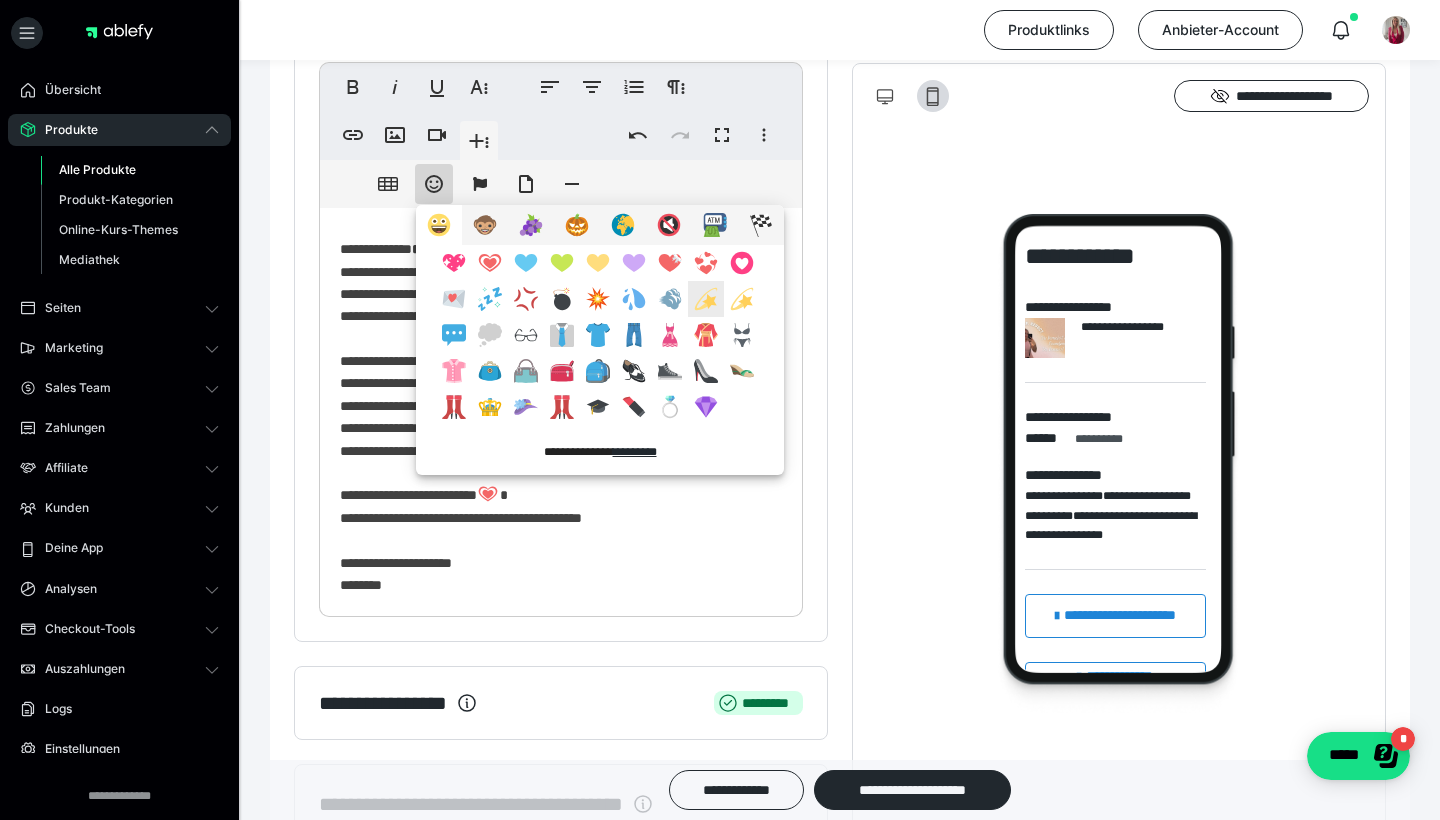 click at bounding box center (706, 299) 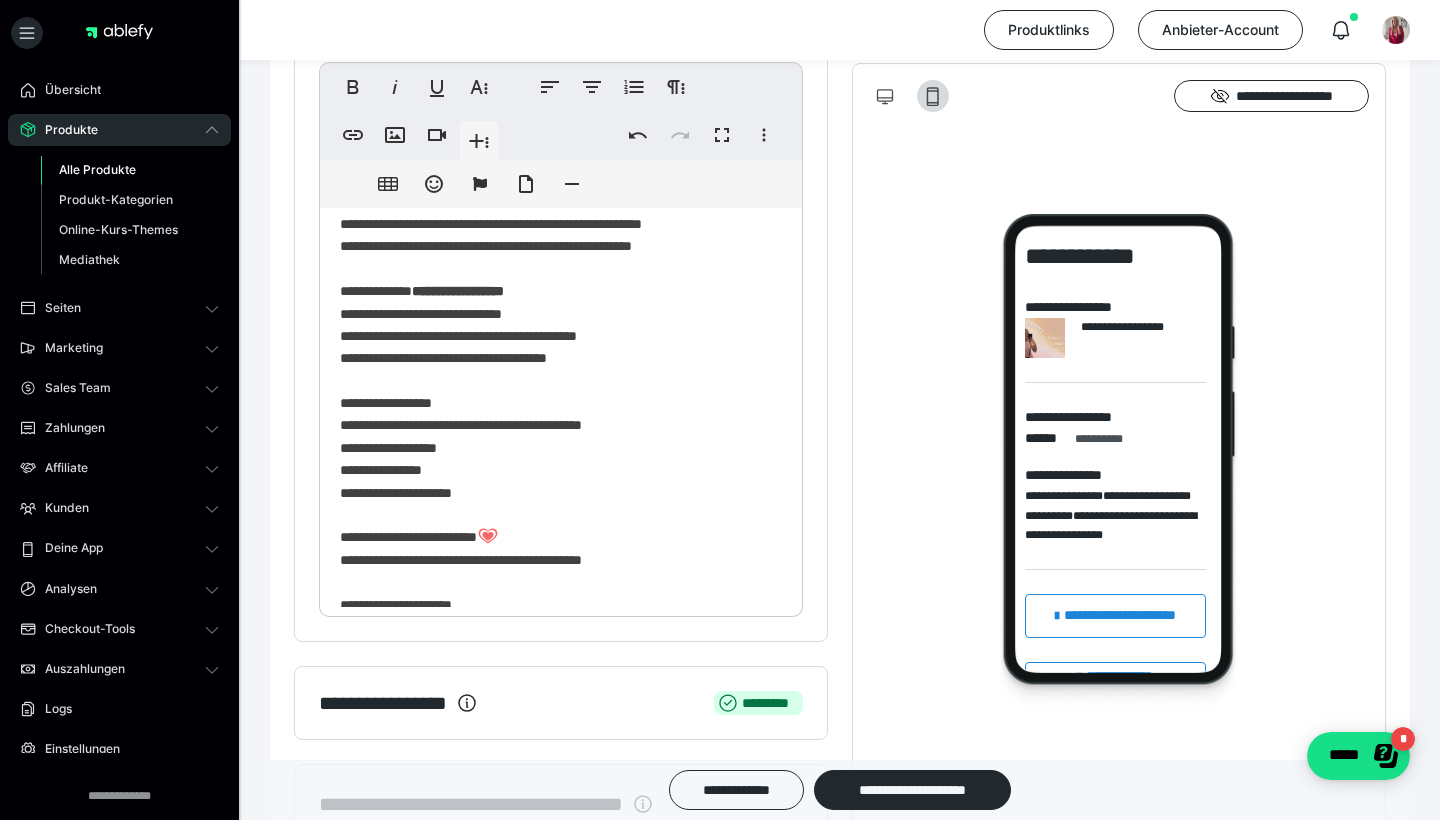 scroll, scrollTop: 108, scrollLeft: 0, axis: vertical 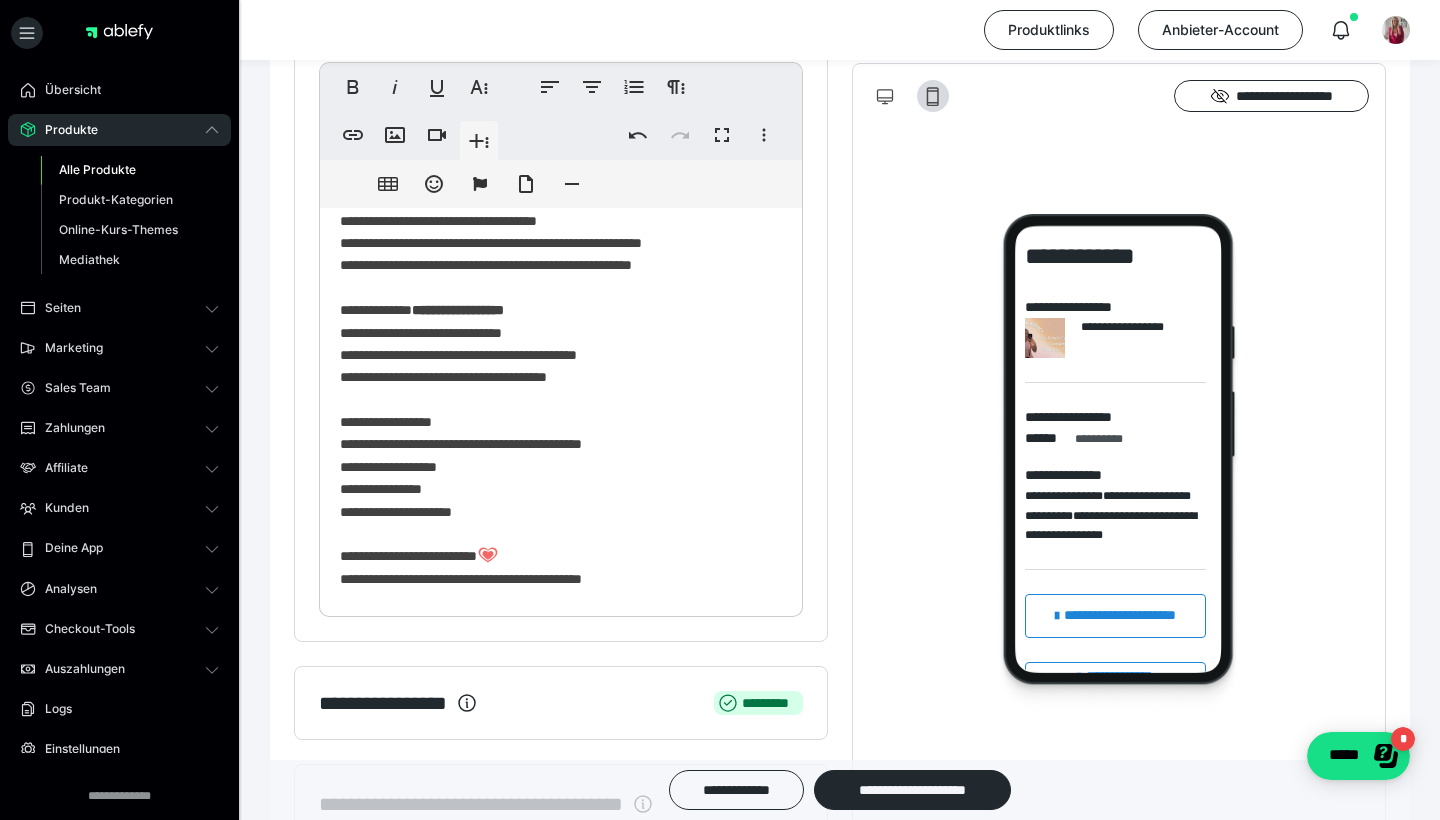click on "**********" at bounding box center [561, 384] 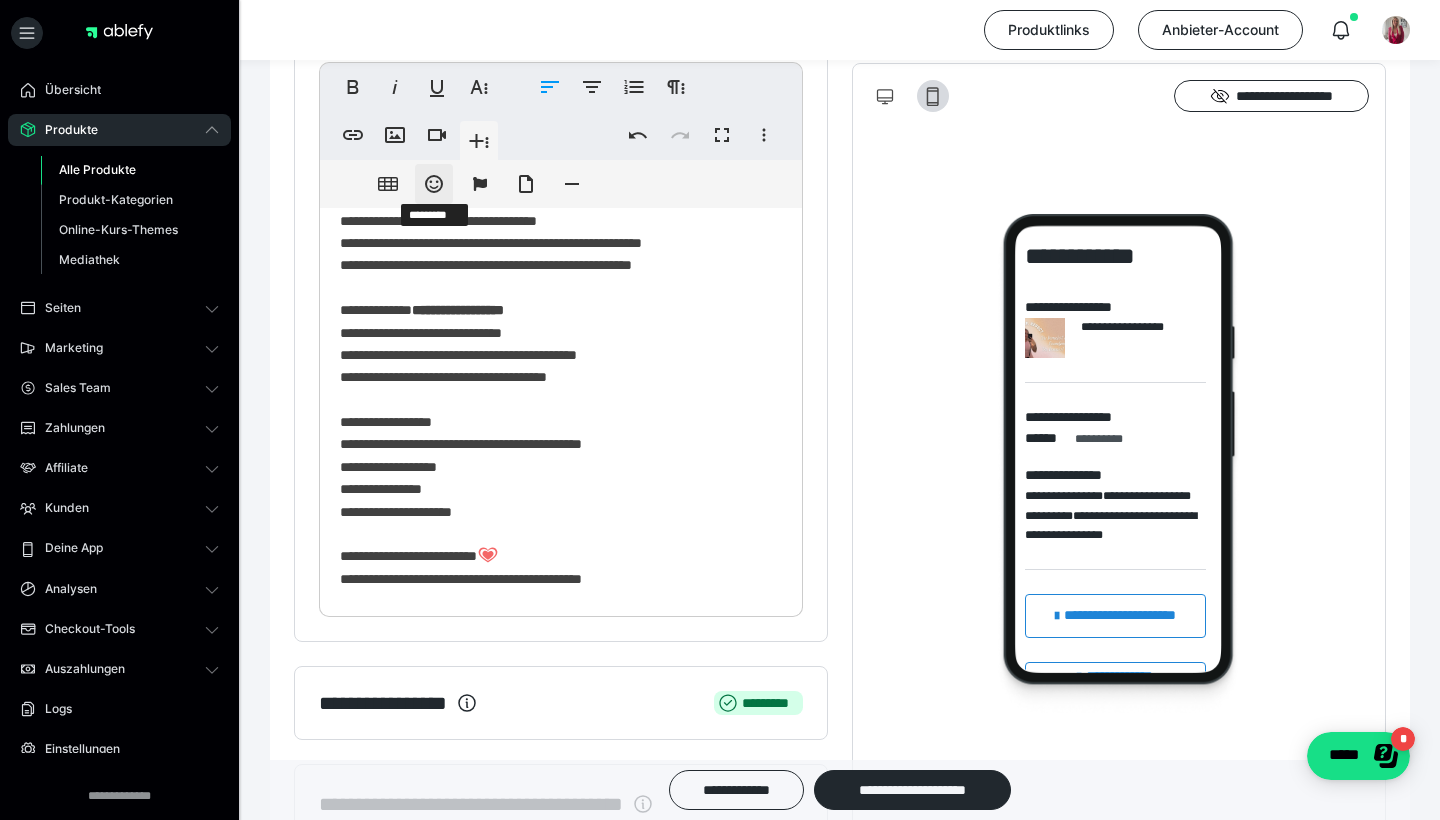 click 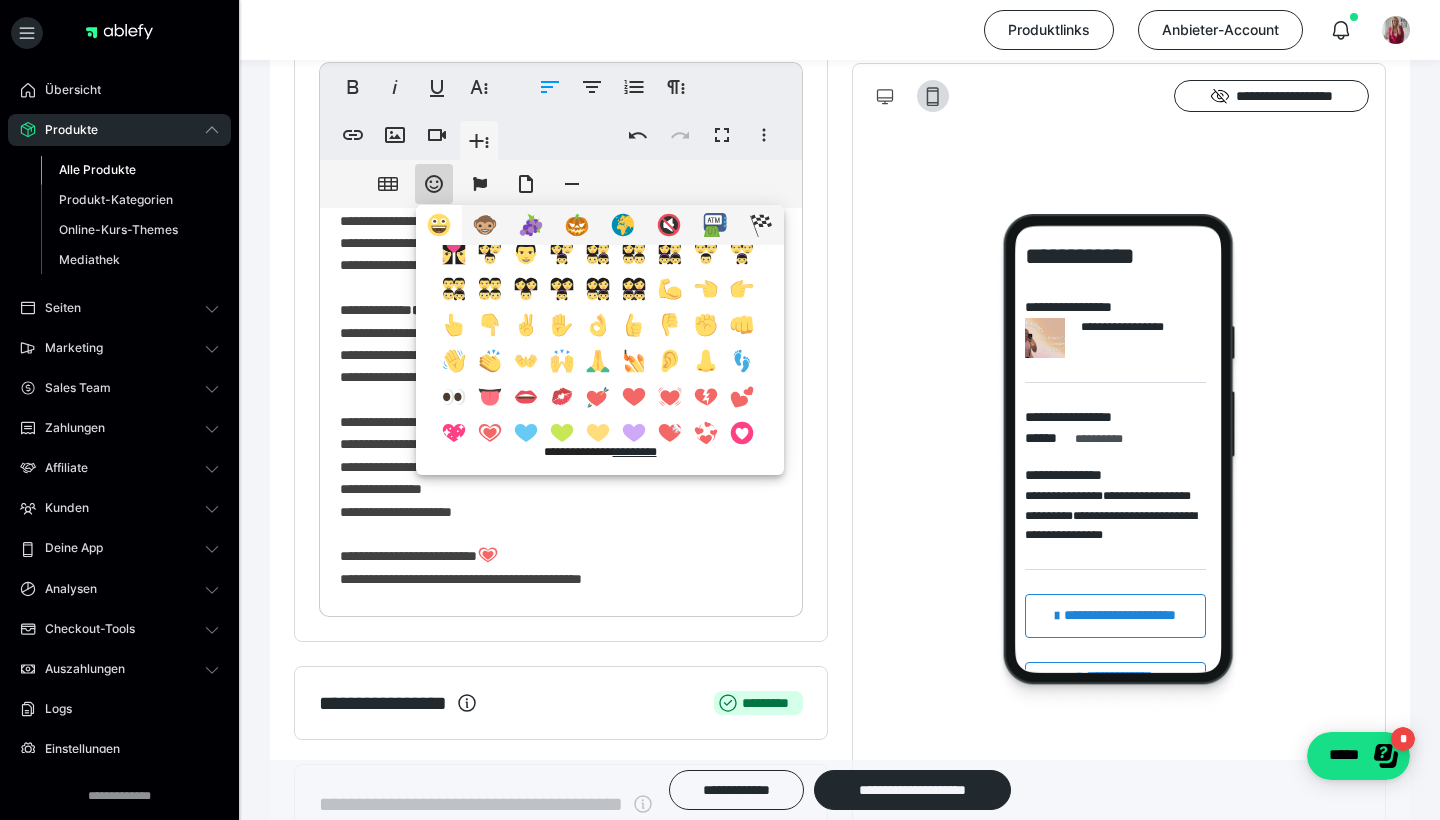 scroll, scrollTop: 529, scrollLeft: 0, axis: vertical 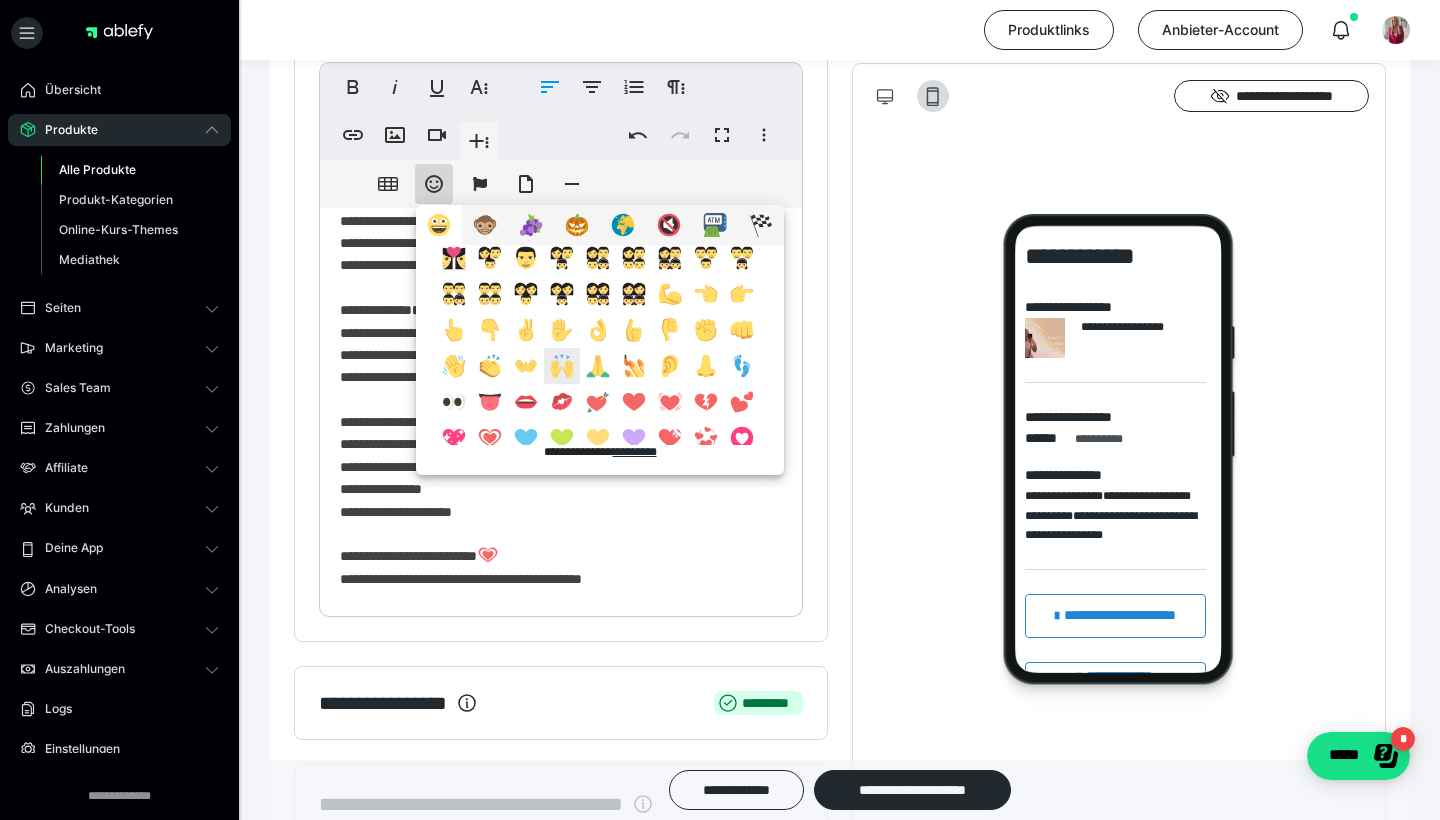 click at bounding box center (562, 366) 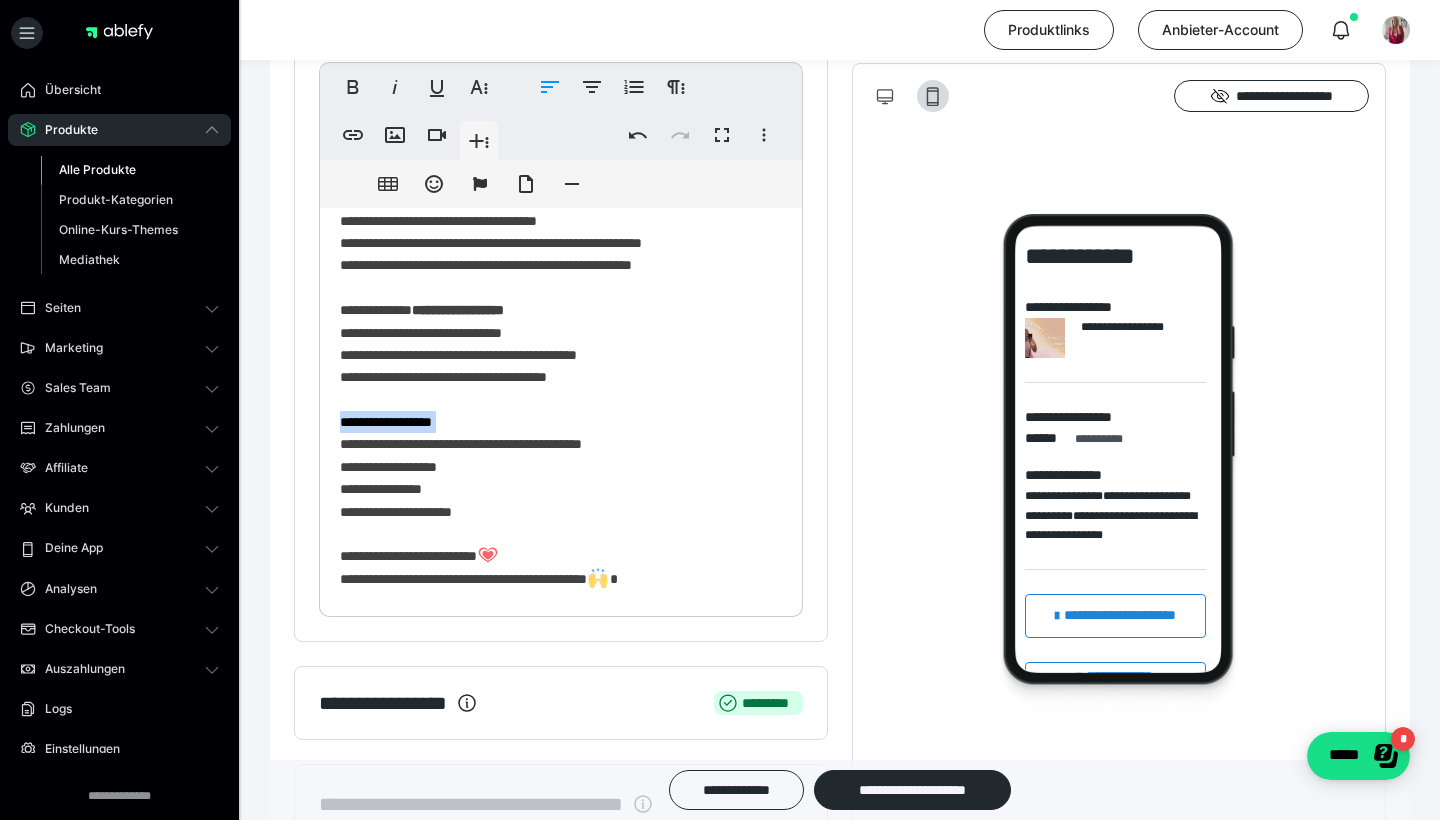 drag, startPoint x: 480, startPoint y: 414, endPoint x: 281, endPoint y: 433, distance: 199.90498 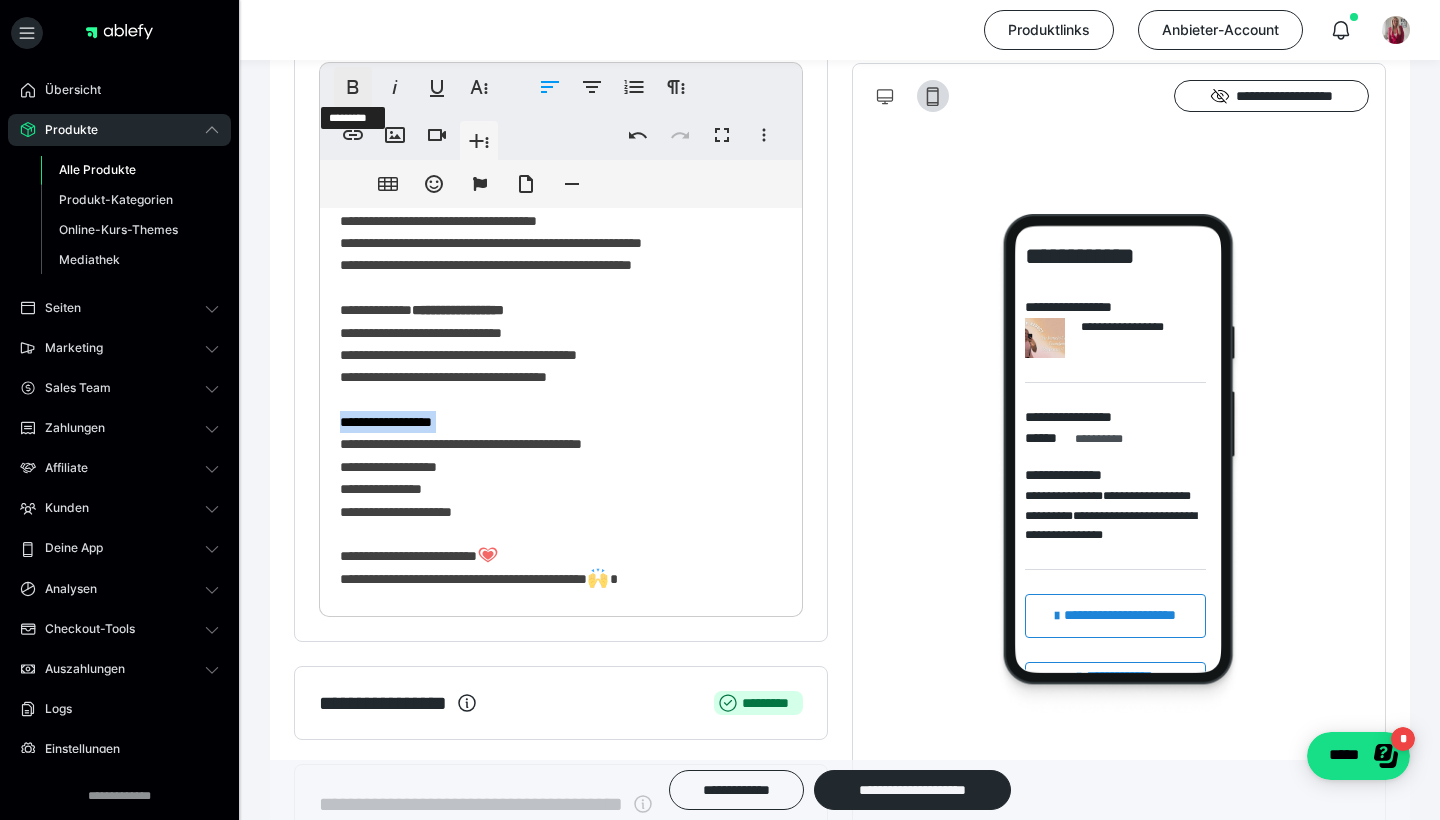 click 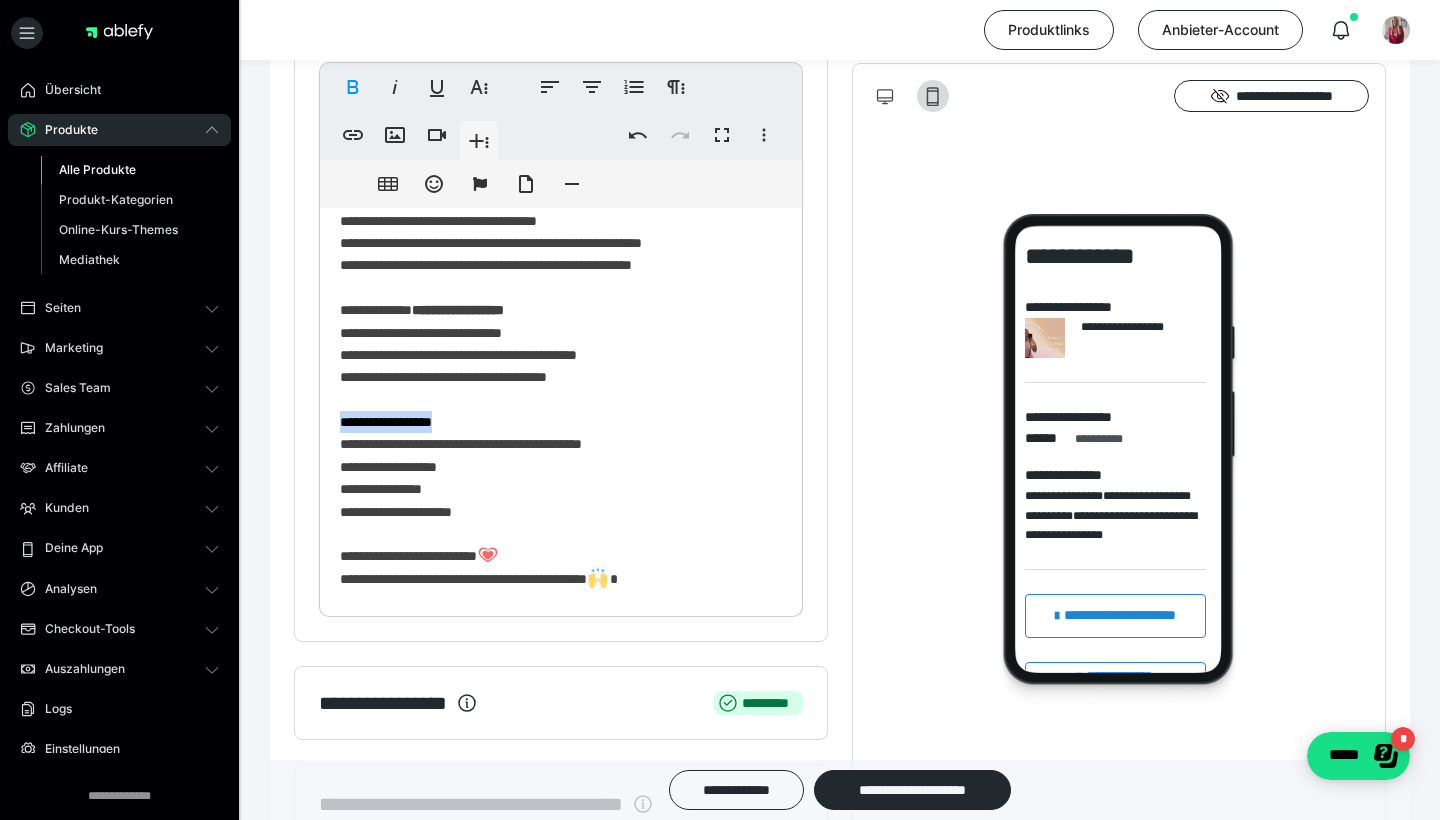 drag, startPoint x: 470, startPoint y: 412, endPoint x: 344, endPoint y: 413, distance: 126.00397 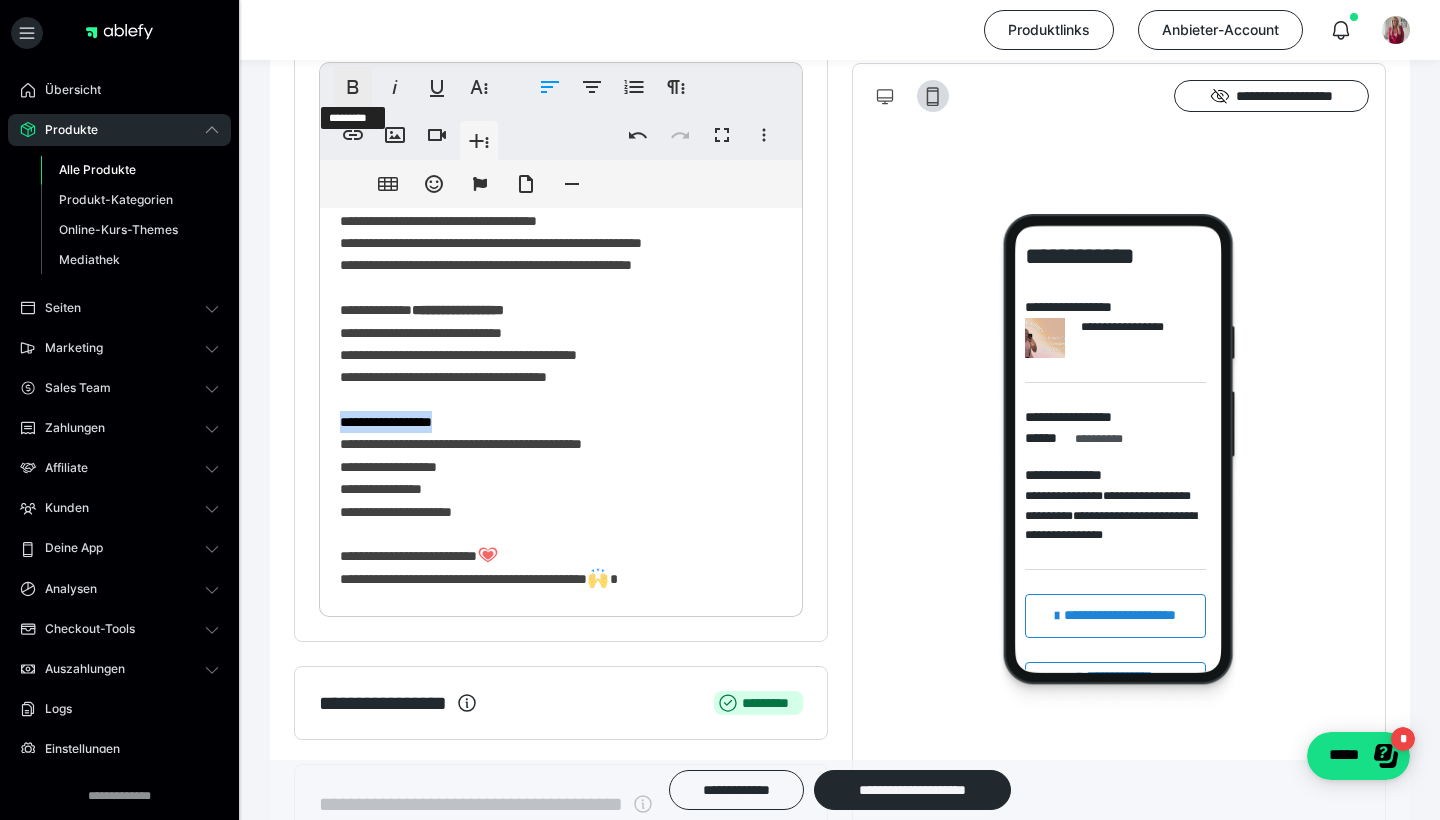 click on "****" at bounding box center (353, 87) 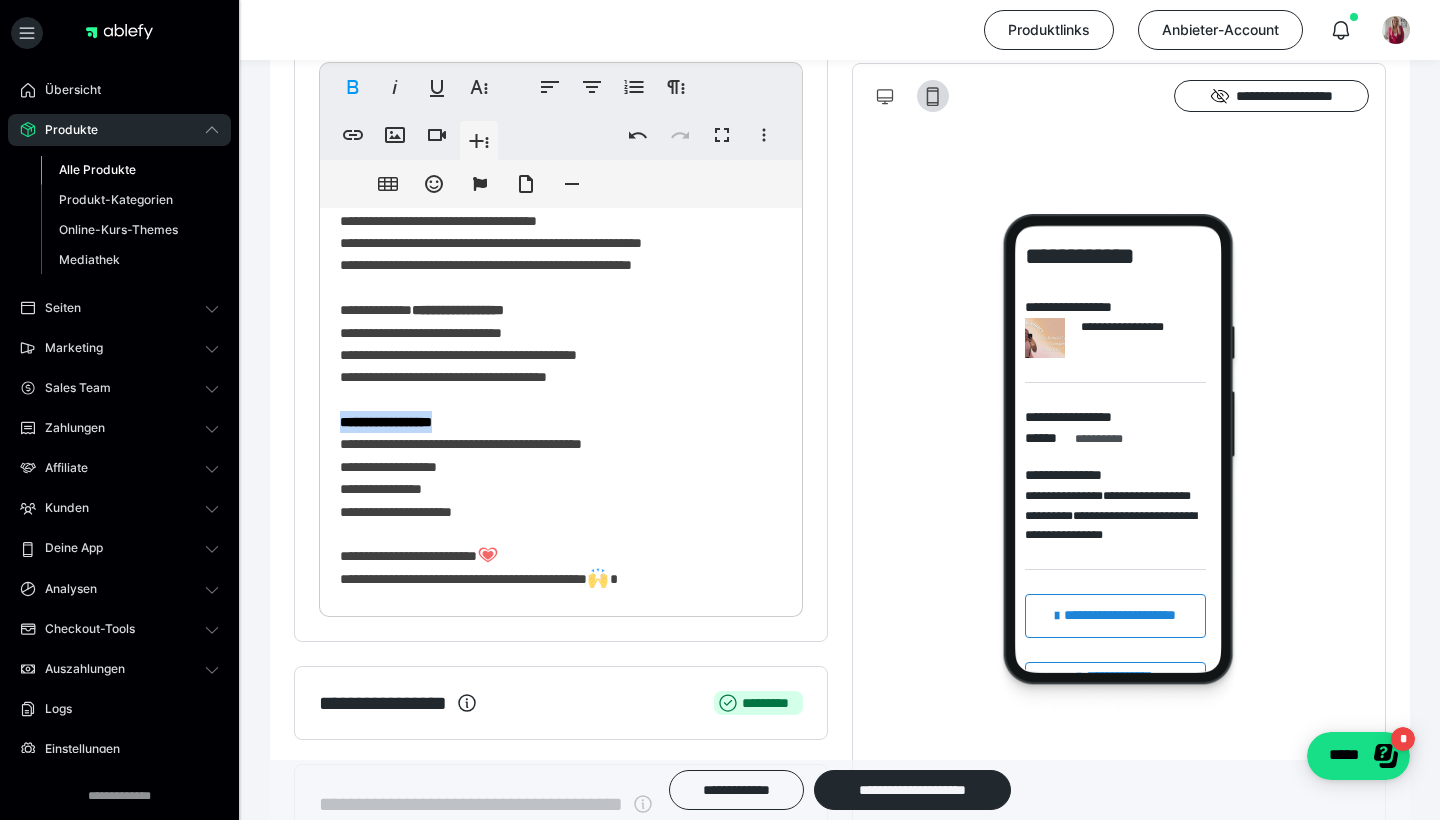 click on "**********" at bounding box center (561, 384) 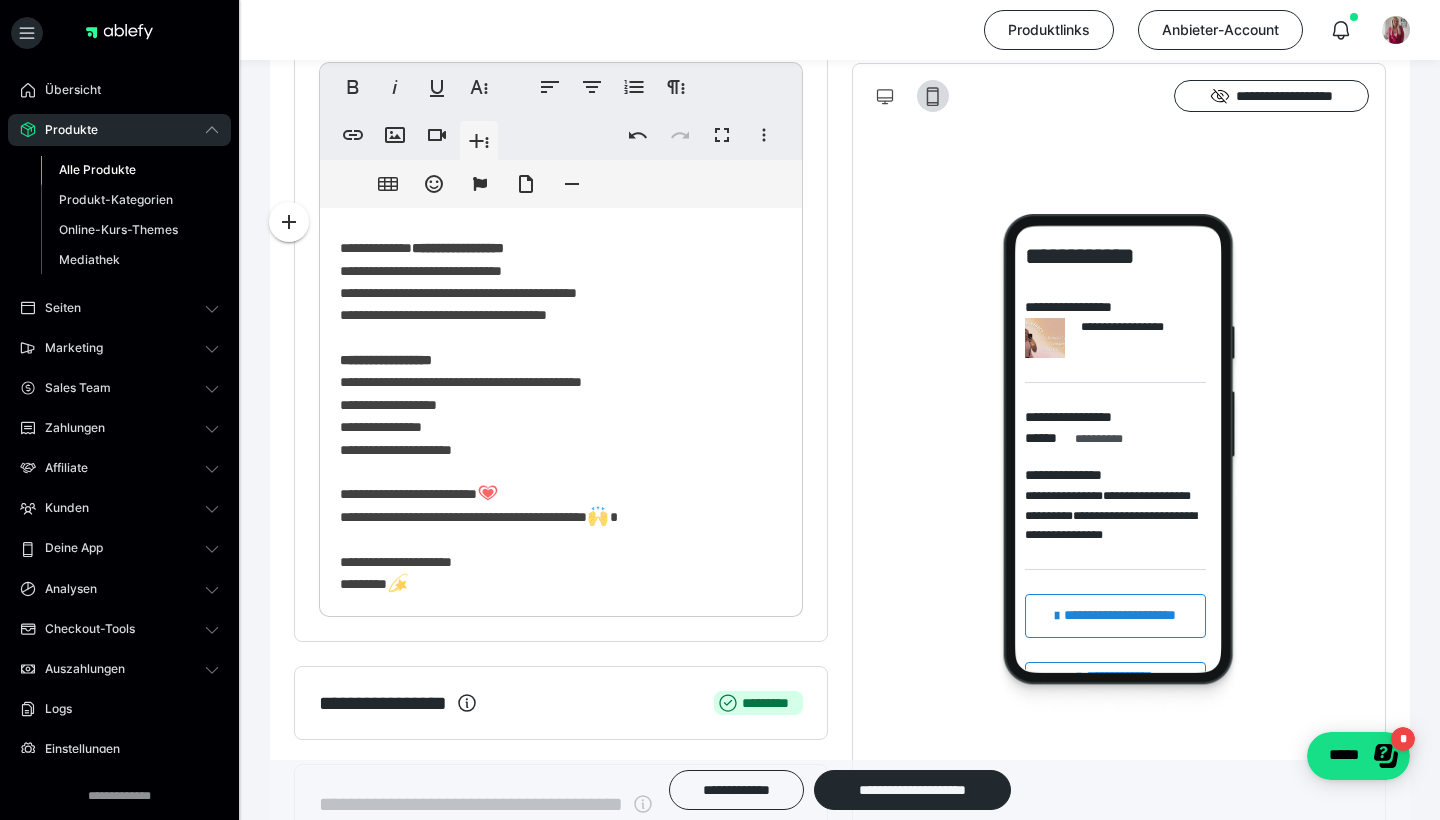 scroll, scrollTop: 170, scrollLeft: 0, axis: vertical 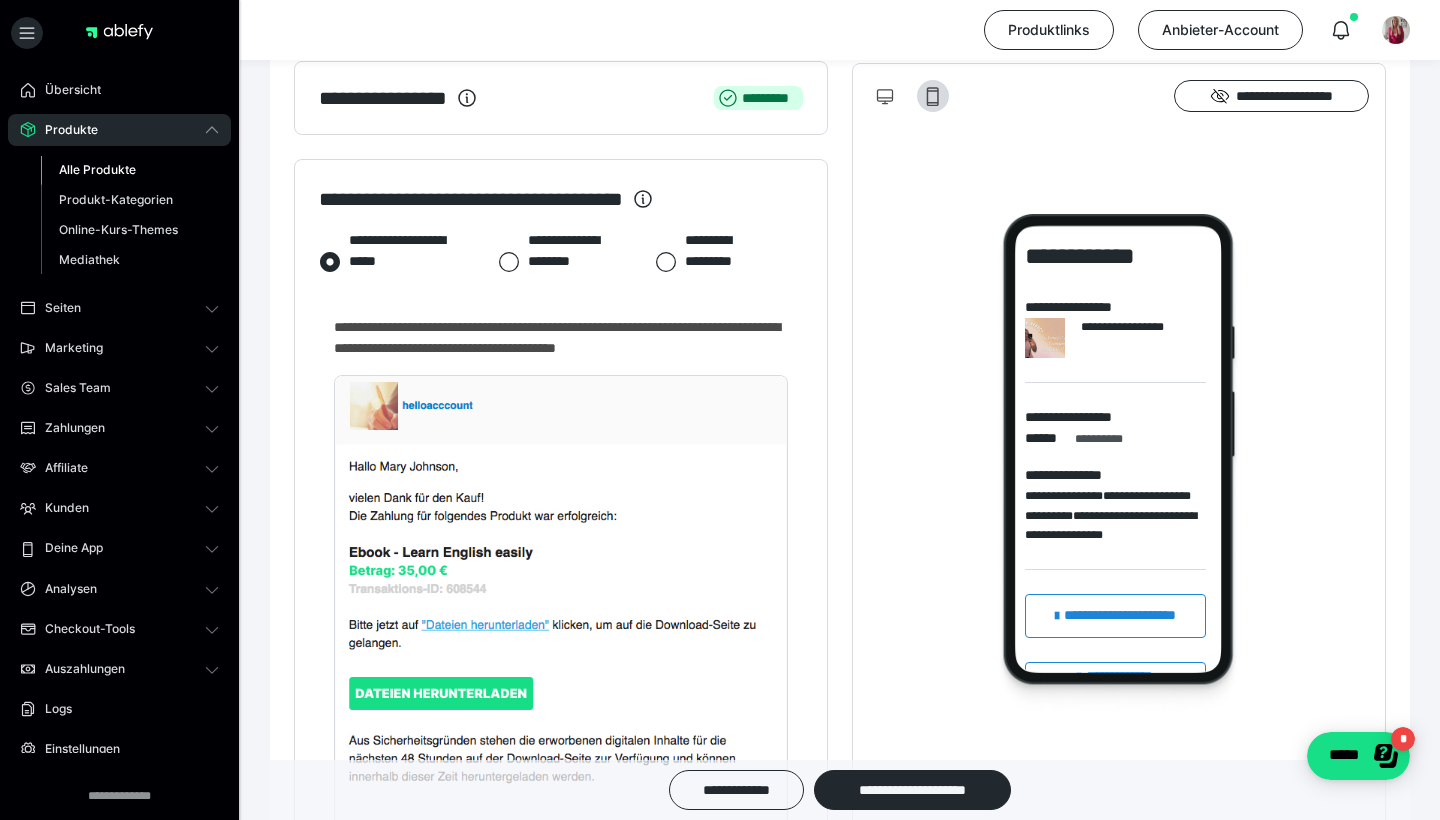 click 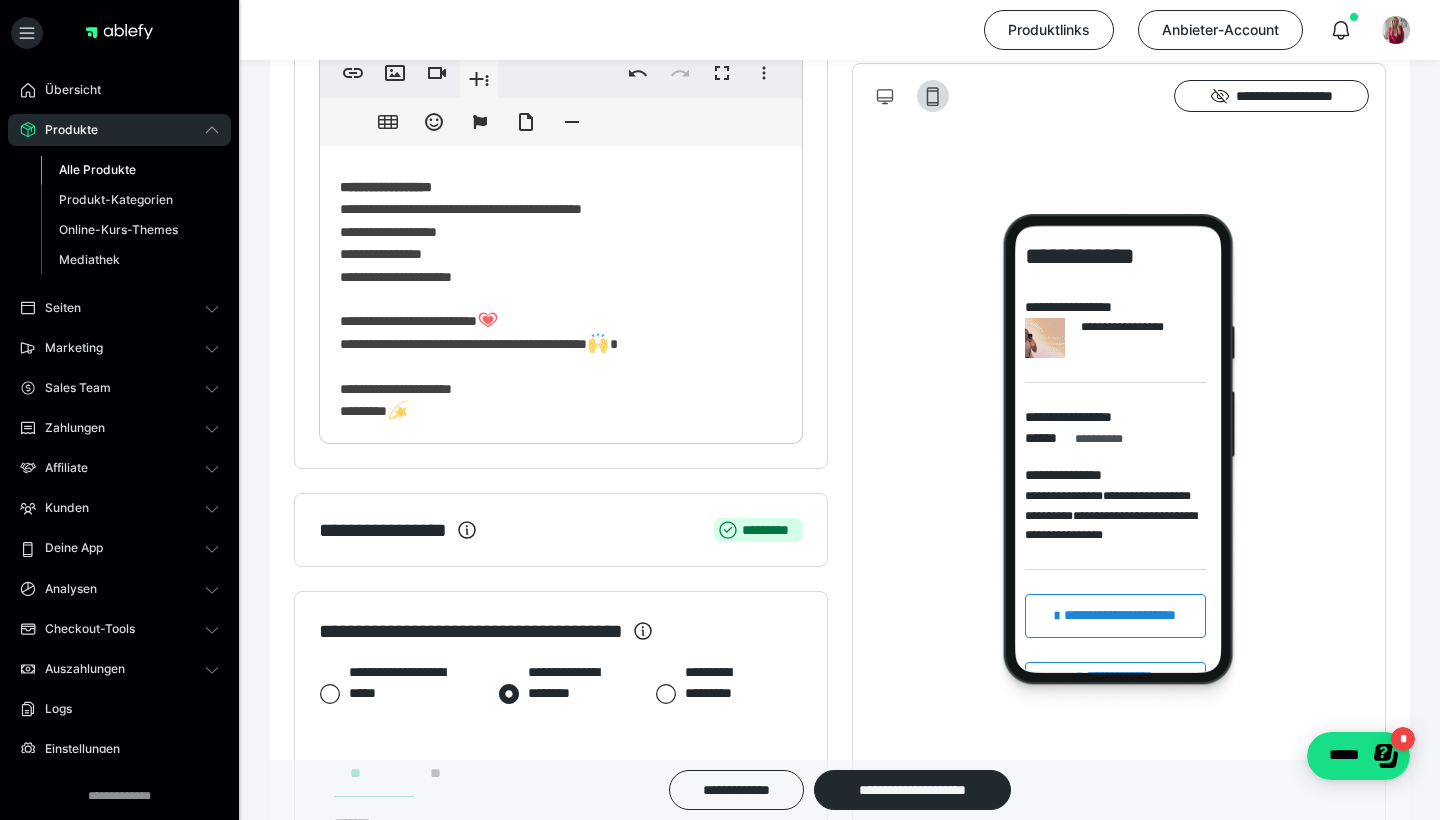 scroll, scrollTop: 720, scrollLeft: 0, axis: vertical 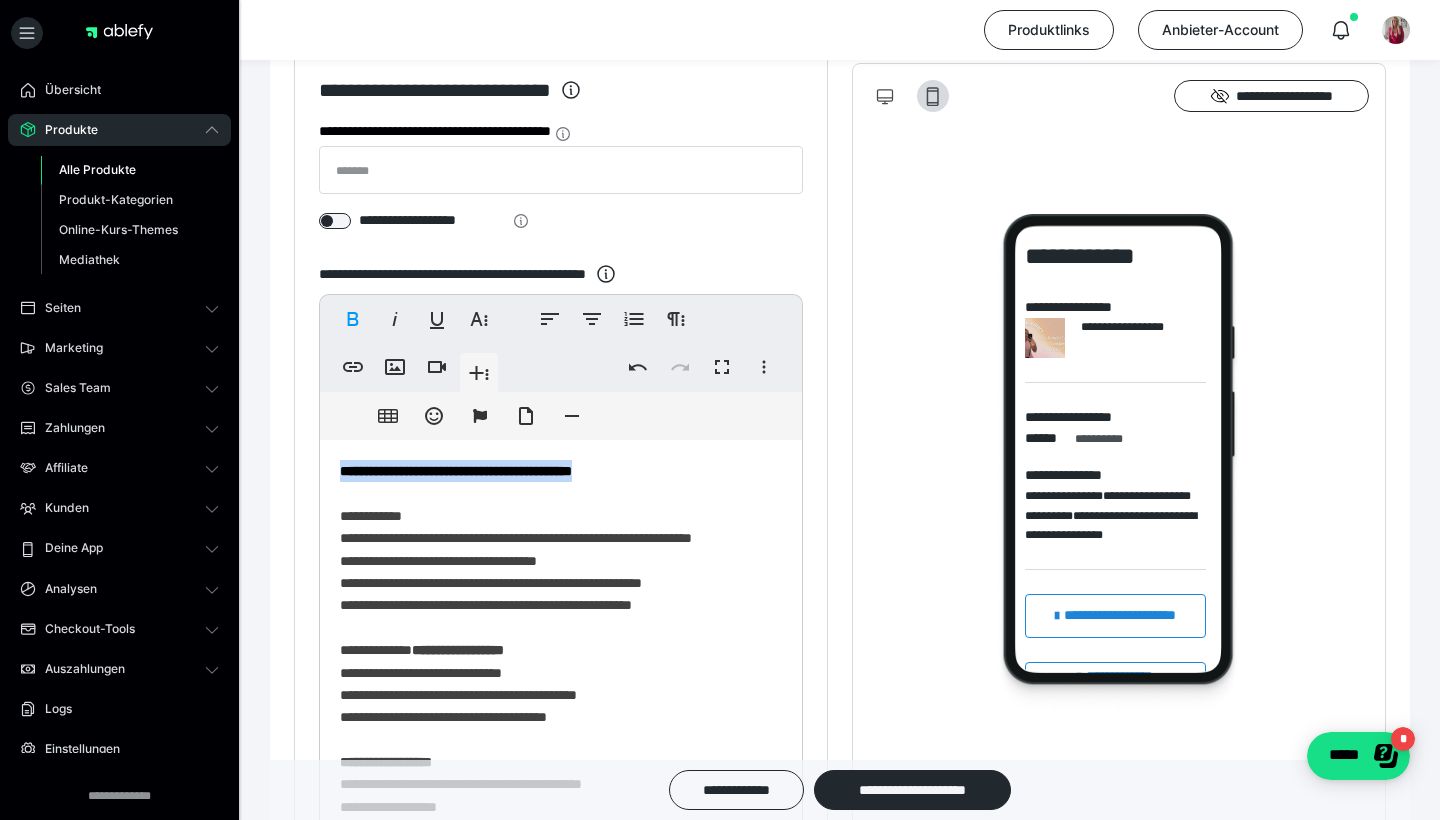 drag, startPoint x: 658, startPoint y: 477, endPoint x: 335, endPoint y: 465, distance: 323.22284 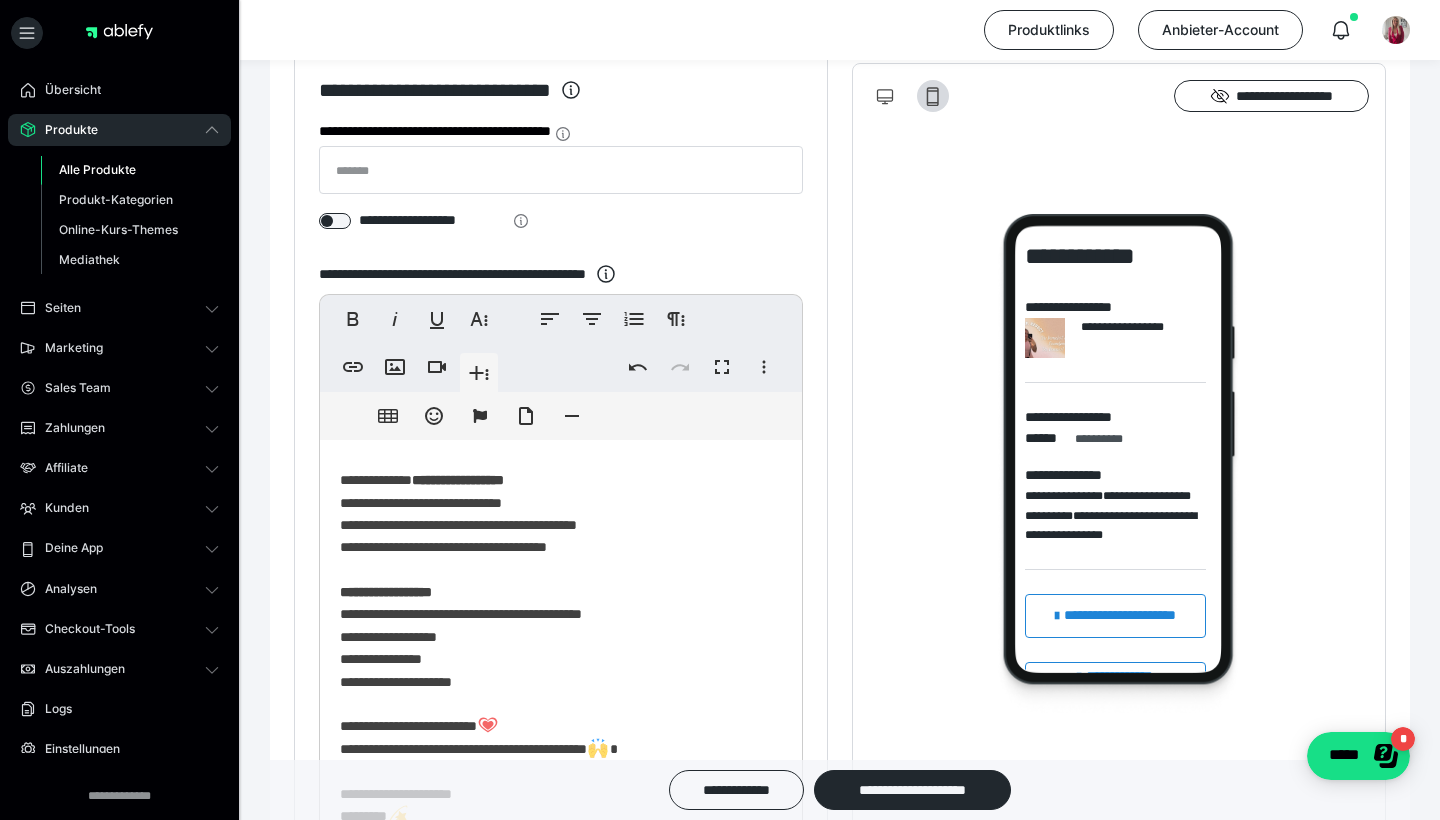 scroll, scrollTop: 170, scrollLeft: 0, axis: vertical 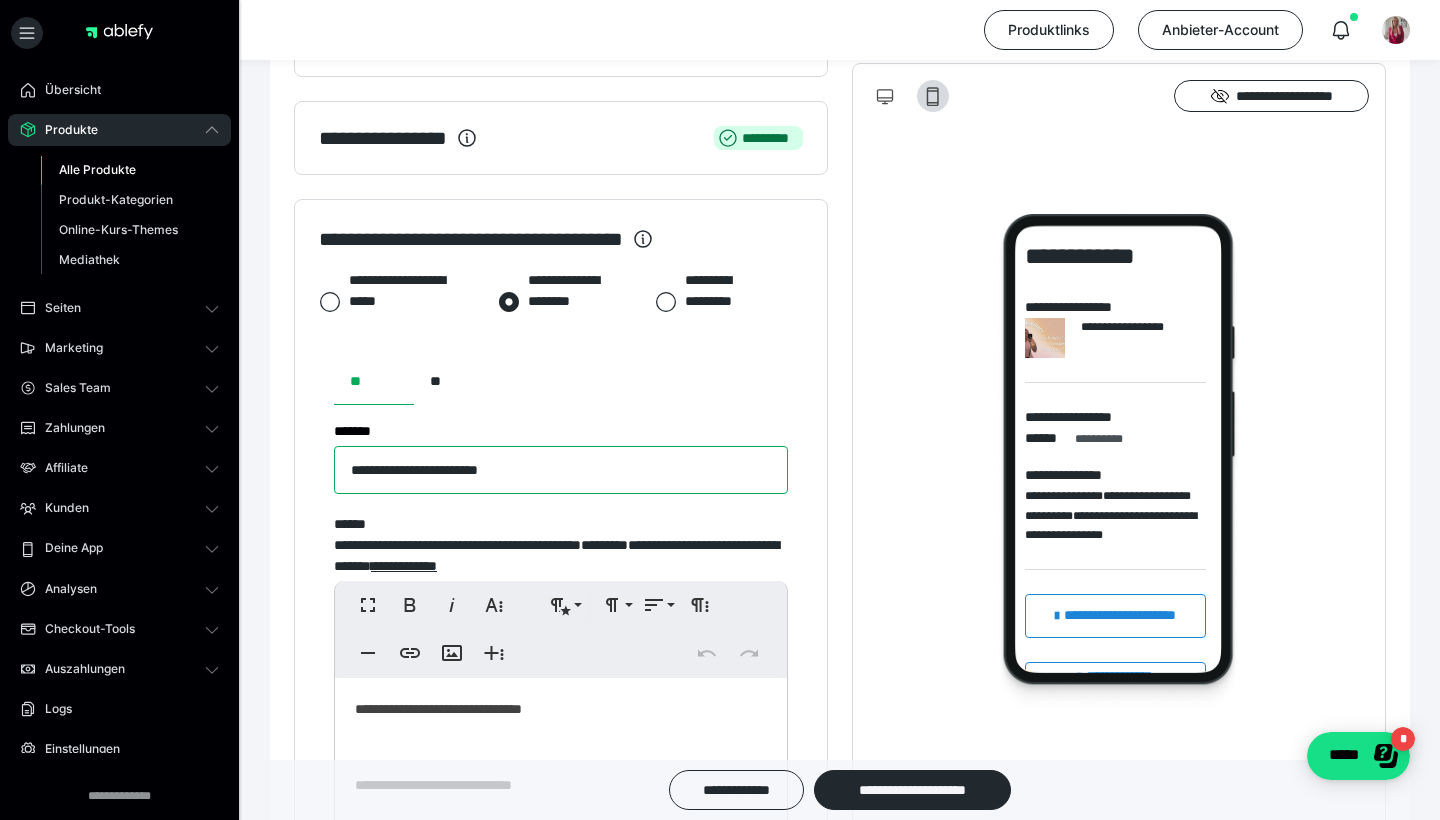 drag, startPoint x: 528, startPoint y: 467, endPoint x: 309, endPoint y: 468, distance: 219.00229 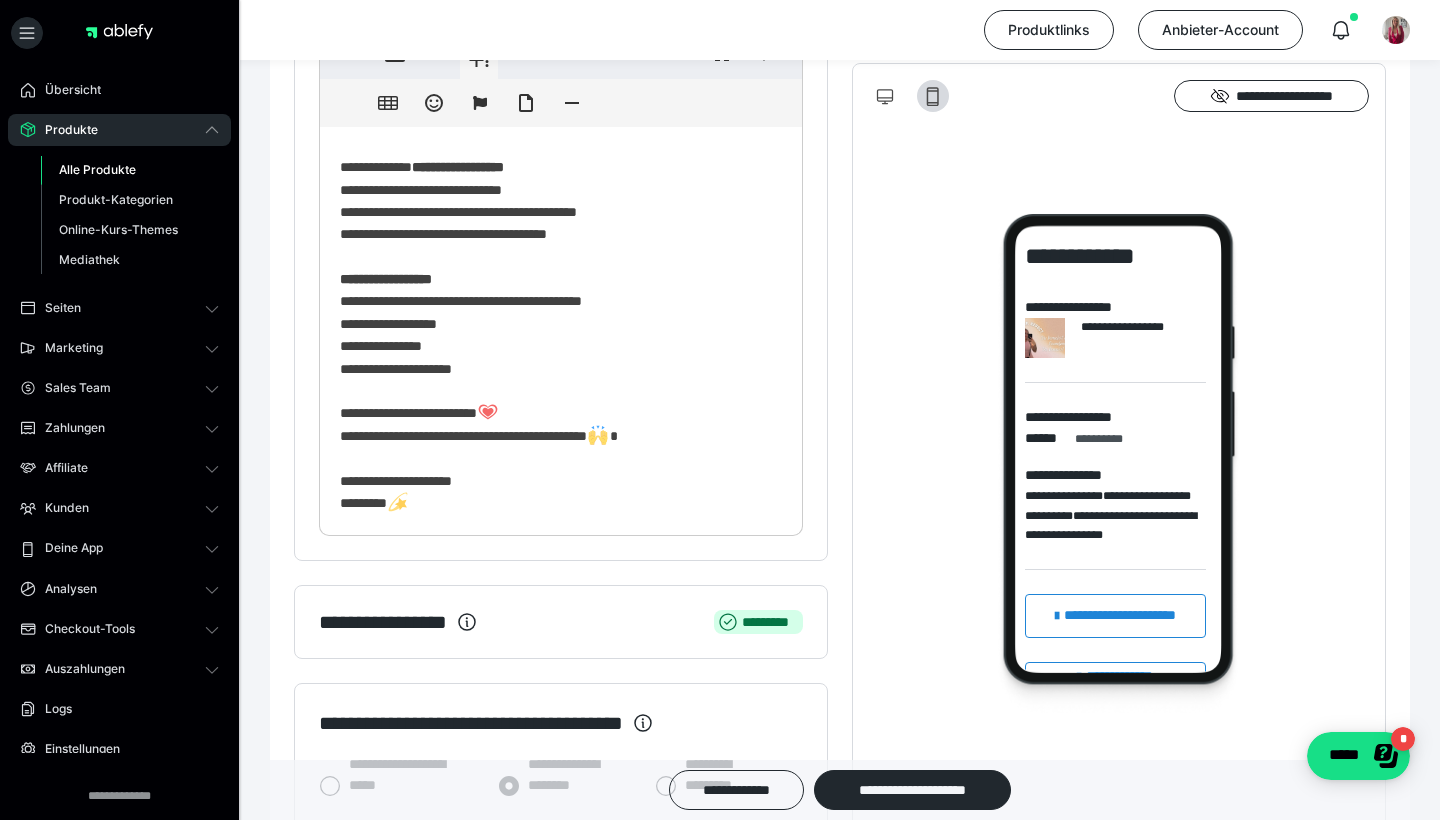 scroll, scrollTop: 622, scrollLeft: 0, axis: vertical 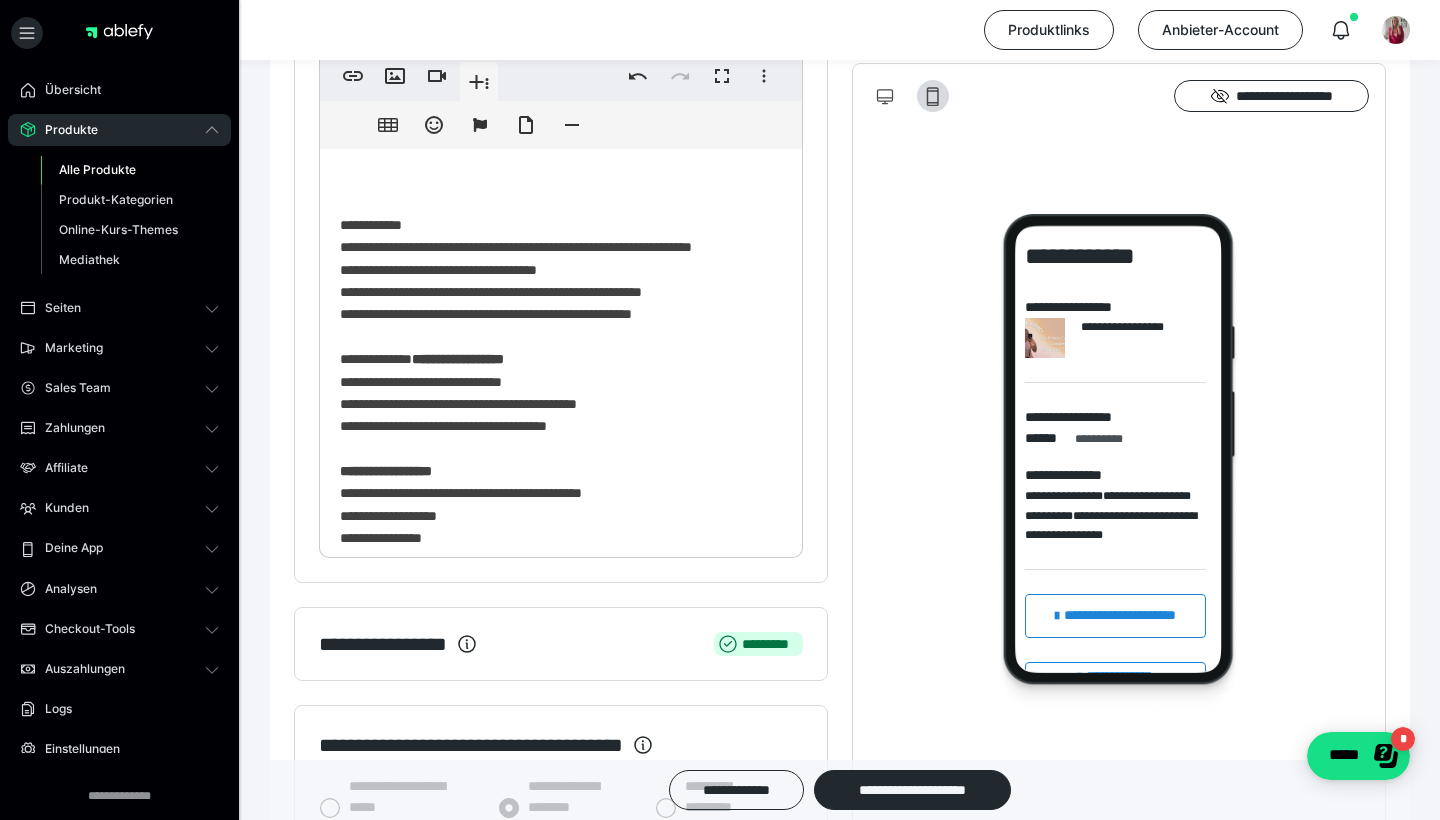 type on "**********" 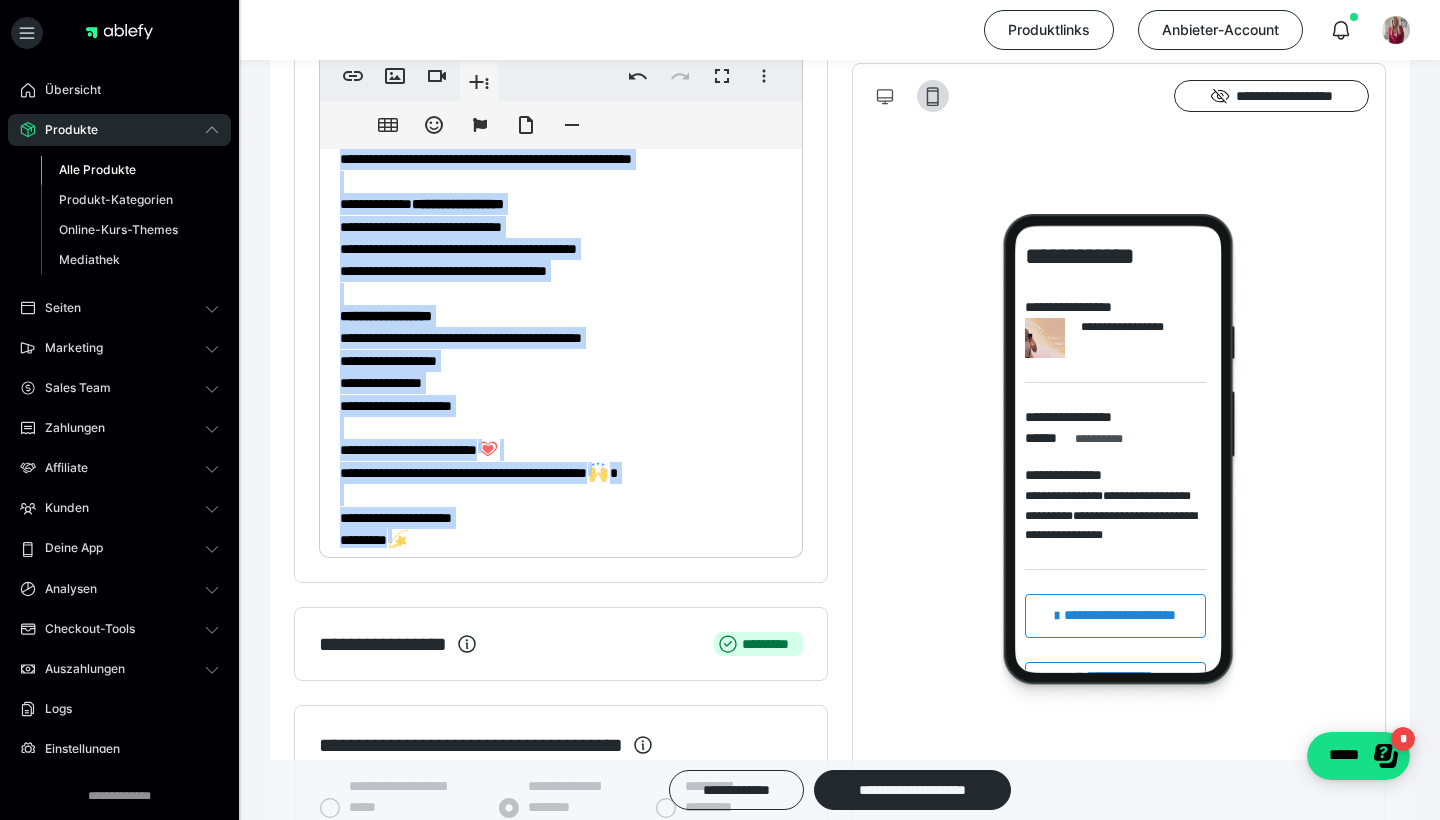 scroll, scrollTop: 170, scrollLeft: 0, axis: vertical 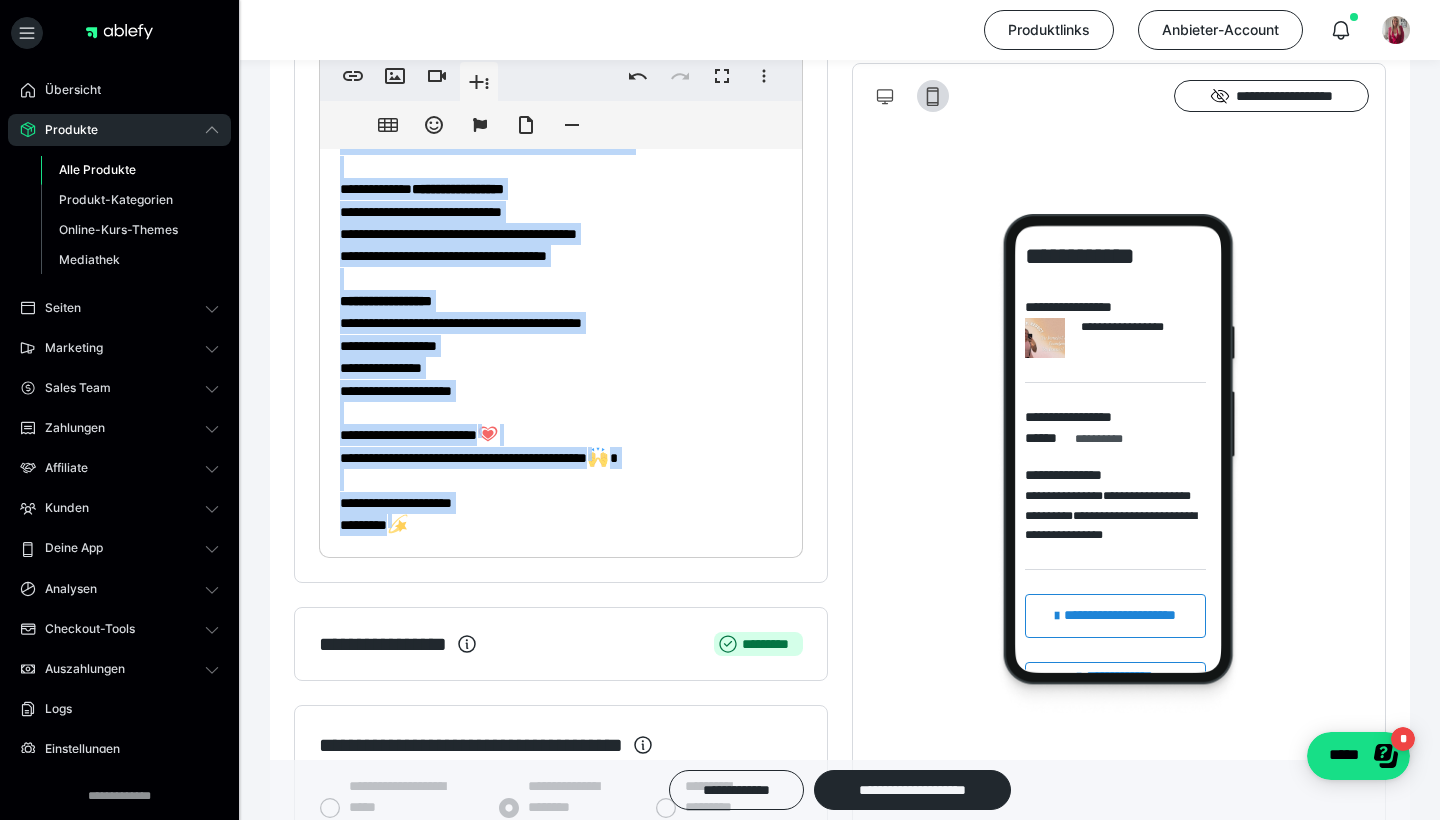 drag, startPoint x: 341, startPoint y: 219, endPoint x: 576, endPoint y: 575, distance: 426.56888 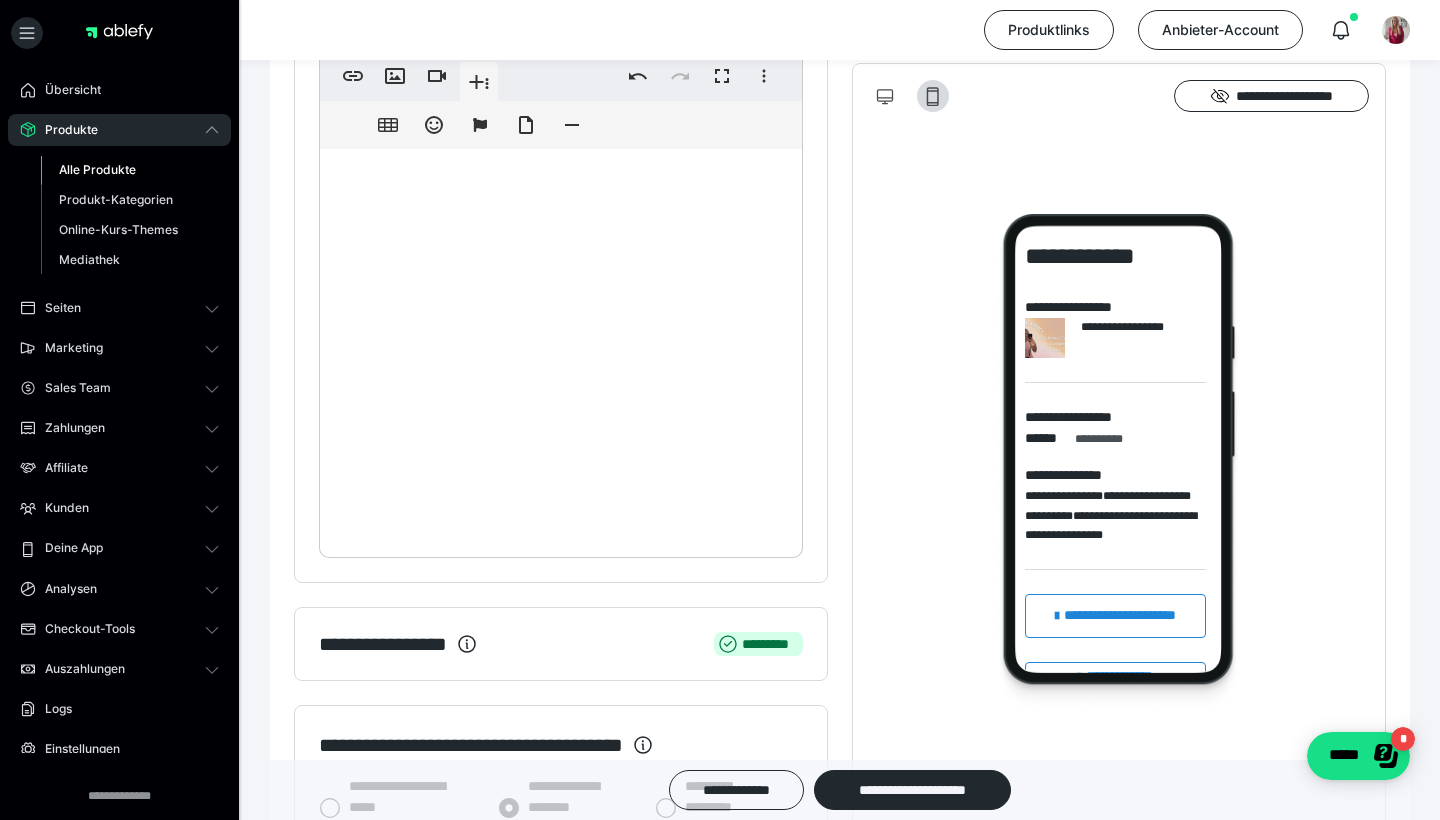 scroll, scrollTop: 0, scrollLeft: 0, axis: both 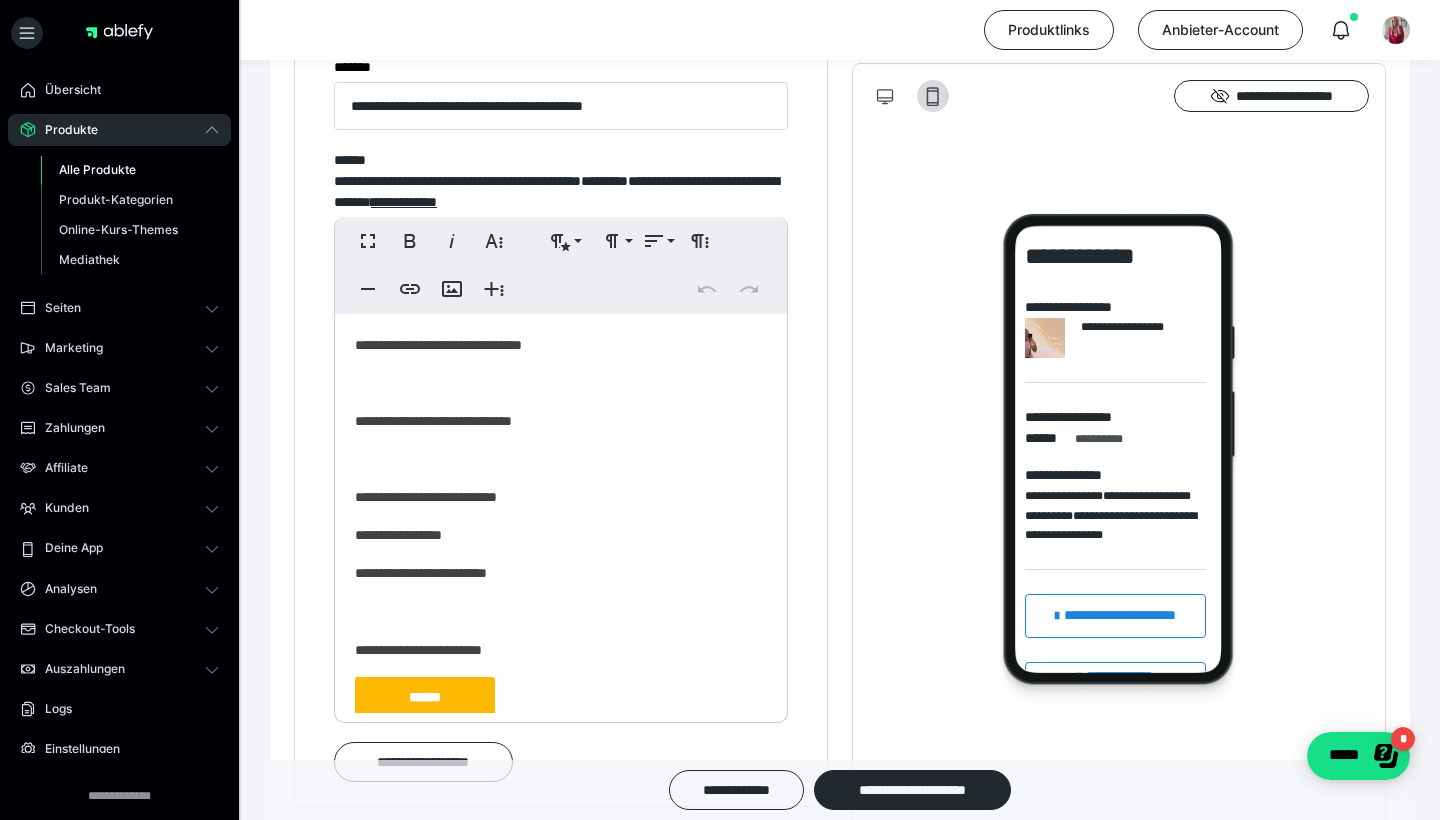 click on "**********" at bounding box center [561, 573] 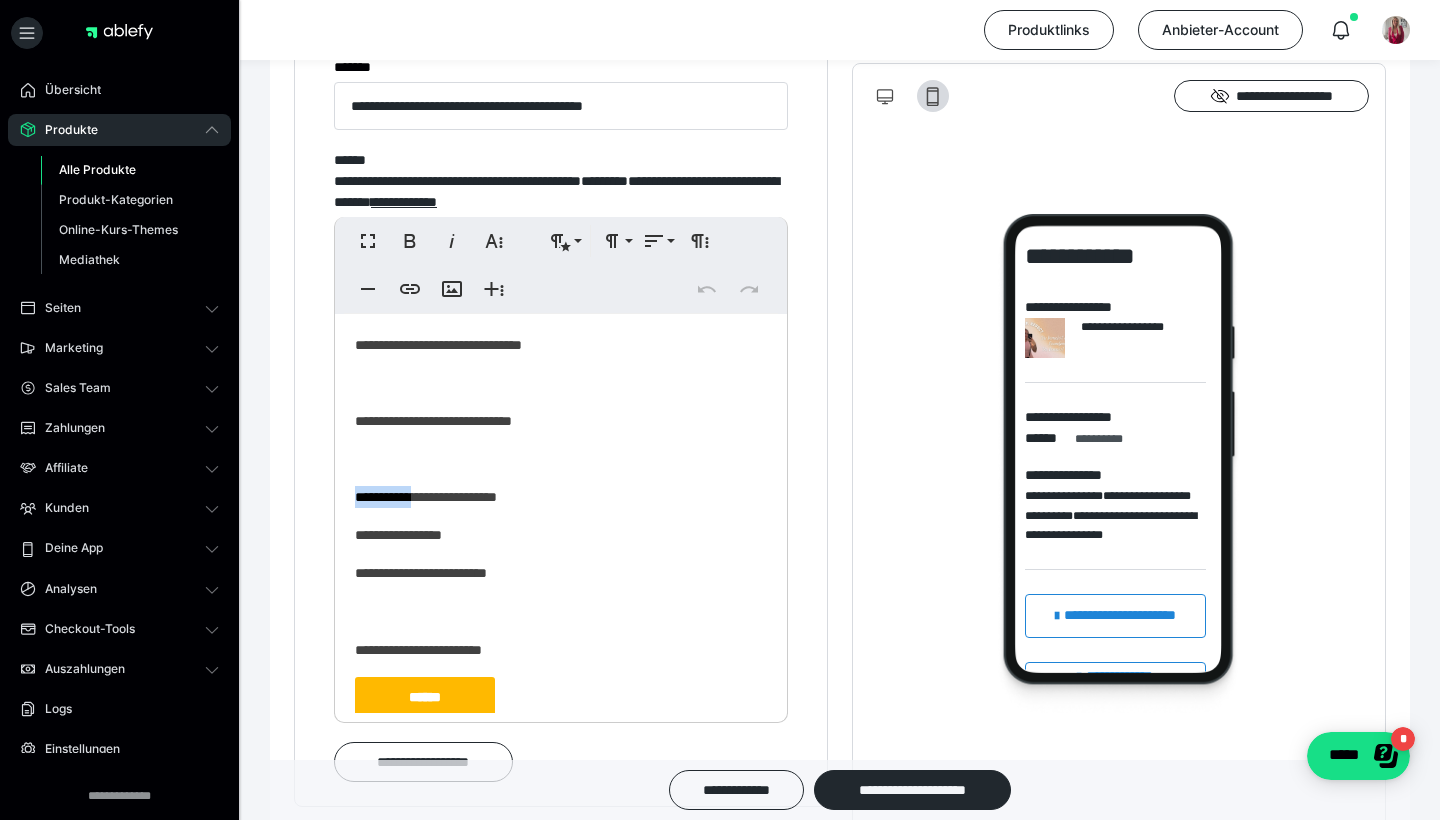 click on "**********" at bounding box center (561, 572) 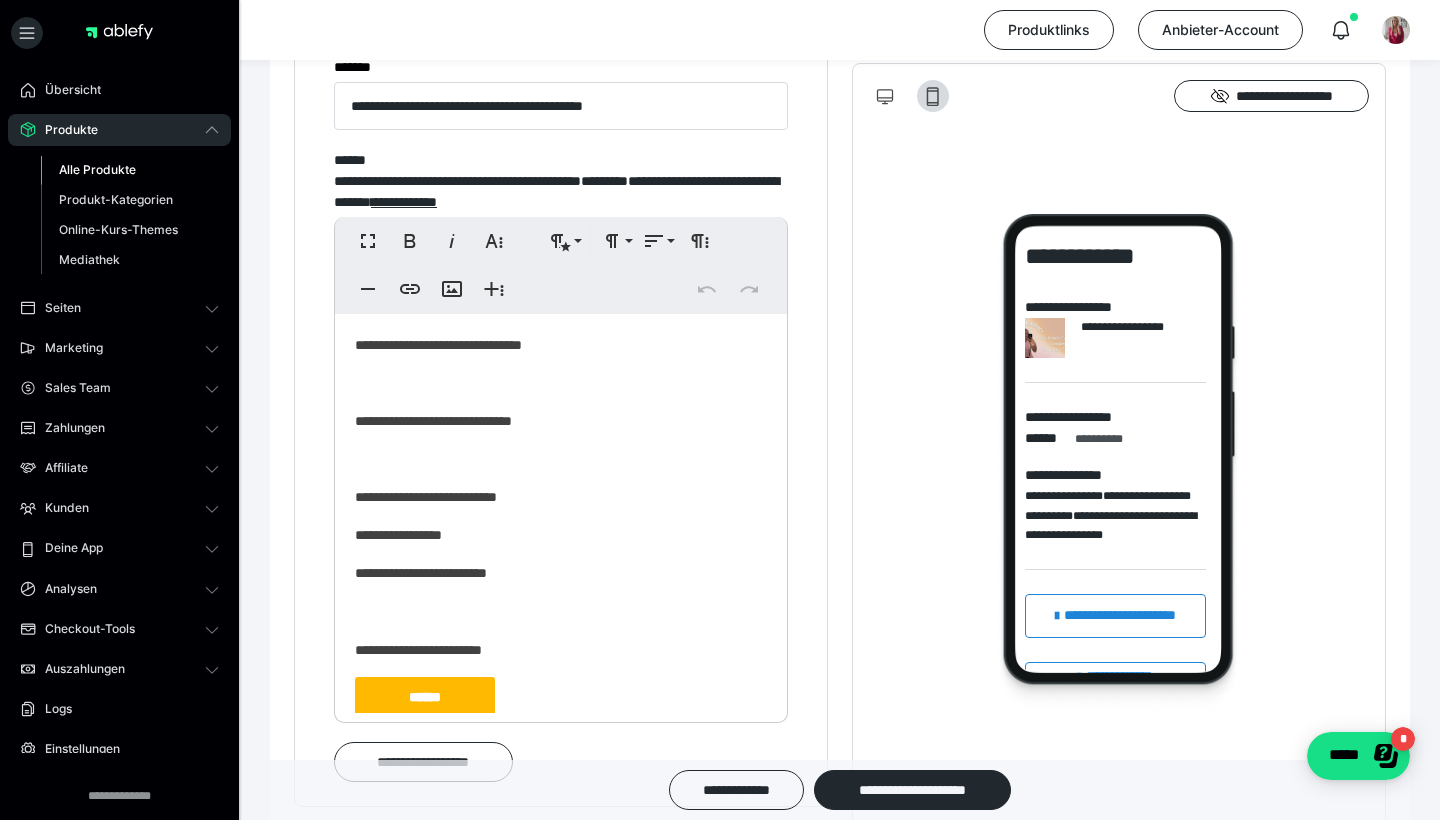 click on "**********" at bounding box center (561, 345) 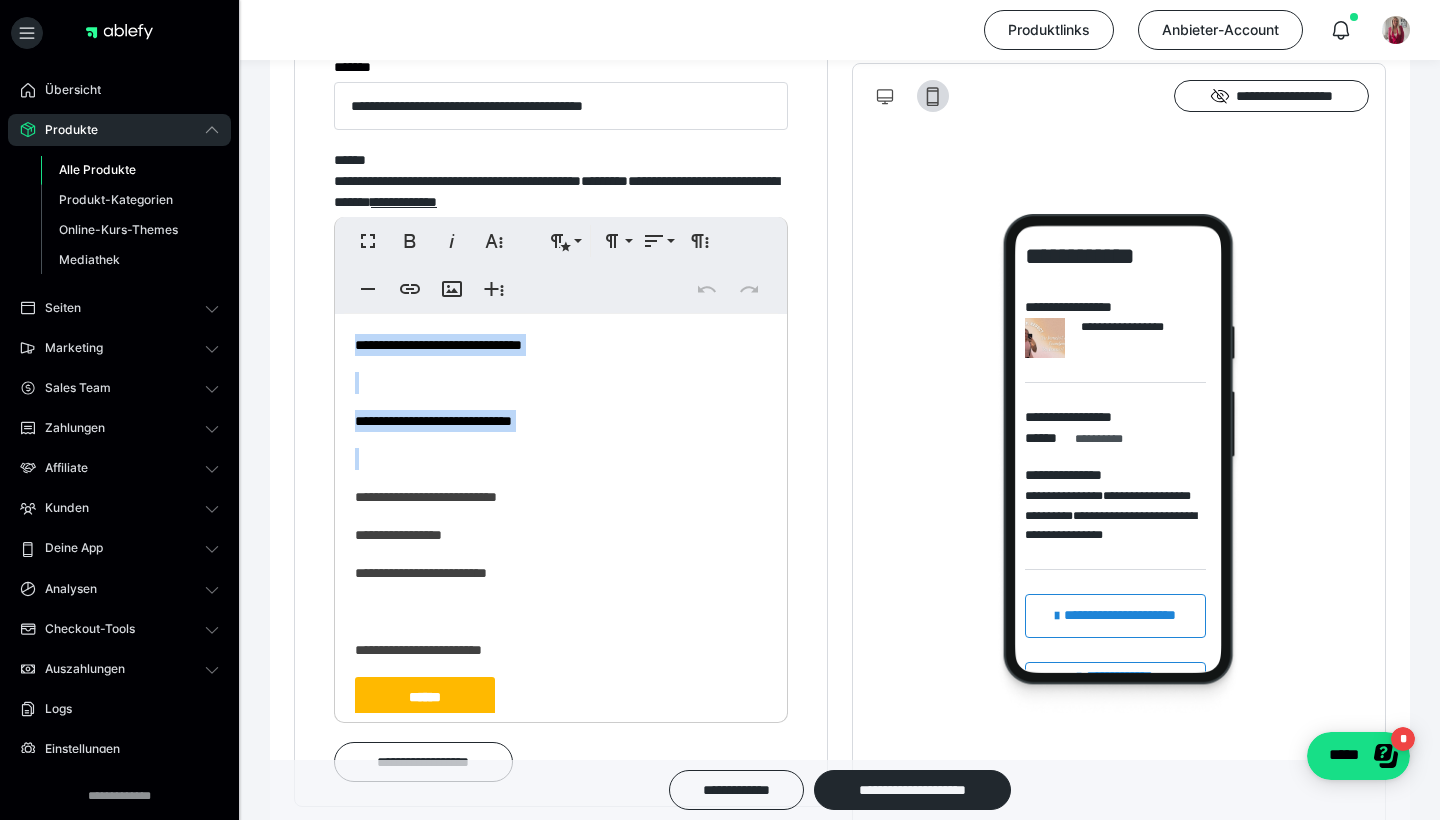 drag, startPoint x: 354, startPoint y: 343, endPoint x: 576, endPoint y: 432, distance: 239.17567 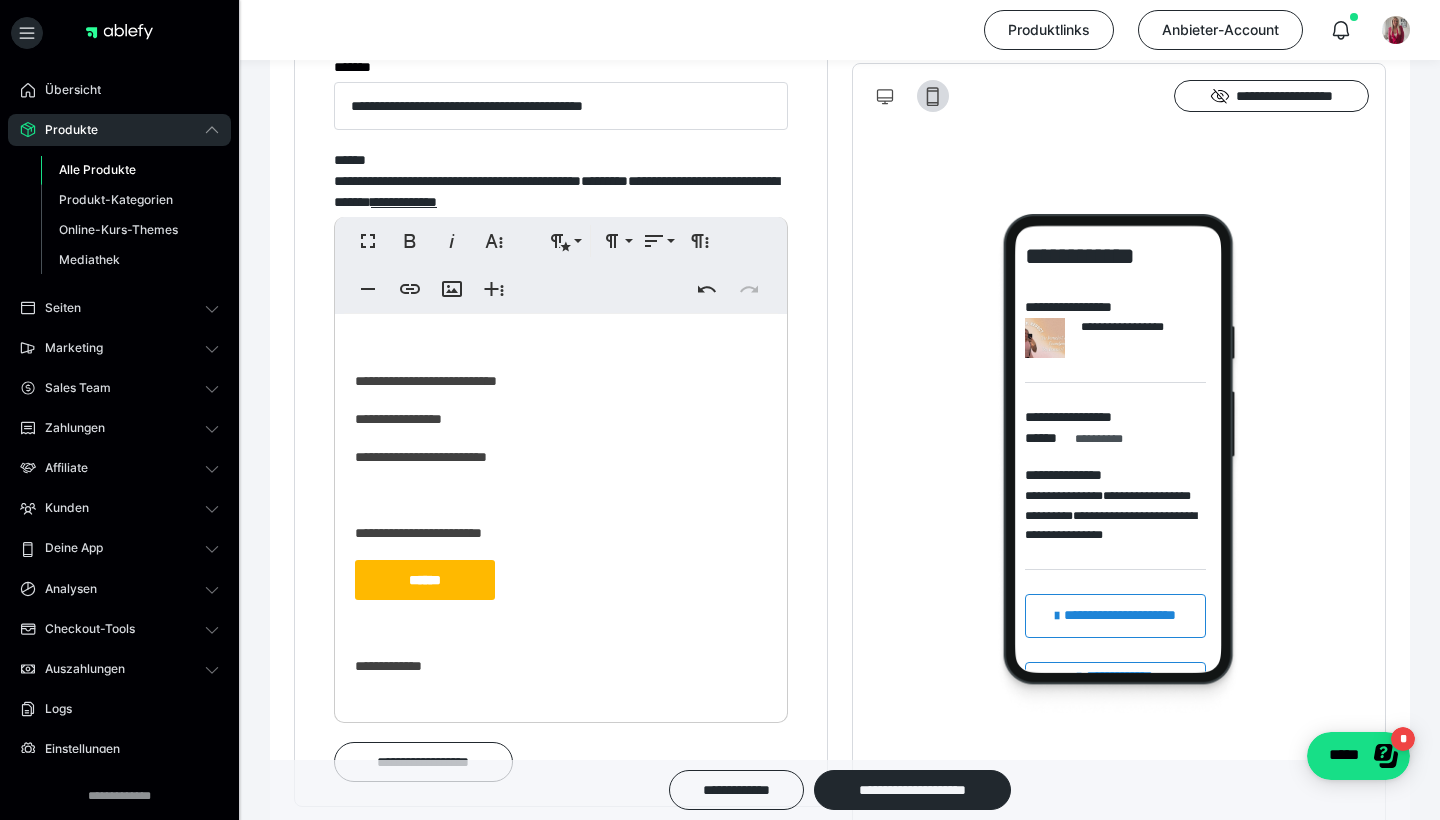 scroll, scrollTop: 523, scrollLeft: 0, axis: vertical 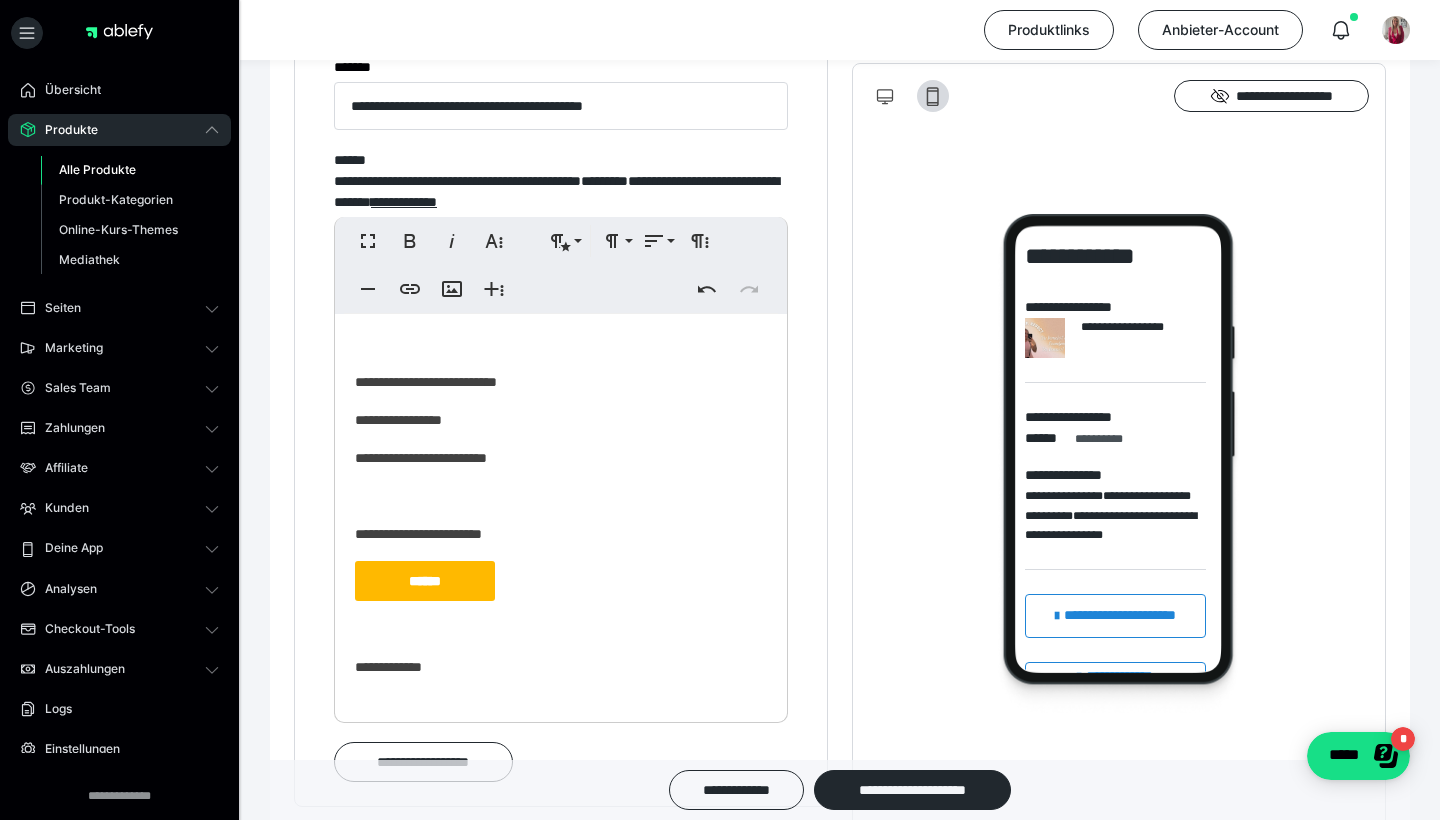click on "******" at bounding box center [425, 581] 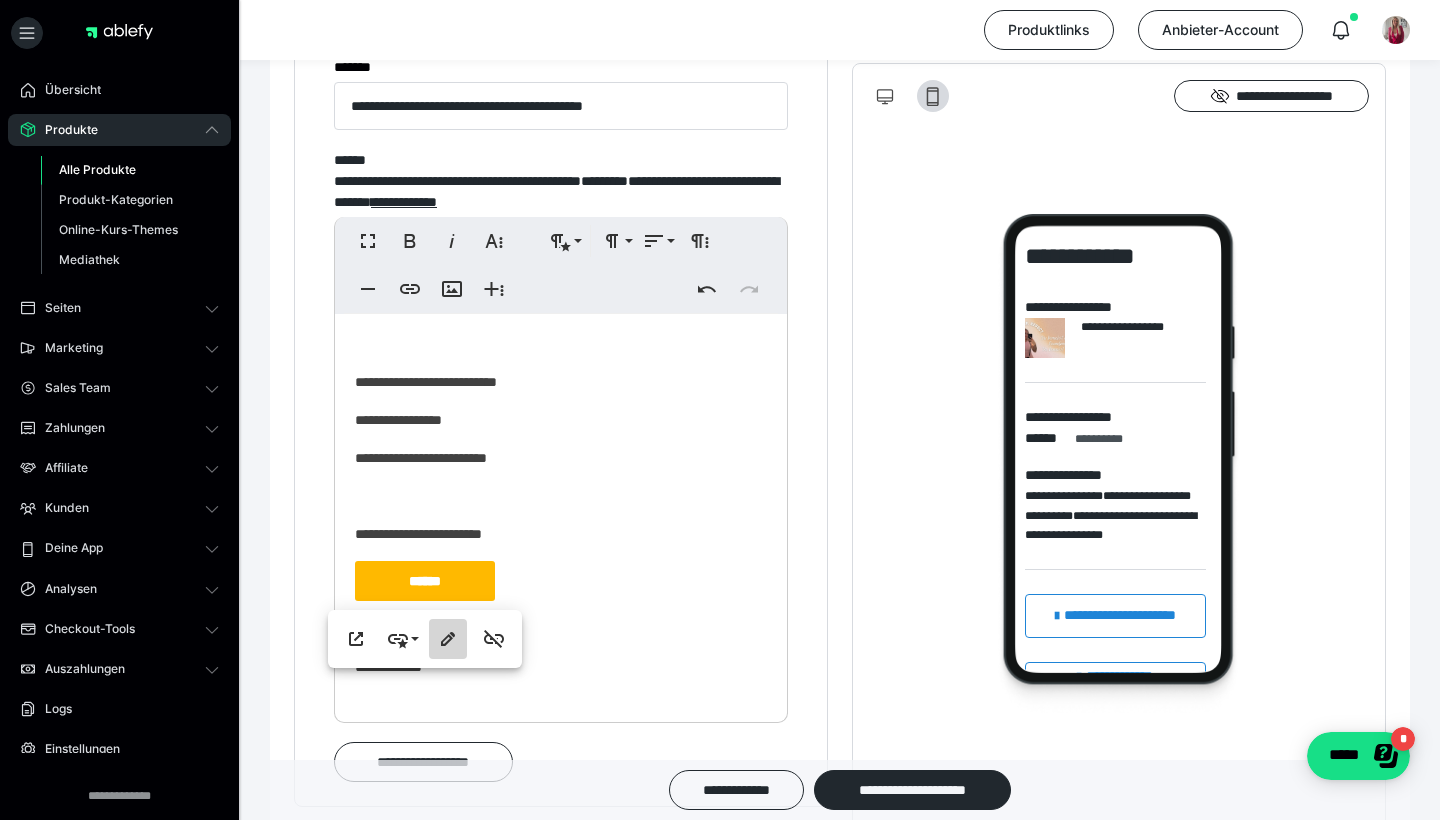 click 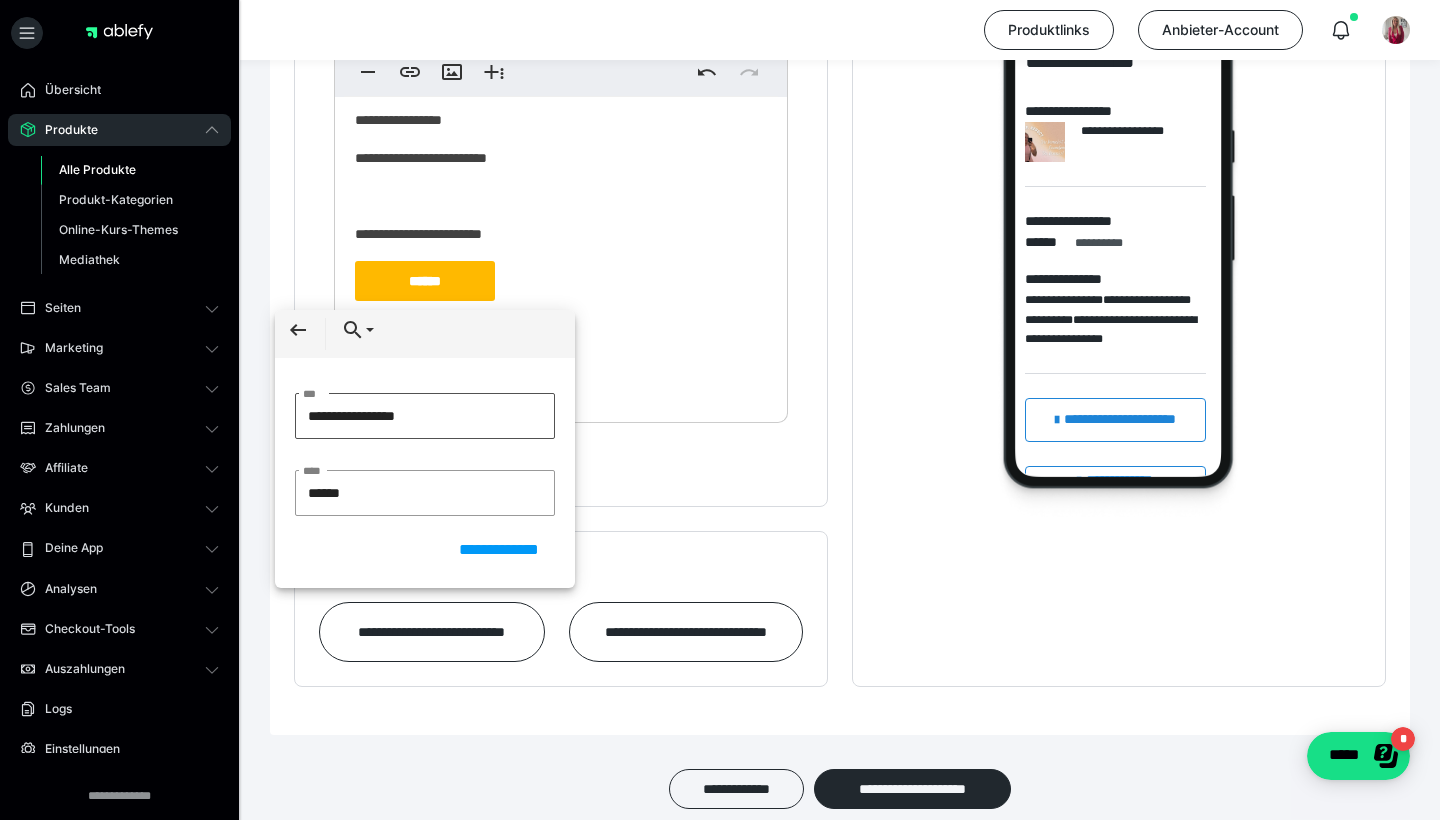 scroll, scrollTop: 1484, scrollLeft: 0, axis: vertical 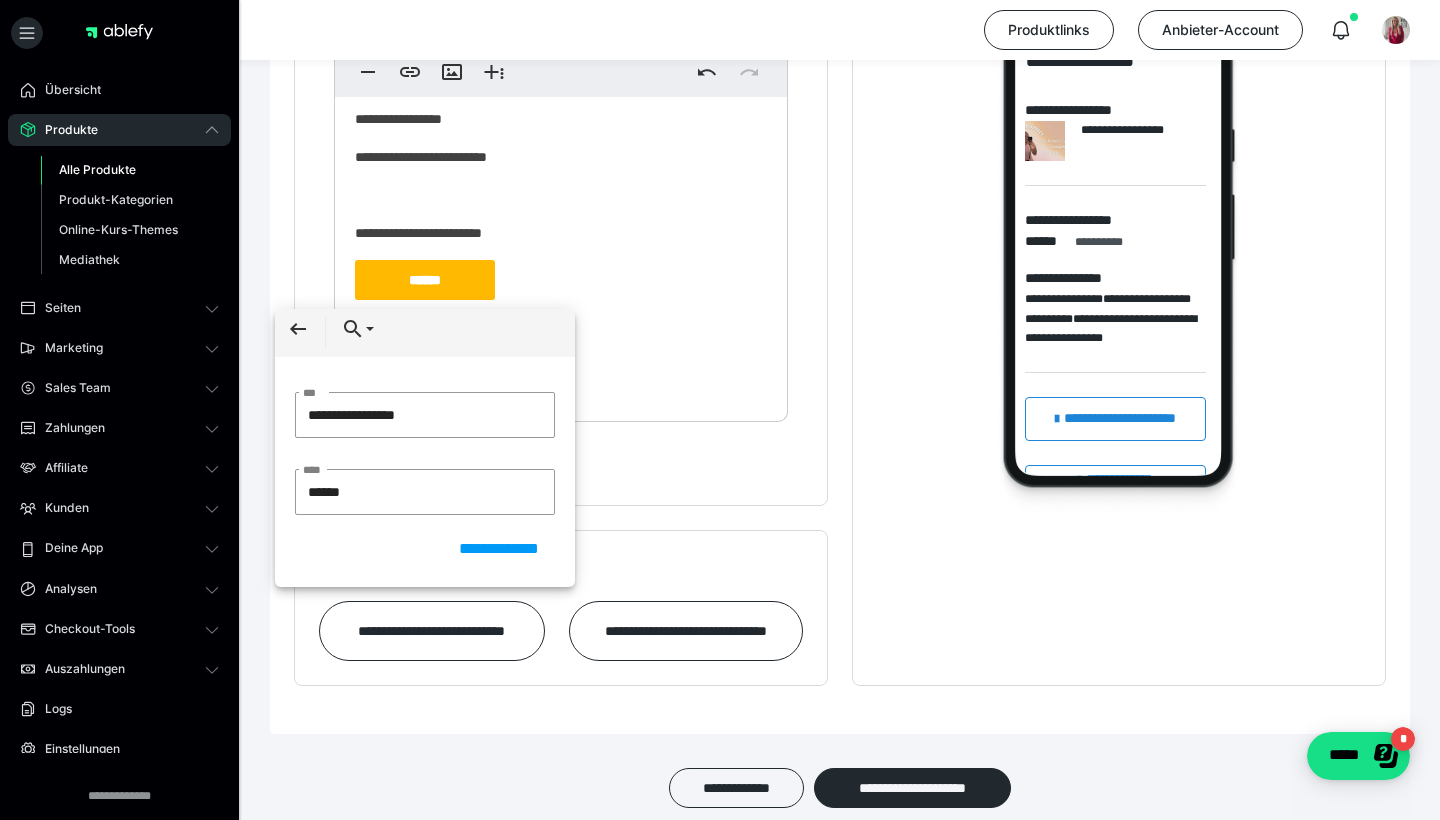 click on "**********" at bounding box center [425, 333] 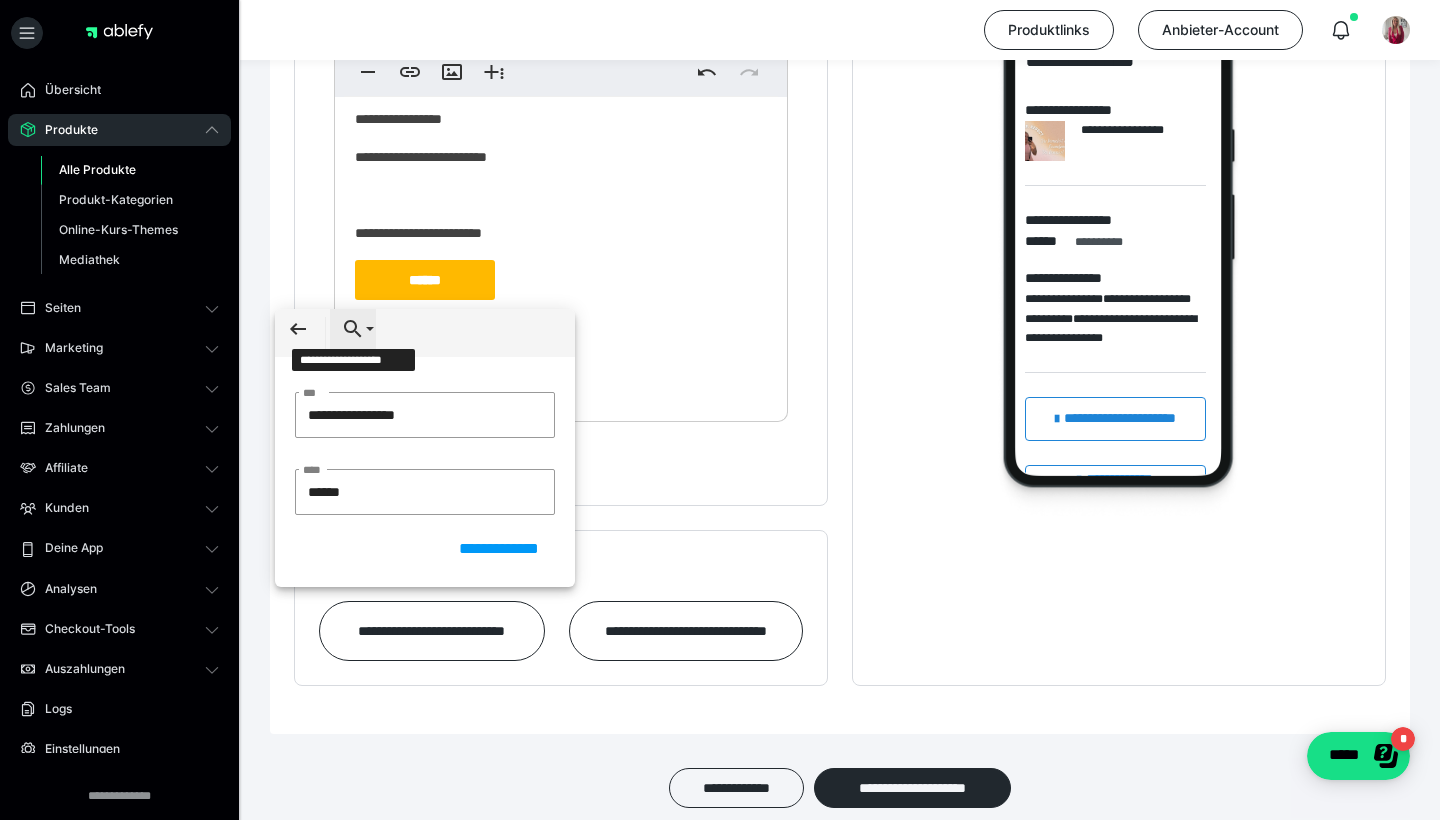 click on "**********" at bounding box center (353, 329) 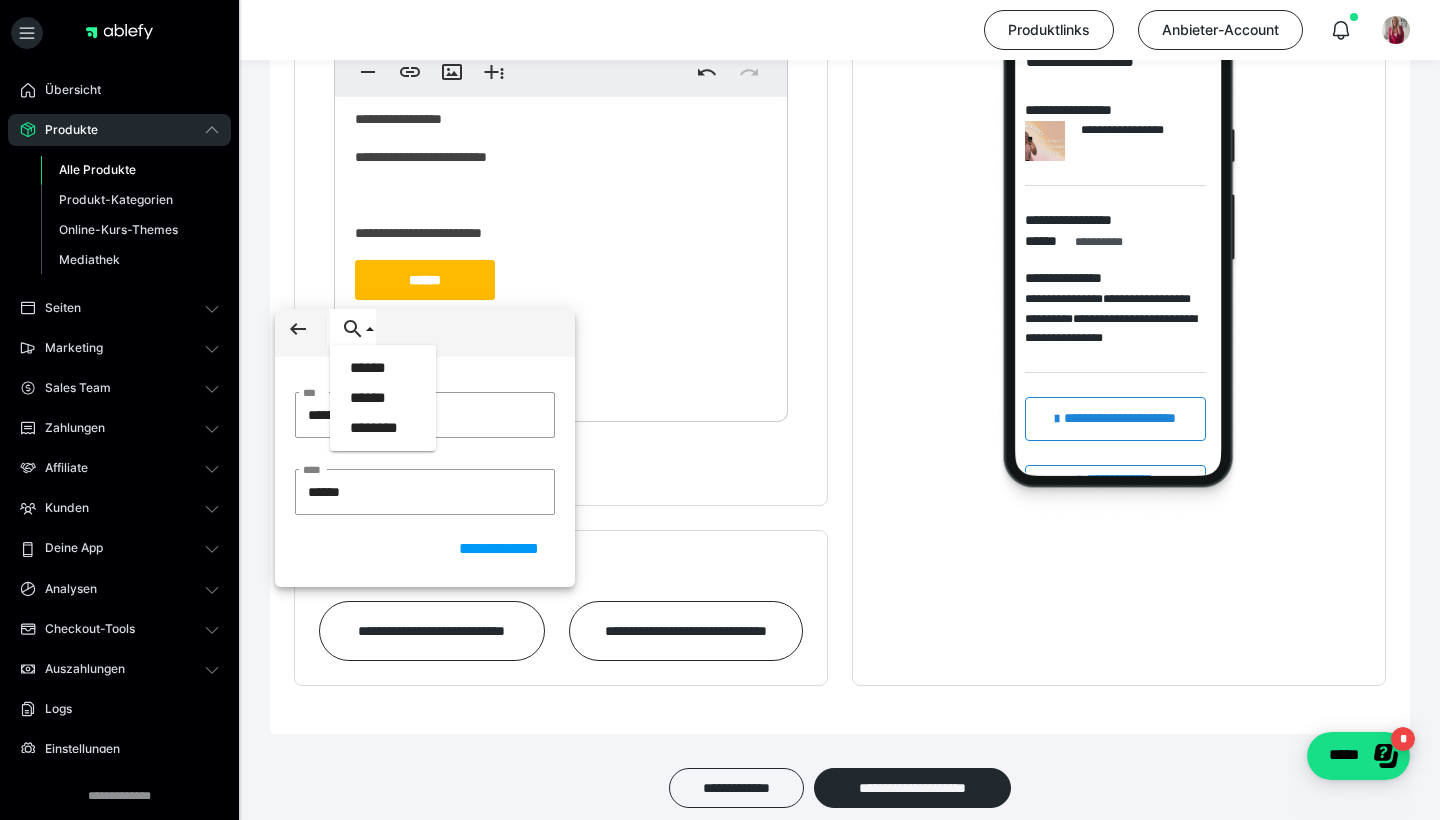 click on "**********" at bounding box center [561, -49] 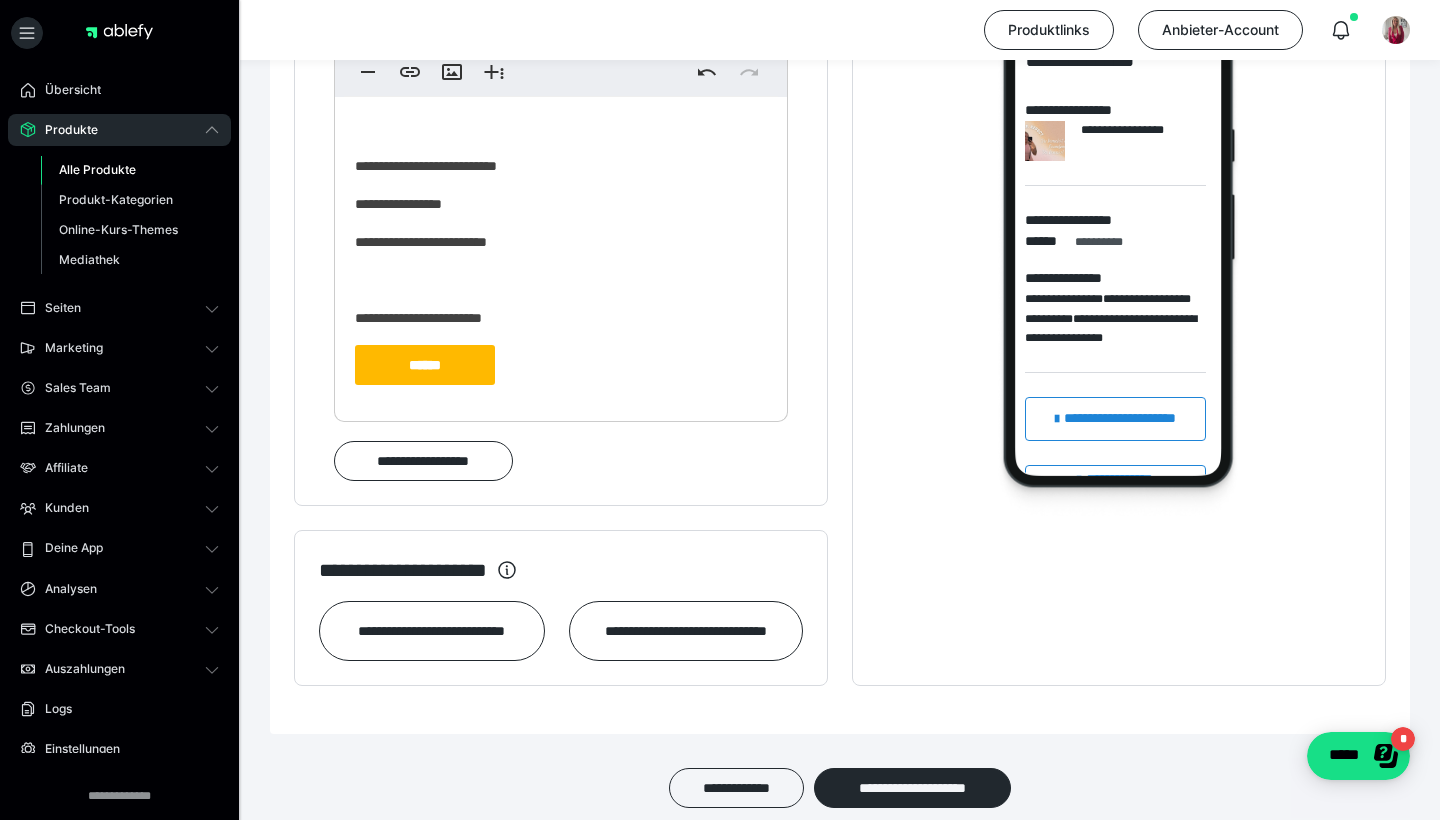 scroll, scrollTop: 437, scrollLeft: 0, axis: vertical 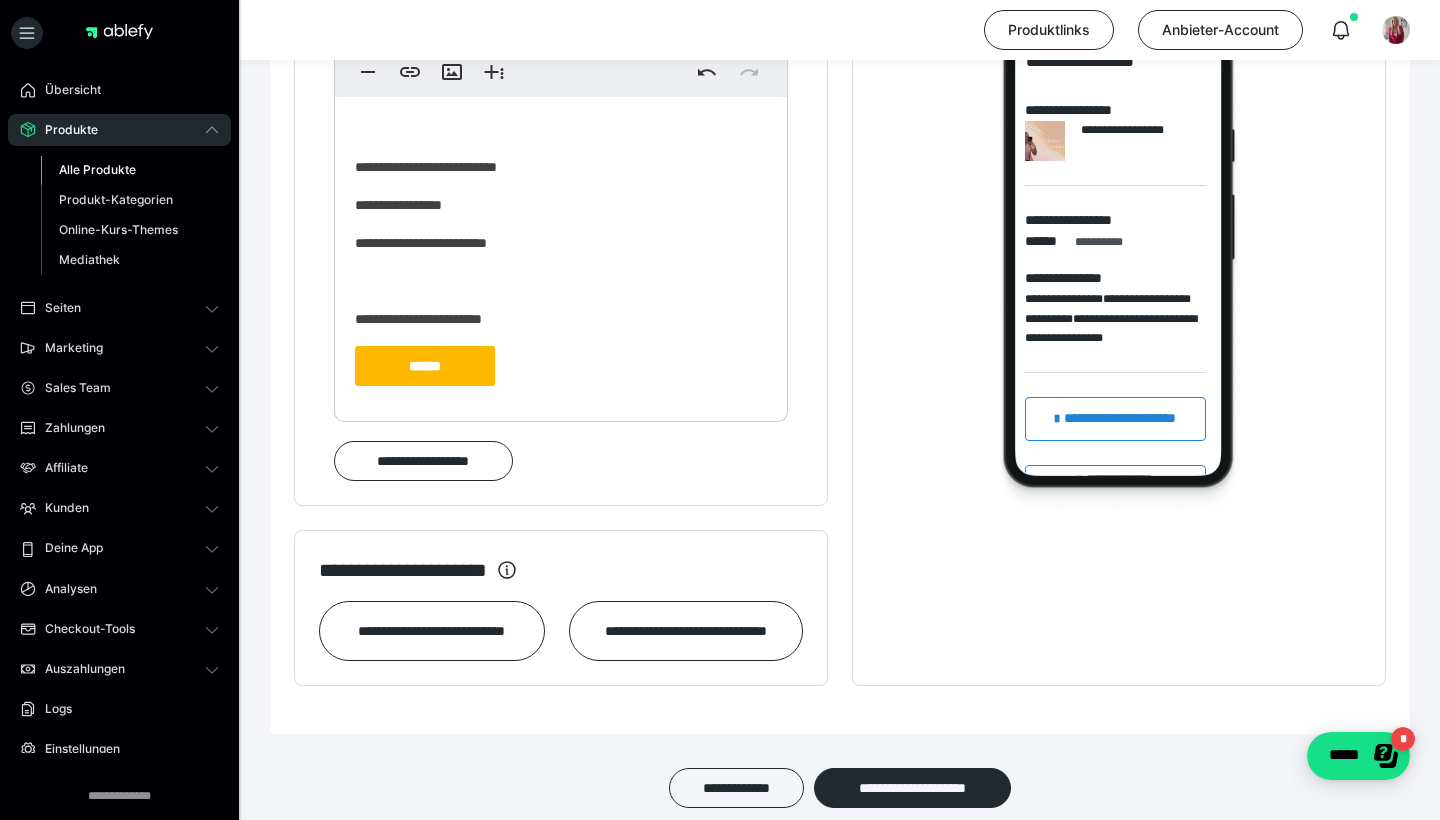 click on "******" at bounding box center [425, 366] 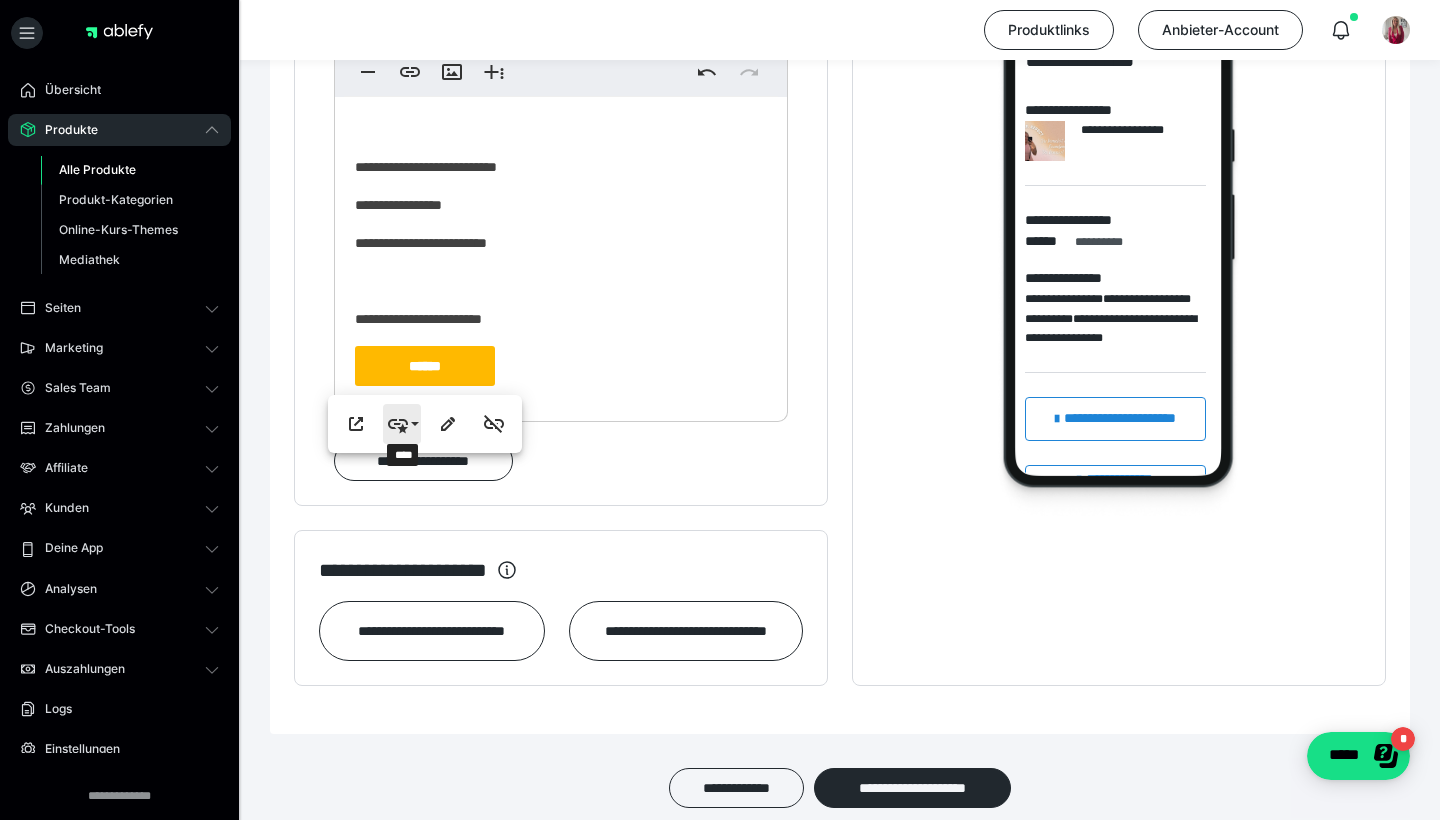 click 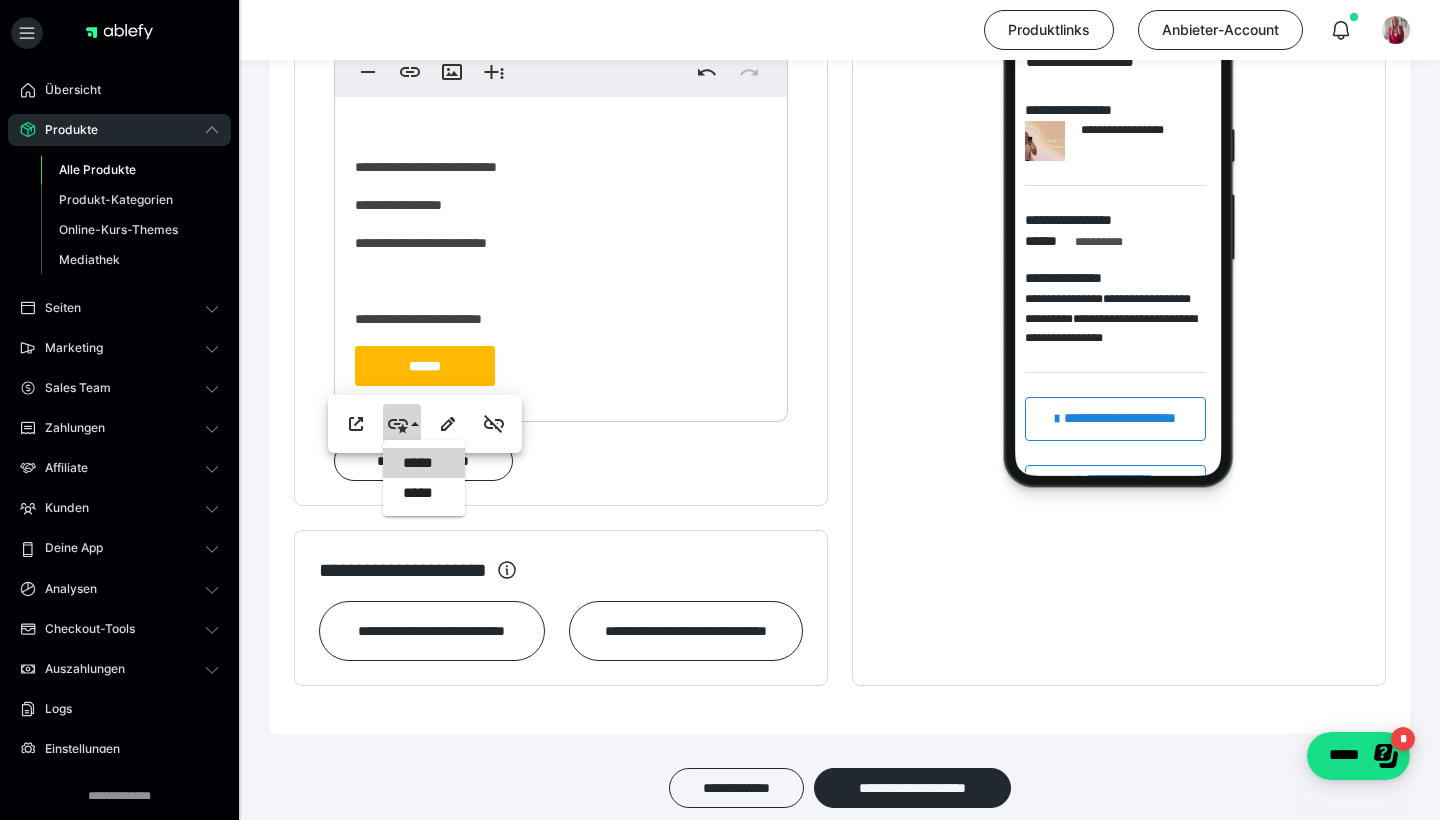 click on "*****" at bounding box center [424, 463] 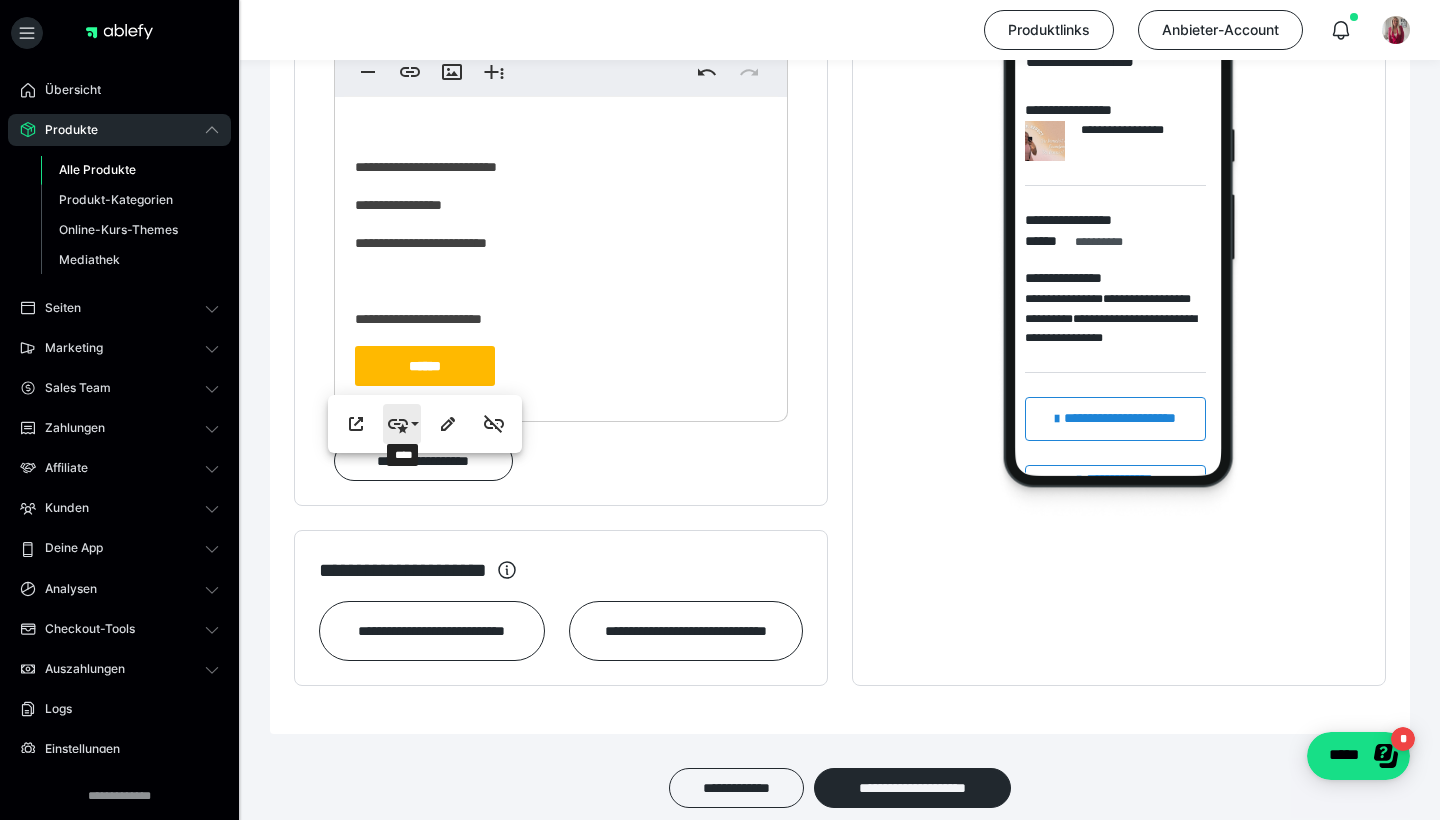 click 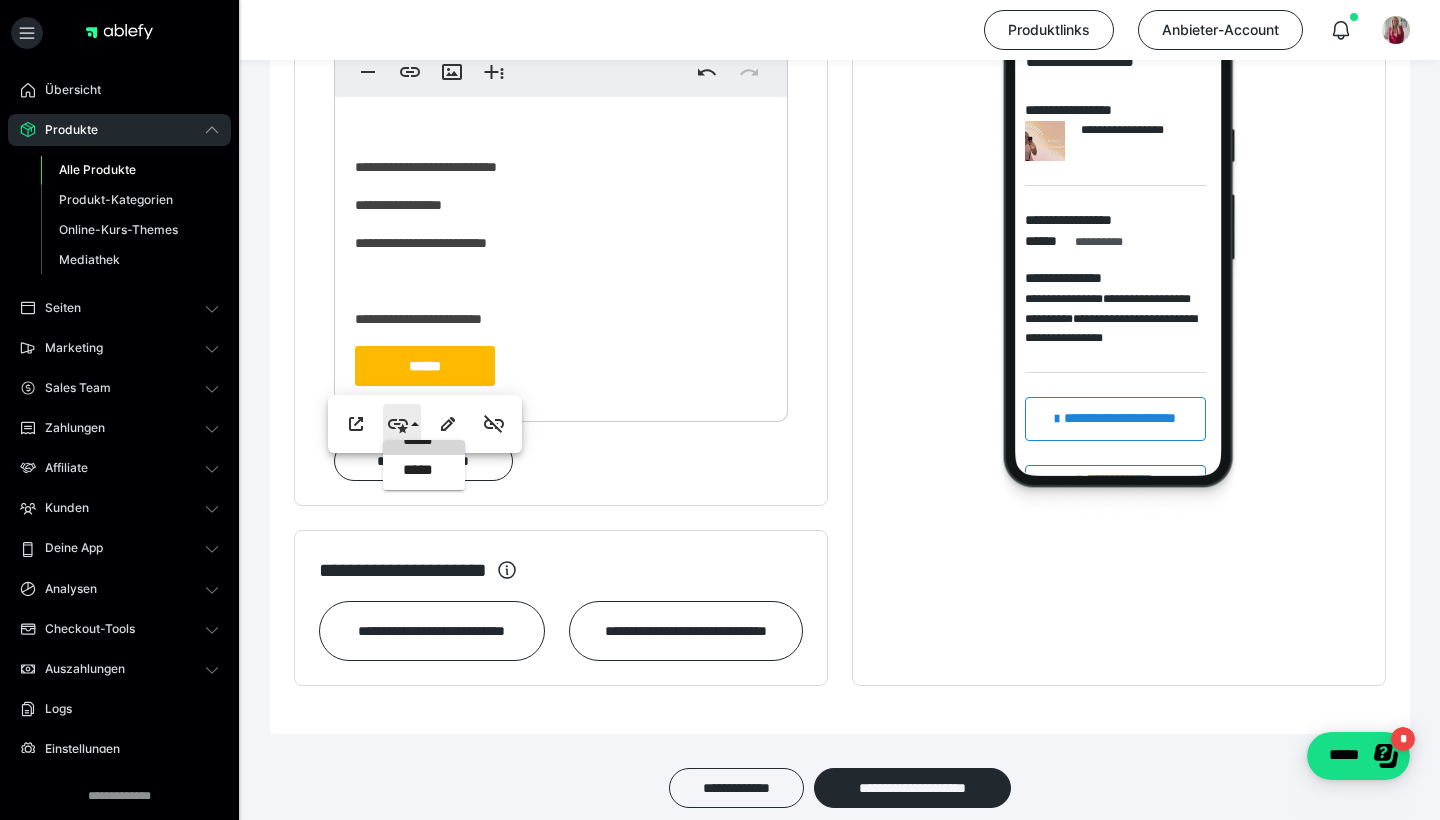 scroll, scrollTop: 0, scrollLeft: 0, axis: both 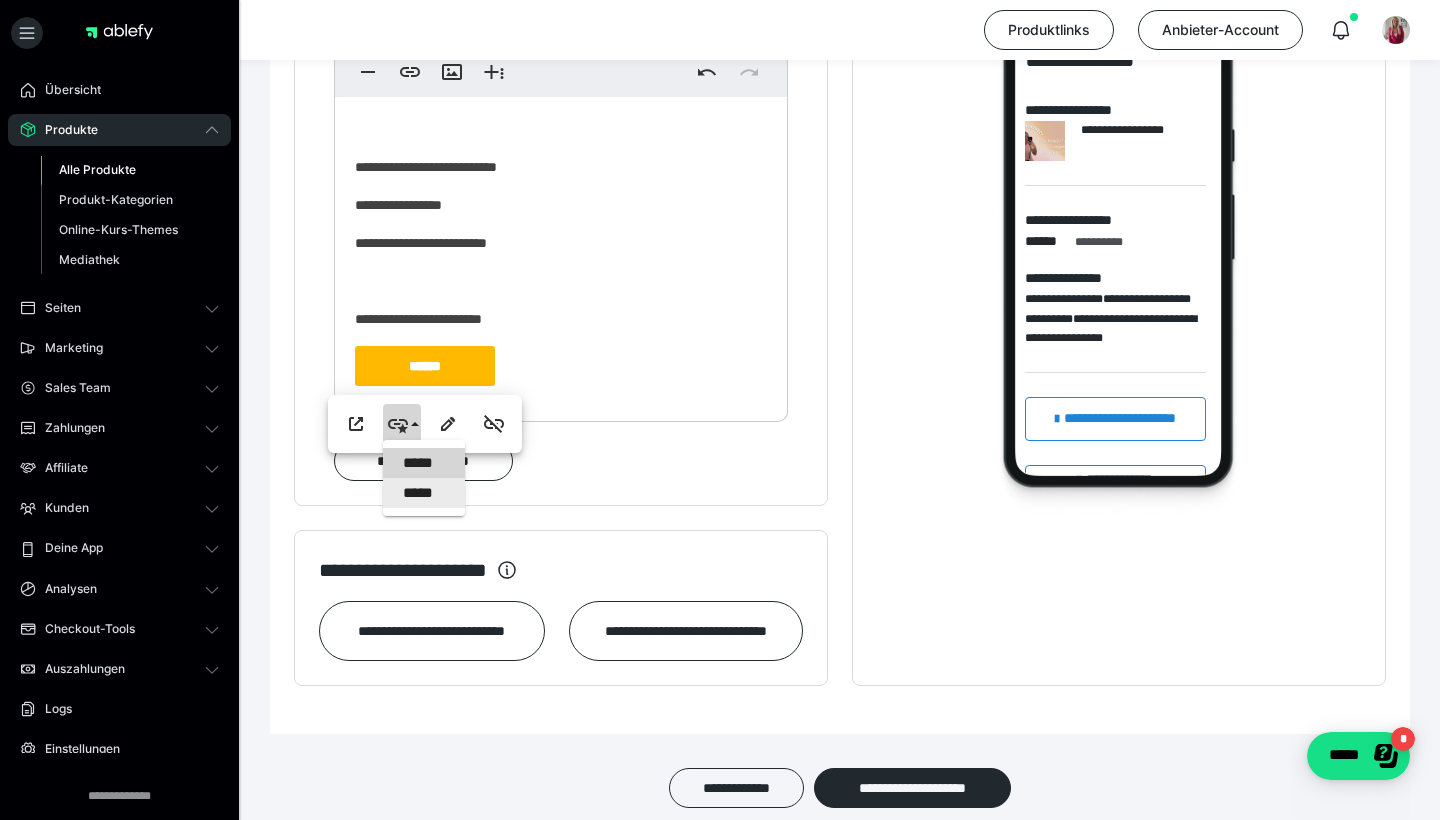 click on "*****" at bounding box center [424, 493] 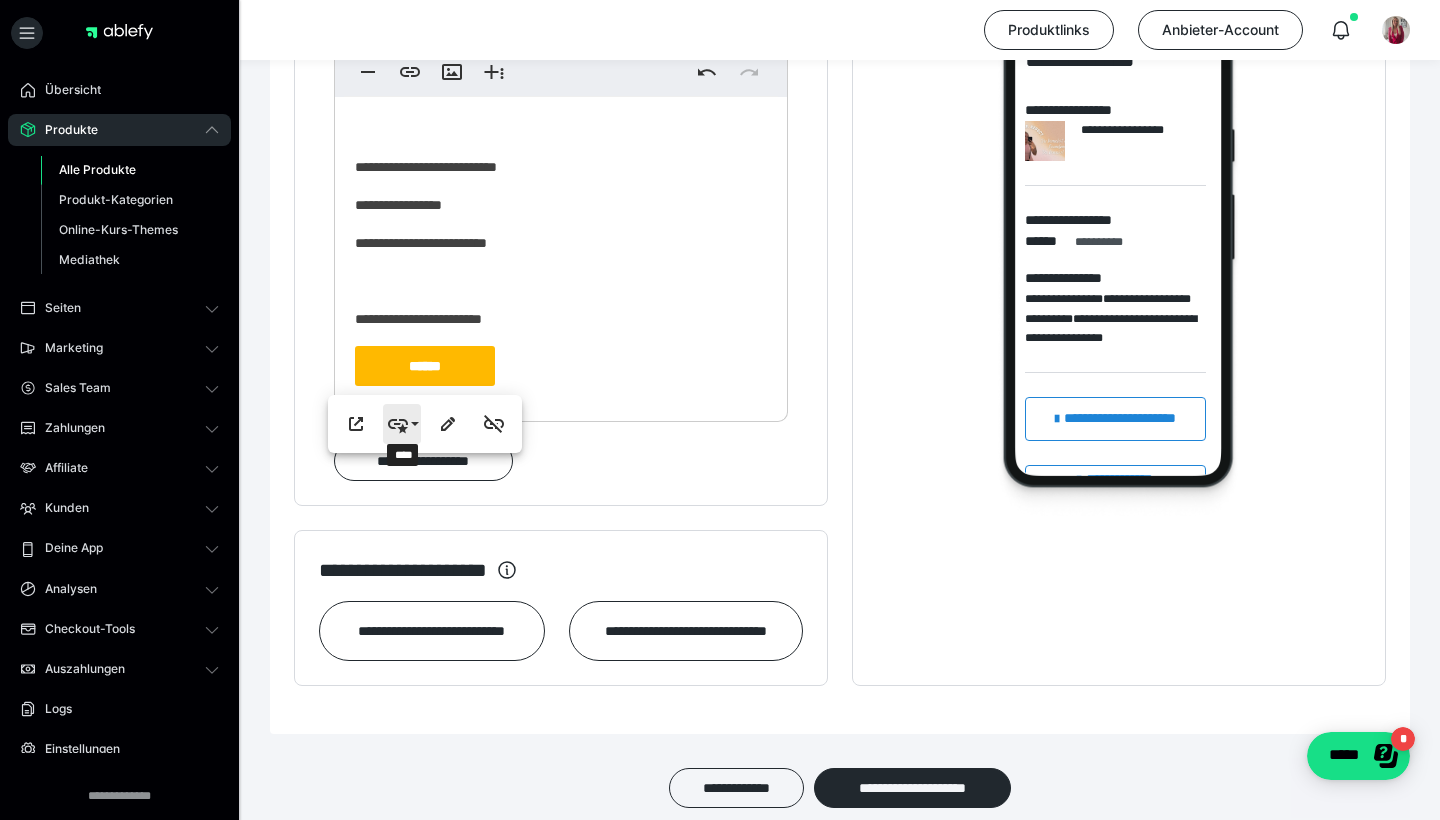 click 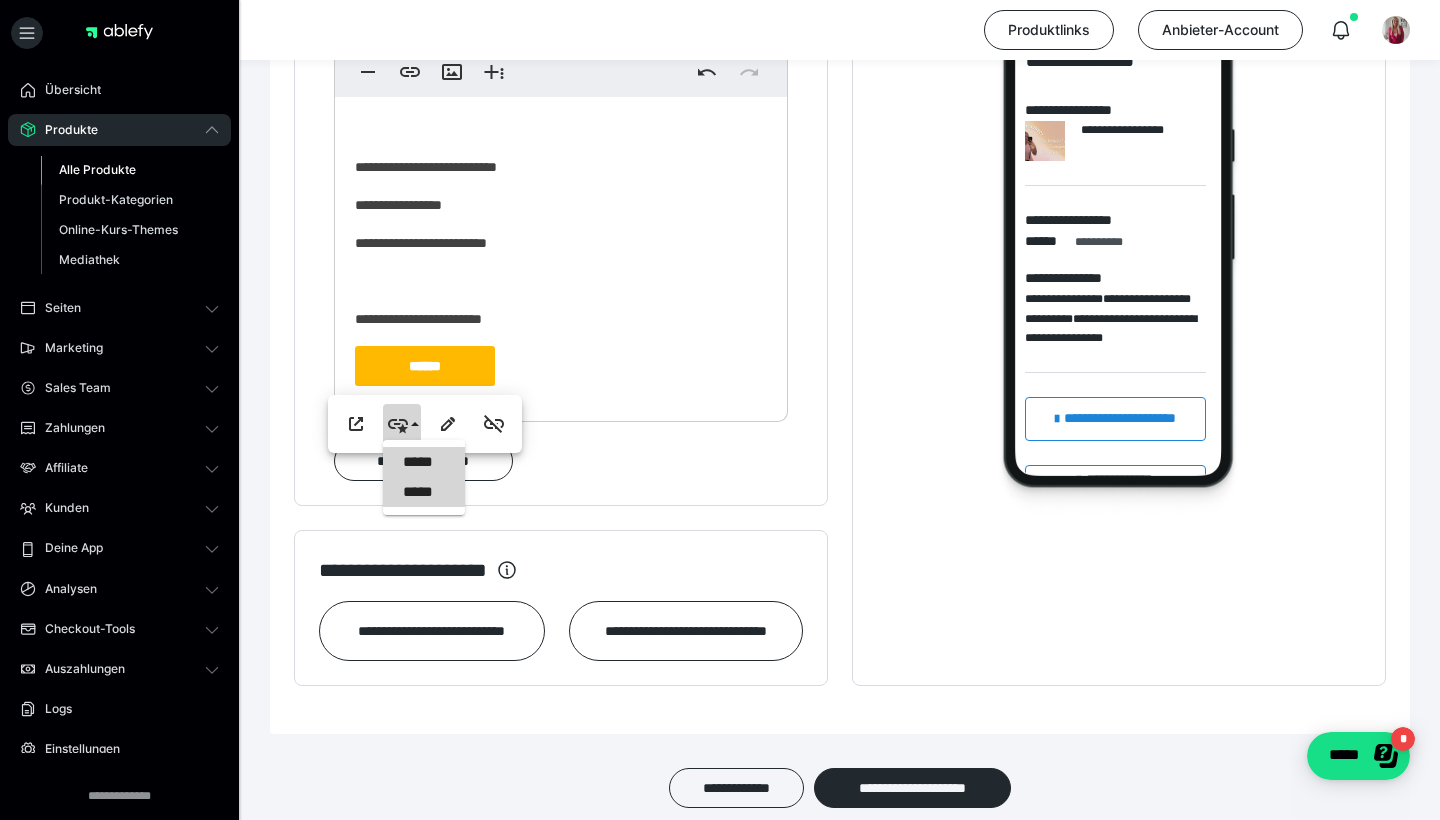 scroll, scrollTop: 0, scrollLeft: 0, axis: both 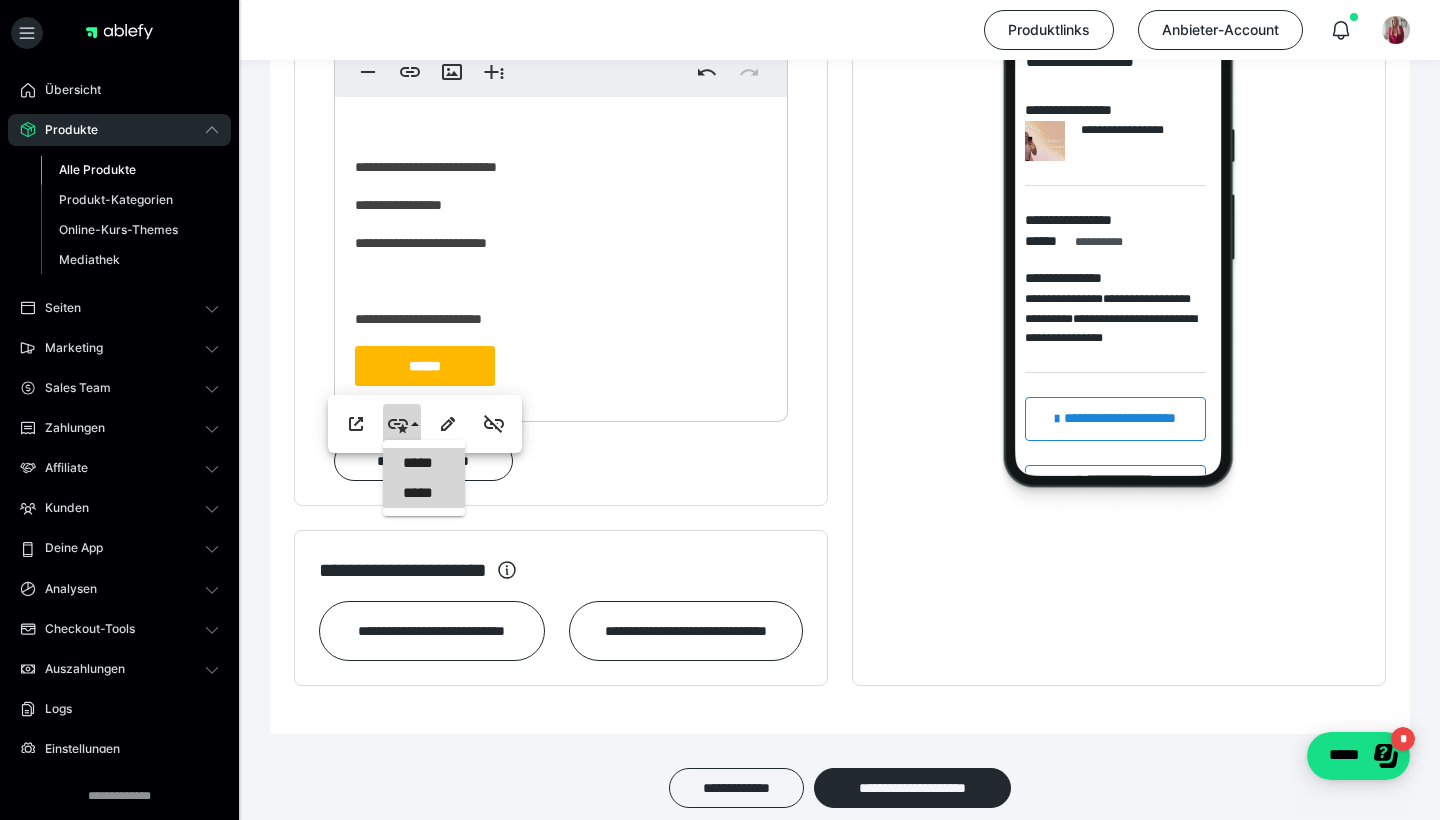 click on "*****" at bounding box center (424, 463) 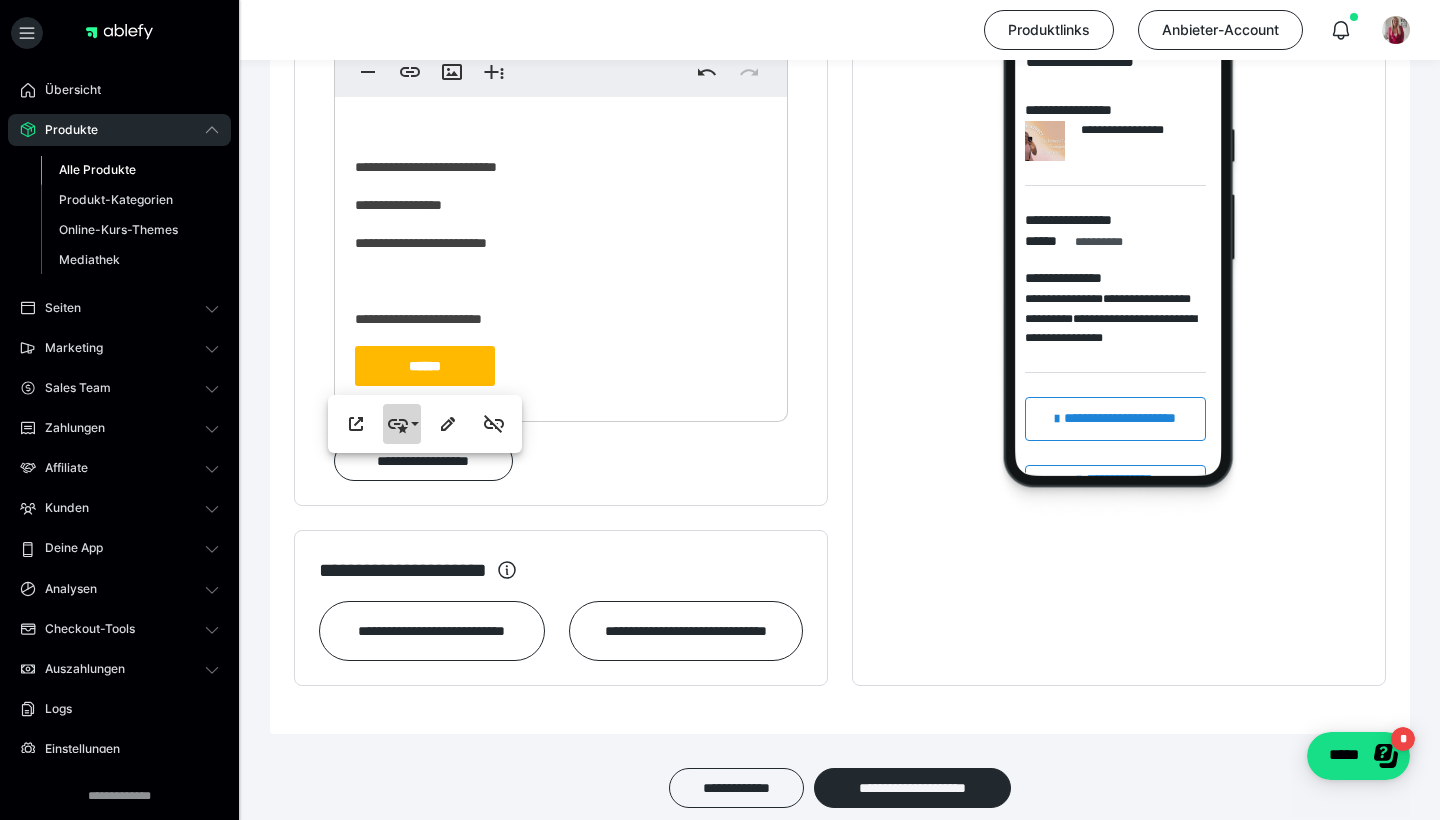 click 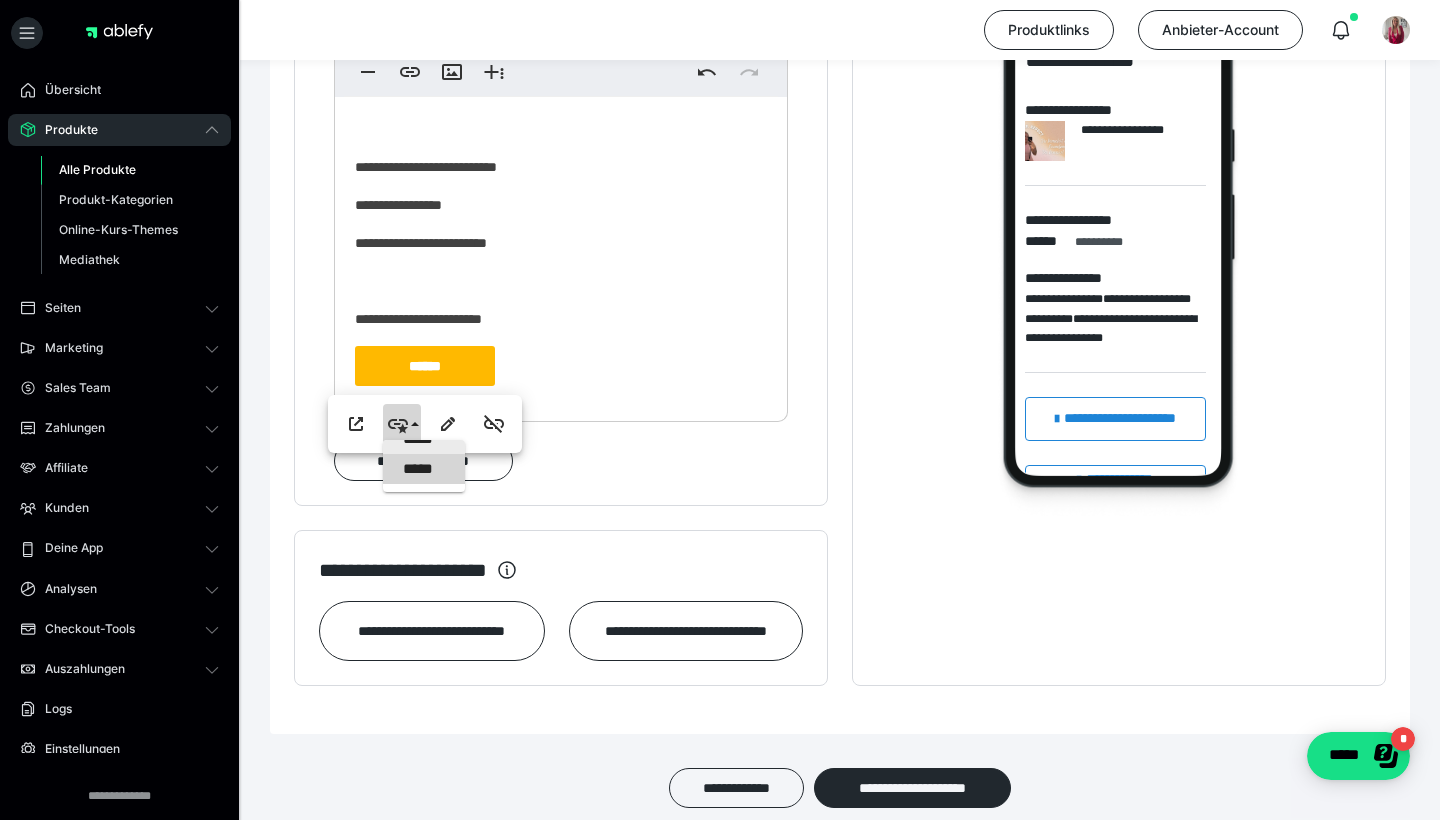 scroll, scrollTop: 0, scrollLeft: 0, axis: both 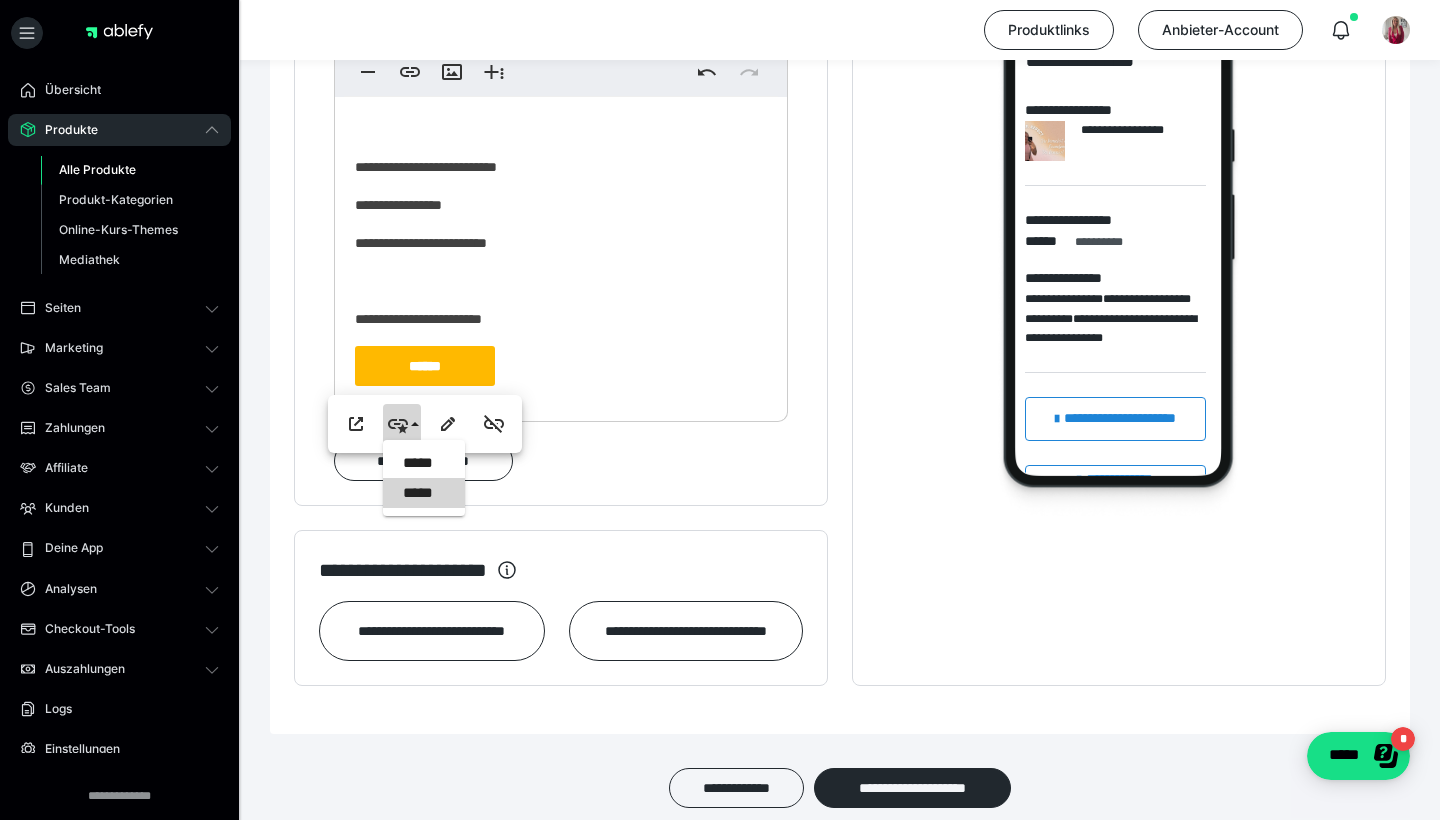 click on "*****" at bounding box center [424, 493] 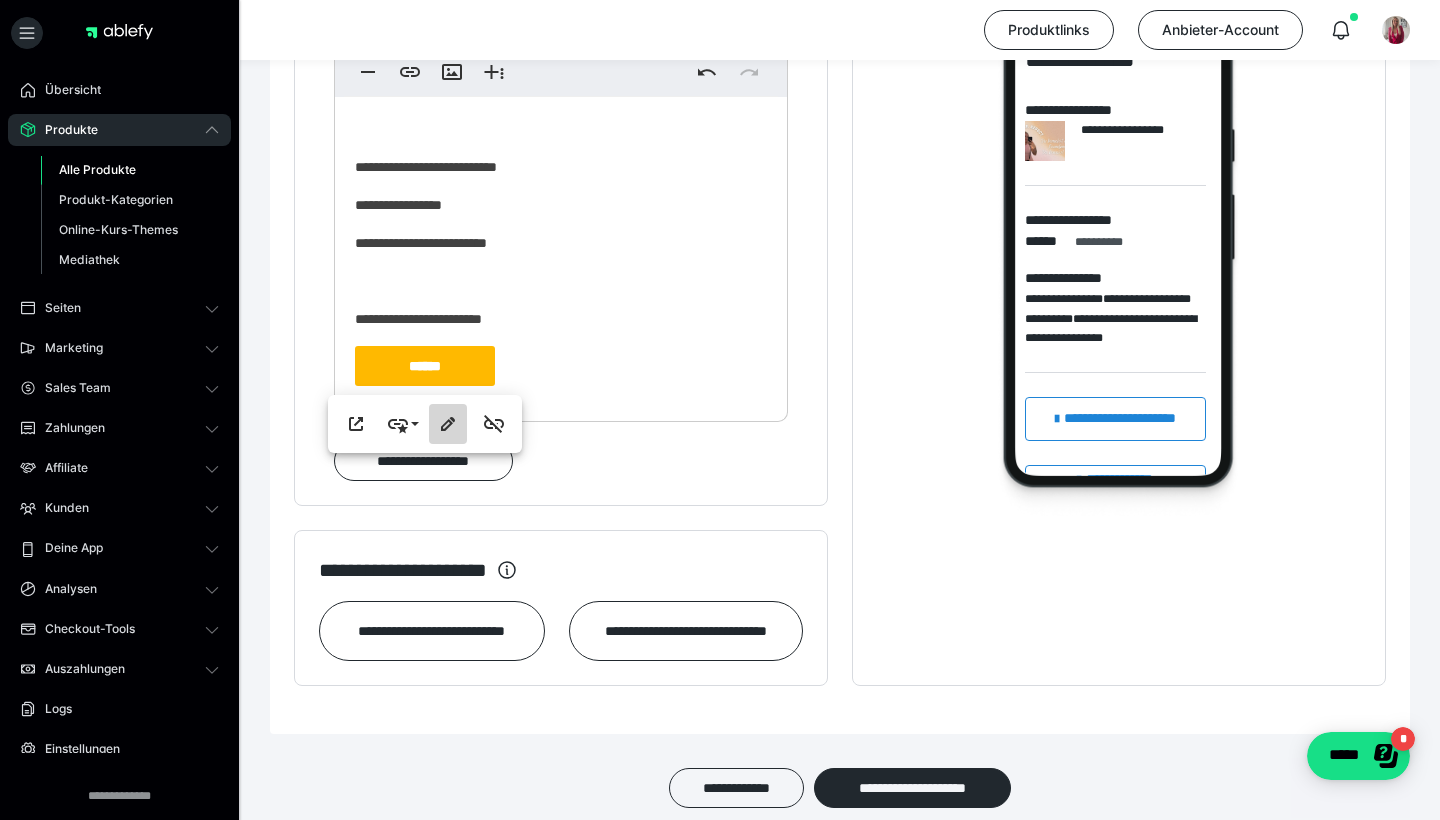 click 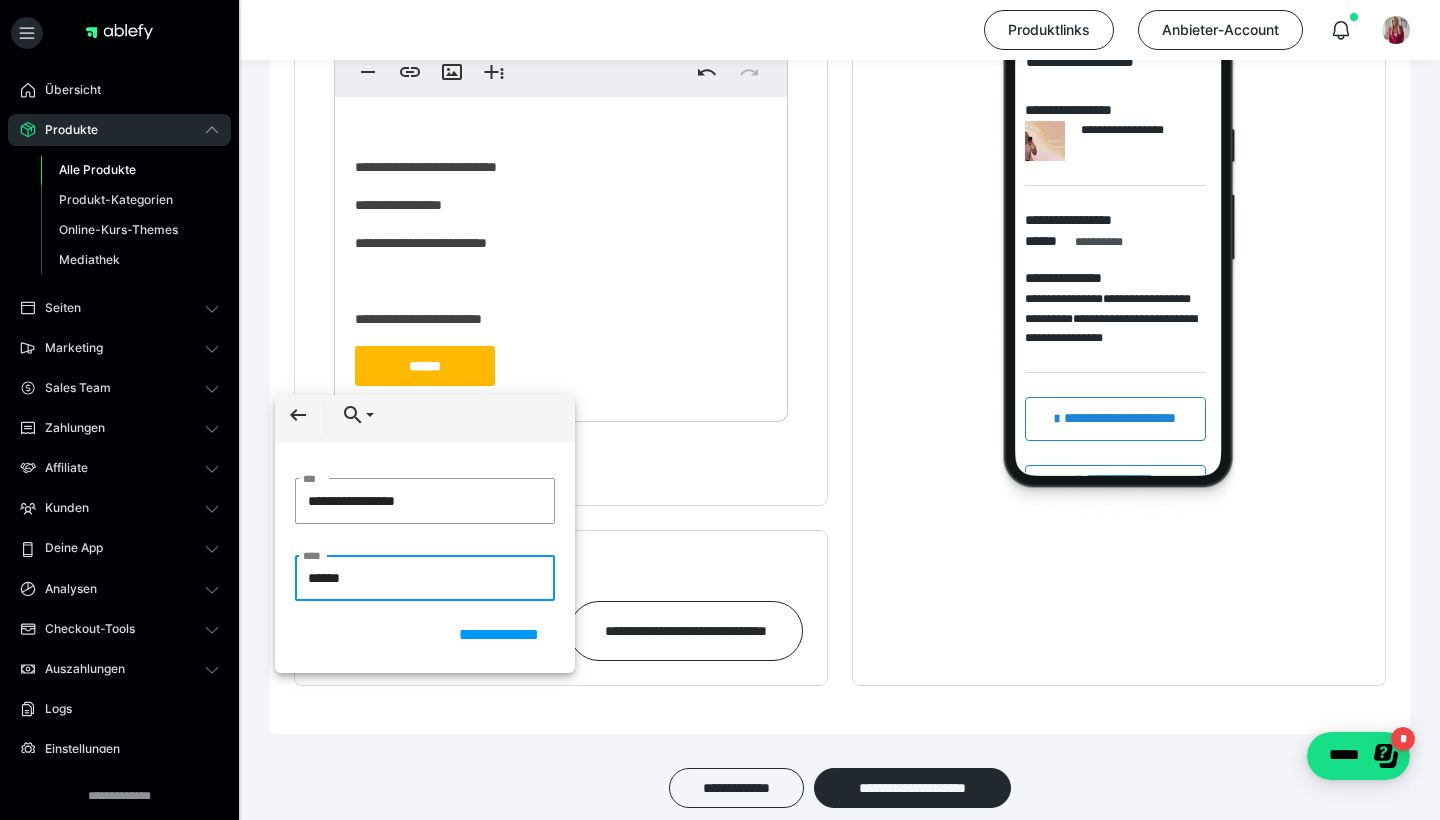 drag, startPoint x: 369, startPoint y: 568, endPoint x: 151, endPoint y: 568, distance: 218 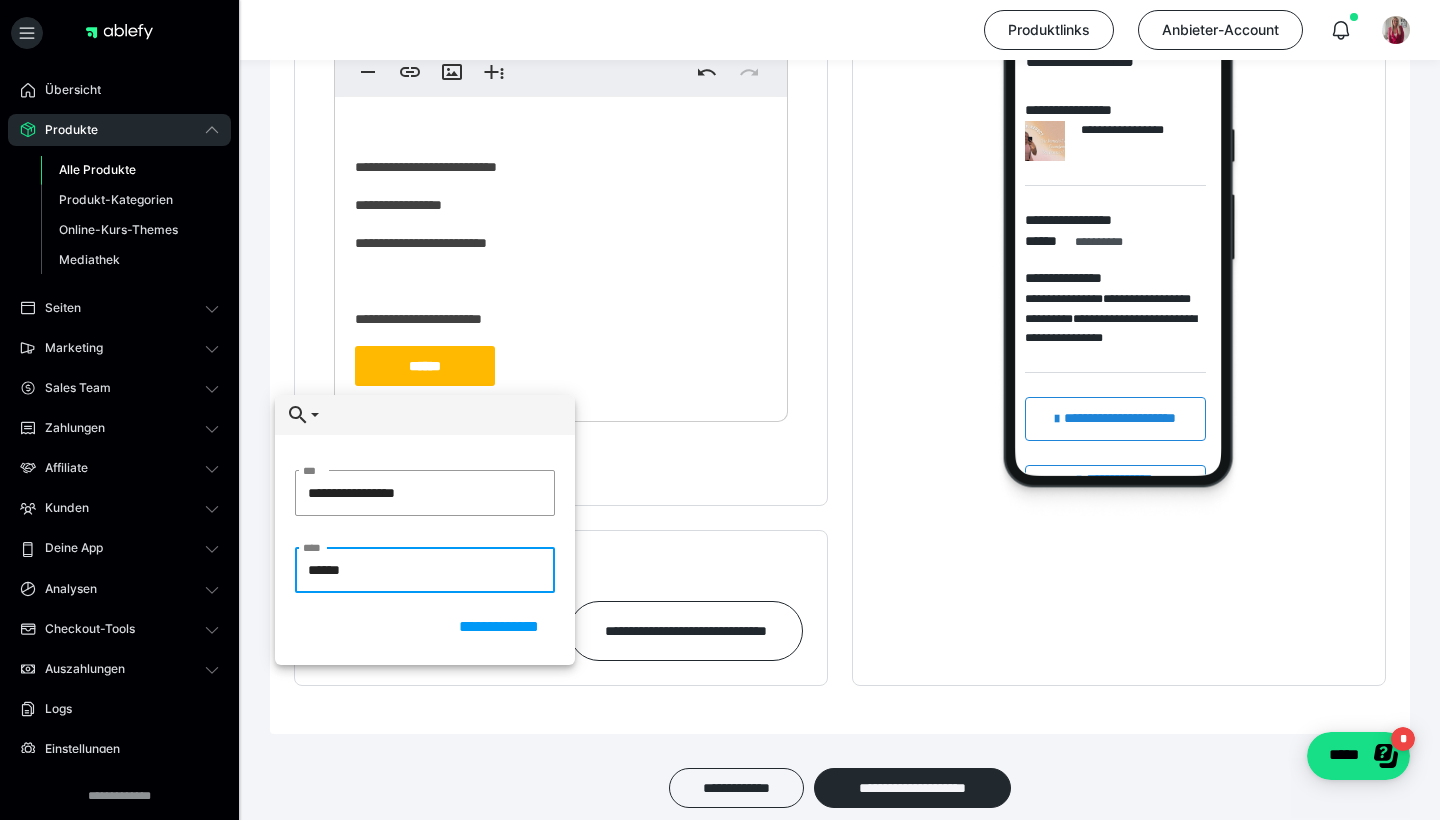 drag, startPoint x: 366, startPoint y: 573, endPoint x: 286, endPoint y: 562, distance: 80.75271 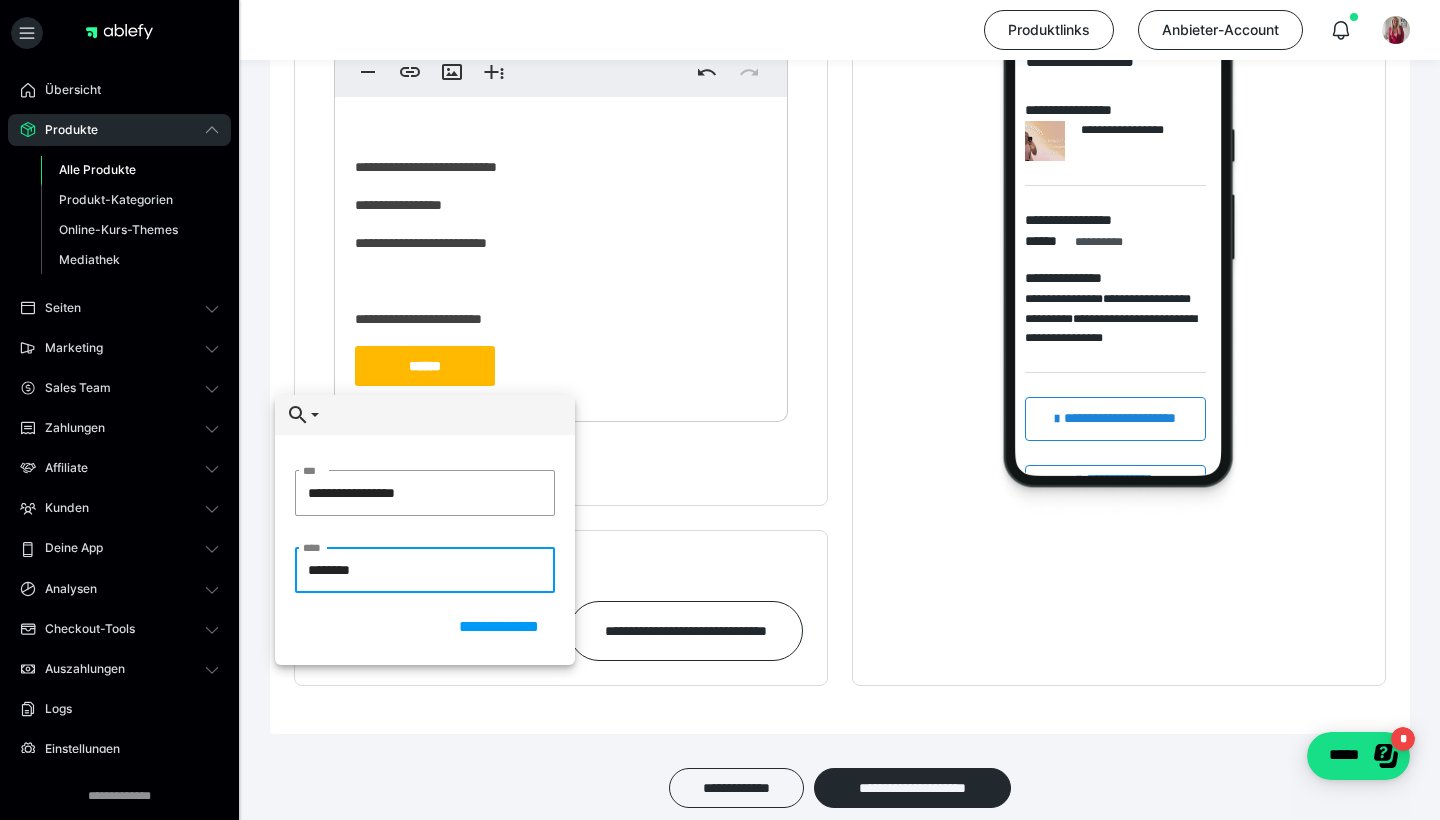 type on "*********" 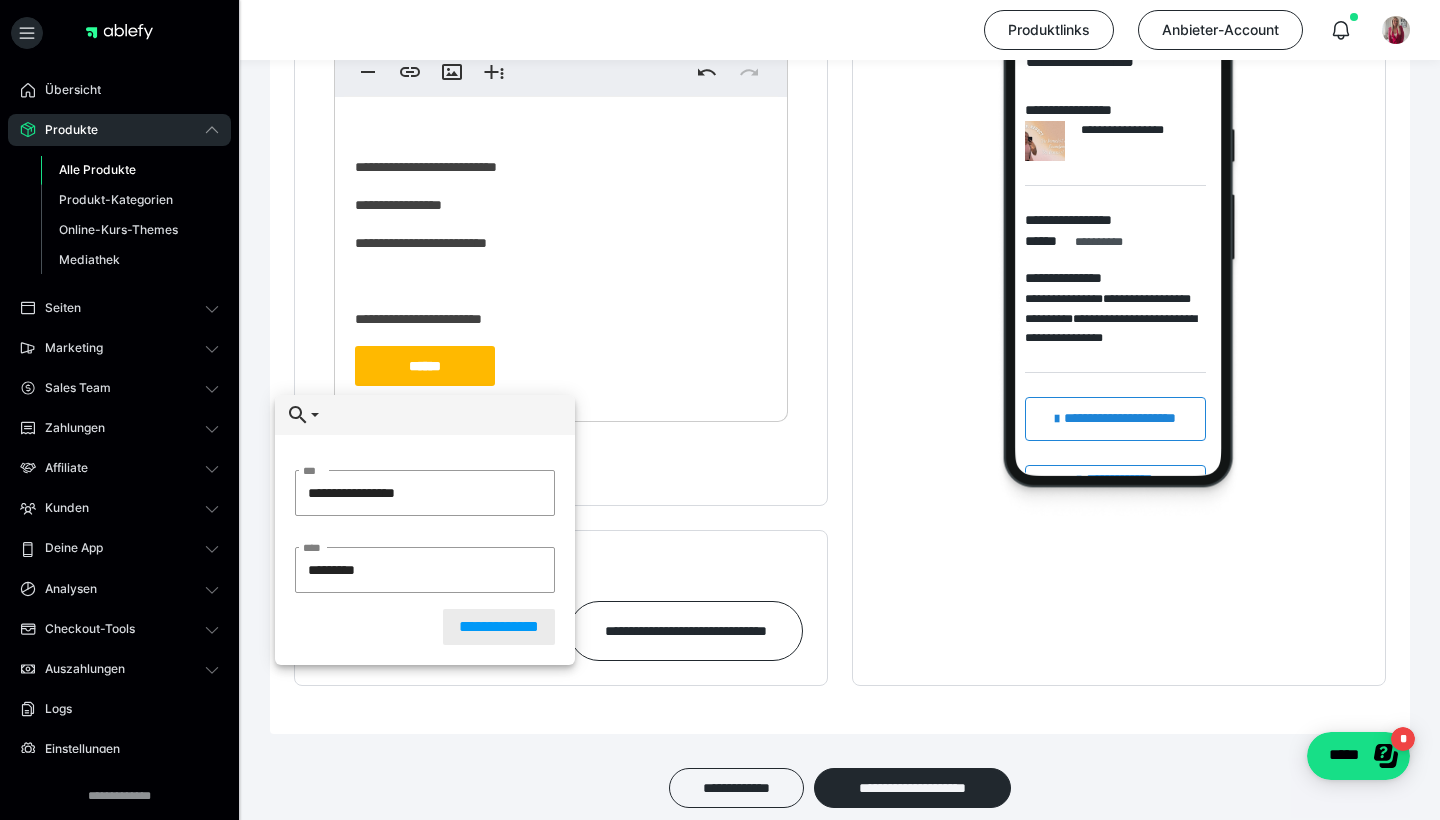 click on "**********" at bounding box center (499, 627) 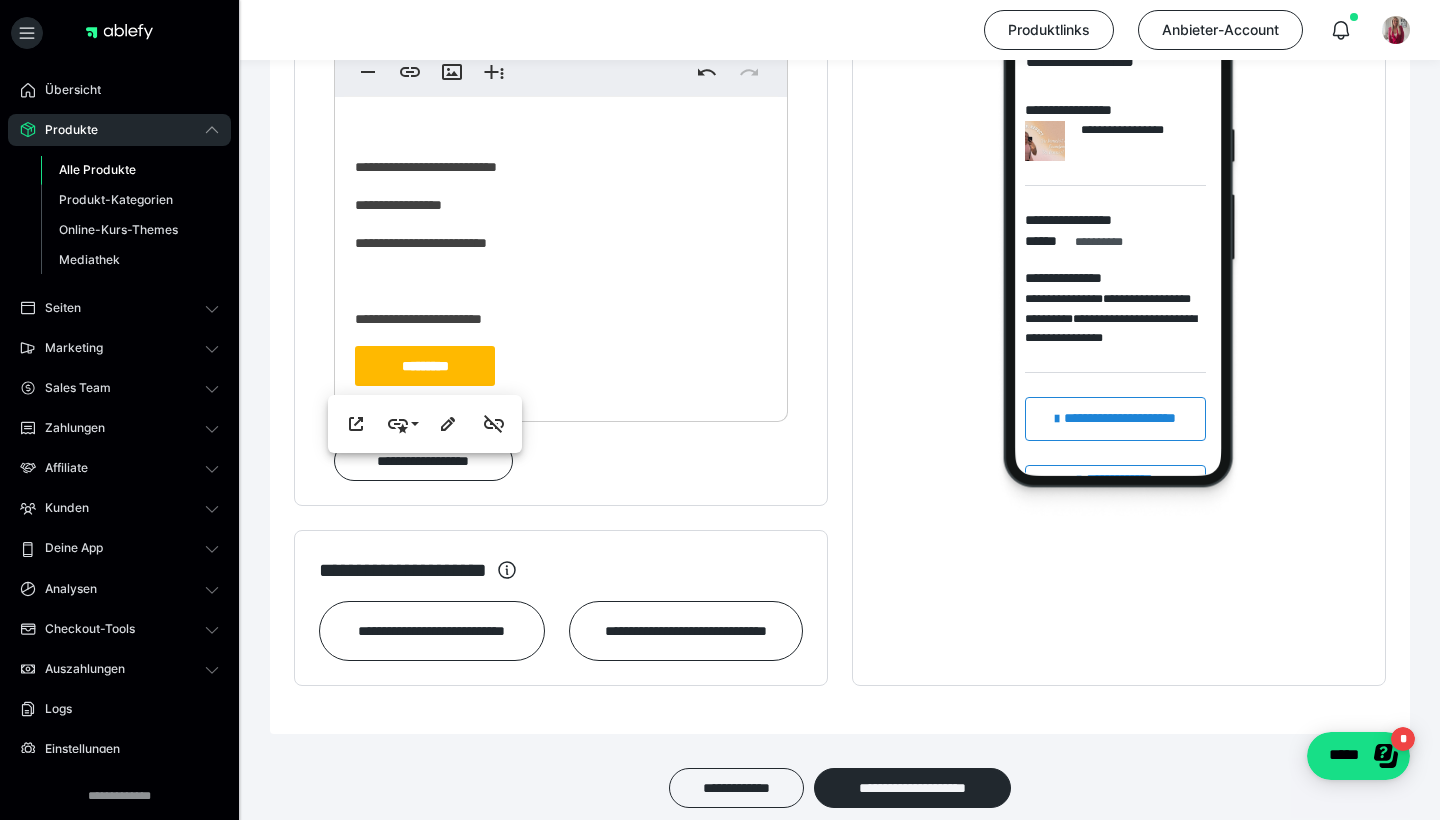 click on "**********" at bounding box center [561, 37] 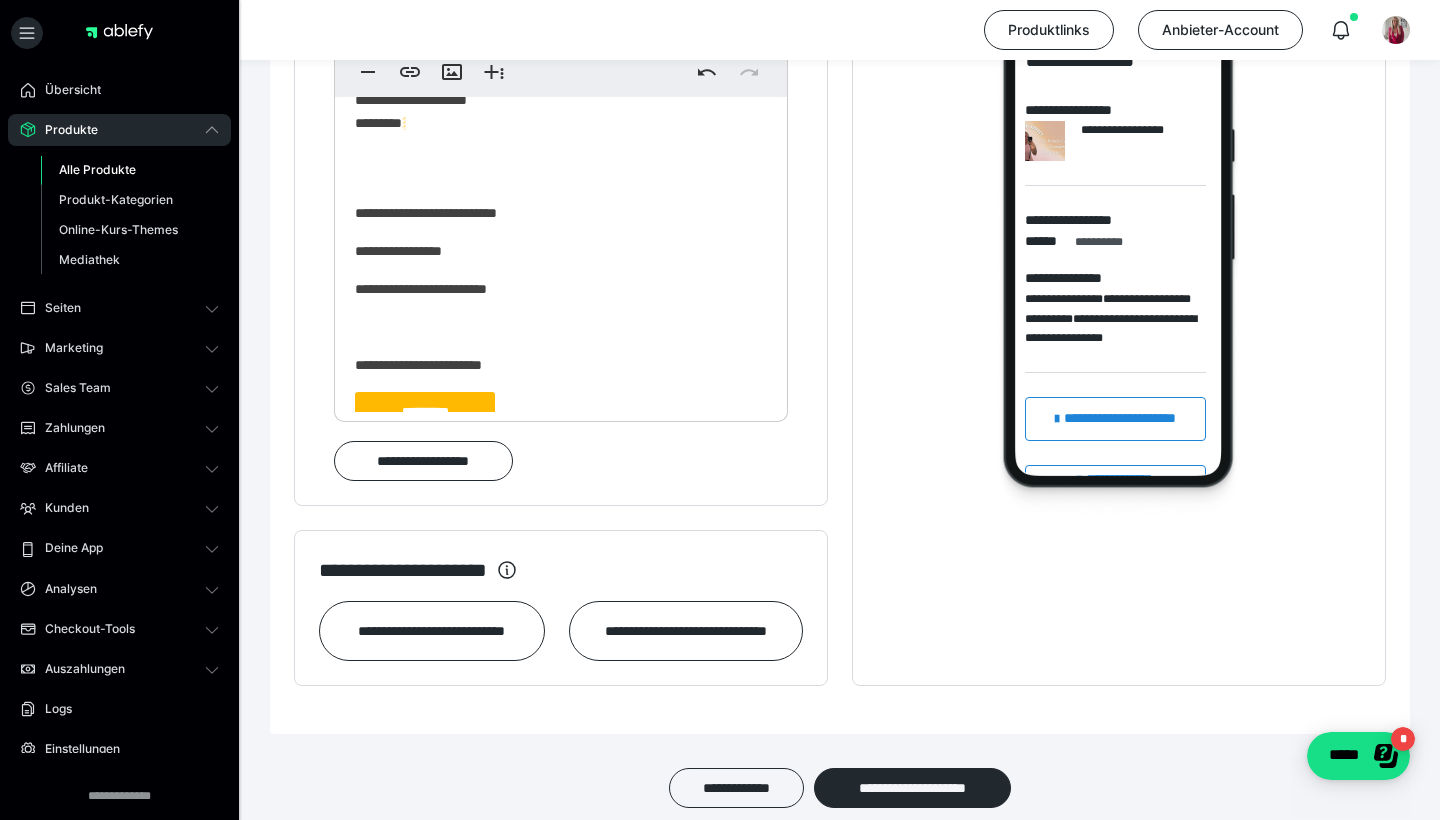 scroll, scrollTop: 387, scrollLeft: 0, axis: vertical 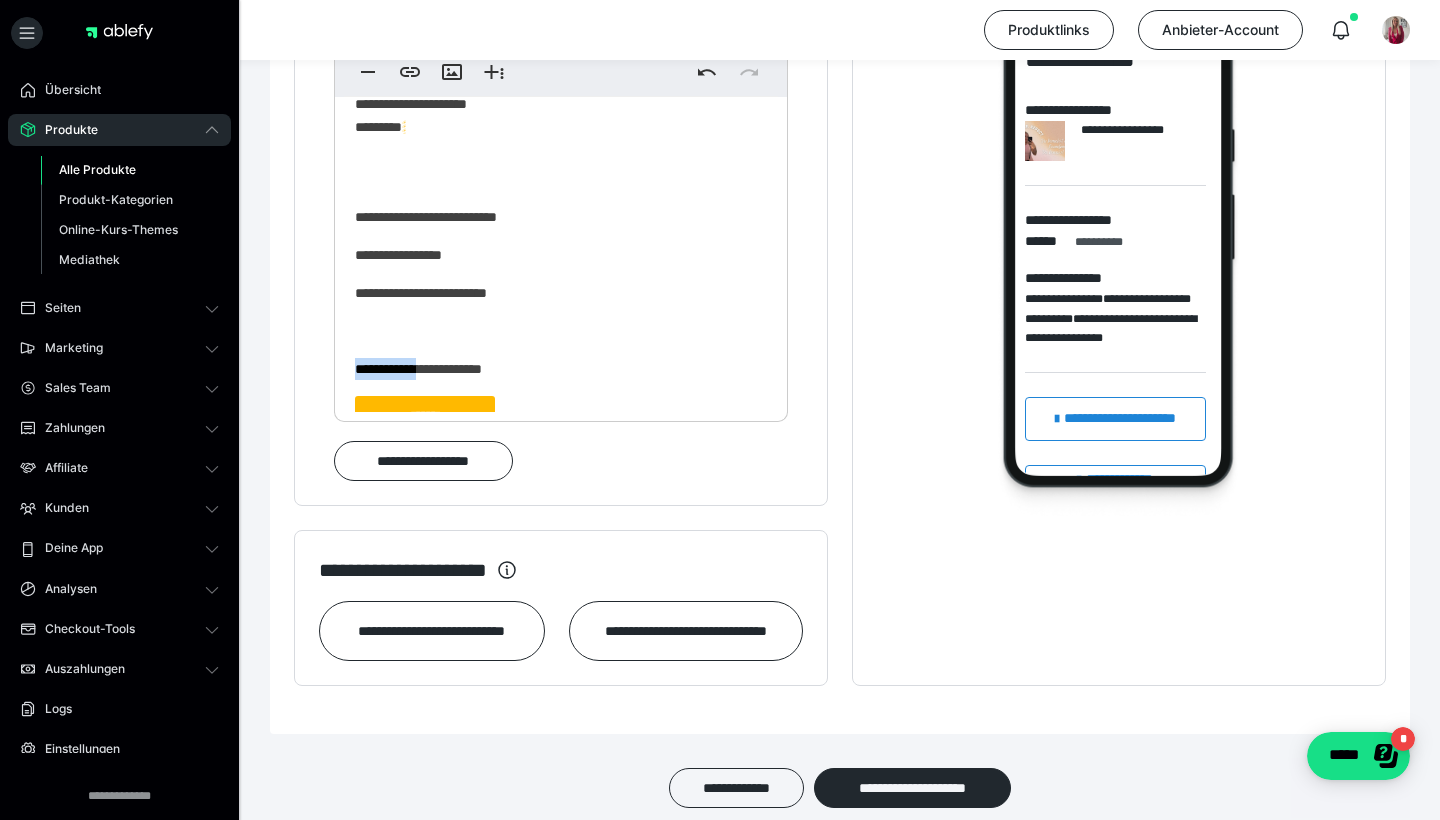 drag, startPoint x: 420, startPoint y: 364, endPoint x: 340, endPoint y: 354, distance: 80.622574 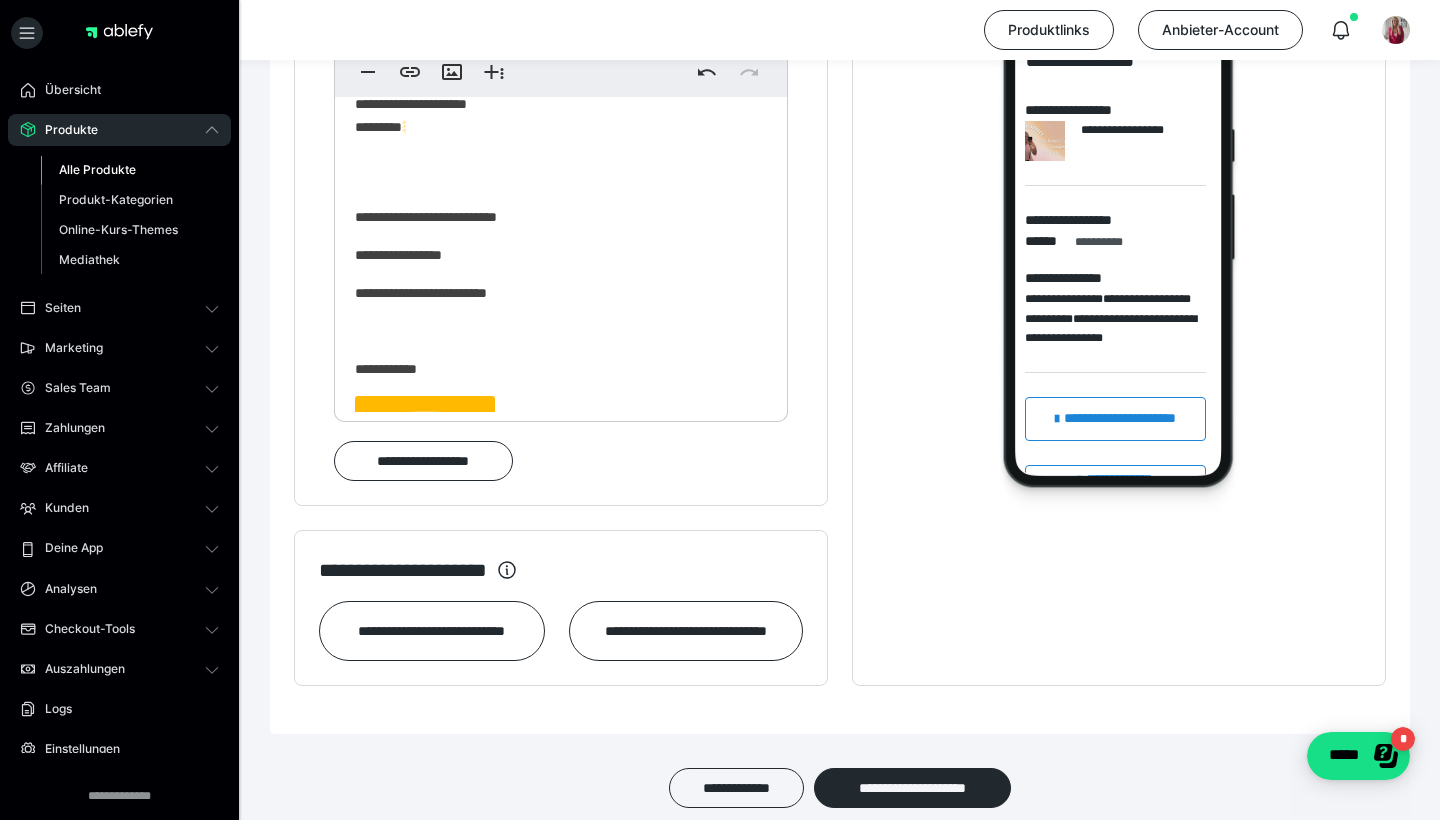 type 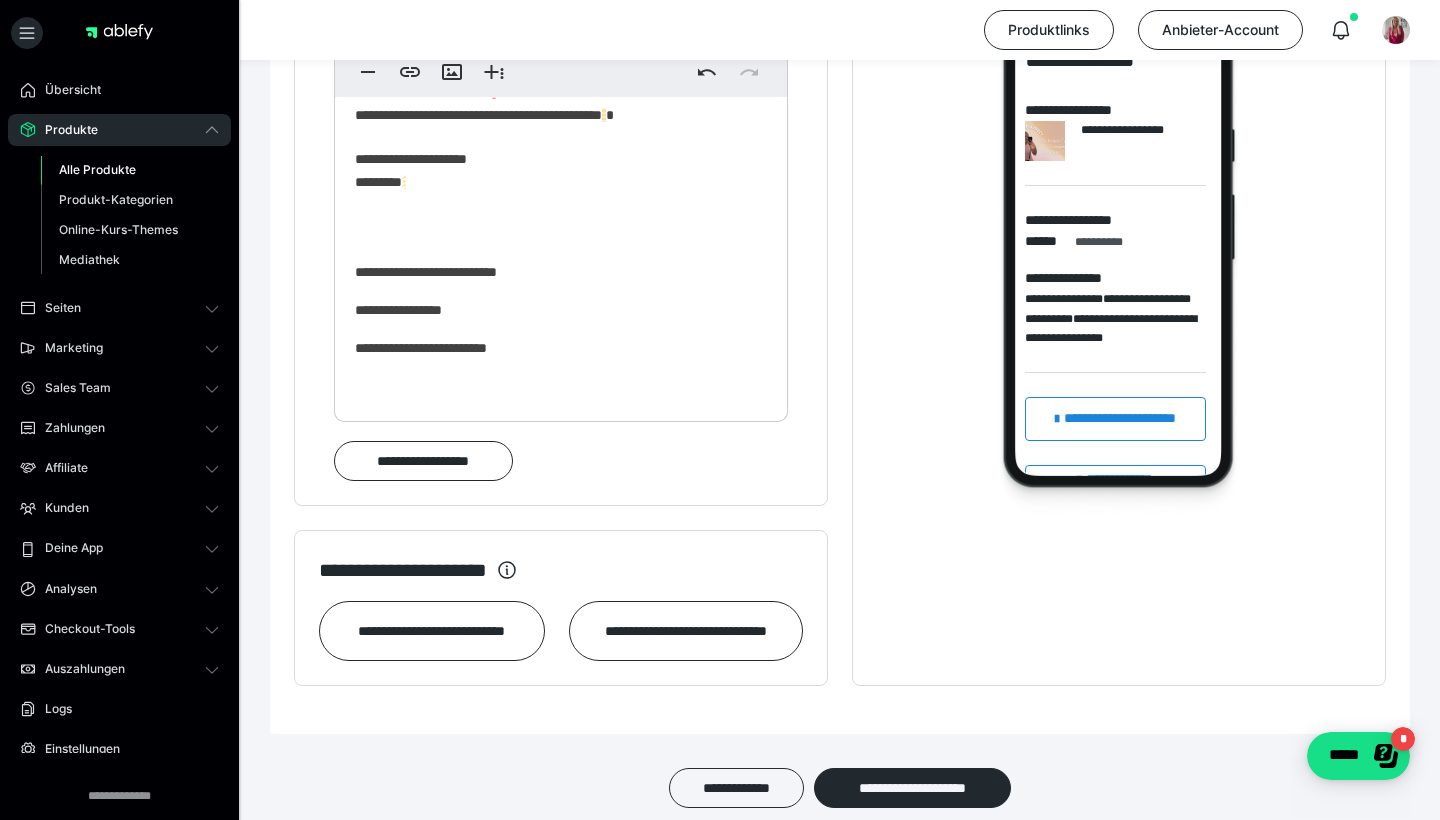 scroll, scrollTop: 324, scrollLeft: 0, axis: vertical 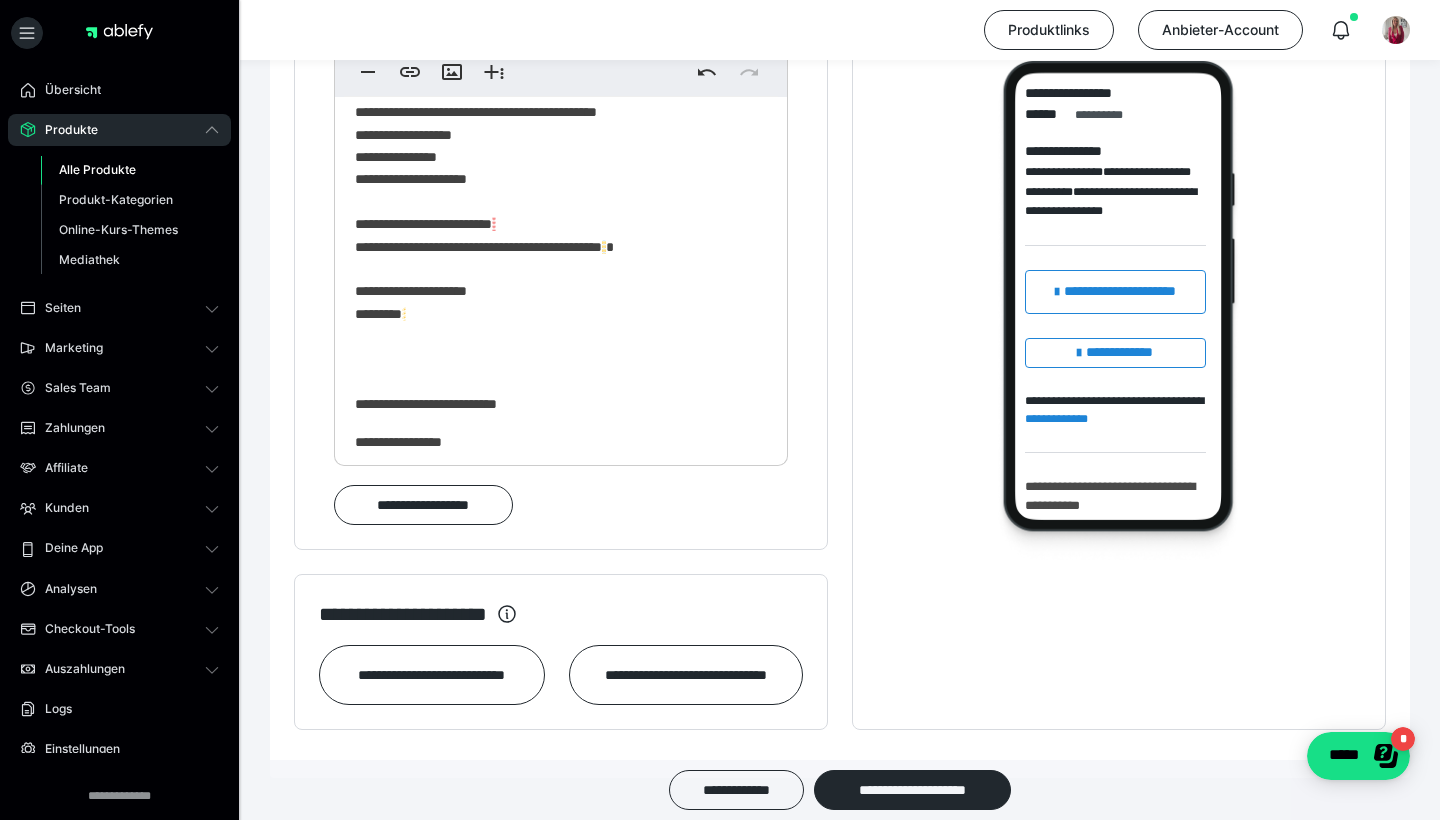 click on "**********" at bounding box center [561, 86] 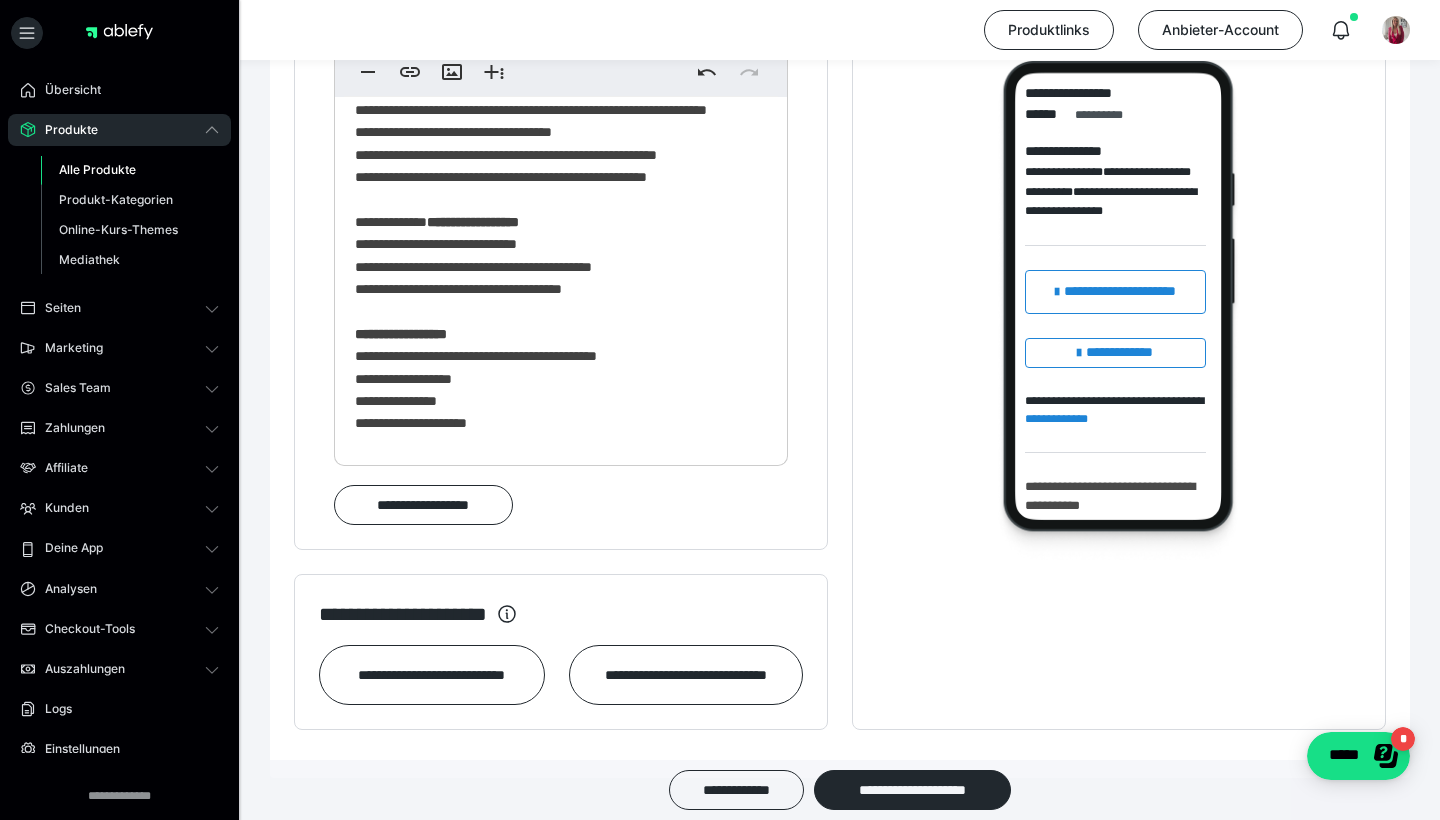 scroll, scrollTop: 0, scrollLeft: 0, axis: both 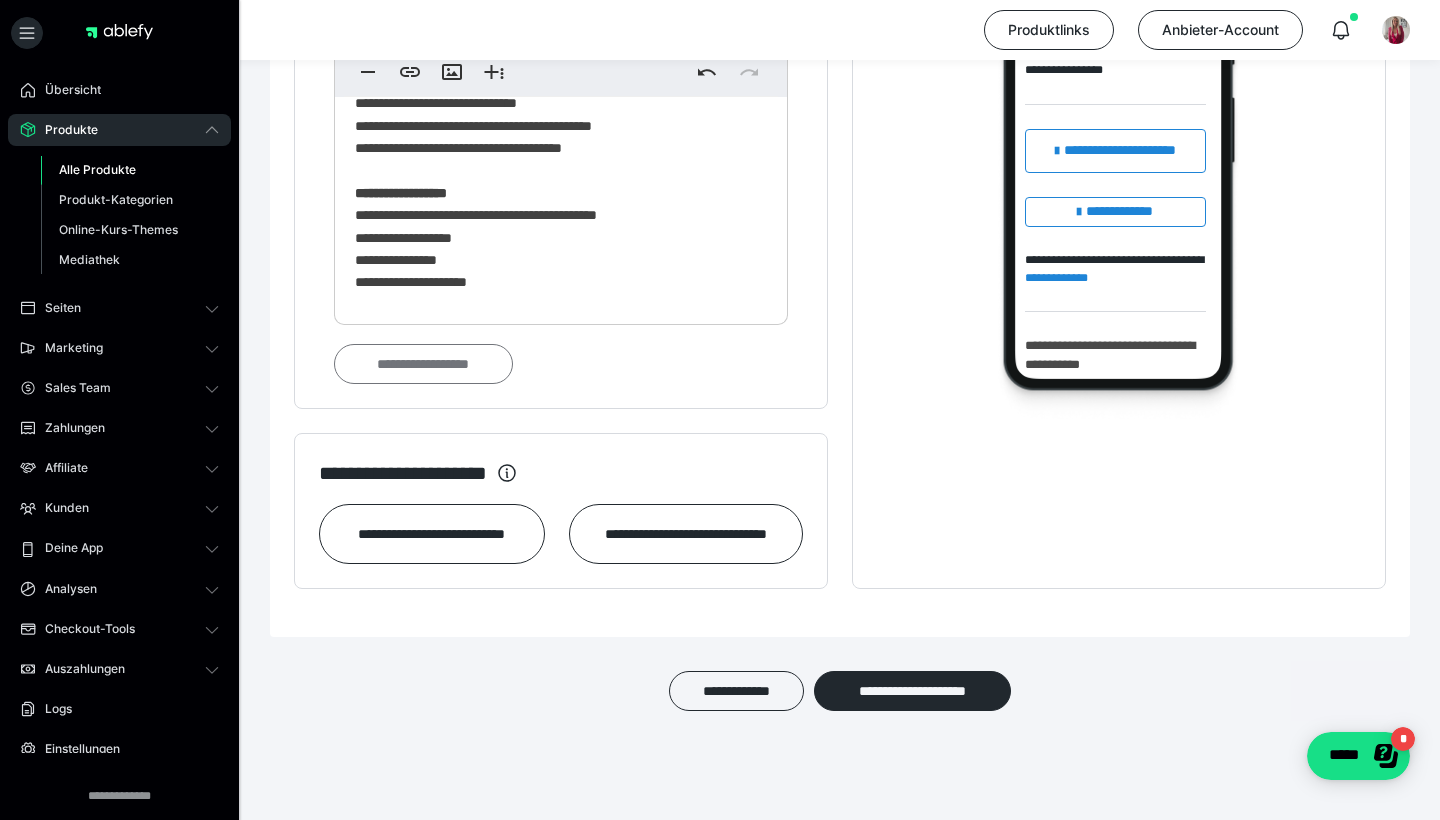 click on "**********" at bounding box center (423, 364) 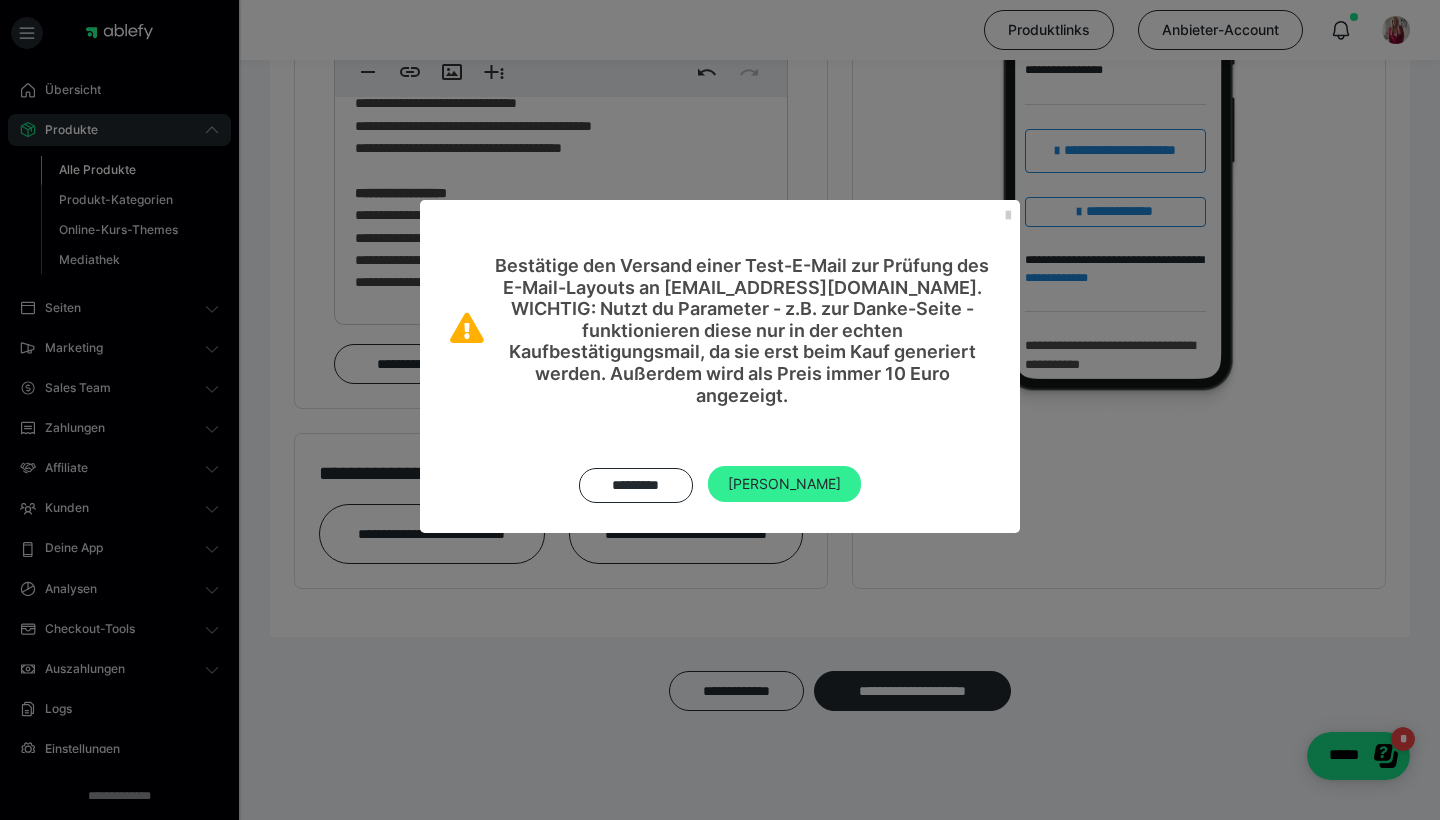 click on "[PERSON_NAME]" at bounding box center (784, 484) 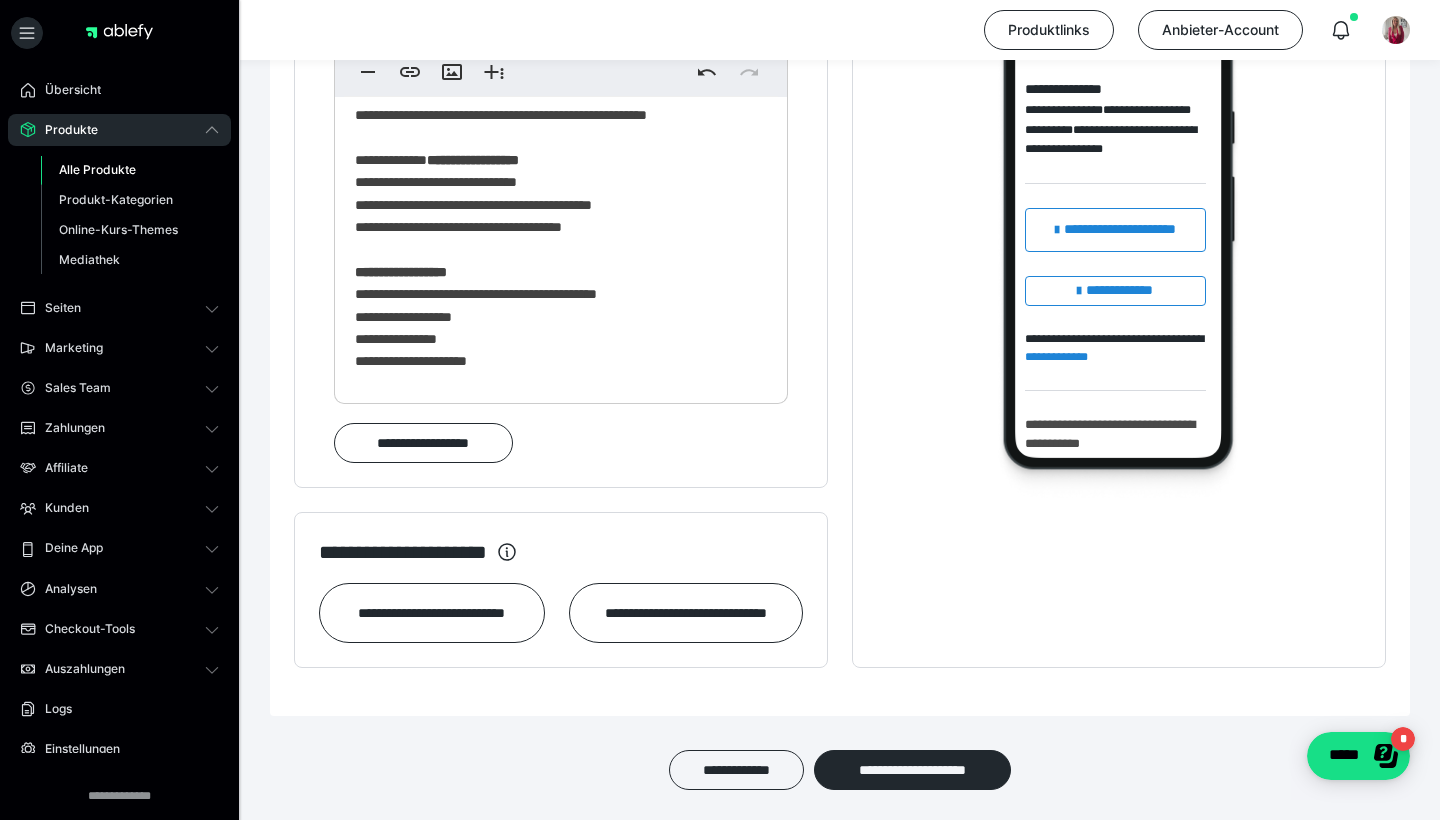 scroll, scrollTop: 1448, scrollLeft: 0, axis: vertical 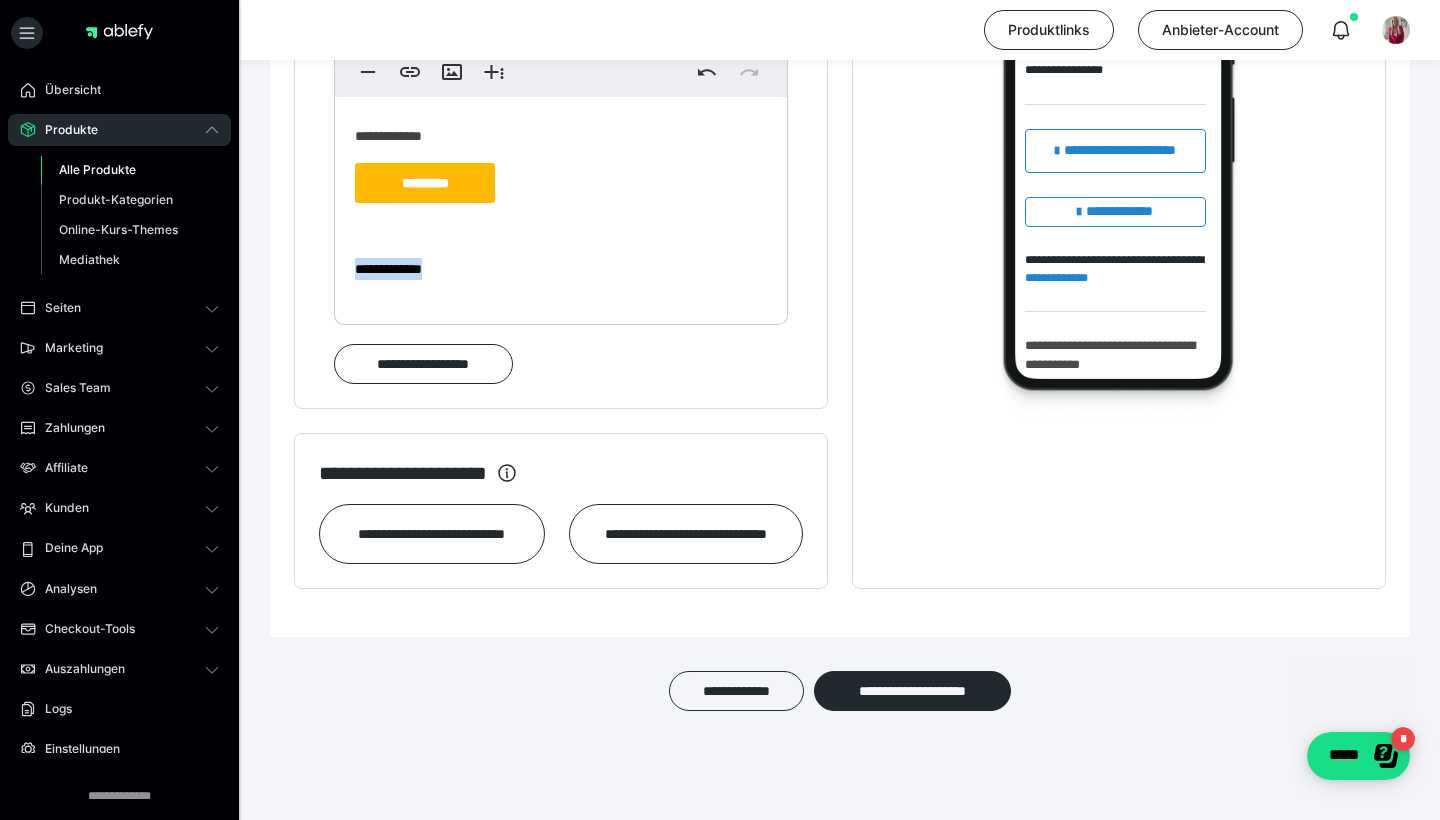 drag, startPoint x: 515, startPoint y: 269, endPoint x: 322, endPoint y: 266, distance: 193.02332 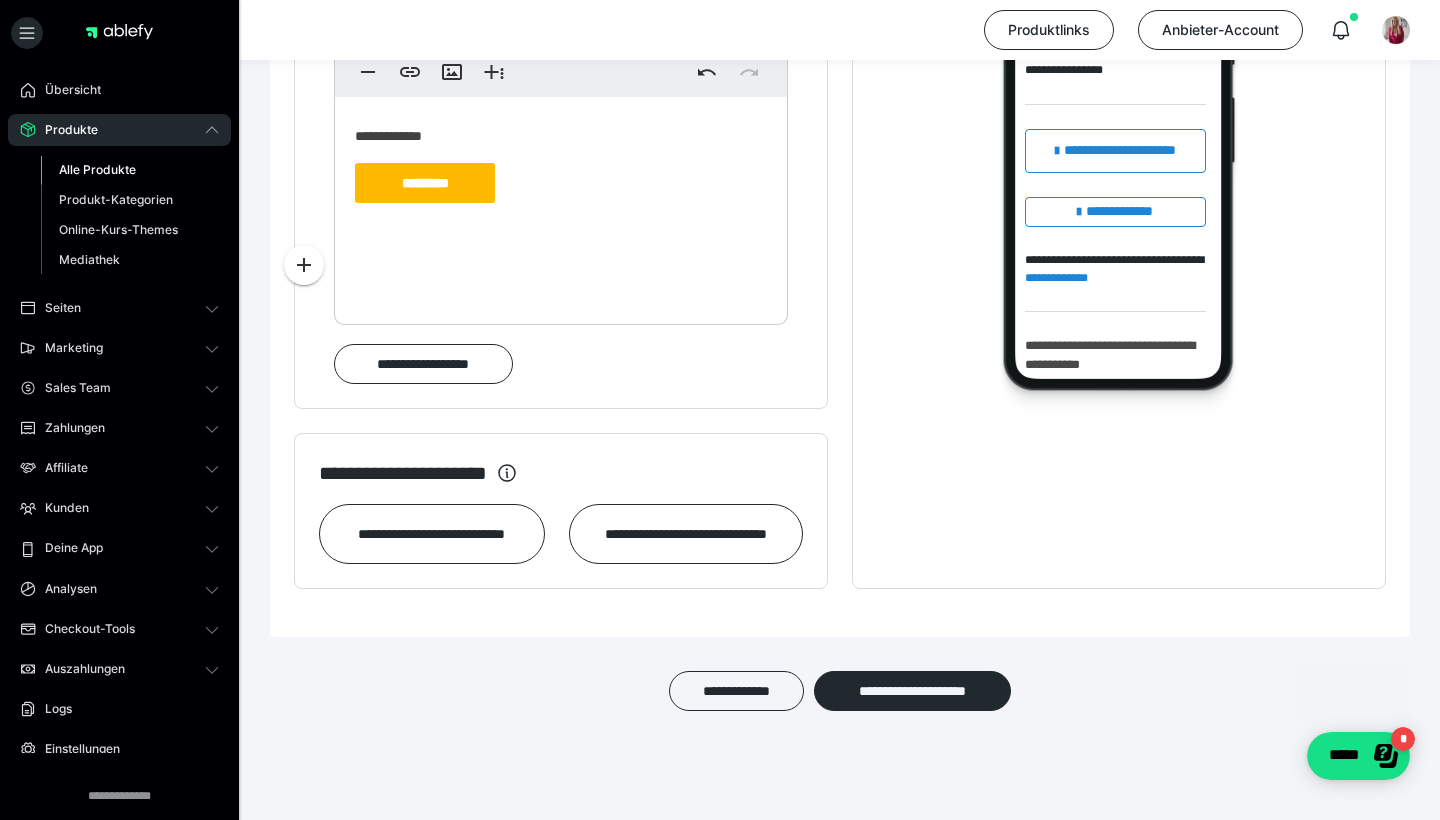 click at bounding box center [561, 269] 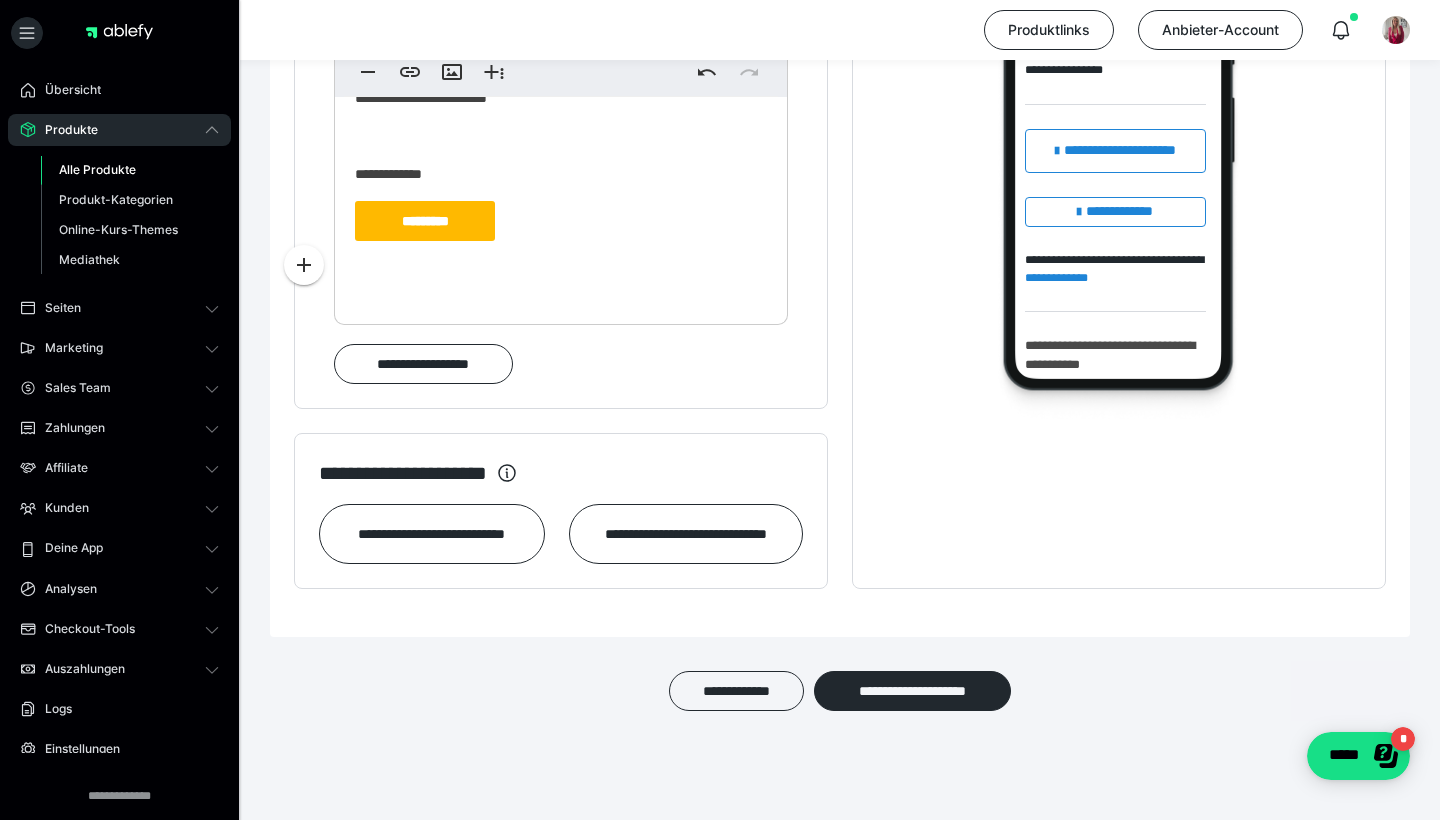 scroll, scrollTop: 447, scrollLeft: 0, axis: vertical 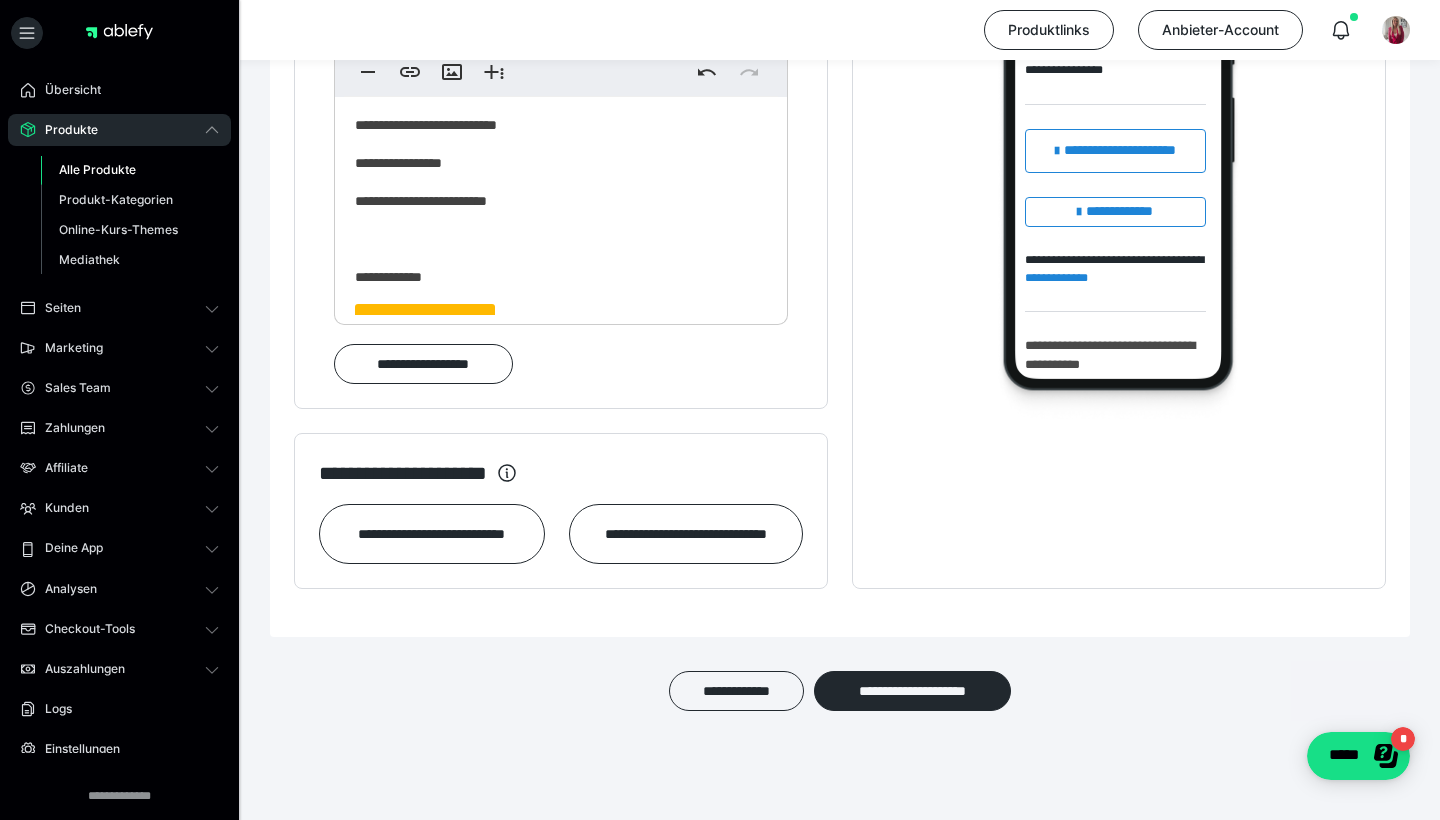 click on "**********" at bounding box center (561, -43) 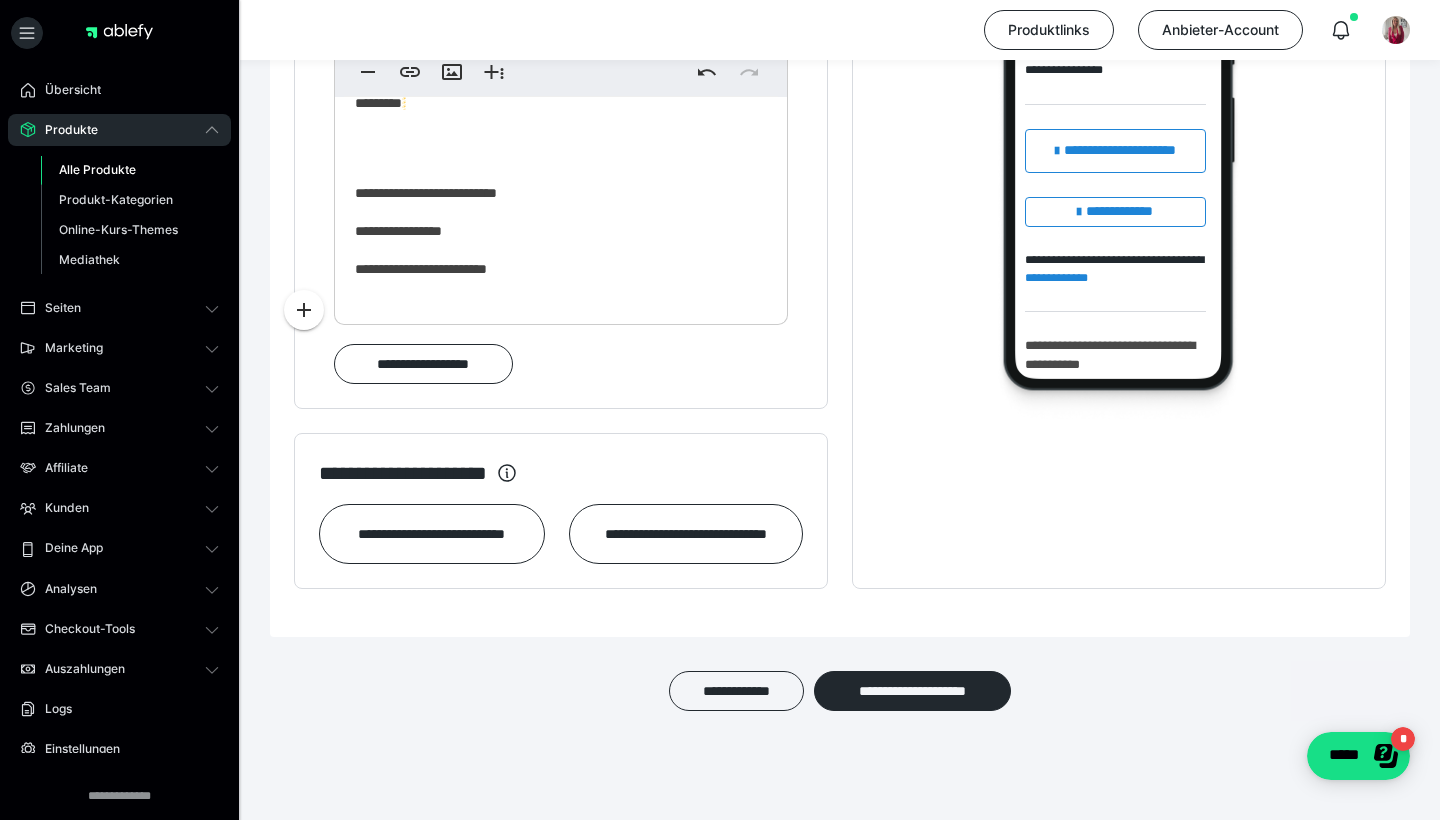 scroll, scrollTop: 311, scrollLeft: 0, axis: vertical 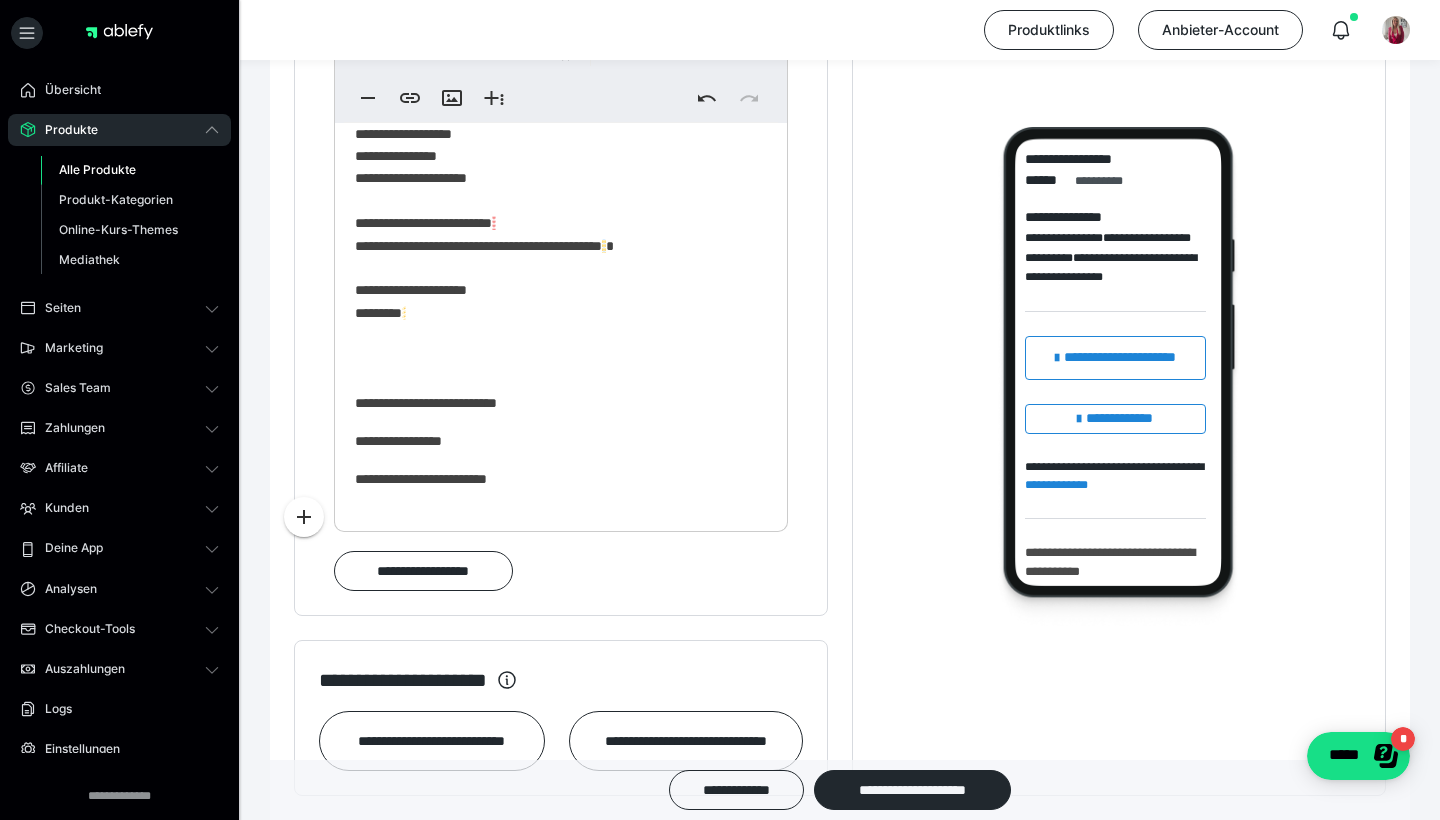 click on "**********" at bounding box center (561, 85) 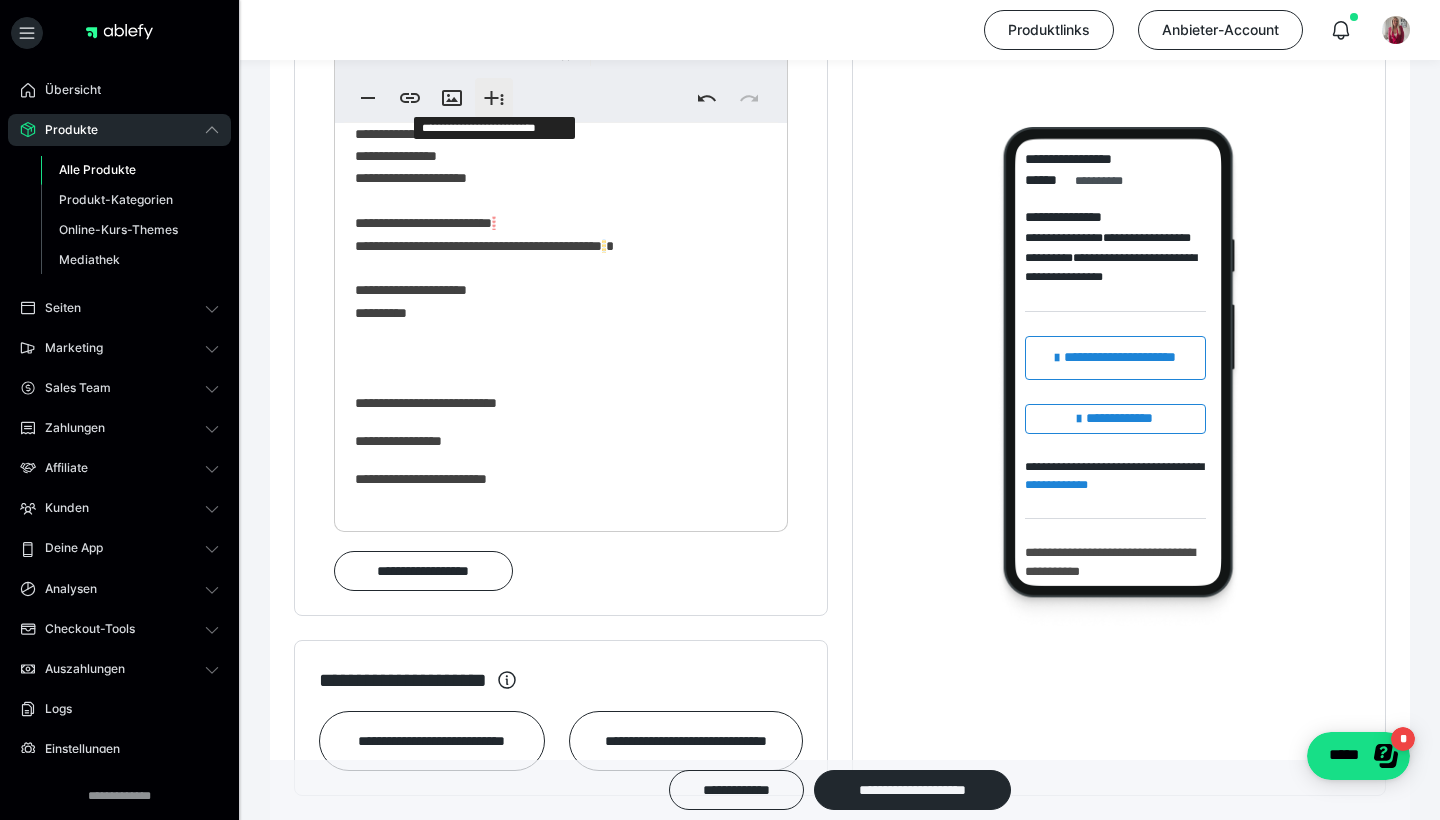 click 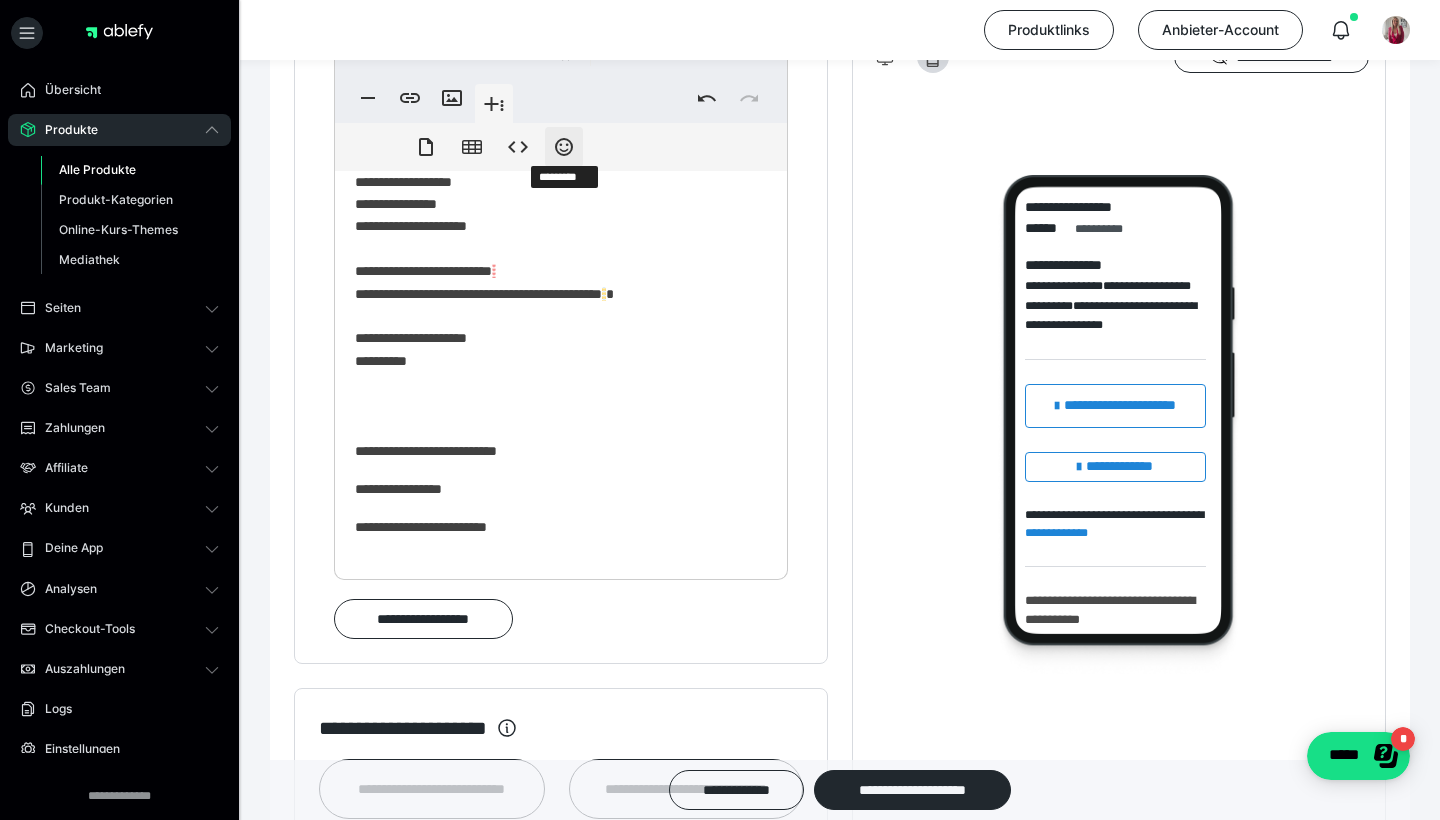 click 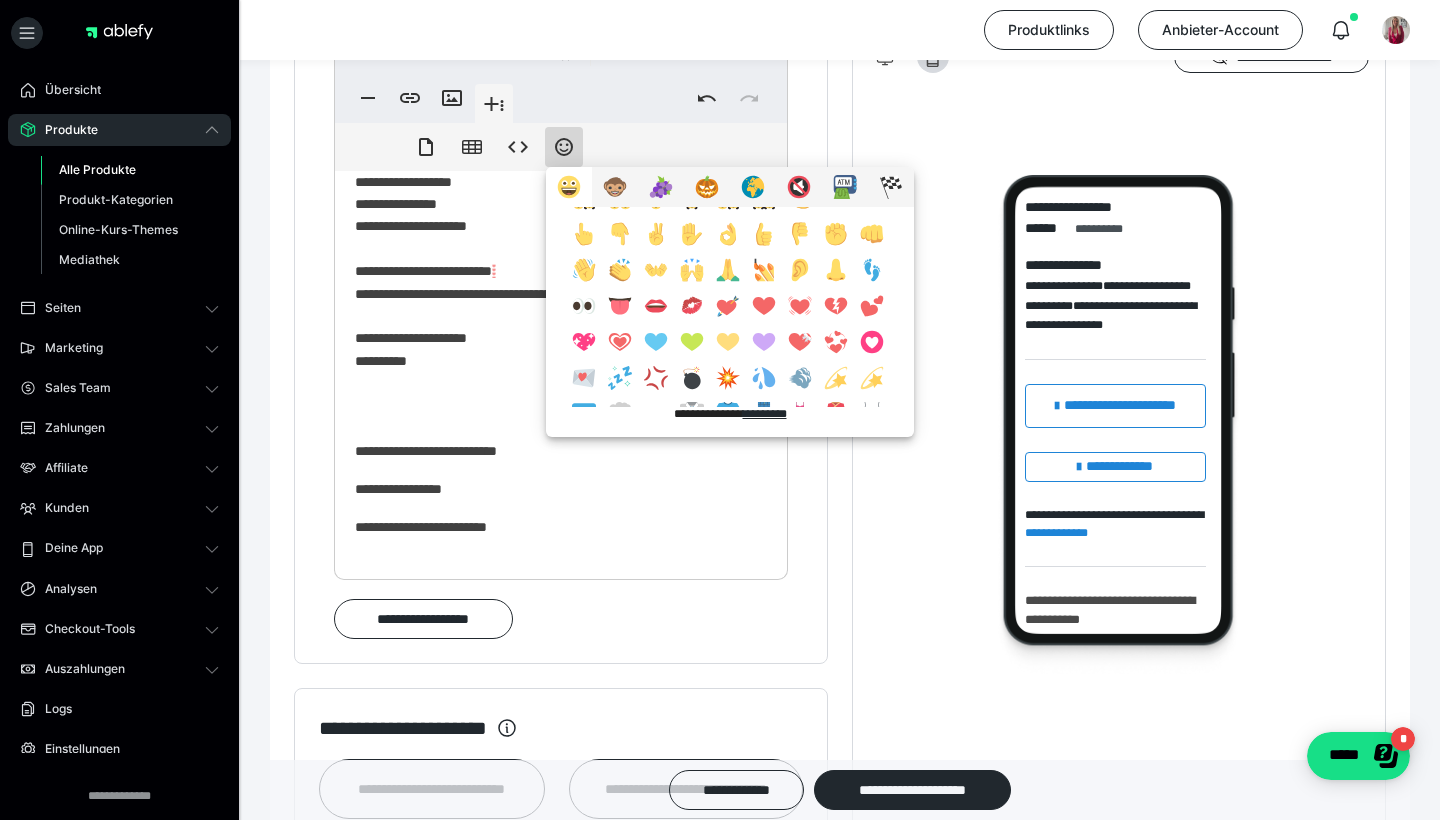 scroll, scrollTop: 590, scrollLeft: 0, axis: vertical 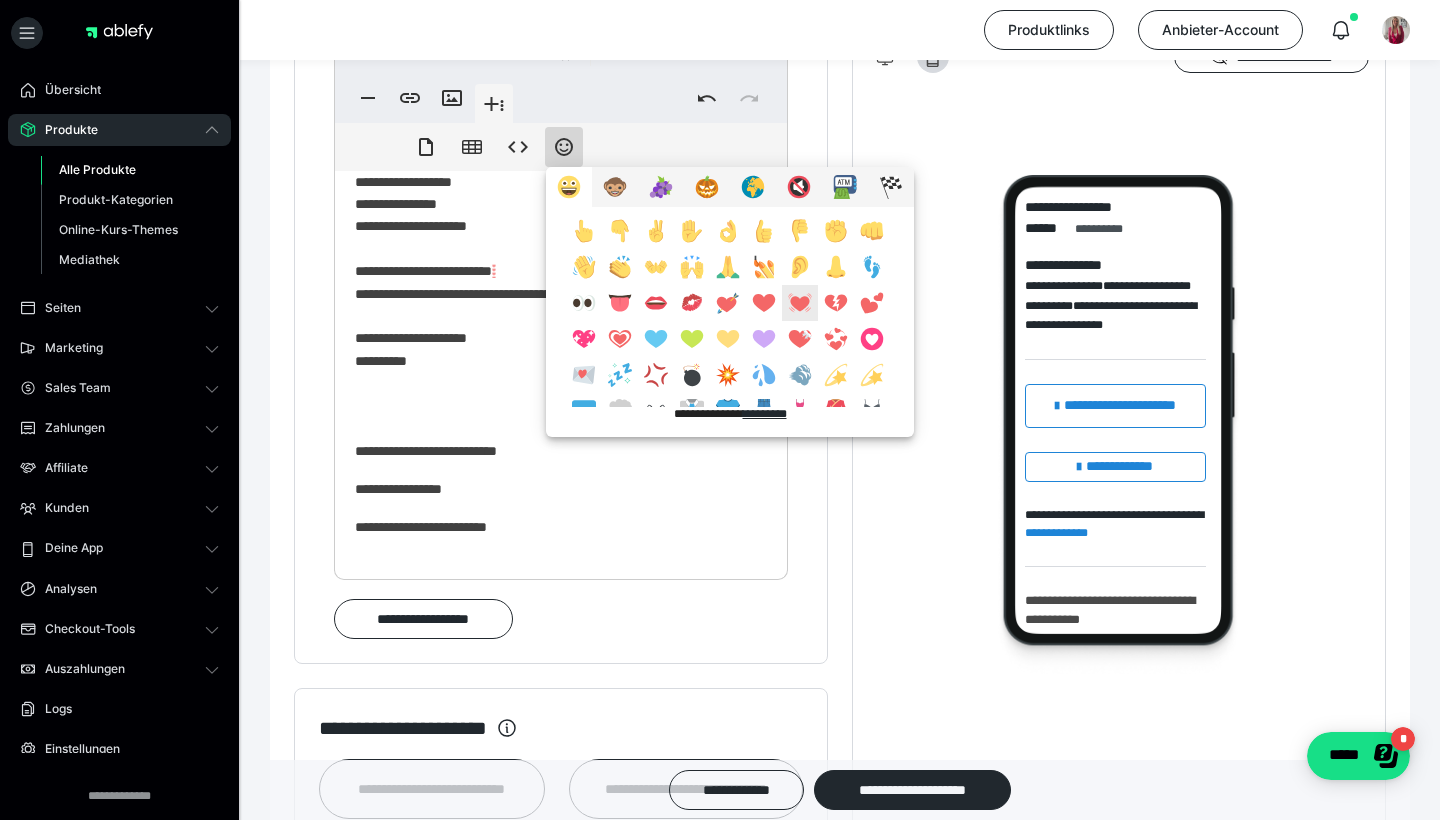 click at bounding box center (800, 303) 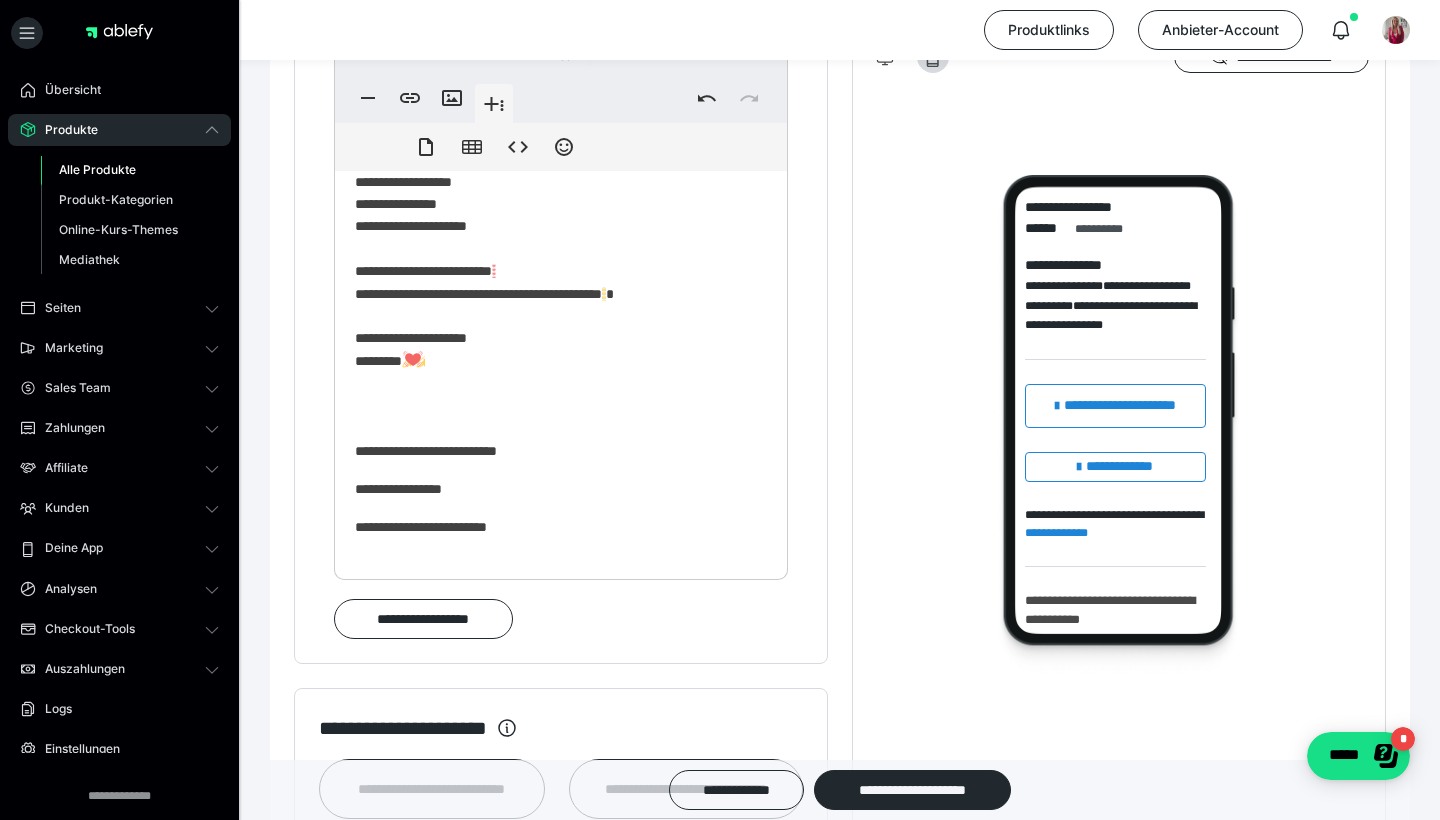 click at bounding box center [604, 294] 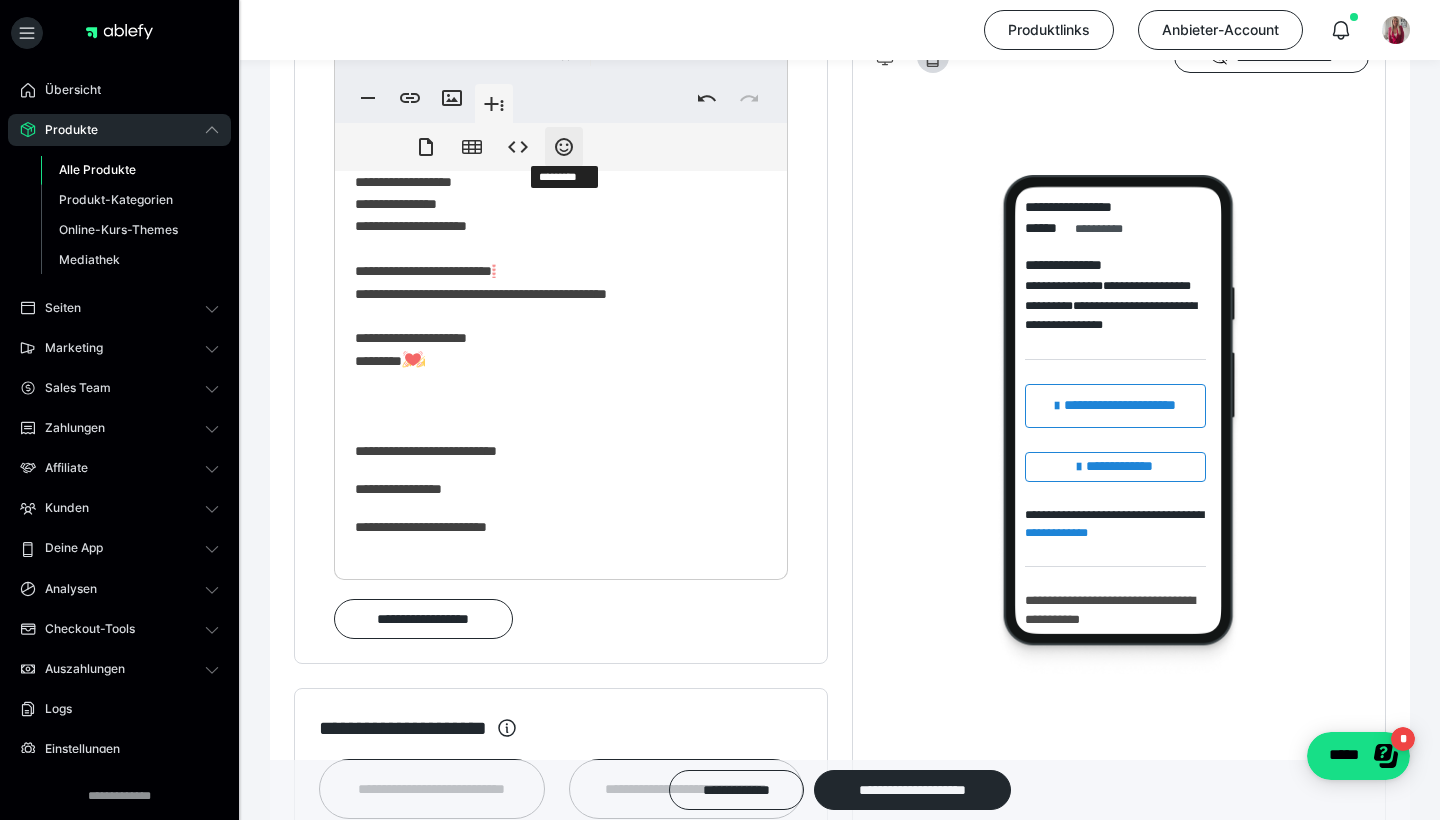 click 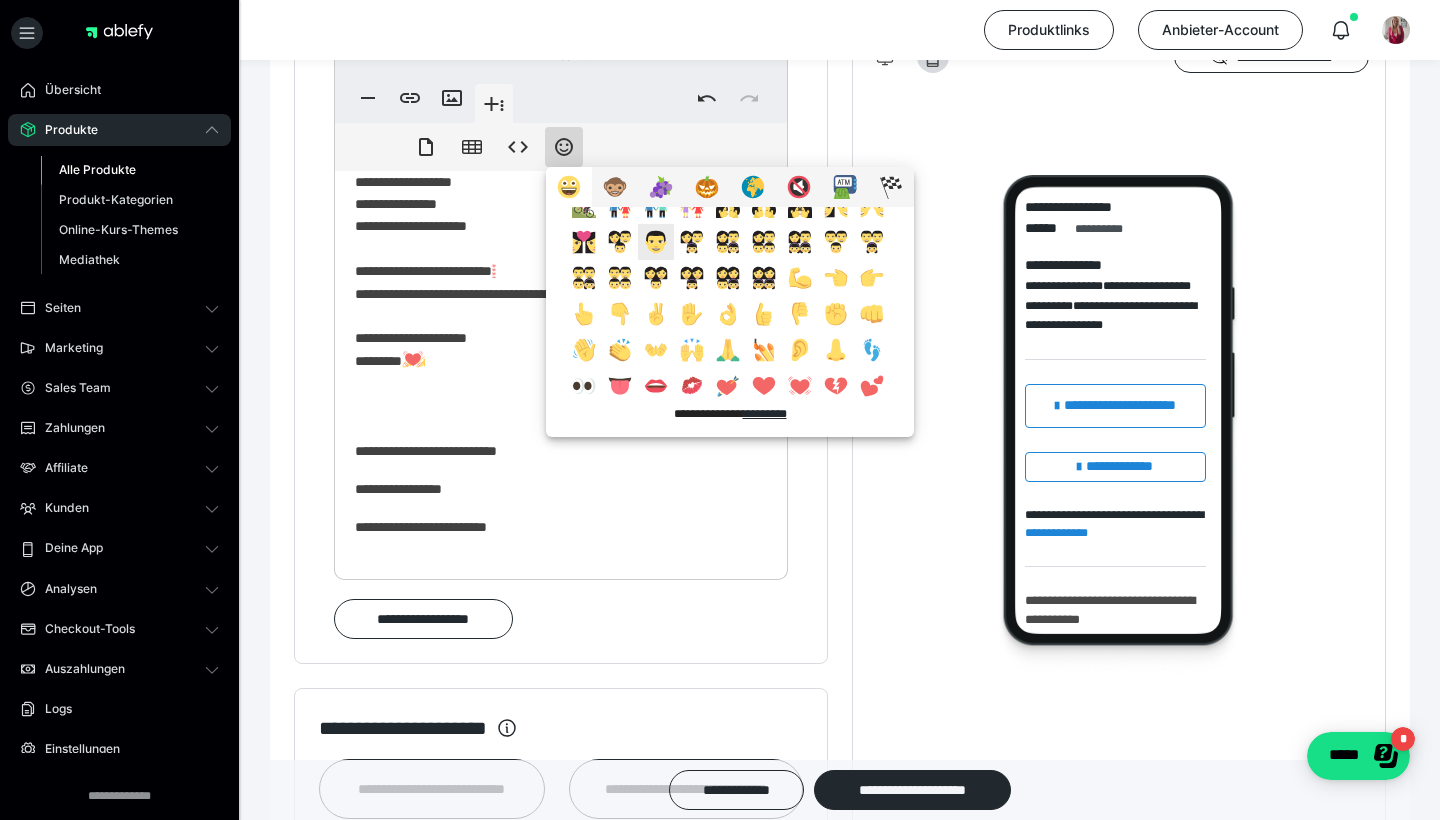 scroll, scrollTop: 512, scrollLeft: 0, axis: vertical 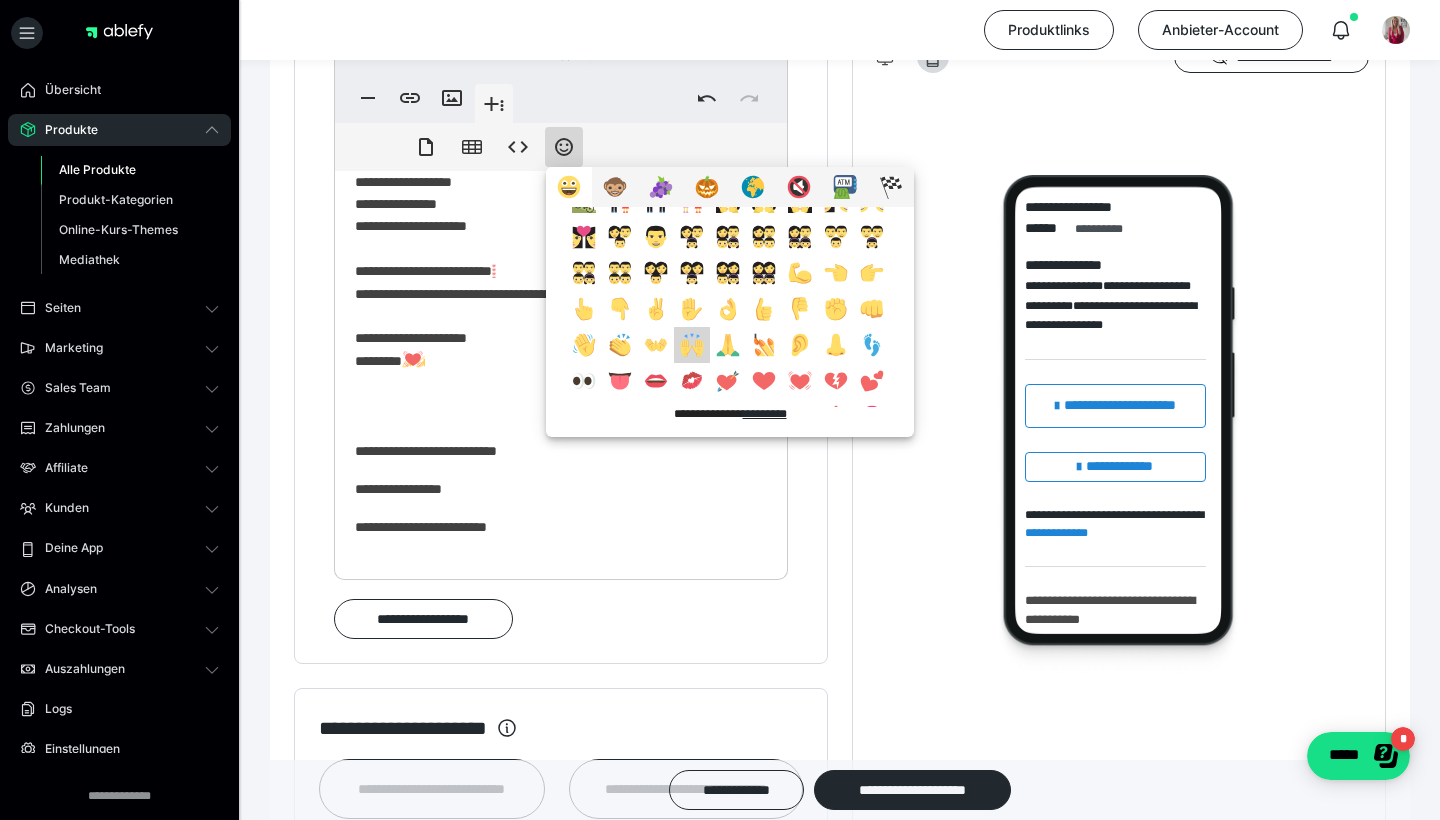 click at bounding box center (692, 345) 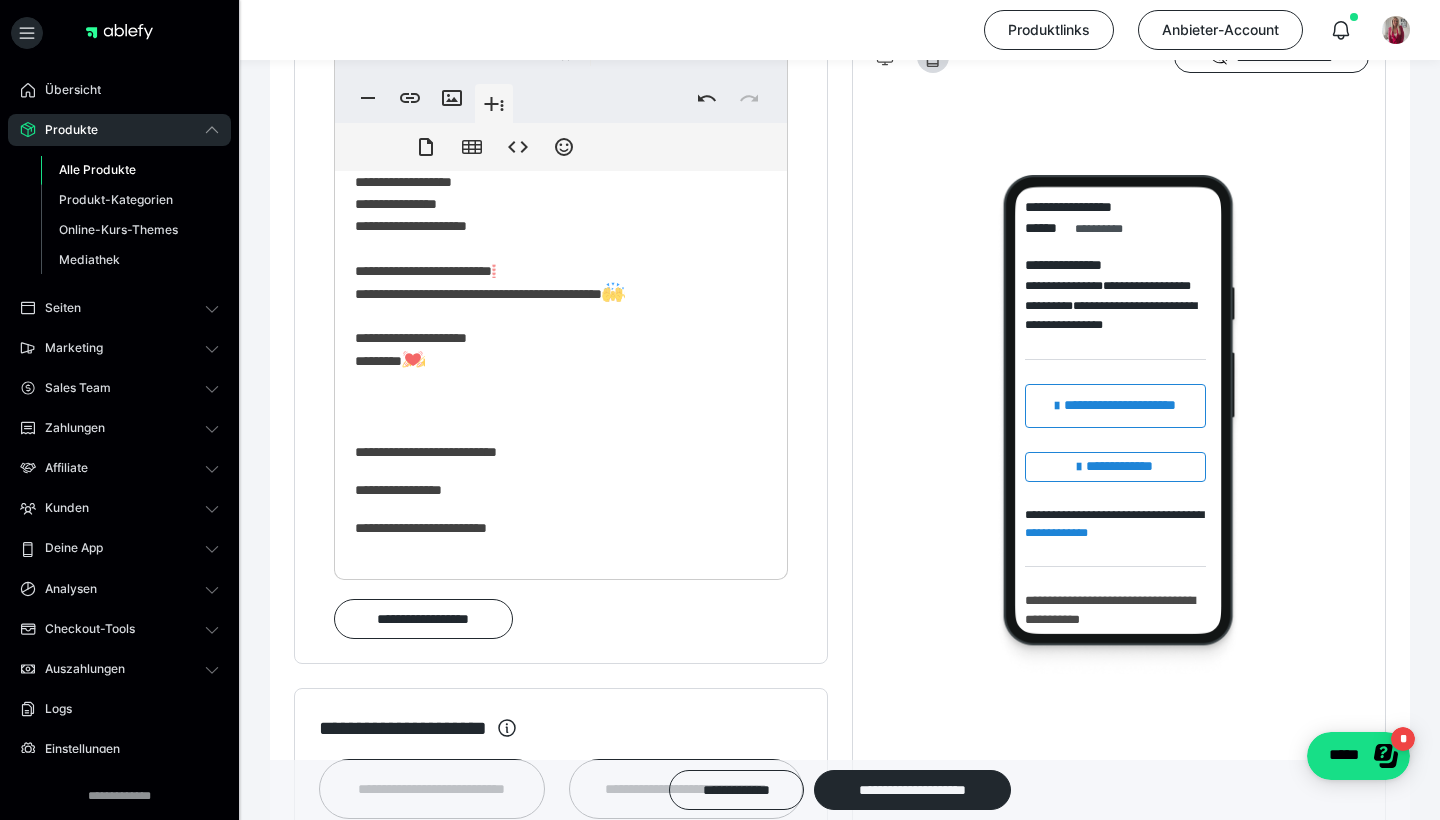 click on "**********" at bounding box center [561, 133] 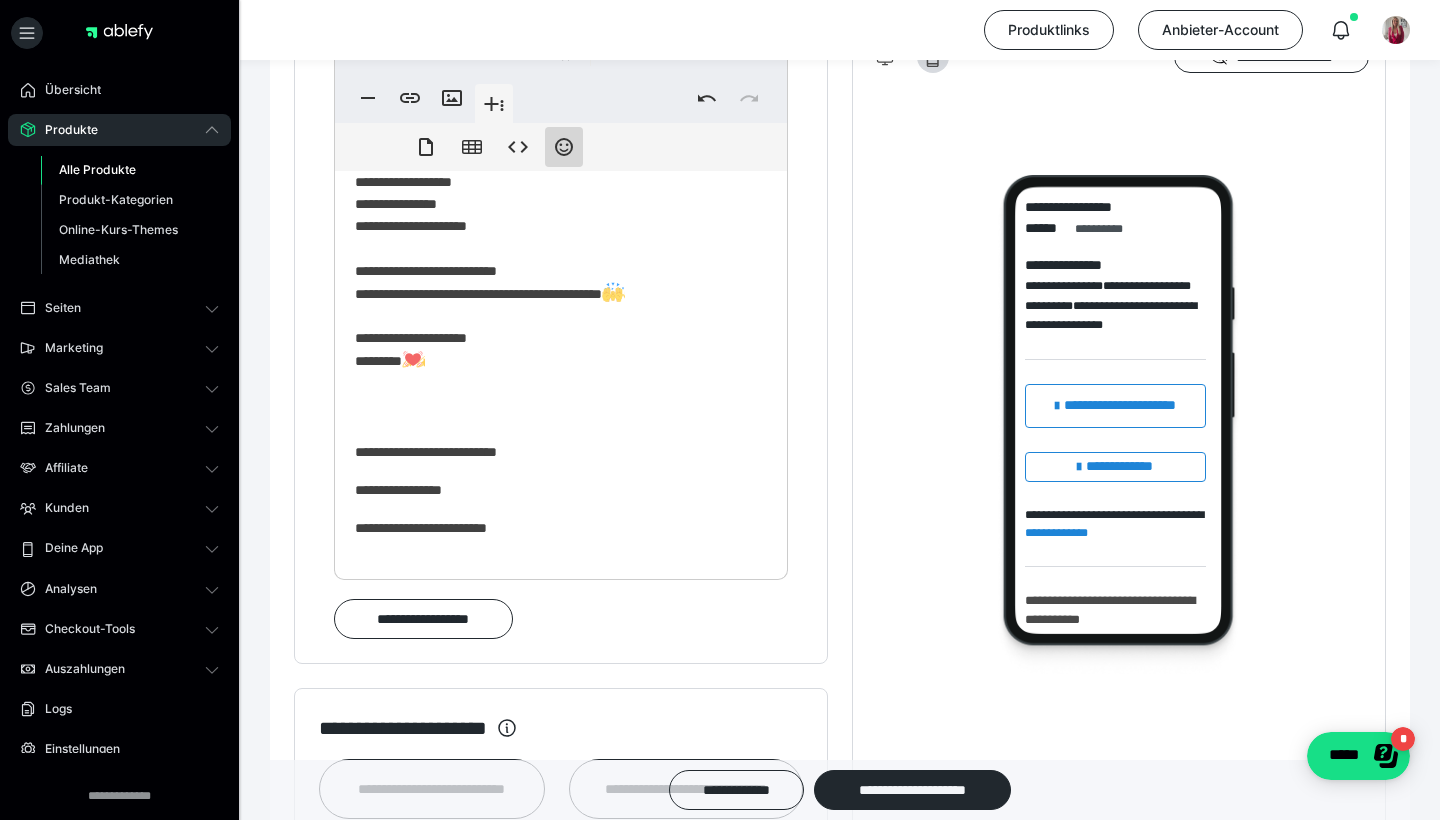 click 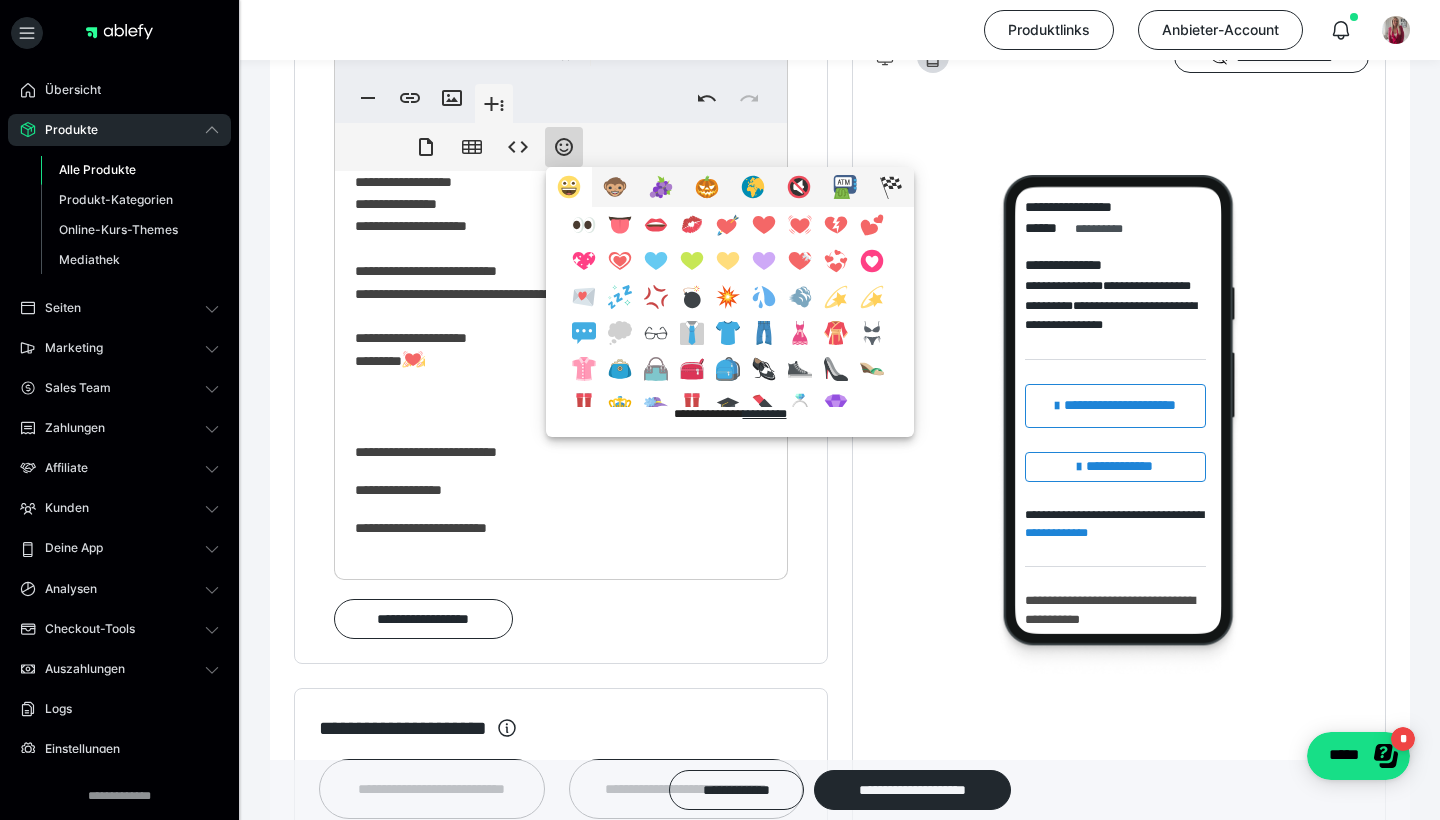 scroll, scrollTop: 671, scrollLeft: 0, axis: vertical 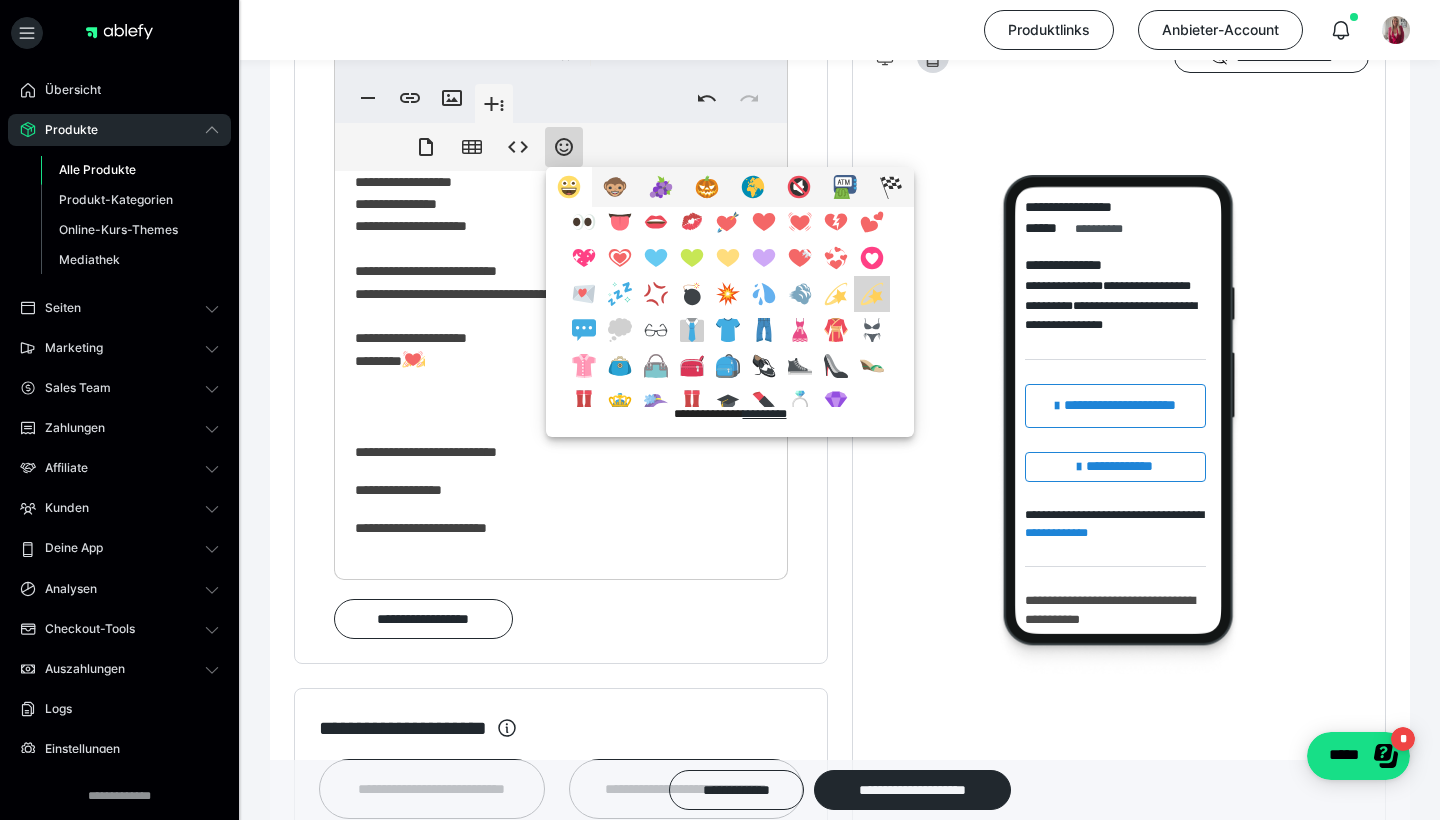 click on "**********" at bounding box center (872, 294) 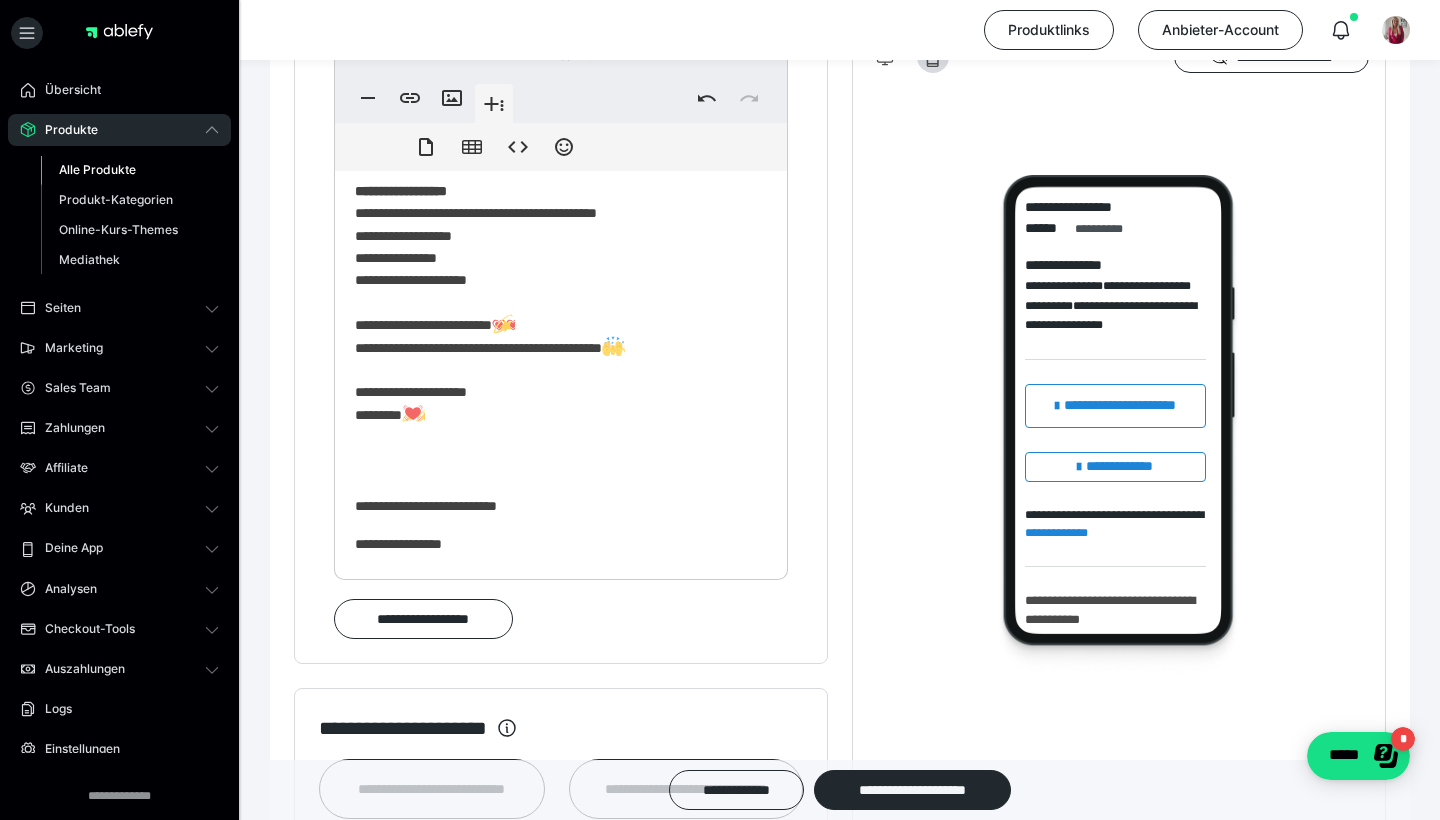 scroll, scrollTop: 250, scrollLeft: 0, axis: vertical 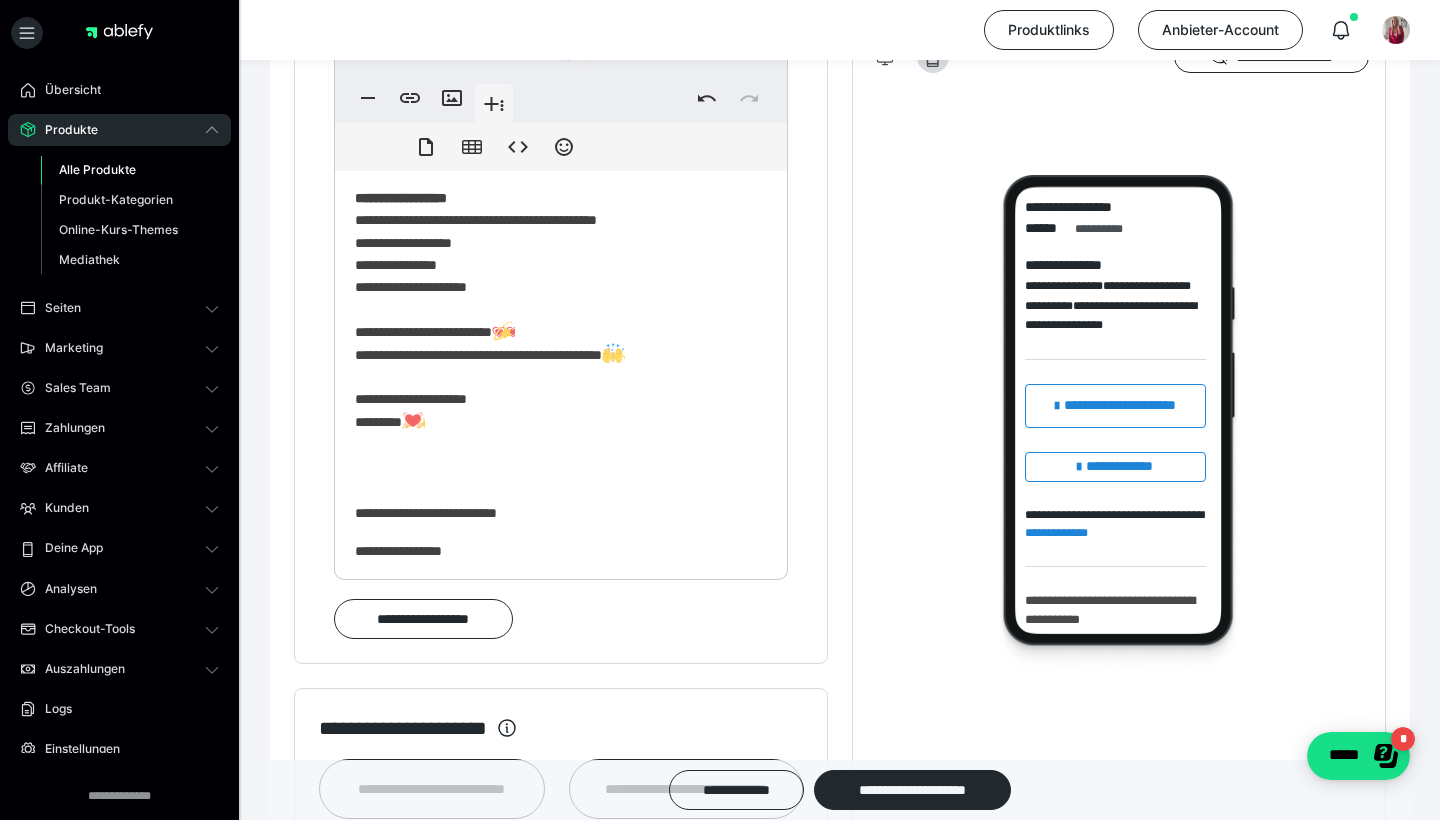 click on "**********" at bounding box center [561, 337] 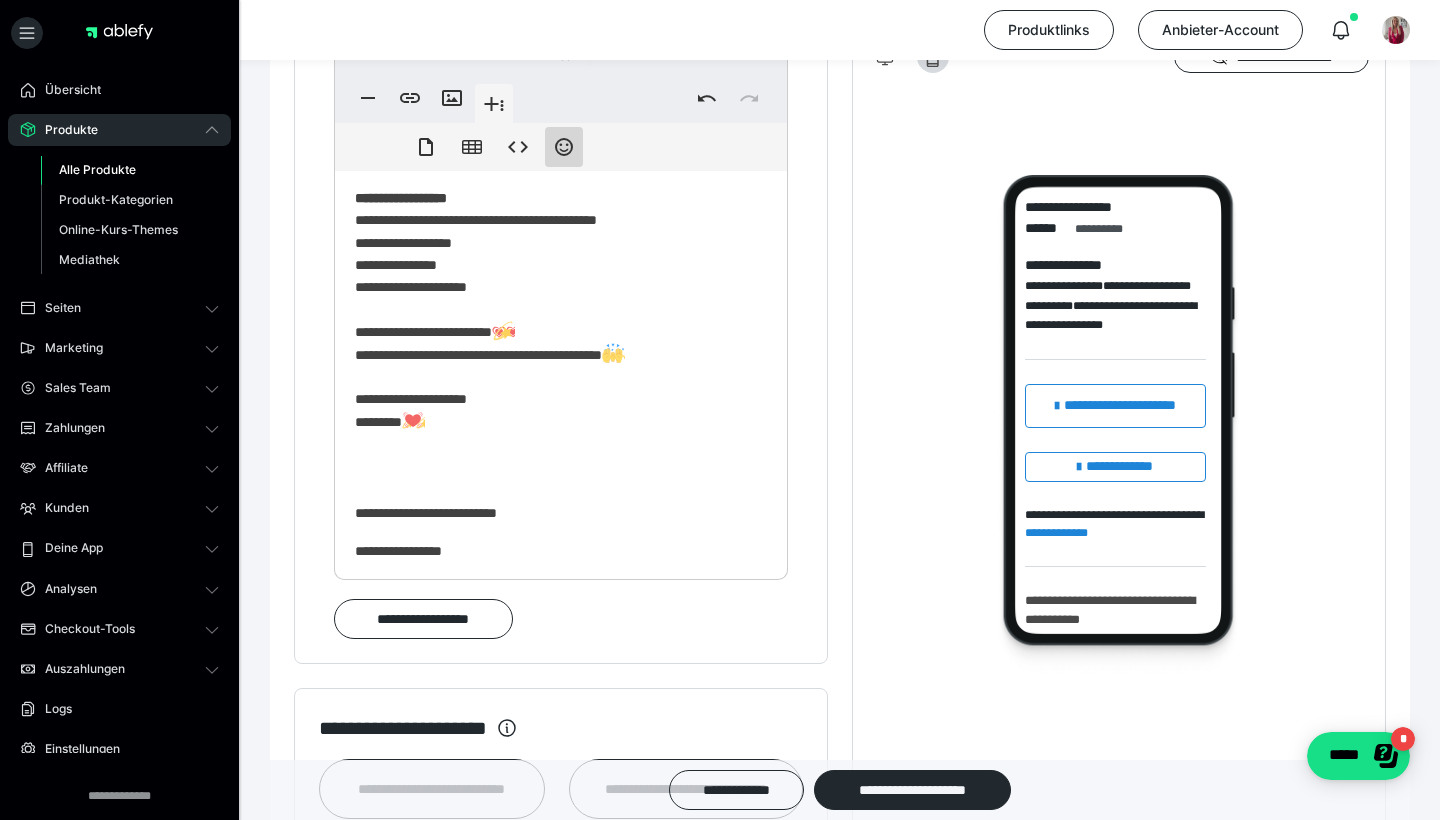 click 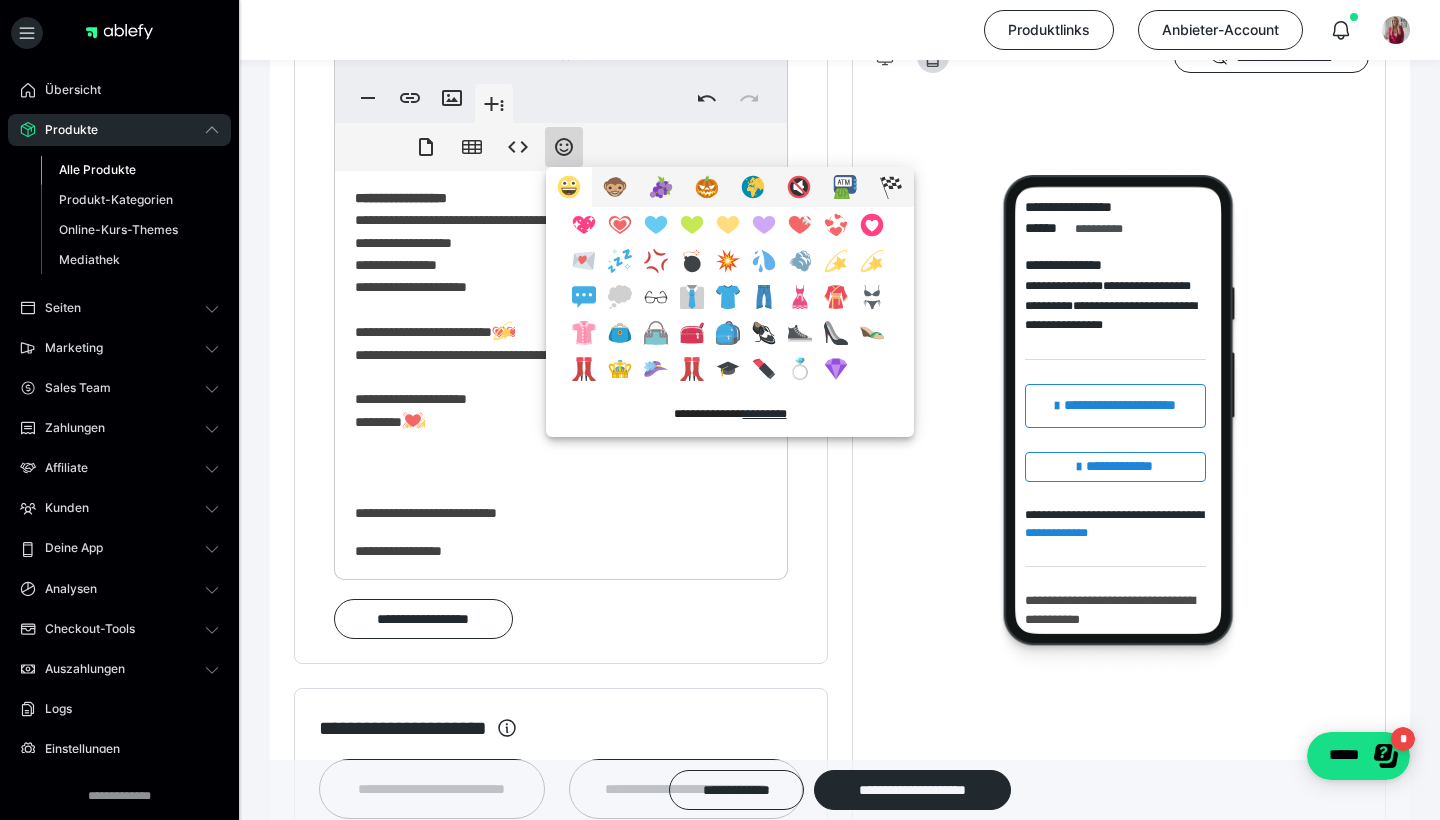 scroll, scrollTop: 704, scrollLeft: 0, axis: vertical 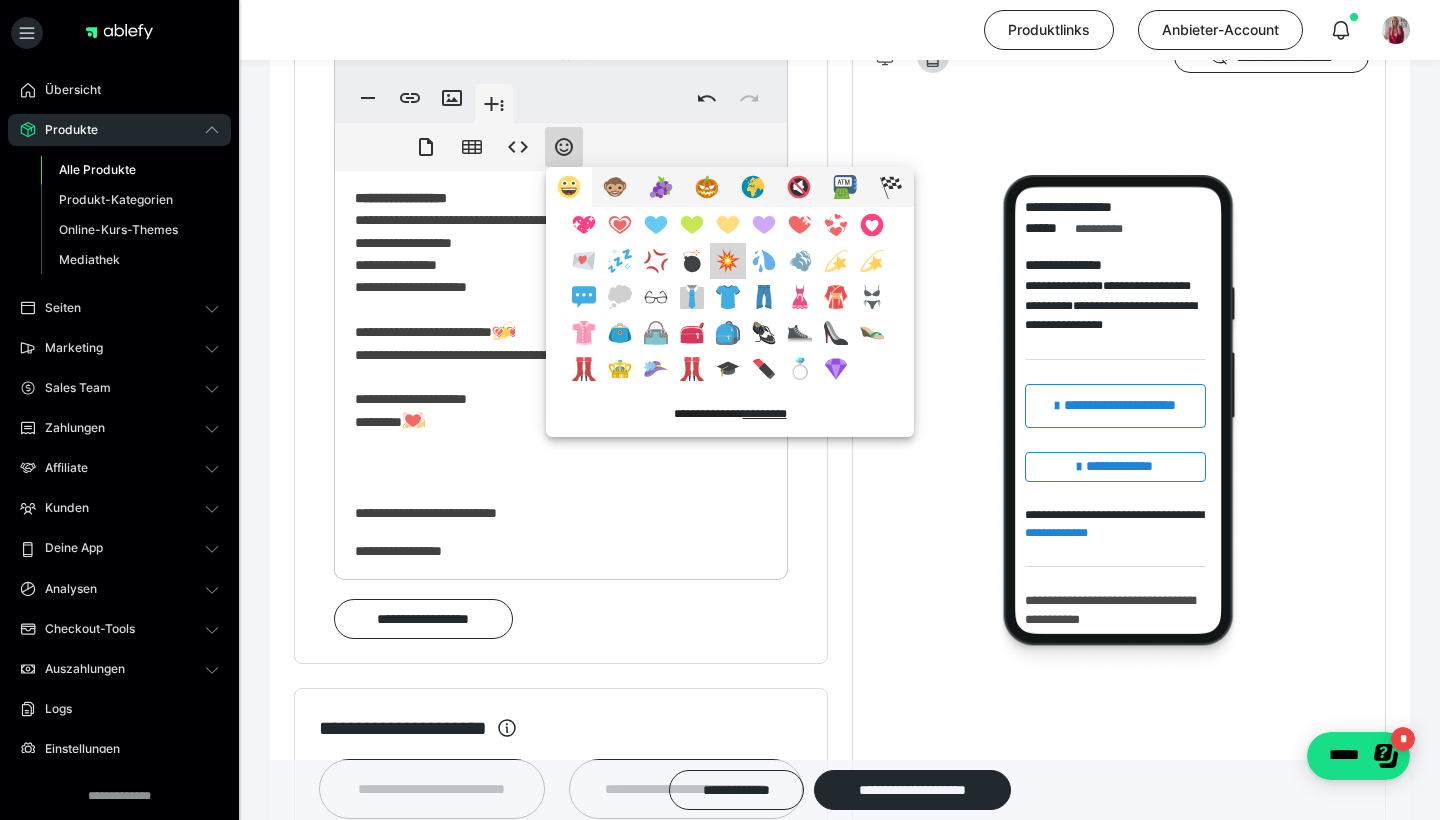 click at bounding box center (728, 261) 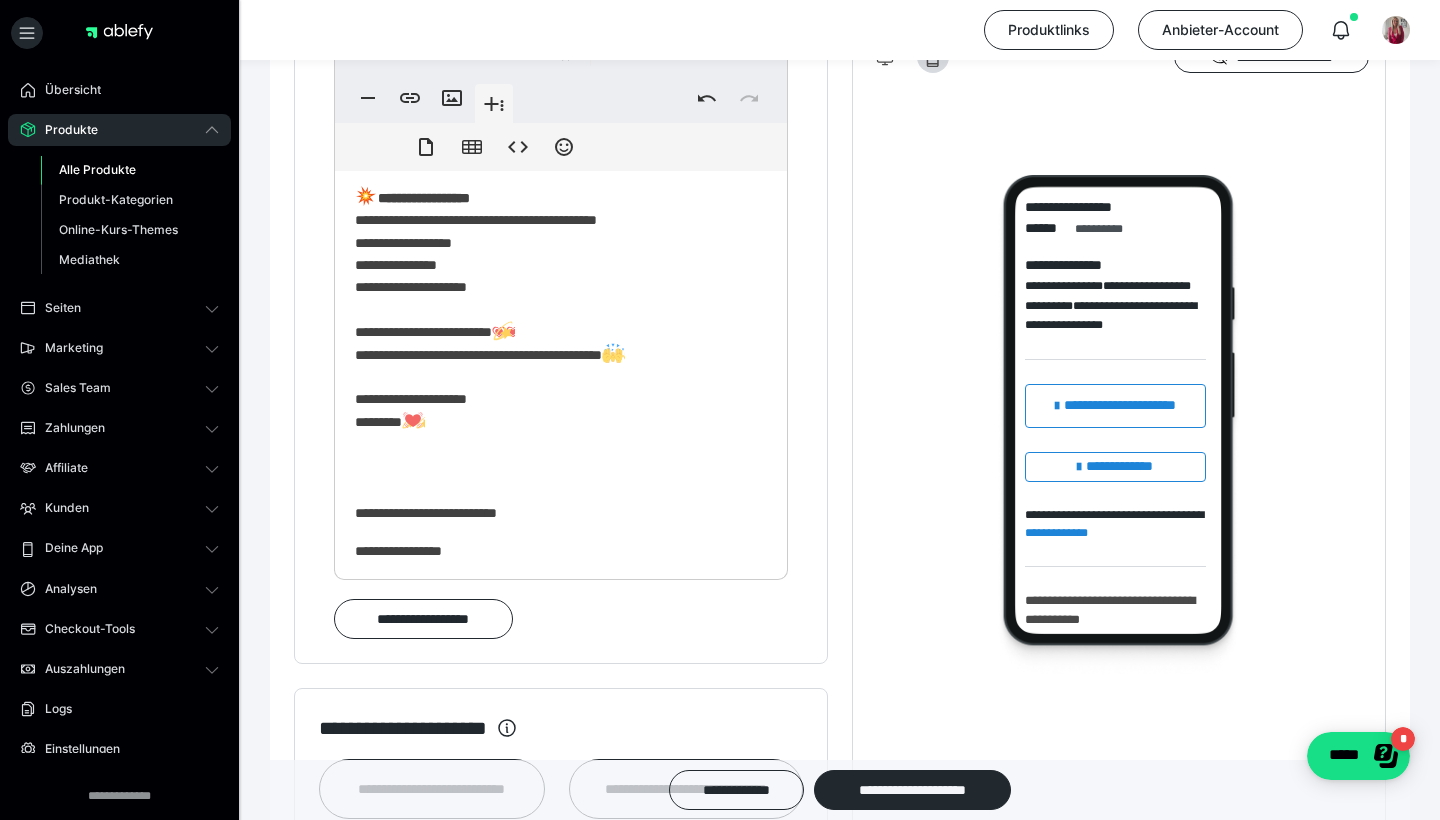 scroll, scrollTop: 226, scrollLeft: 0, axis: vertical 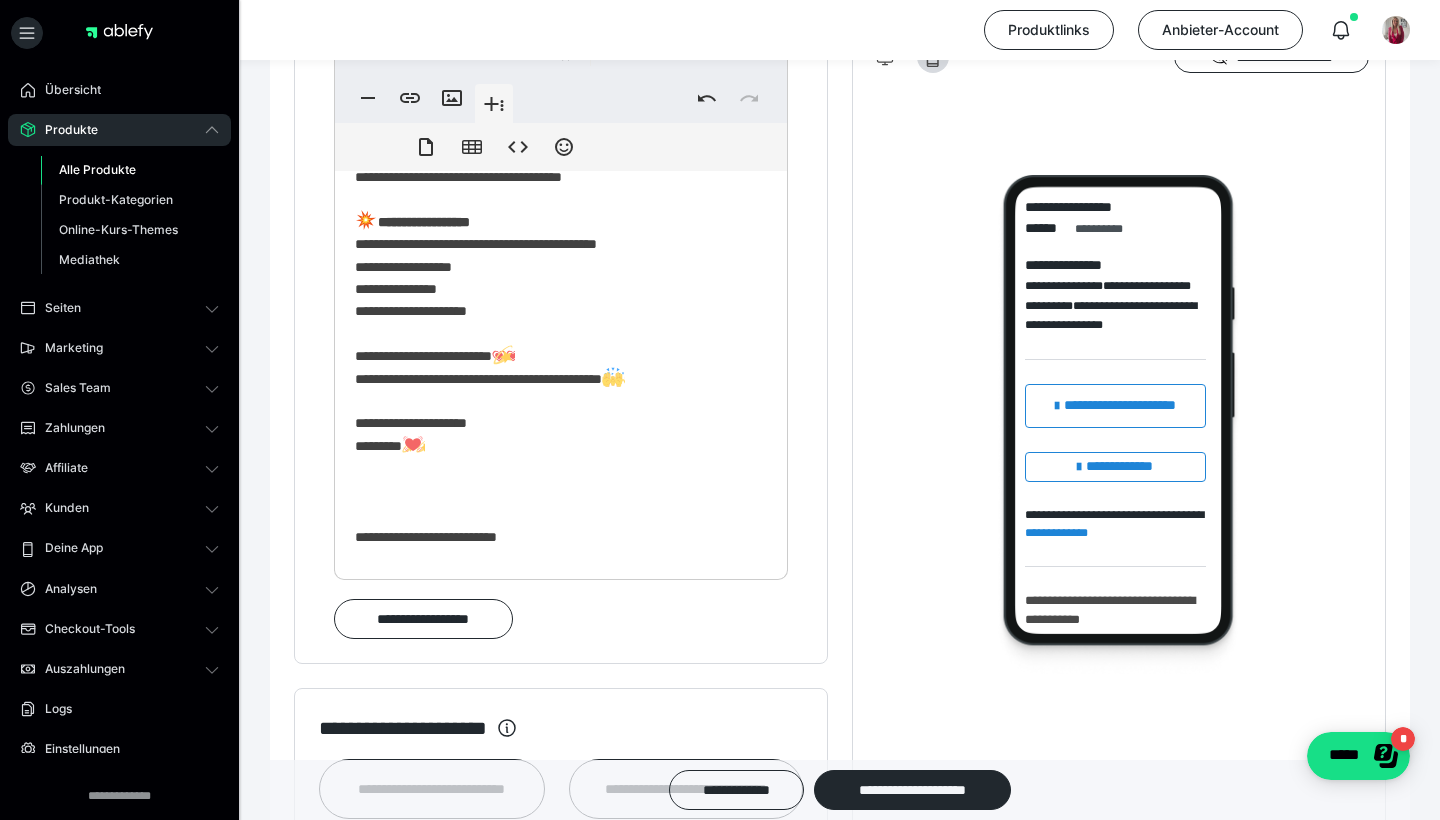 click on "**********" at bounding box center (561, 219) 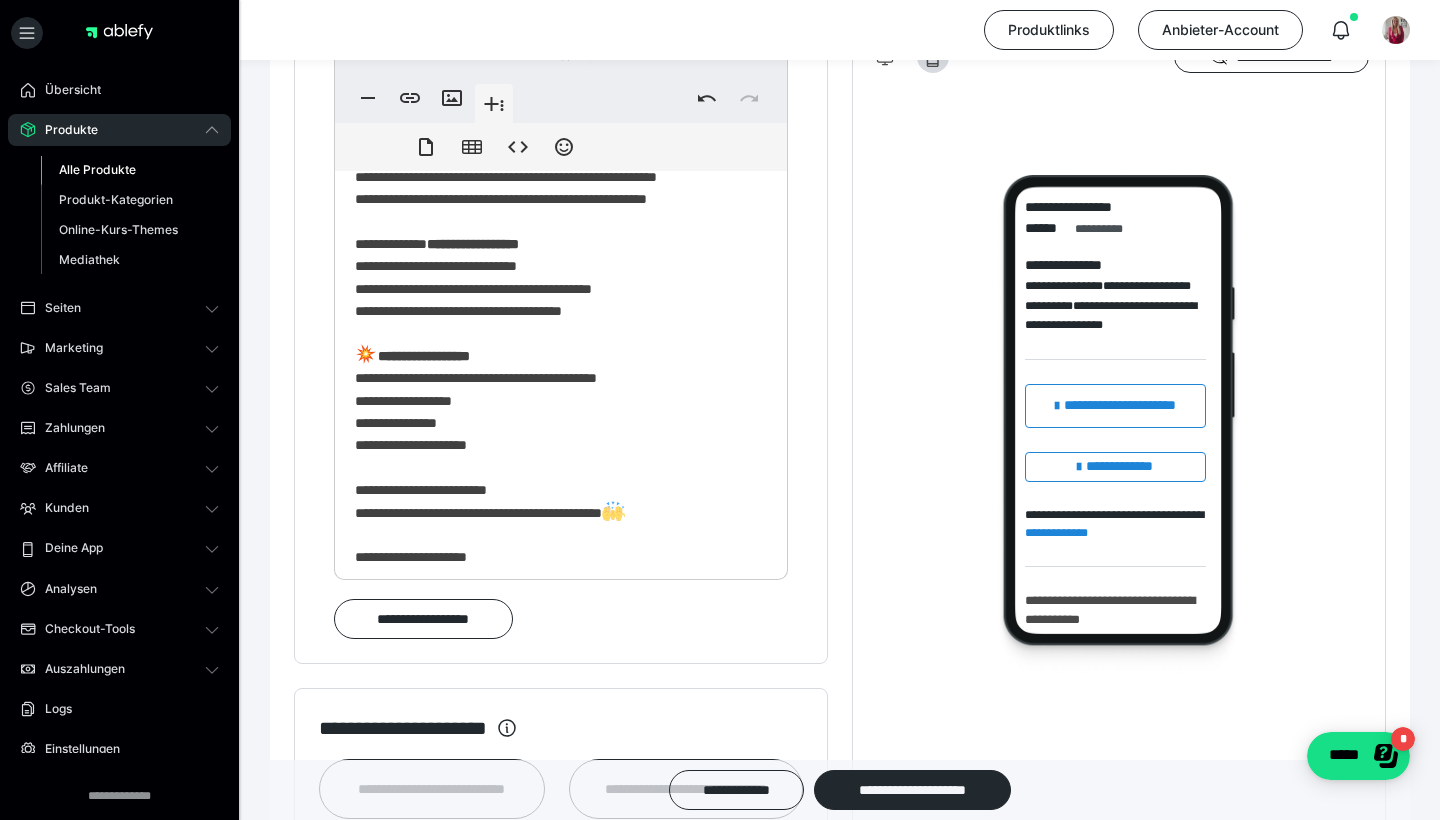 scroll, scrollTop: 67, scrollLeft: 0, axis: vertical 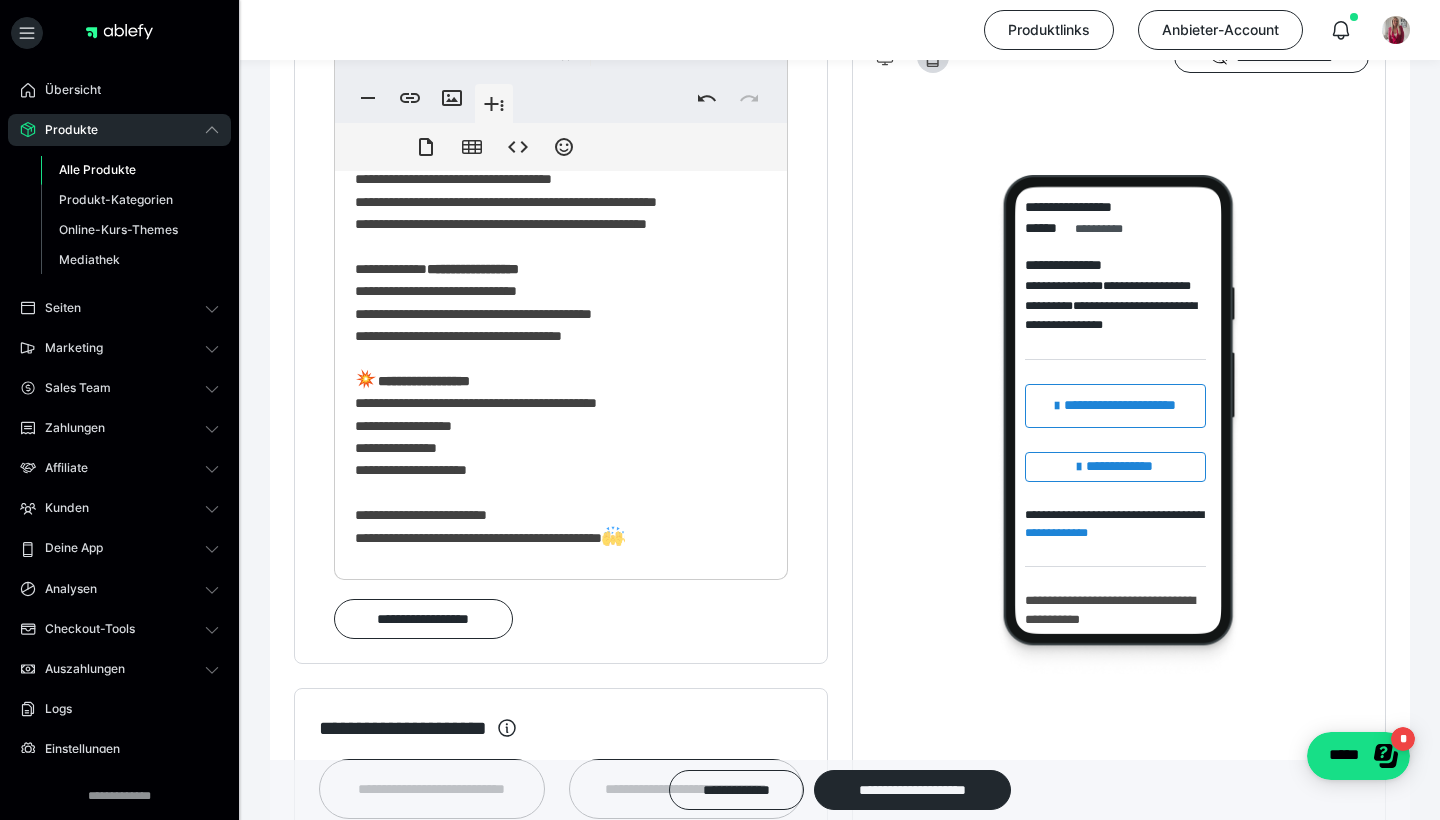 click on "**********" at bounding box center (561, 520) 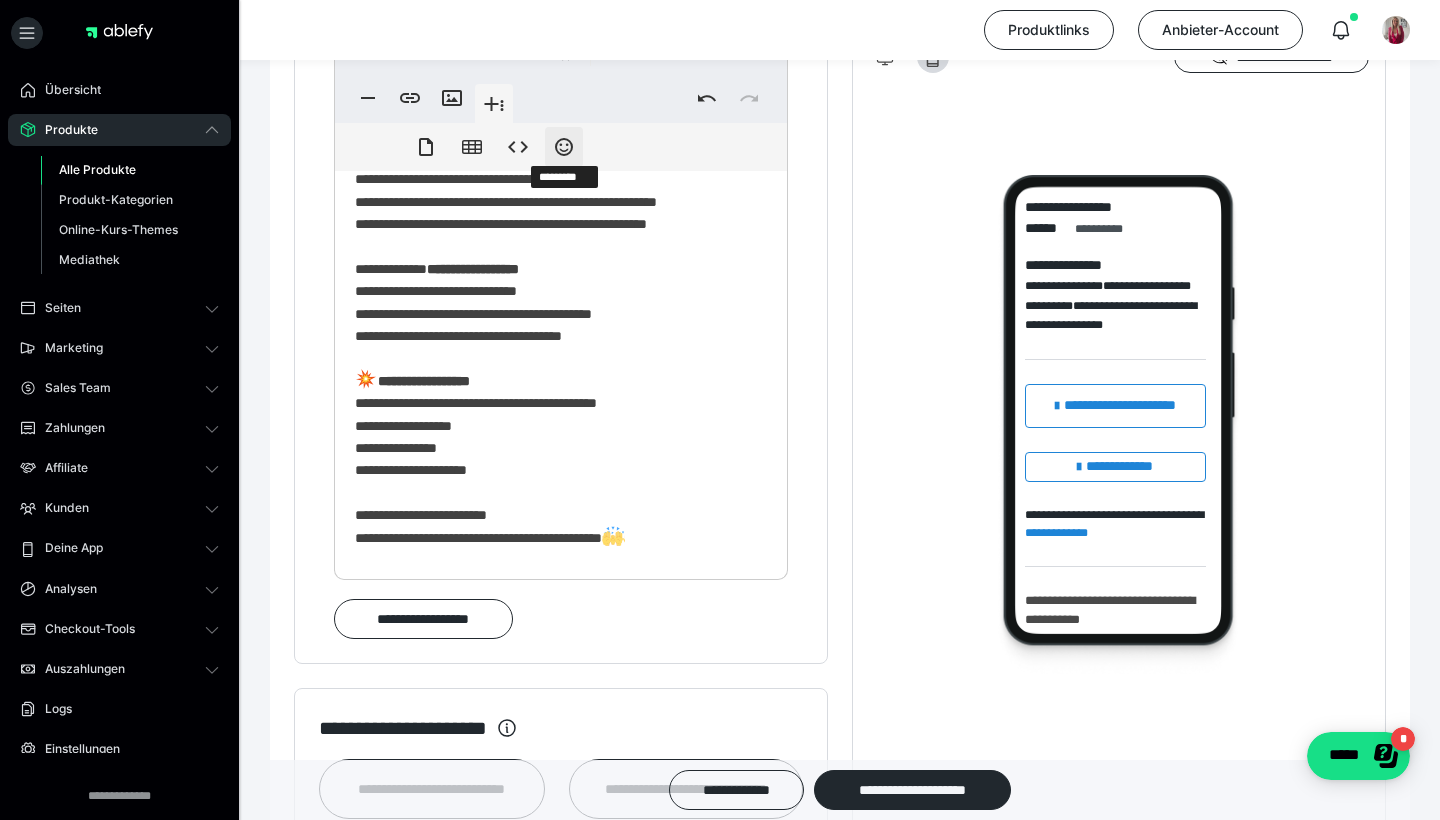 click on "*********" at bounding box center [564, 147] 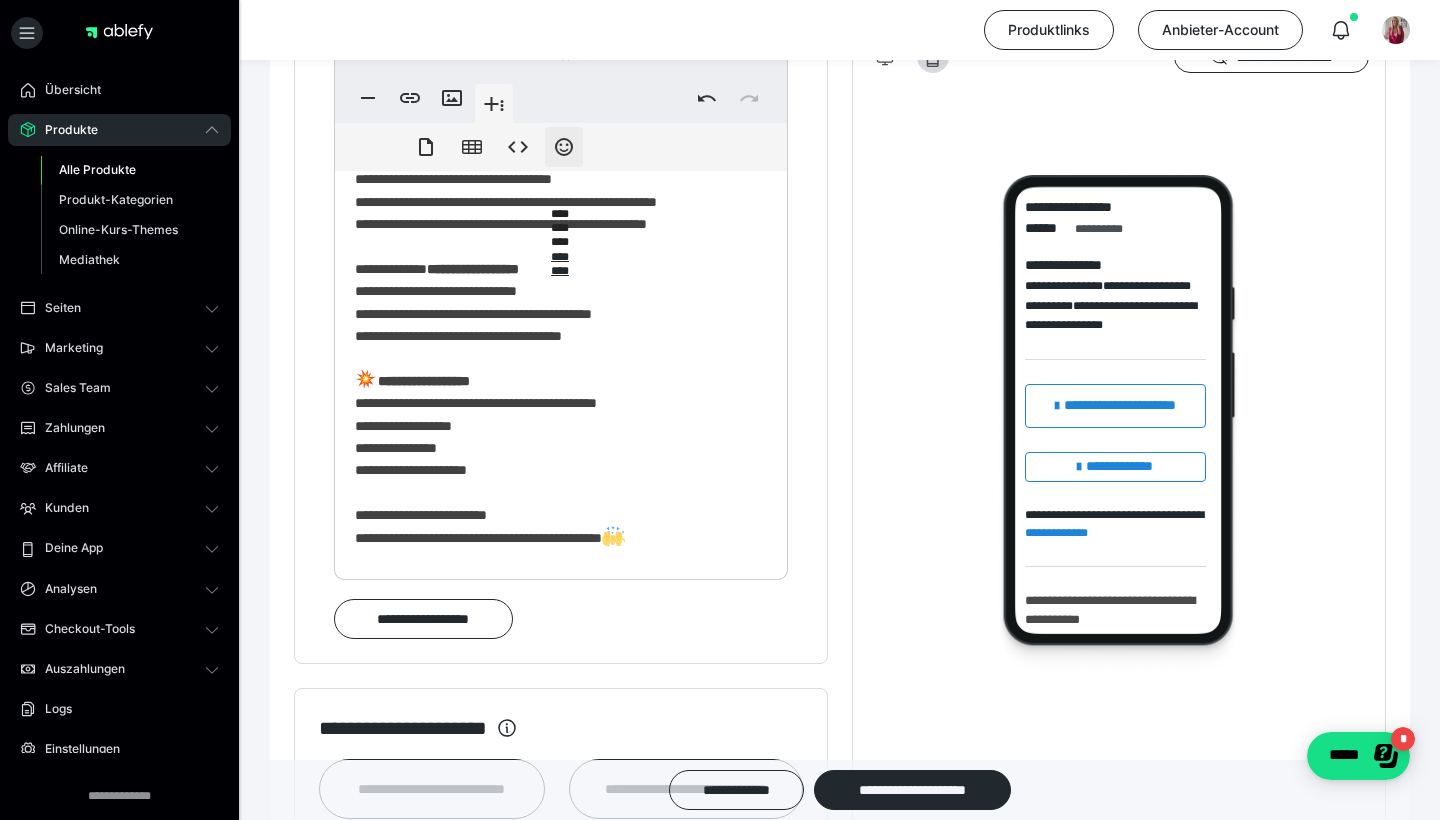 scroll, scrollTop: 0, scrollLeft: 0, axis: both 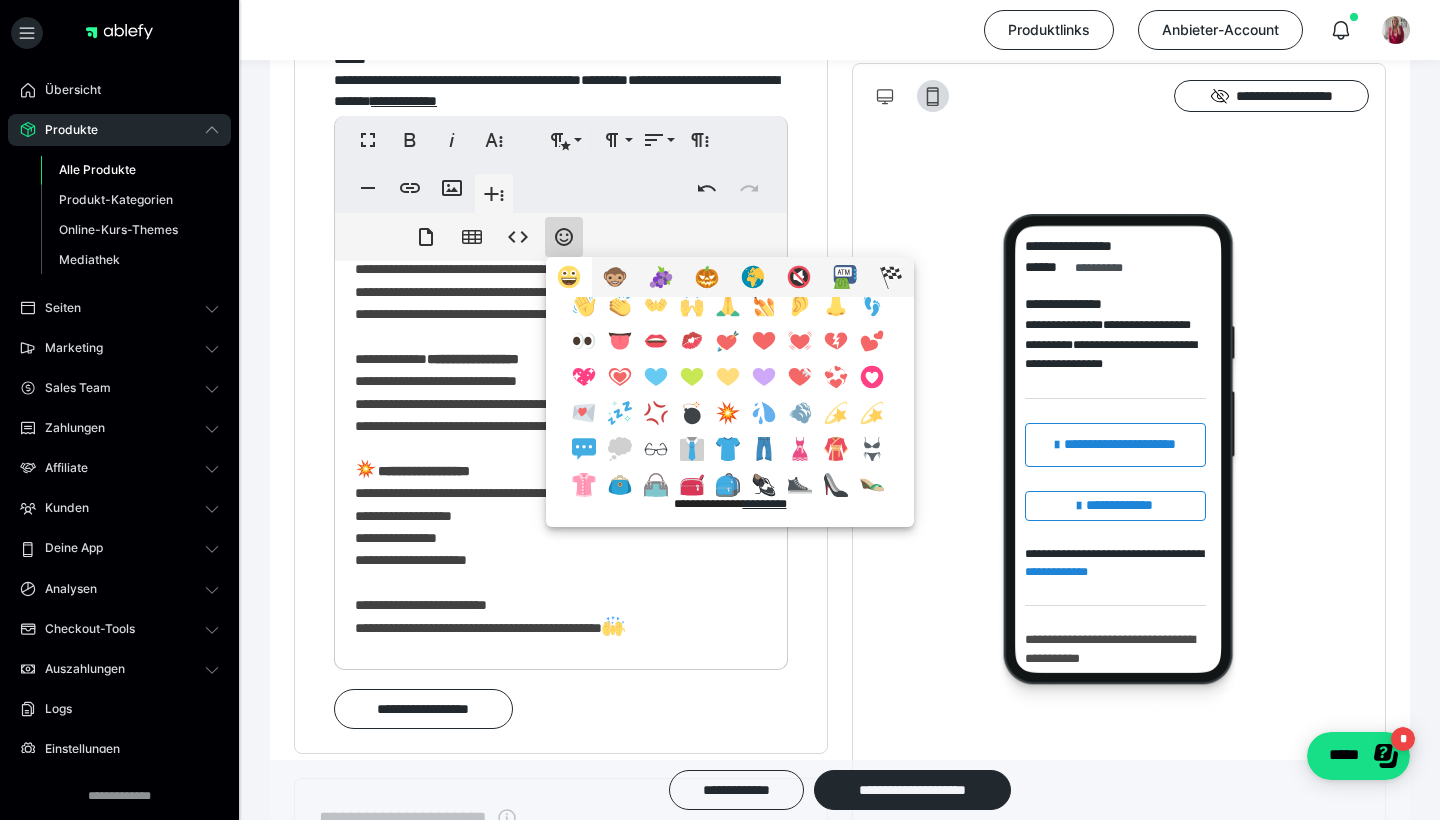 click at bounding box center (728, 413) 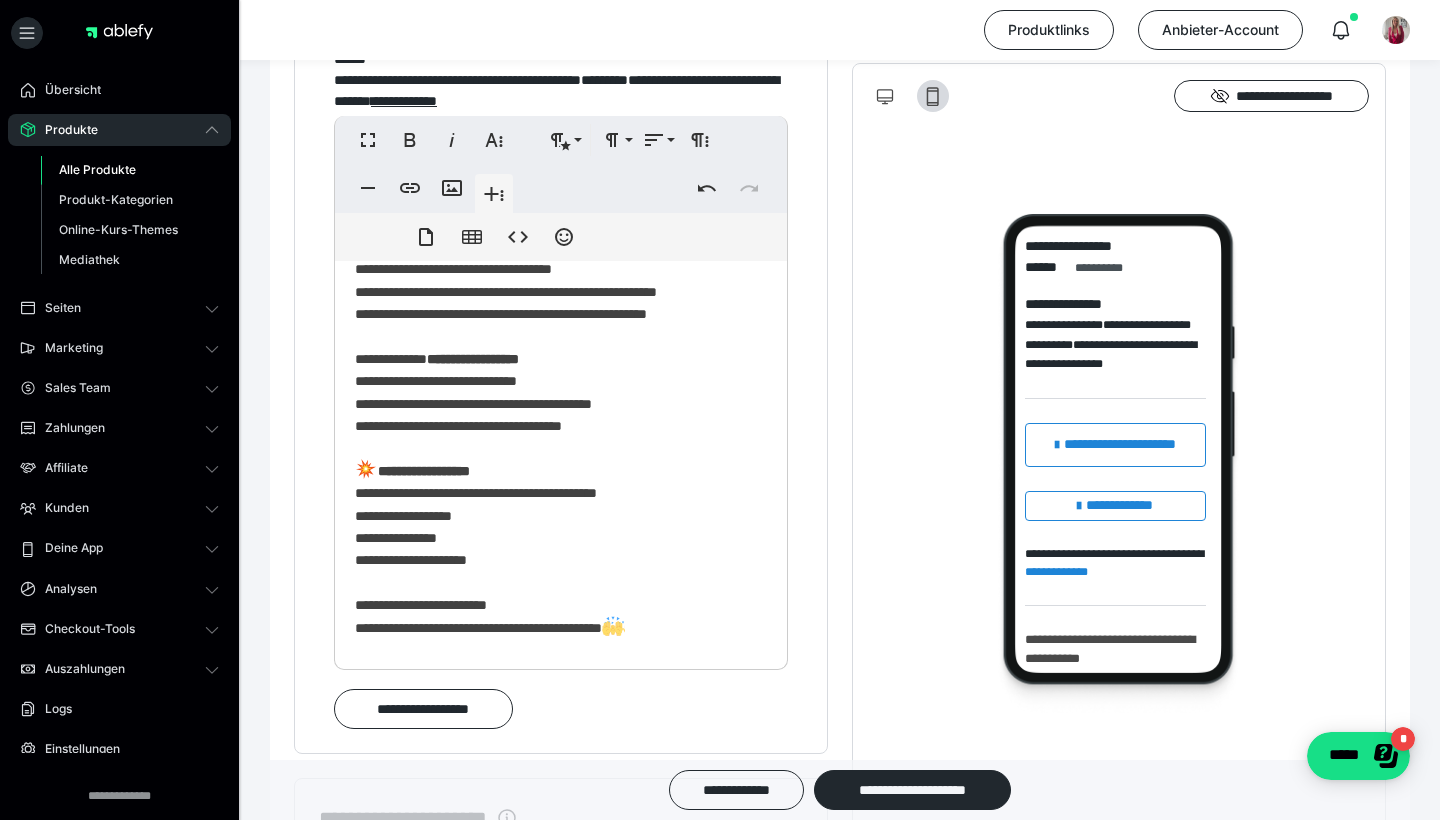 click on "**********" at bounding box center (561, 467) 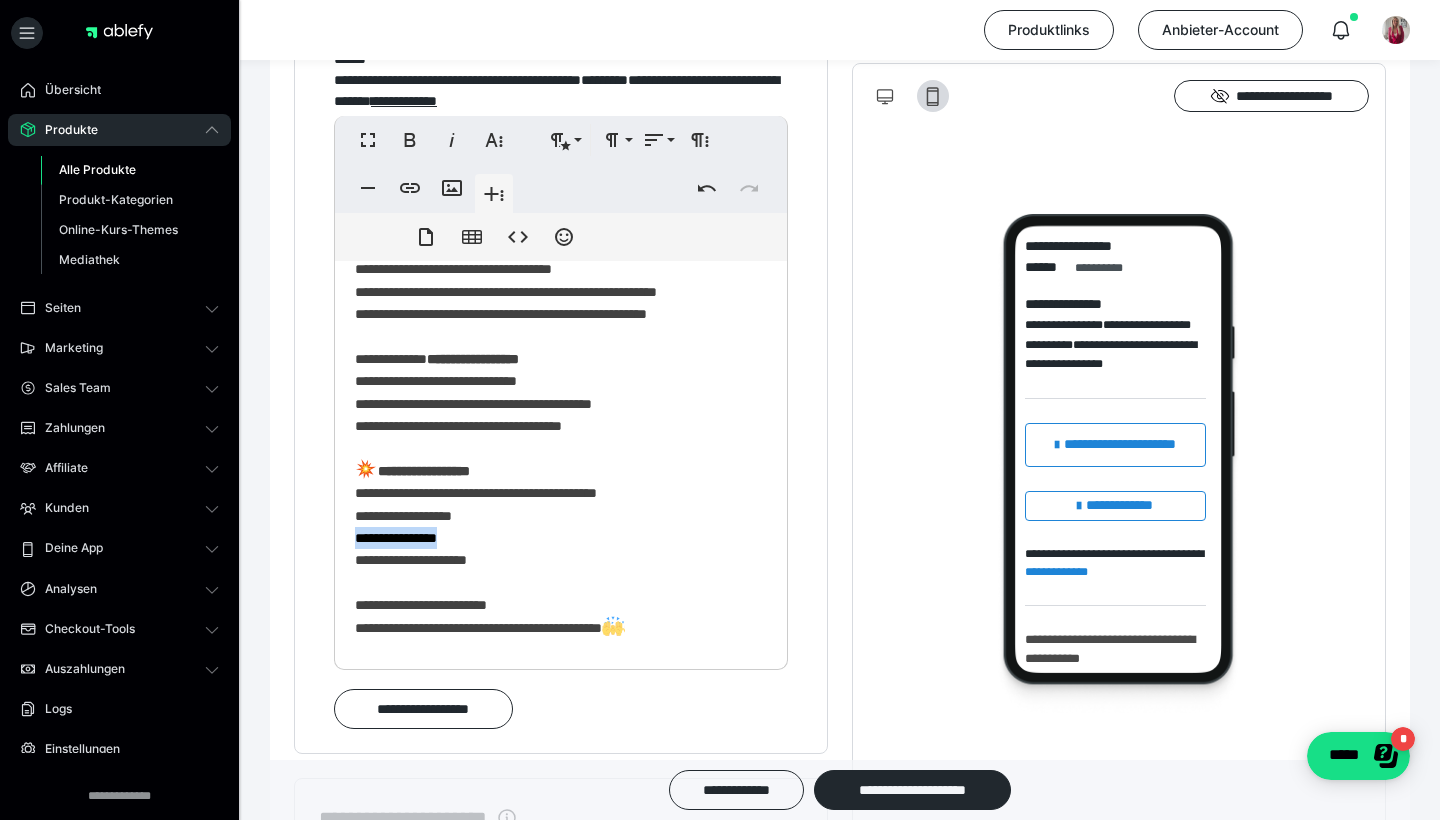 drag, startPoint x: 445, startPoint y: 555, endPoint x: 330, endPoint y: 540, distance: 115.97414 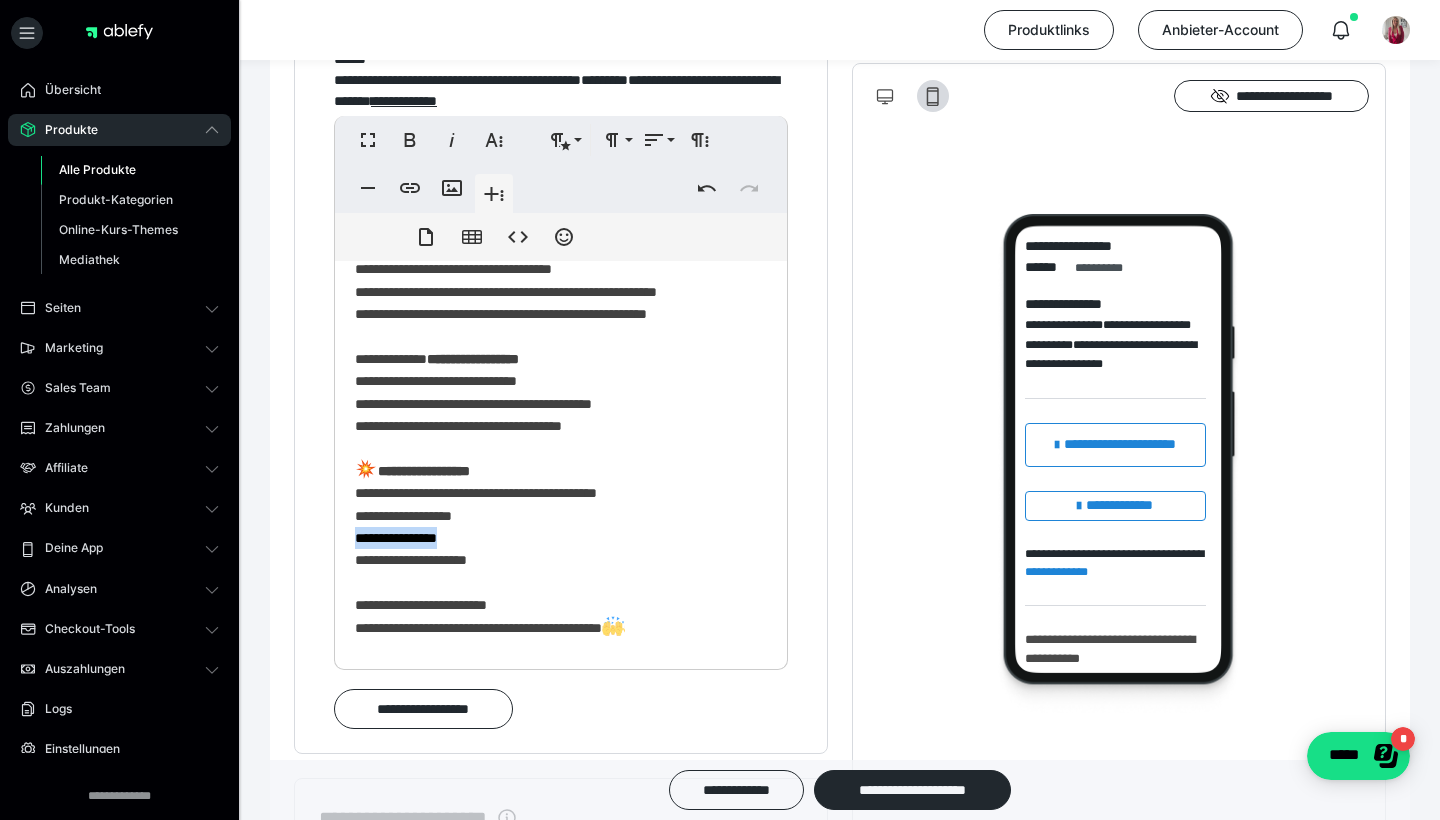 click on "**********" at bounding box center (561, 461) 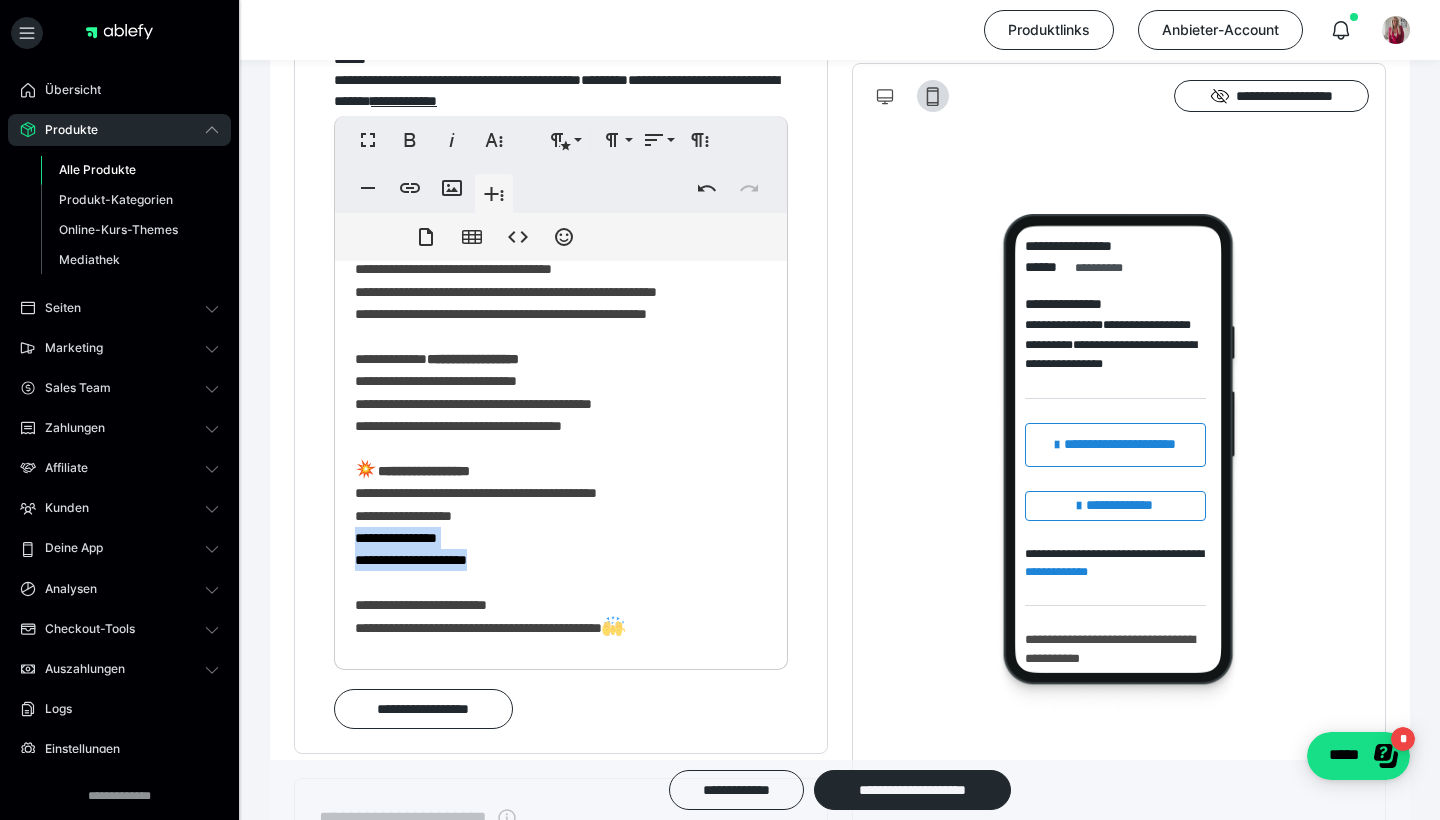 drag, startPoint x: 502, startPoint y: 583, endPoint x: 343, endPoint y: 554, distance: 161.62302 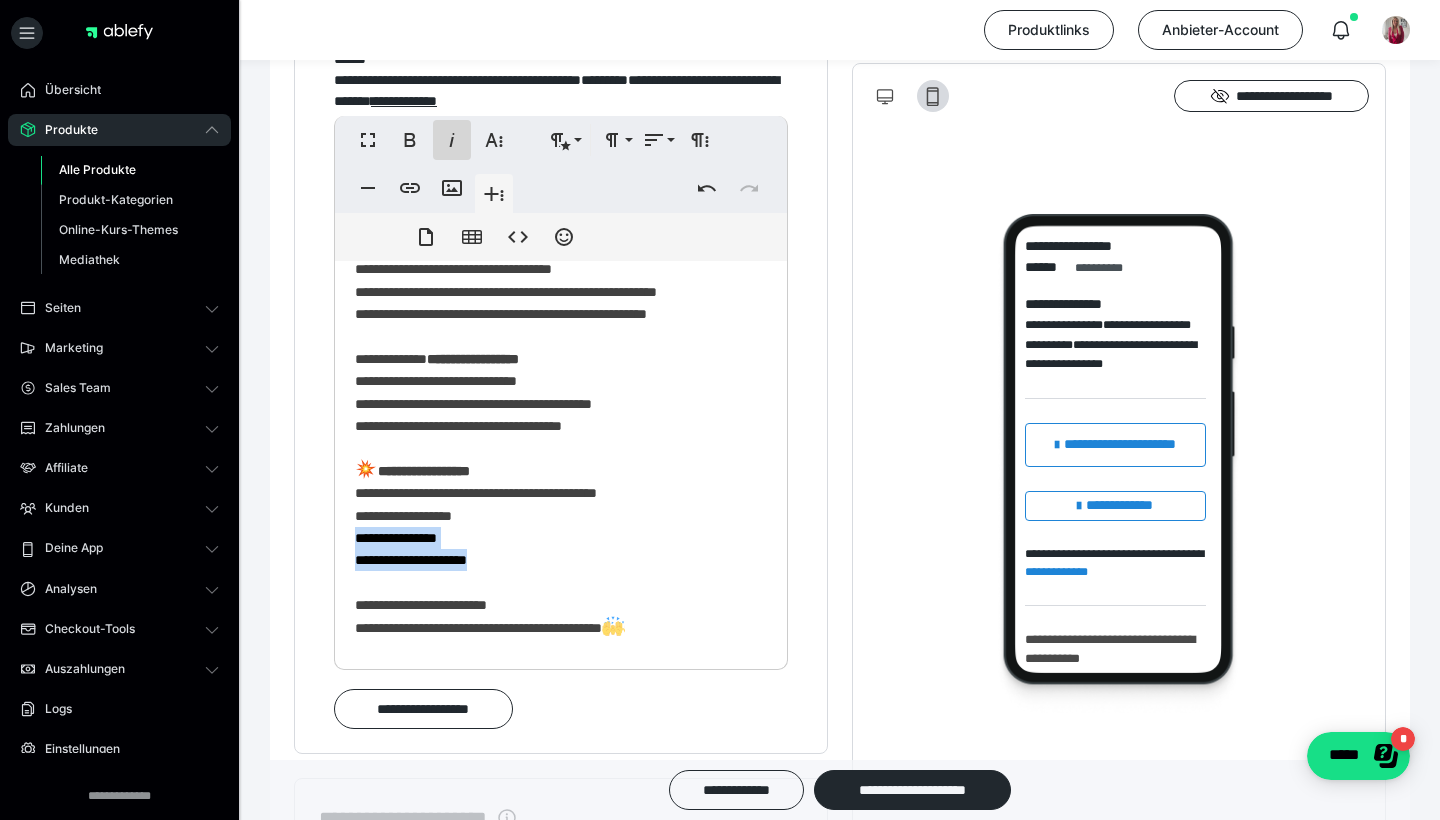 click 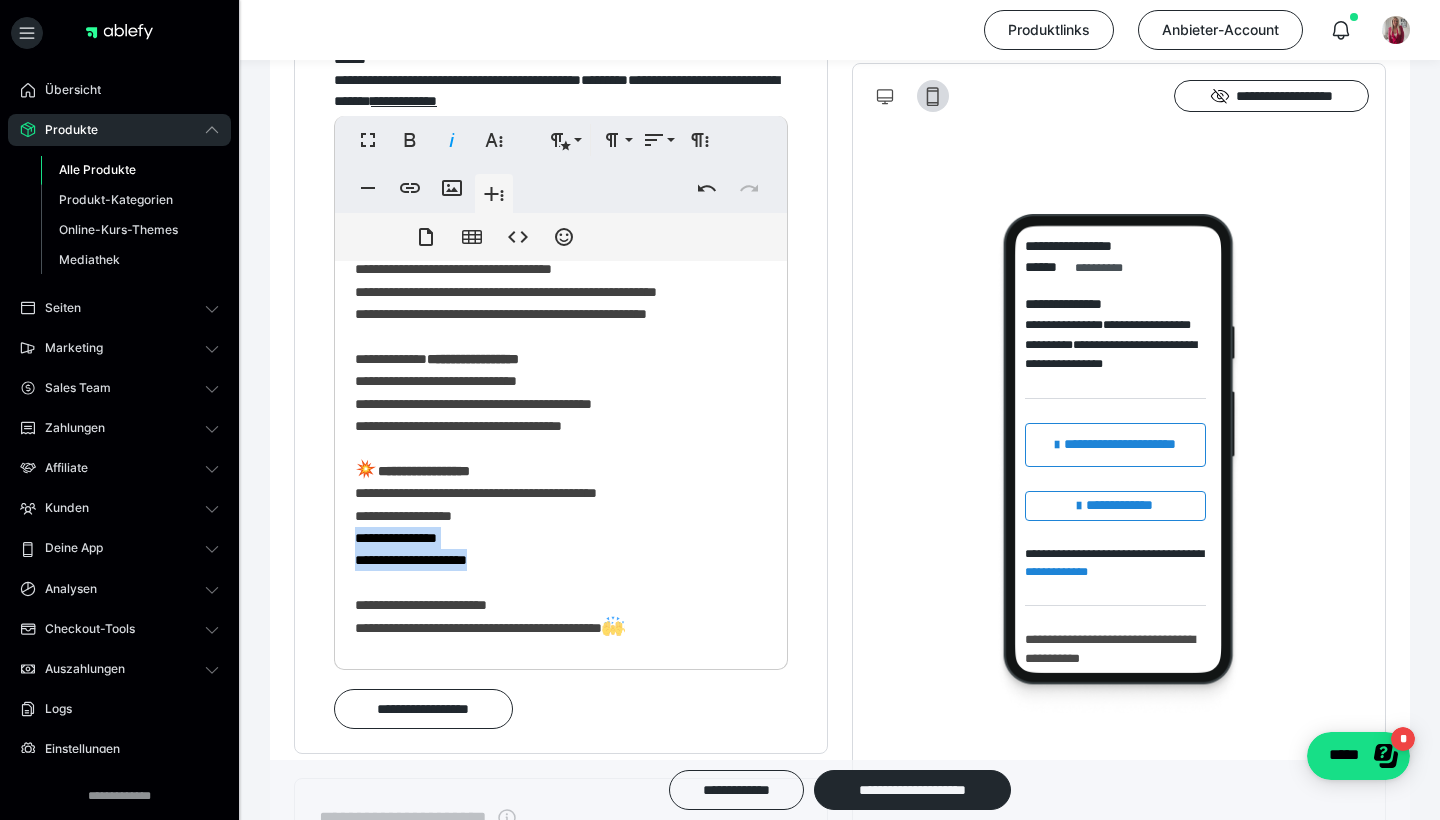 drag, startPoint x: 511, startPoint y: 576, endPoint x: 345, endPoint y: 543, distance: 169.24834 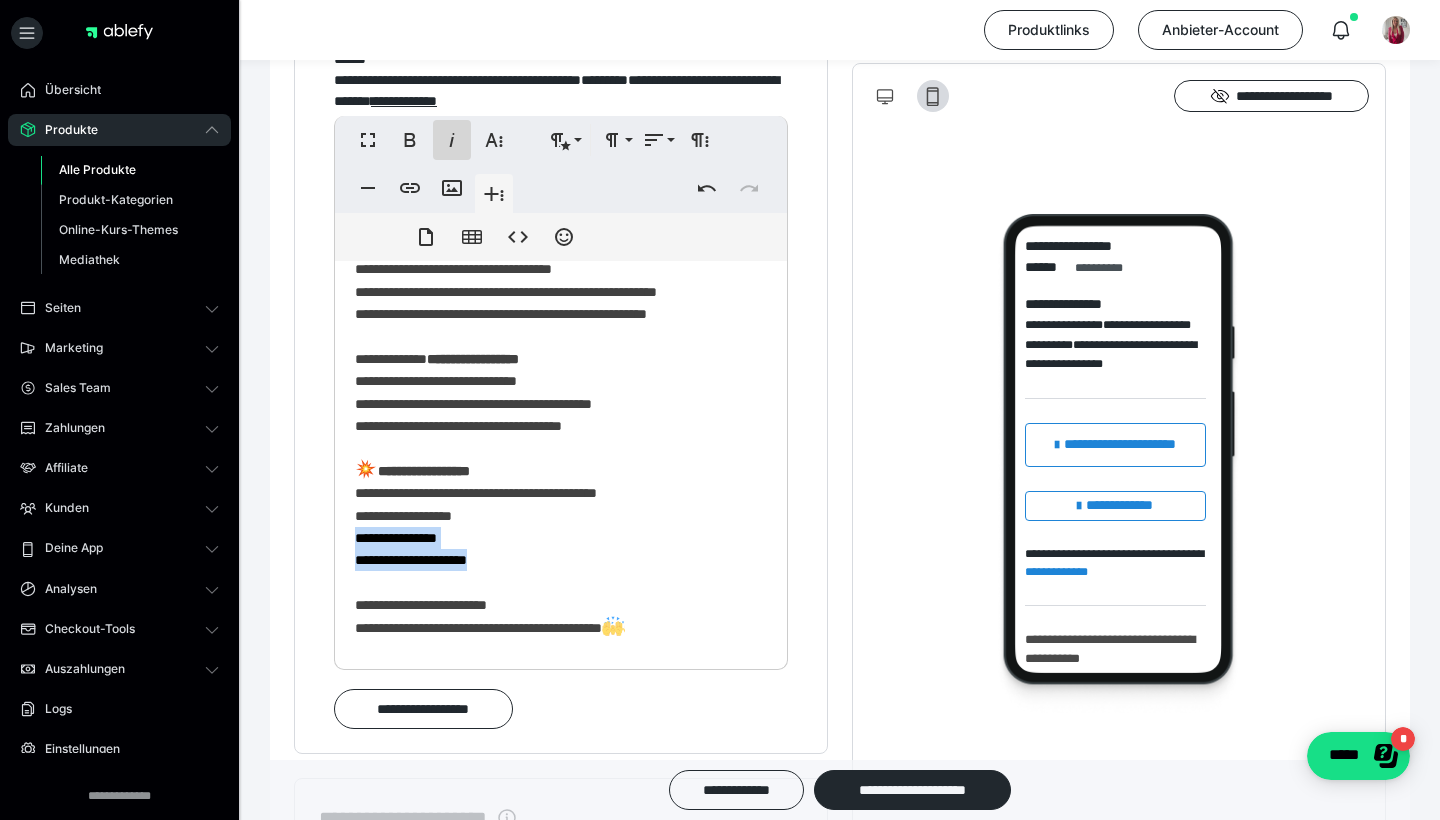 click 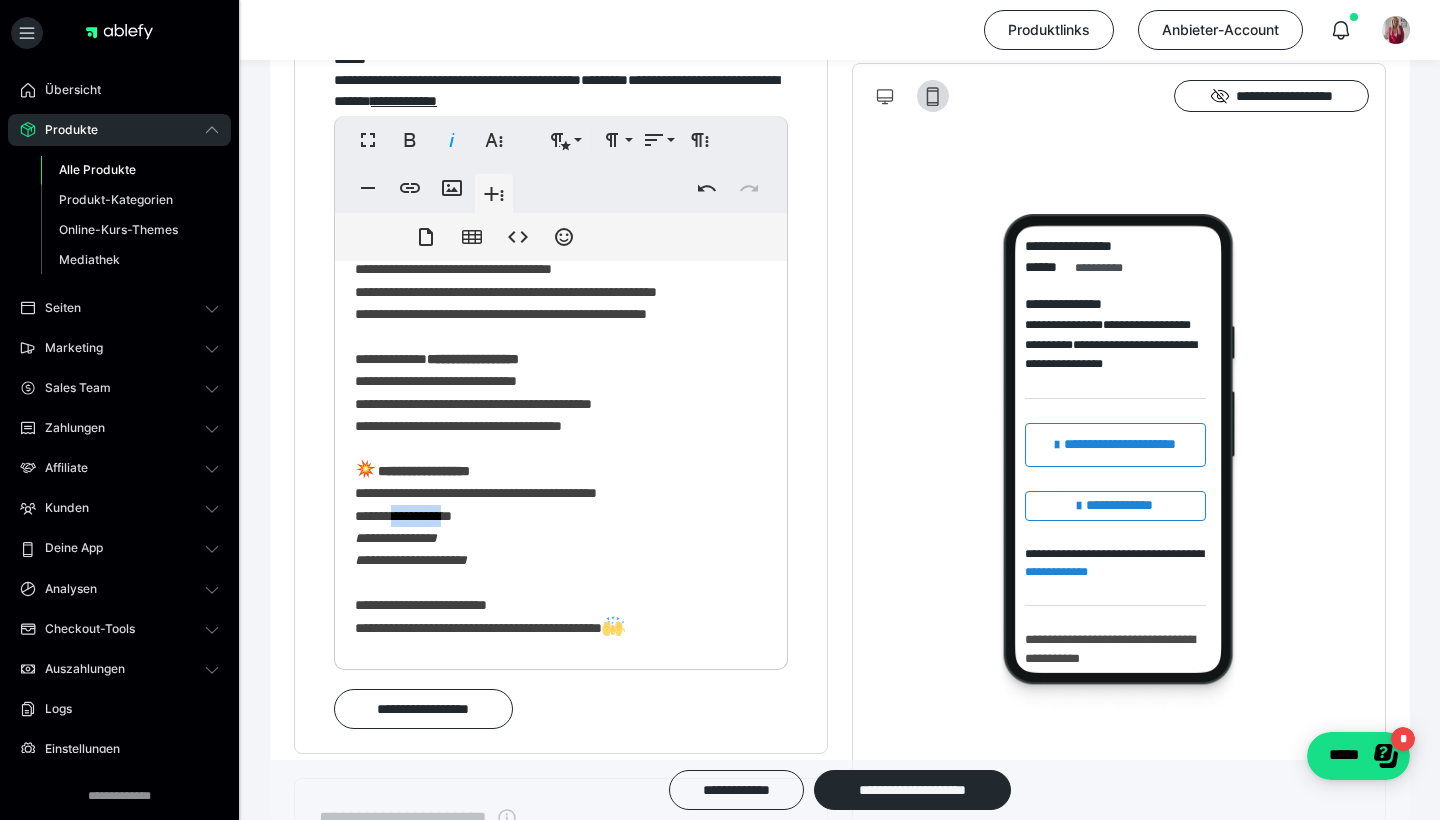 drag, startPoint x: 472, startPoint y: 531, endPoint x: 407, endPoint y: 530, distance: 65.00769 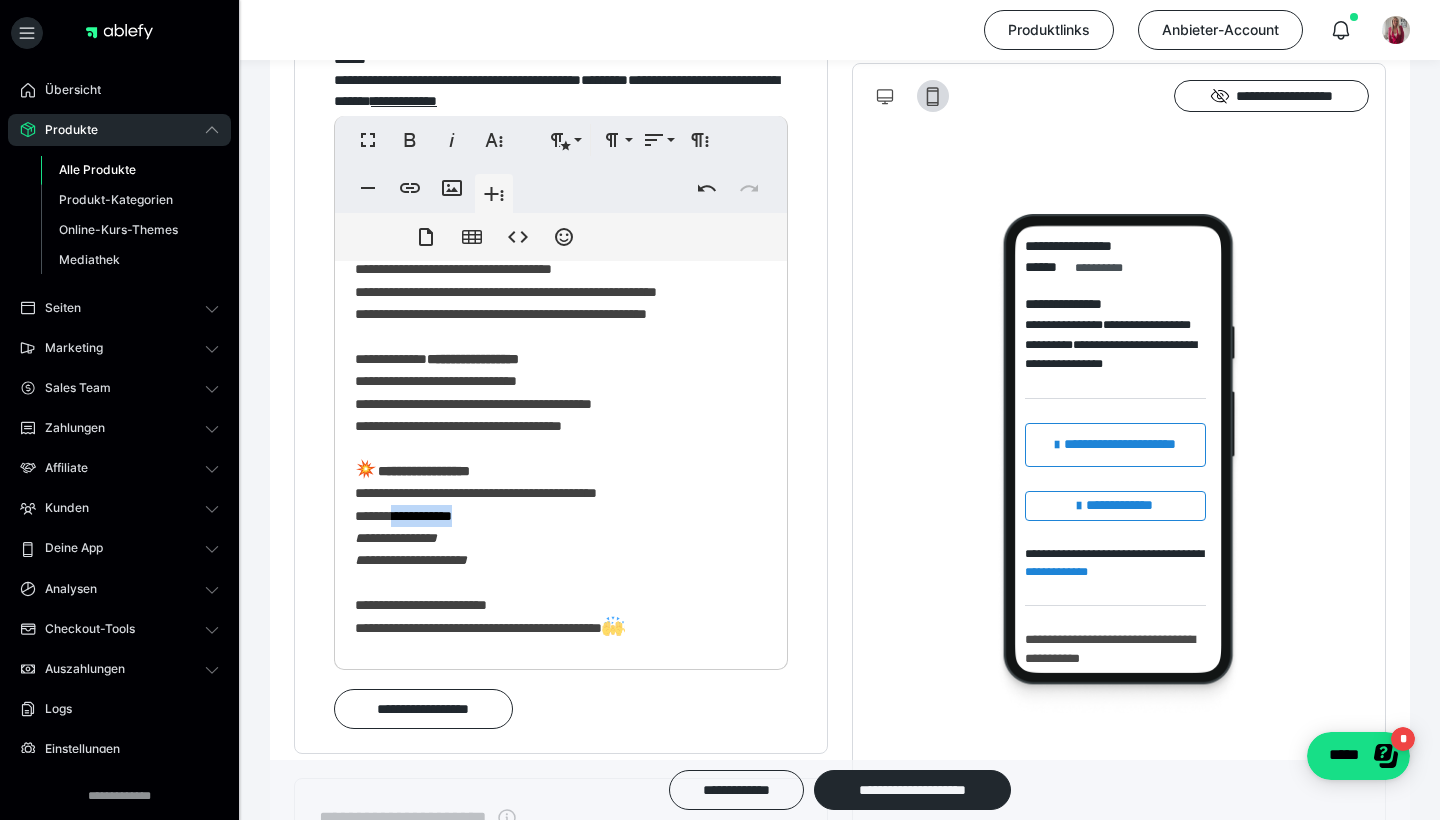 drag, startPoint x: 485, startPoint y: 534, endPoint x: 406, endPoint y: 524, distance: 79.630394 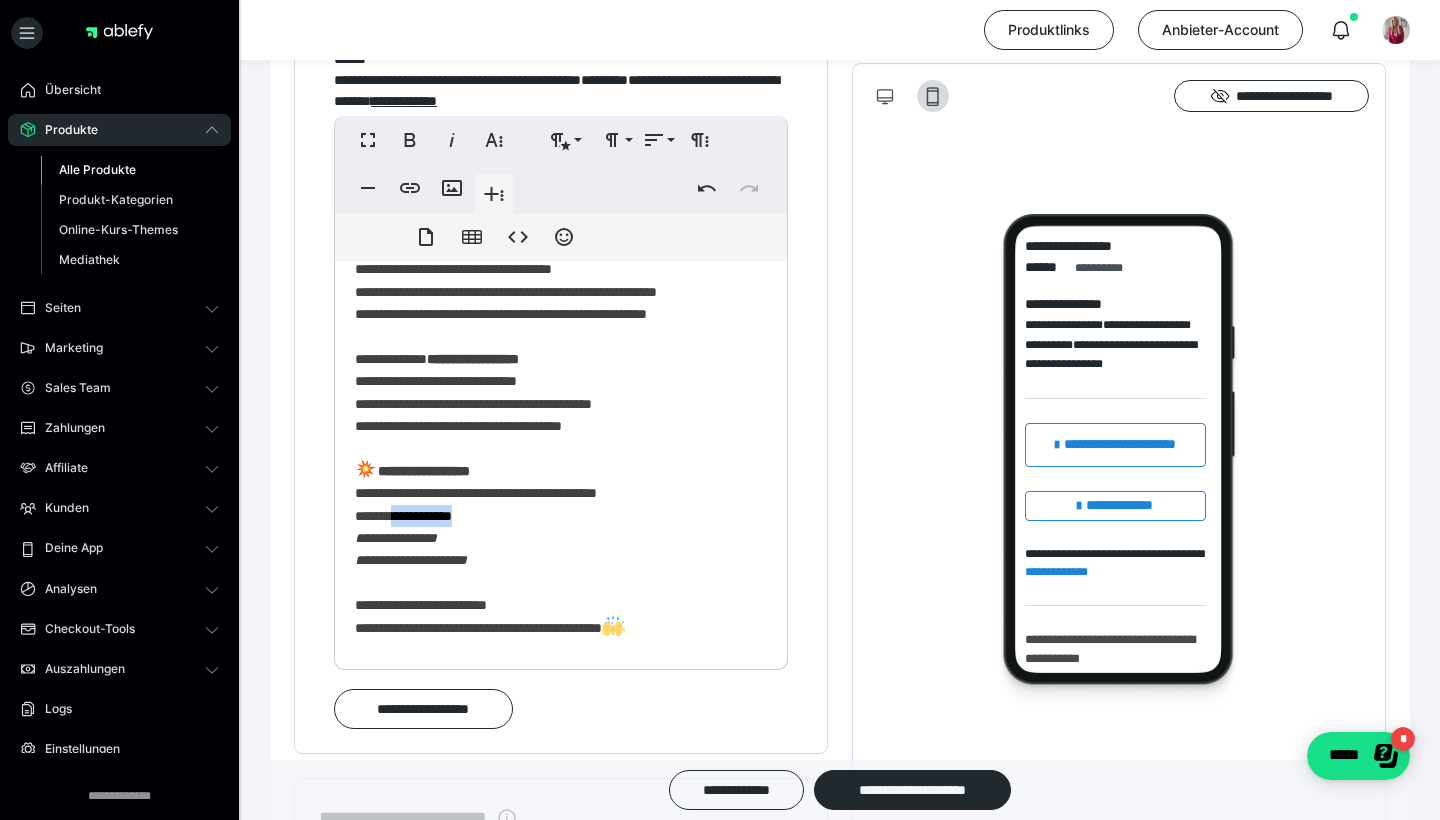 click on "**********" at bounding box center [561, 467] 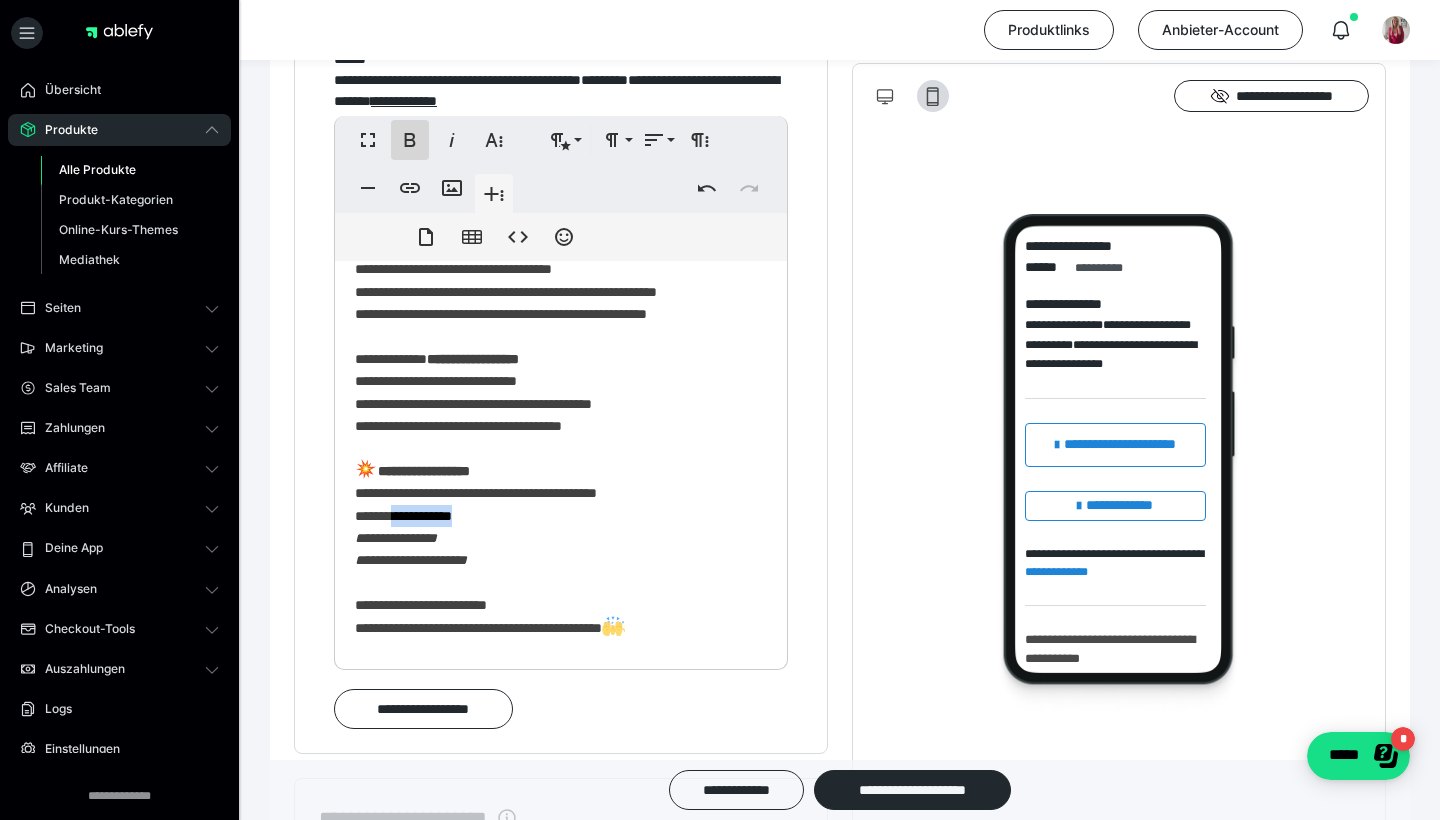 click 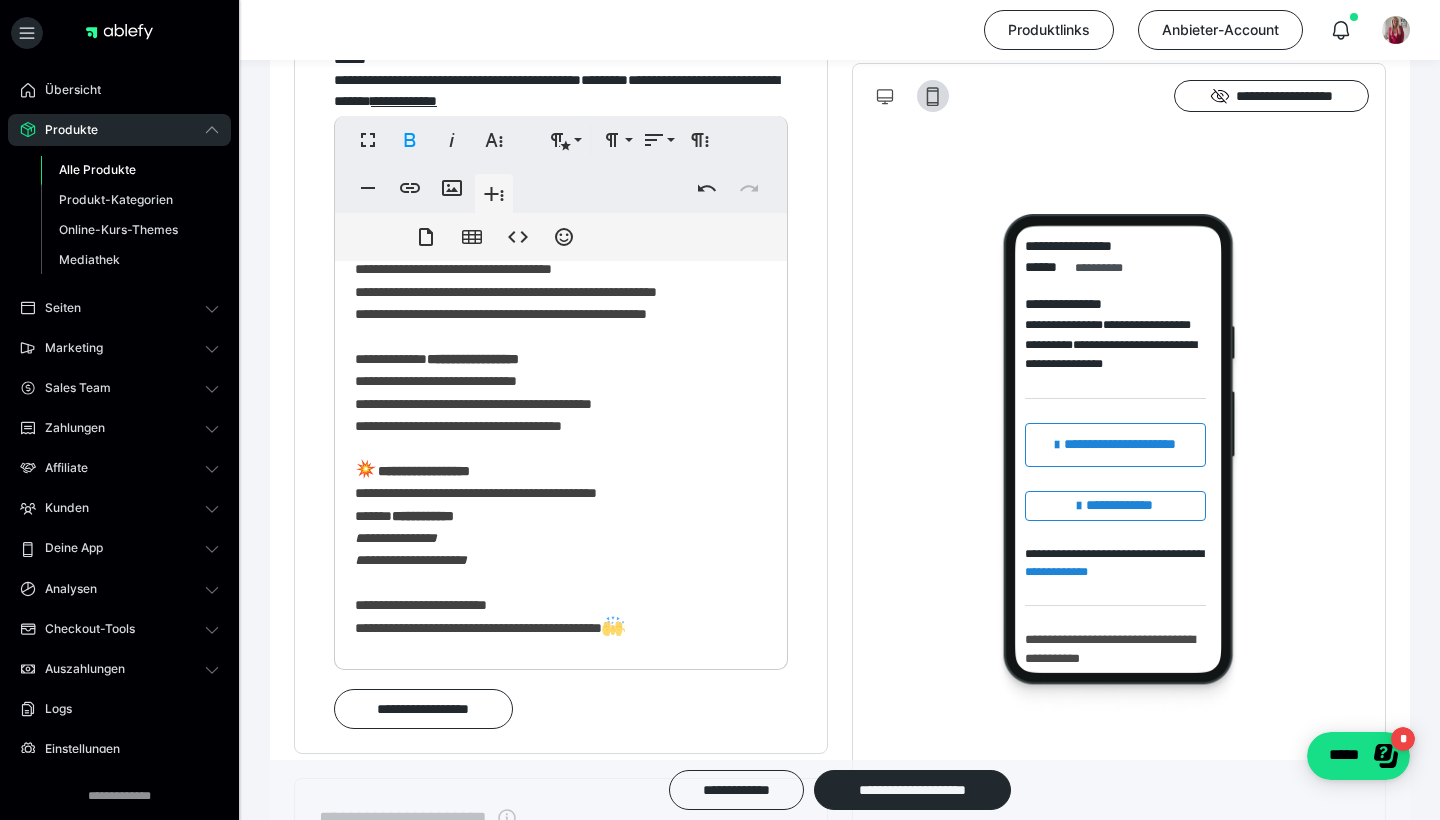 click on "**********" at bounding box center (561, 467) 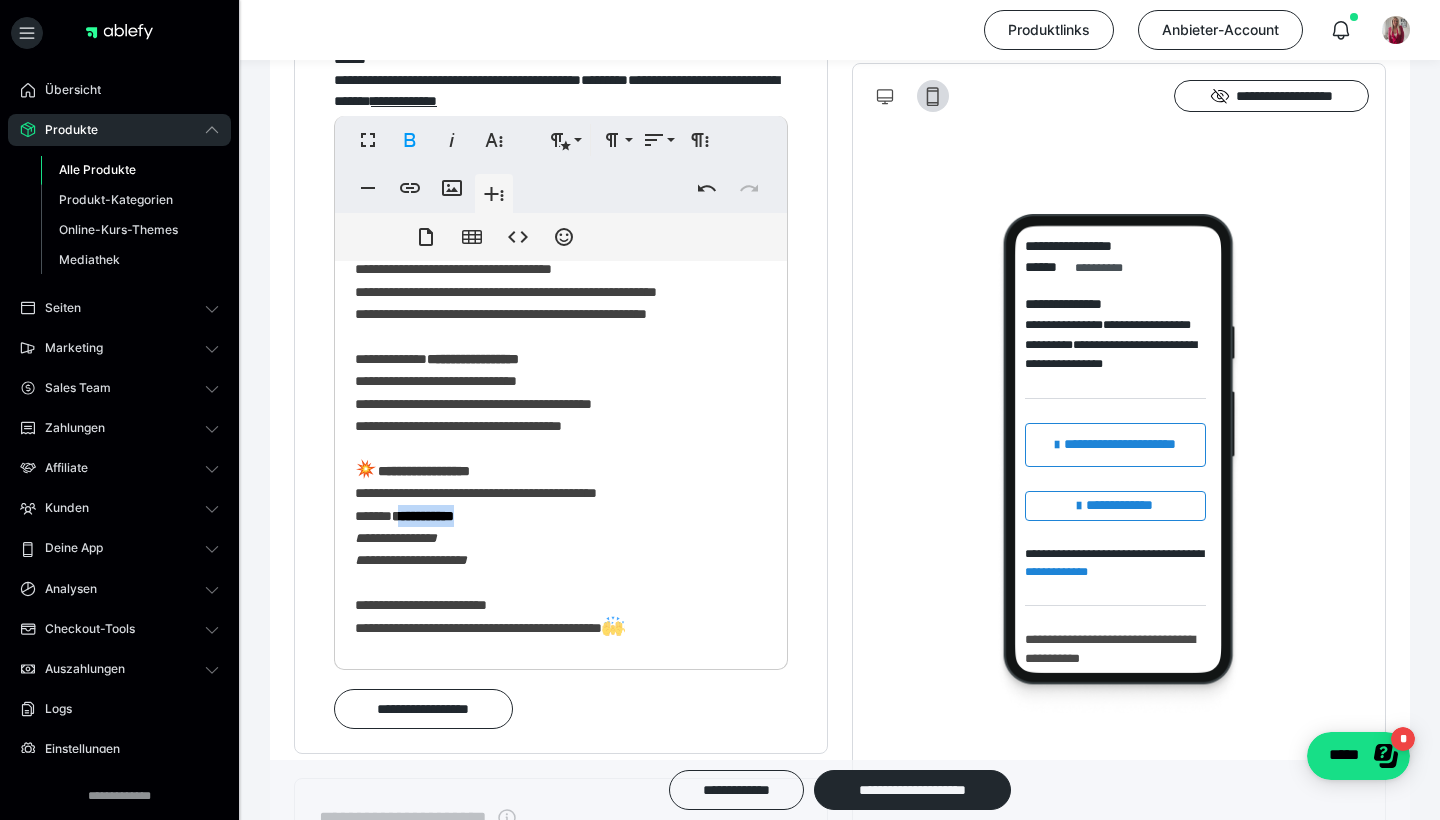 drag, startPoint x: 497, startPoint y: 532, endPoint x: 410, endPoint y: 528, distance: 87.0919 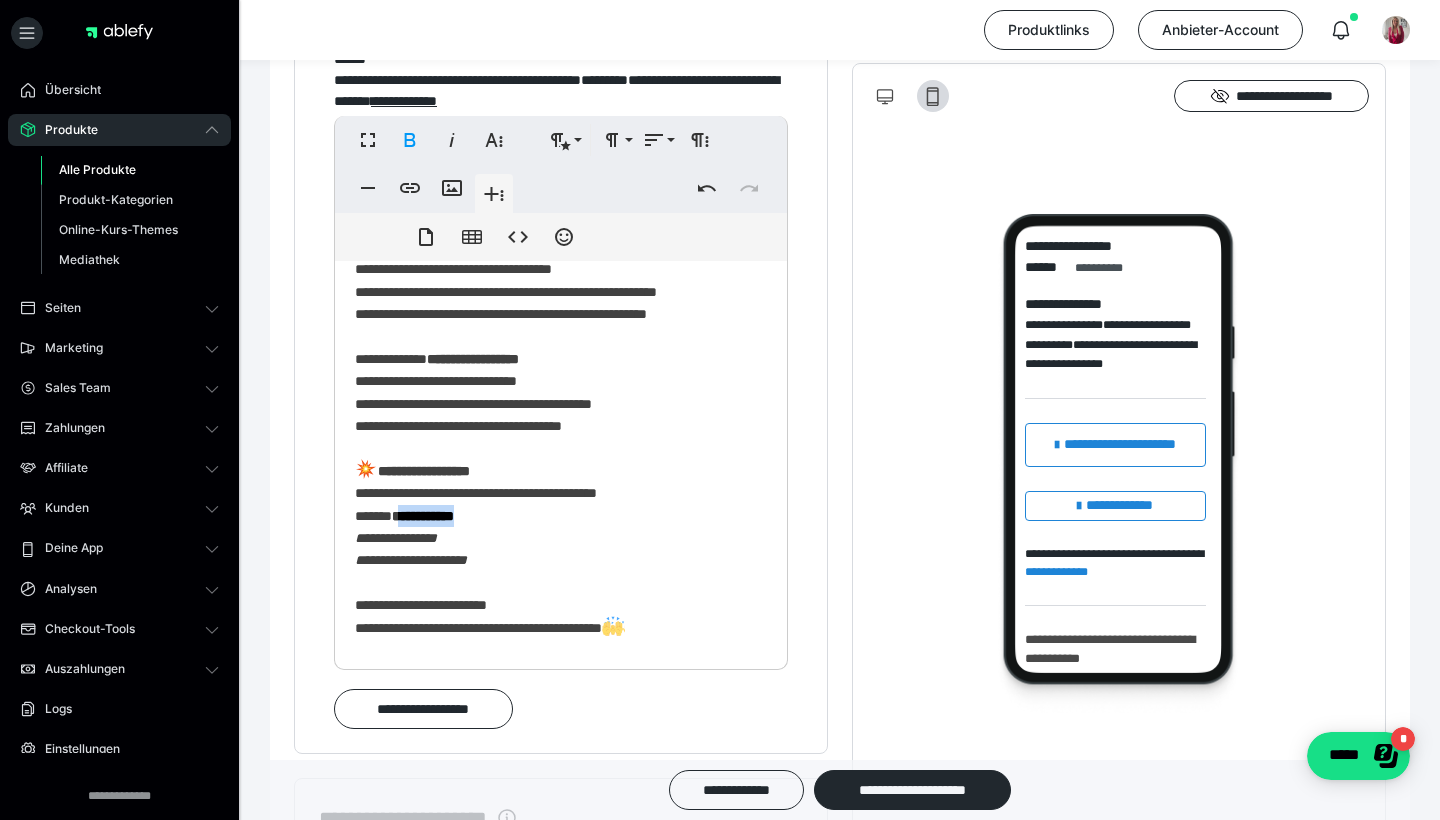 click on "**********" at bounding box center [561, 467] 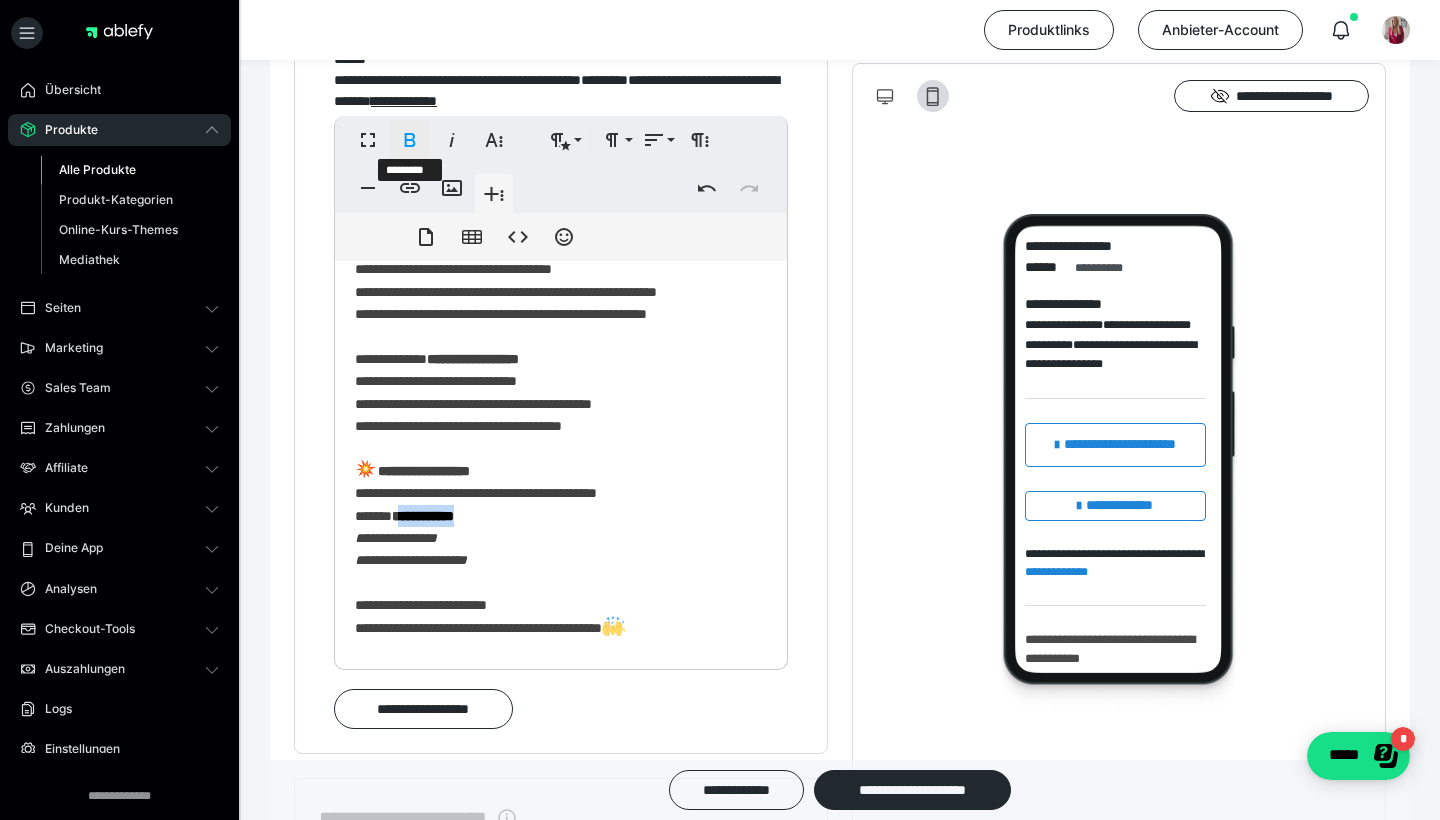 click 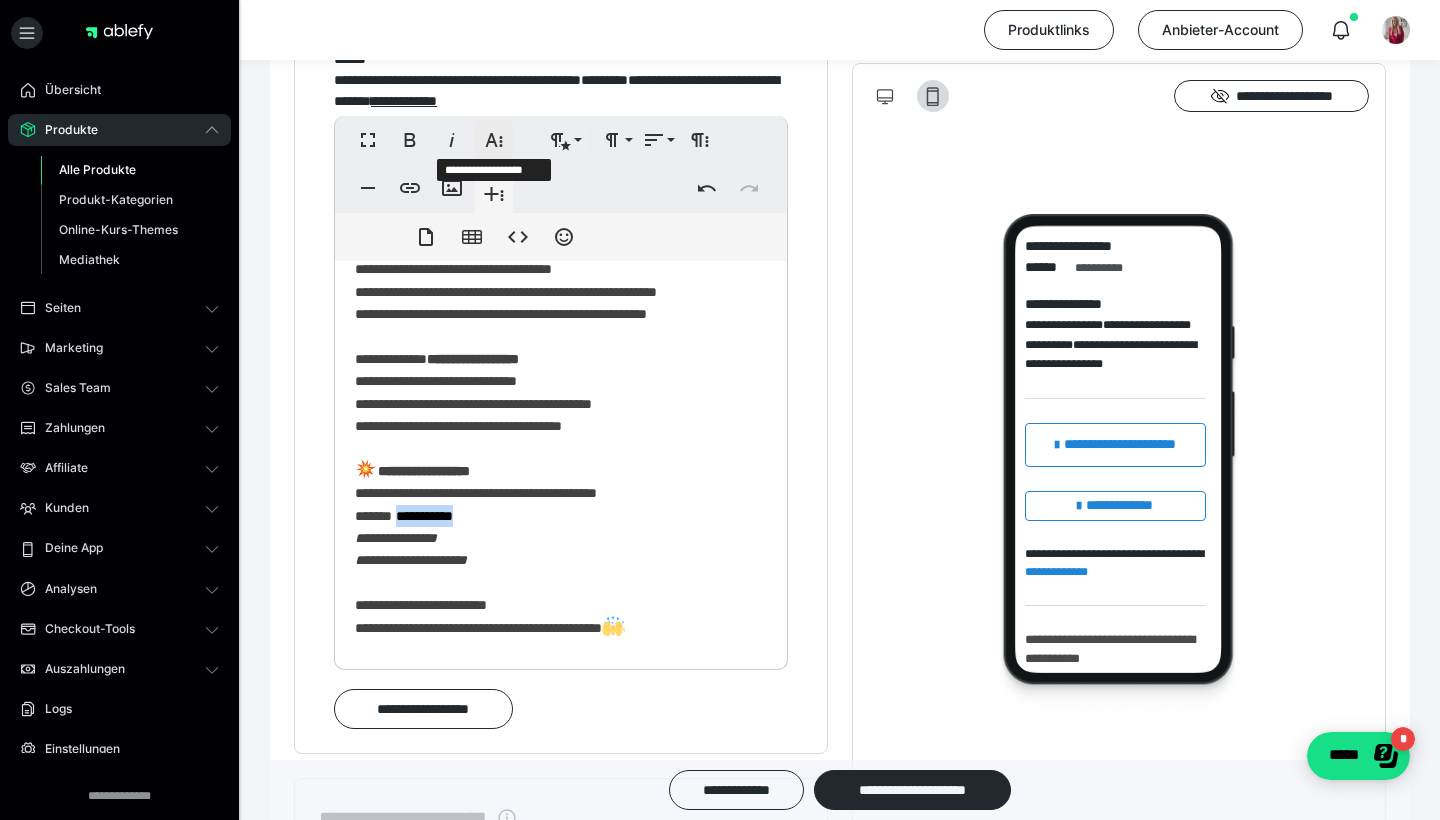 click 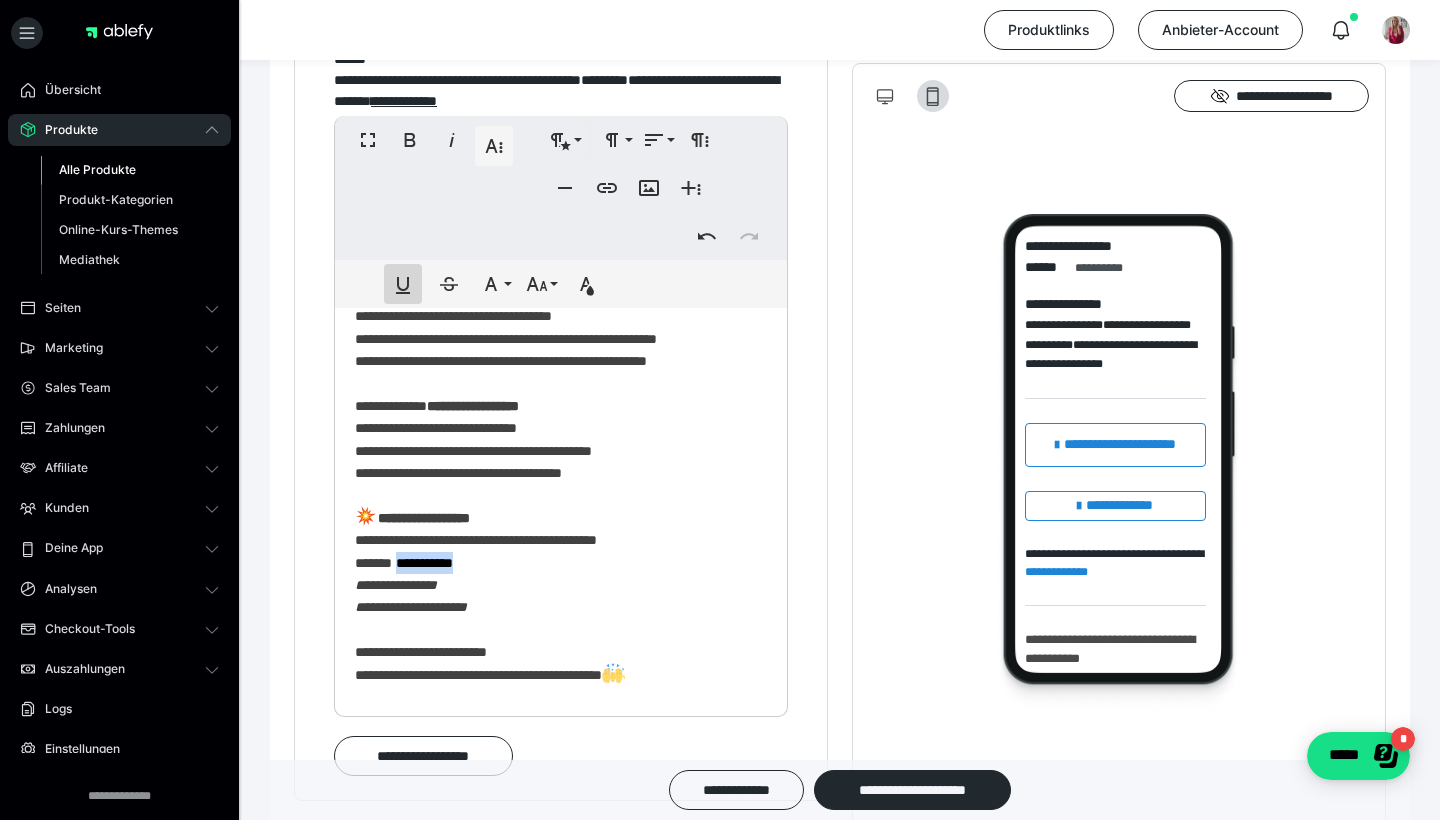 click 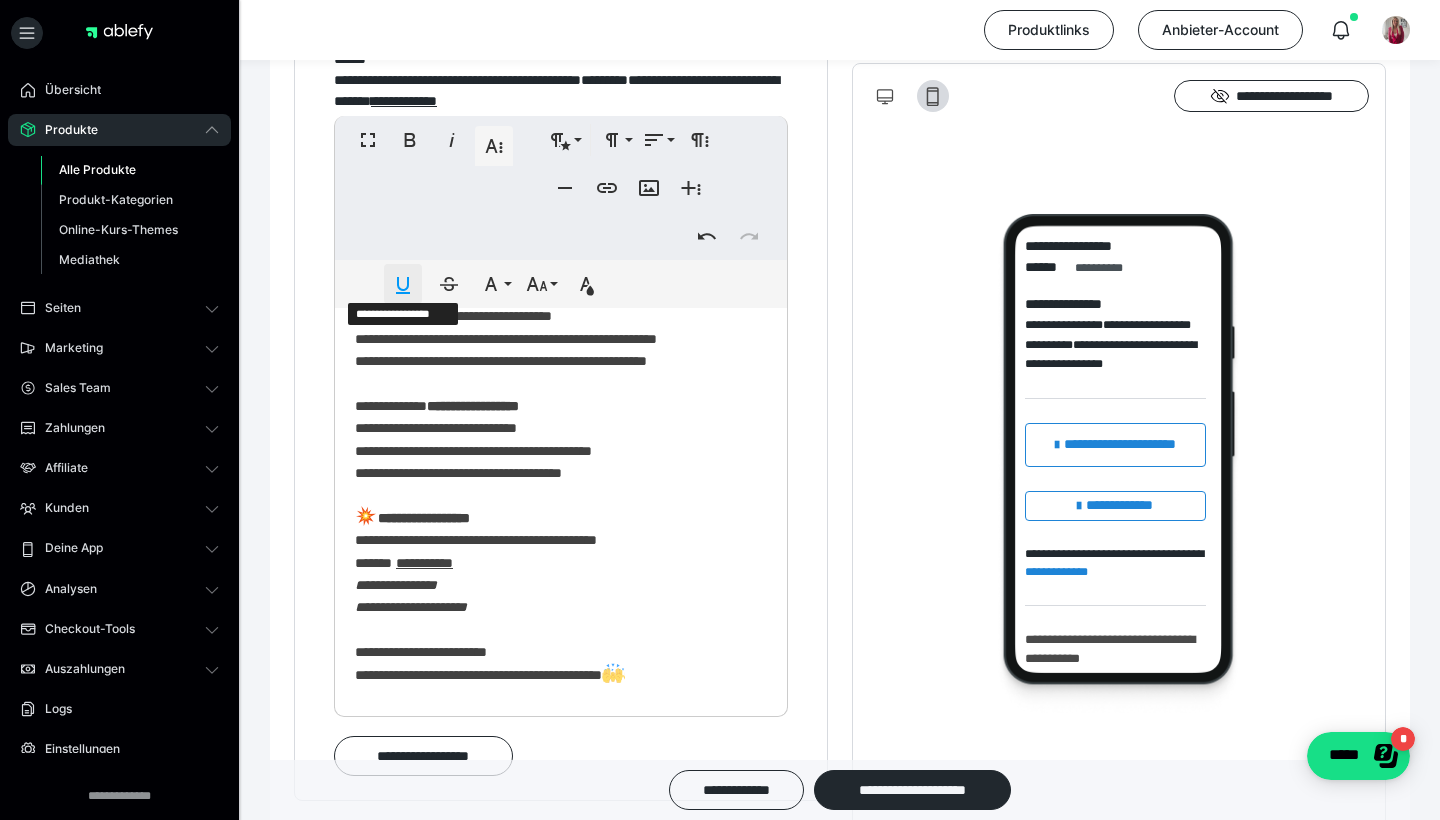 click 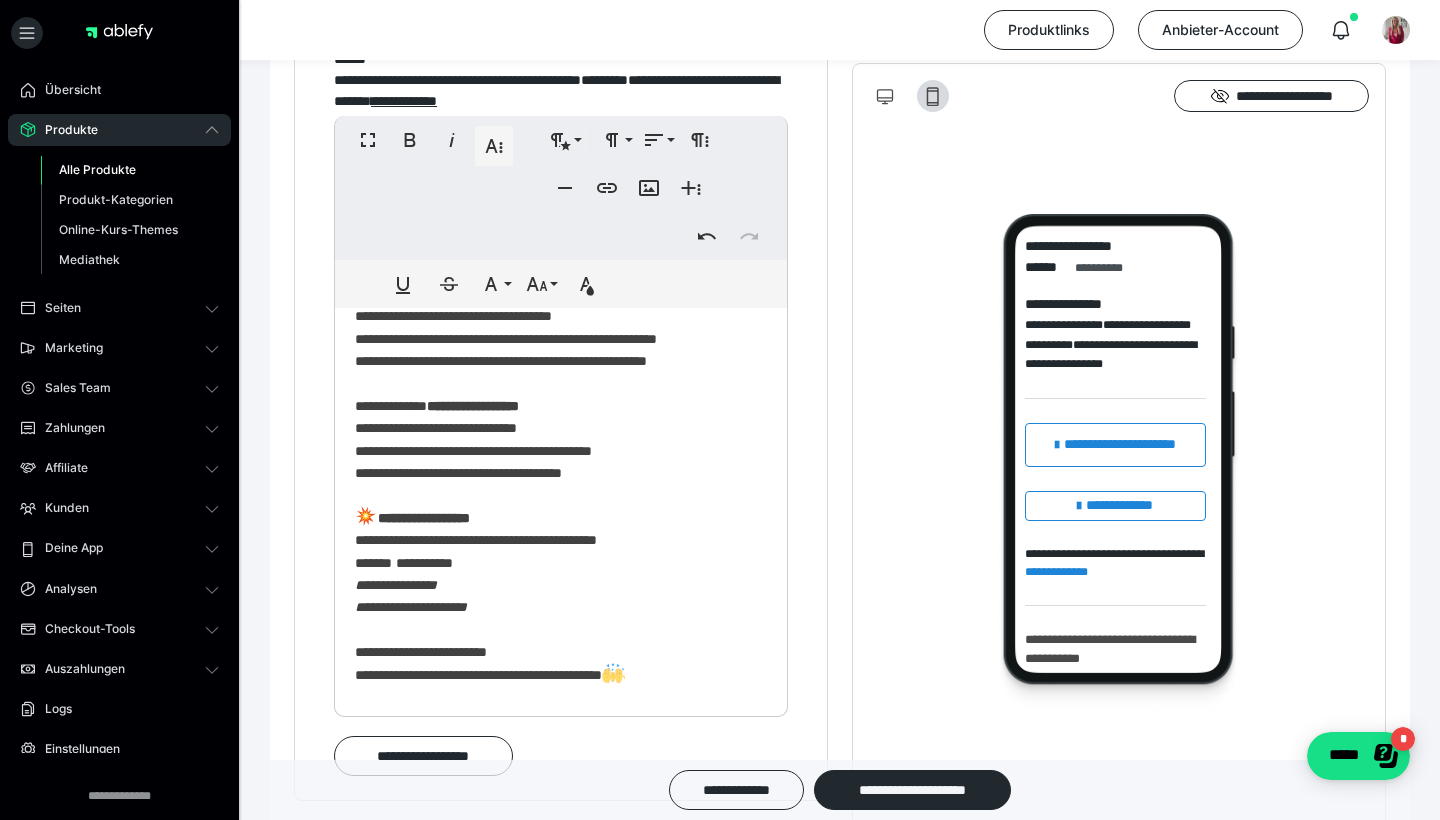click on "**********" at bounding box center [561, 514] 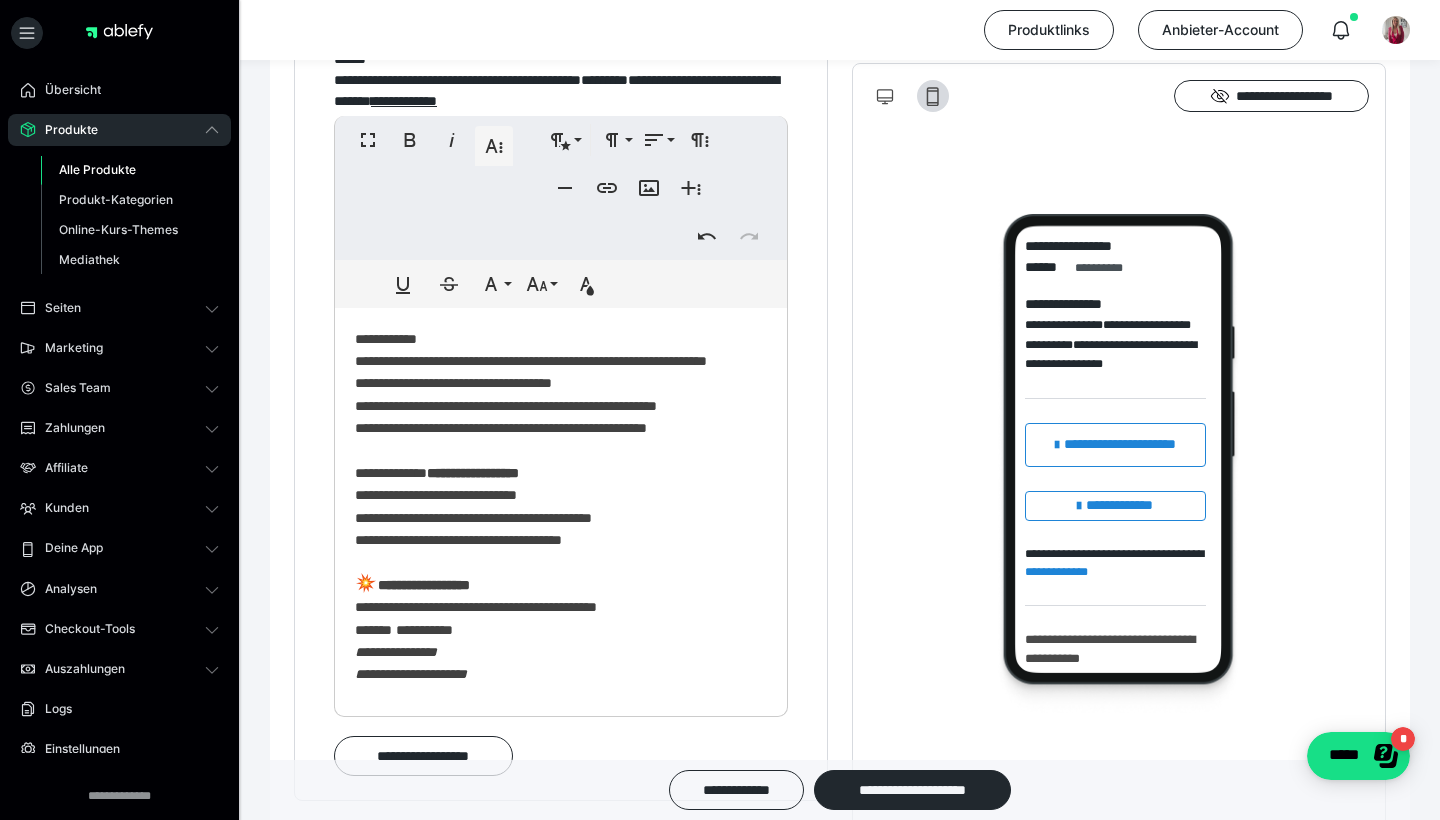 scroll, scrollTop: 0, scrollLeft: 0, axis: both 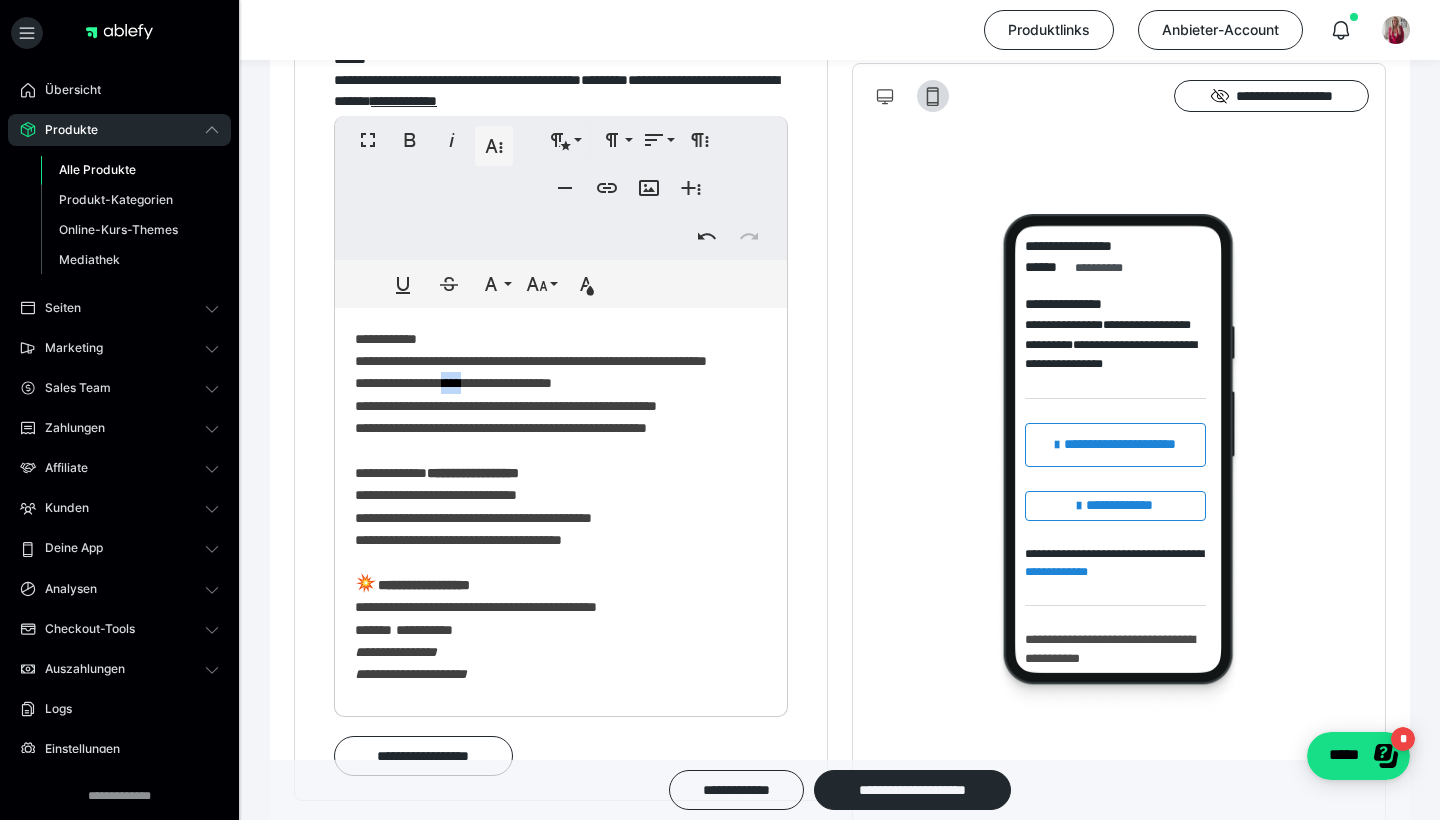 drag, startPoint x: 453, startPoint y: 401, endPoint x: 479, endPoint y: 397, distance: 26.305893 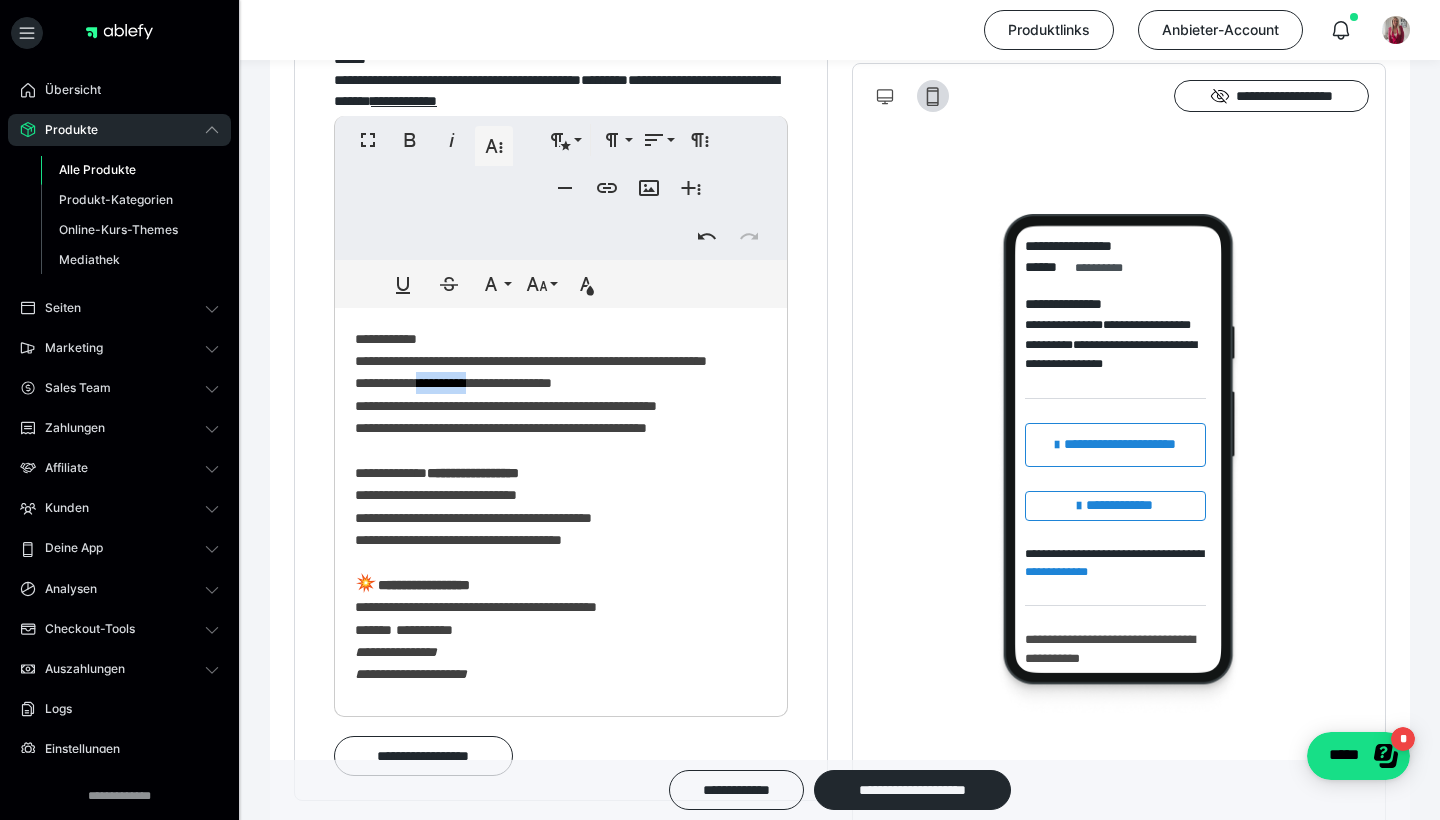 drag, startPoint x: 430, startPoint y: 404, endPoint x: 482, endPoint y: 407, distance: 52.086468 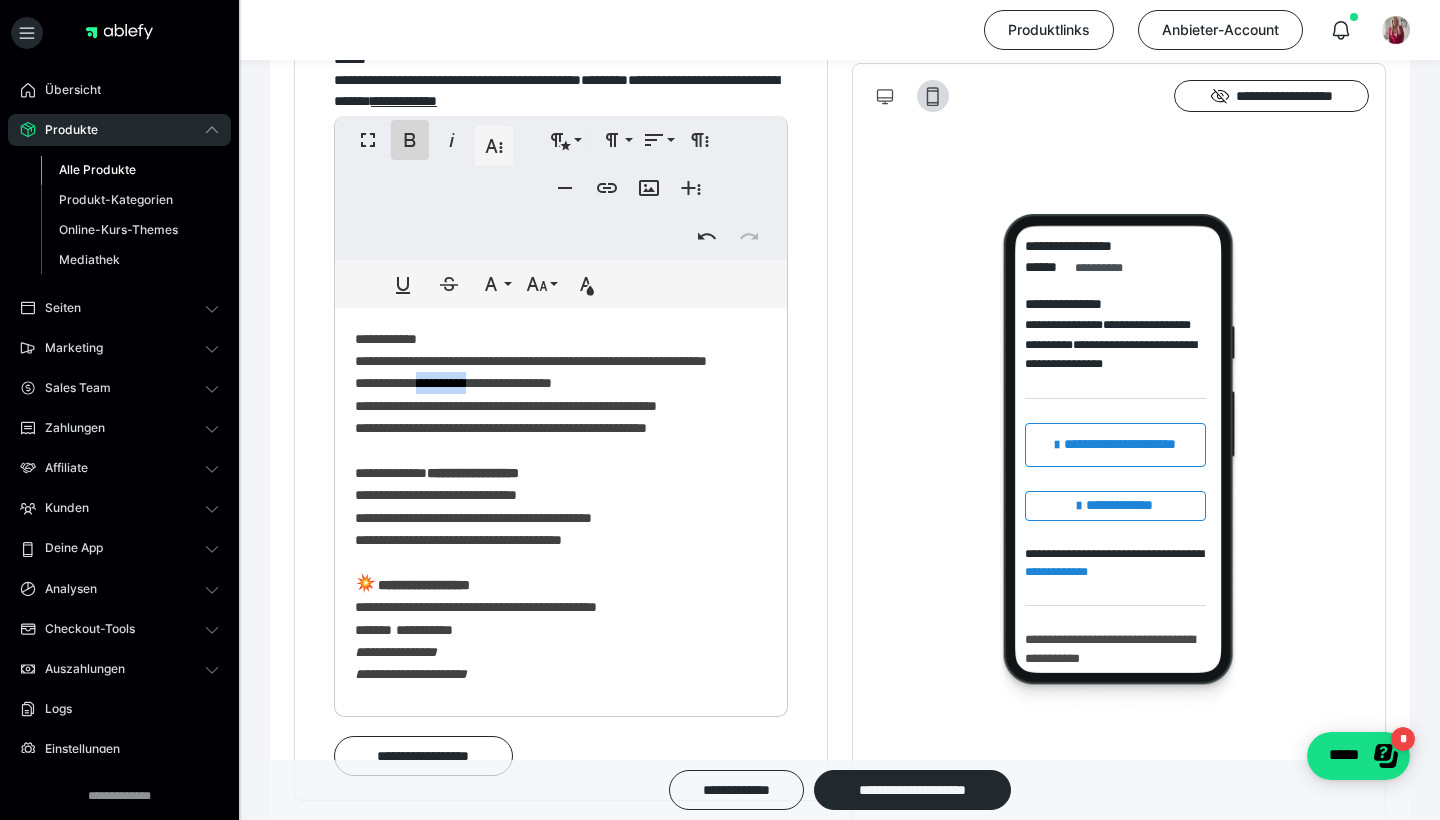 click 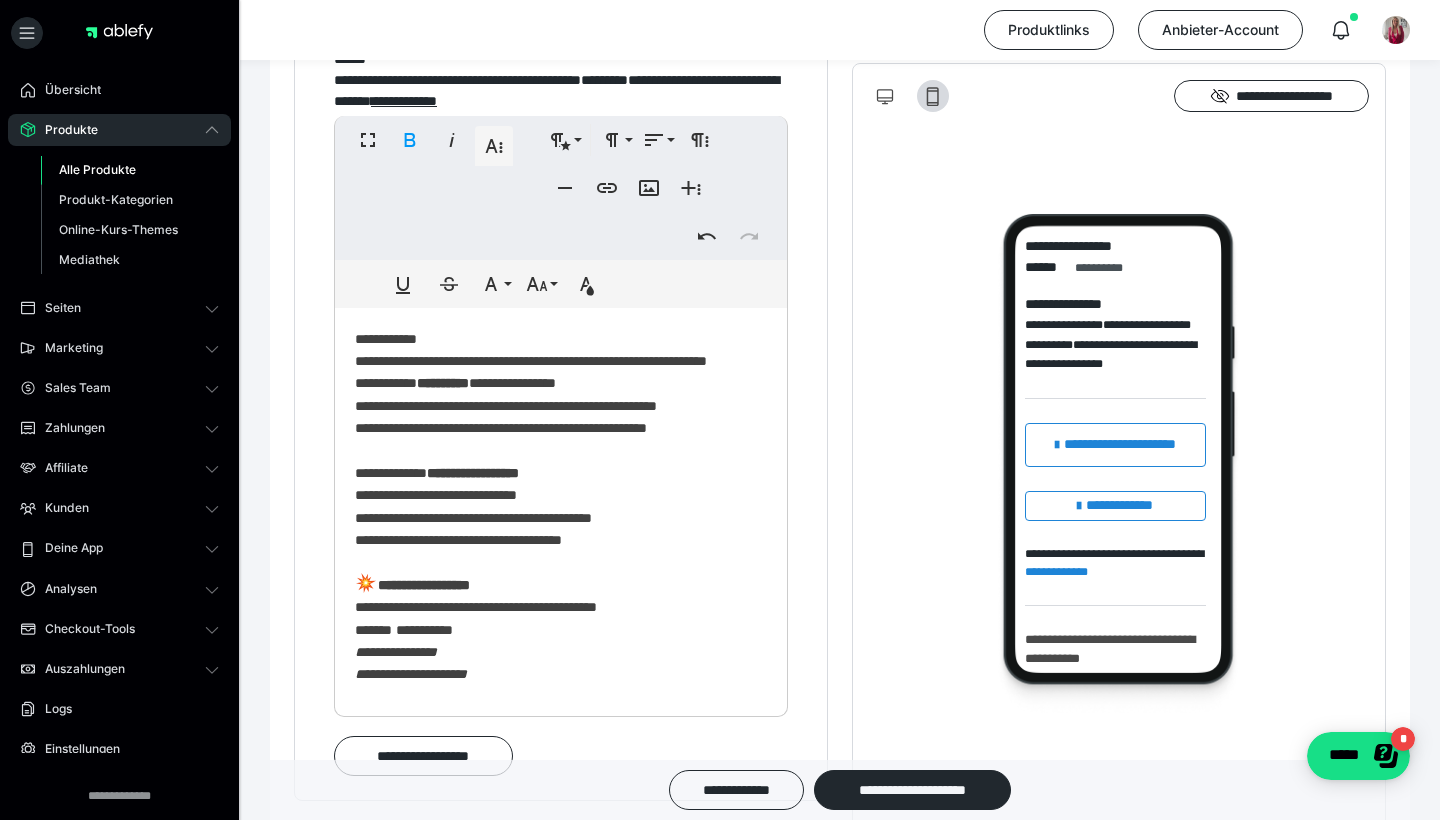 click on "**********" at bounding box center [561, 581] 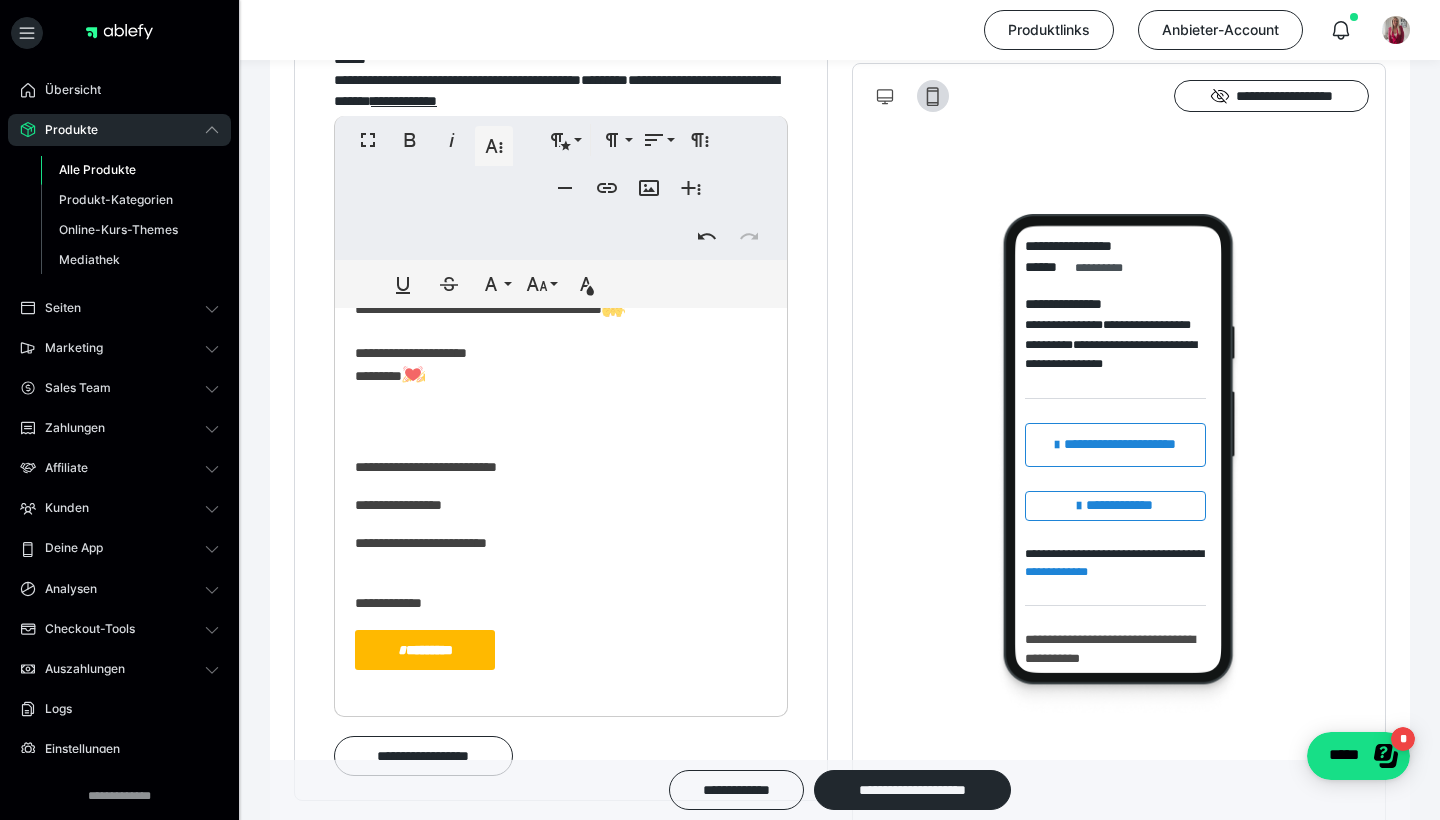 scroll, scrollTop: 432, scrollLeft: 0, axis: vertical 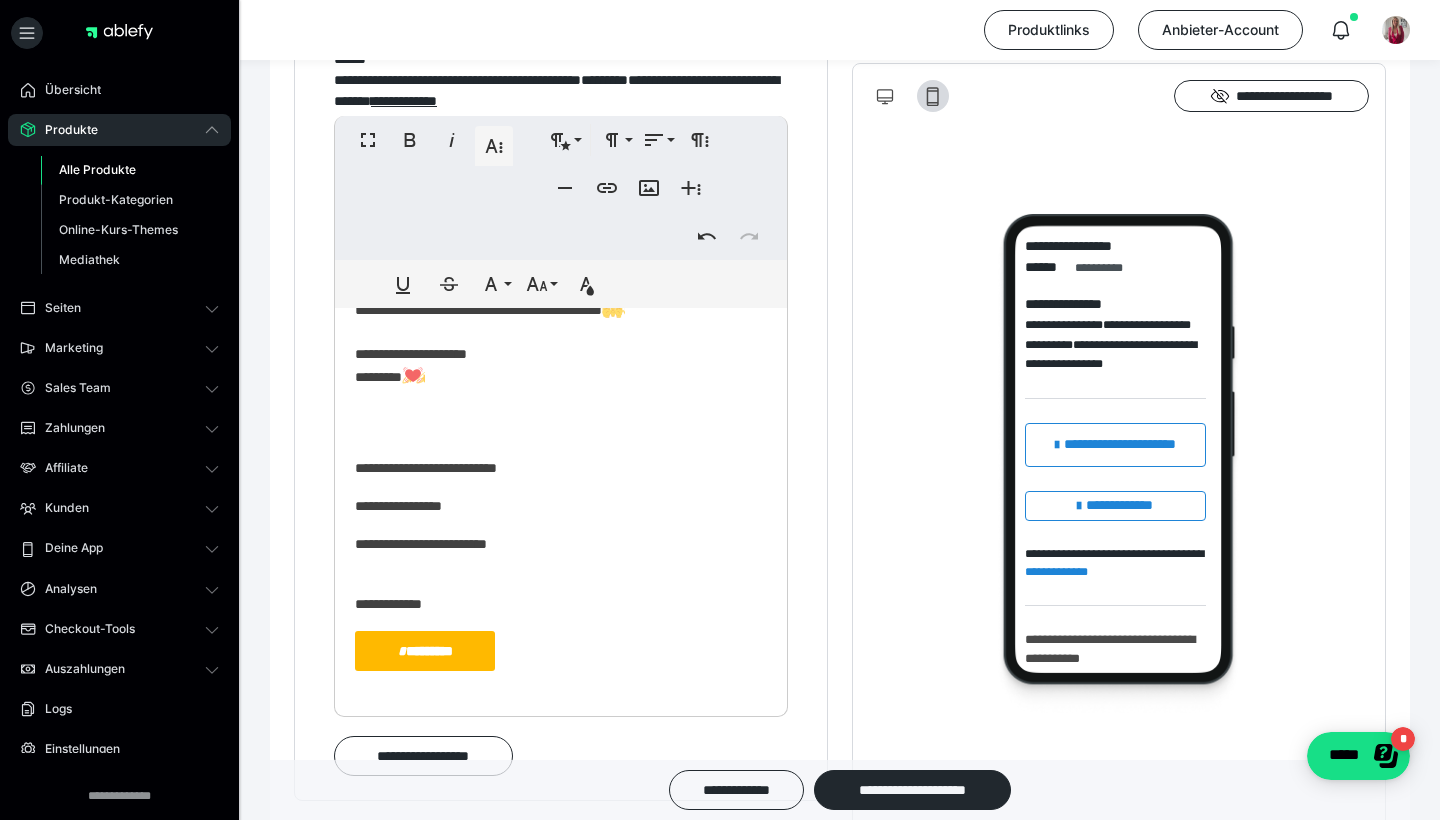click on "**********" at bounding box center [561, 506] 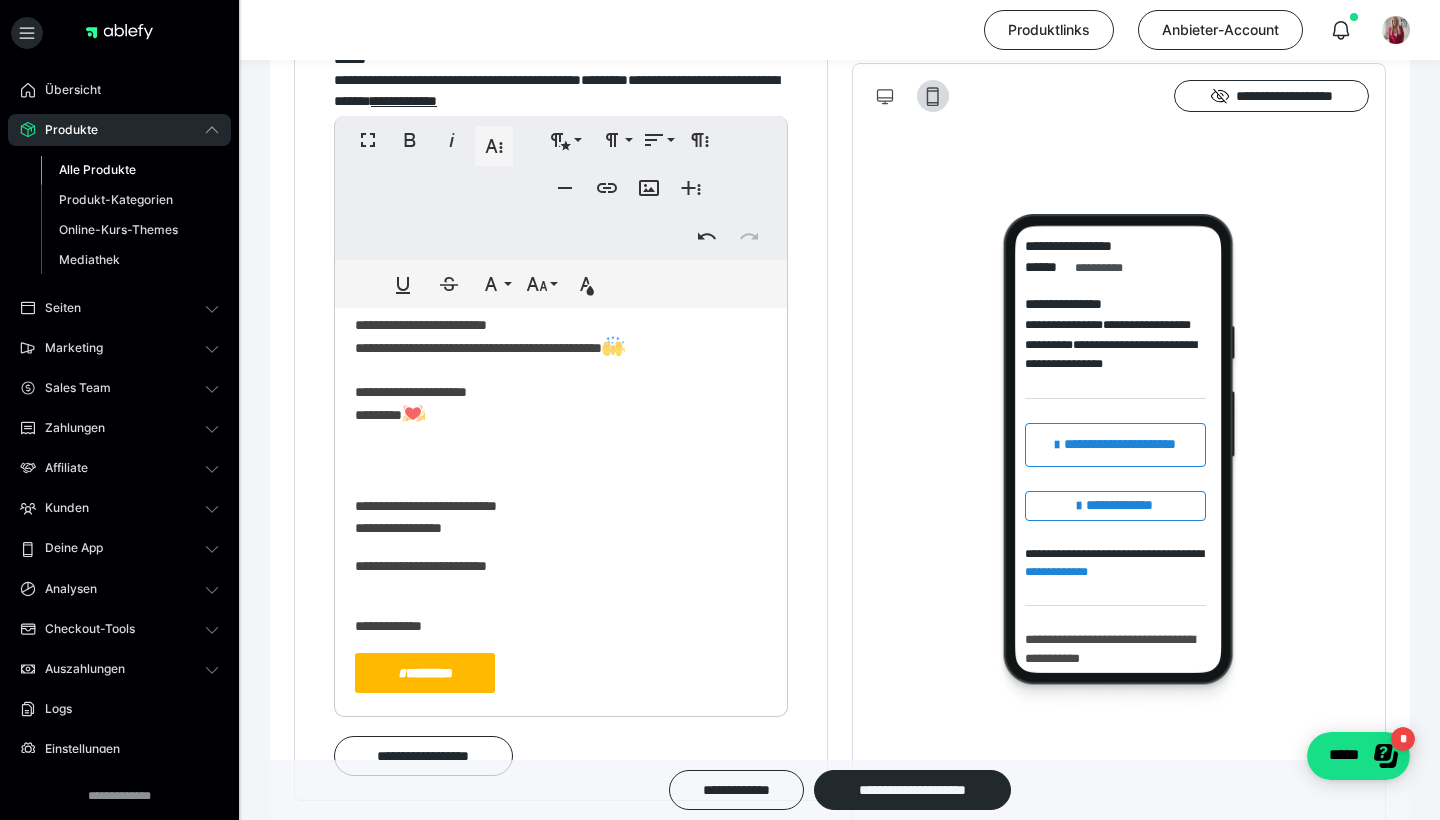 click on "**********" at bounding box center [561, 566] 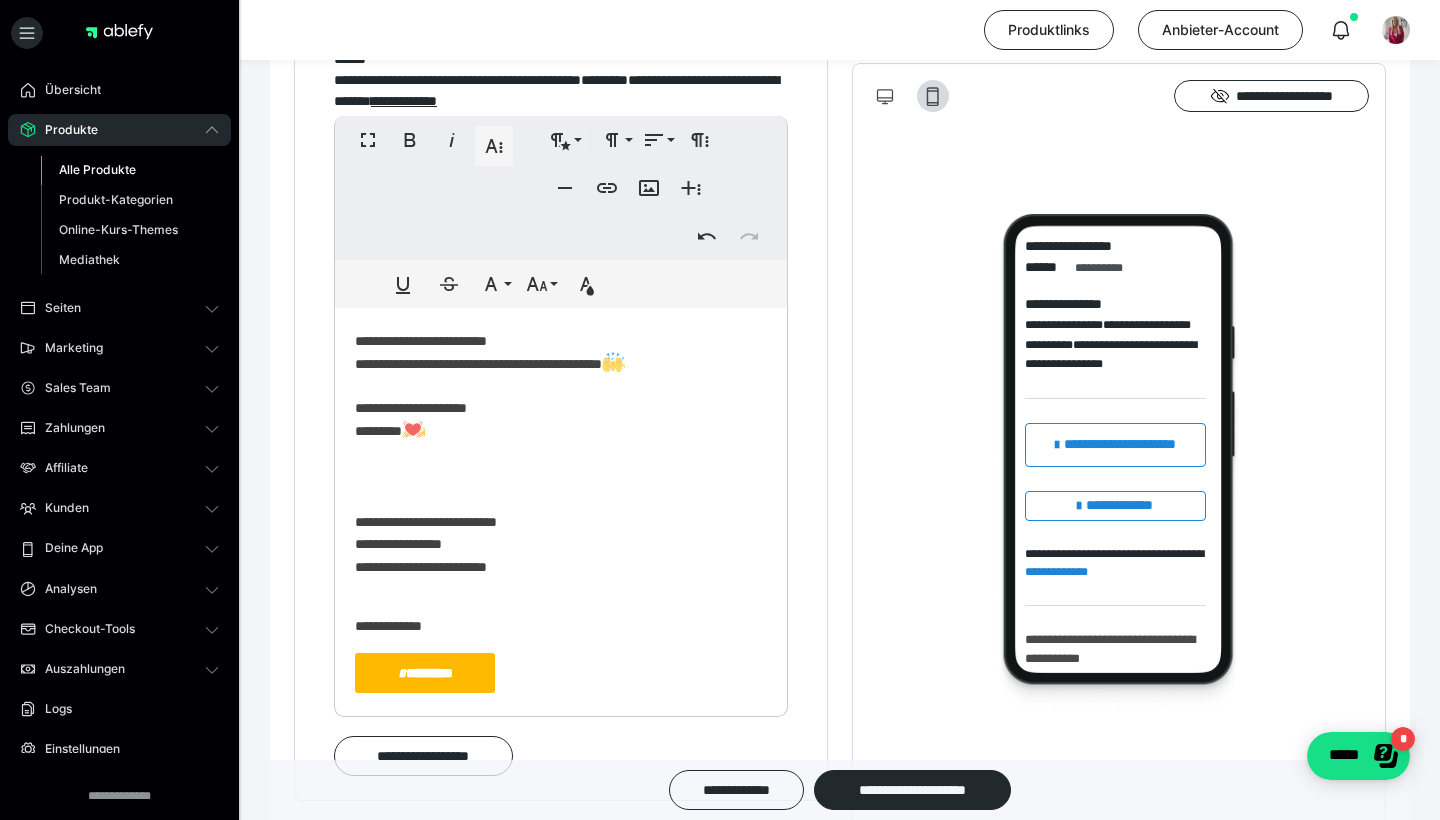 click on "**********" at bounding box center [561, 330] 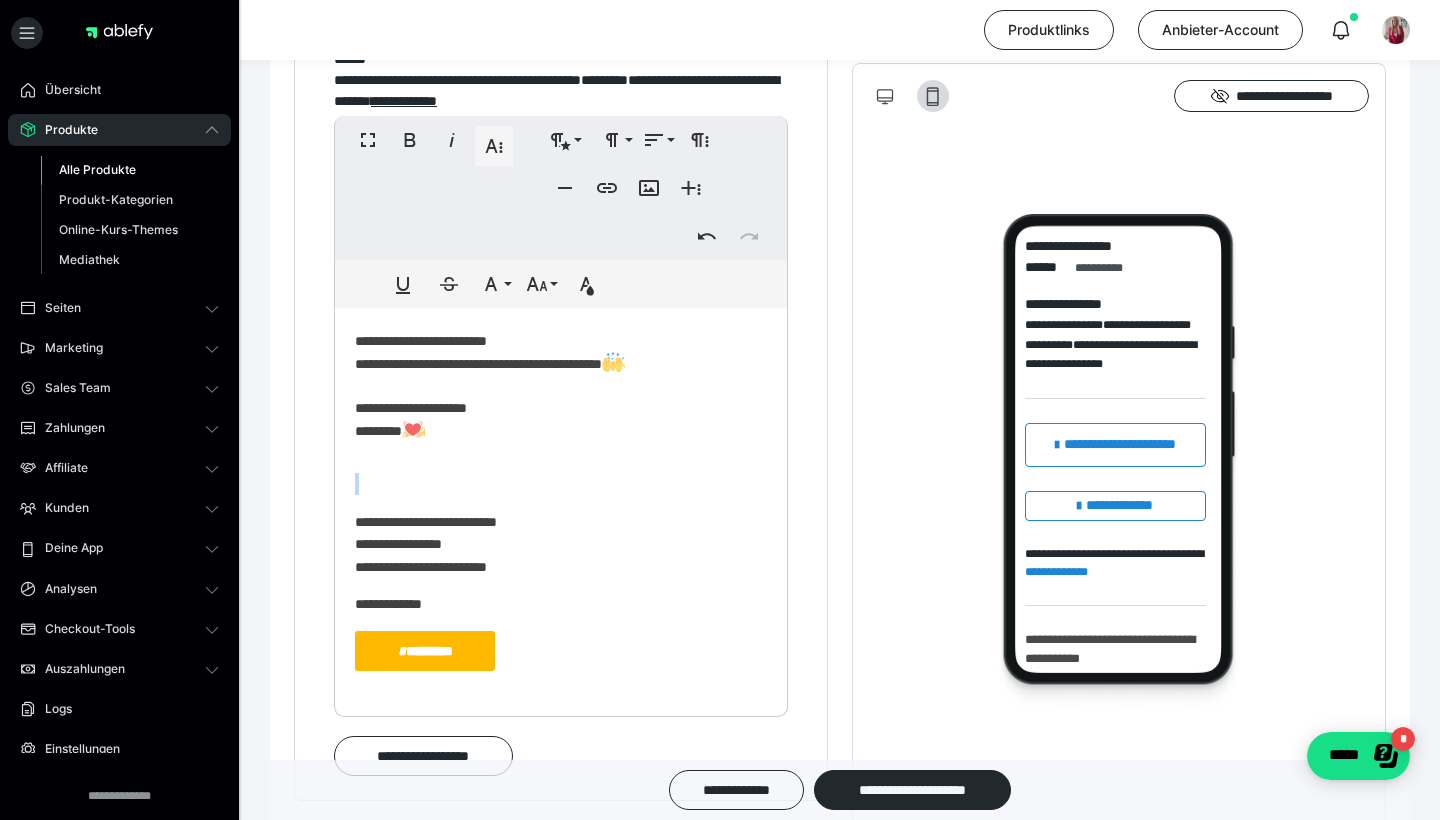 click on "**********" at bounding box center [561, 319] 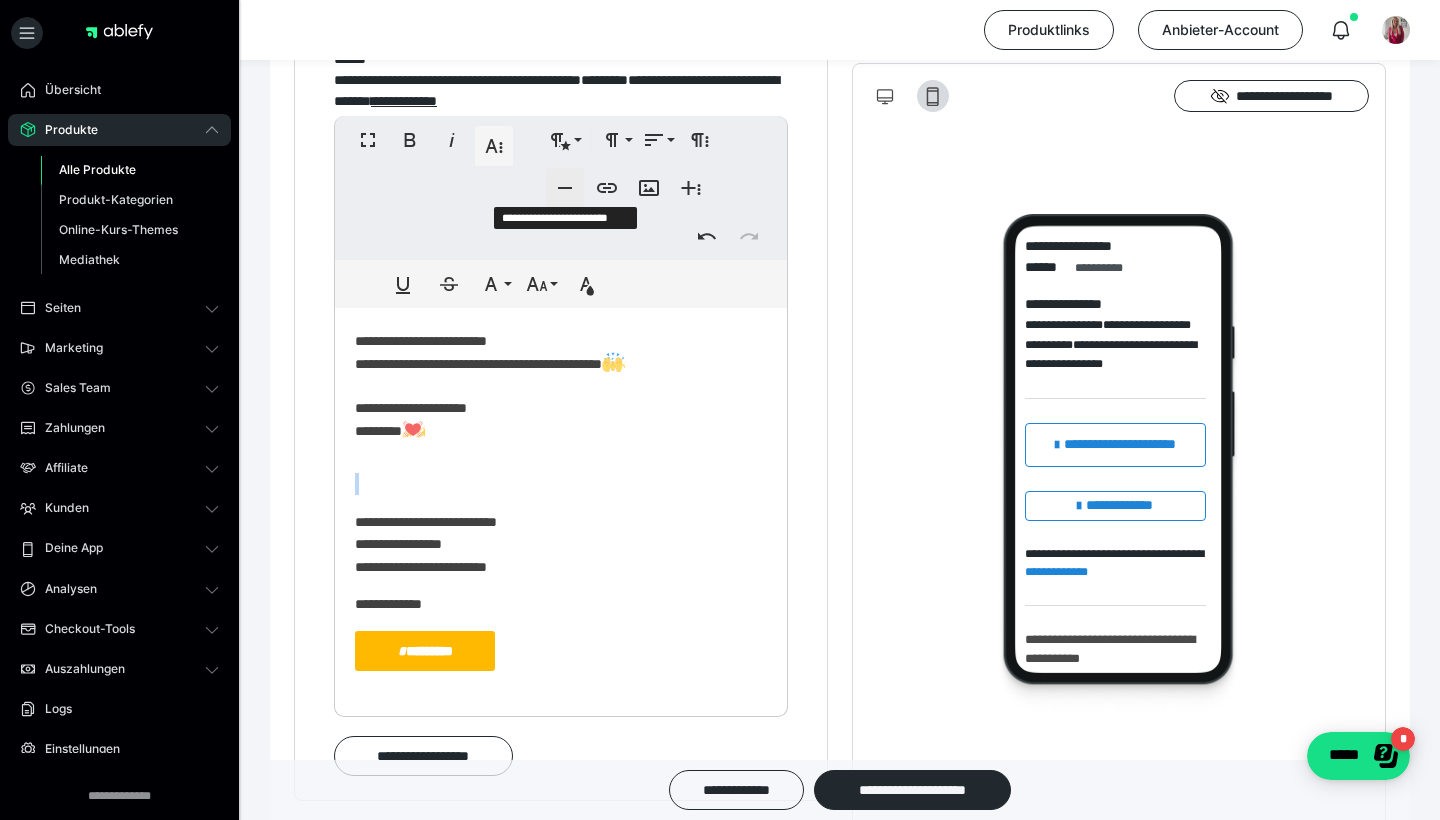 click on "**********" at bounding box center (565, 188) 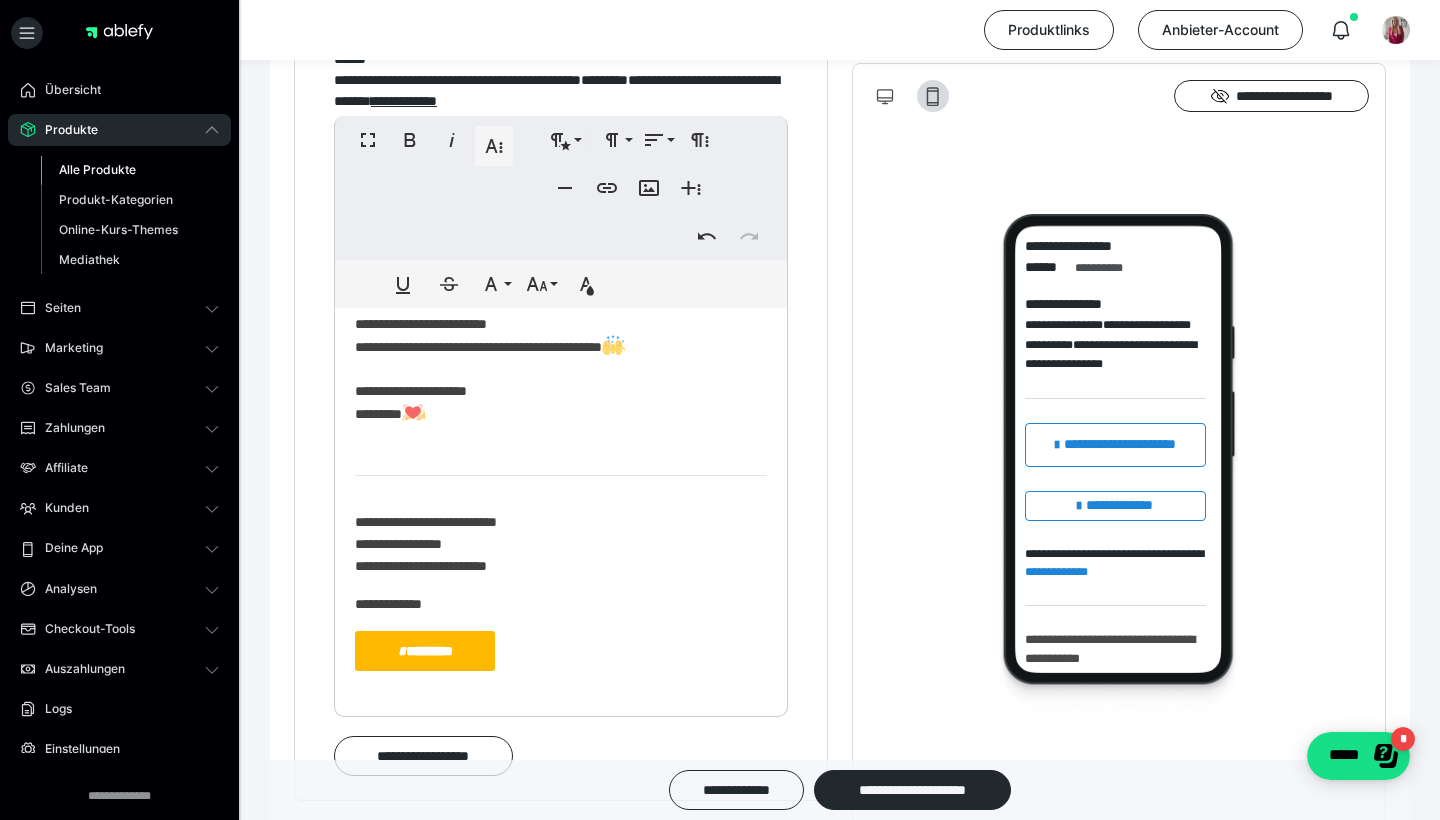 scroll, scrollTop: 395, scrollLeft: 0, axis: vertical 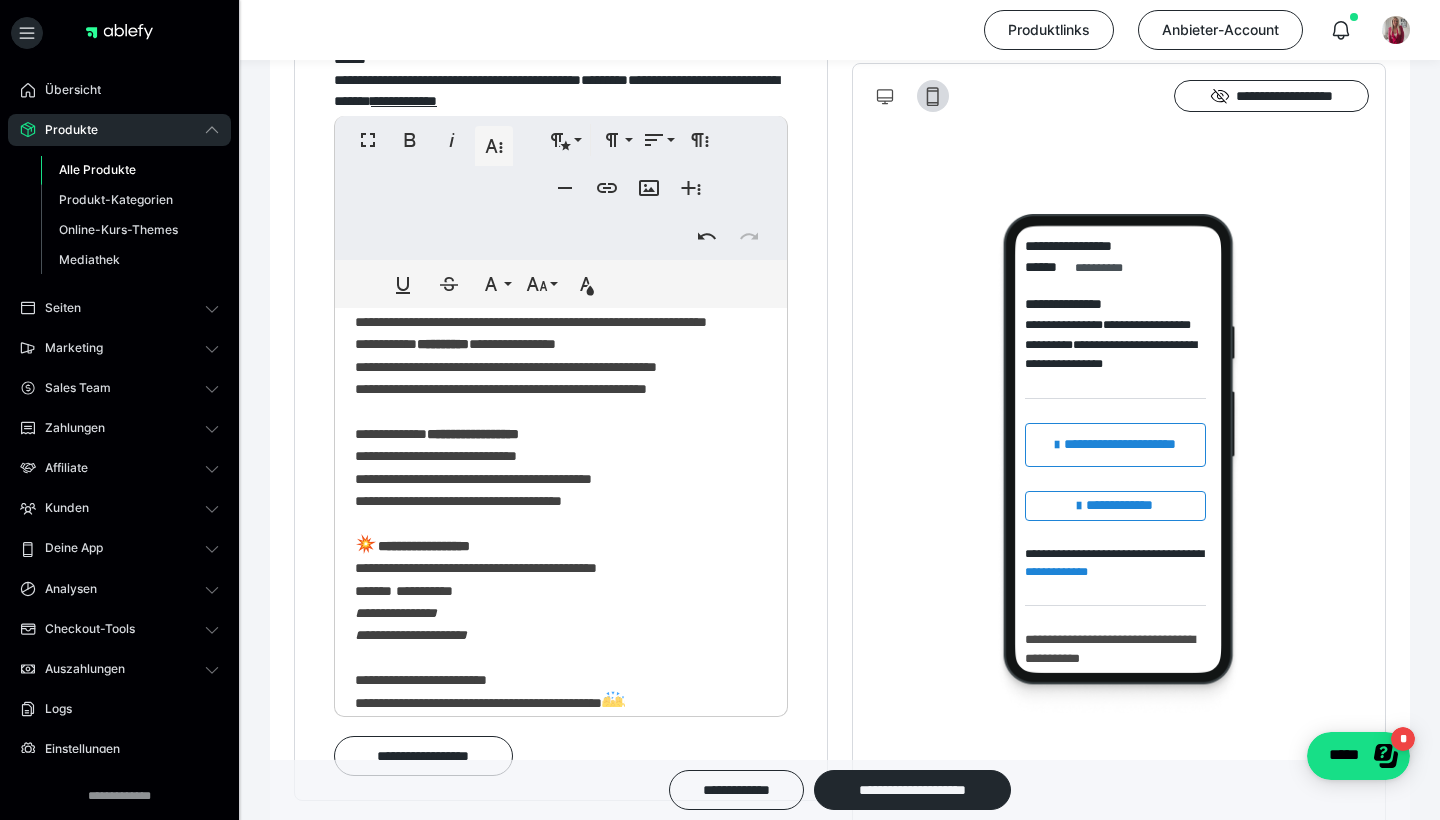 click on "**********" at bounding box center [561, 542] 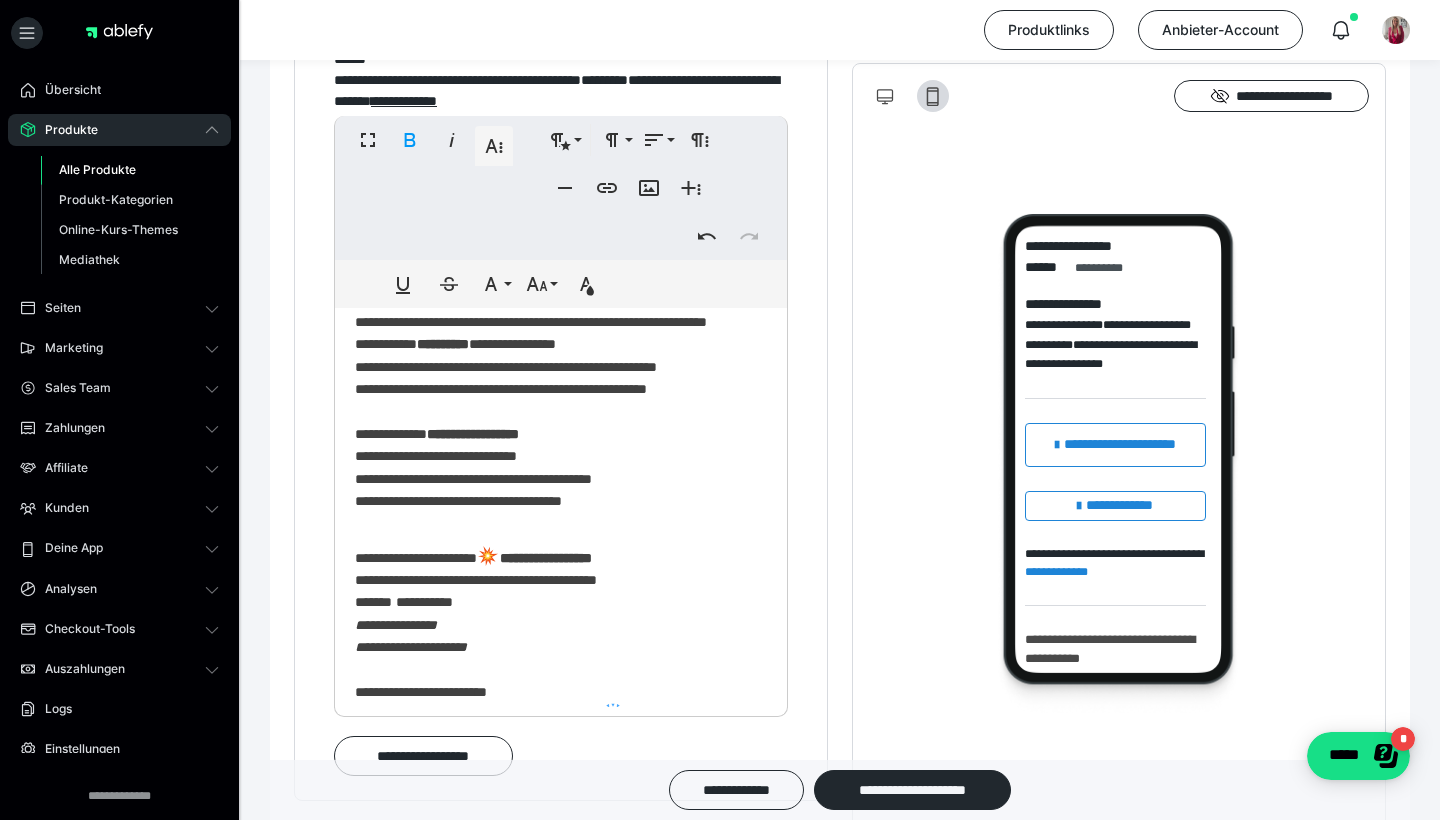 scroll, scrollTop: 0, scrollLeft: 3, axis: horizontal 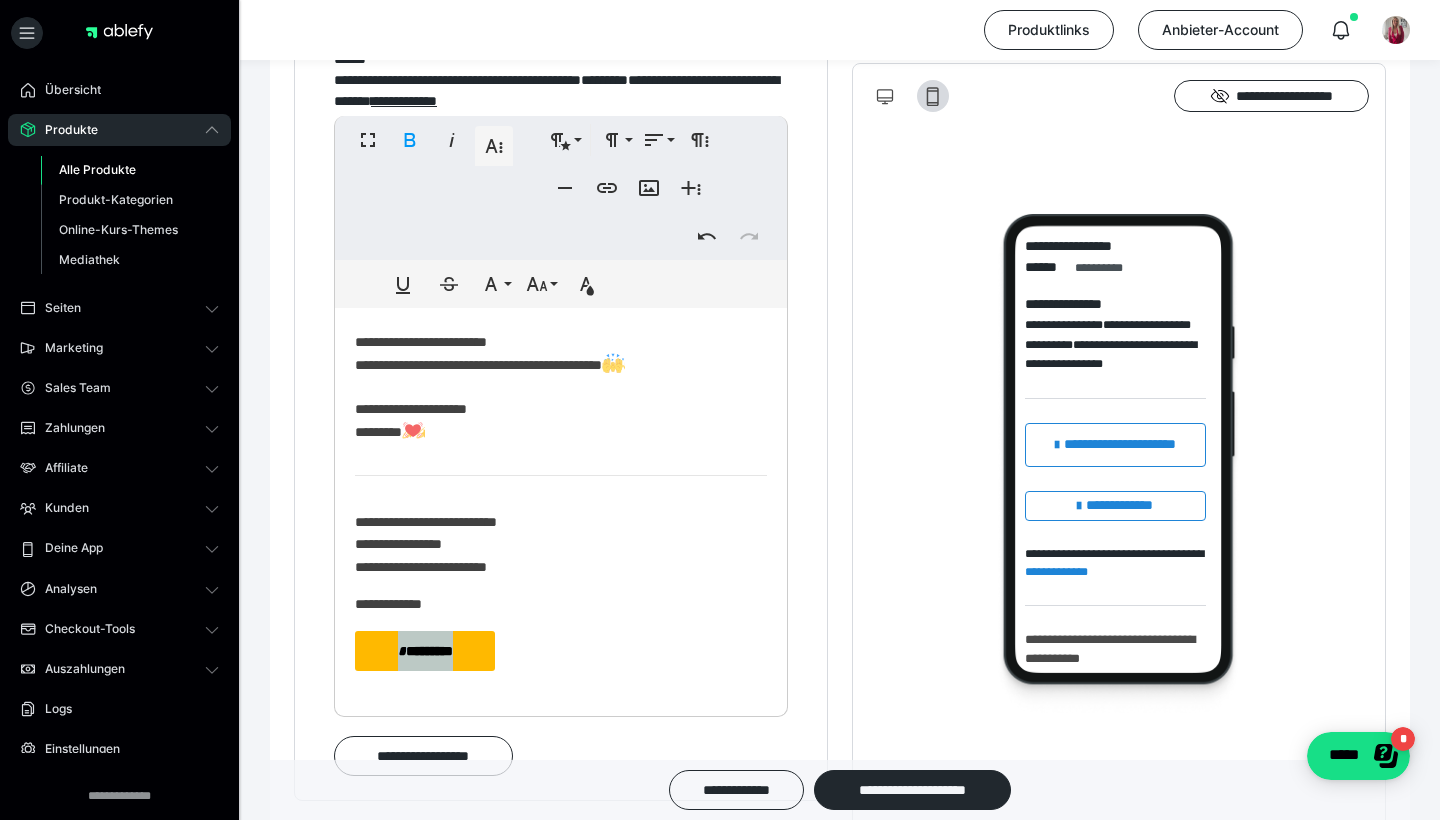 drag, startPoint x: 516, startPoint y: 664, endPoint x: 346, endPoint y: 640, distance: 171.68576 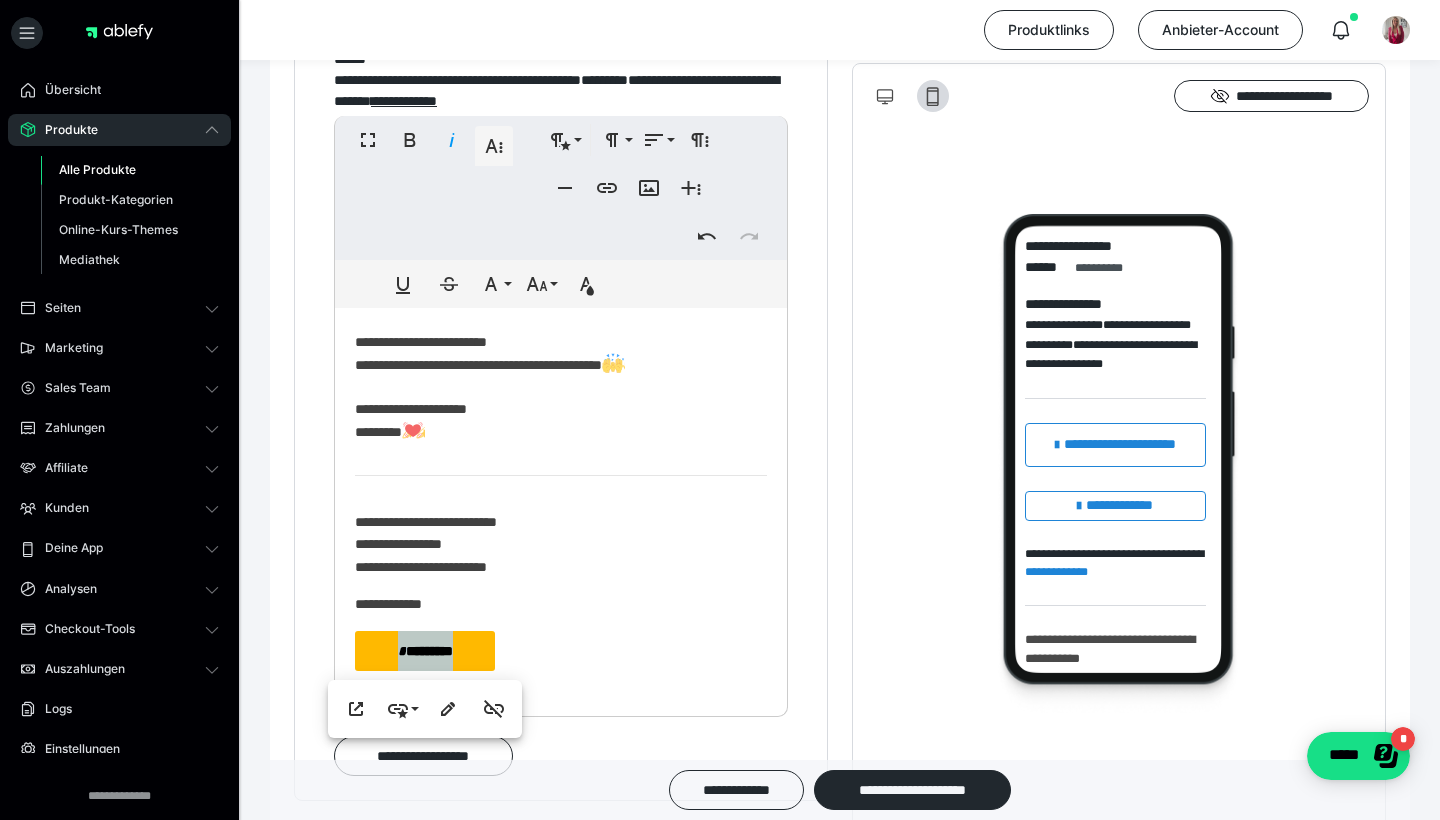drag, startPoint x: 540, startPoint y: 666, endPoint x: 329, endPoint y: 631, distance: 213.88315 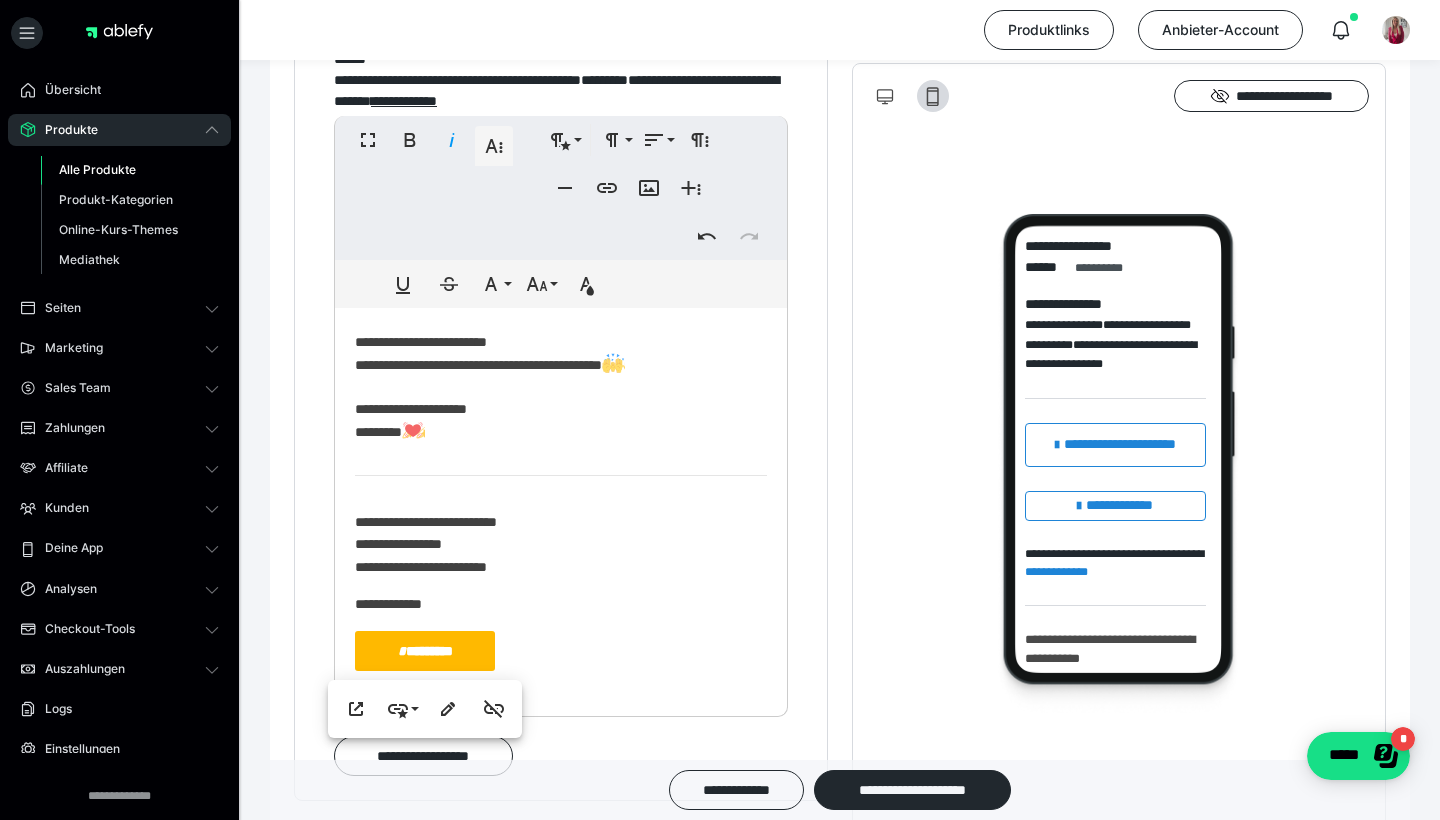 click on "**********" at bounding box center (561, 604) 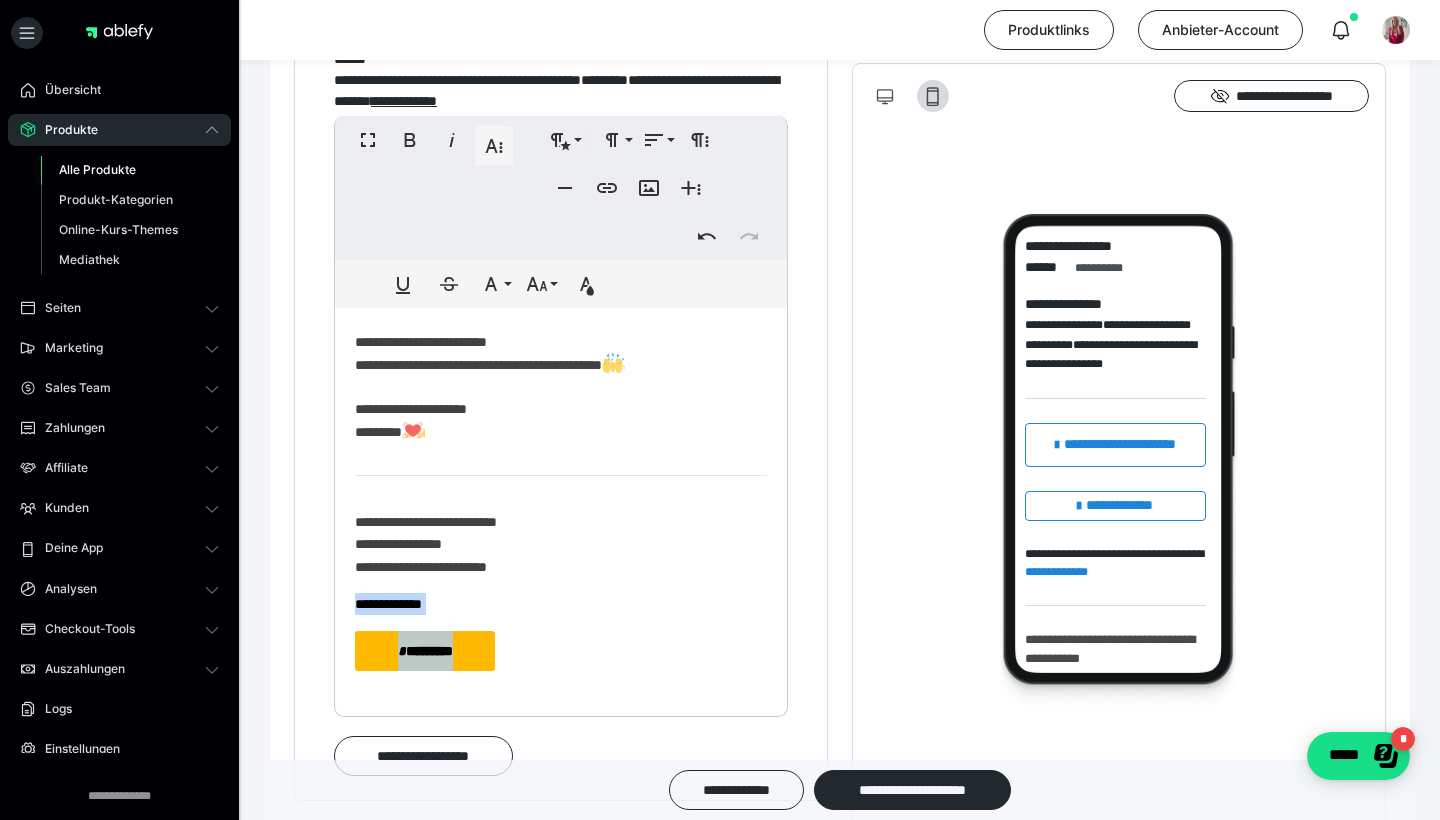 drag, startPoint x: 352, startPoint y: 600, endPoint x: 564, endPoint y: 721, distance: 244.10039 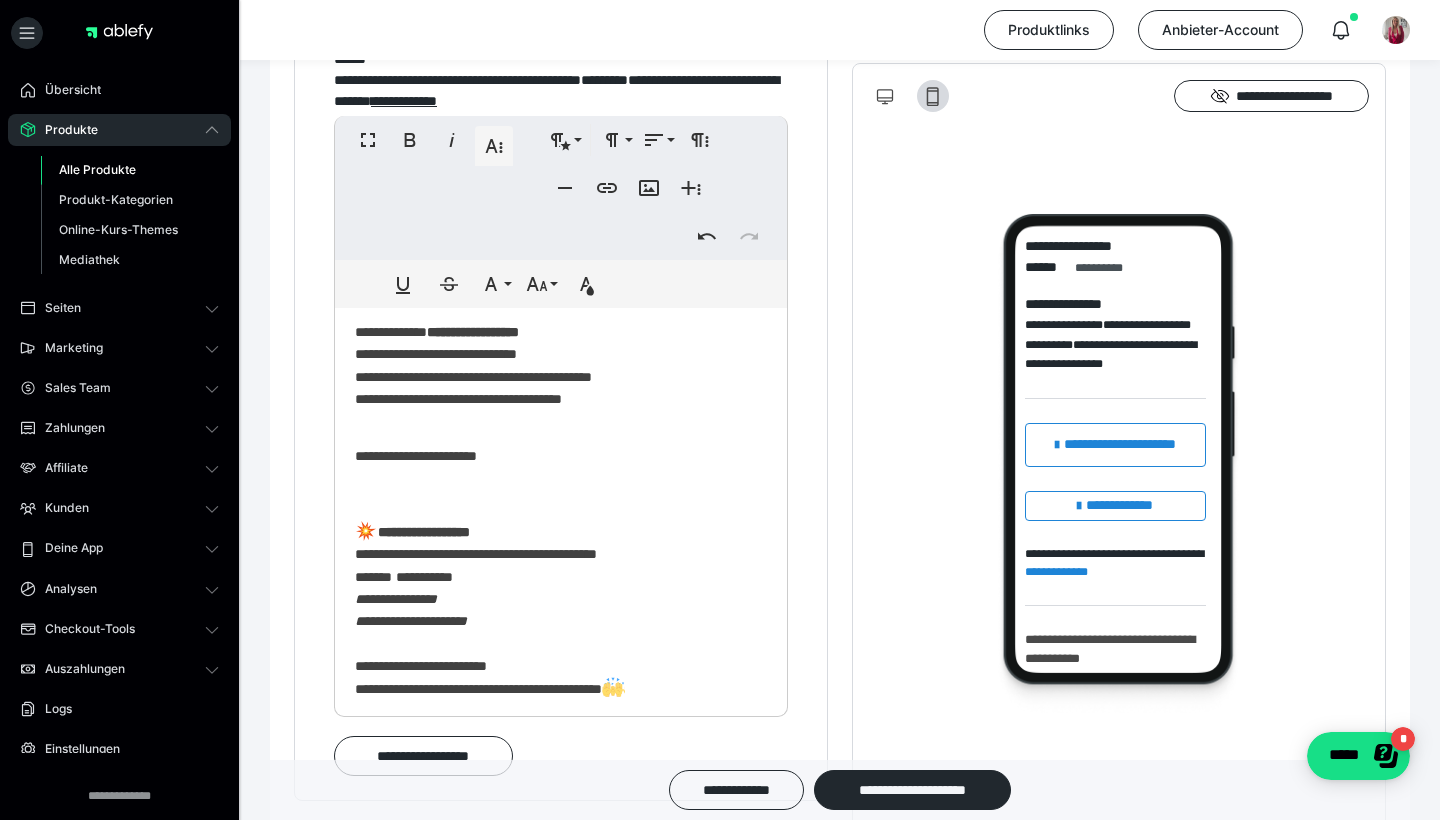 scroll, scrollTop: 137, scrollLeft: 0, axis: vertical 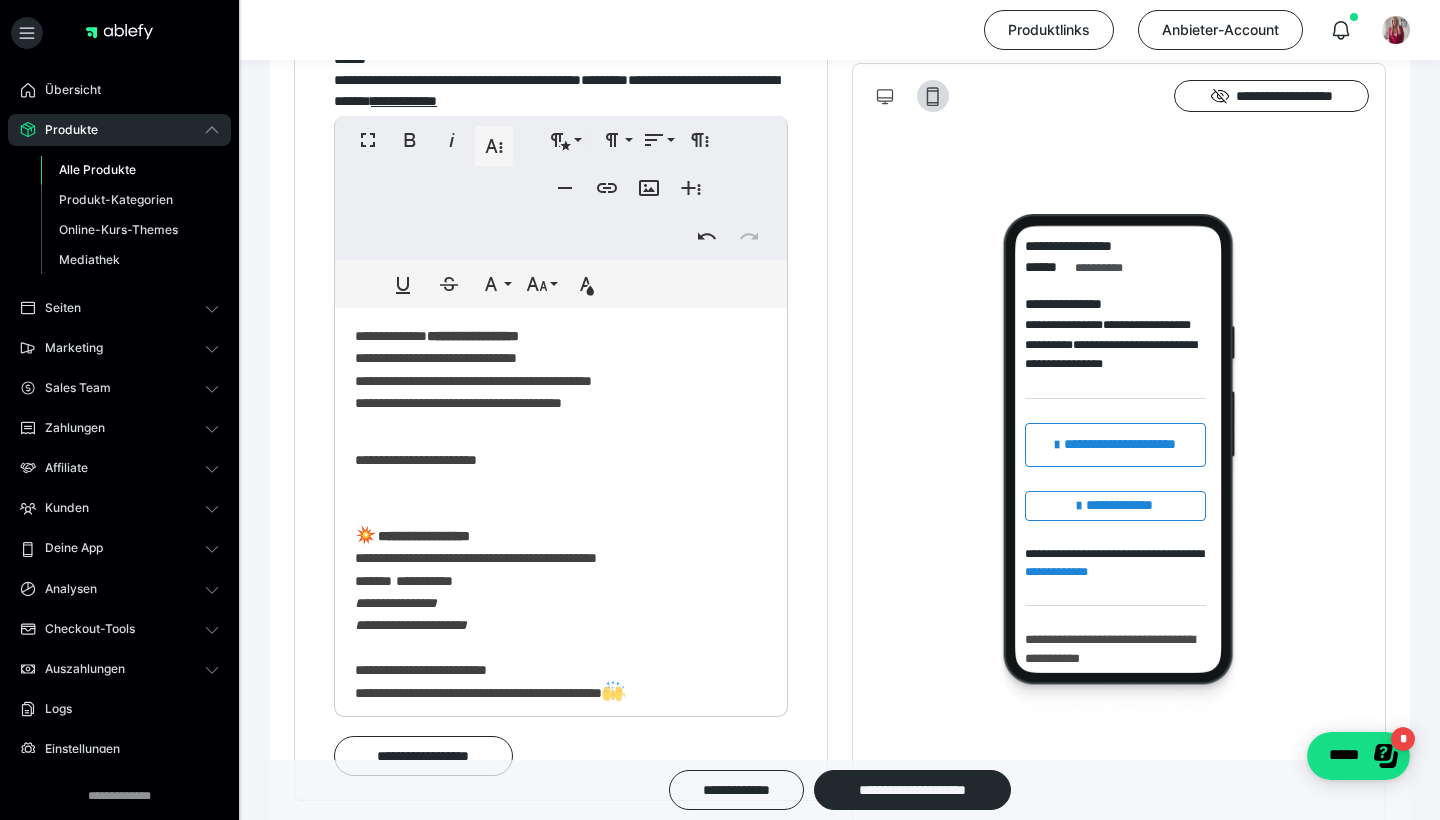 click on "**********" at bounding box center (561, 575) 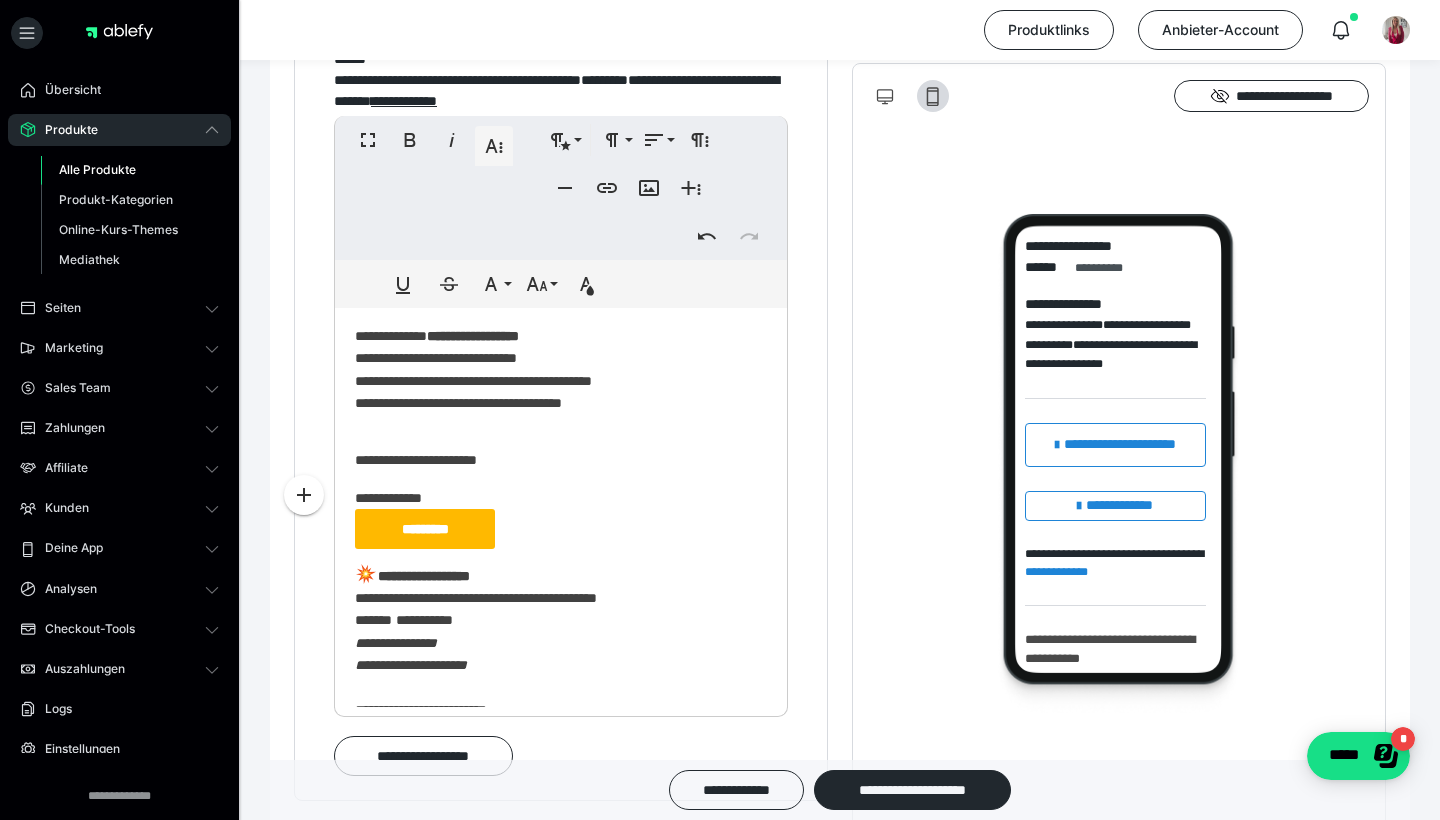 click on "**********" at bounding box center (561, 518) 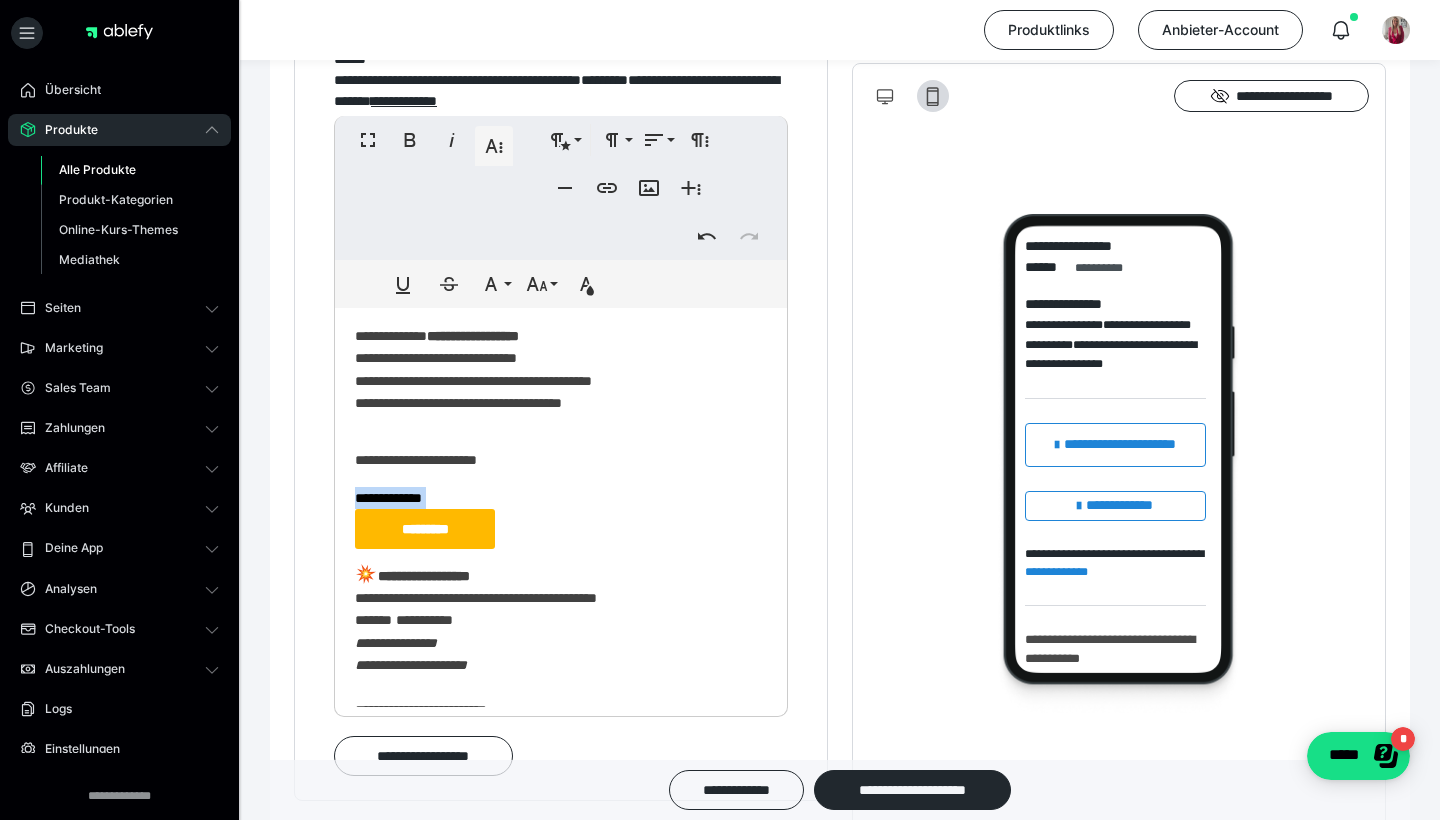 drag, startPoint x: 445, startPoint y: 494, endPoint x: 358, endPoint y: 491, distance: 87.05171 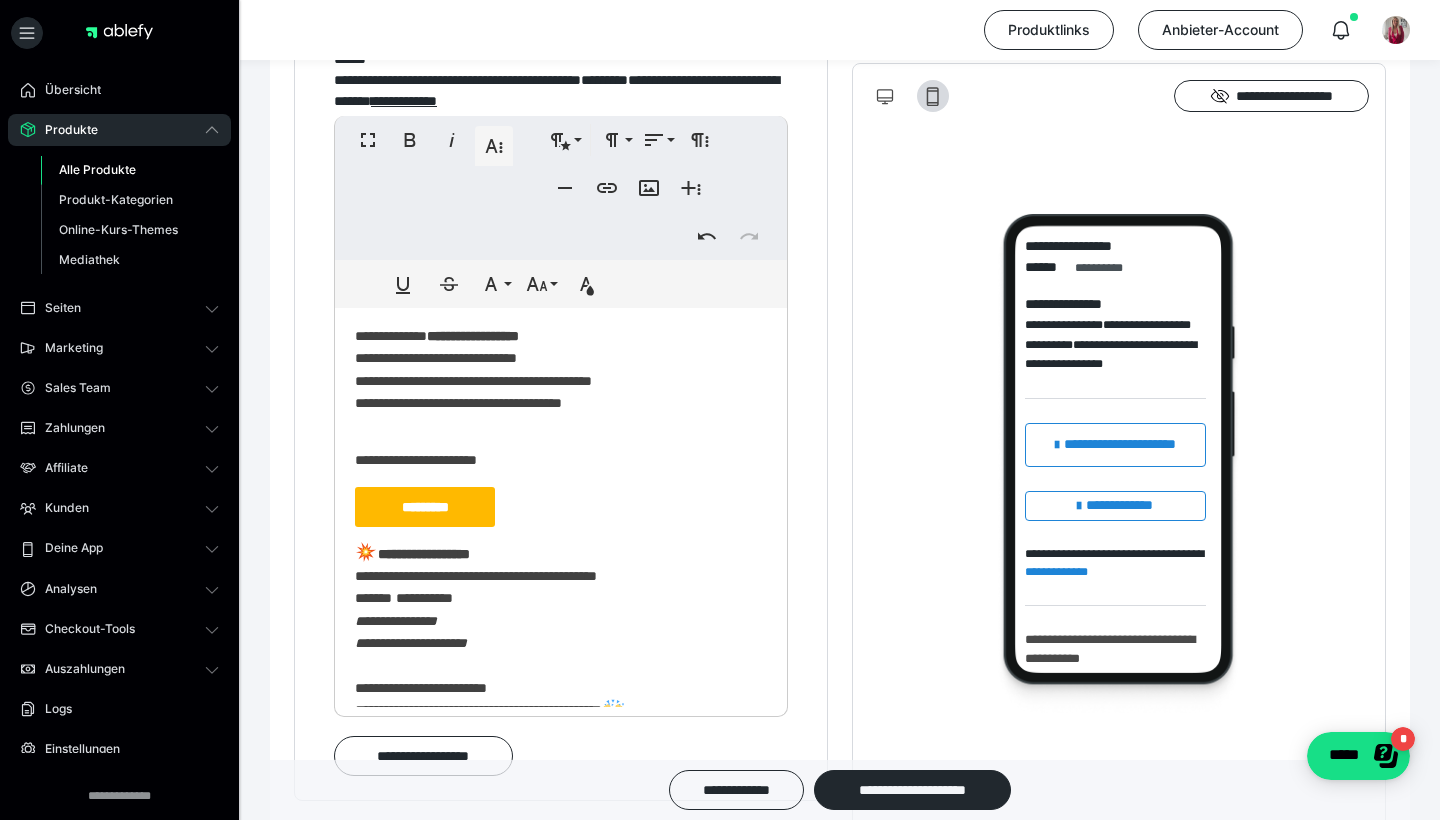 click on "*********" at bounding box center (561, 507) 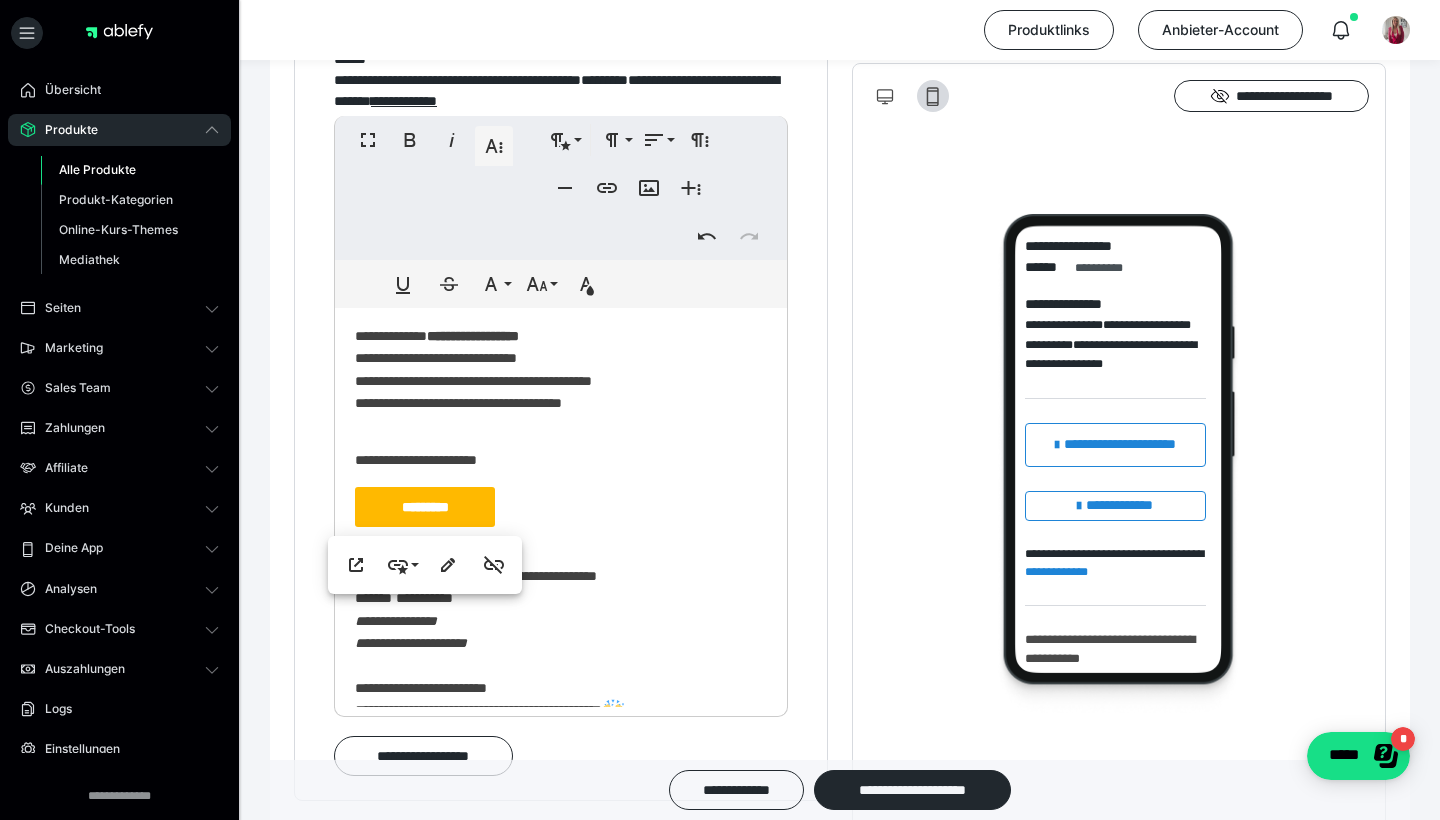click on "*********" at bounding box center [561, 507] 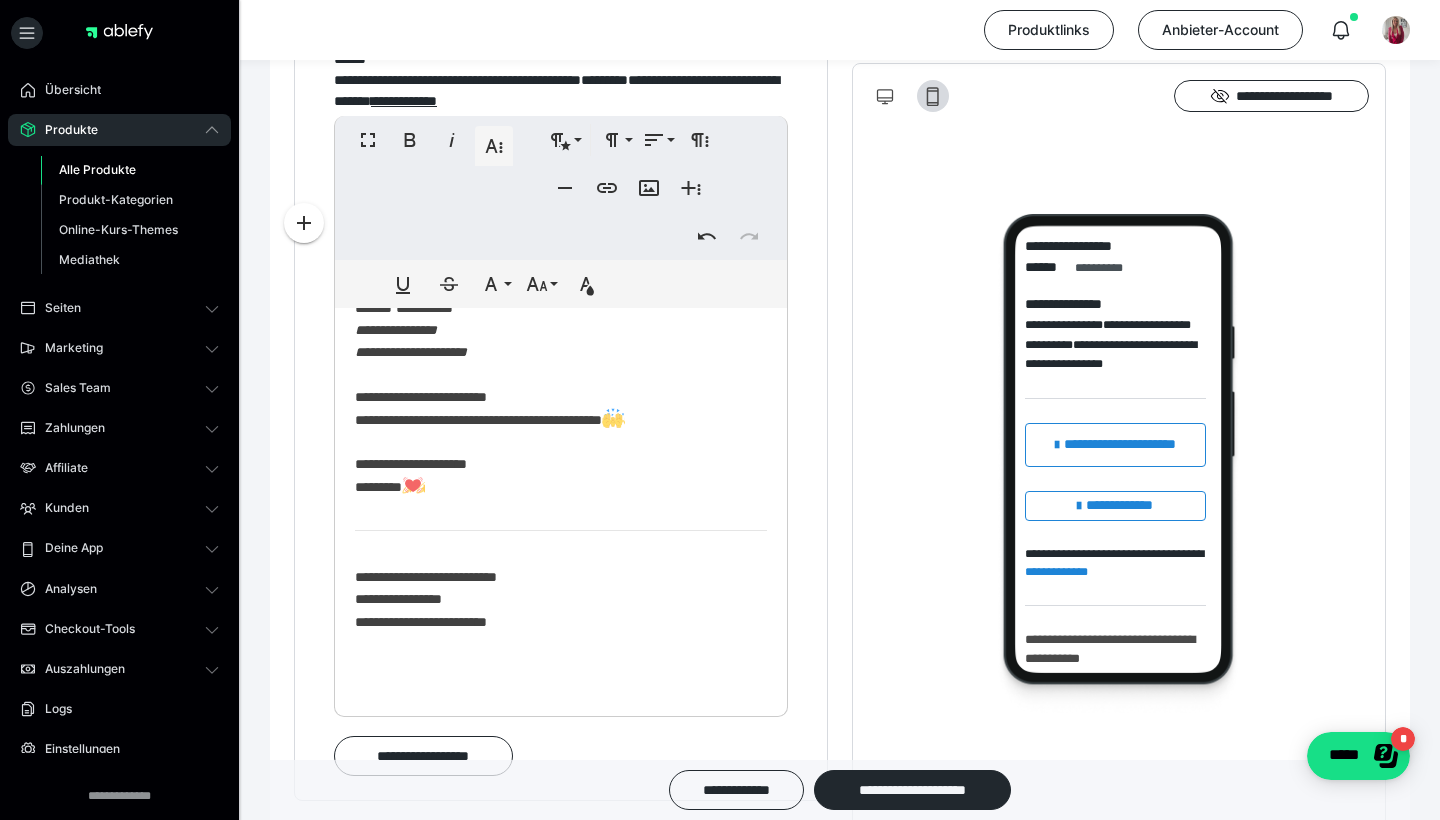 scroll, scrollTop: 465, scrollLeft: 0, axis: vertical 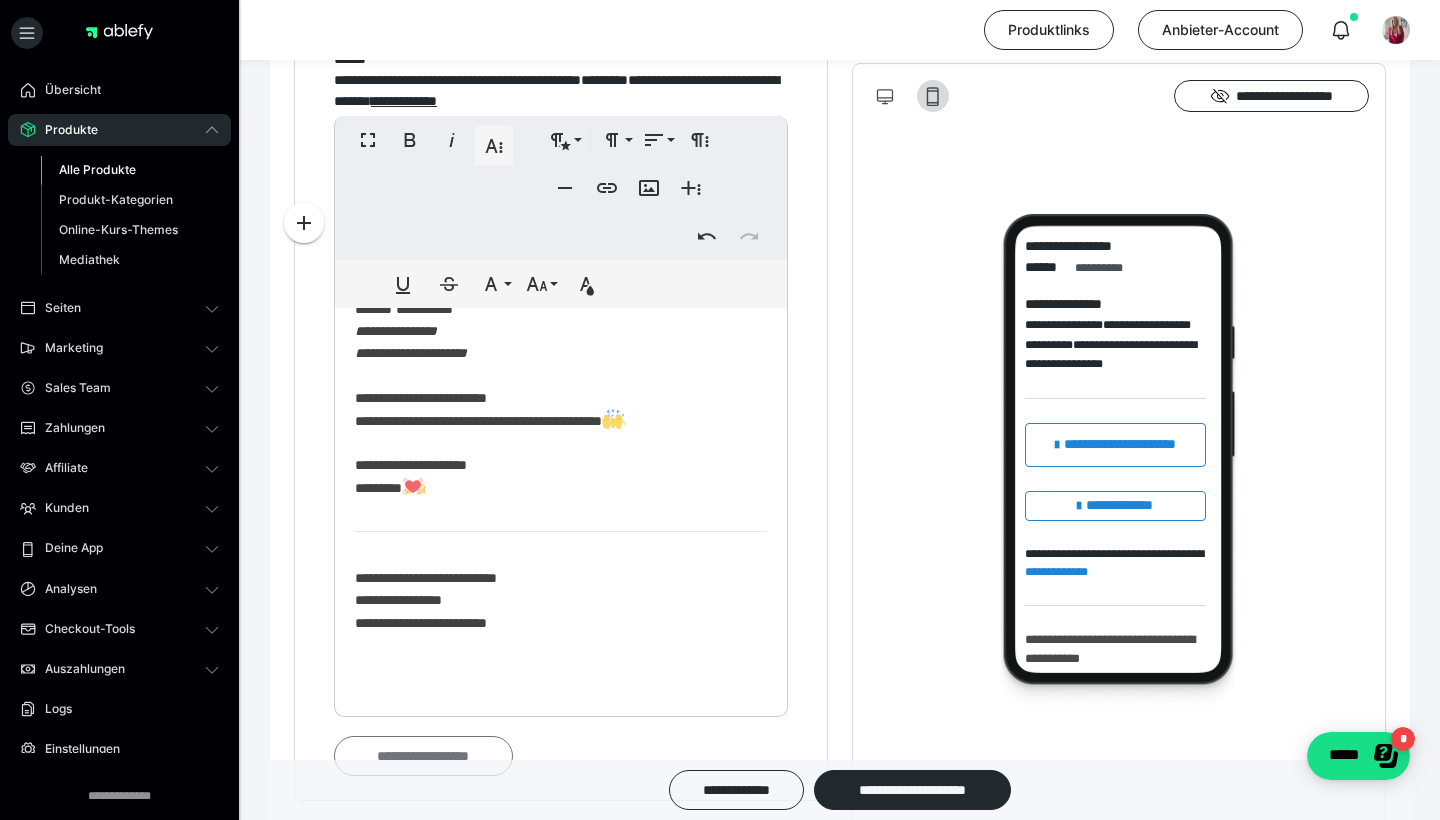 click on "**********" at bounding box center (423, 756) 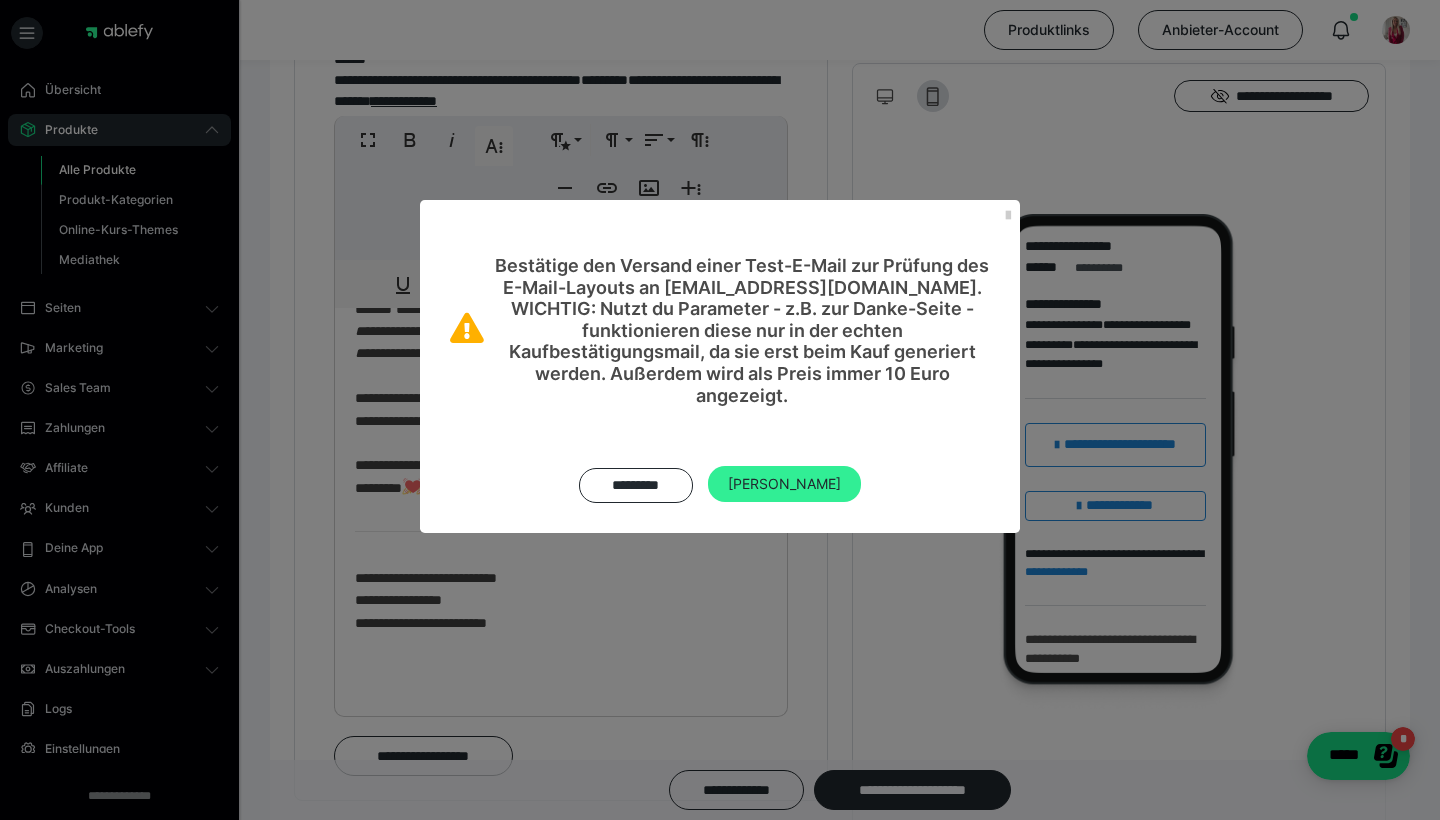 click on "[PERSON_NAME]" at bounding box center (784, 484) 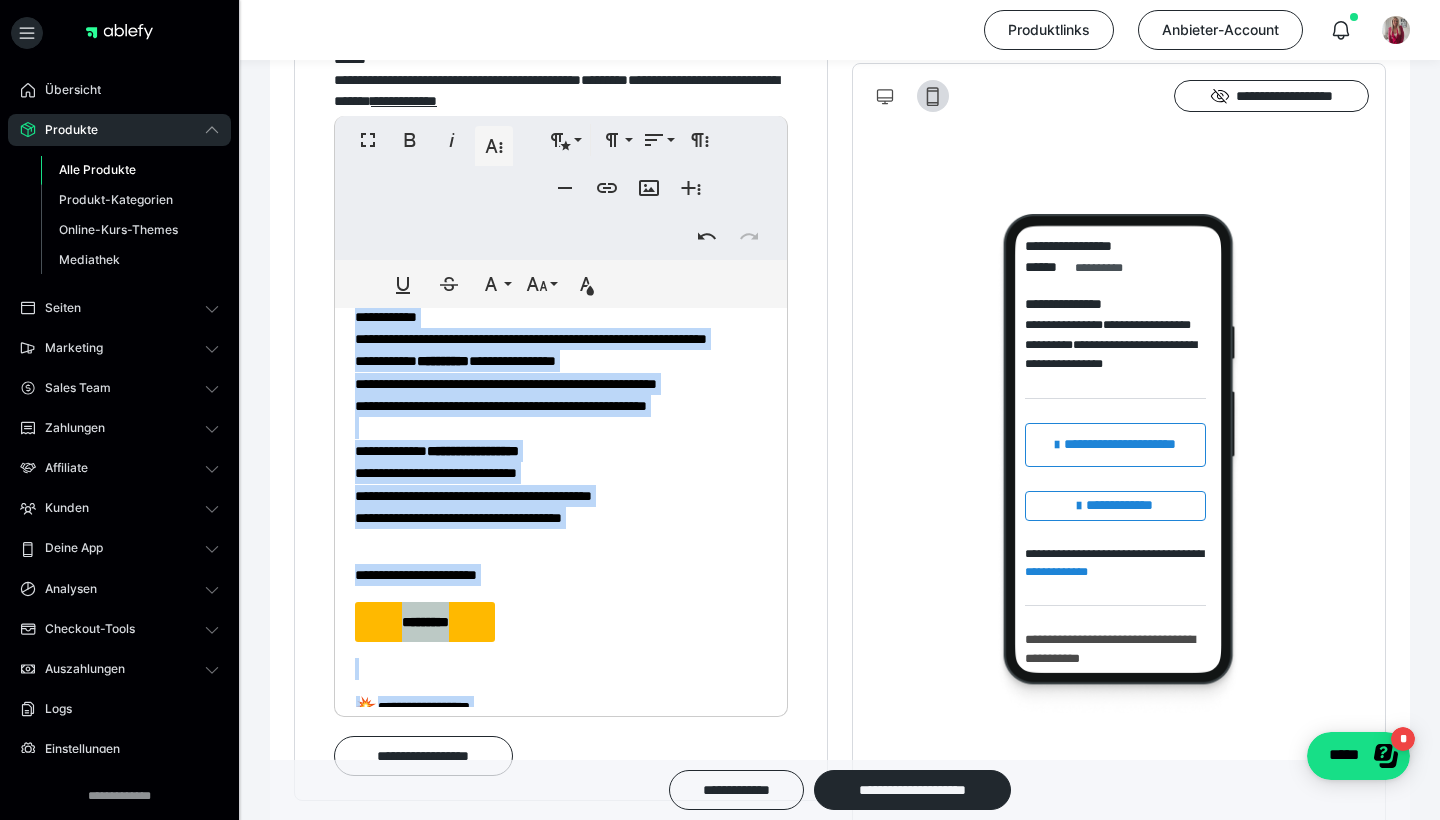 scroll, scrollTop: 0, scrollLeft: 0, axis: both 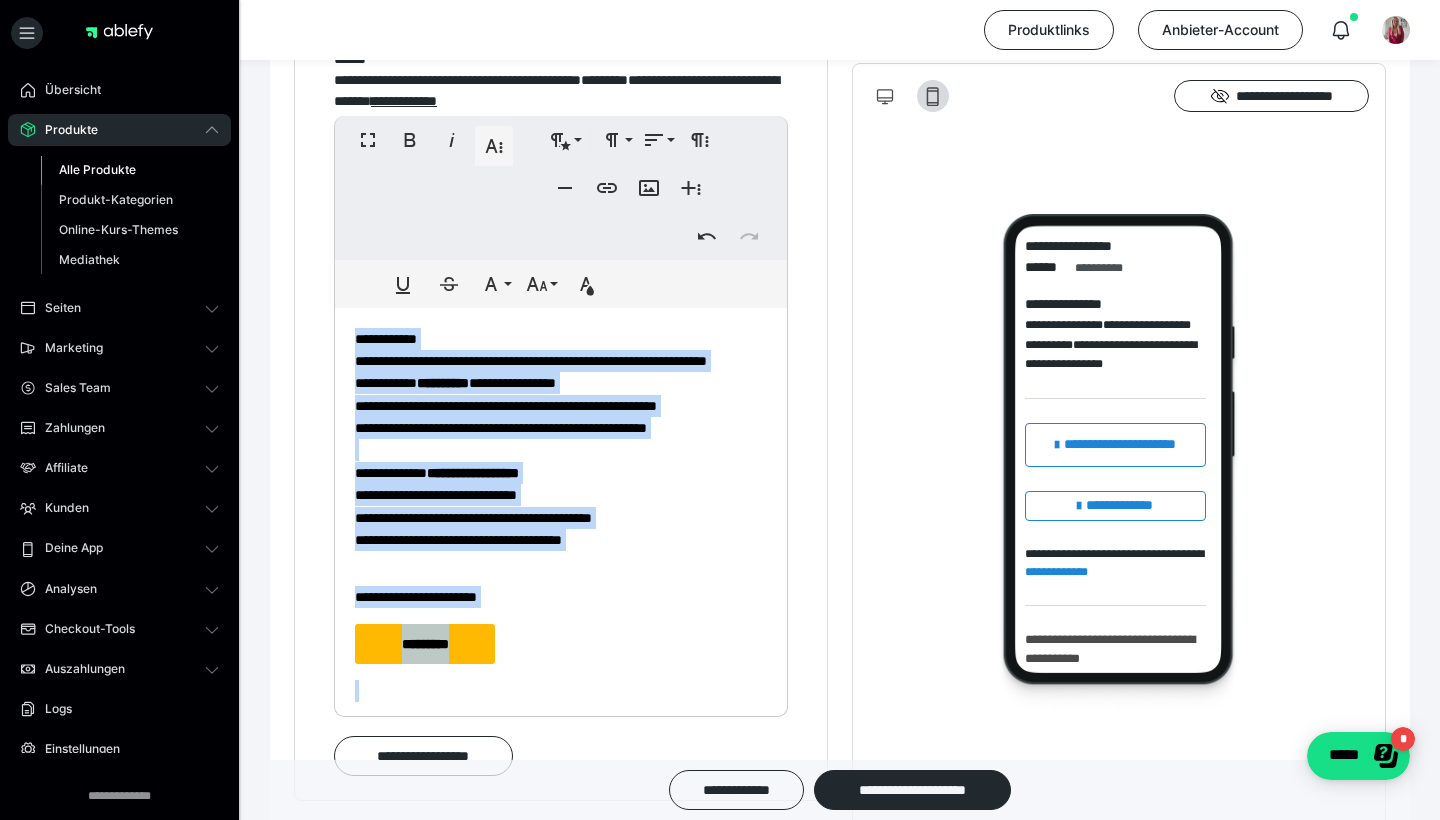 drag, startPoint x: 496, startPoint y: 492, endPoint x: 338, endPoint y: 285, distance: 260.4093 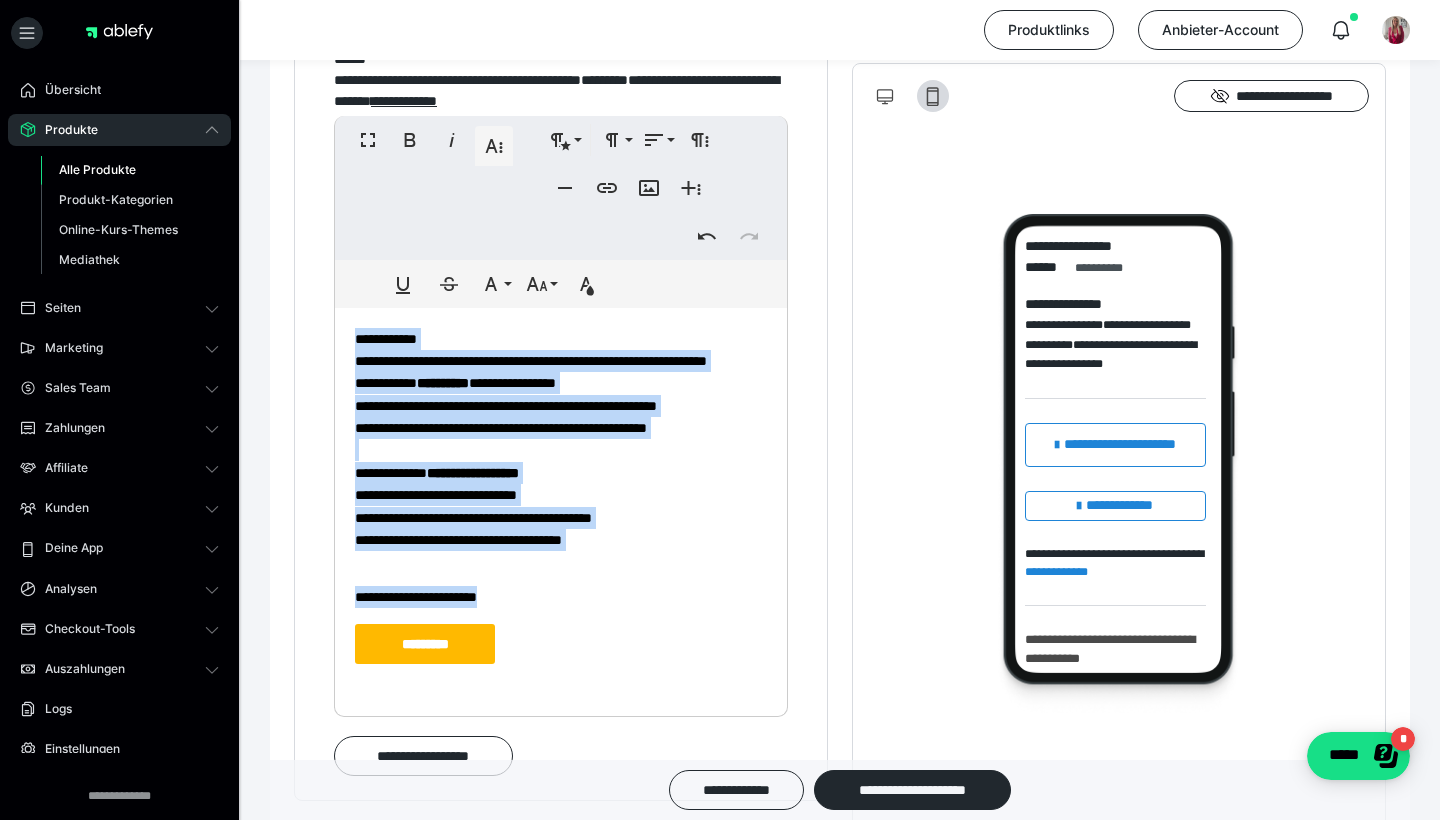 drag, startPoint x: 538, startPoint y: 596, endPoint x: 345, endPoint y: 284, distance: 366.8692 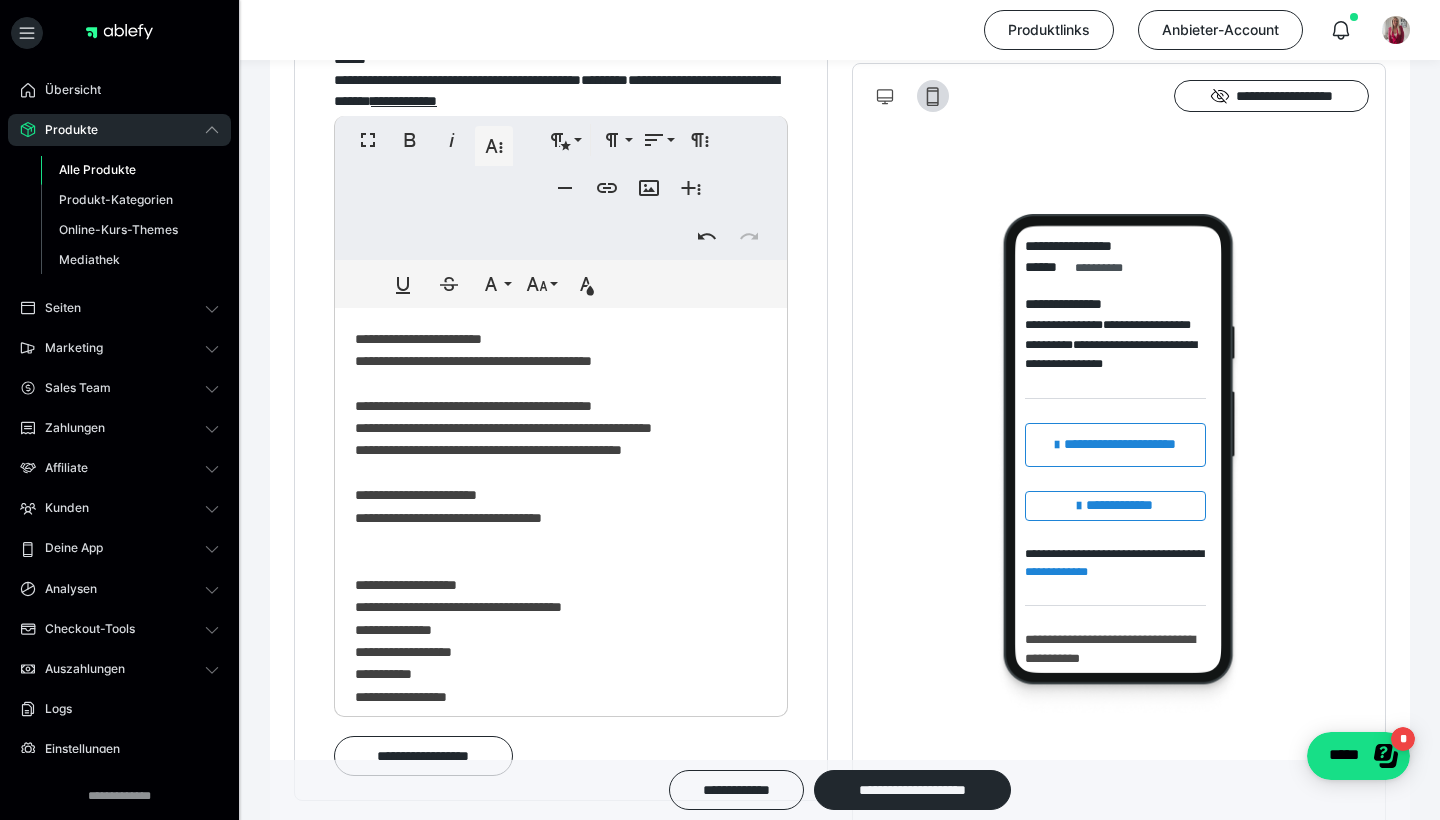 scroll, scrollTop: 7179, scrollLeft: 19, axis: both 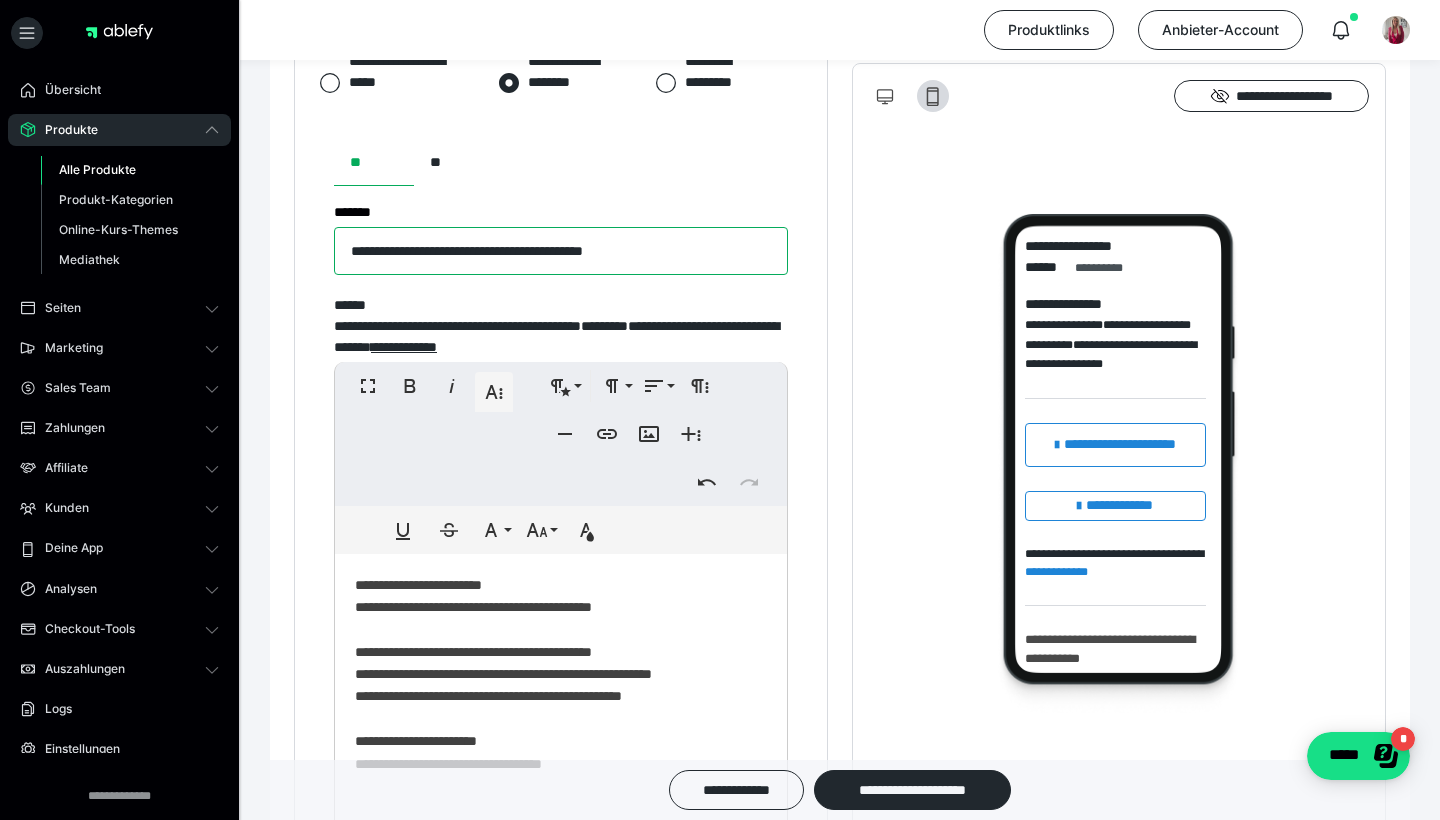 drag, startPoint x: 669, startPoint y: 250, endPoint x: 250, endPoint y: 247, distance: 419.01074 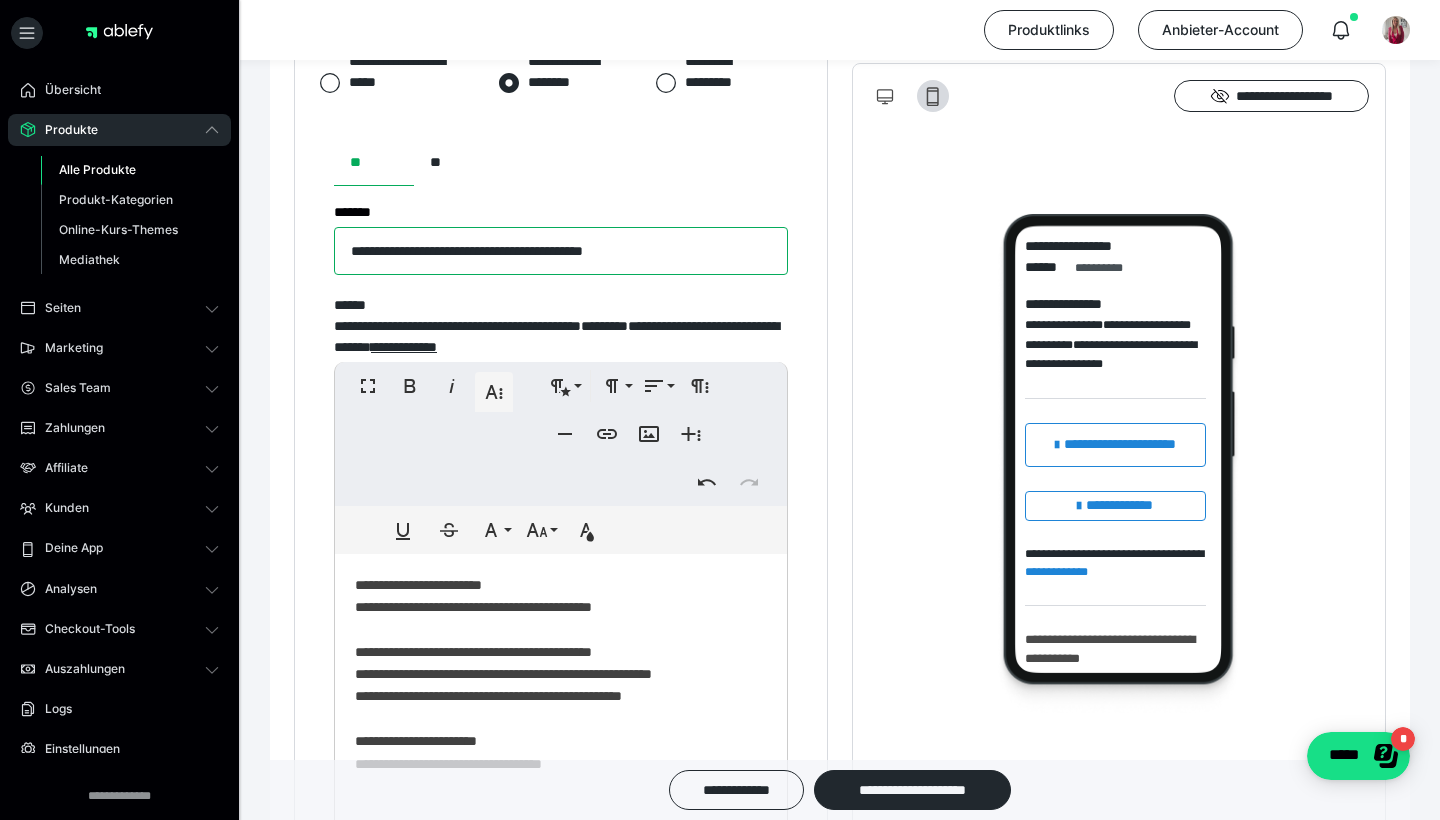 paste on "*" 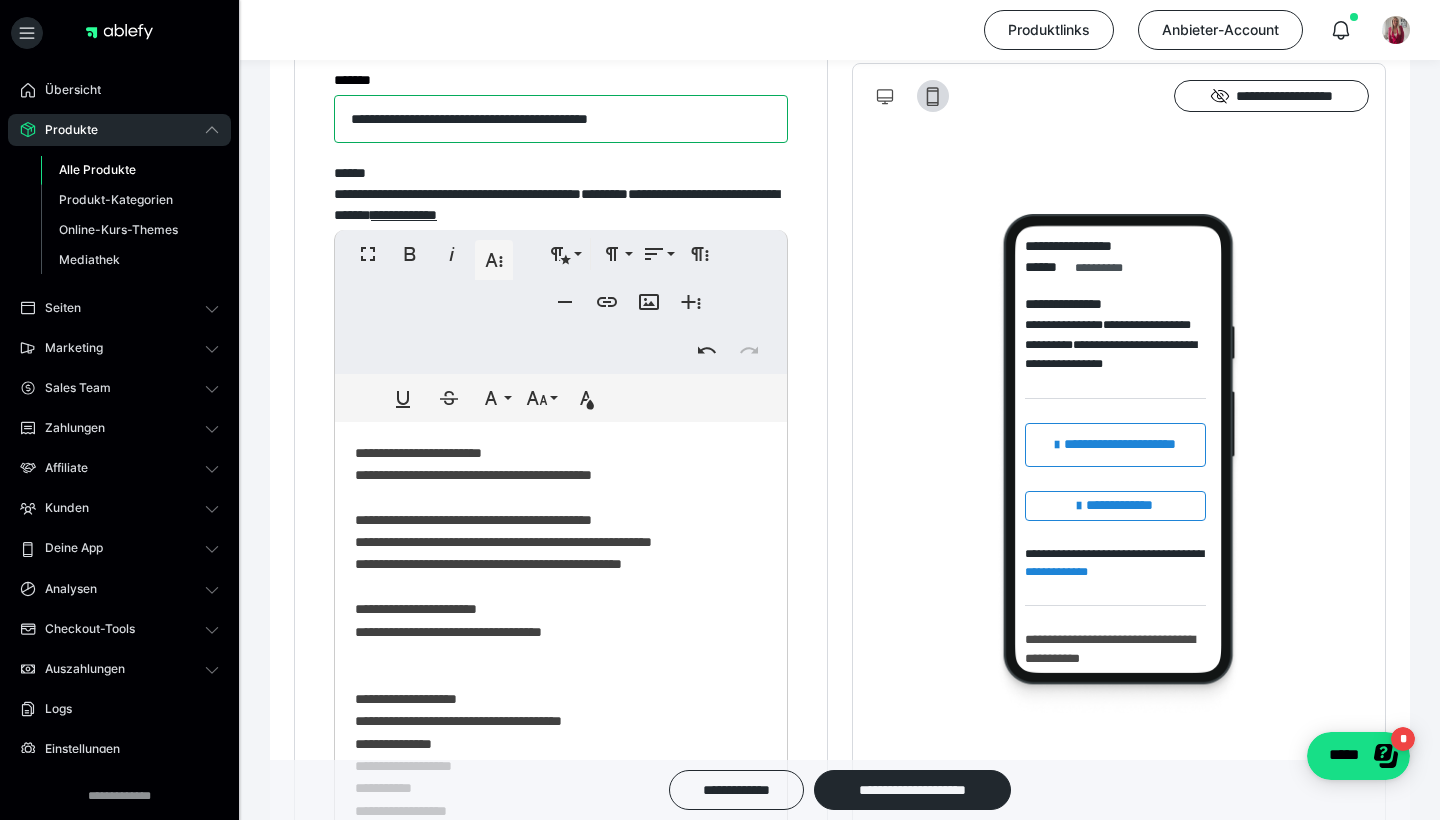 scroll, scrollTop: 1178, scrollLeft: 0, axis: vertical 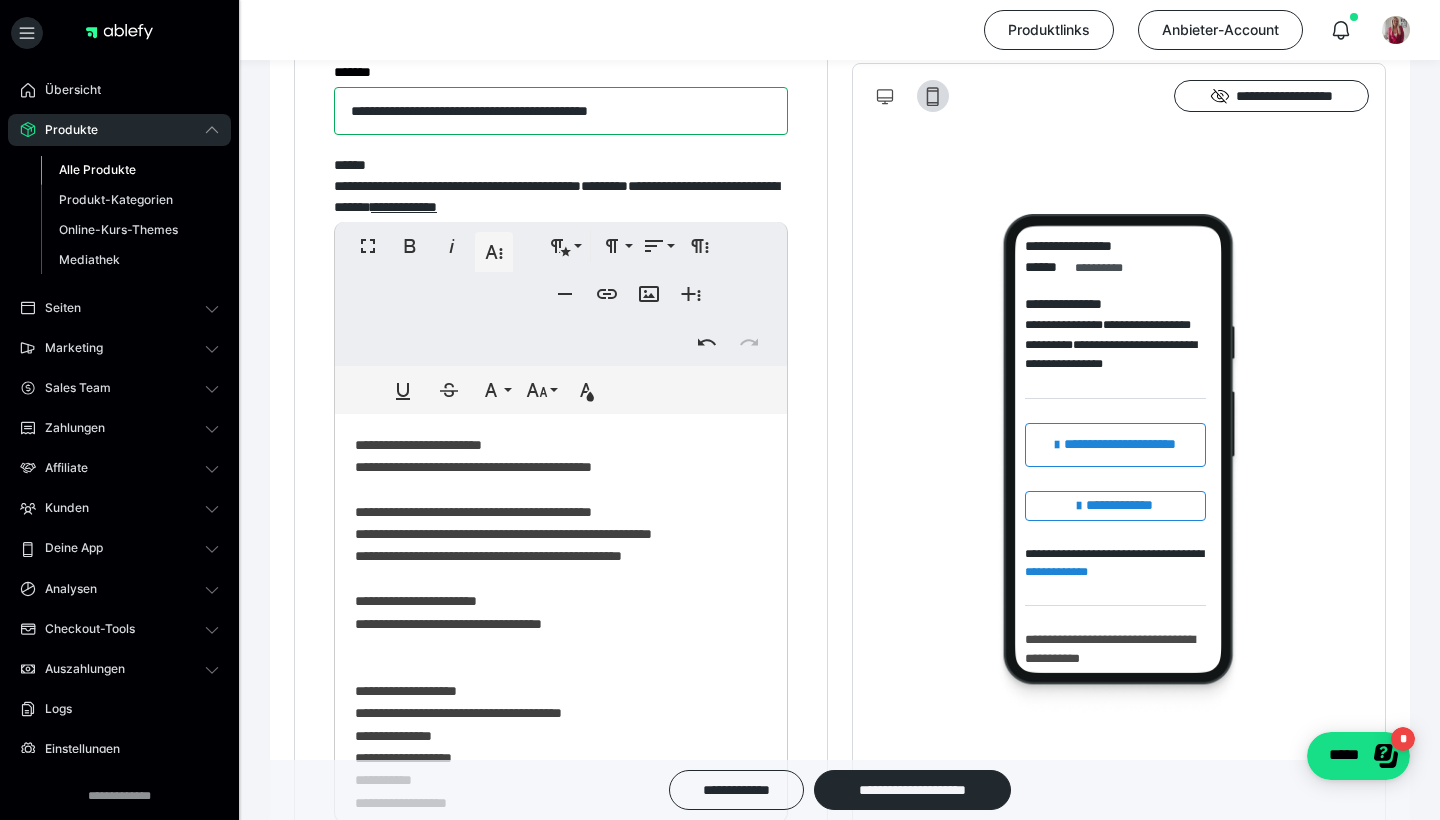 type on "**********" 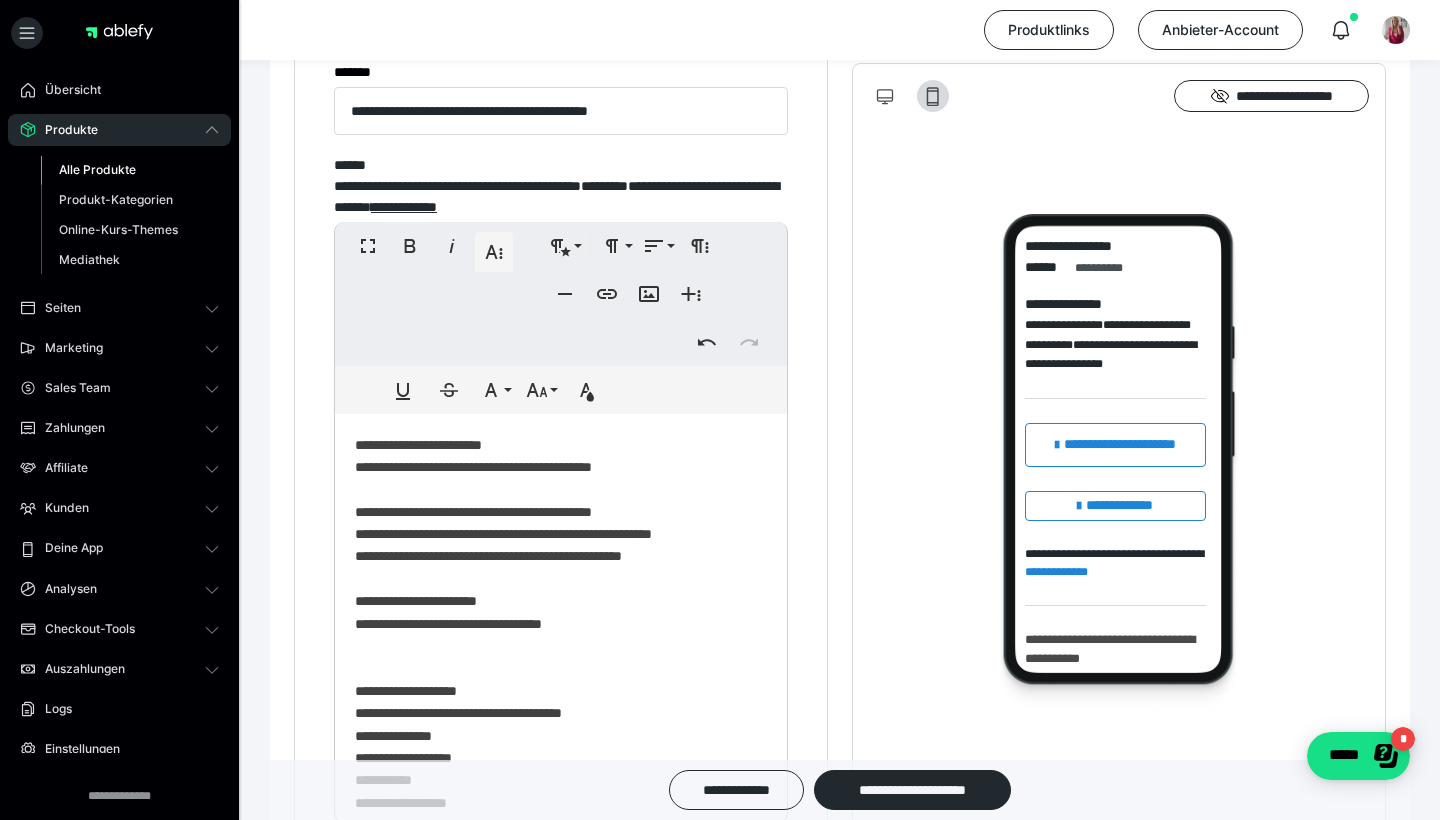 click on "**********" at bounding box center (561, 698) 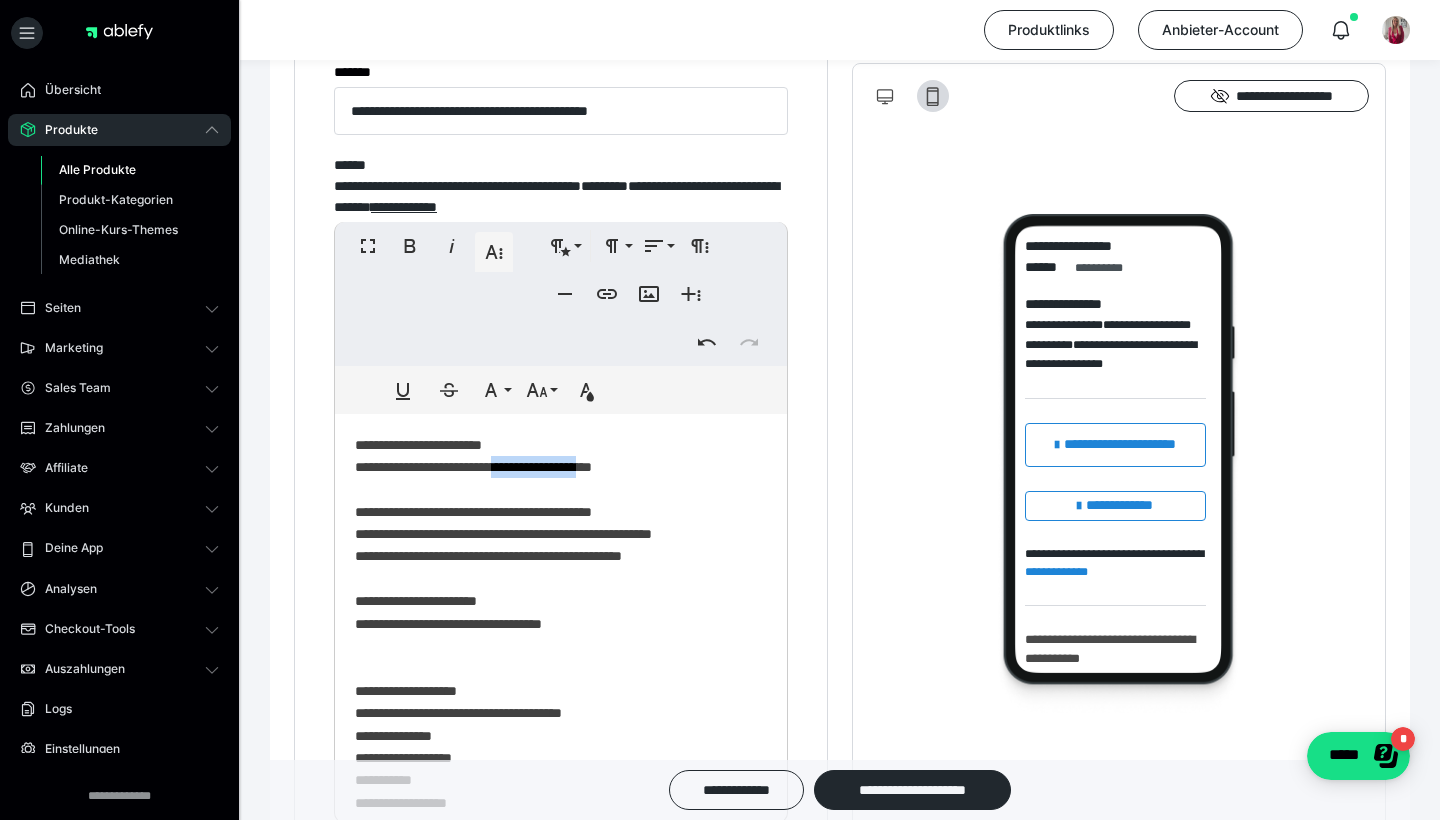 drag, startPoint x: 504, startPoint y: 460, endPoint x: 632, endPoint y: 465, distance: 128.09763 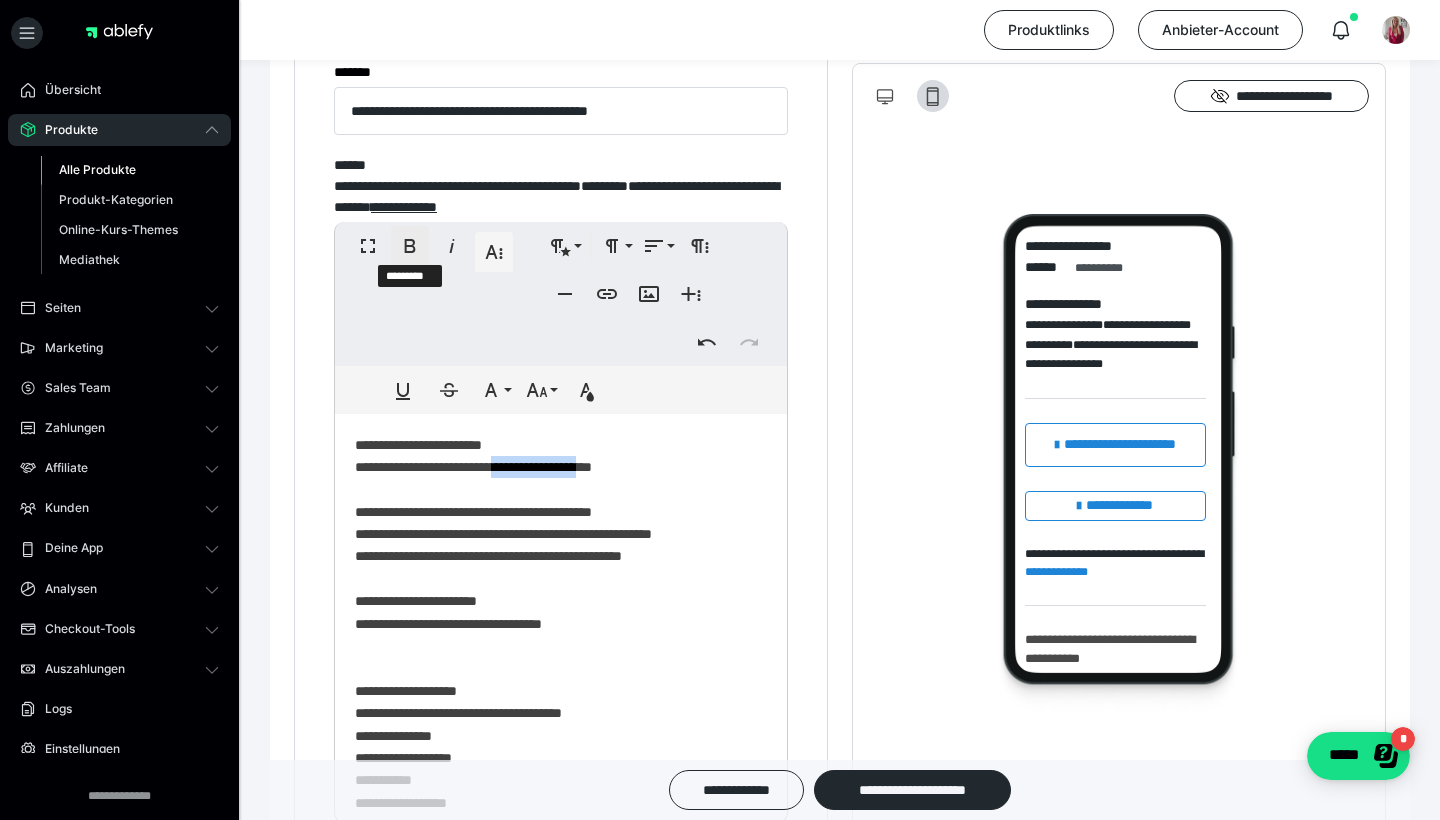 click 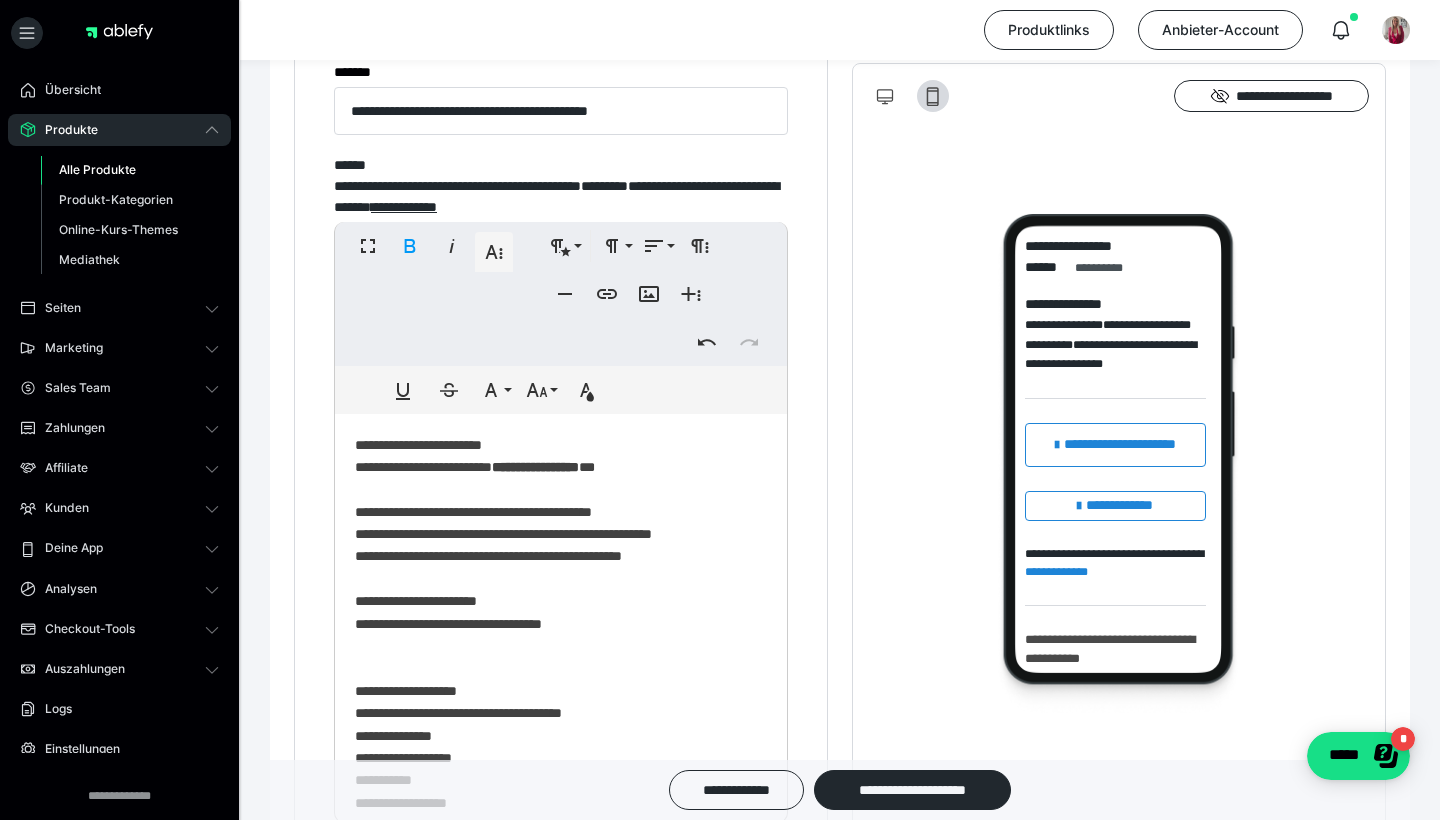 click on "**********" at bounding box center [561, 698] 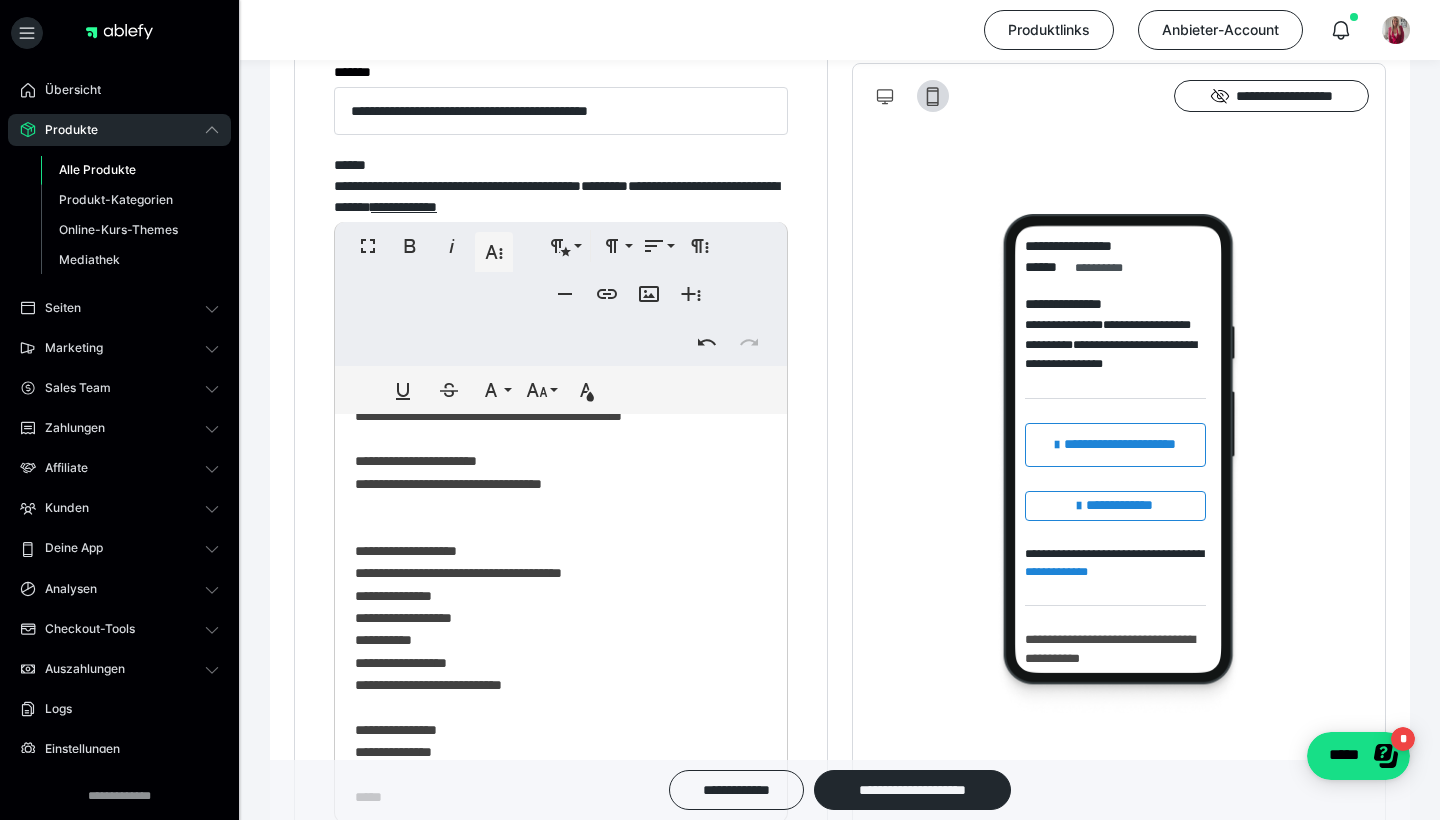 scroll, scrollTop: 146, scrollLeft: 0, axis: vertical 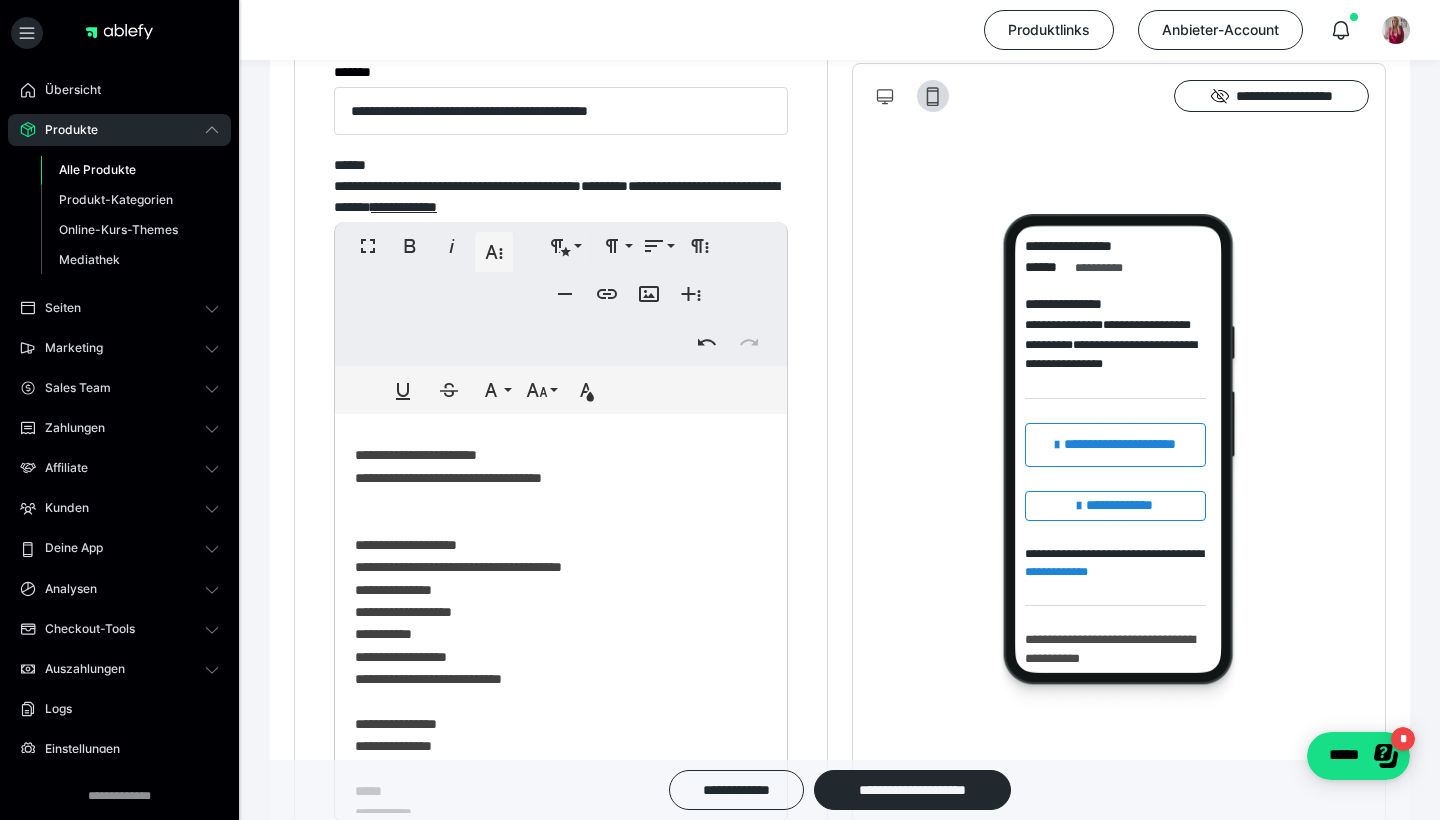 click on "**********" at bounding box center (561, 552) 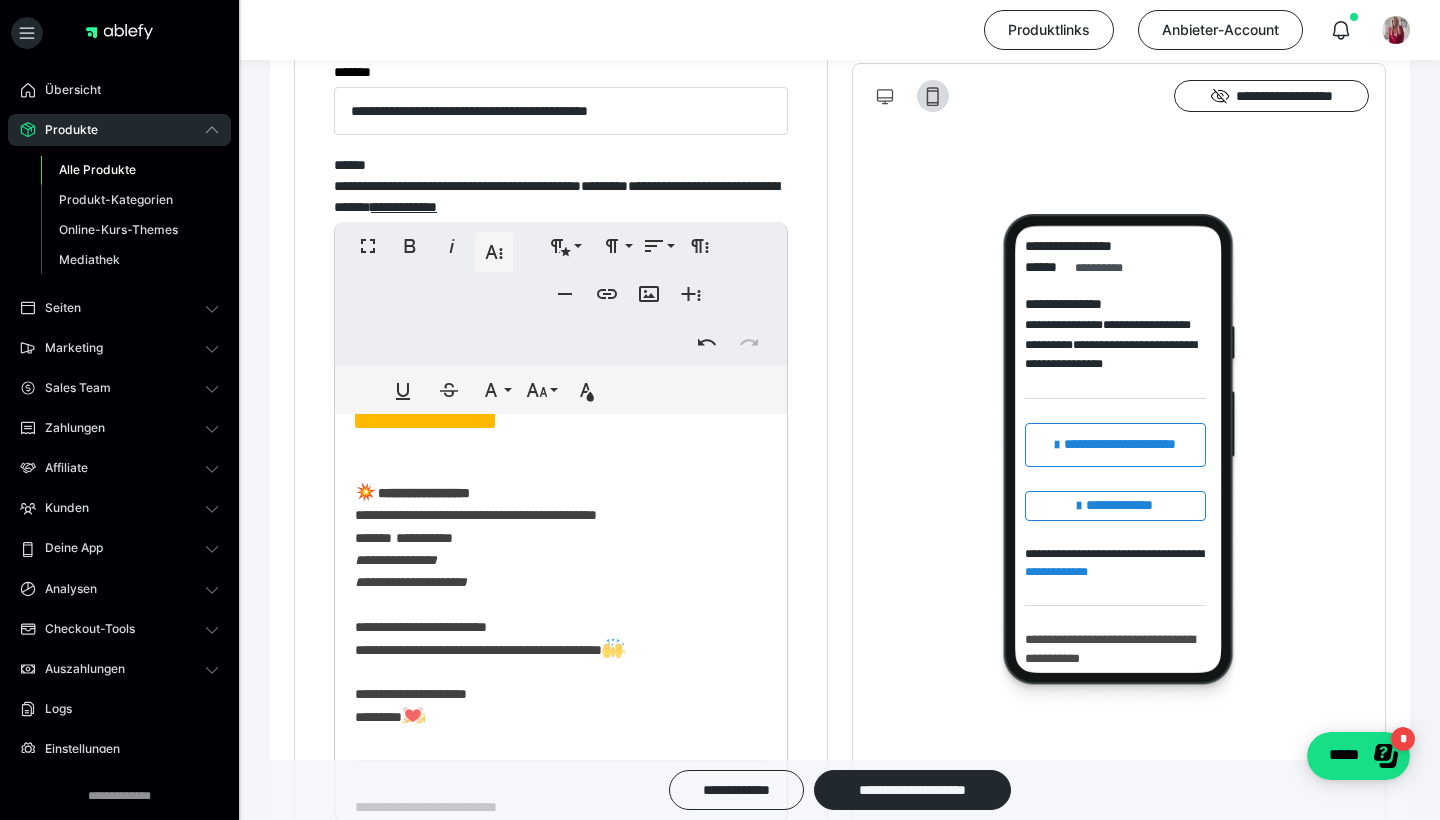 scroll, scrollTop: 573, scrollLeft: 0, axis: vertical 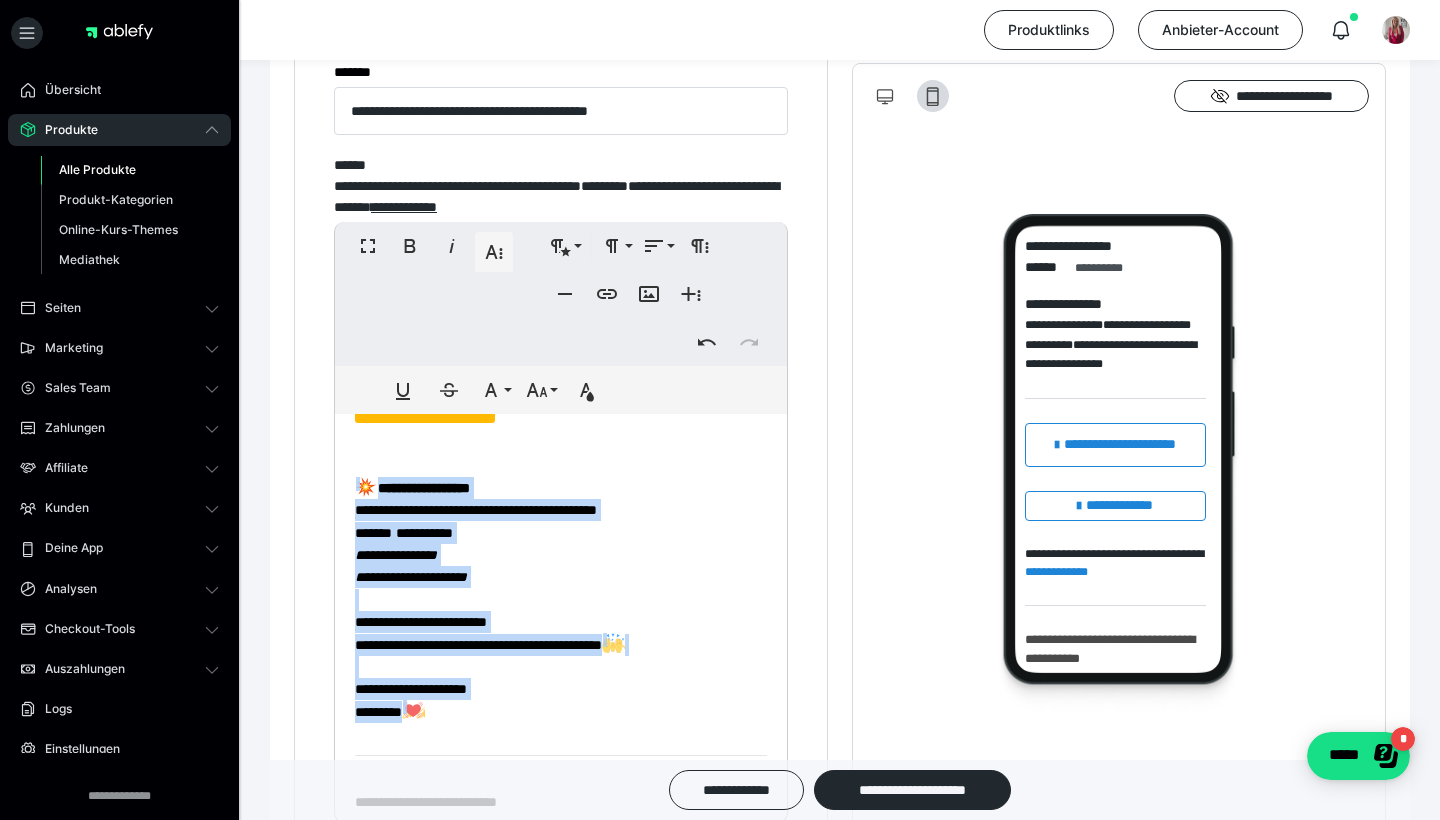 drag, startPoint x: 359, startPoint y: 483, endPoint x: 554, endPoint y: 770, distance: 346.9784 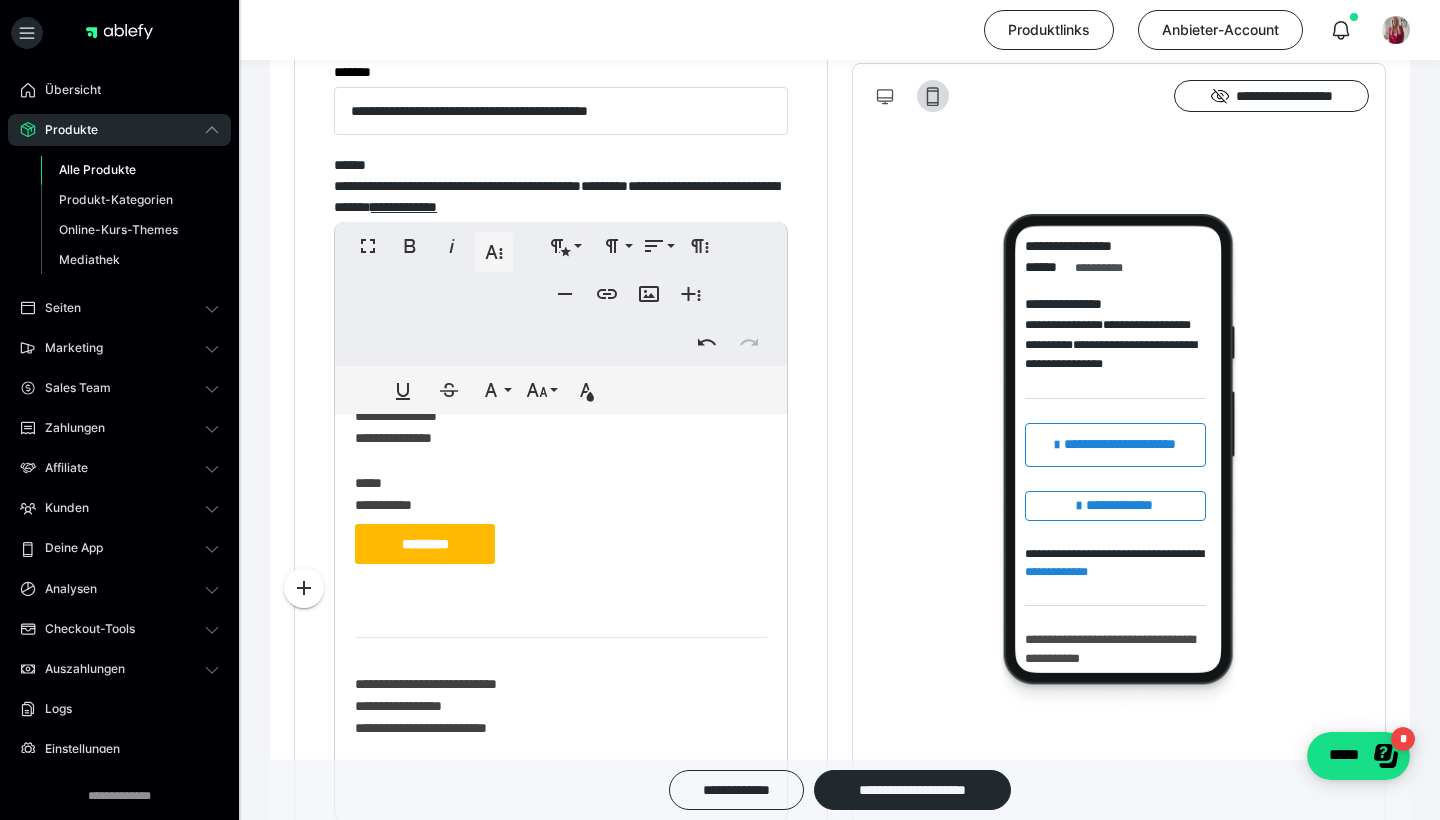 scroll, scrollTop: 394, scrollLeft: 0, axis: vertical 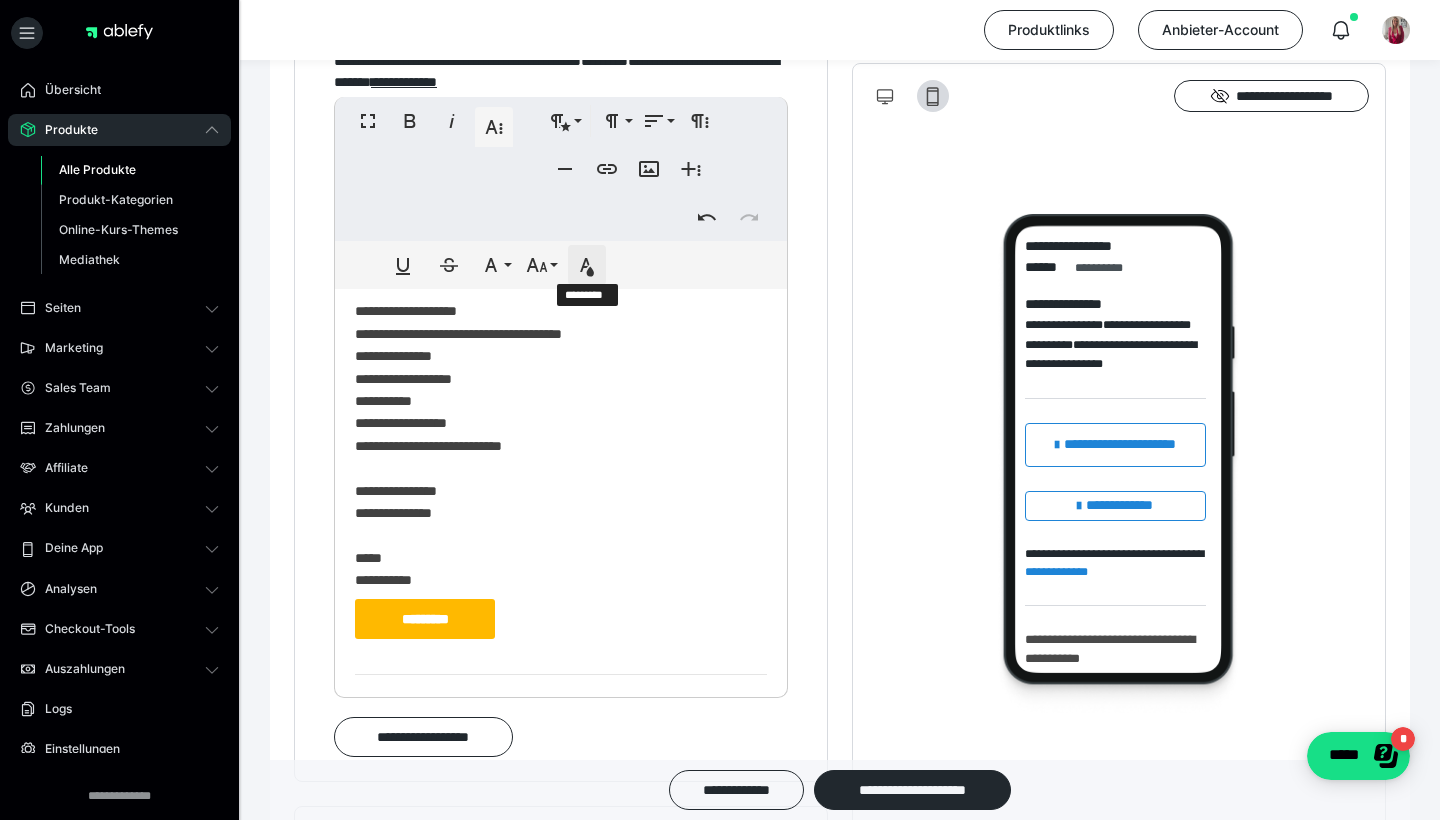 click 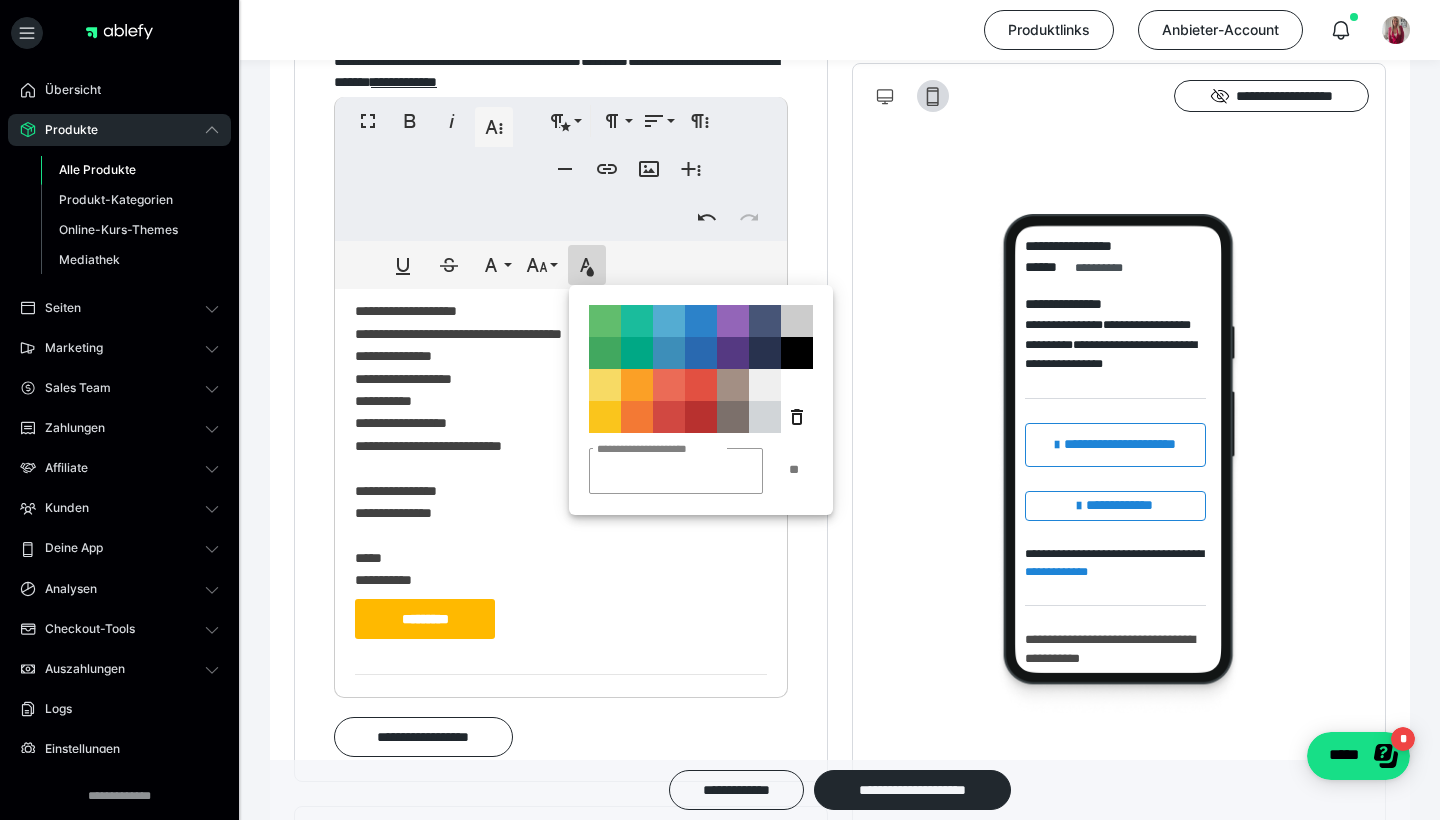 click on "**********" at bounding box center (561, 330) 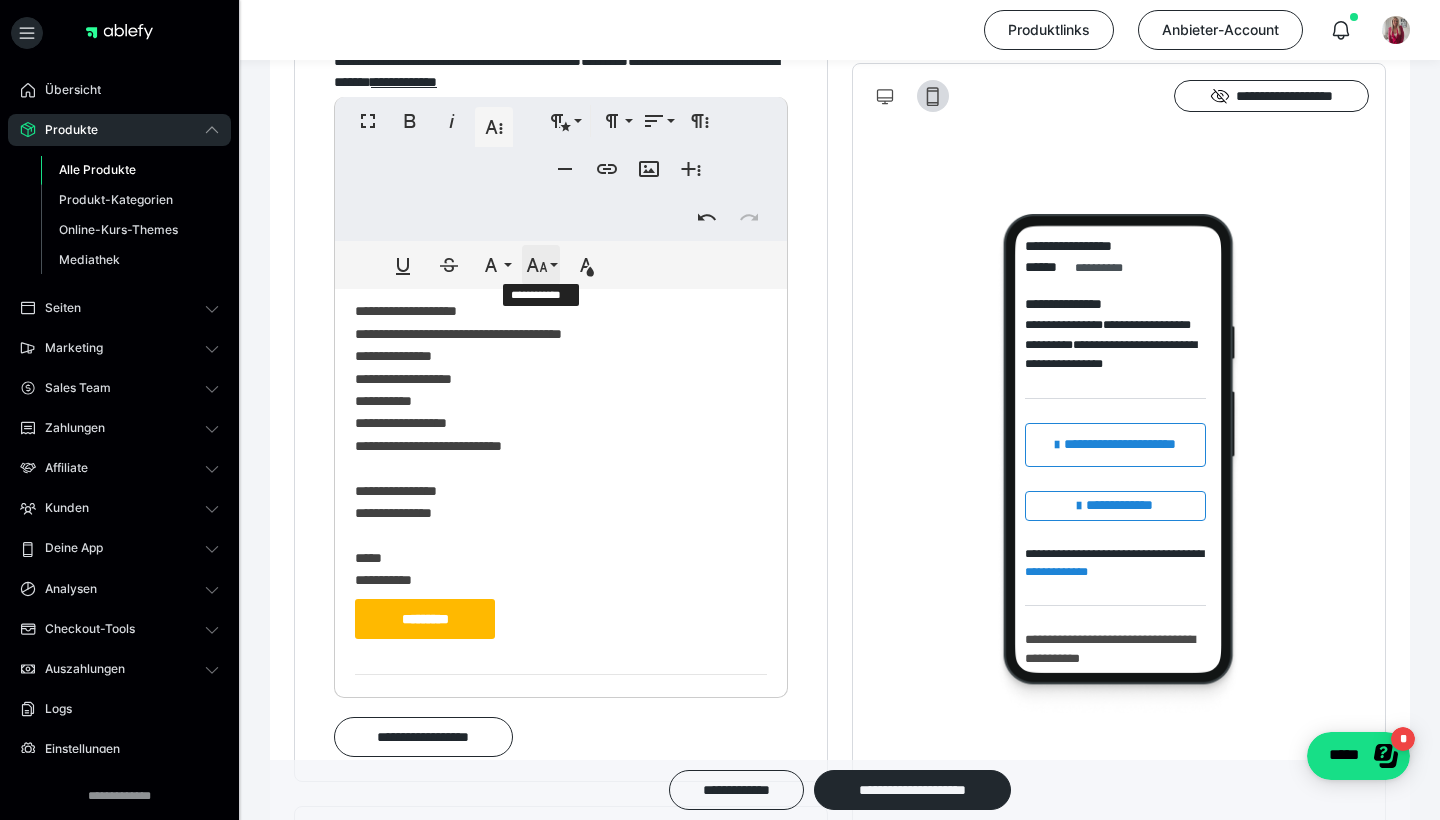 click 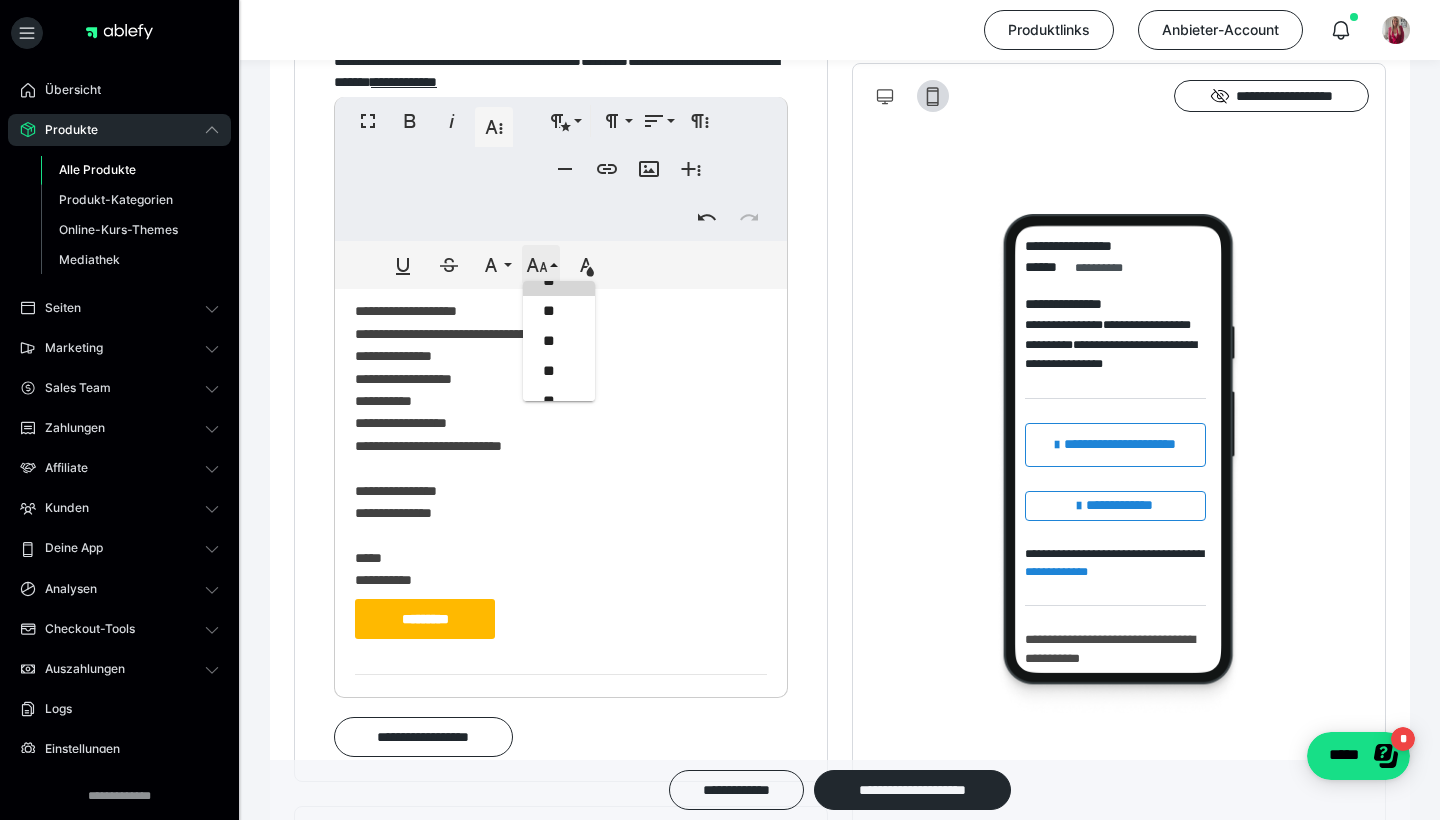 scroll, scrollTop: 161, scrollLeft: 0, axis: vertical 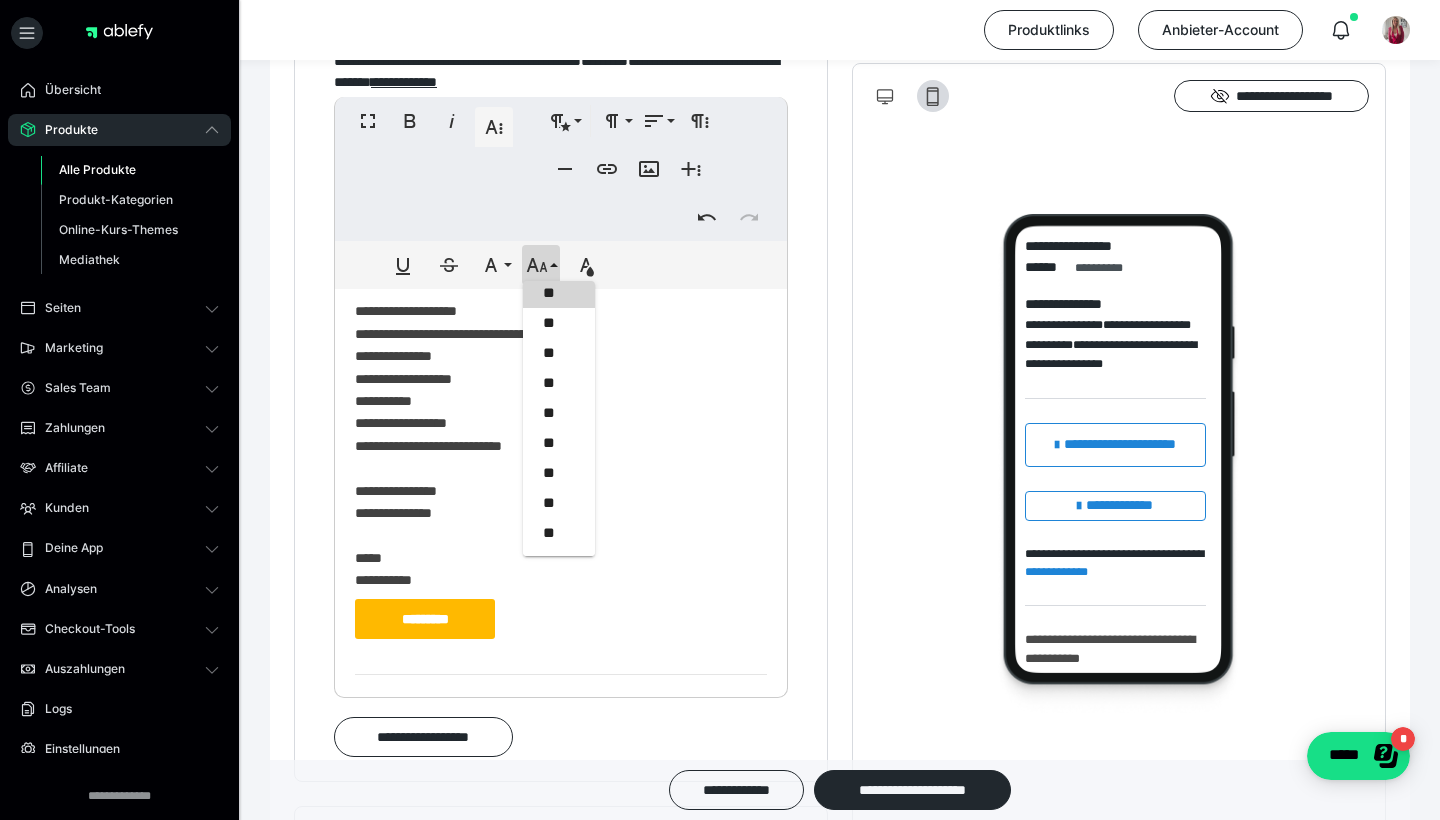 click on "**********" at bounding box center [561, 330] 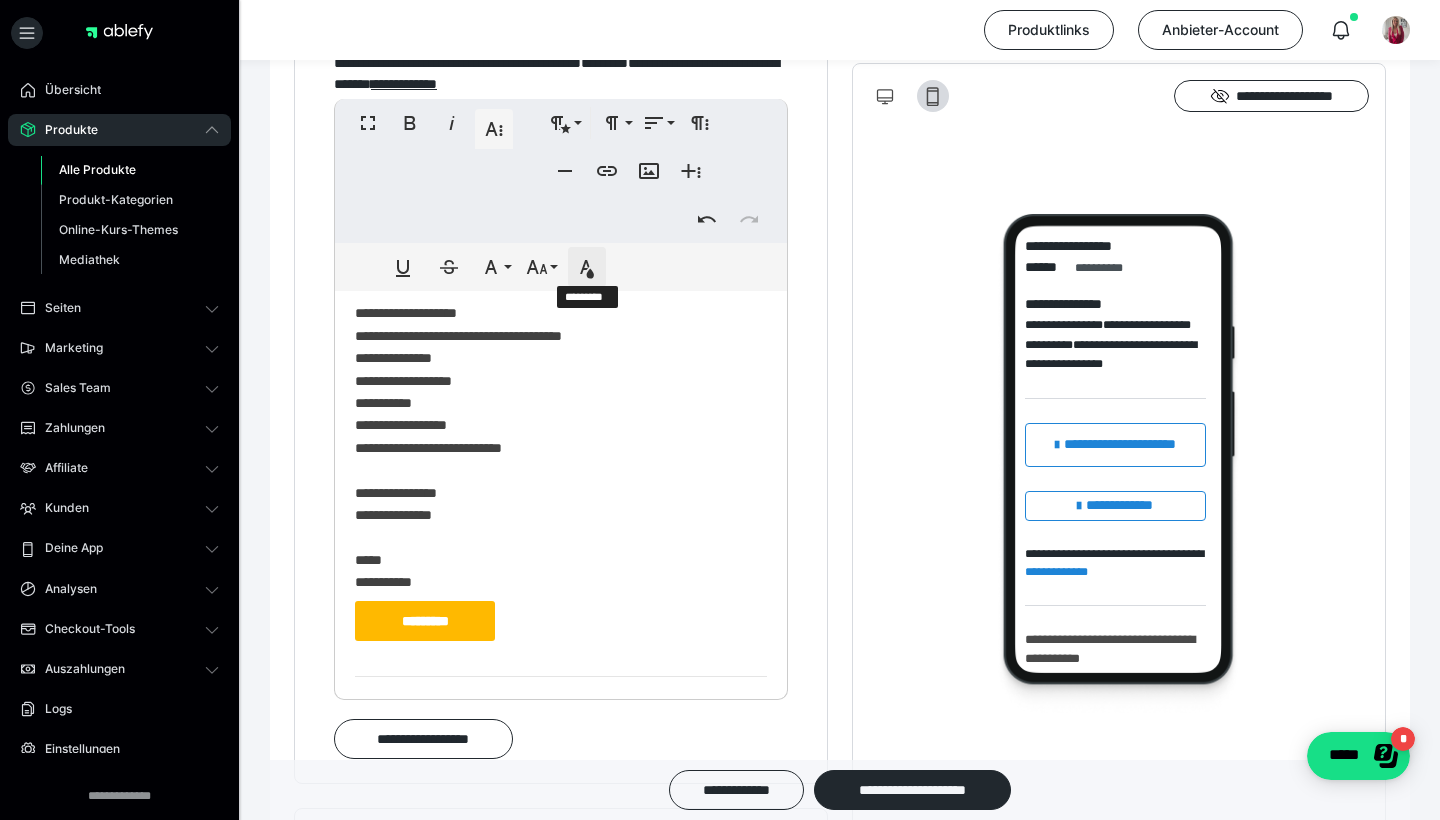 scroll, scrollTop: 1247, scrollLeft: 0, axis: vertical 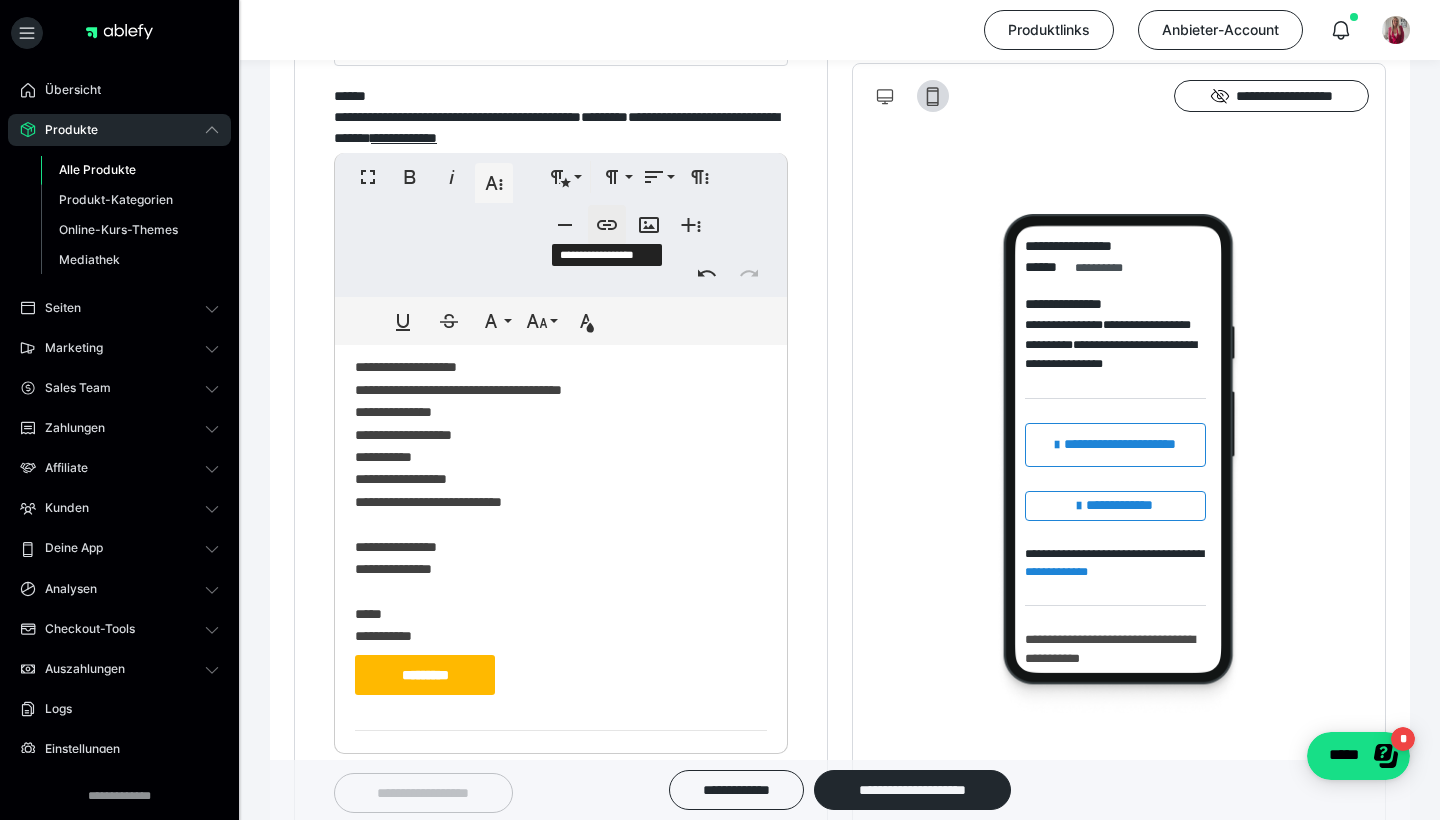 type 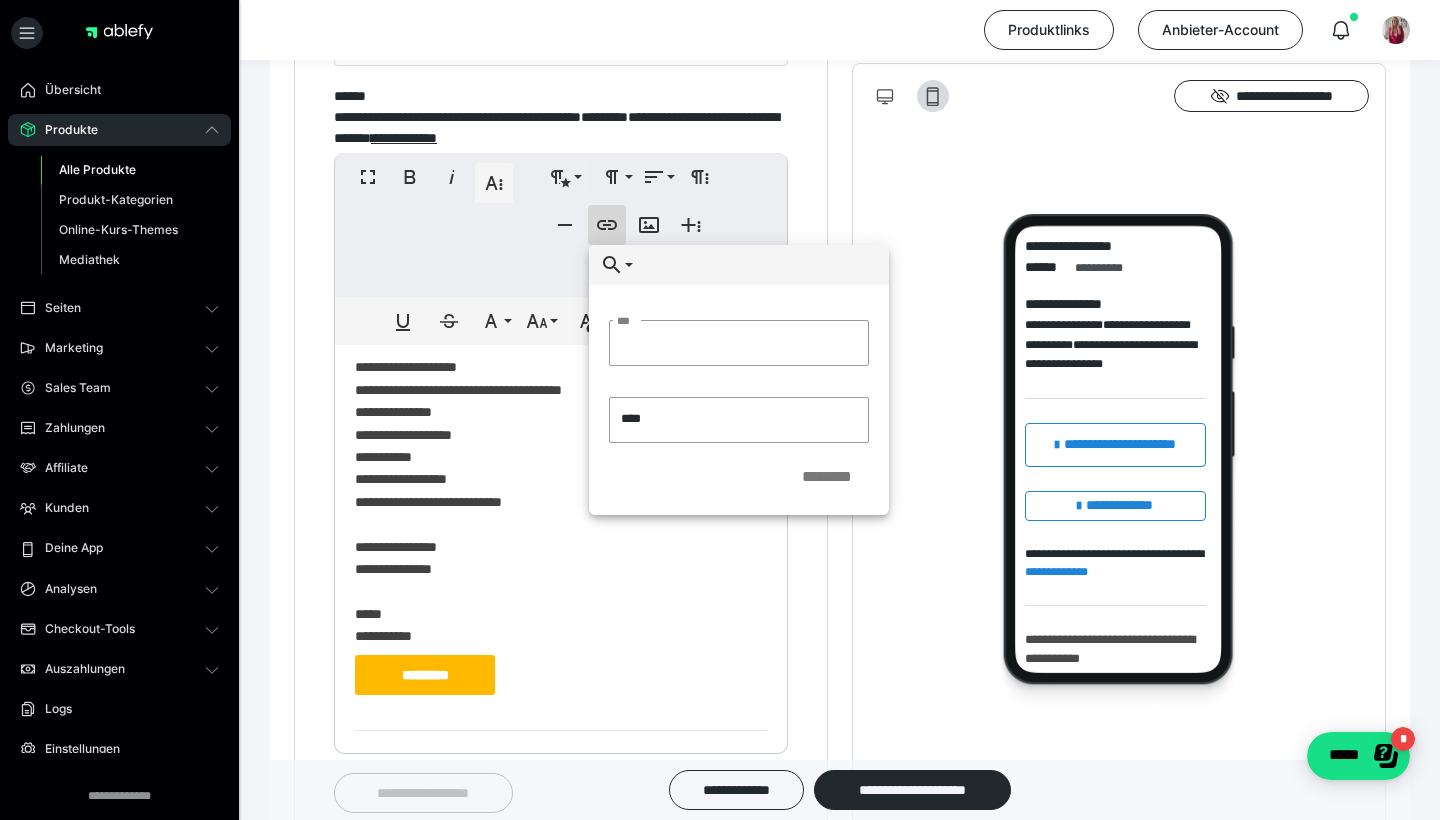 click on "**********" at bounding box center [561, 249] 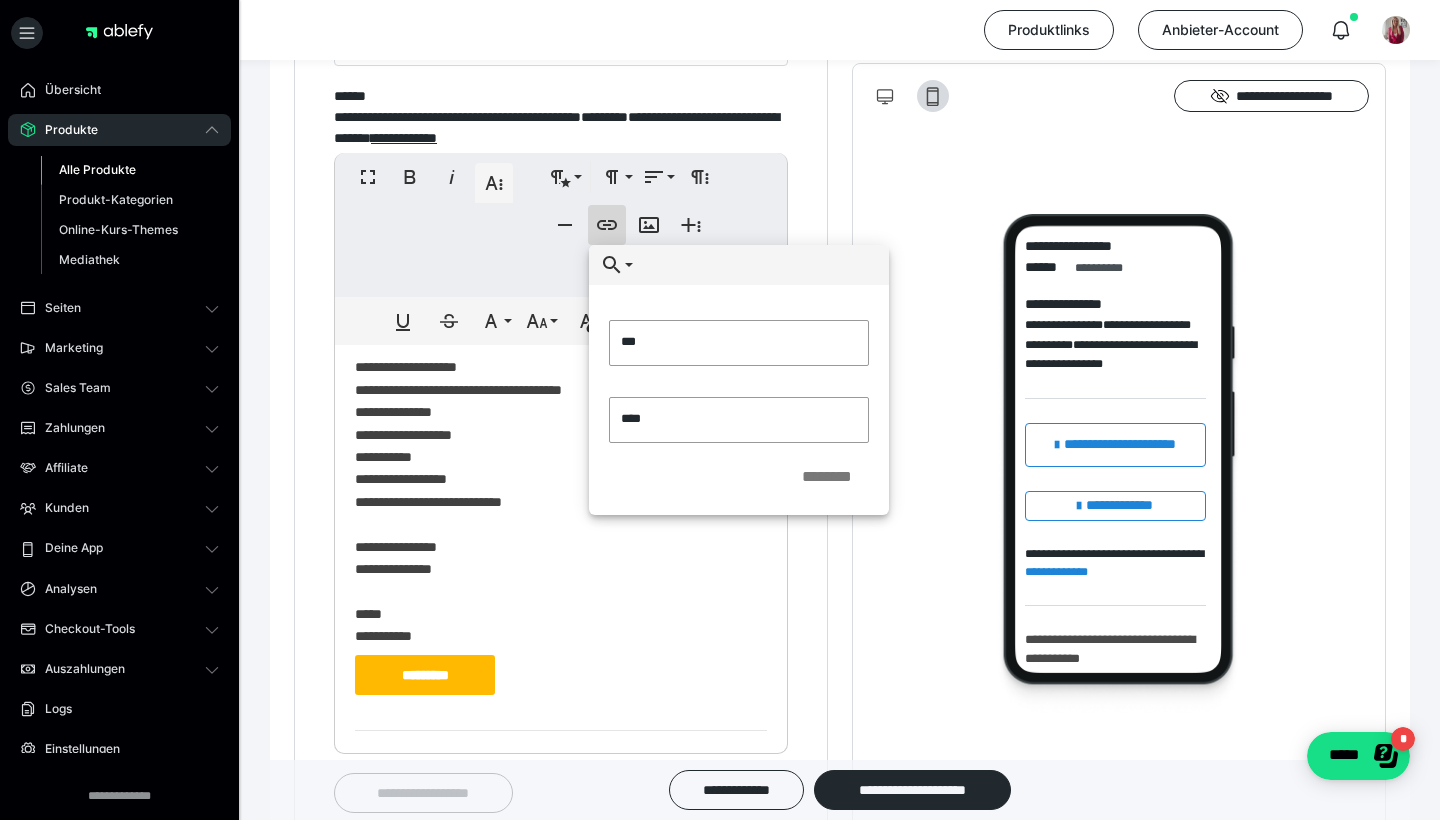 click on "**********" at bounding box center (561, 386) 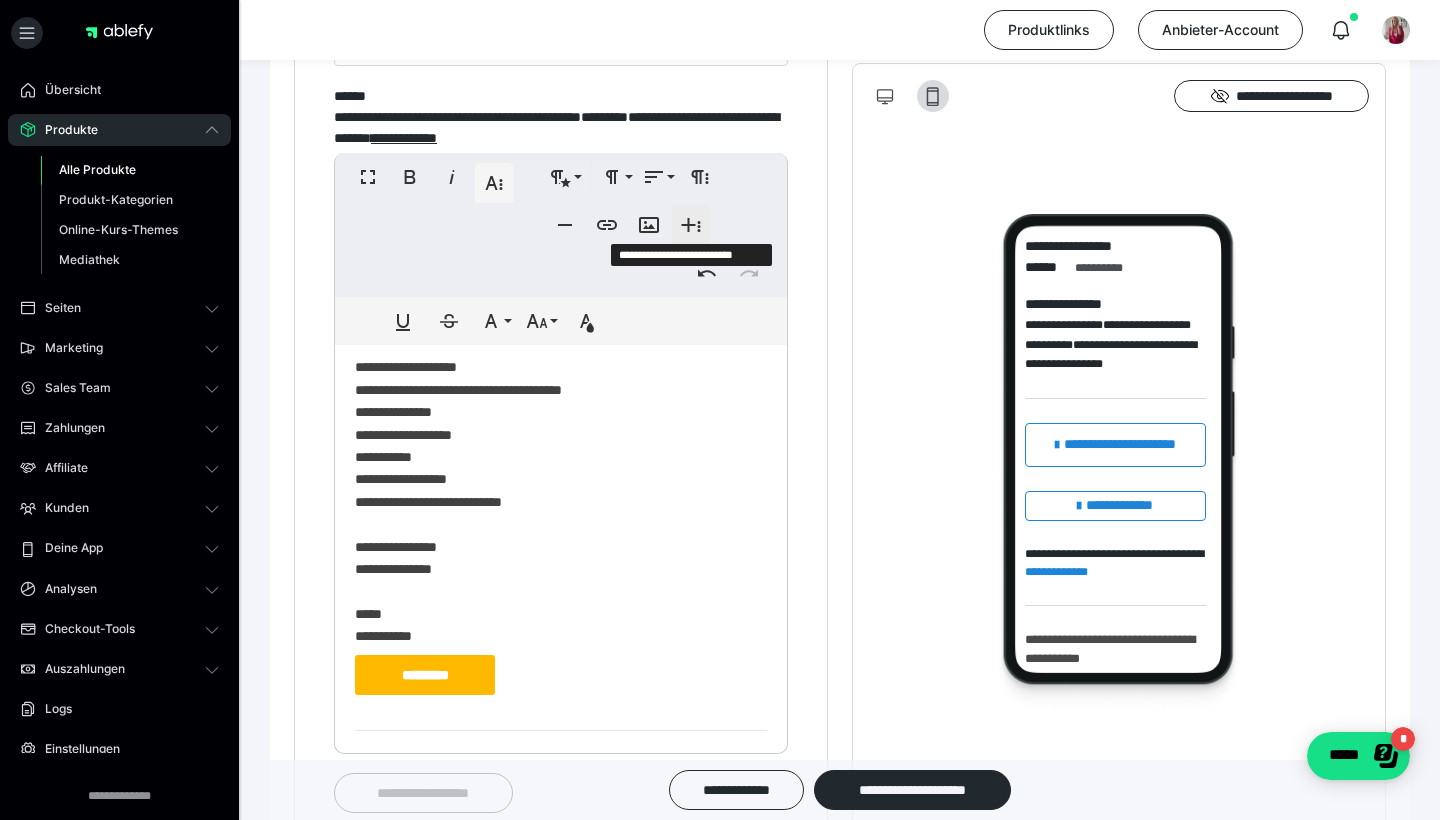 click 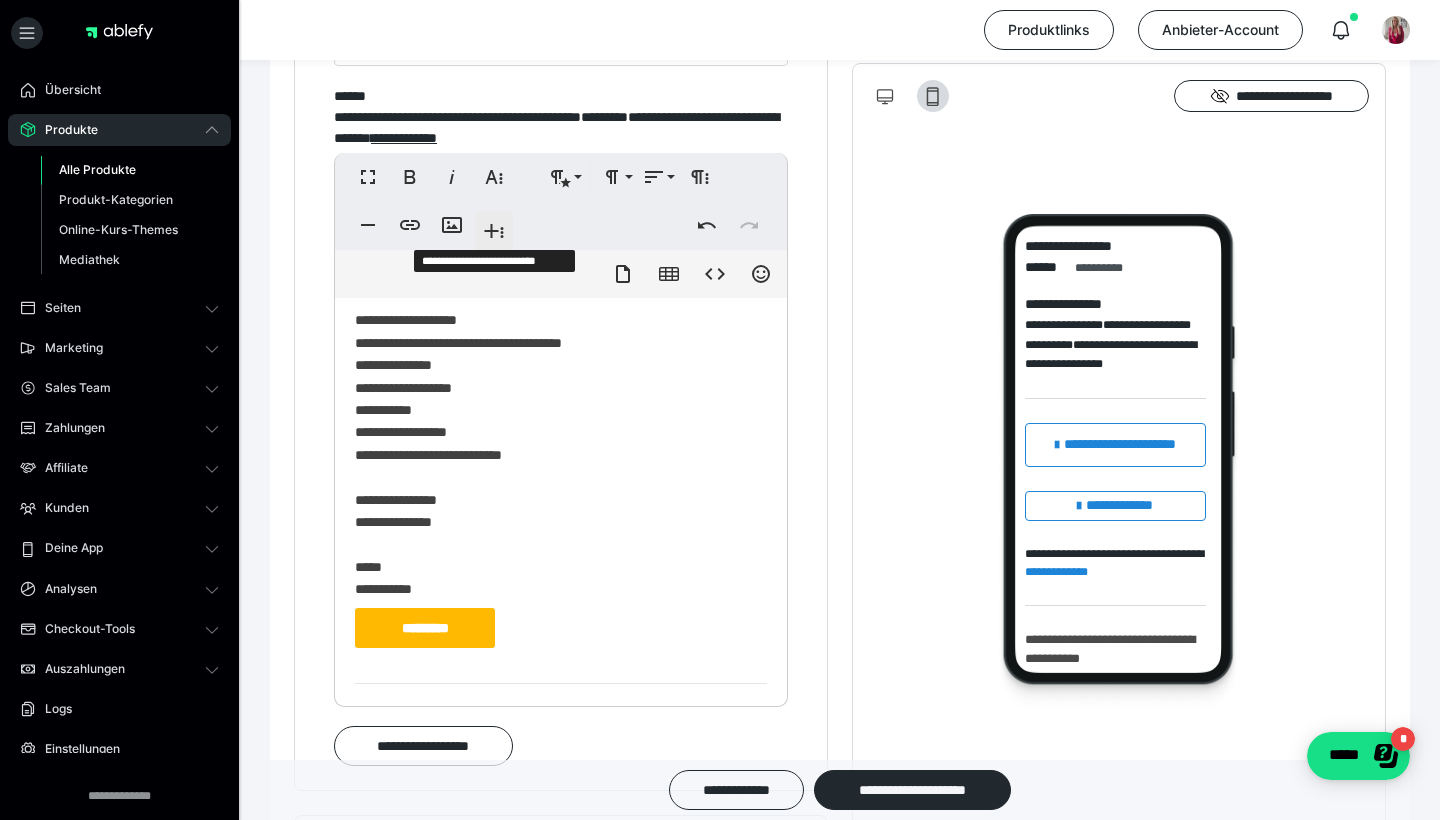 click 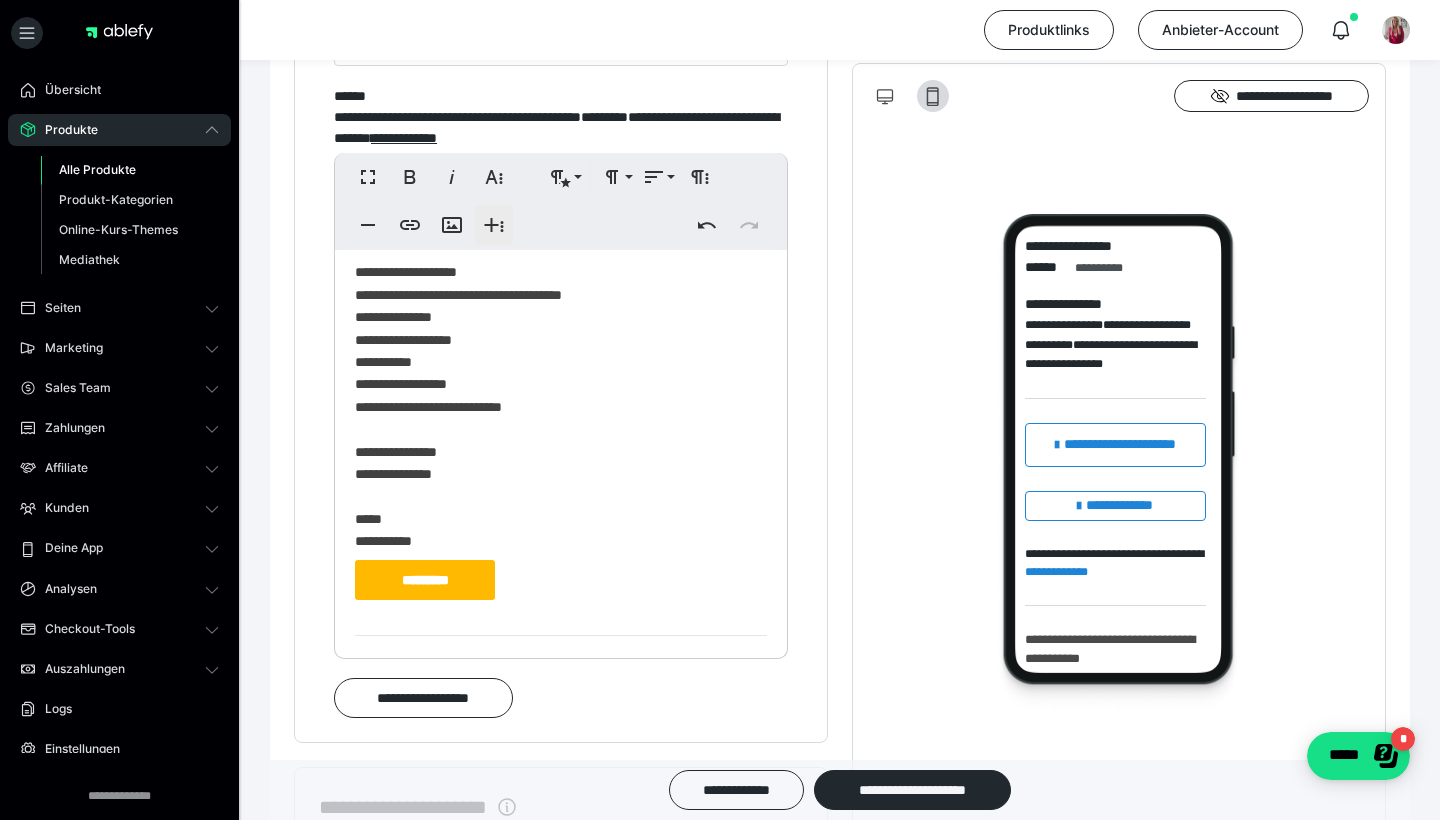 click 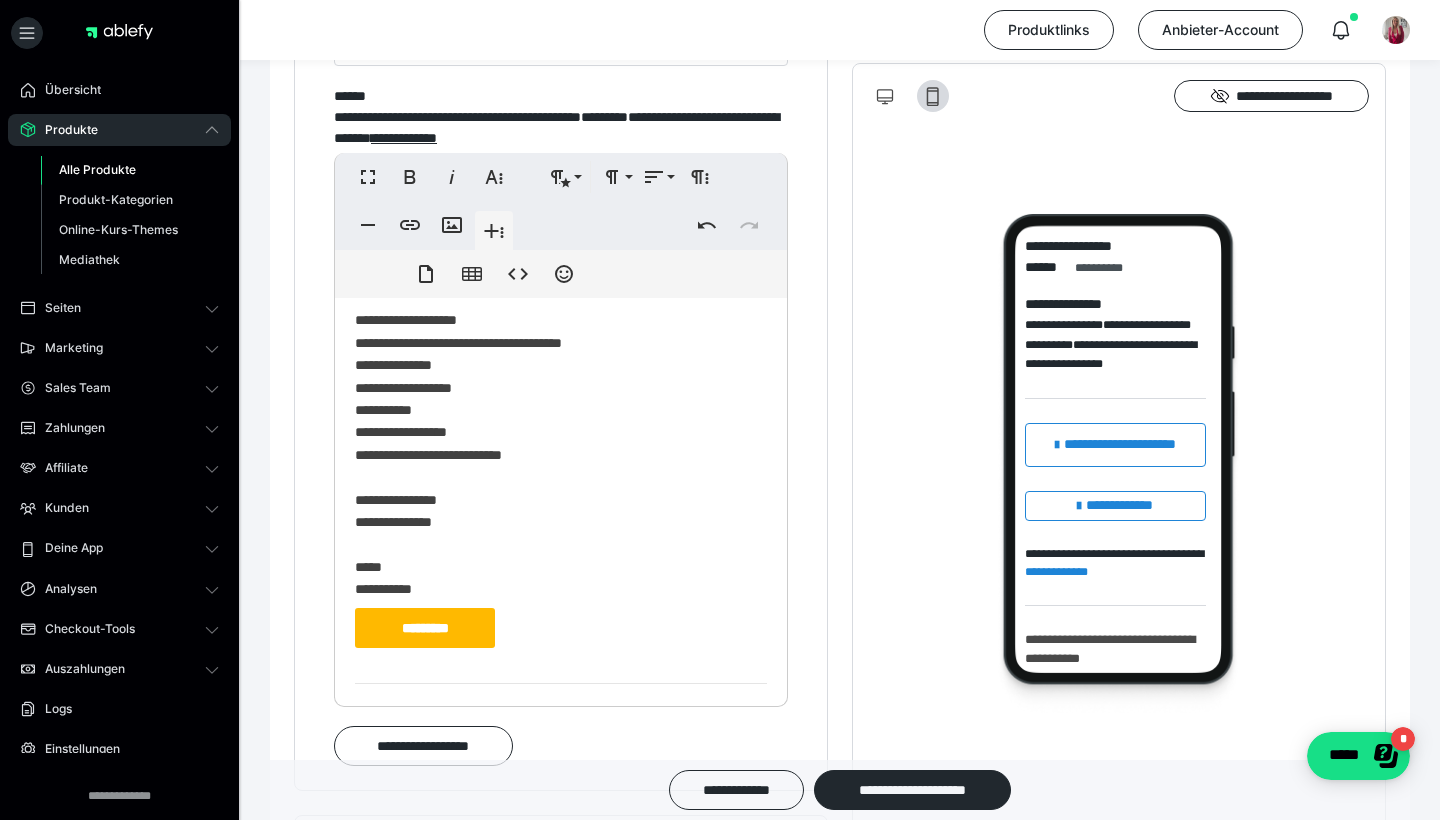 click on "**********" at bounding box center (561, 339) 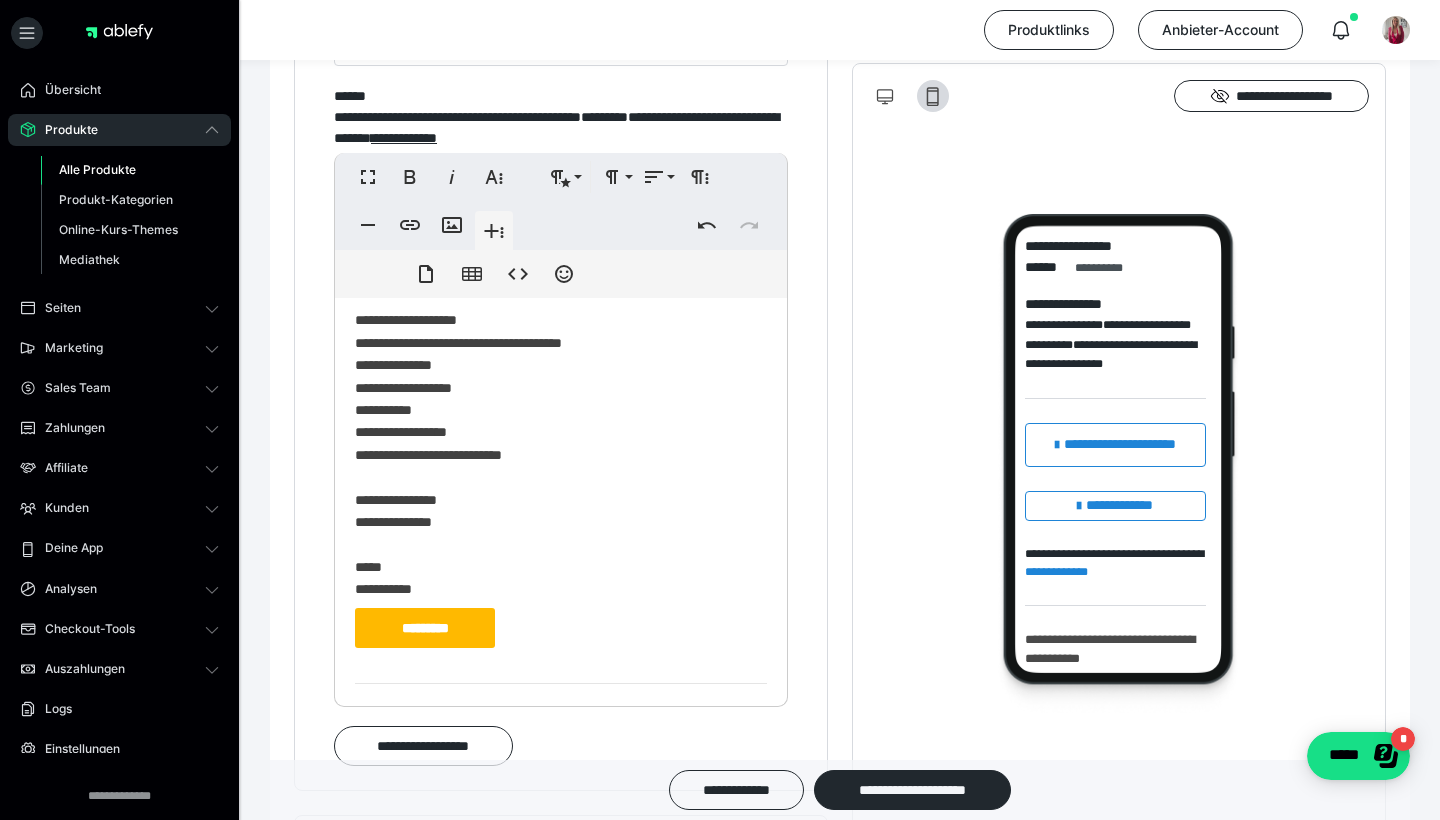 drag, startPoint x: 541, startPoint y: 654, endPoint x: 358, endPoint y: 601, distance: 190.52034 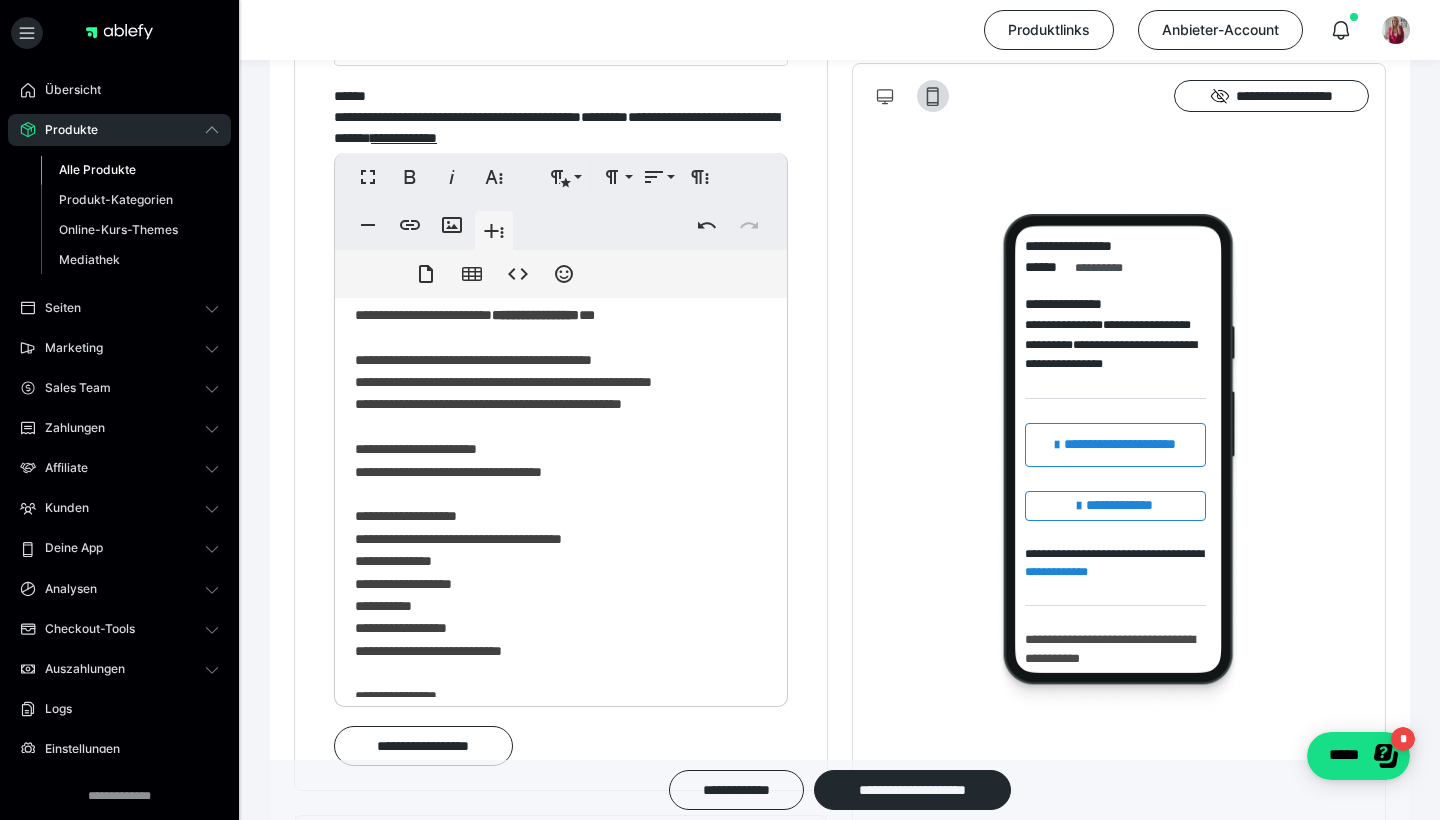 scroll, scrollTop: 0, scrollLeft: 0, axis: both 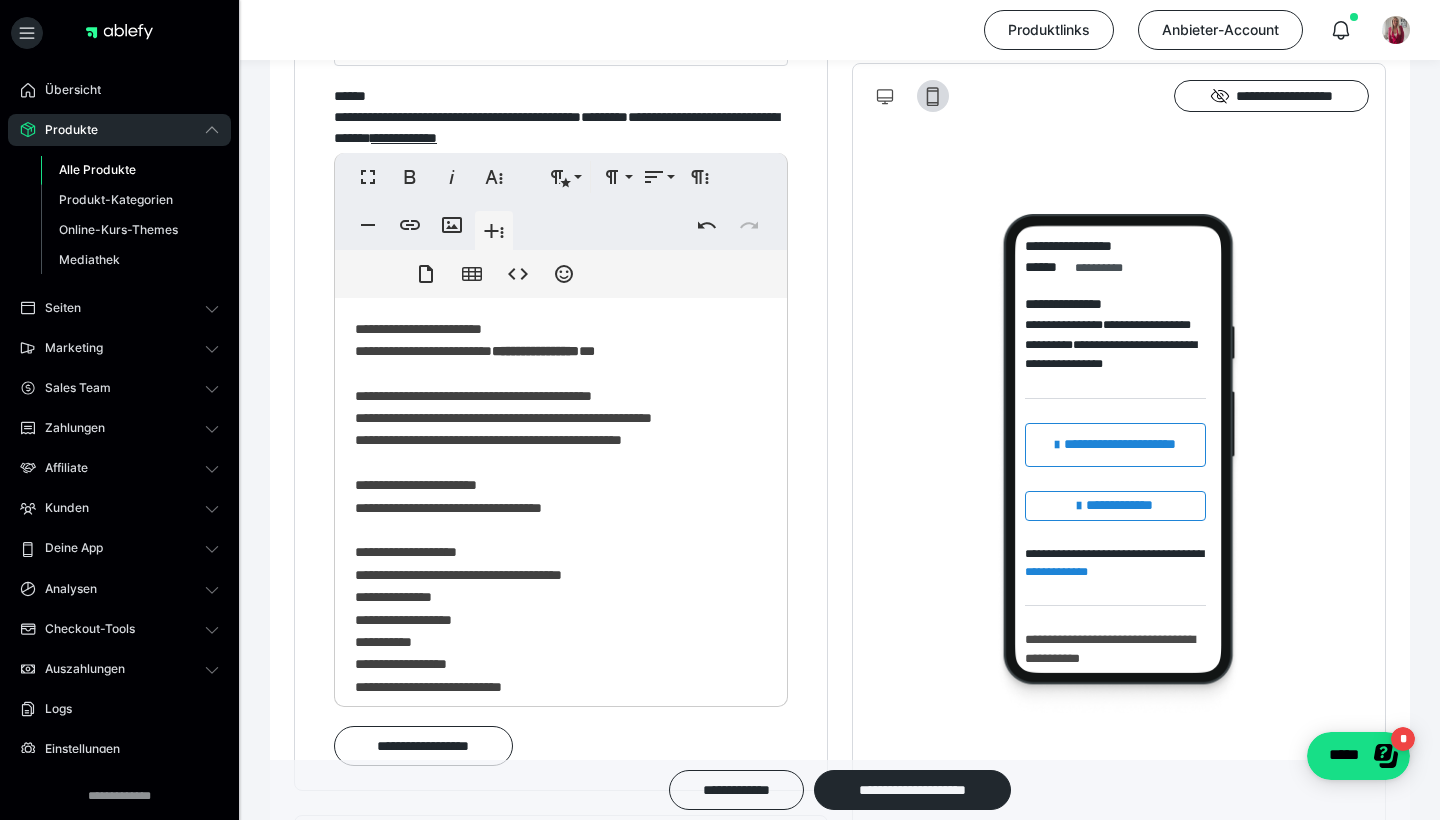 click on "**********" at bounding box center [561, 571] 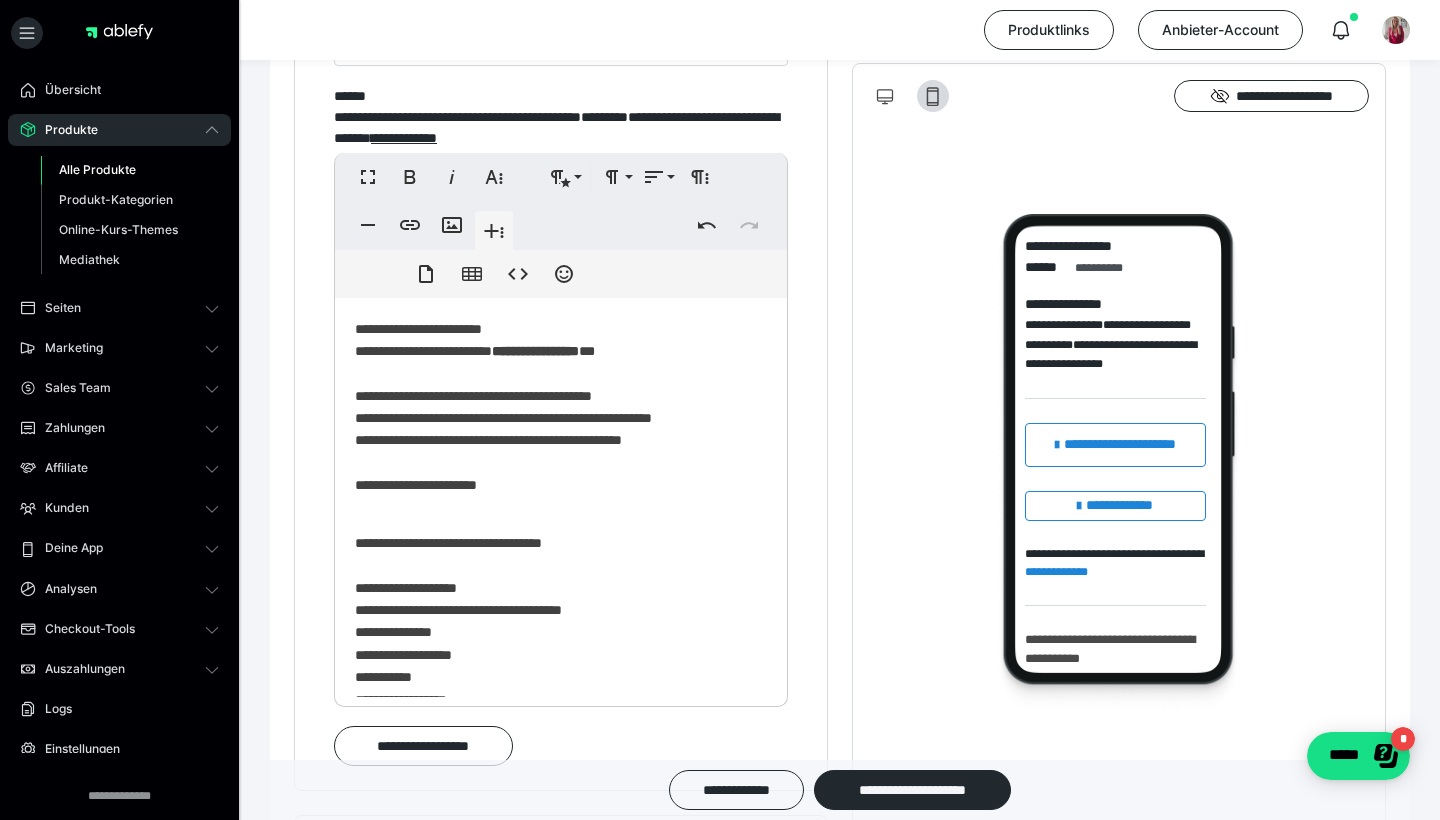 click on "**********" at bounding box center (561, 704) 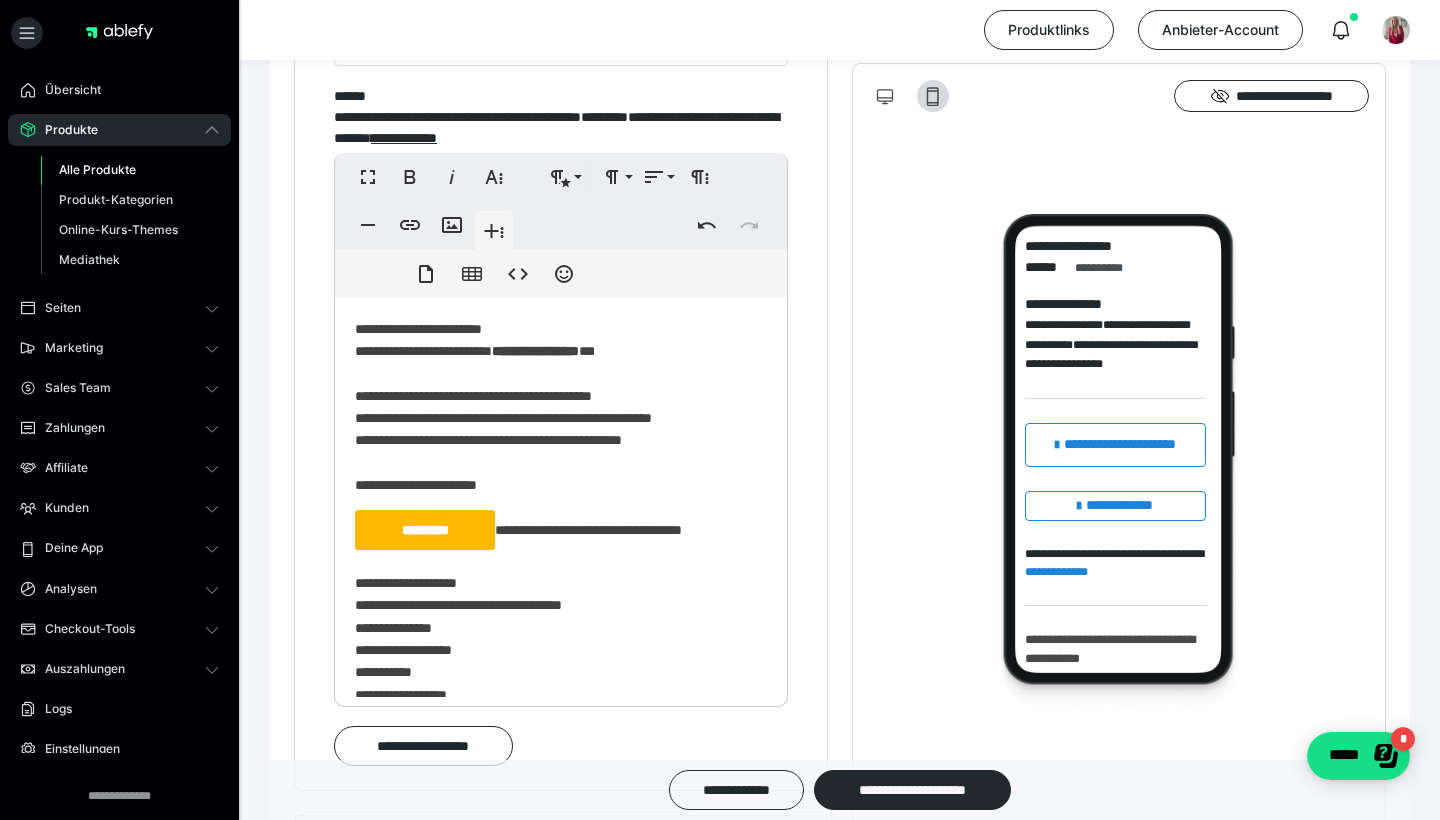 click on "*********" at bounding box center [425, 530] 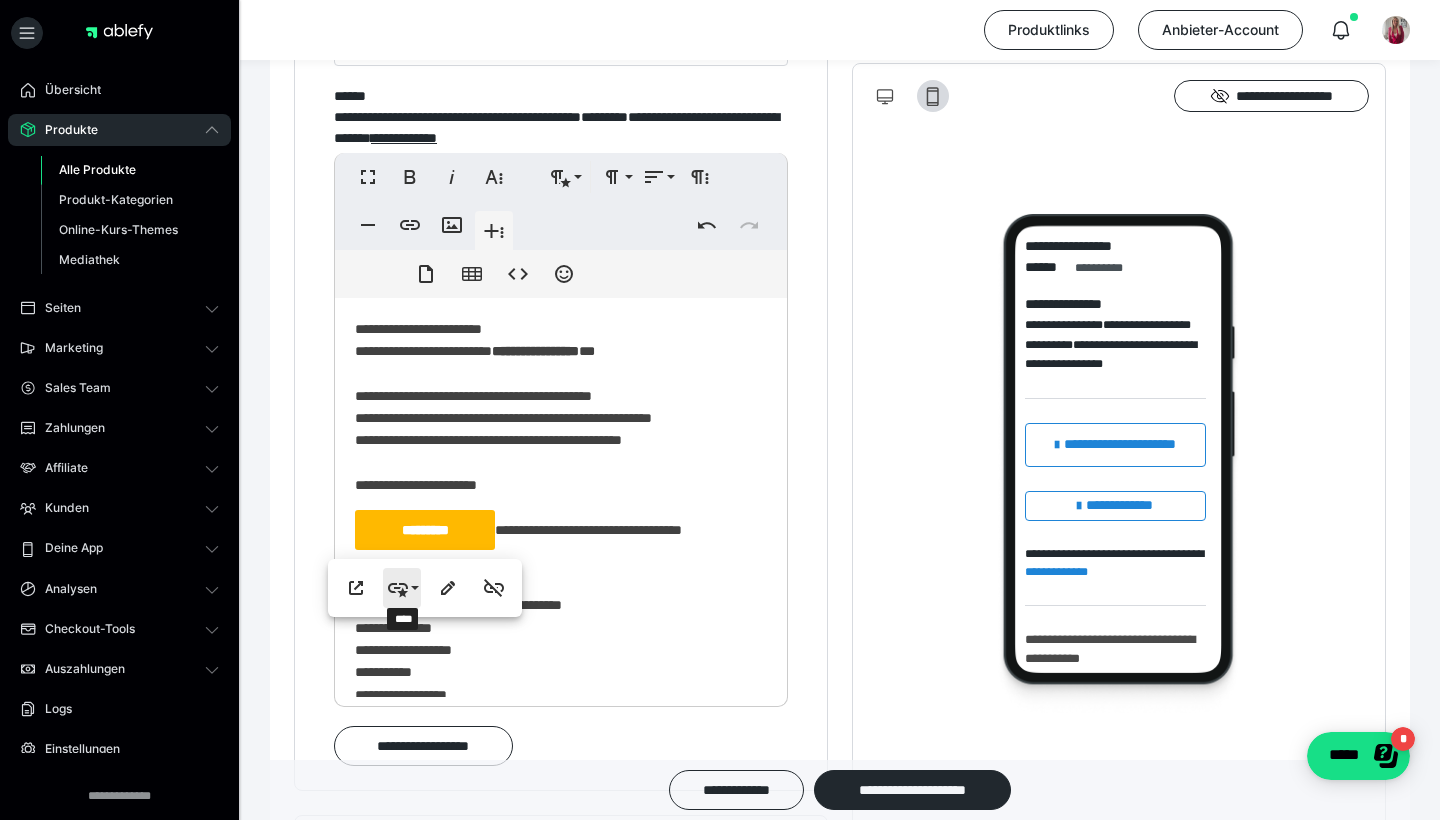 click 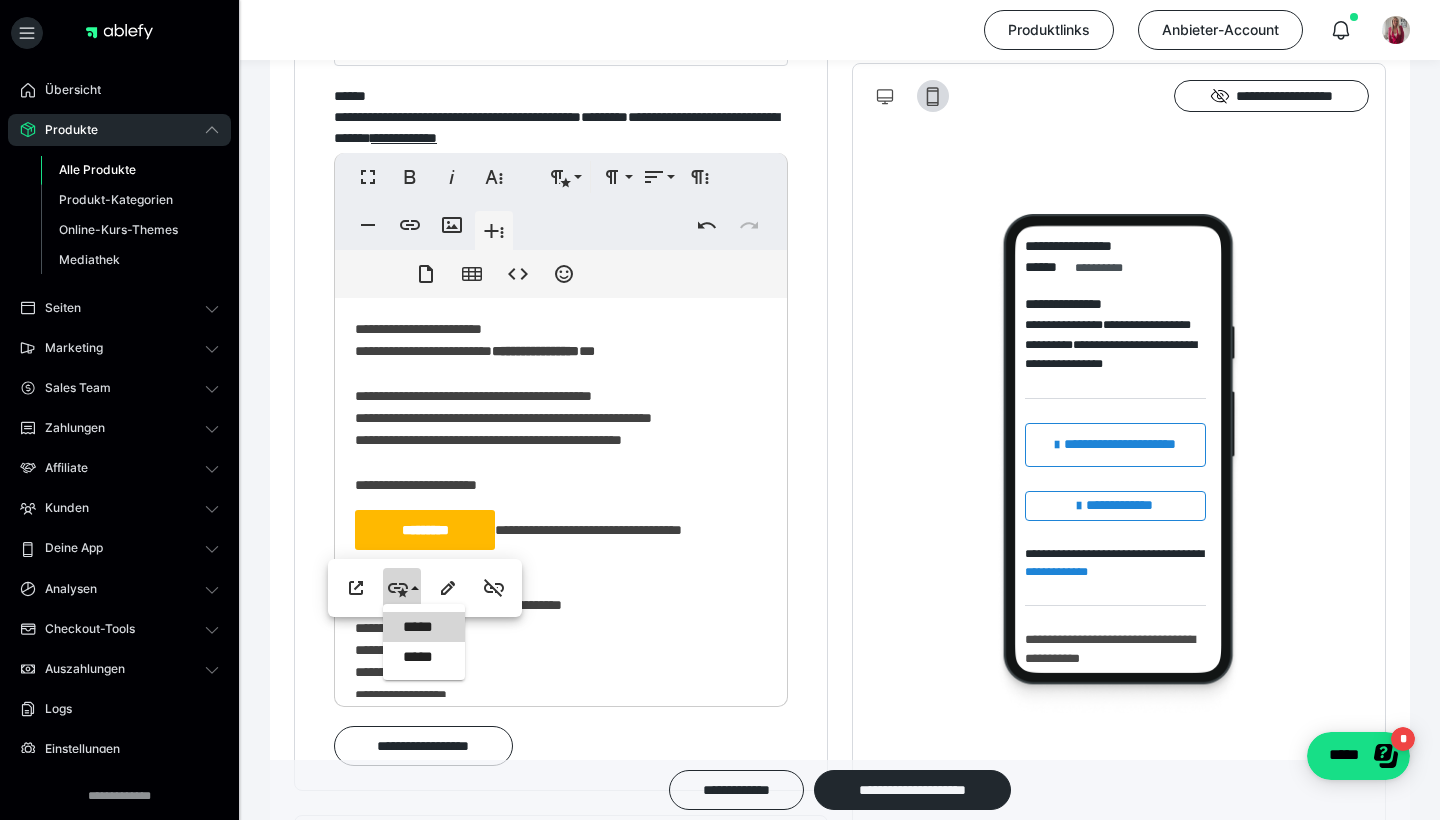 click on "*****" at bounding box center [424, 627] 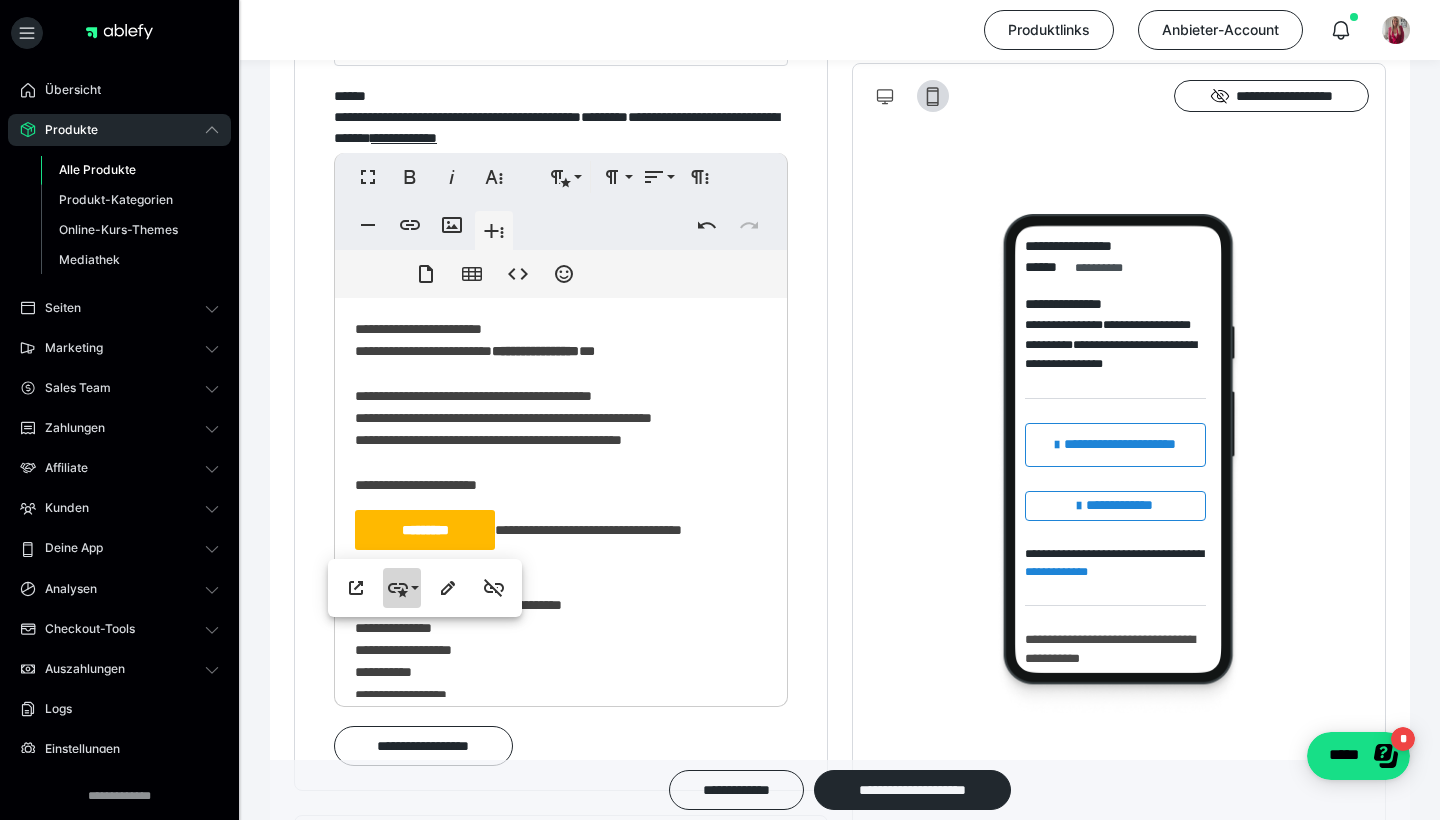 click on "****" at bounding box center (402, 588) 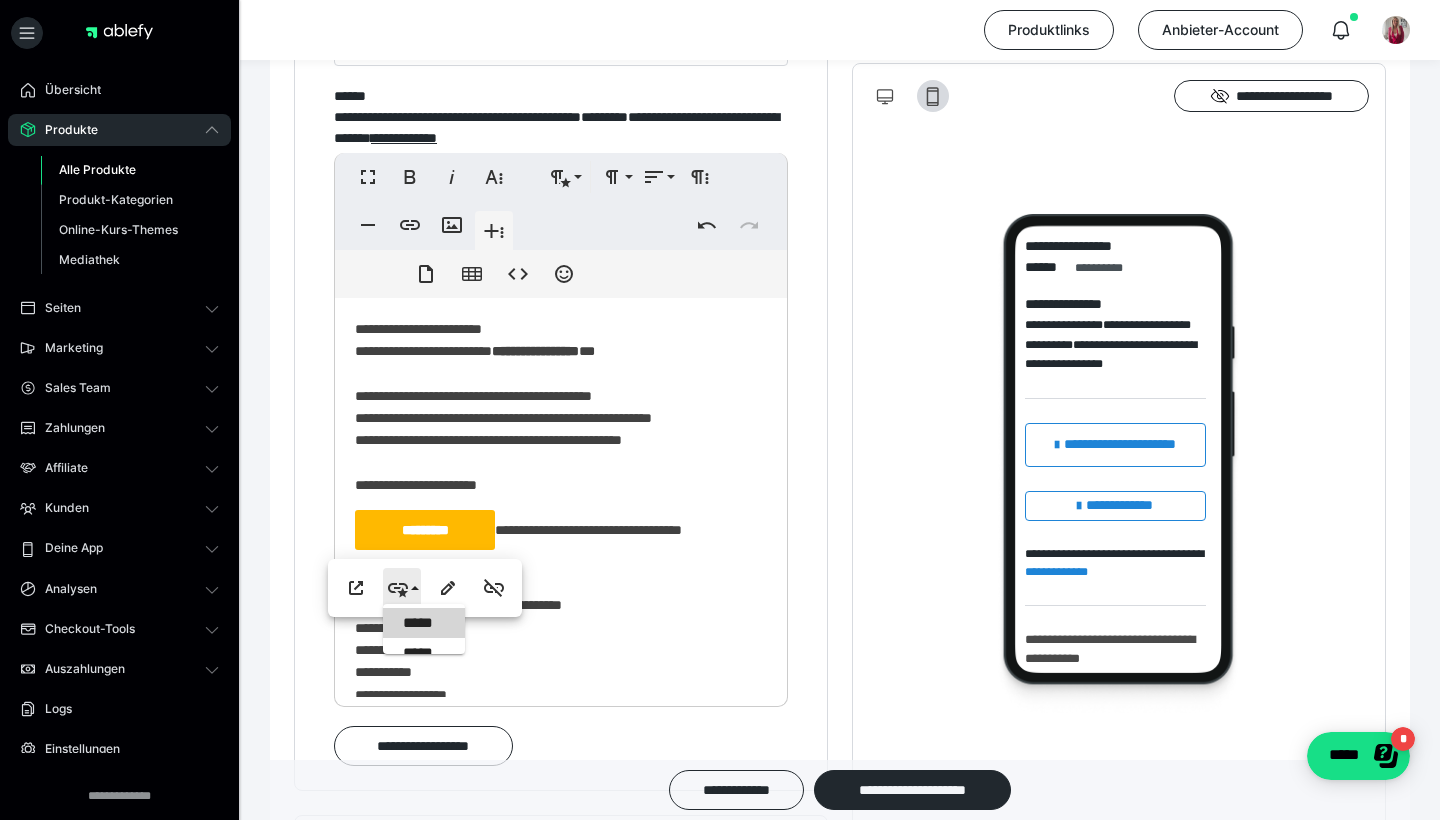 scroll, scrollTop: 0, scrollLeft: 0, axis: both 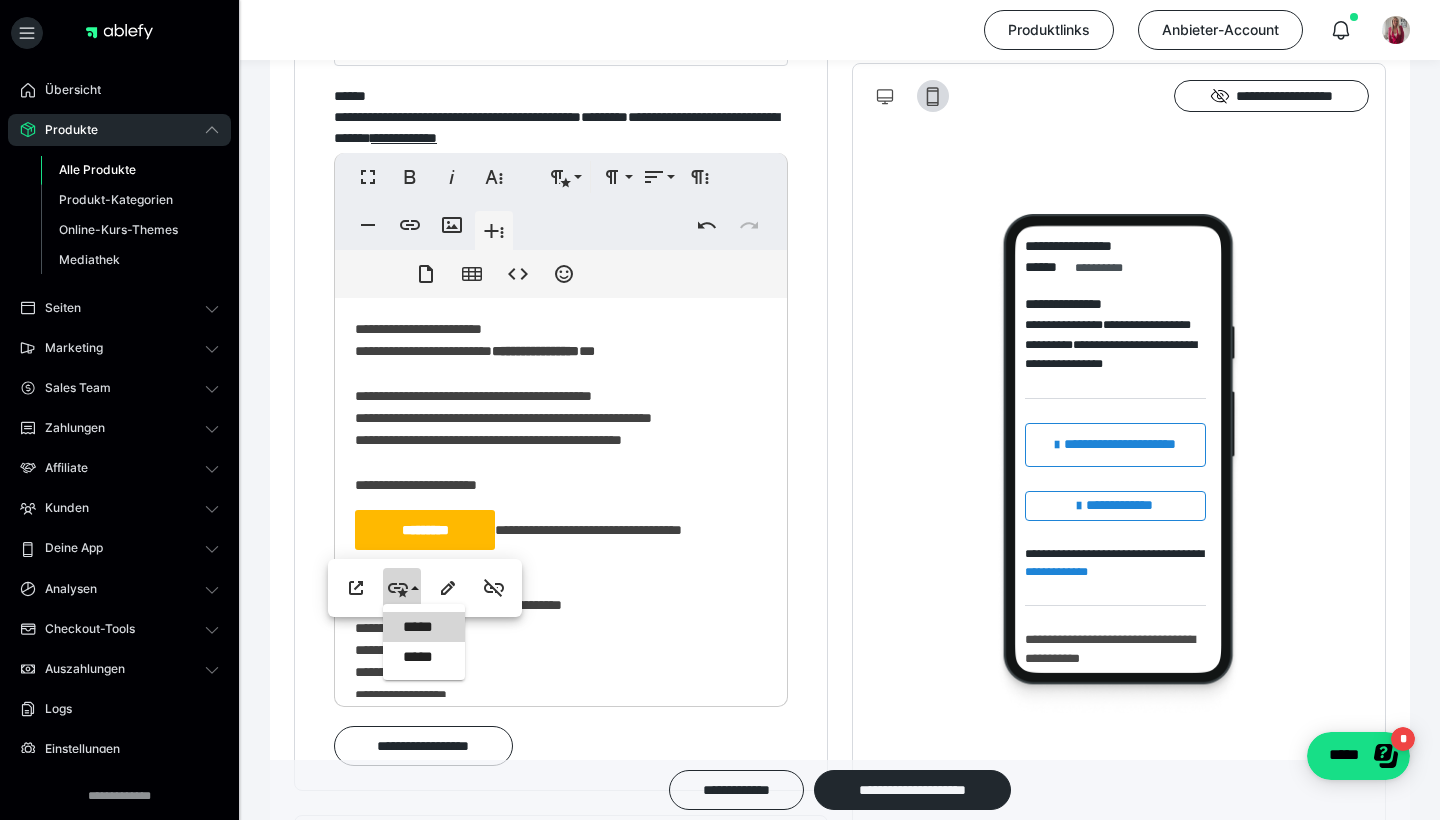 click on "*****" at bounding box center (424, 657) 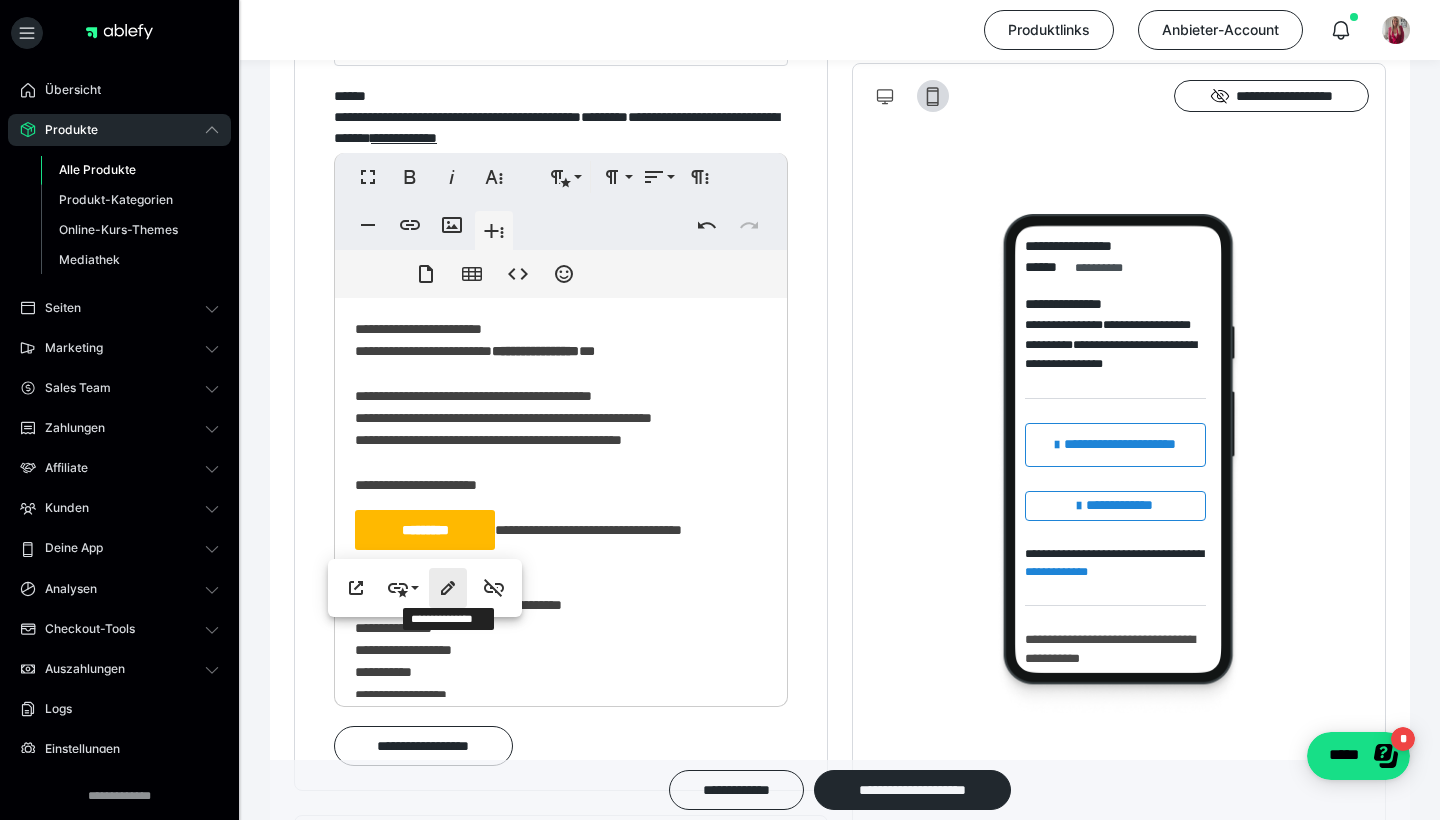 type on "**********" 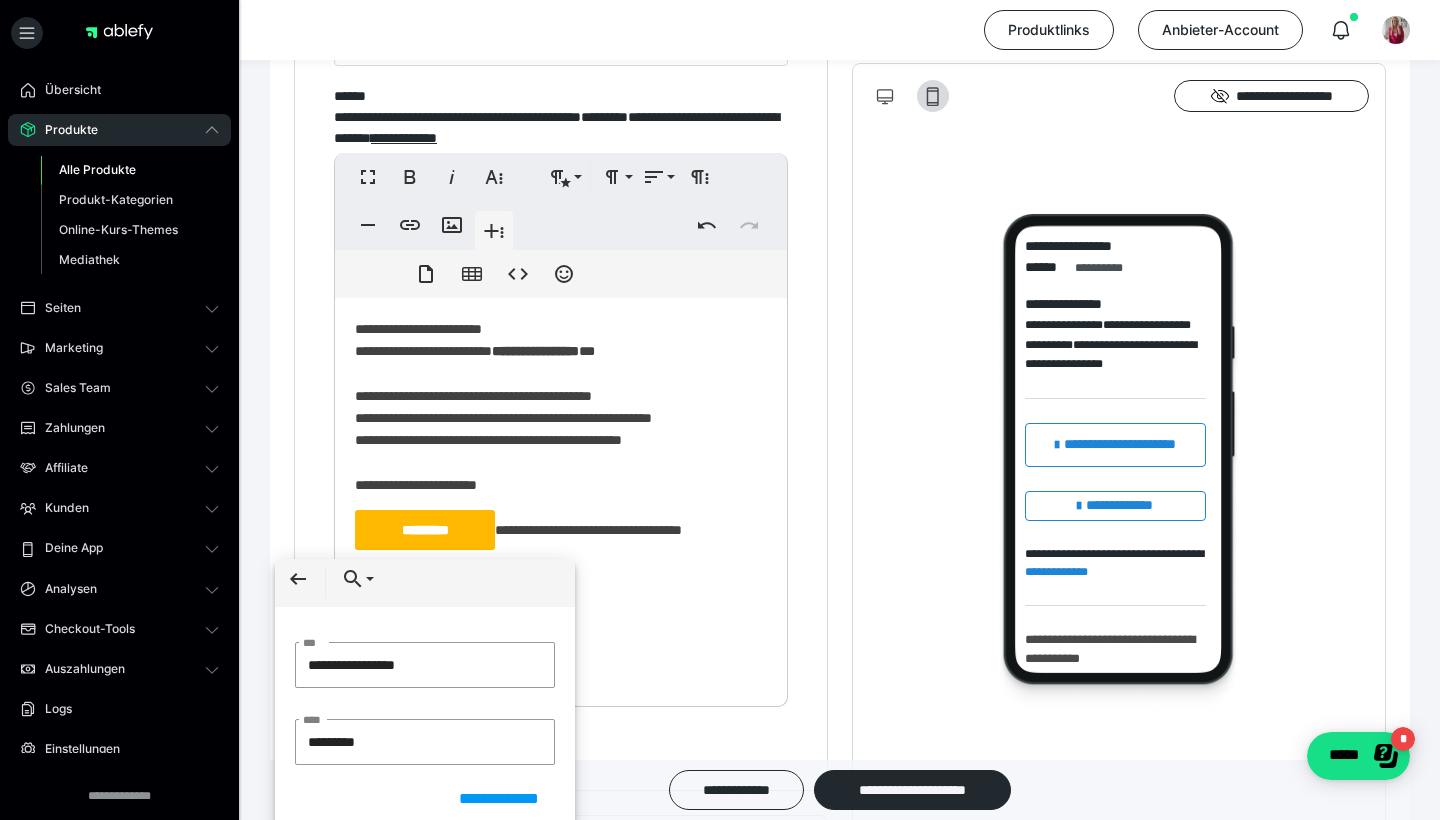 drag, startPoint x: 448, startPoint y: 670, endPoint x: 276, endPoint y: 669, distance: 172.00291 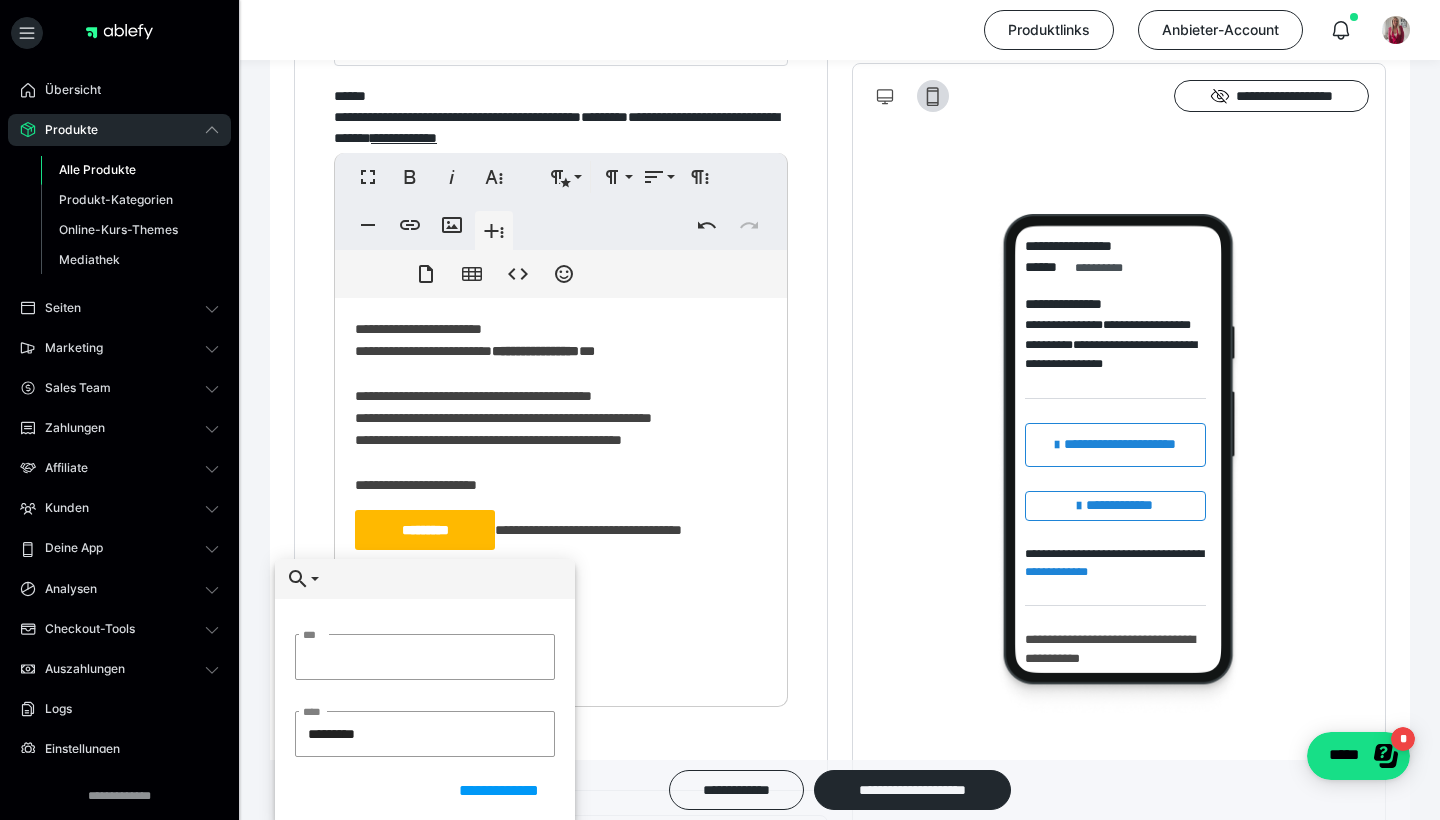 type 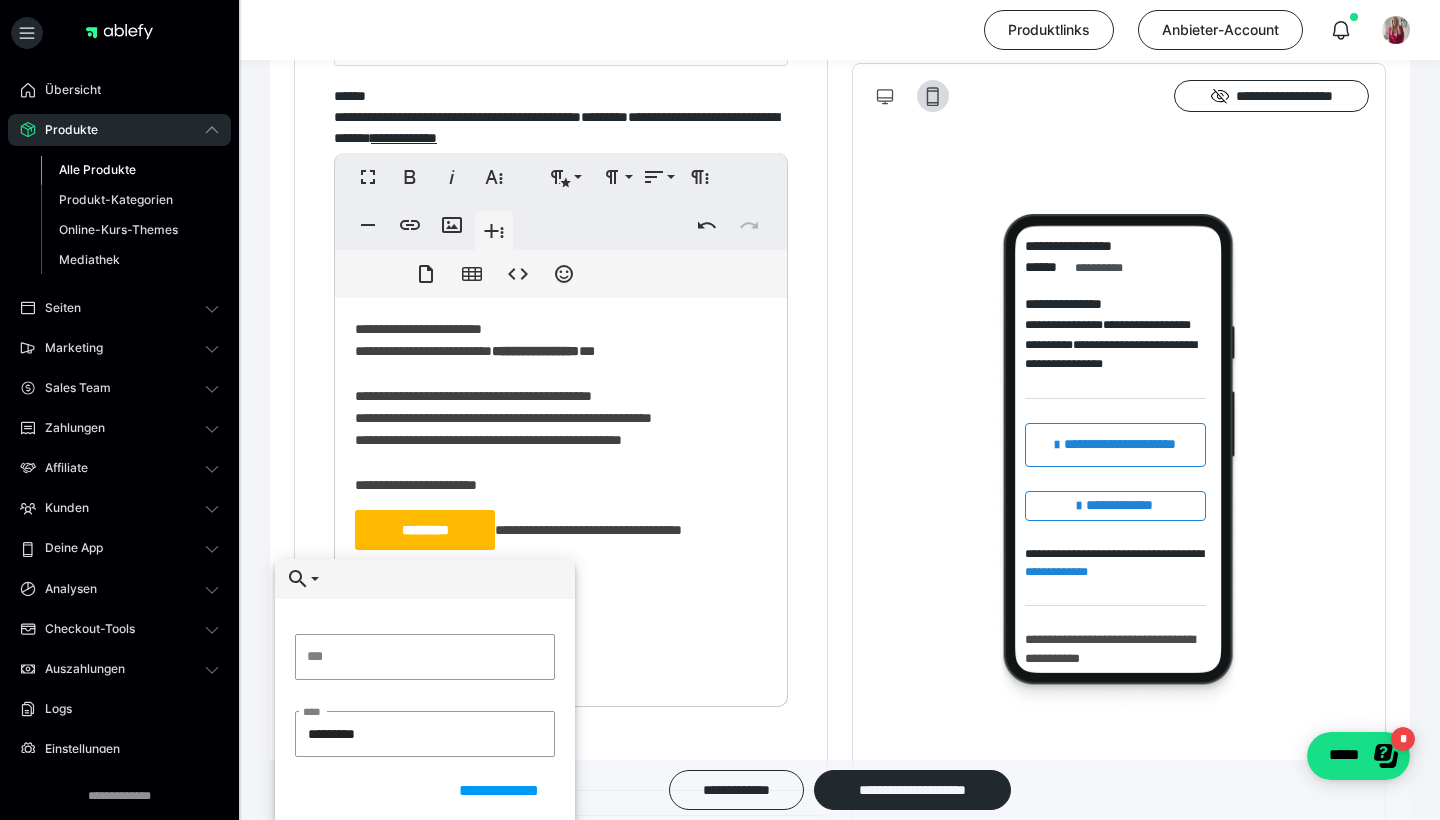 click on "**********" at bounding box center [561, 684] 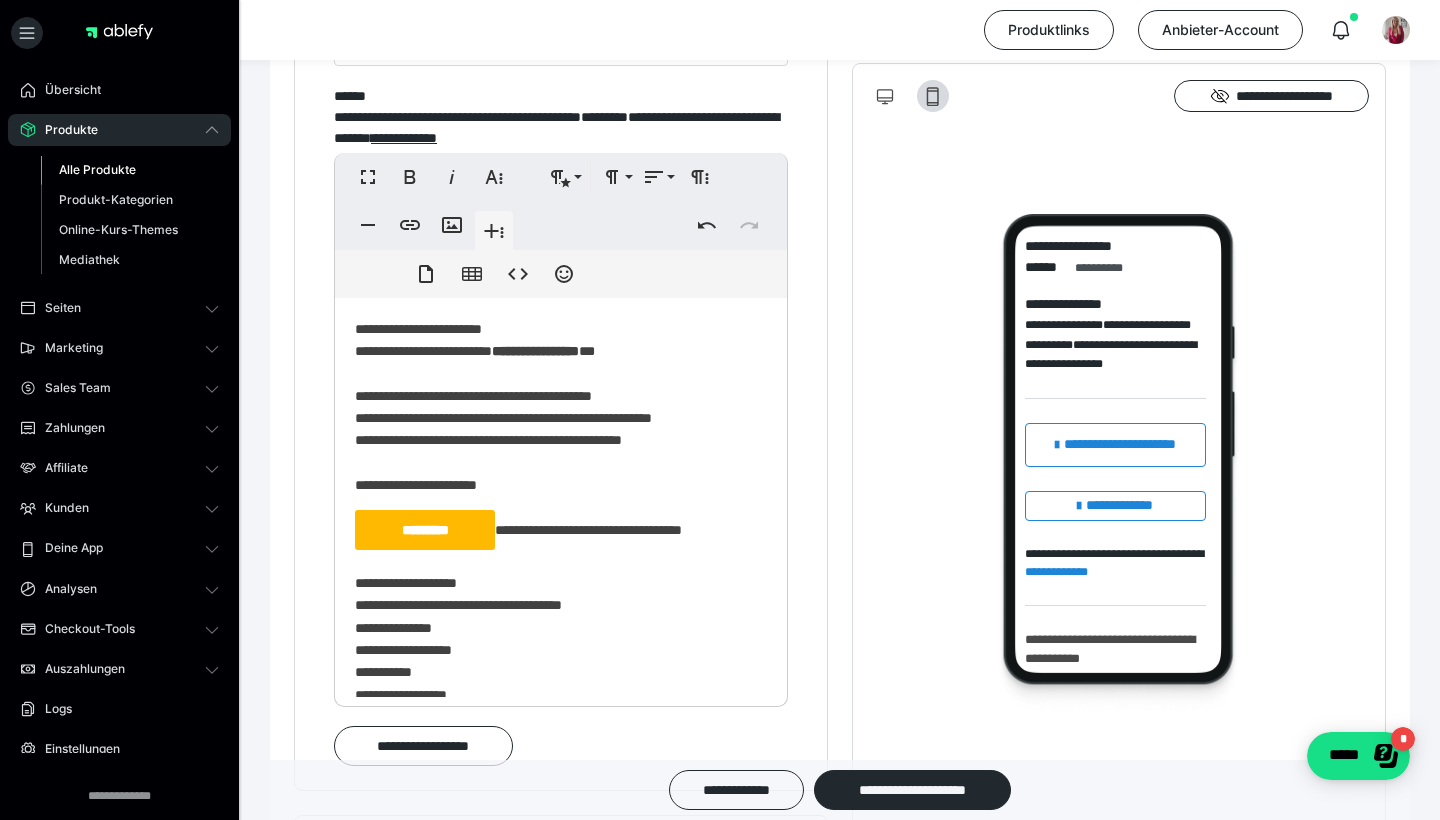 click on "*********" at bounding box center (425, 530) 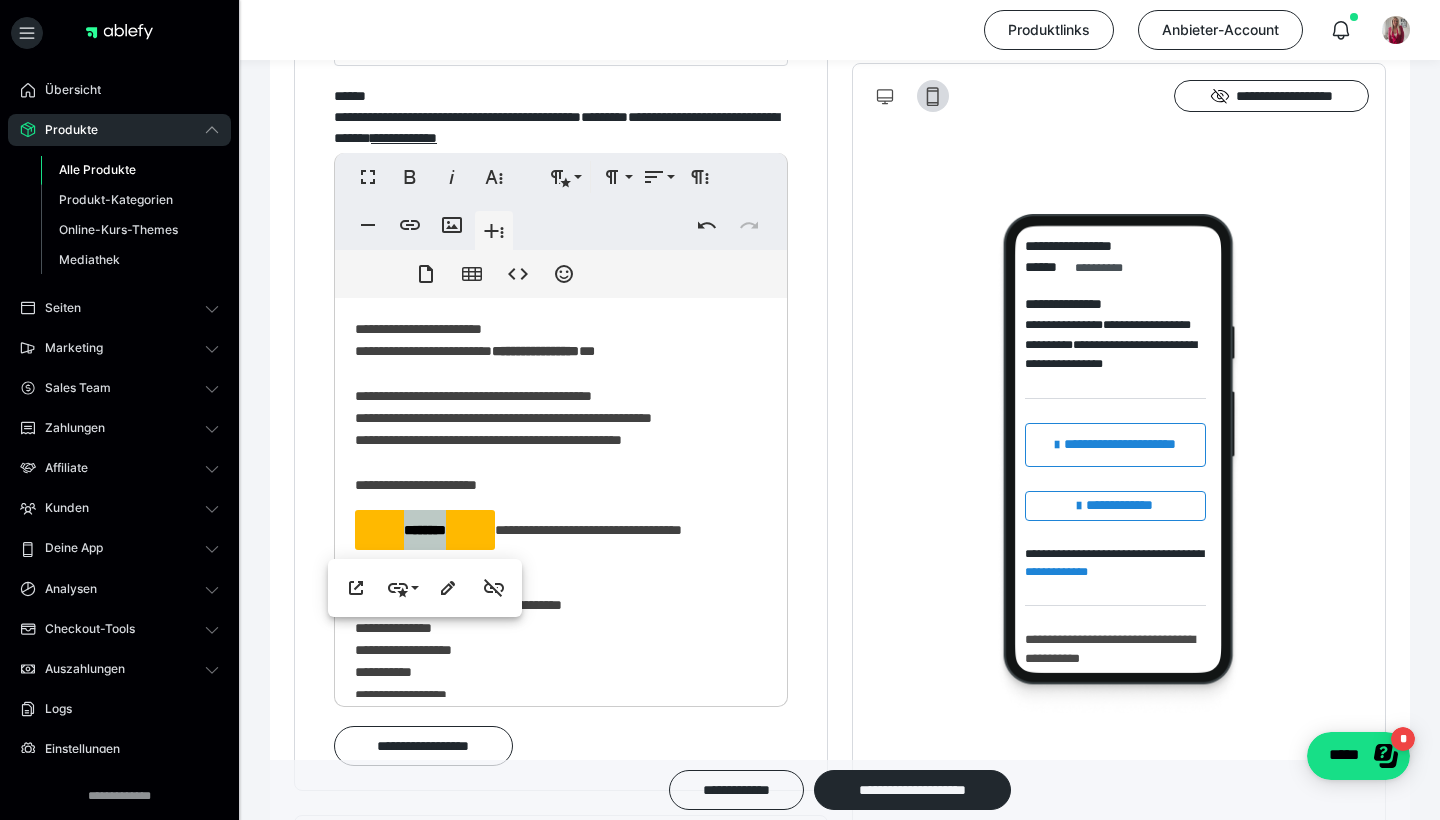 drag, startPoint x: 500, startPoint y: 545, endPoint x: 351, endPoint y: 514, distance: 152.19067 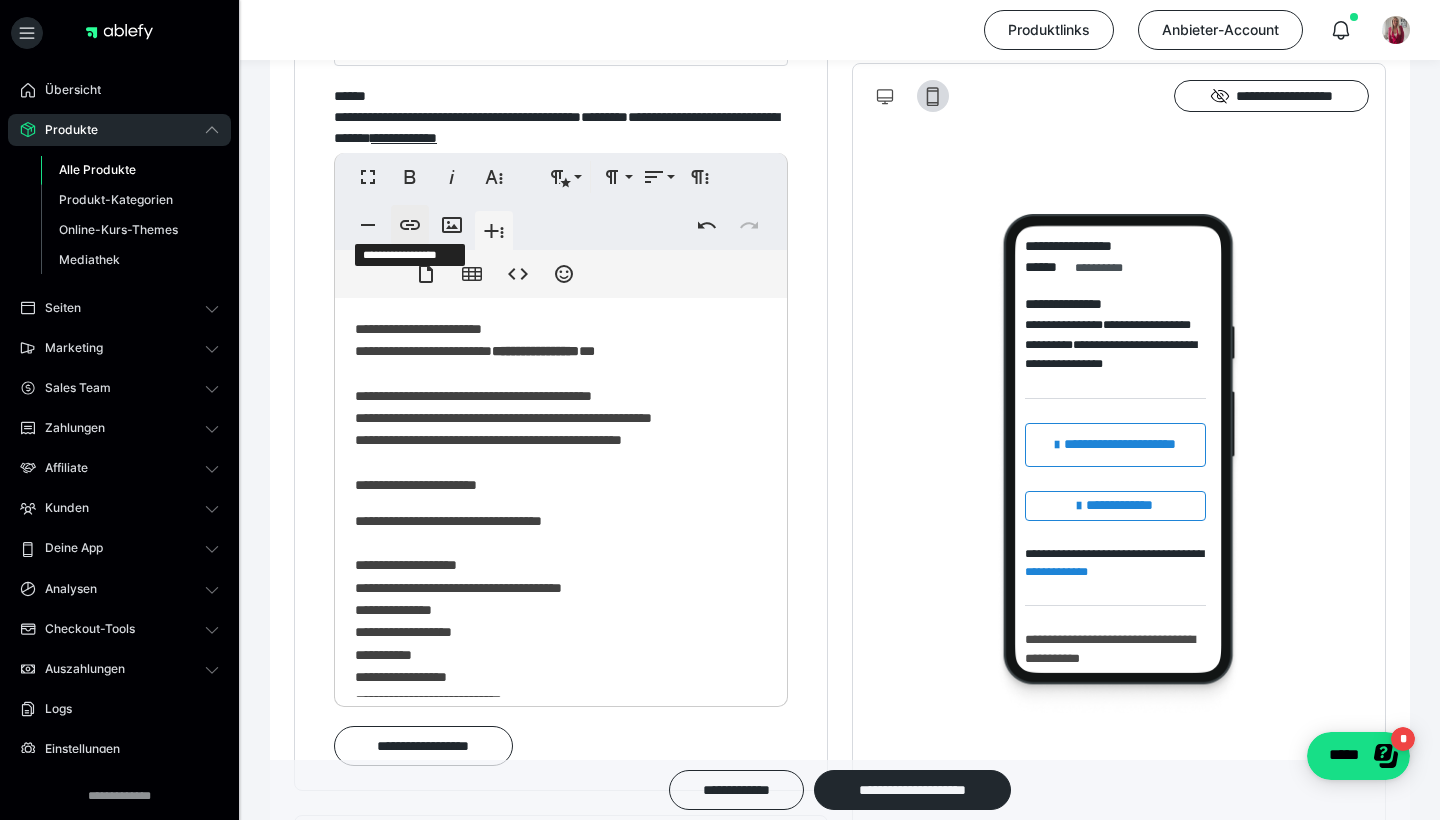 type 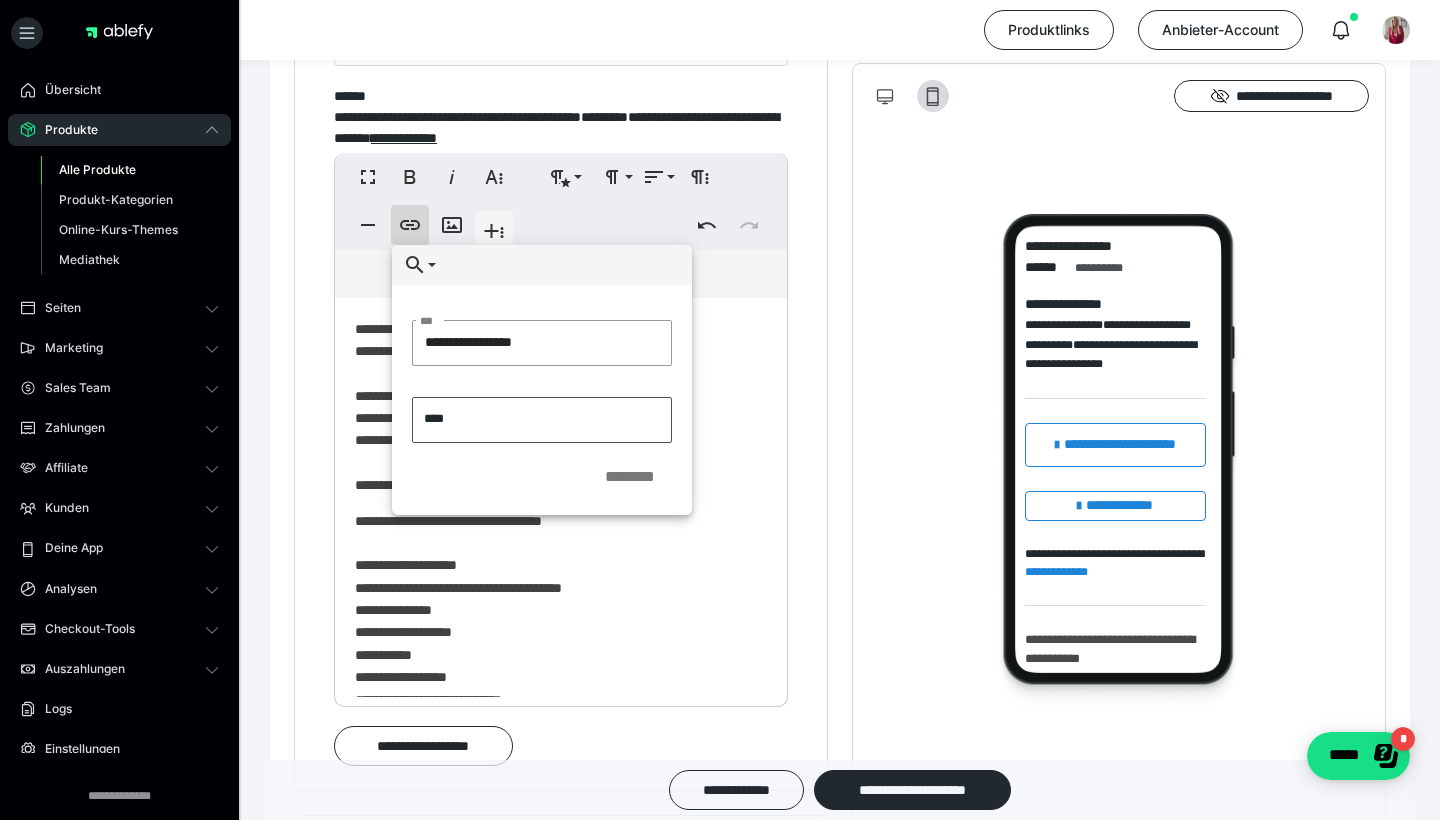 type on "**********" 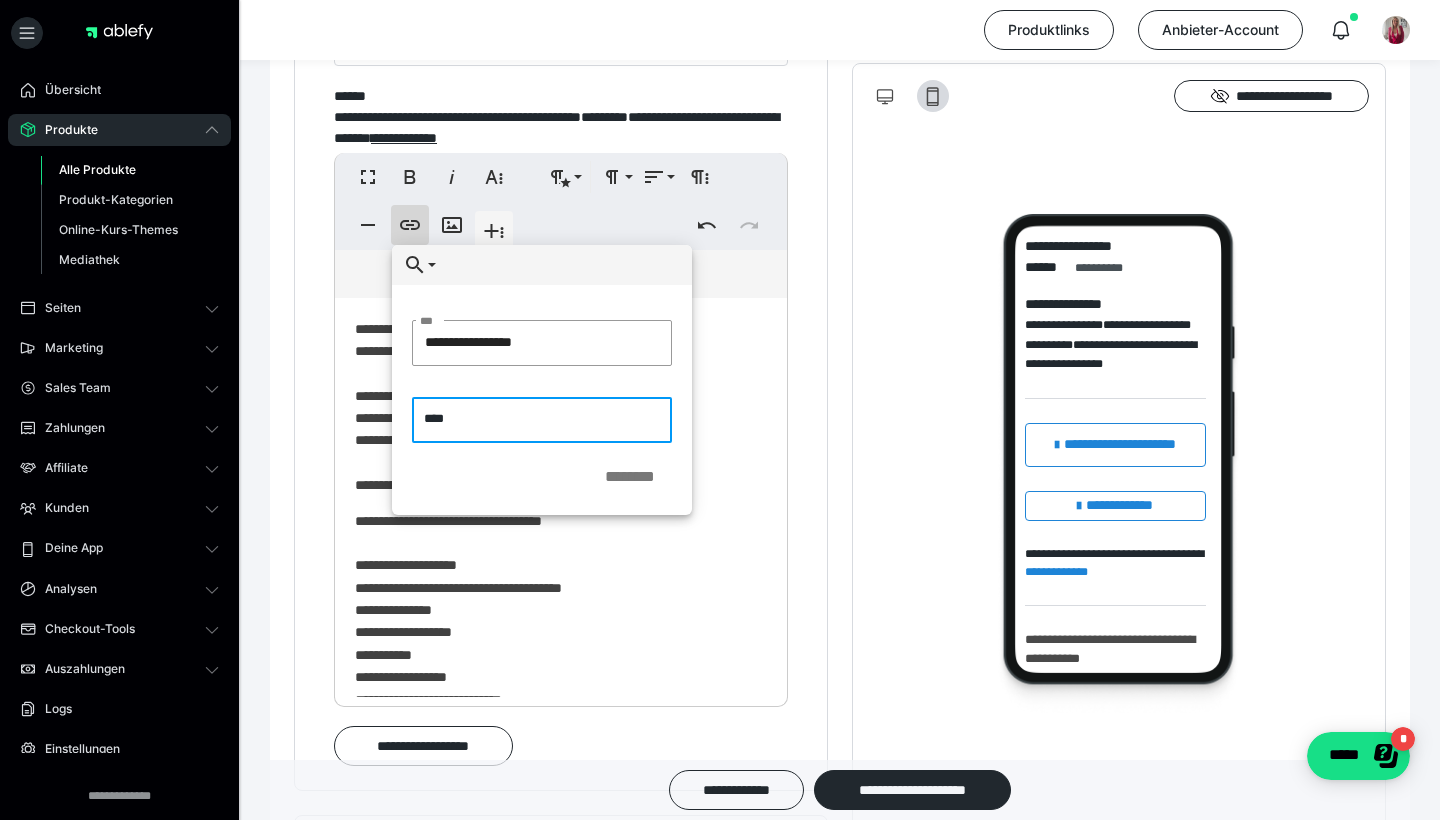 click on "****" at bounding box center [542, 420] 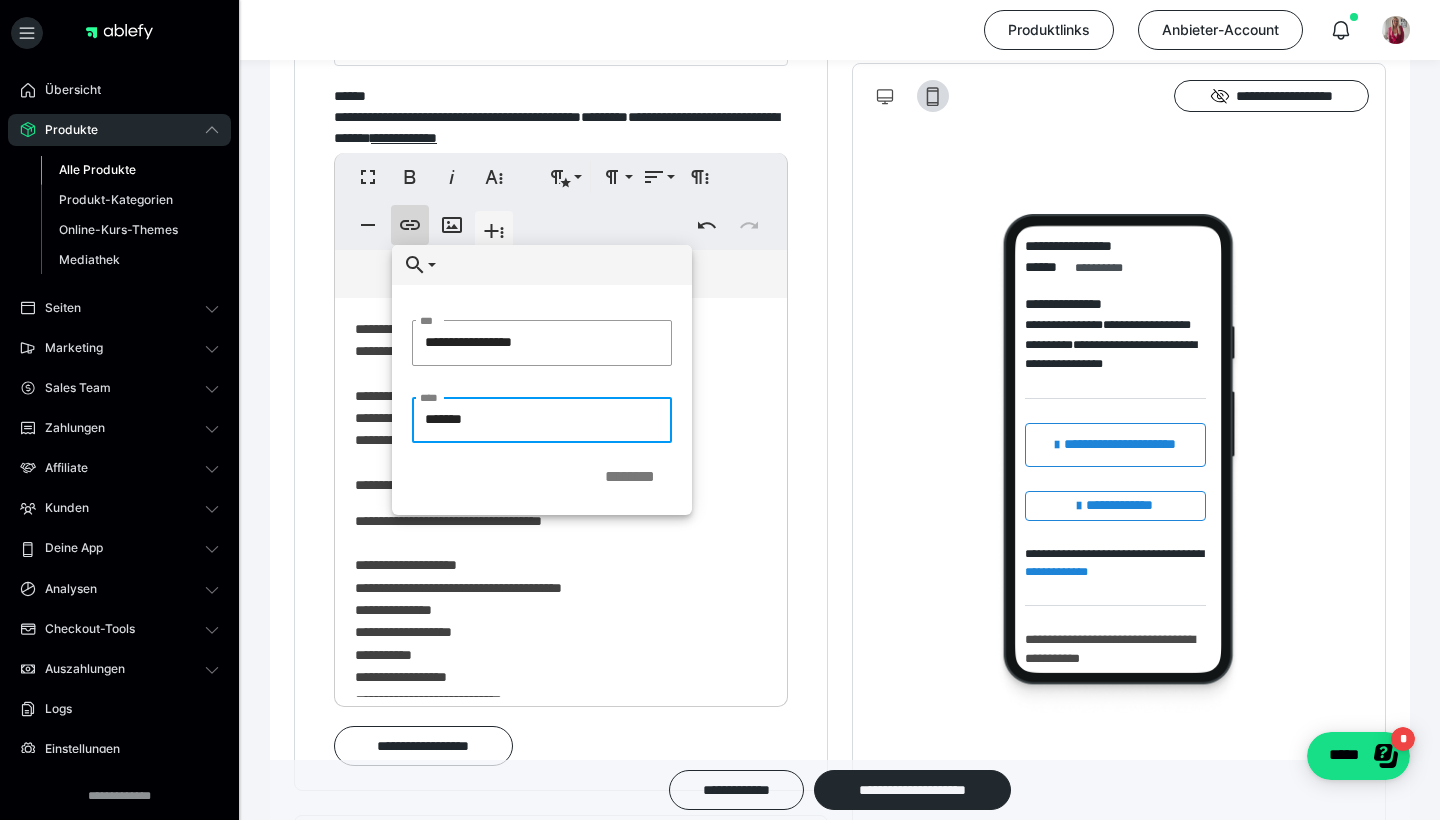 click on "*******" at bounding box center (542, 420) 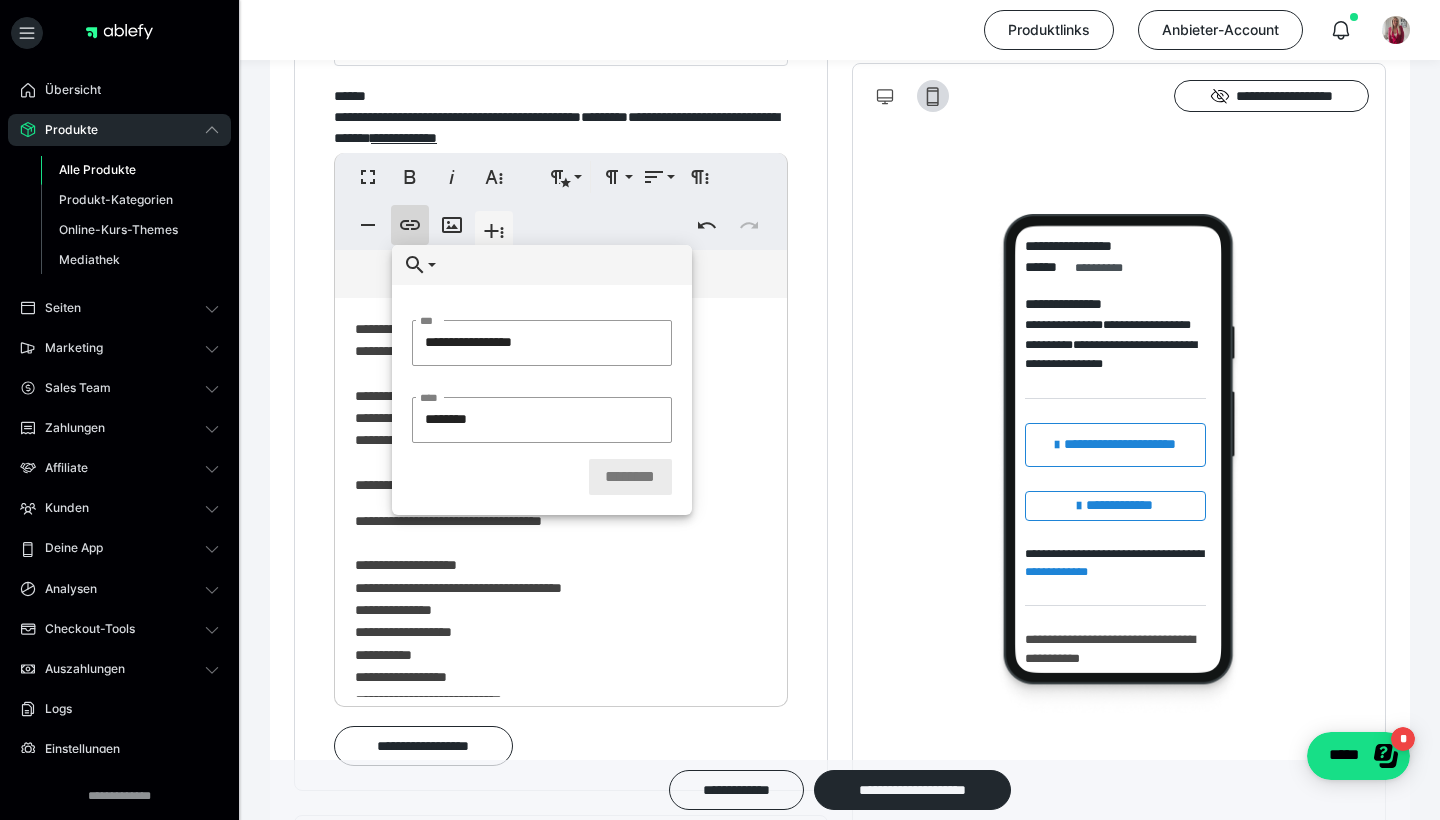 click on "********" at bounding box center [630, 477] 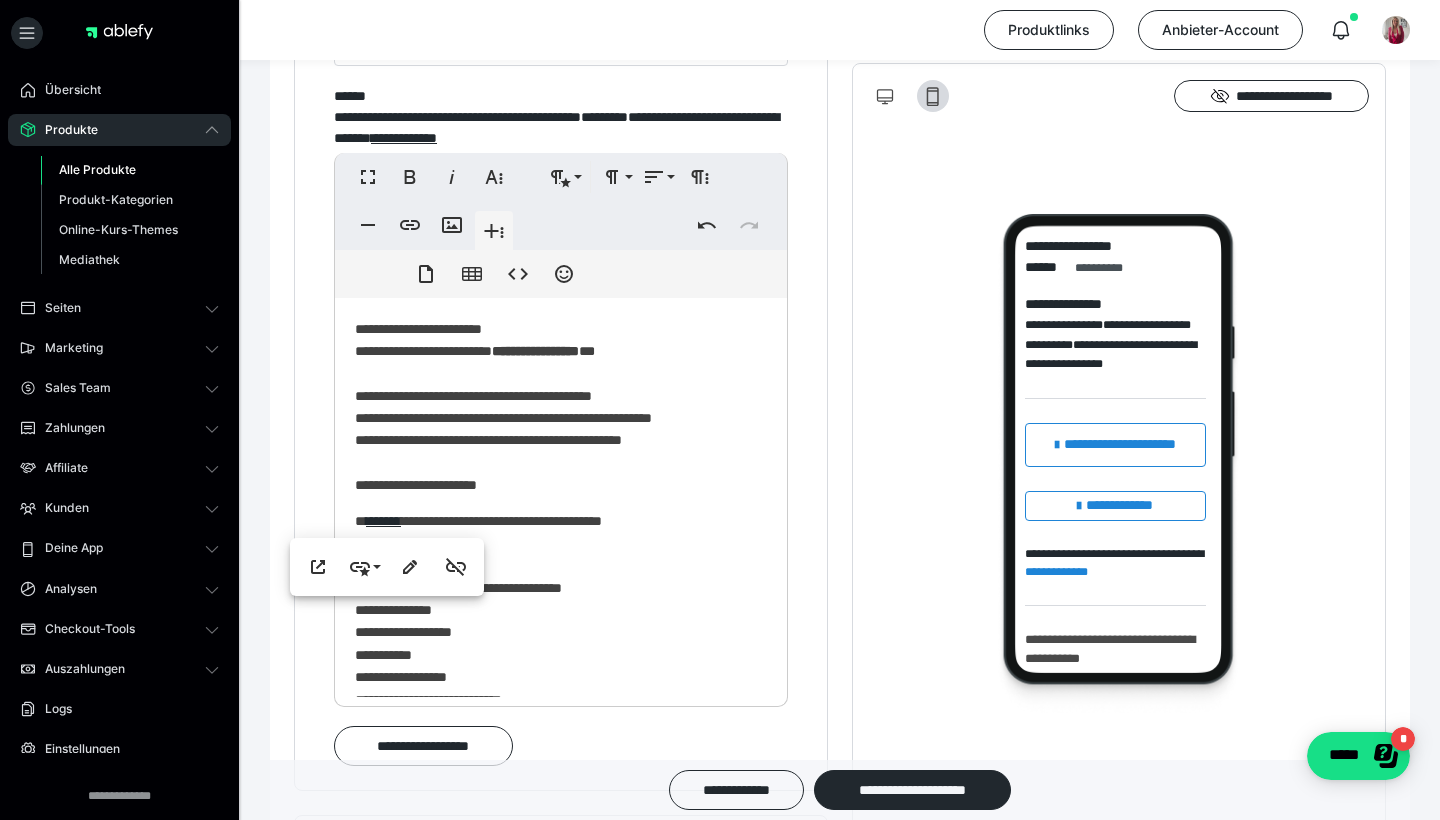 click on "**********" at bounding box center [561, 675] 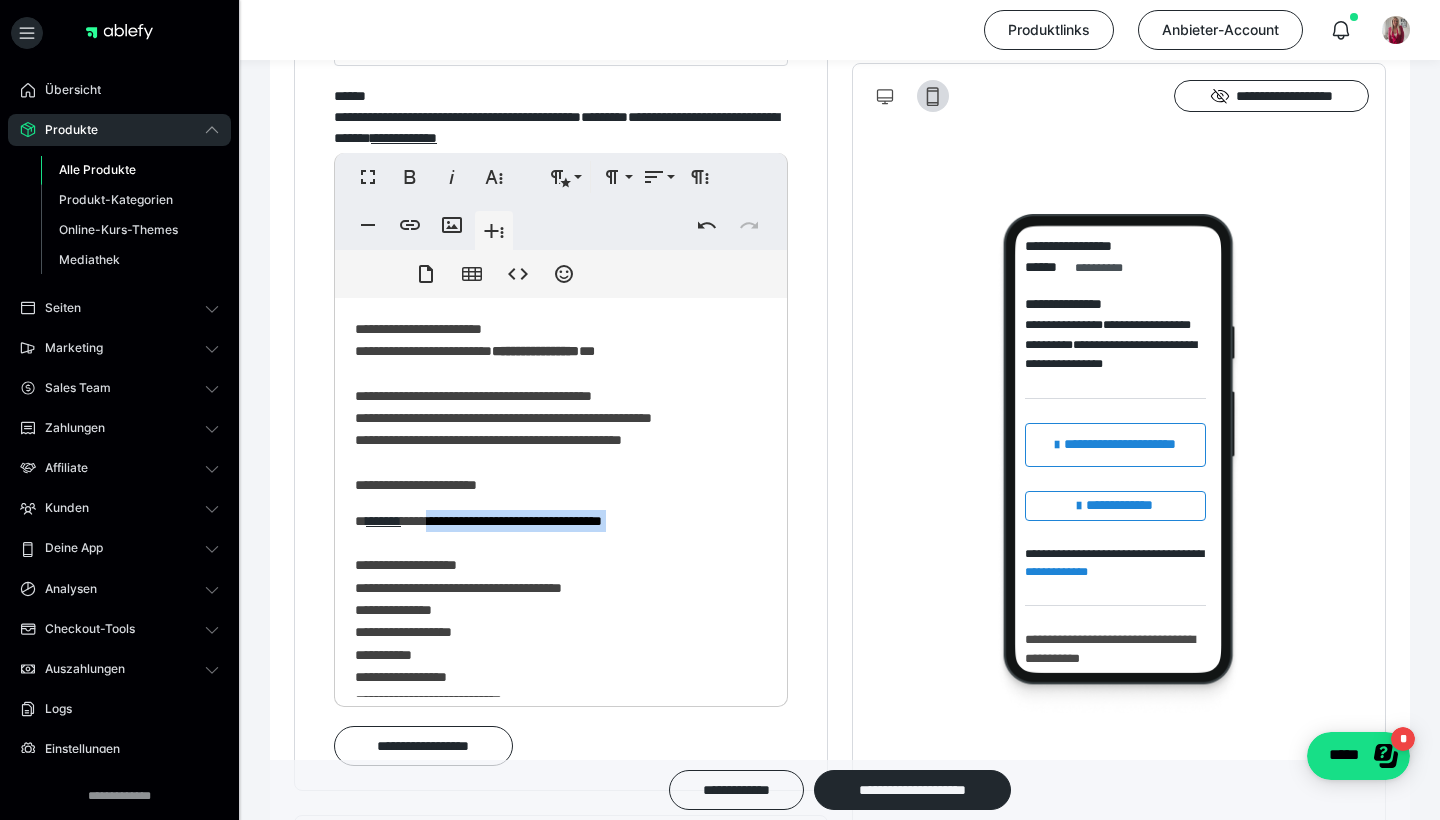 drag, startPoint x: 439, startPoint y: 520, endPoint x: 657, endPoint y: 529, distance: 218.1857 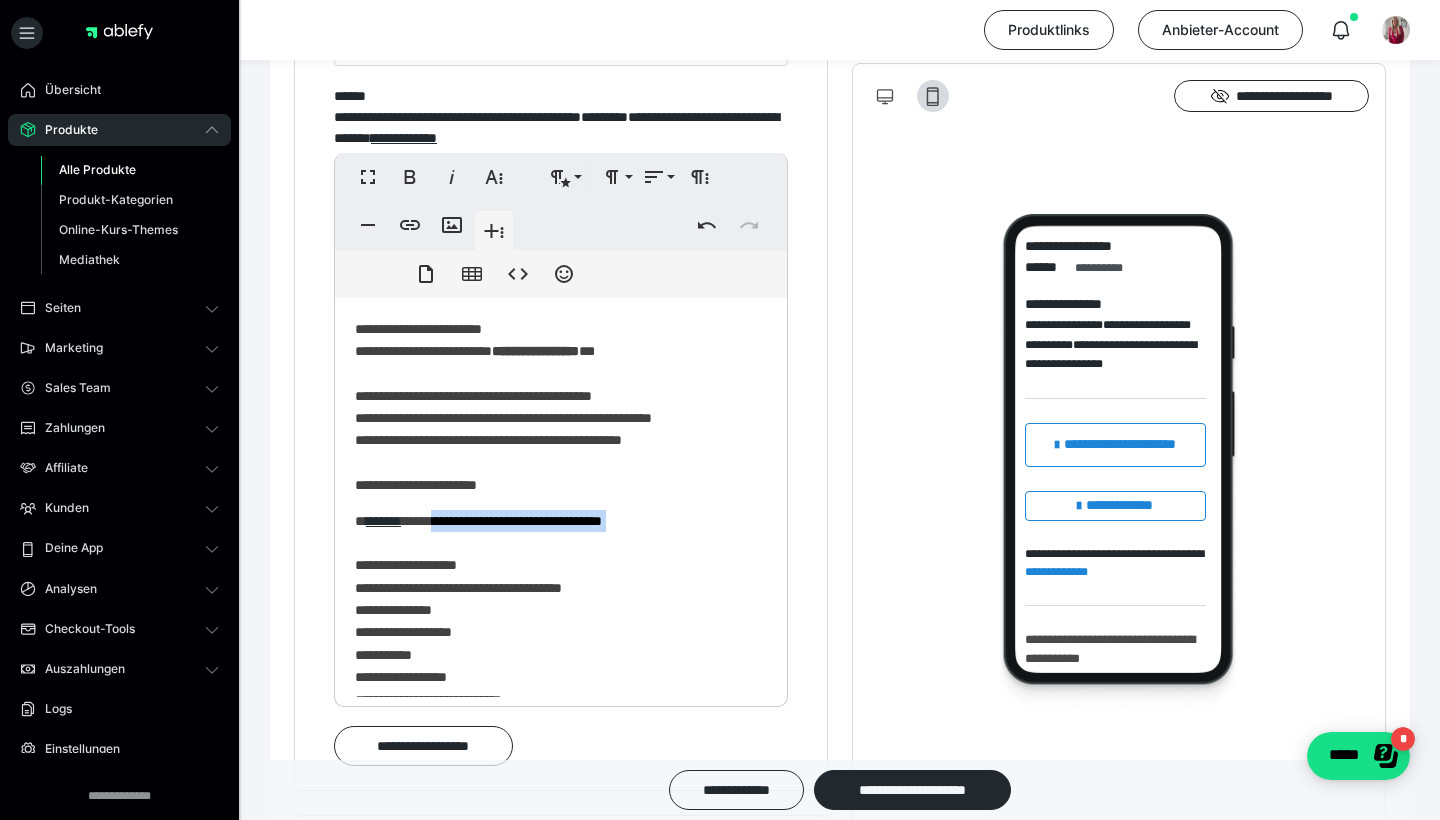 drag, startPoint x: 657, startPoint y: 529, endPoint x: 440, endPoint y: 521, distance: 217.14742 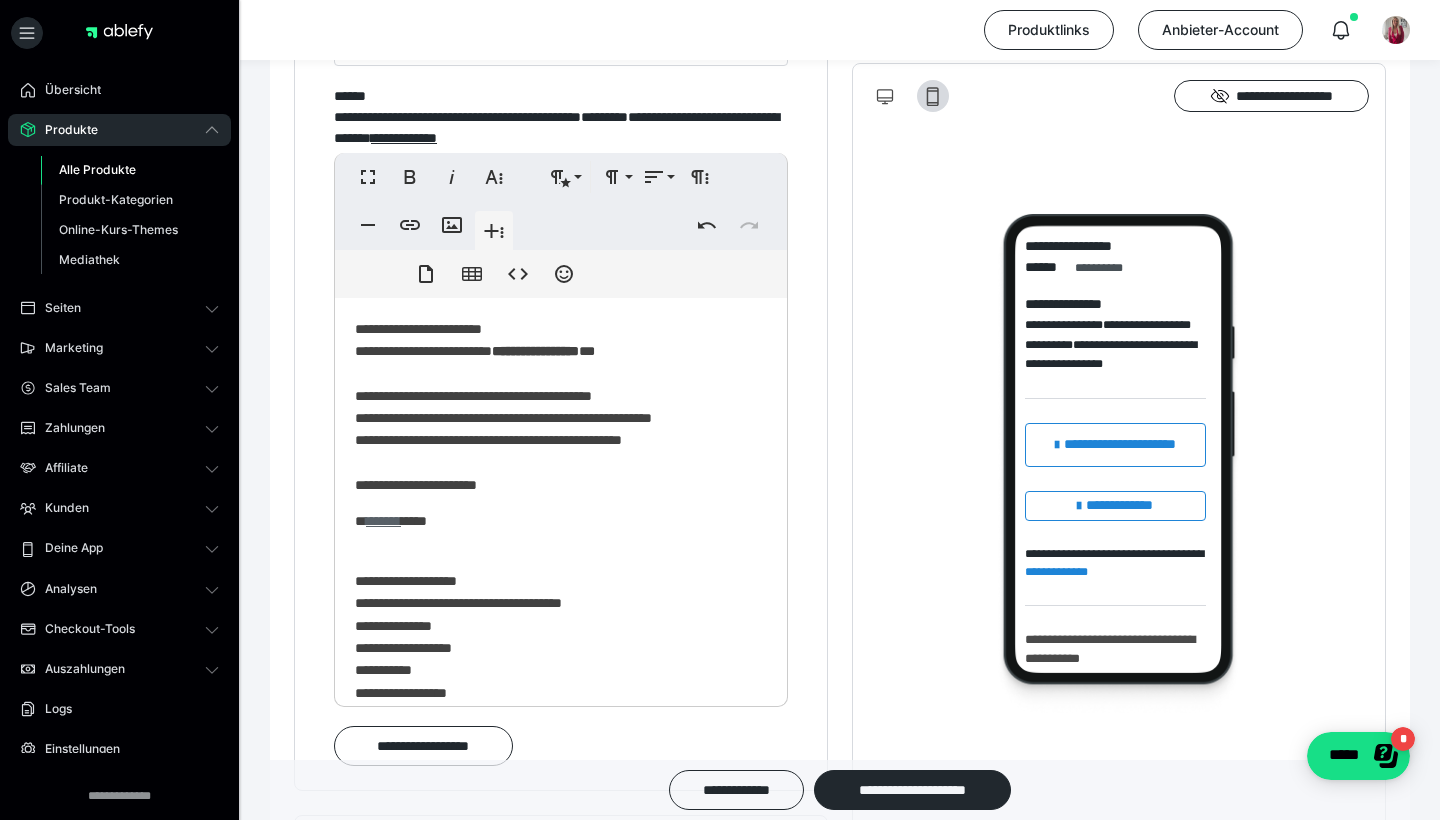click on "********" at bounding box center (383, 521) 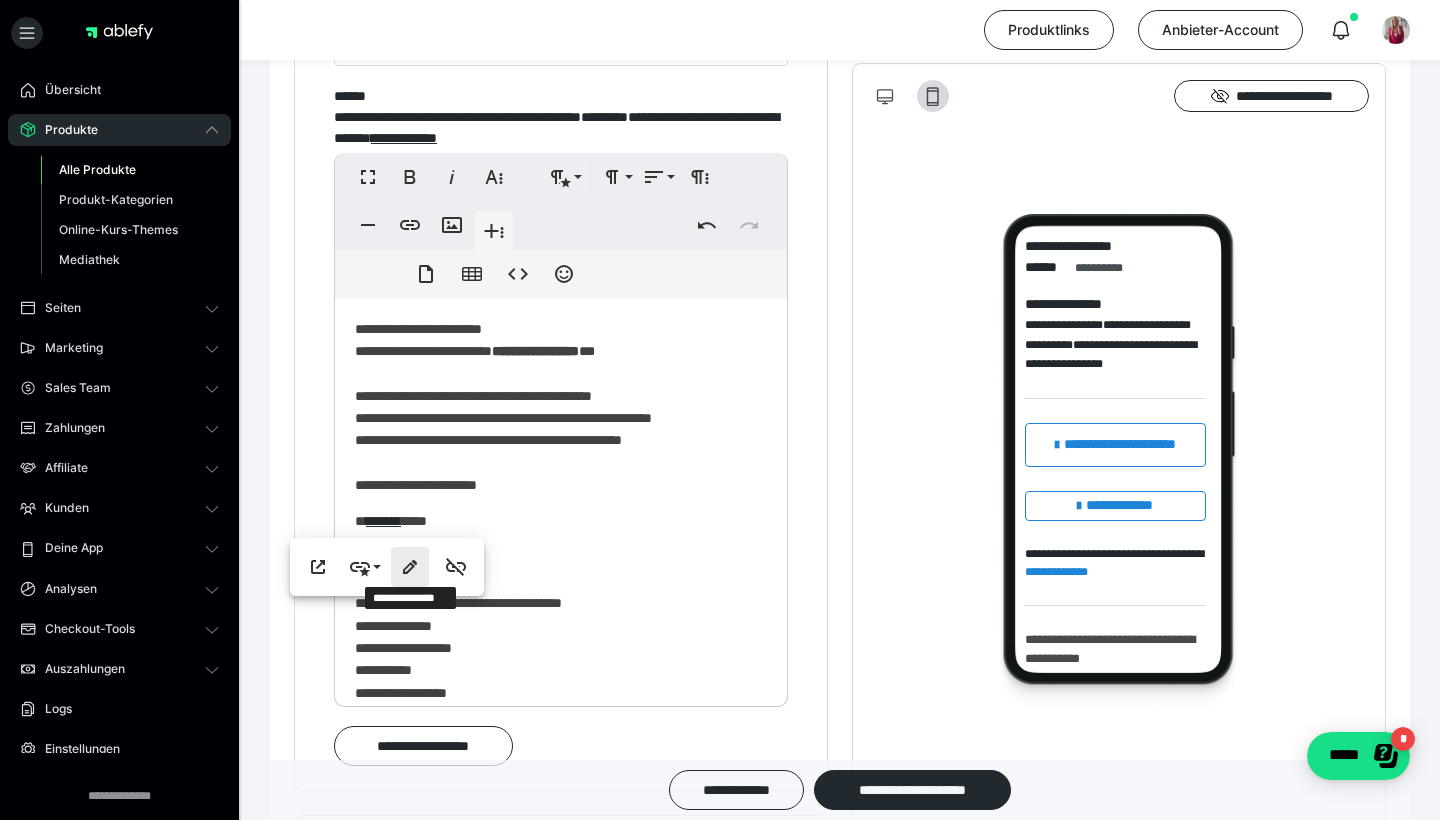 click 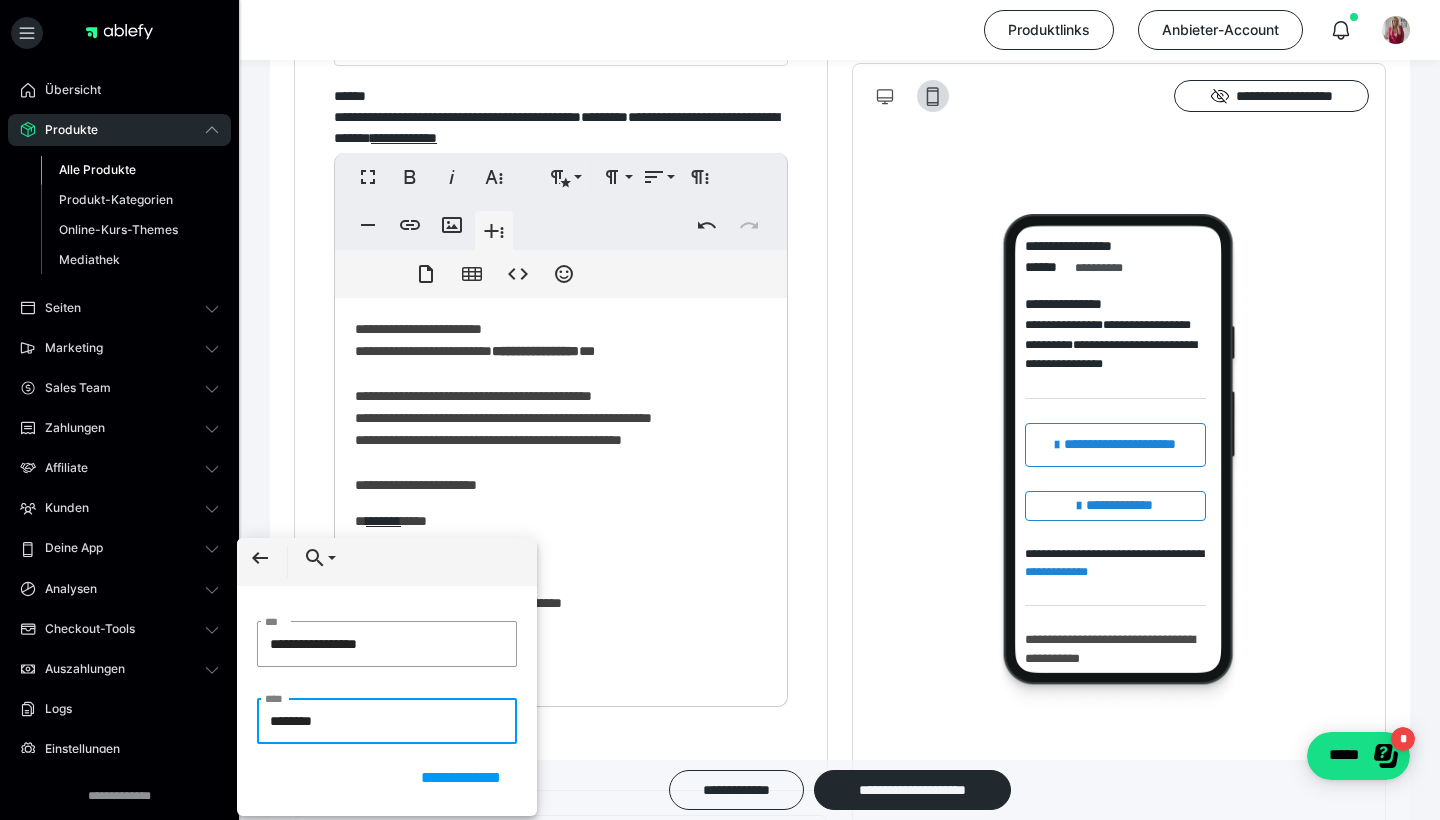 drag, startPoint x: 375, startPoint y: 715, endPoint x: 270, endPoint y: 705, distance: 105.47511 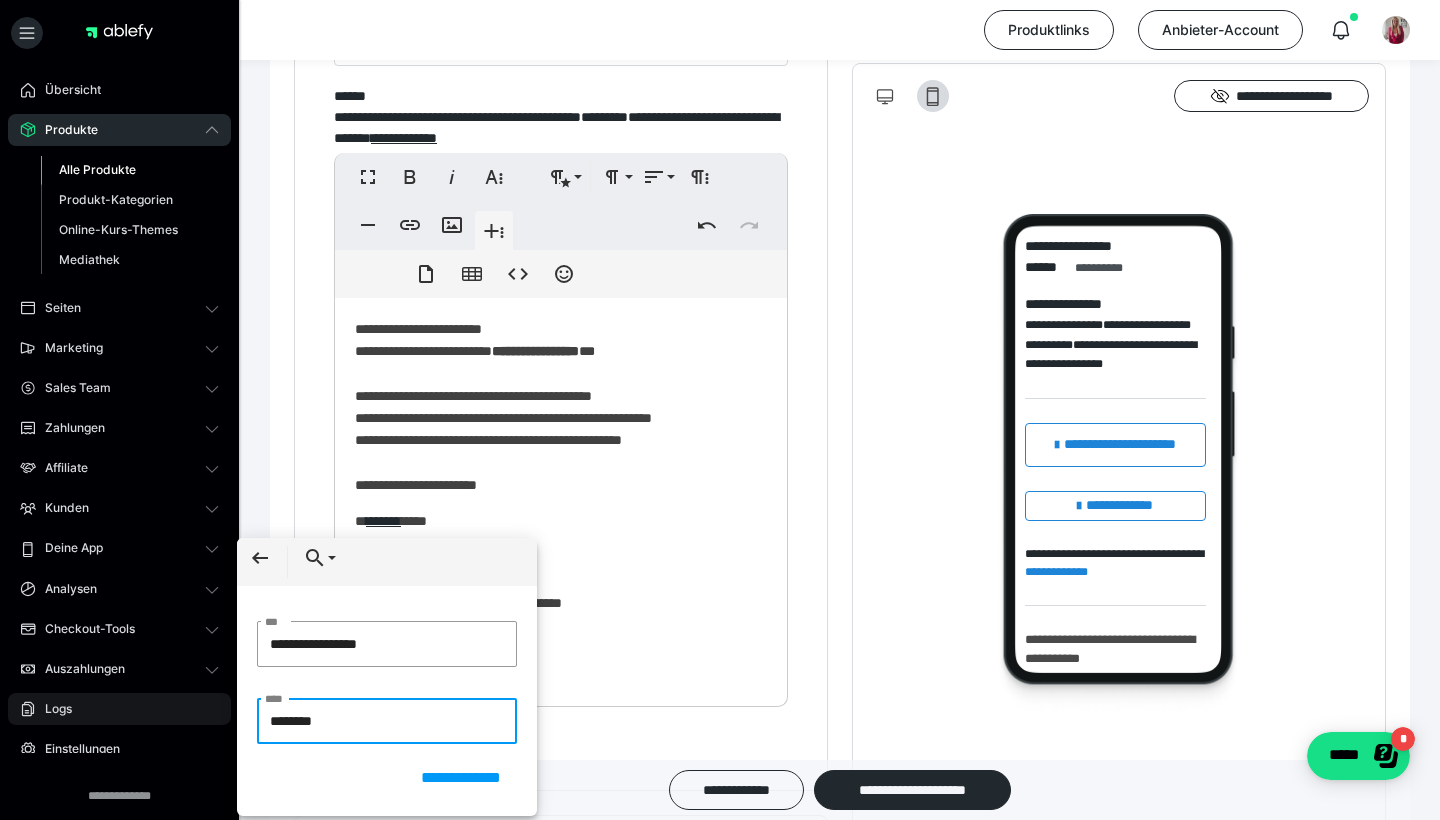 drag, startPoint x: 376, startPoint y: 714, endPoint x: 224, endPoint y: 714, distance: 152 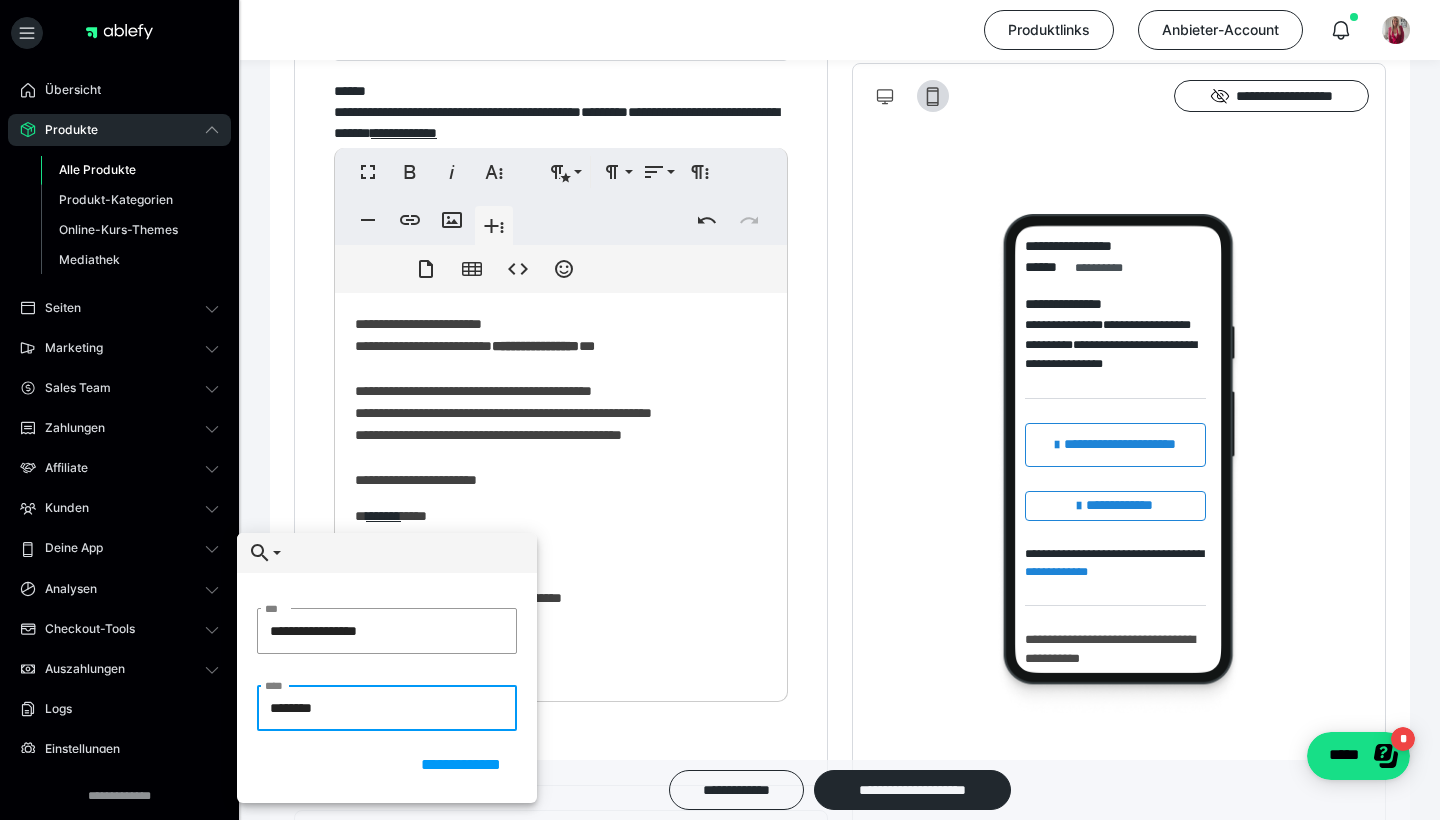 scroll, scrollTop: 1252, scrollLeft: 0, axis: vertical 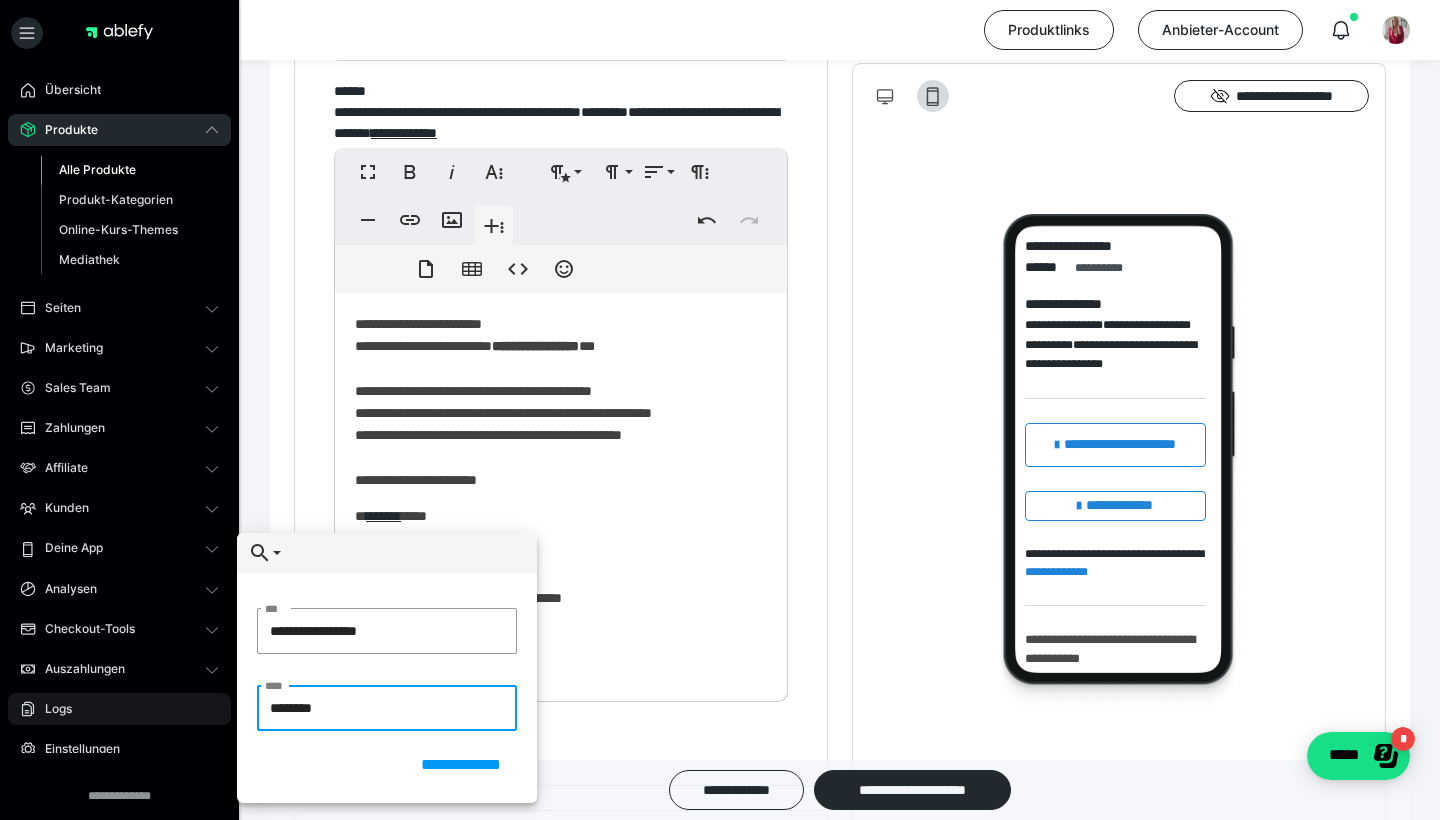 drag, startPoint x: 338, startPoint y: 711, endPoint x: 158, endPoint y: 709, distance: 180.01111 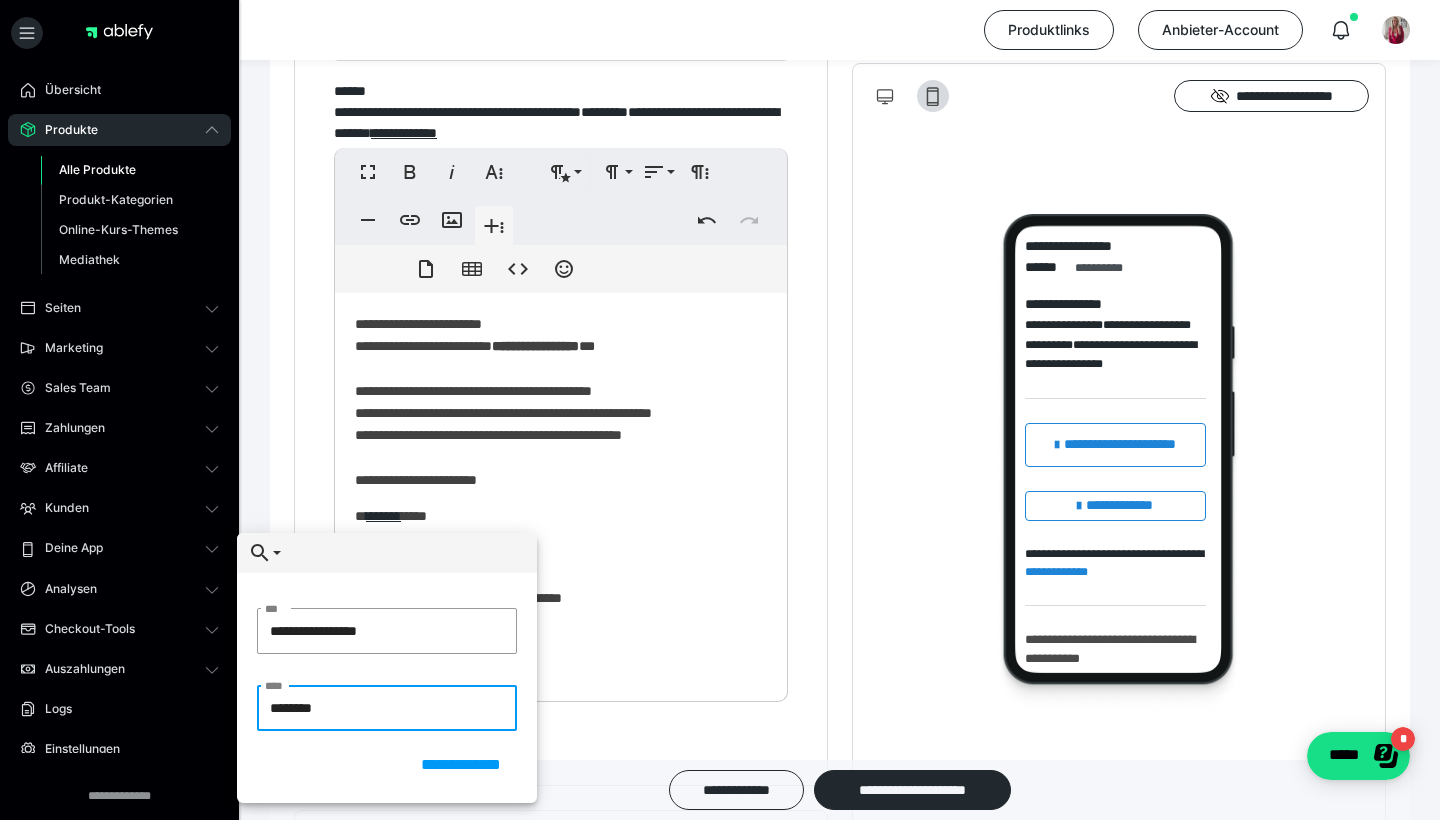 click on "******** ****" at bounding box center (387, 708) 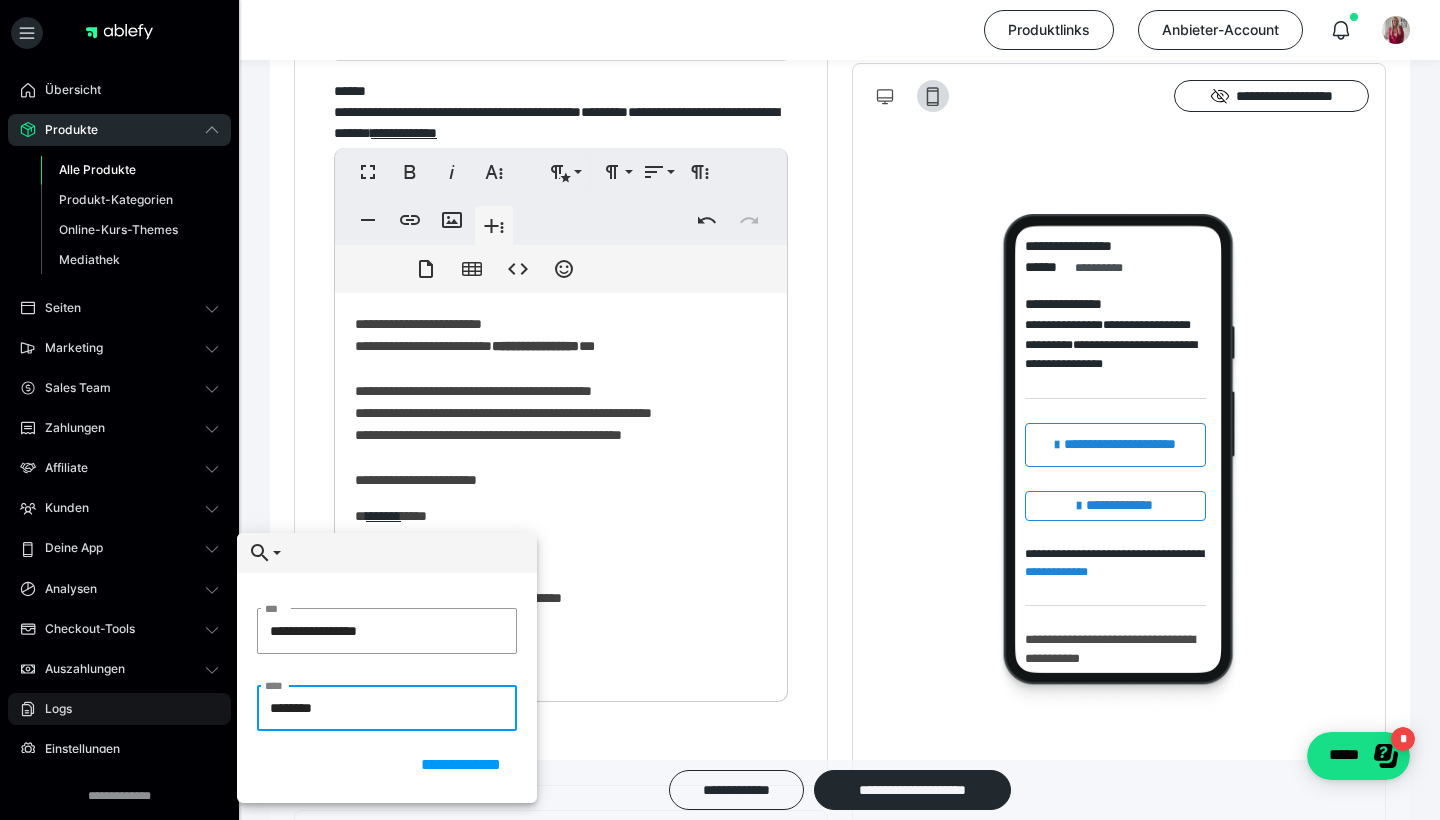 drag, startPoint x: 349, startPoint y: 716, endPoint x: 190, endPoint y: 707, distance: 159.25452 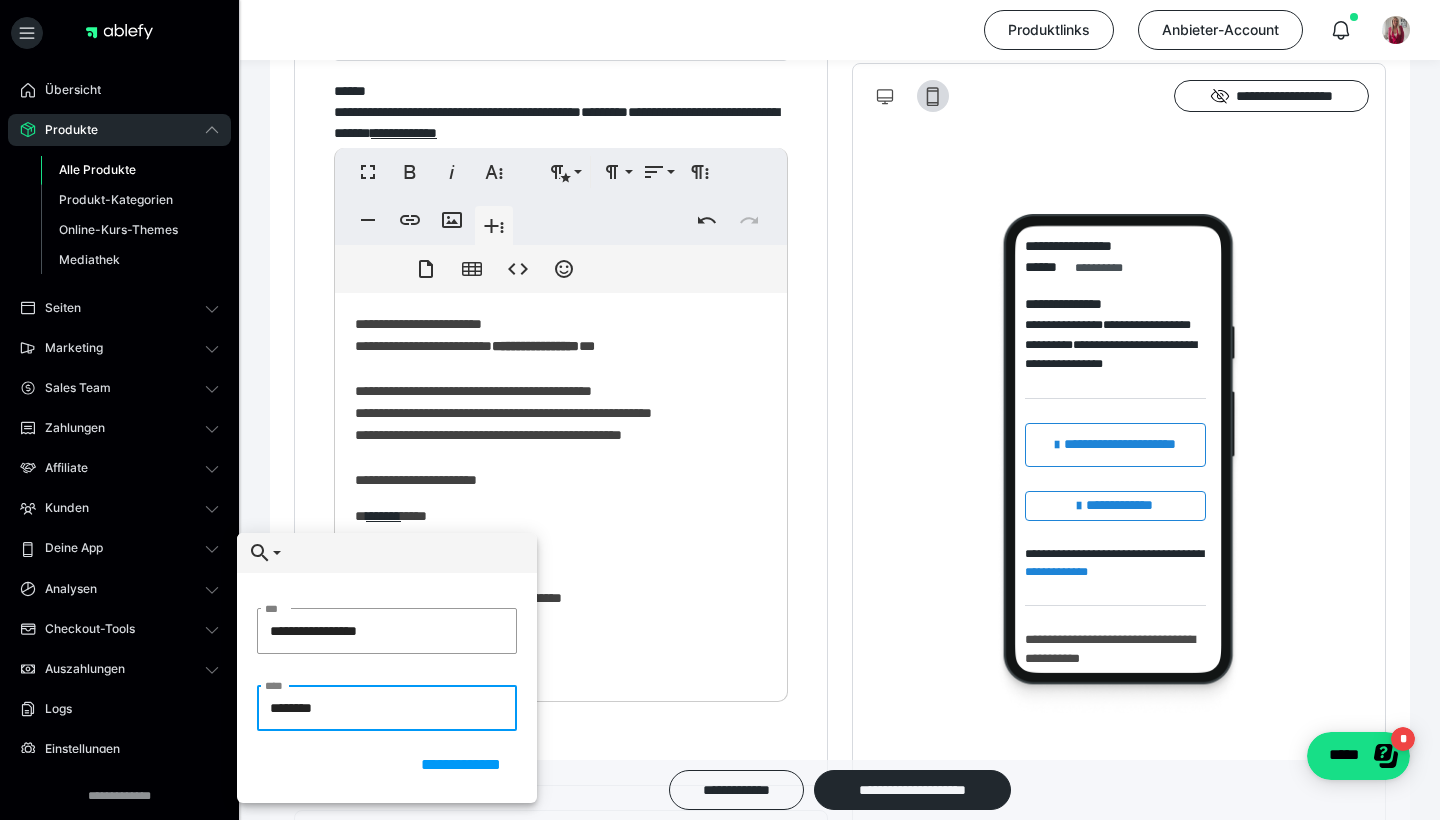 paste on "**********" 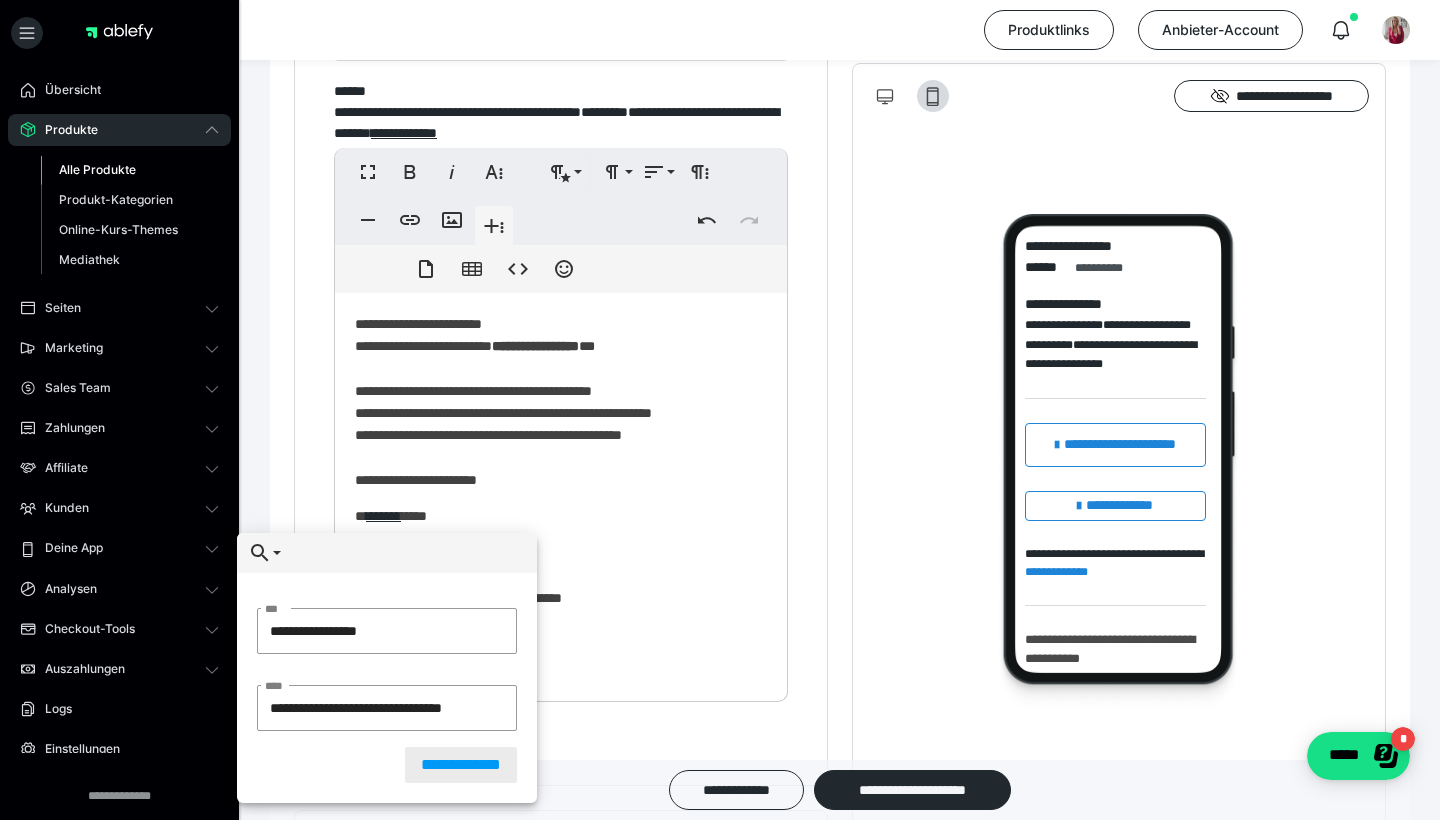 click on "**********" at bounding box center (461, 765) 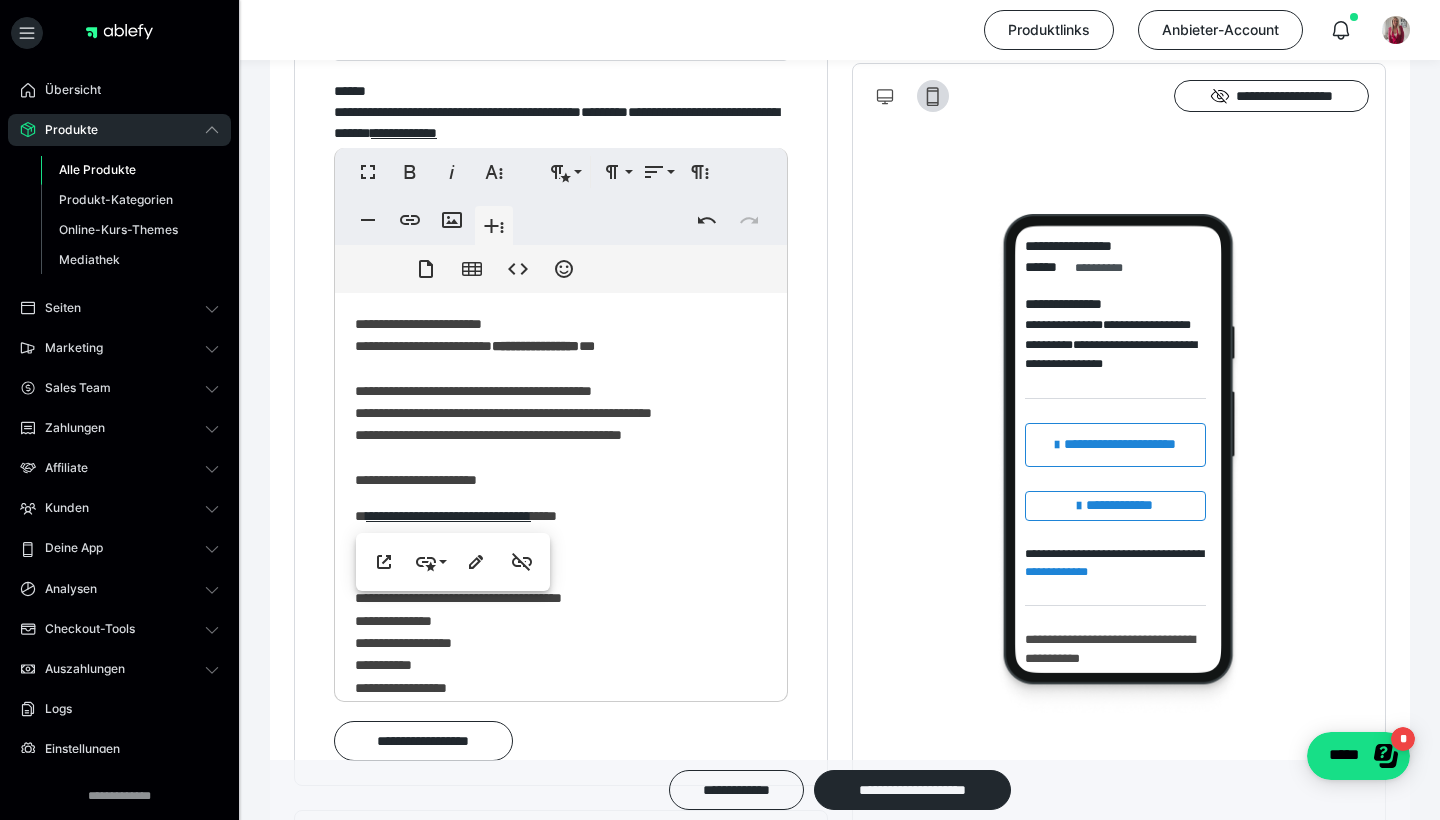 click on "**********" at bounding box center (561, 697) 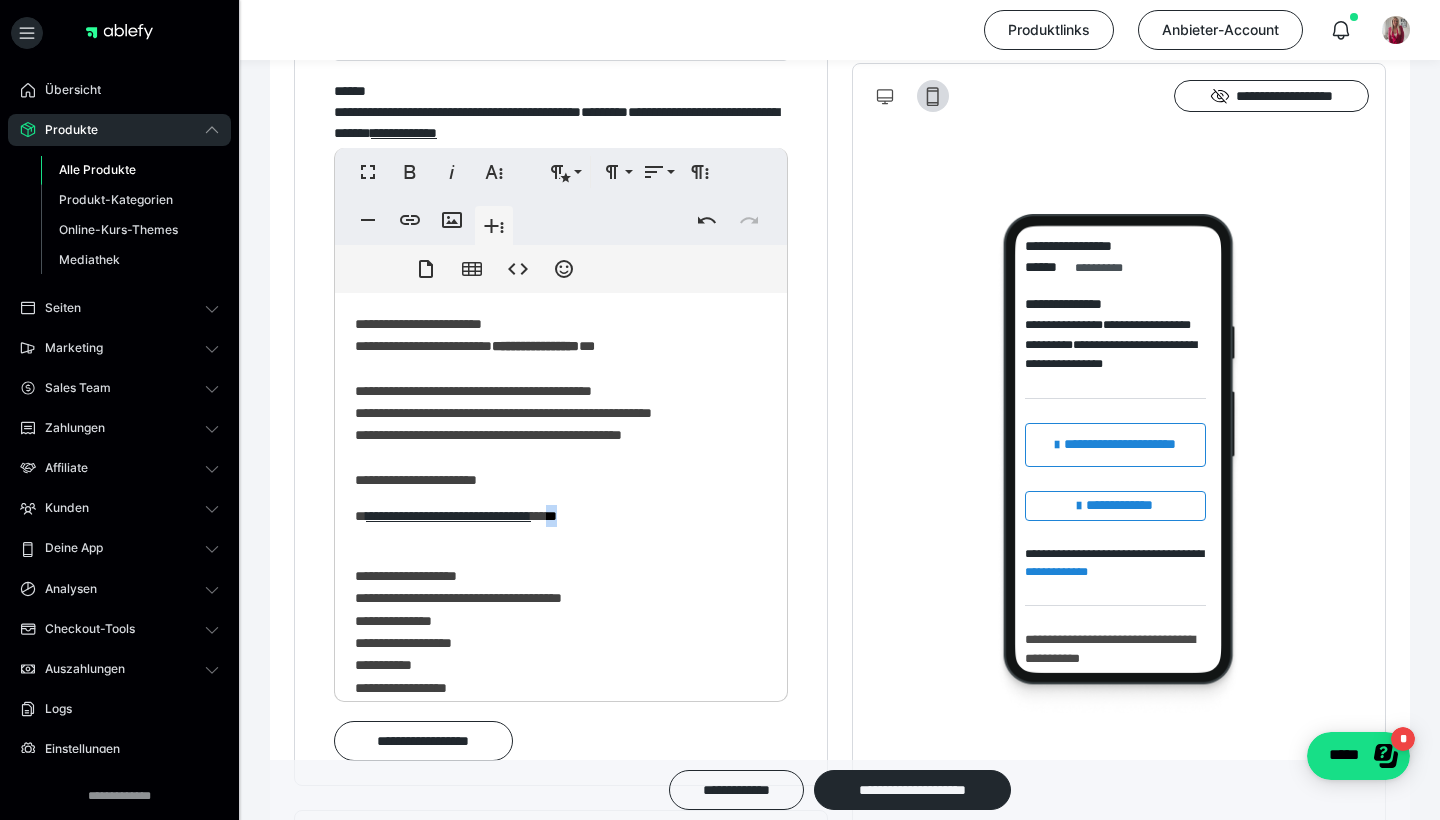 drag, startPoint x: 571, startPoint y: 513, endPoint x: 558, endPoint y: 514, distance: 13.038404 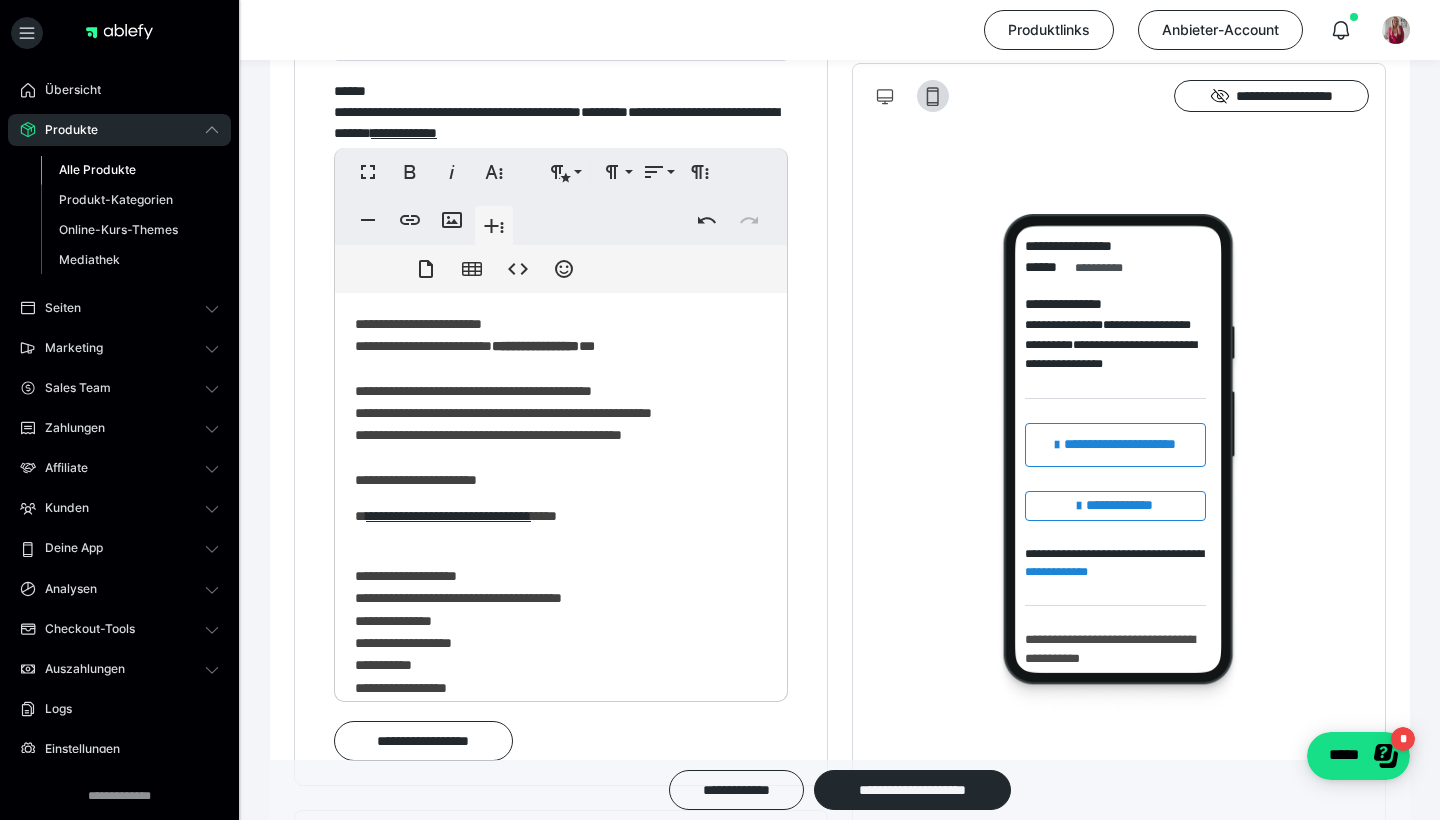click on "**********" at bounding box center [561, 516] 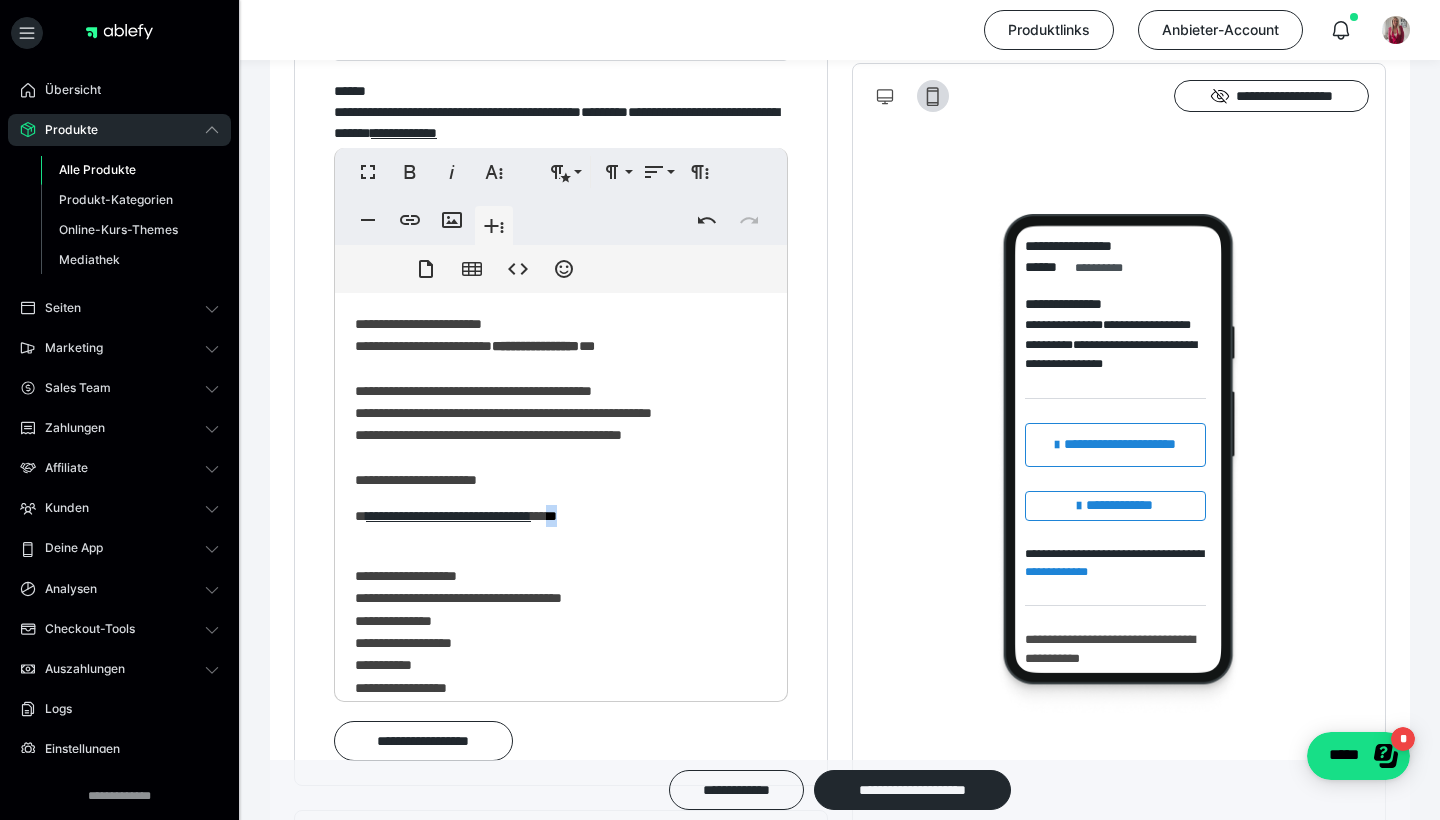 click on "**********" at bounding box center (561, 516) 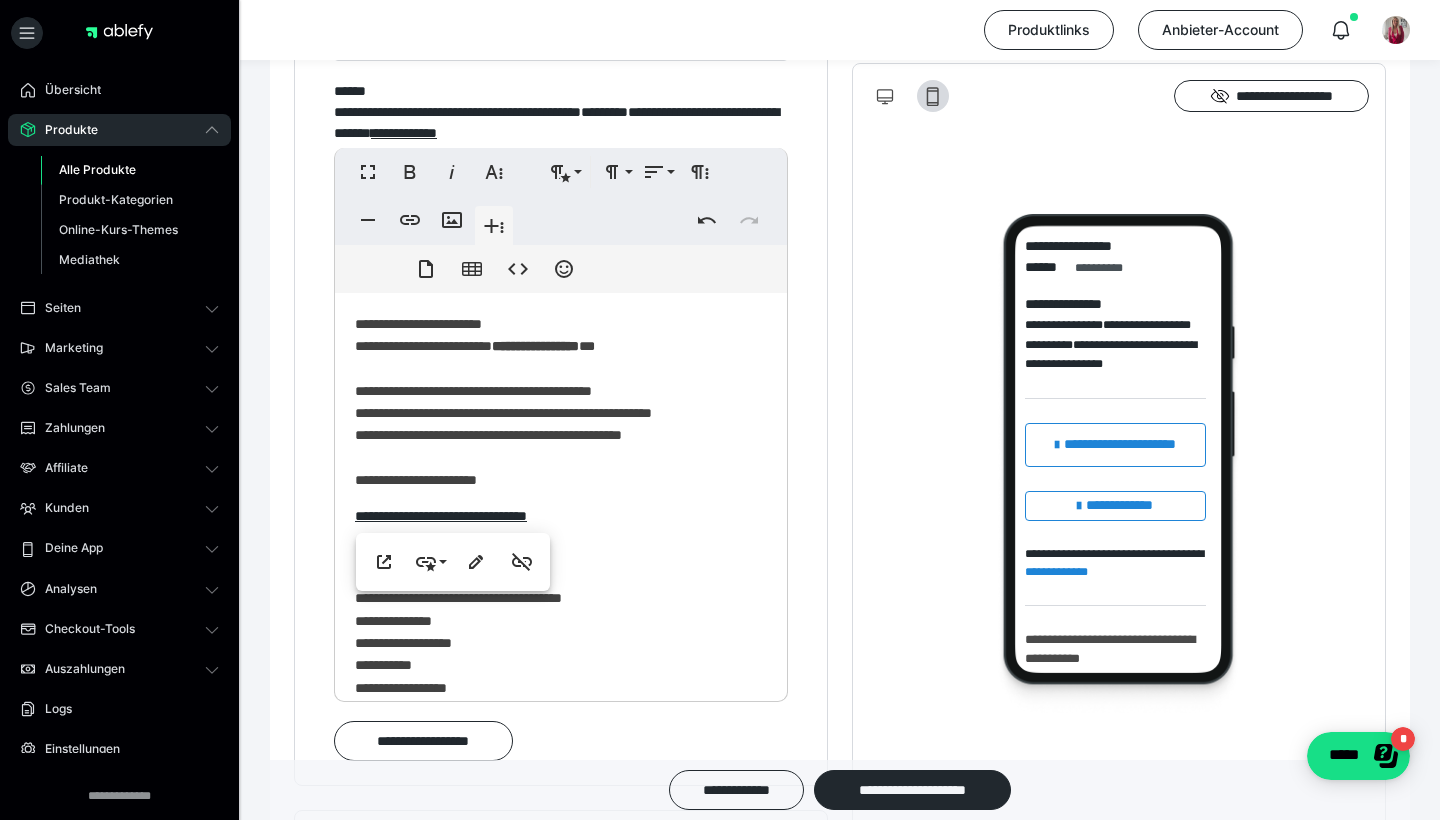 click on "**********" at bounding box center [561, 696] 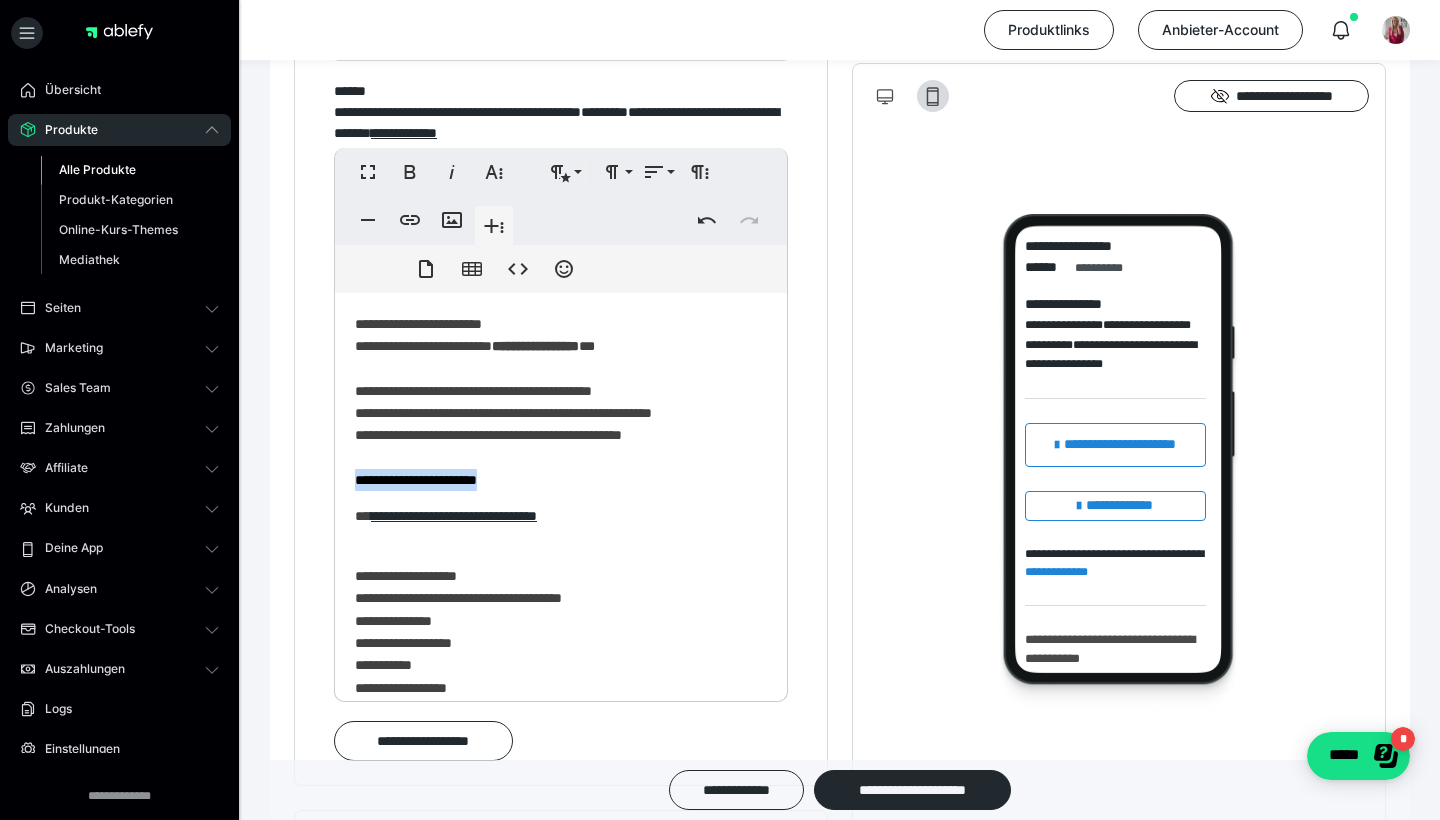 drag, startPoint x: 540, startPoint y: 473, endPoint x: 317, endPoint y: 474, distance: 223.00224 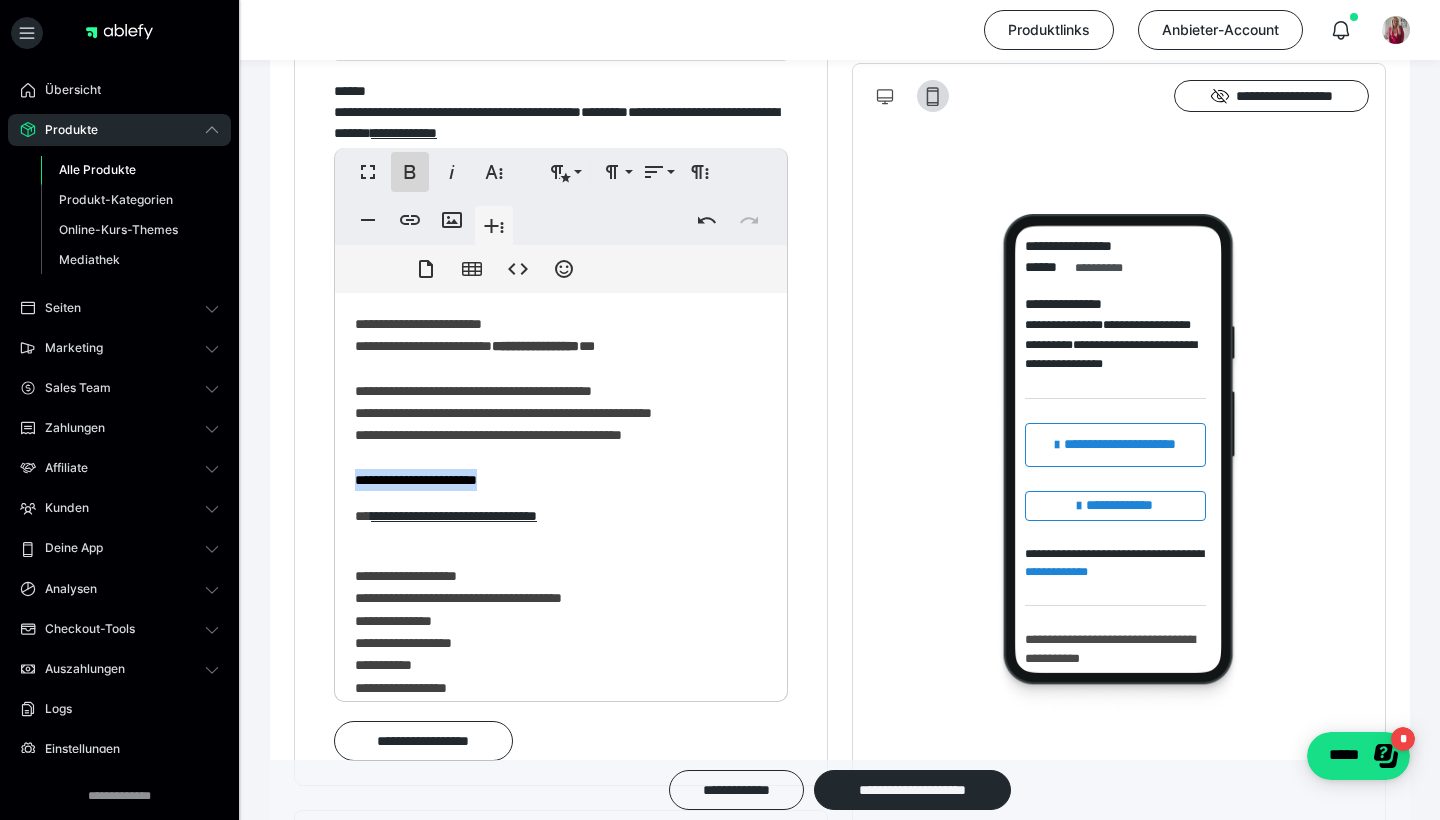 click on "****" at bounding box center (410, 172) 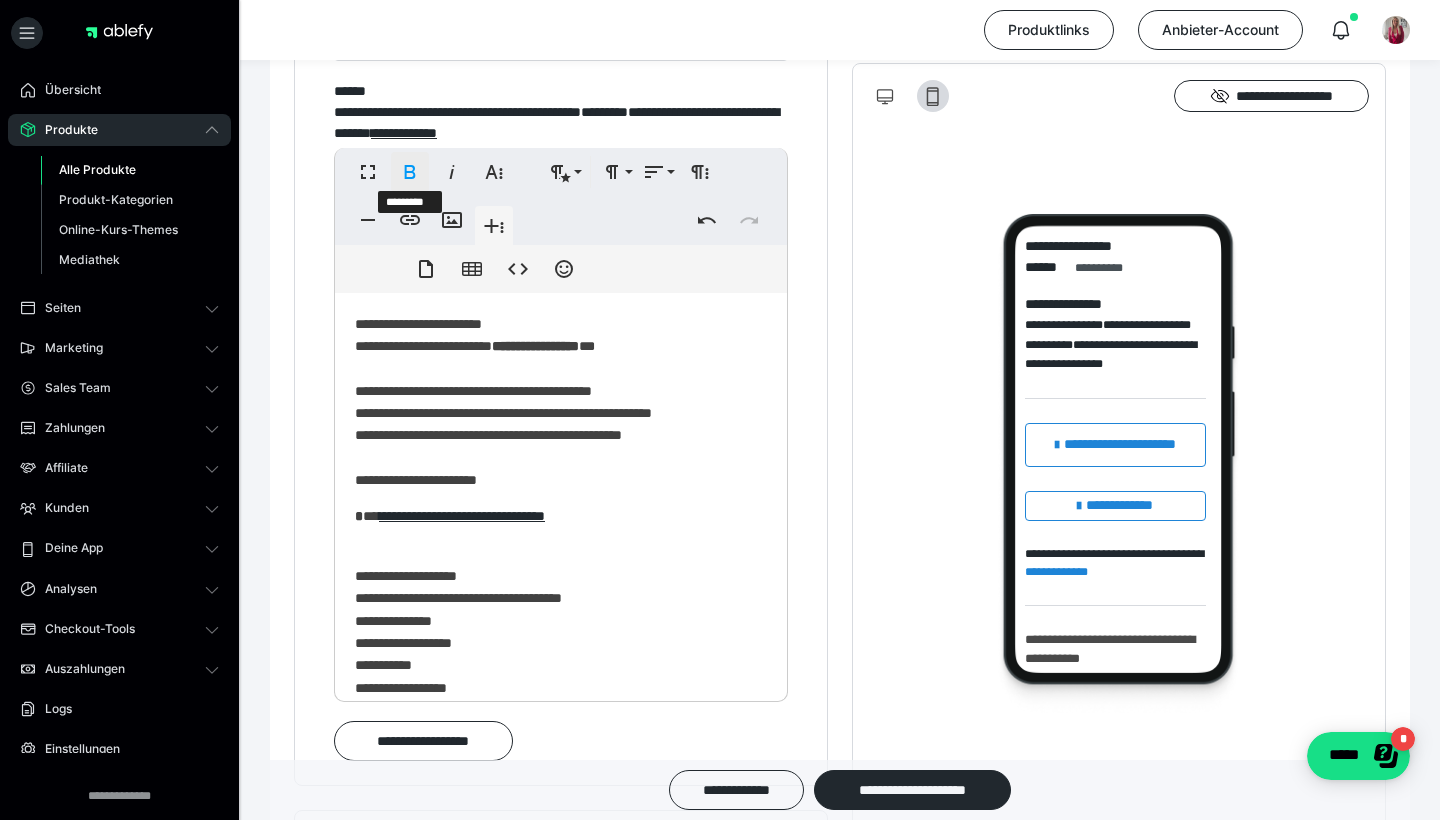 click 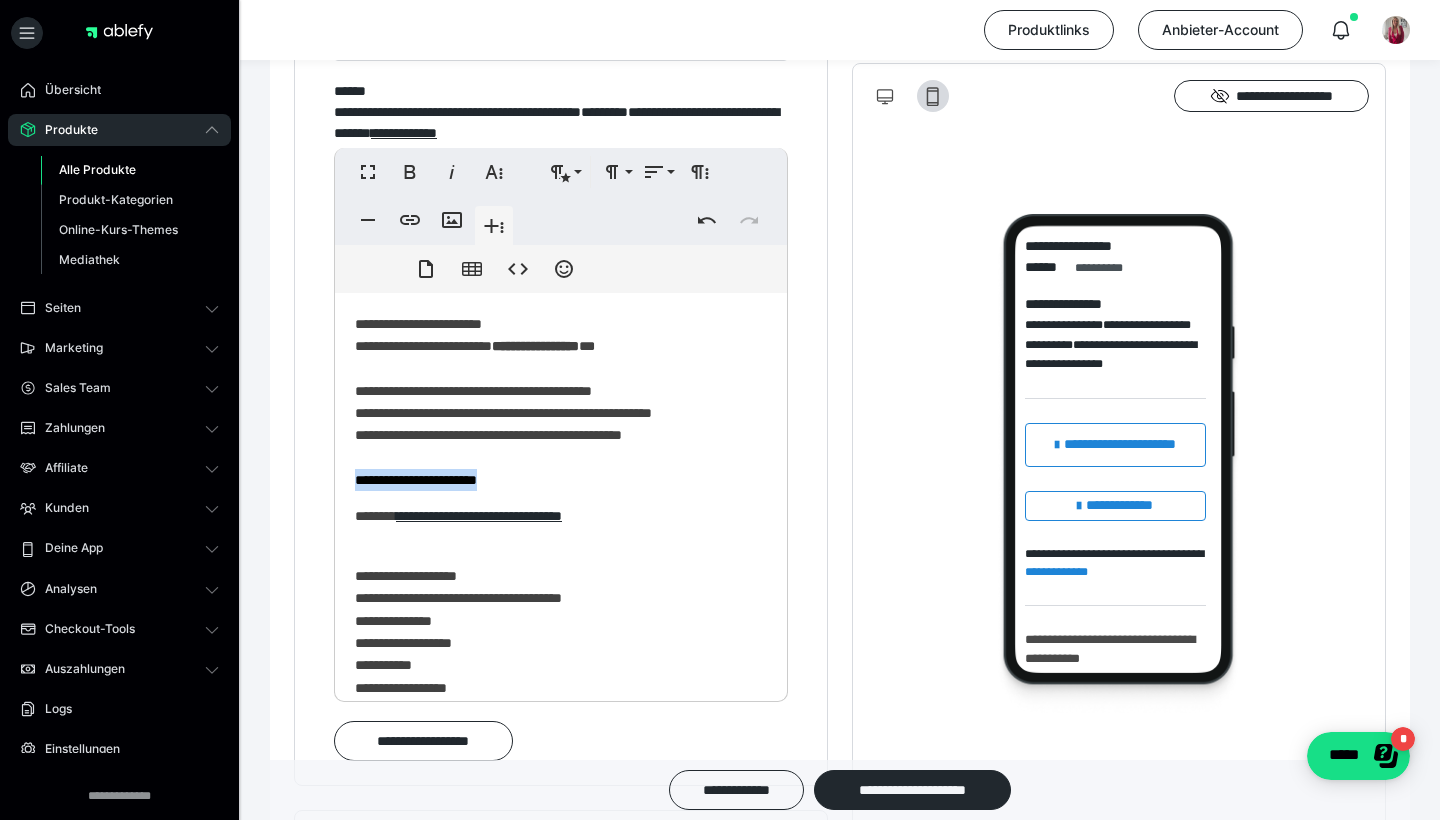 drag, startPoint x: 546, startPoint y: 476, endPoint x: 338, endPoint y: 474, distance: 208.00961 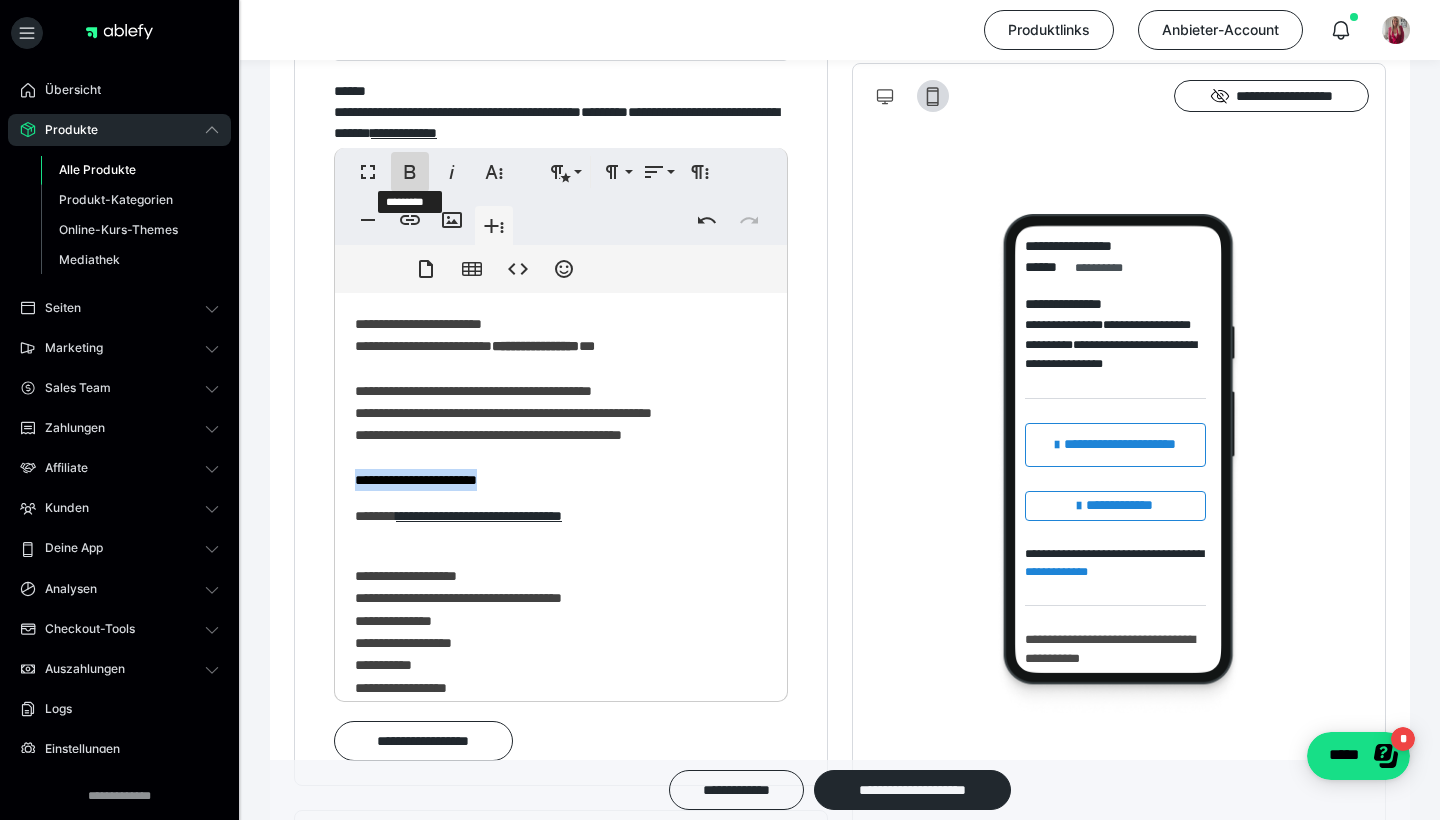 click 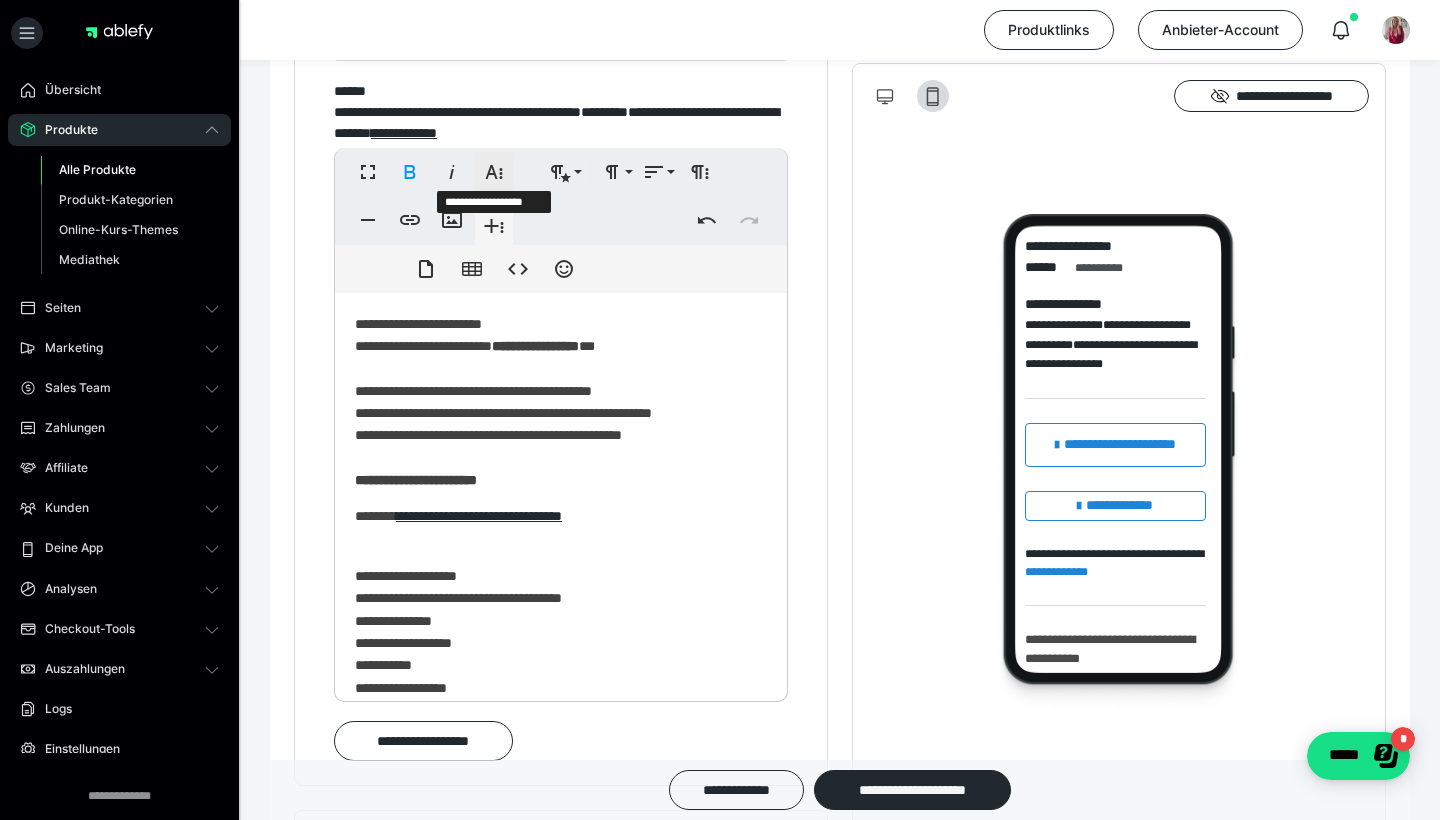 click 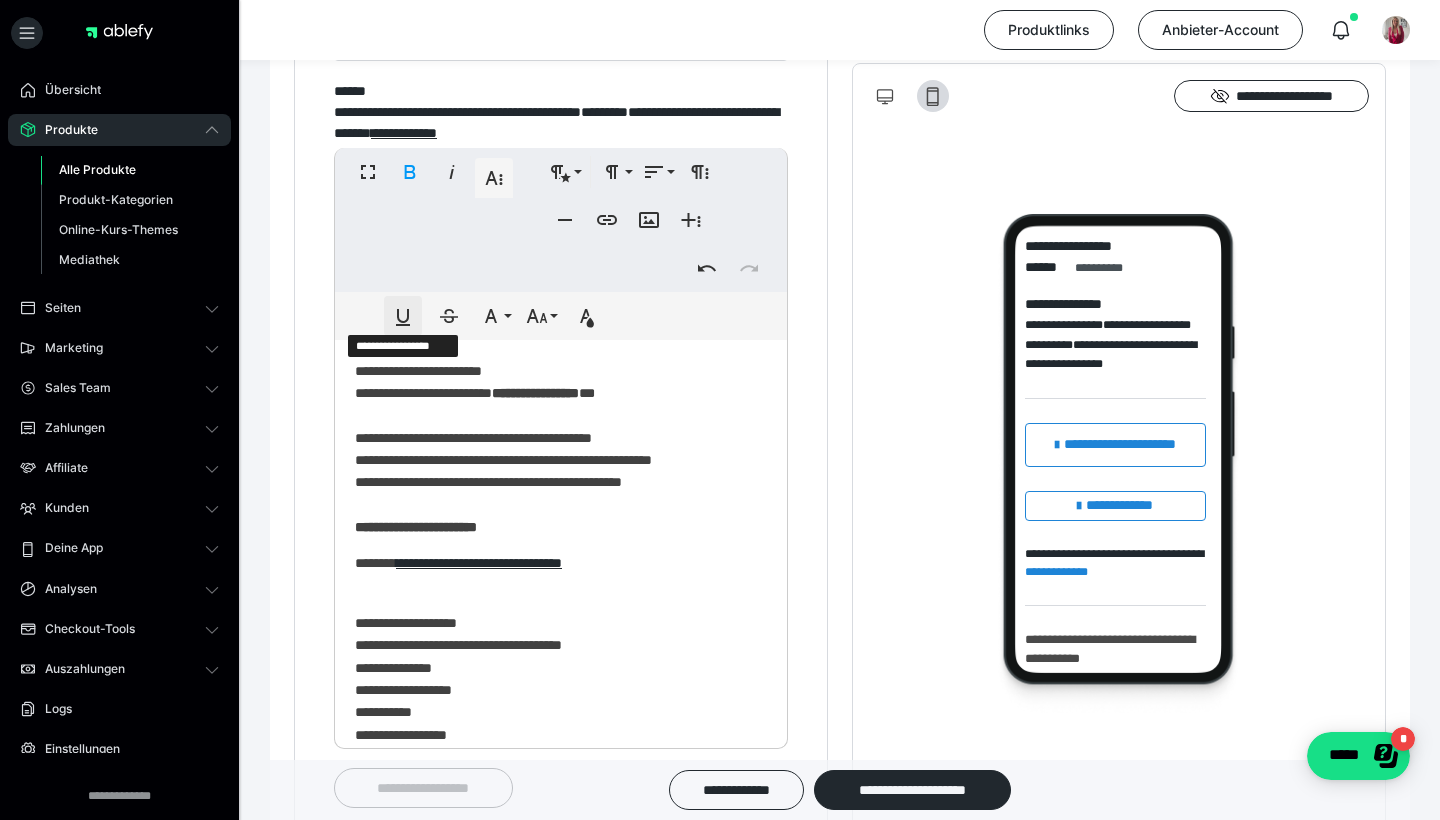 click 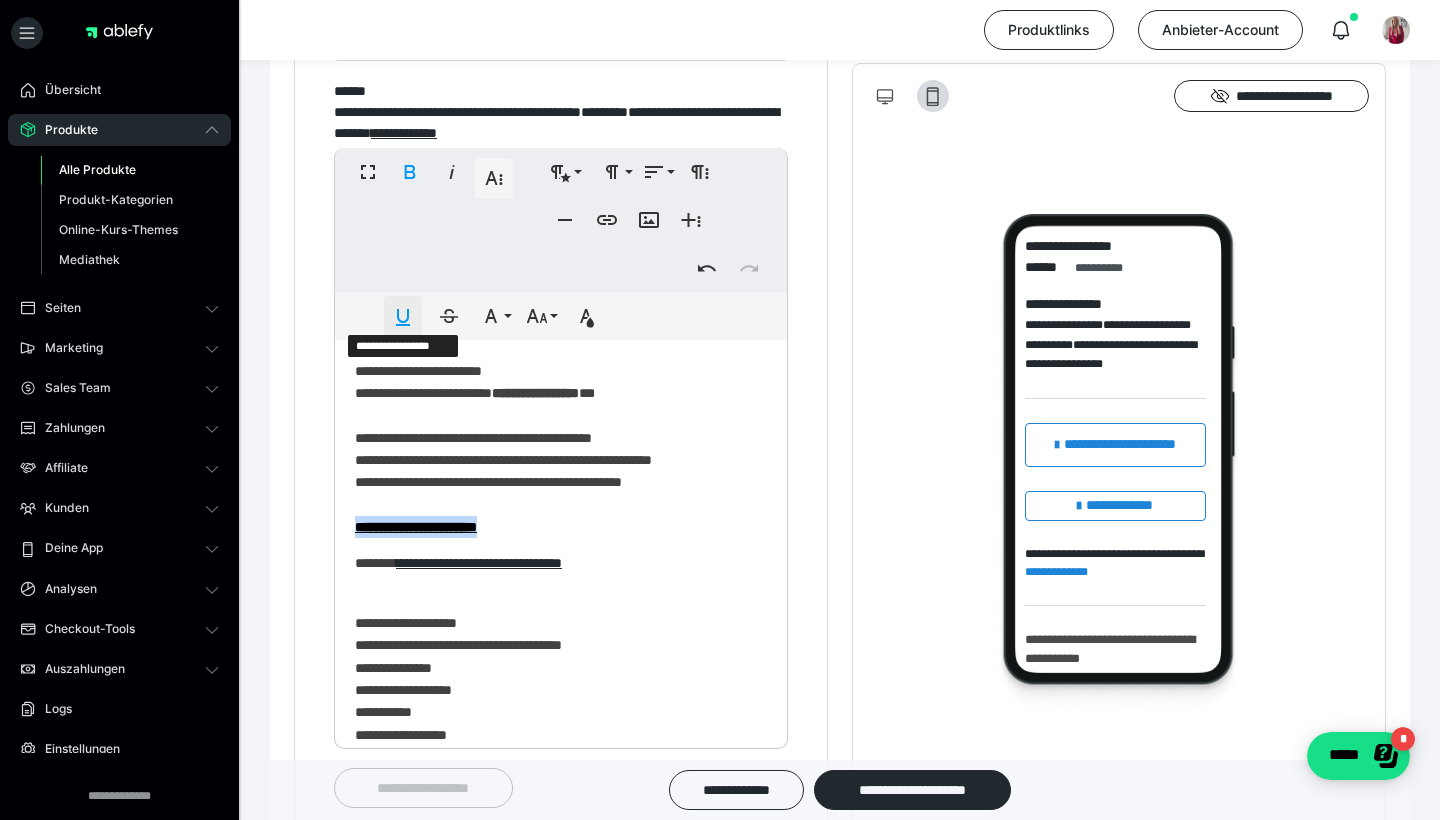 click 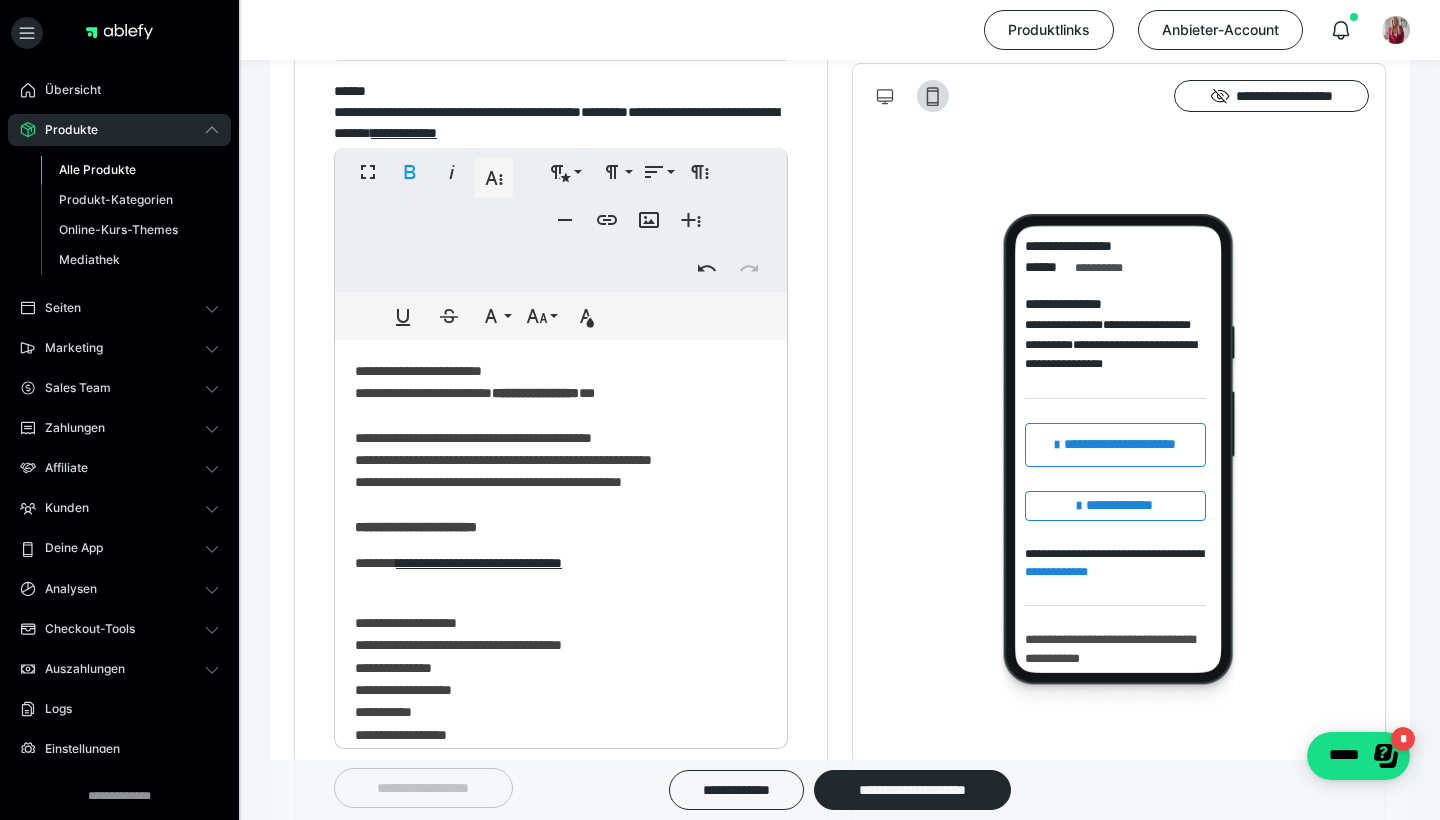 click on "**********" at bounding box center [561, 448] 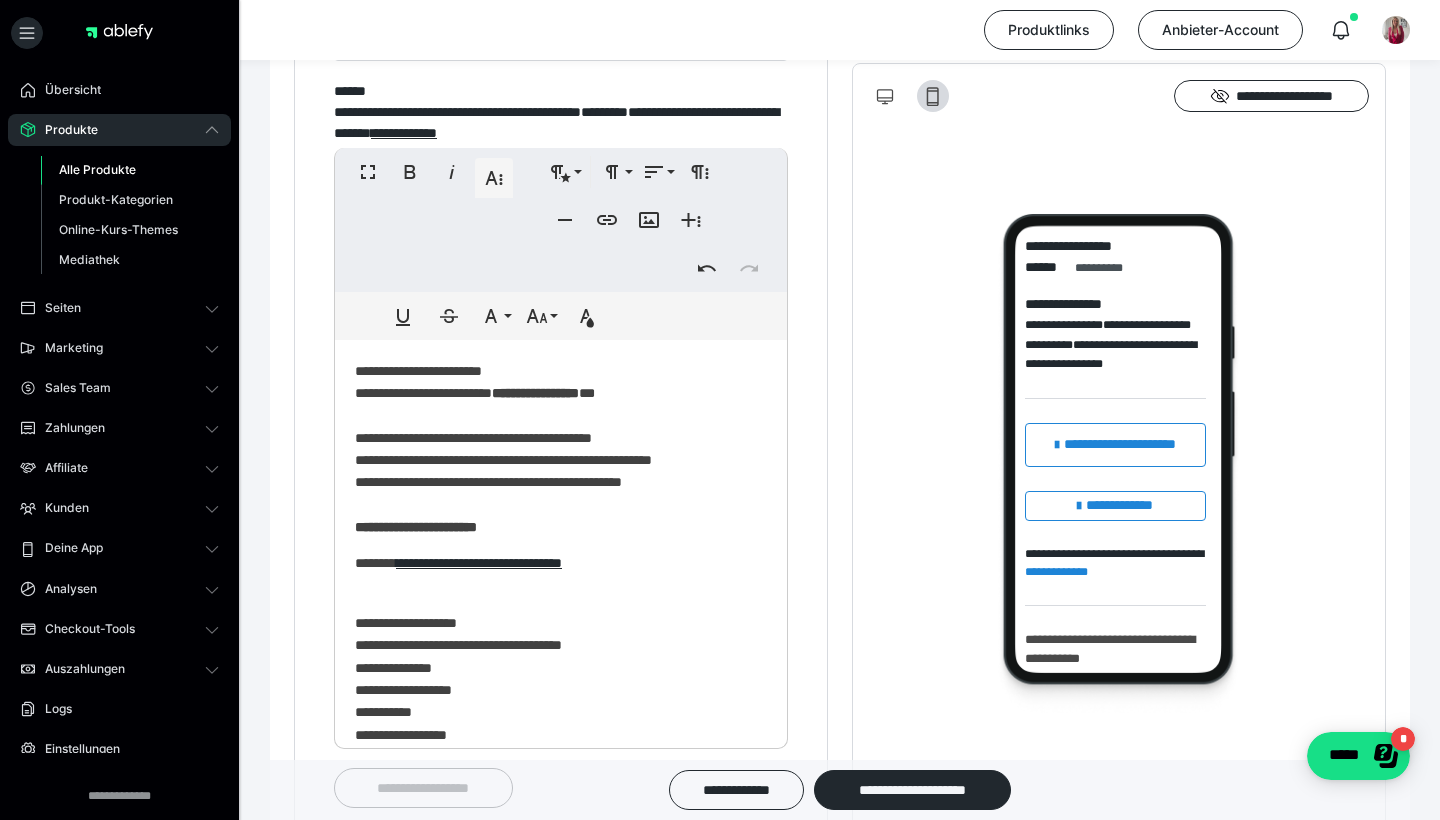 click on "**********" at bounding box center [561, 448] 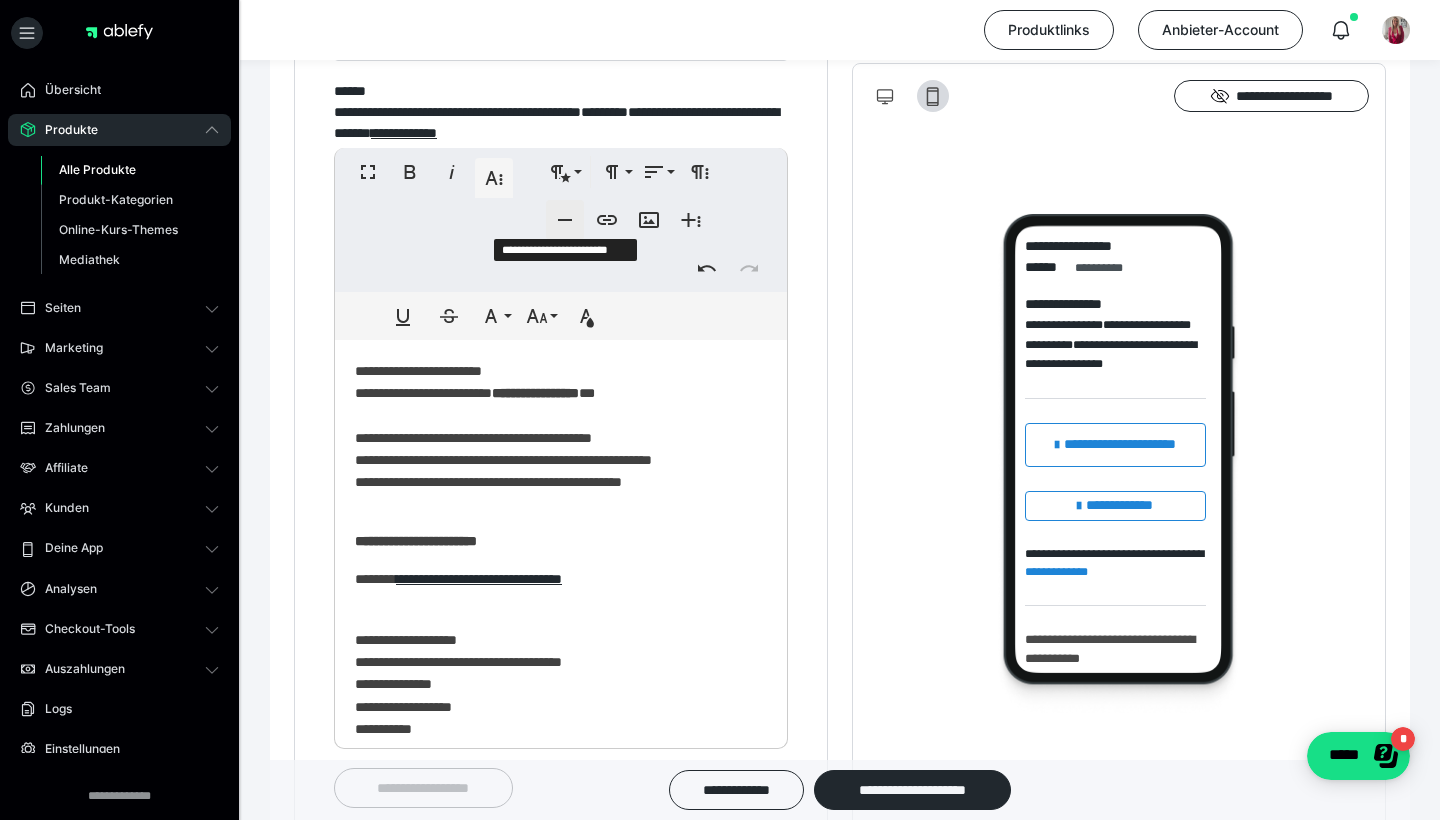 click 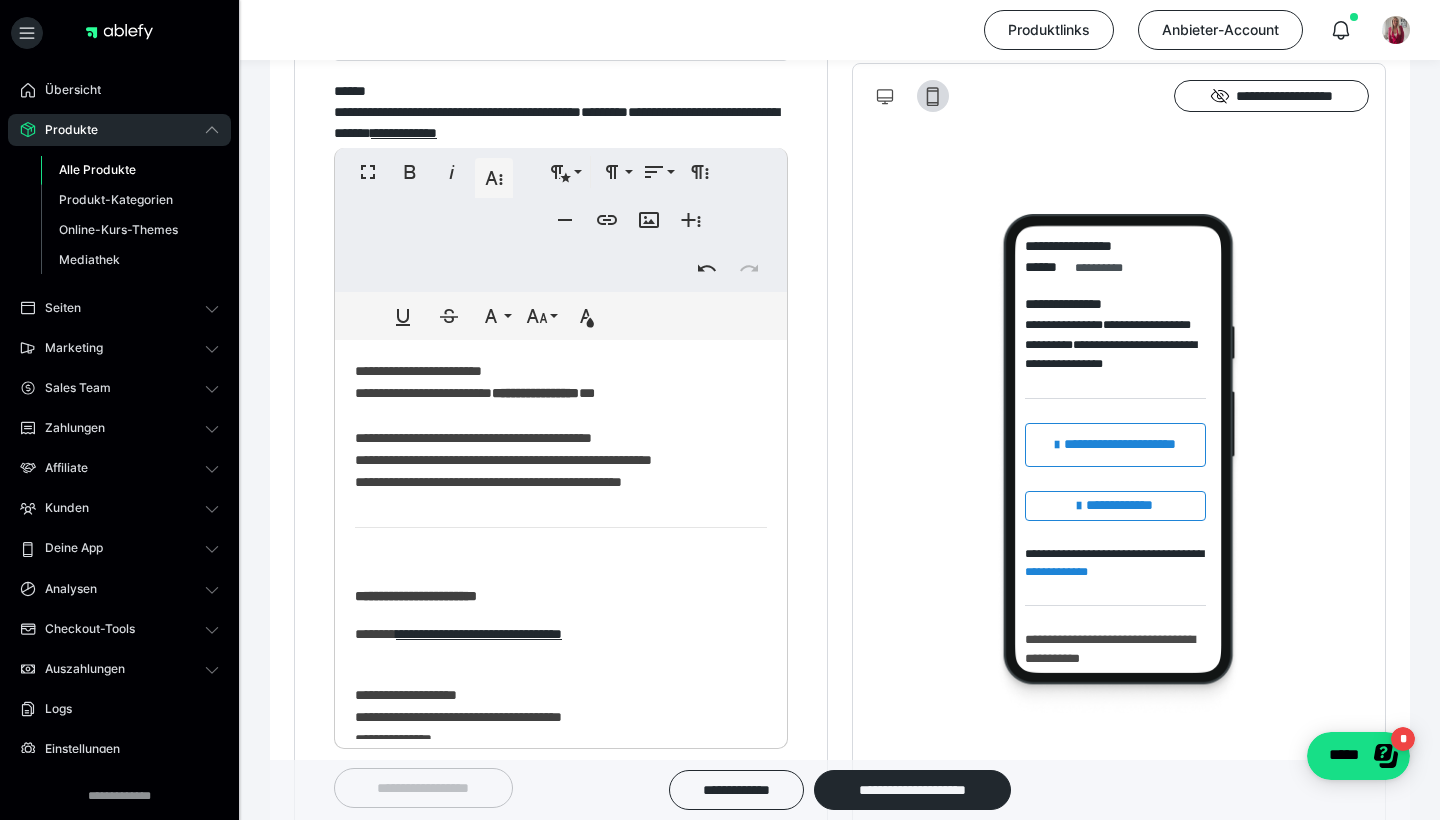 click on "**********" at bounding box center (561, 585) 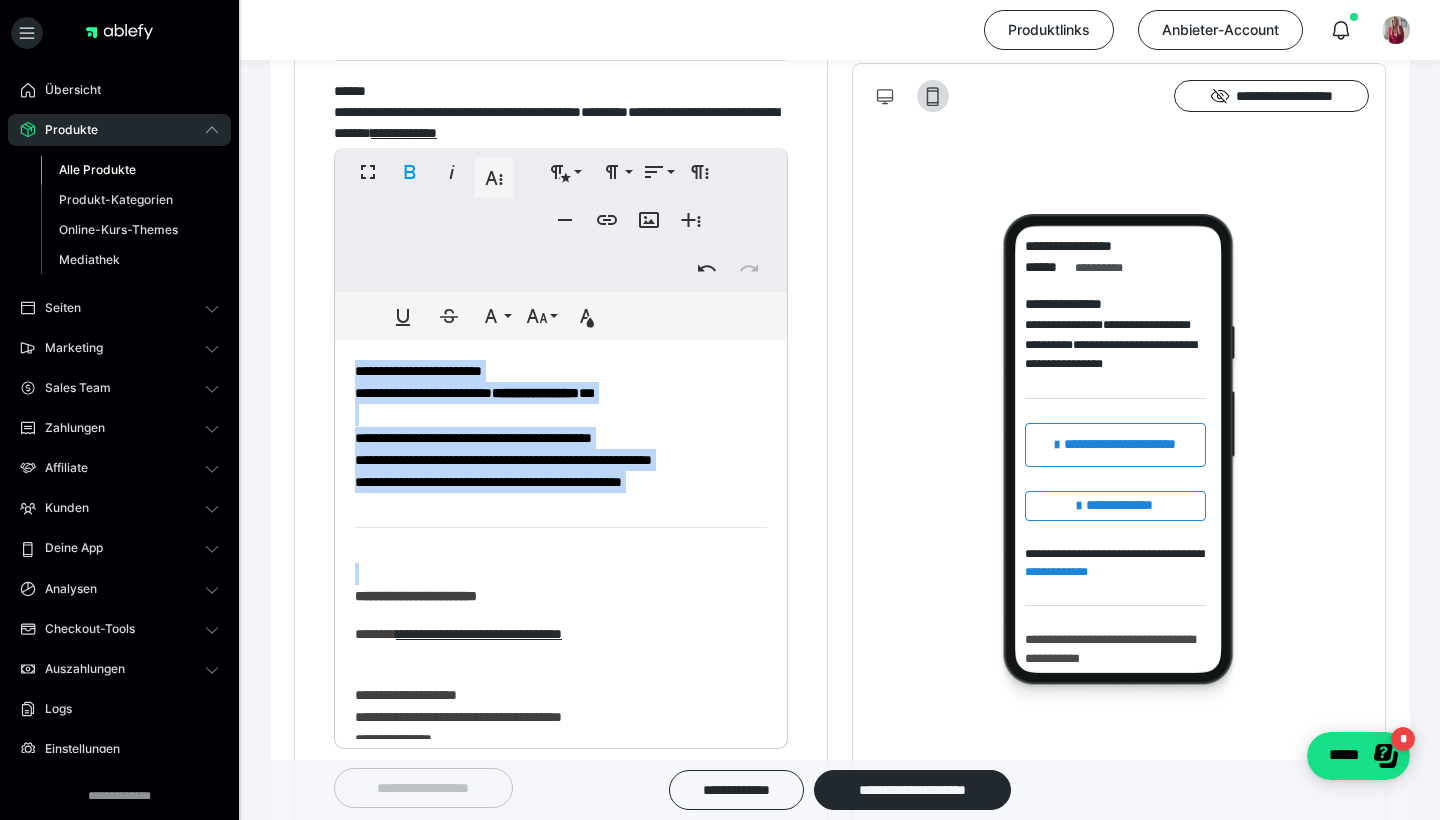 drag, startPoint x: 585, startPoint y: 550, endPoint x: 496, endPoint y: 519, distance: 94.24436 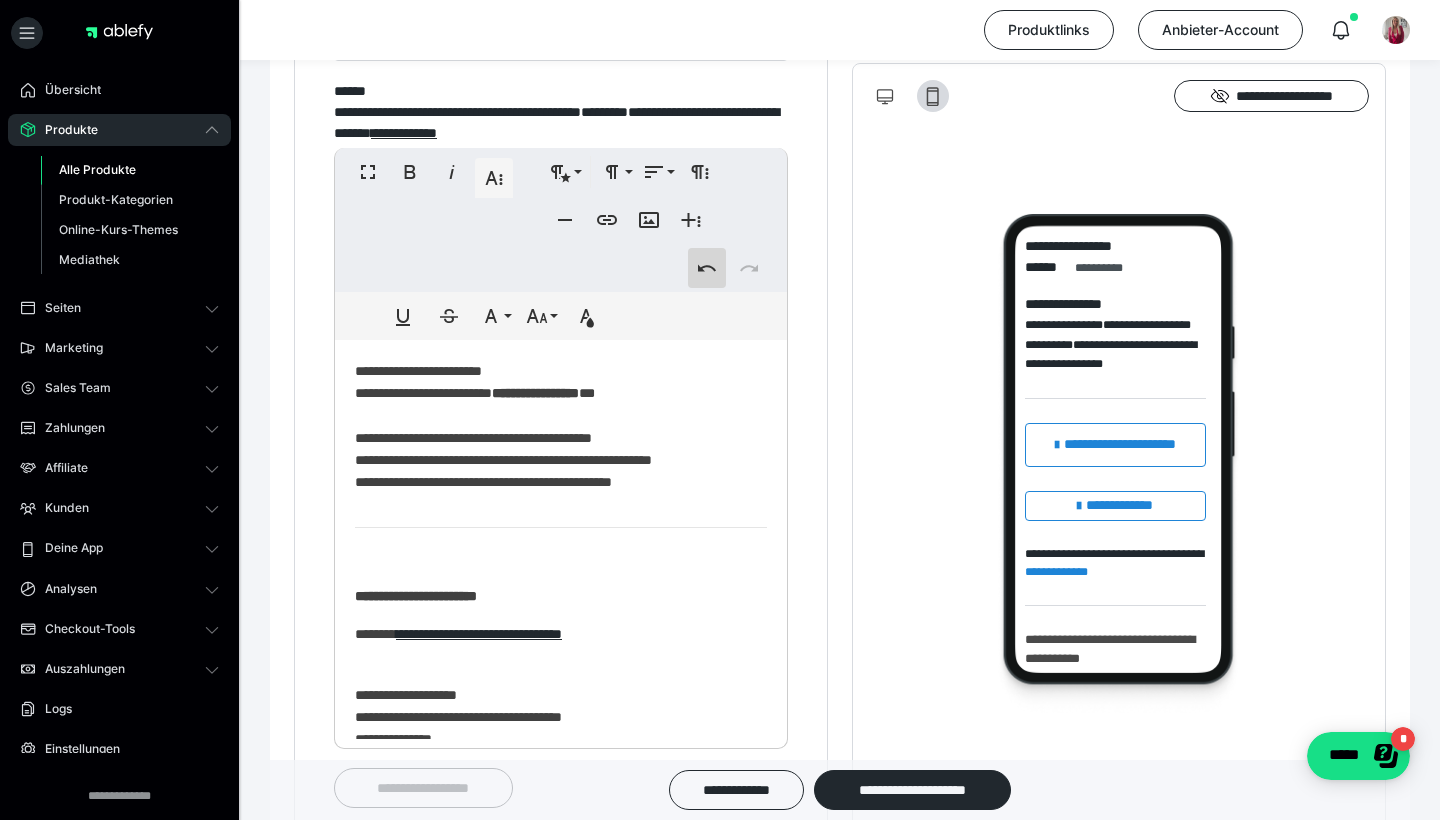 click 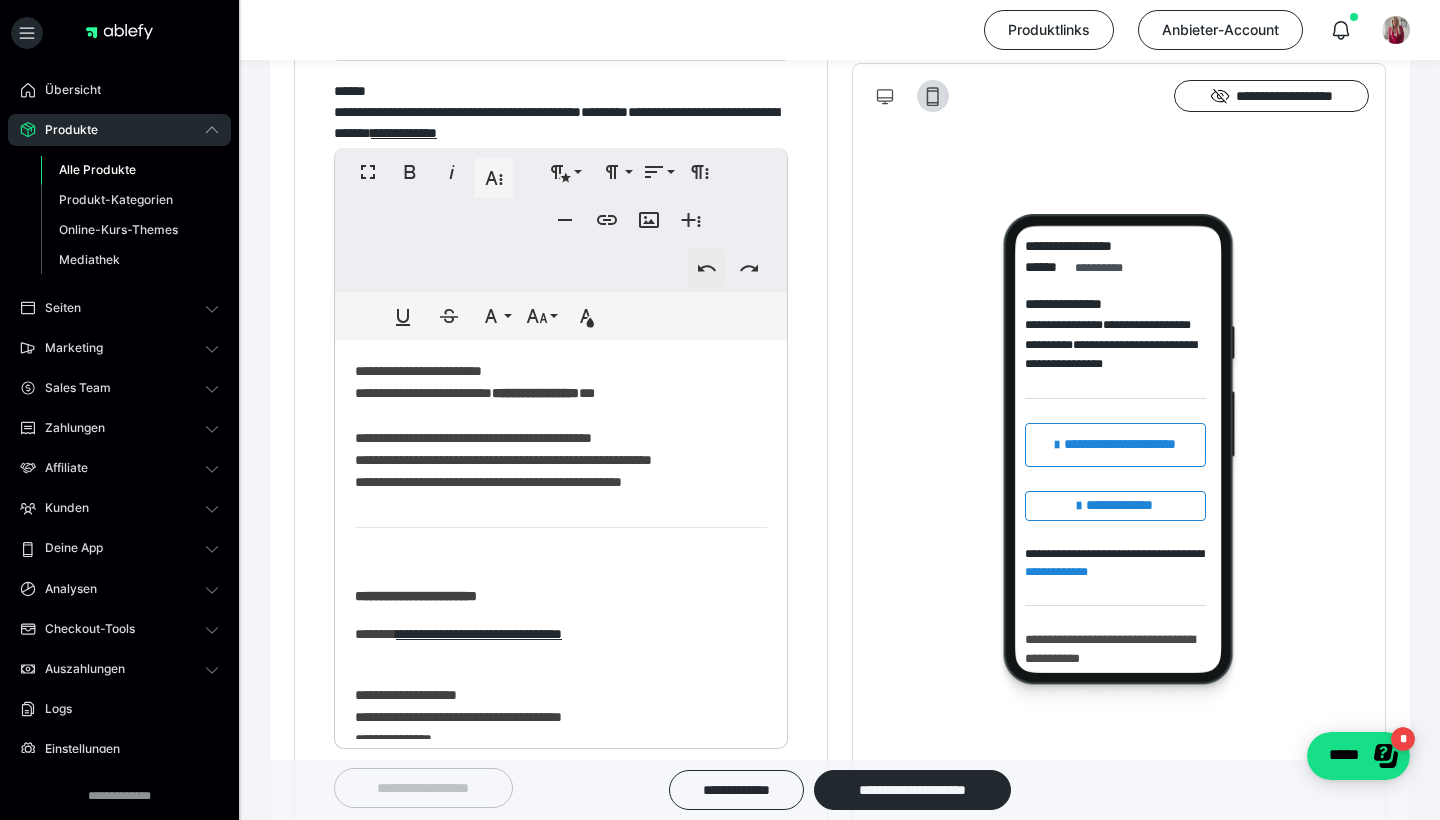 click 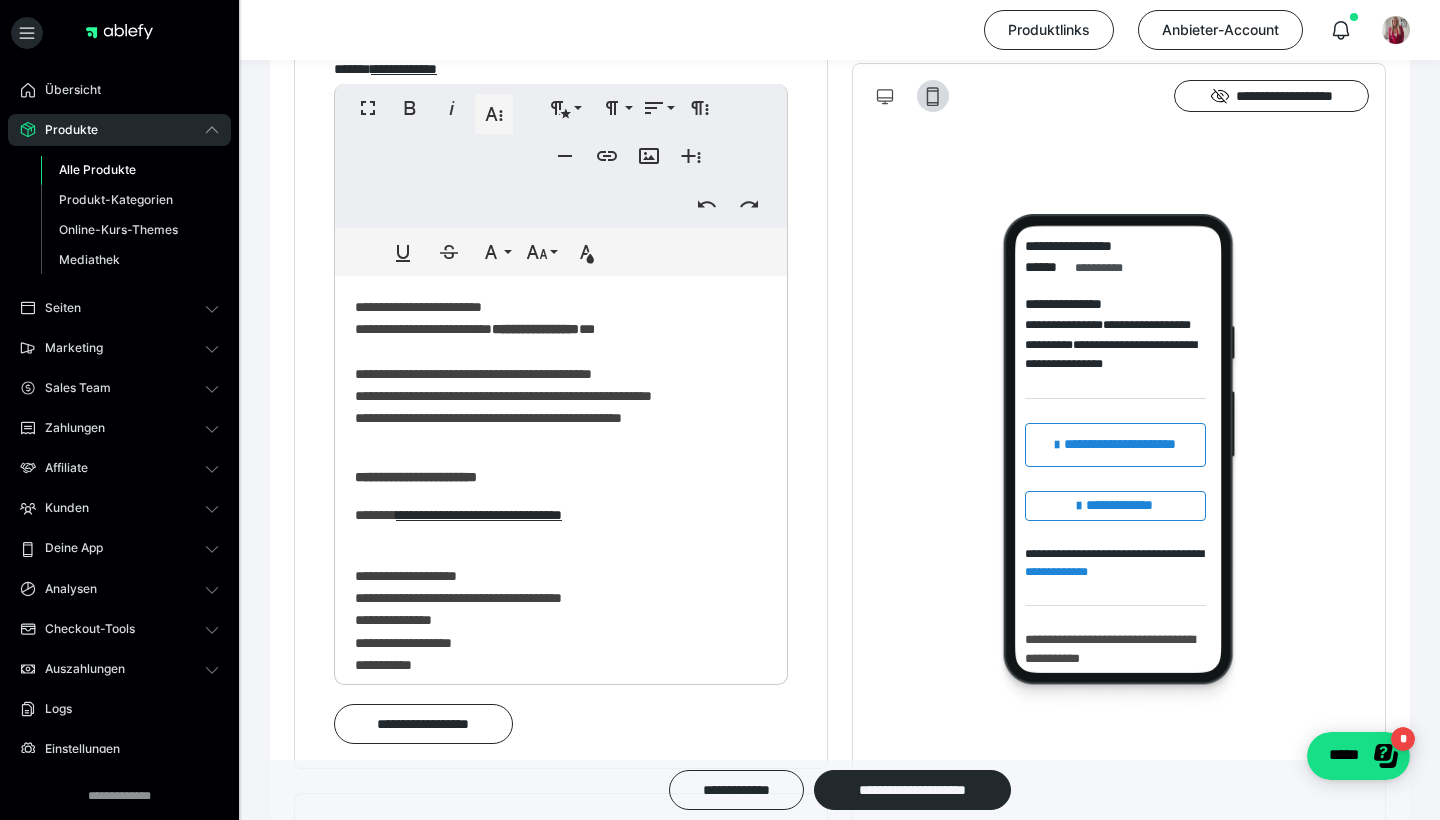 scroll, scrollTop: 1305, scrollLeft: 0, axis: vertical 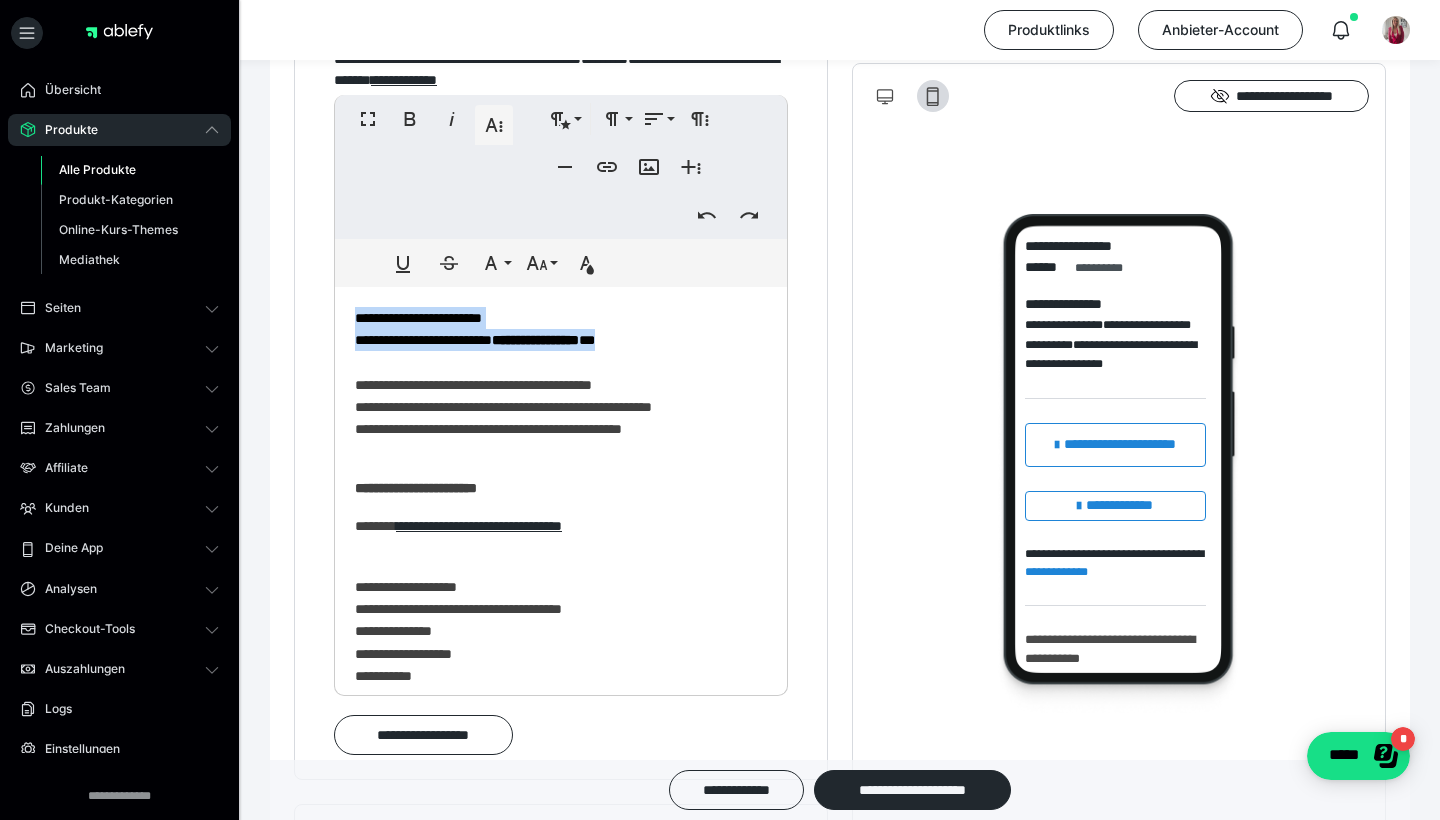drag, startPoint x: 667, startPoint y: 333, endPoint x: 281, endPoint y: 274, distance: 390.48303 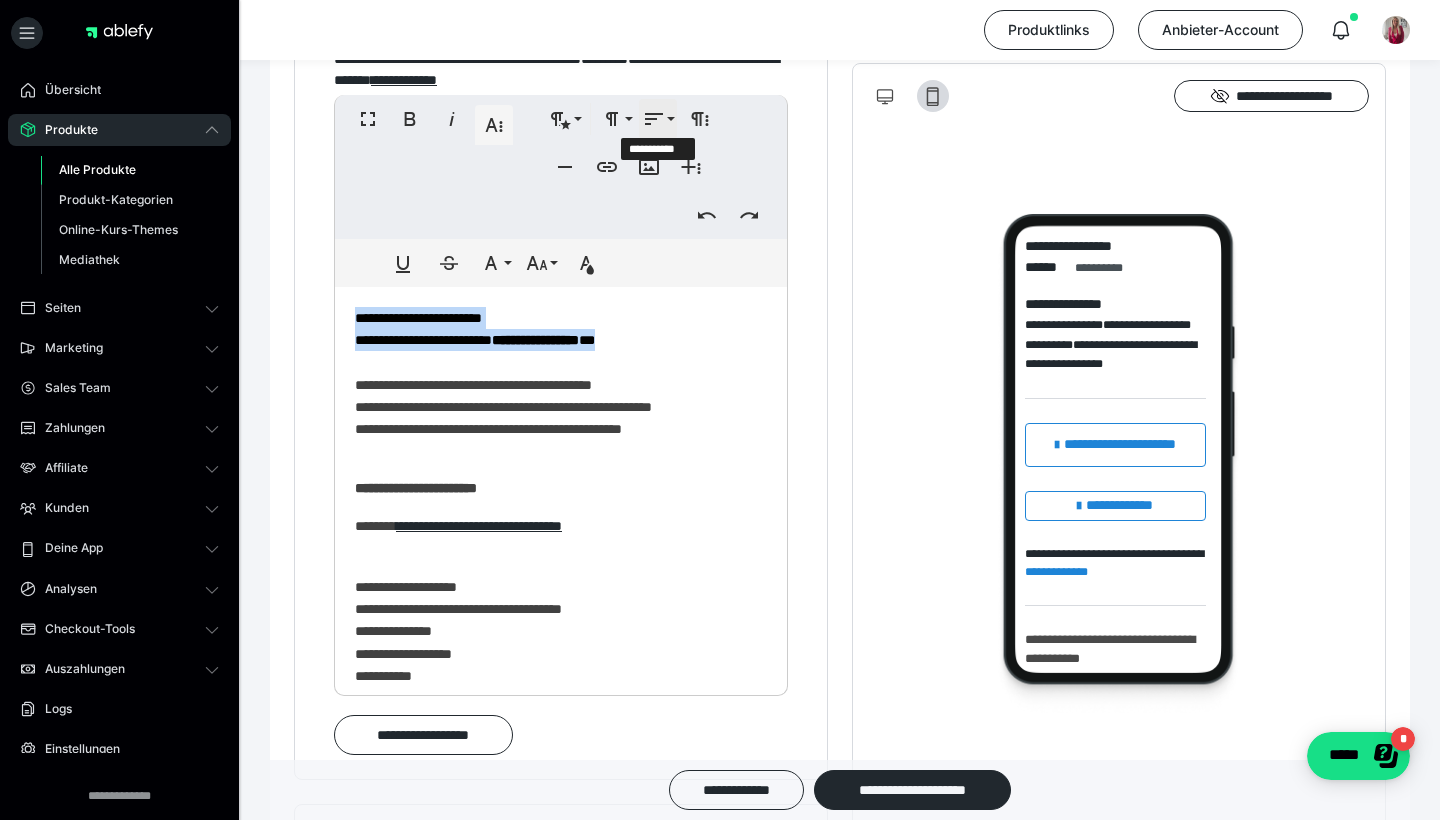 click on "**********" at bounding box center [658, 119] 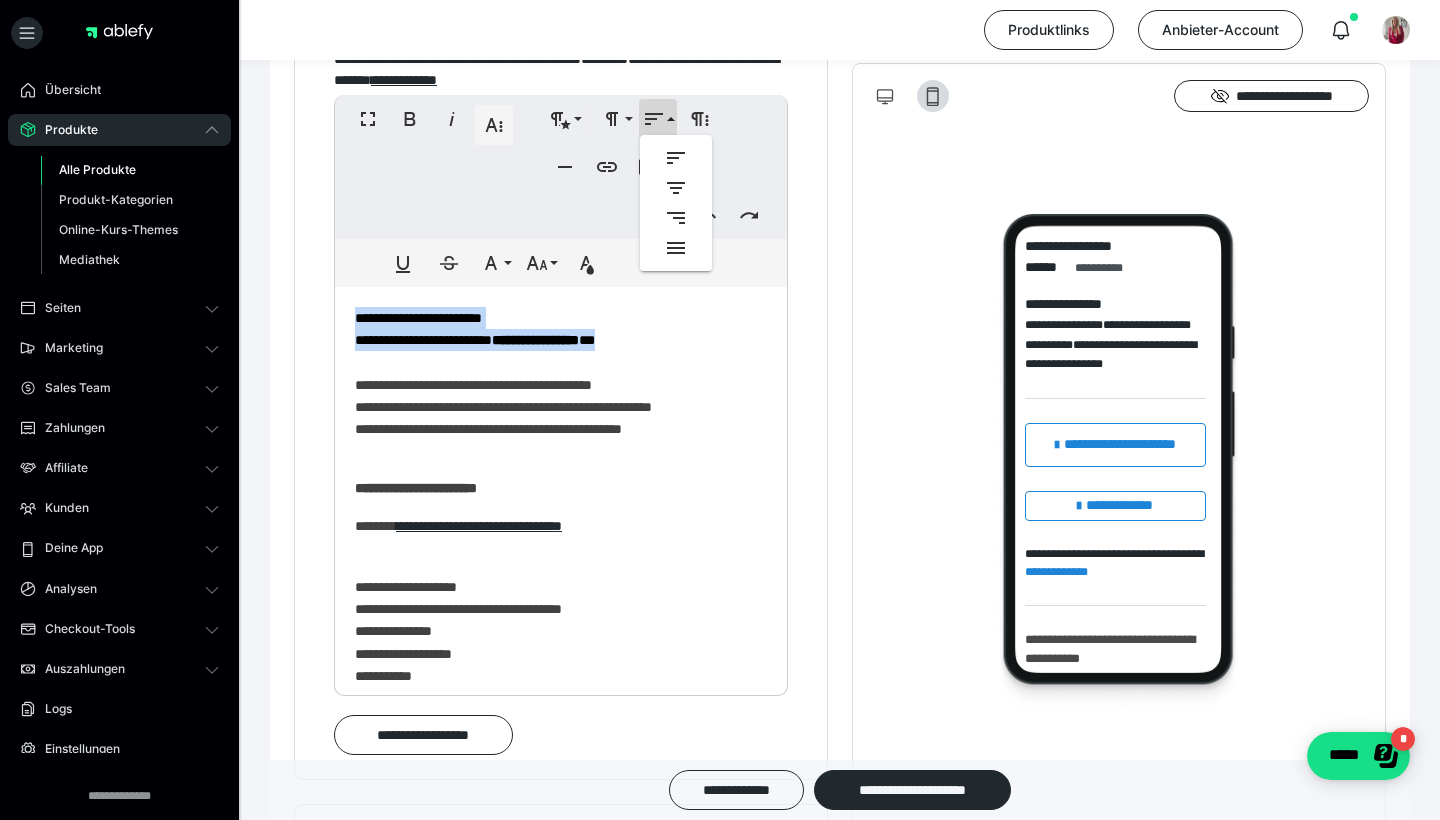 click on "**********" at bounding box center [561, 191] 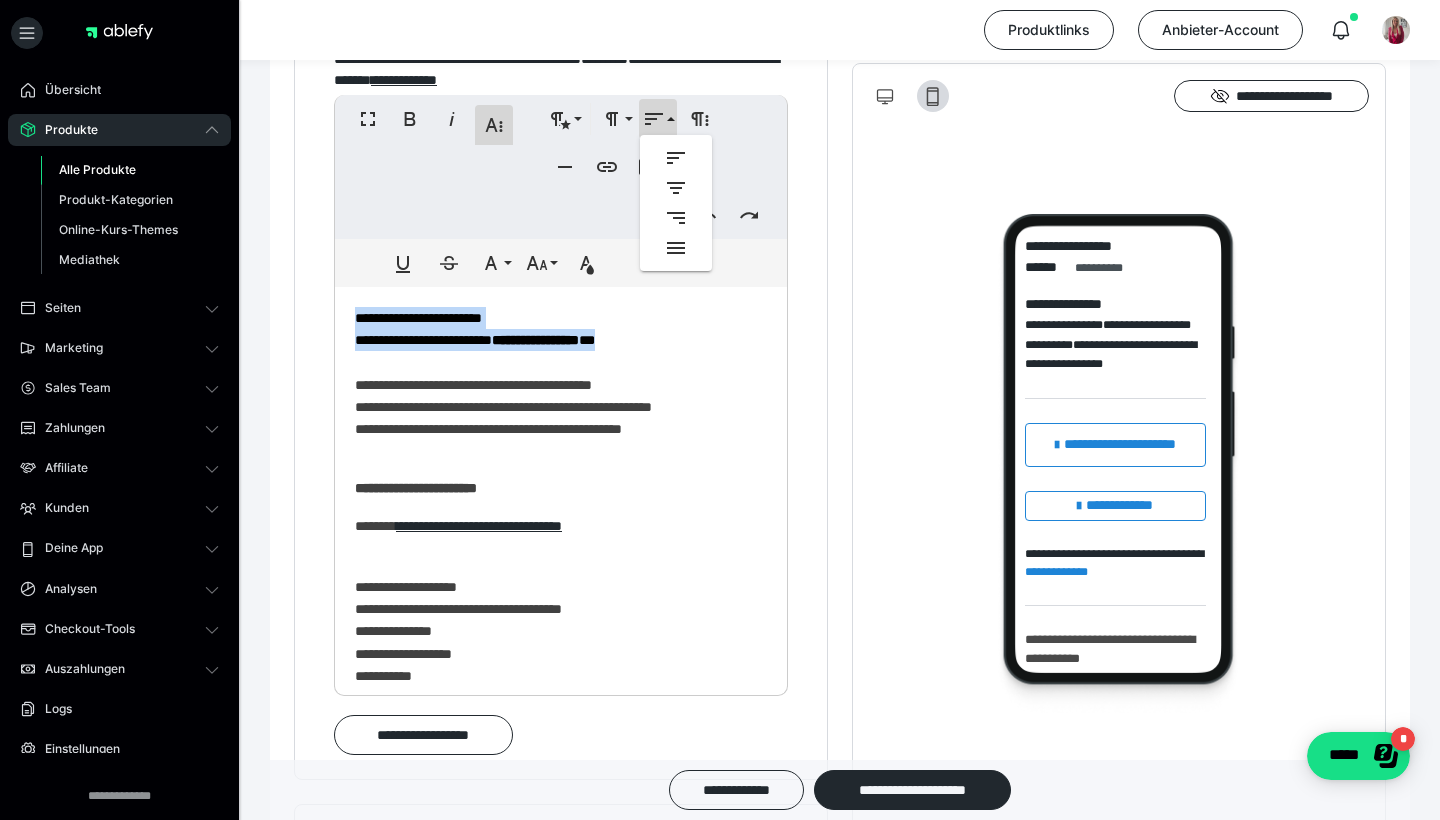 click 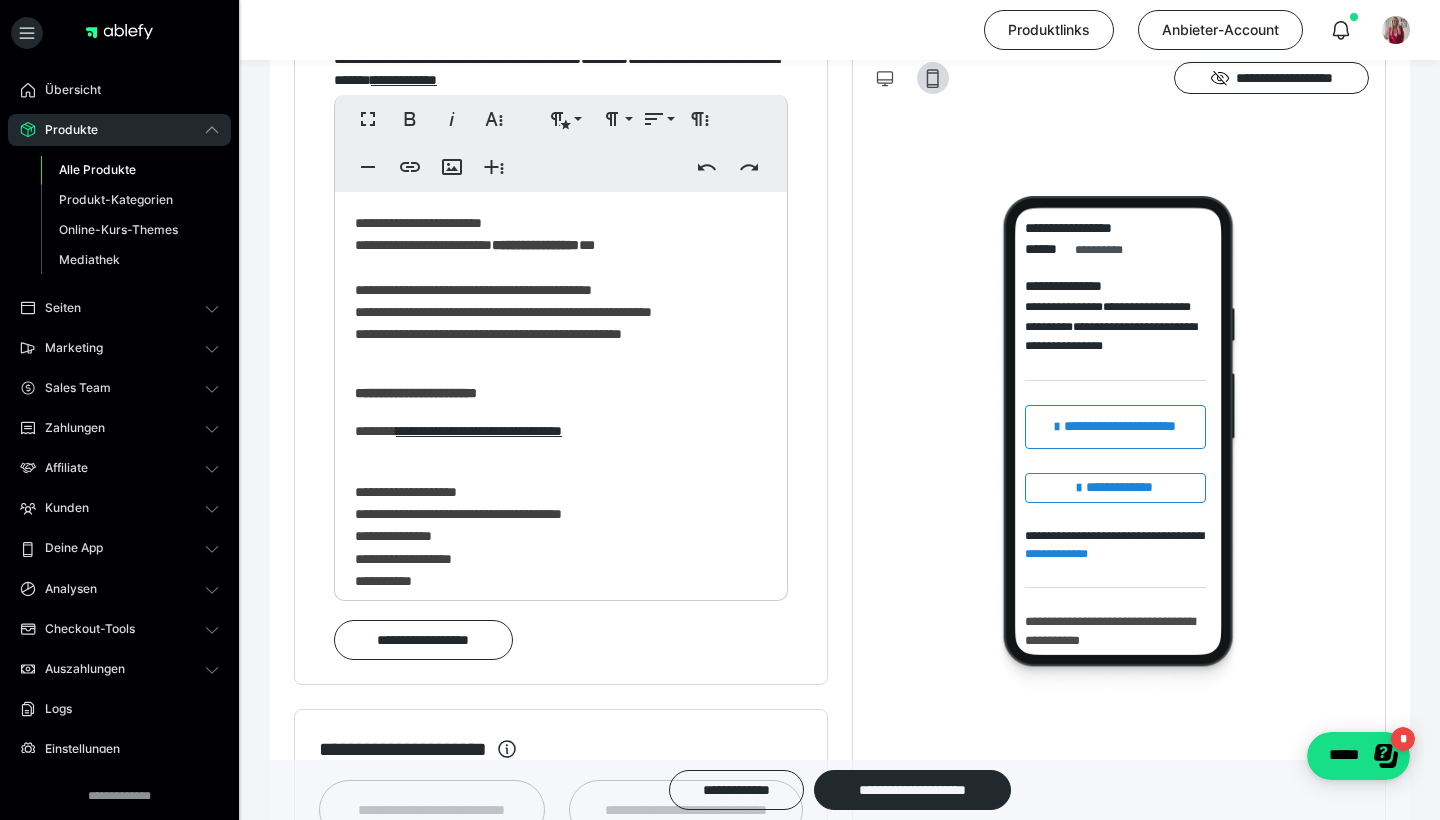 click on "**********" at bounding box center (561, 382) 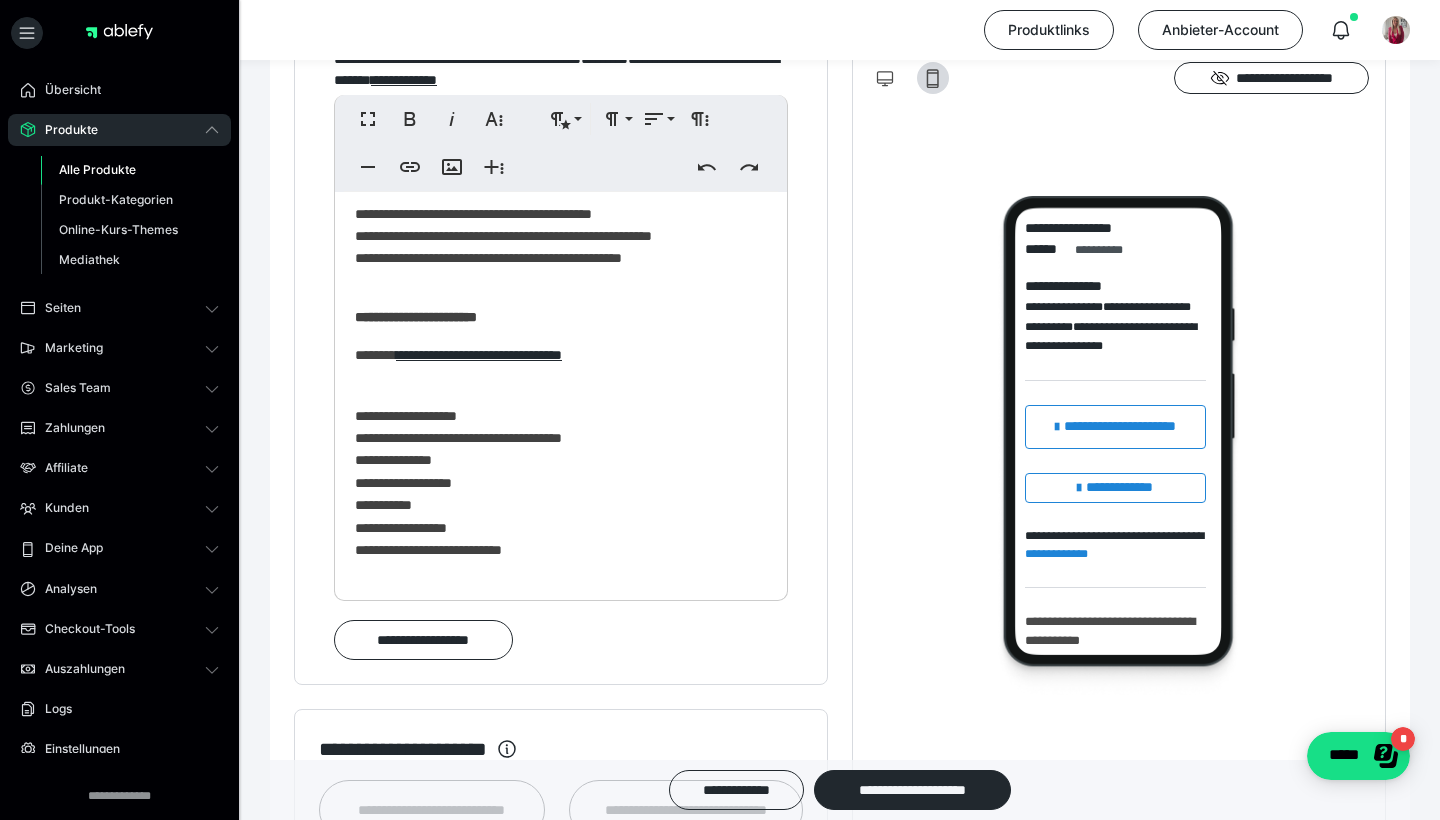 scroll, scrollTop: 94, scrollLeft: 0, axis: vertical 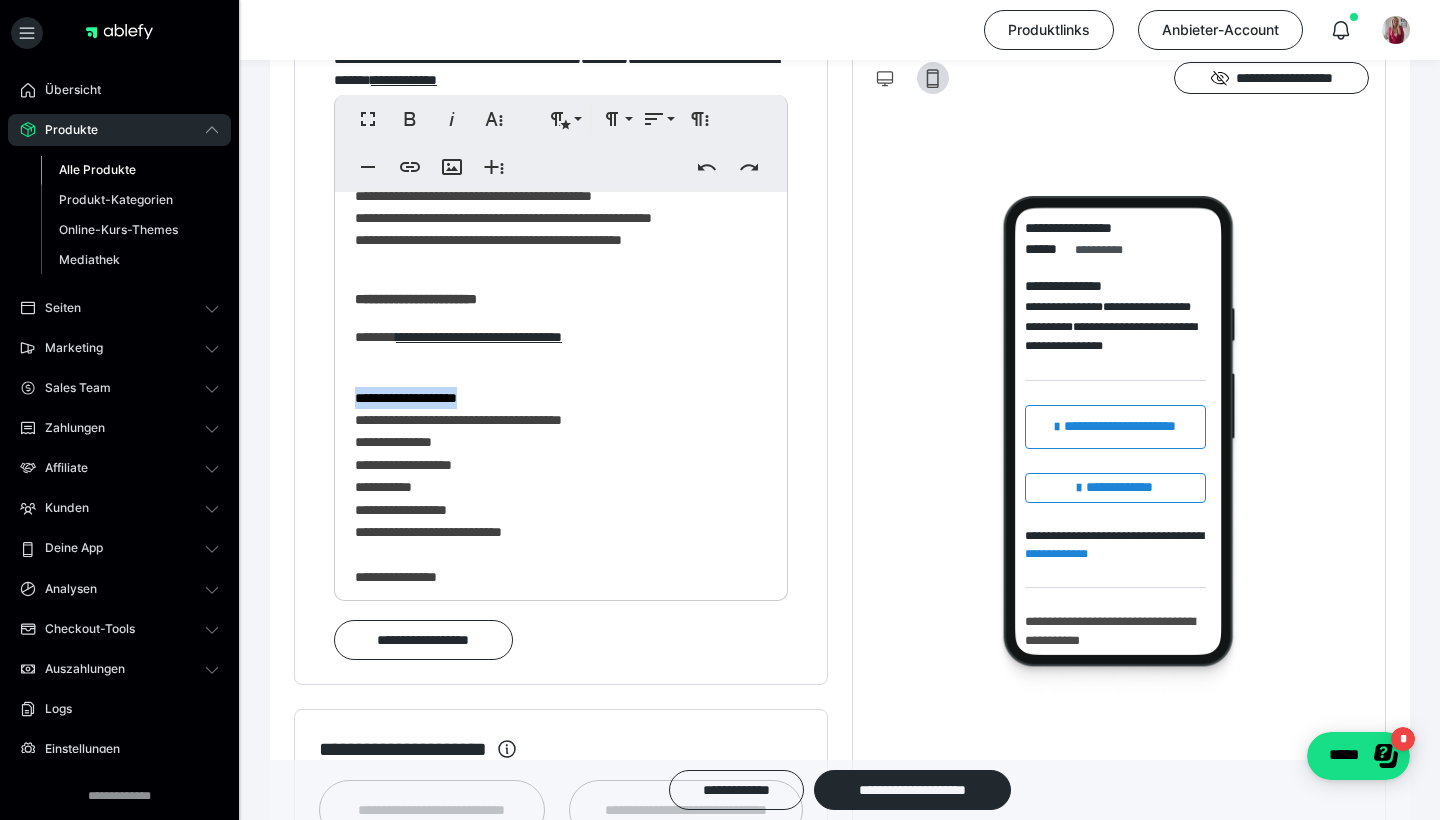 drag, startPoint x: 498, startPoint y: 390, endPoint x: 338, endPoint y: 389, distance: 160.00313 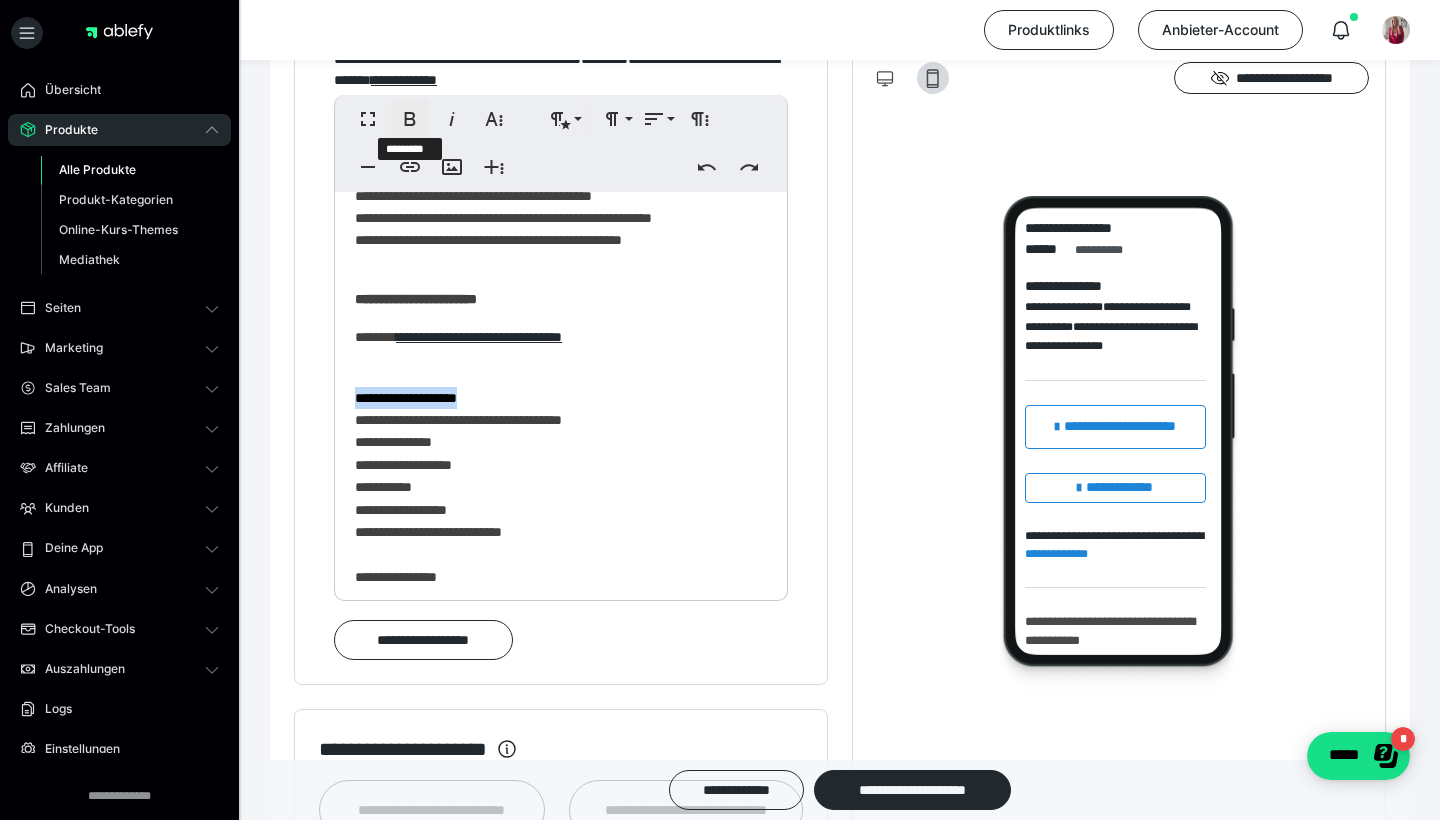 click 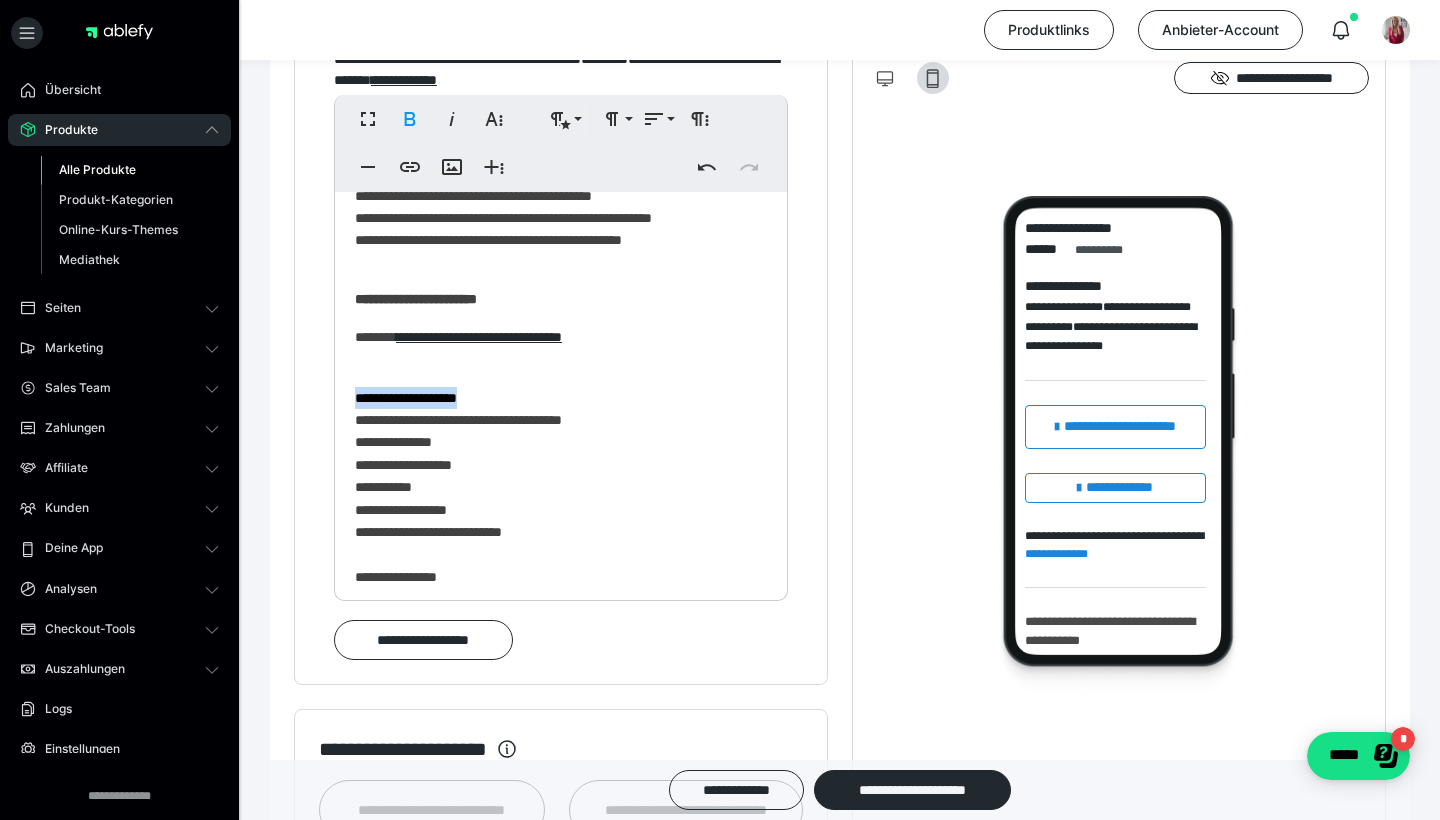 drag, startPoint x: 514, startPoint y: 393, endPoint x: 274, endPoint y: 383, distance: 240.20824 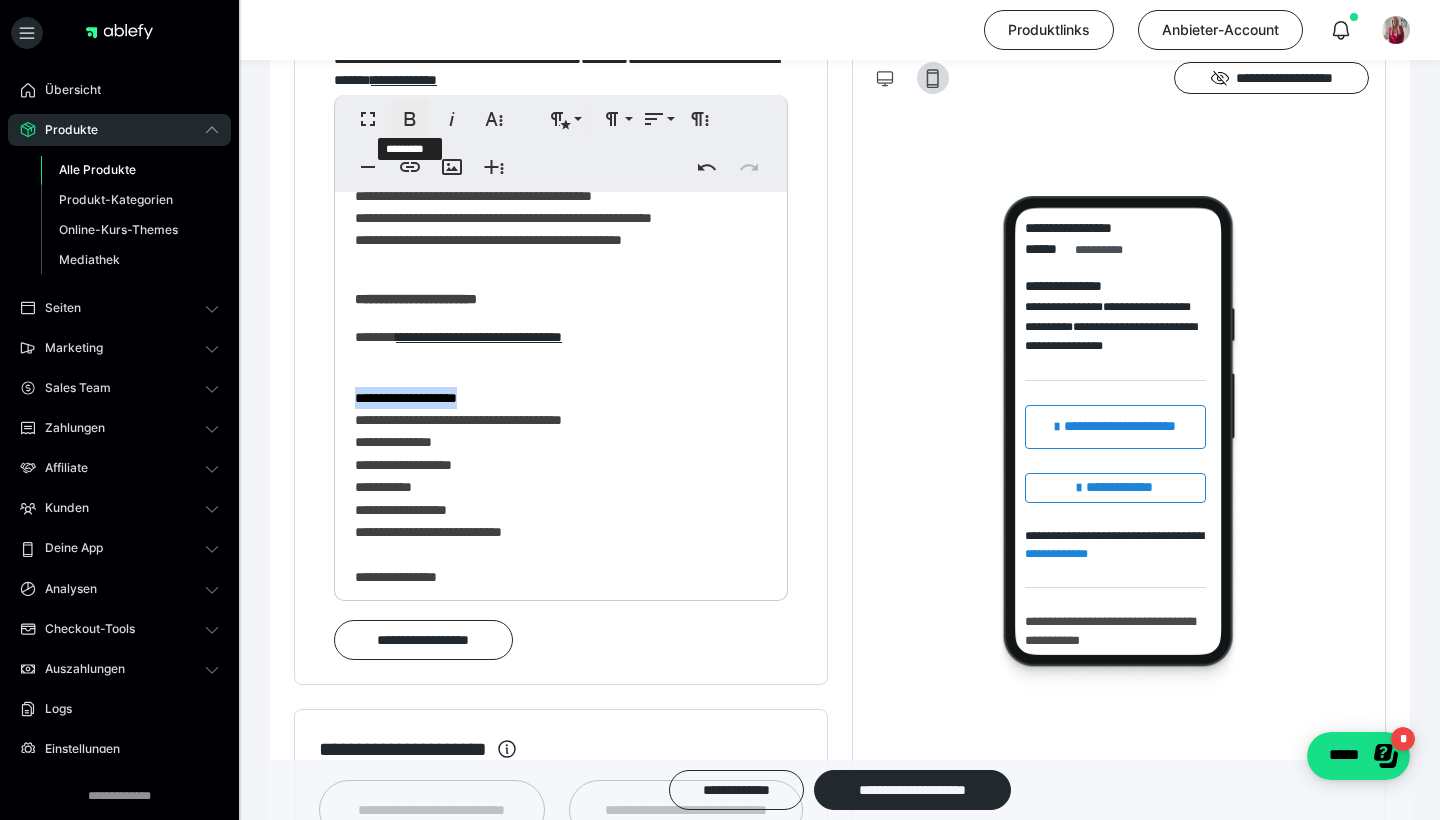 click 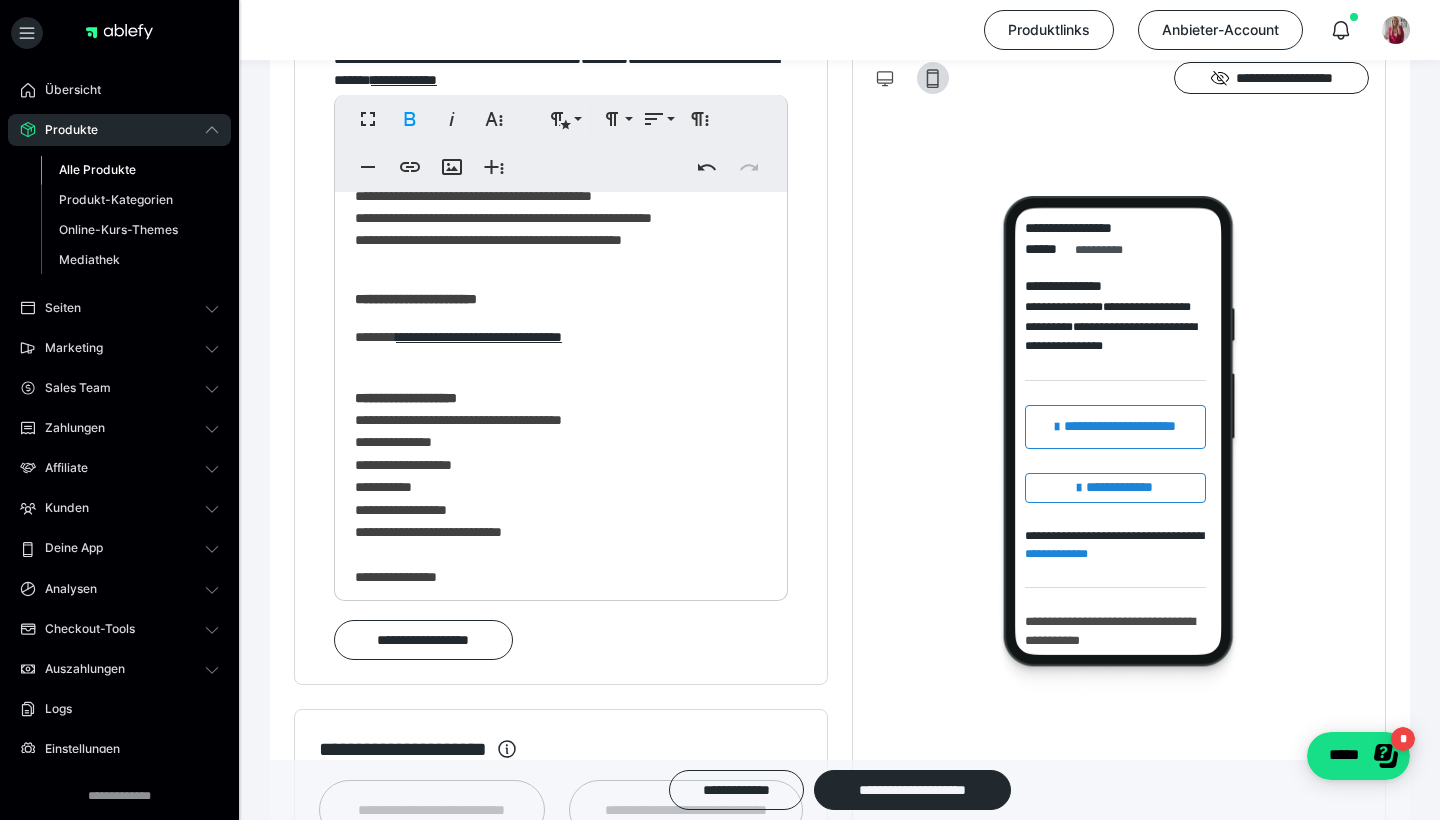 click on "**********" at bounding box center [561, 510] 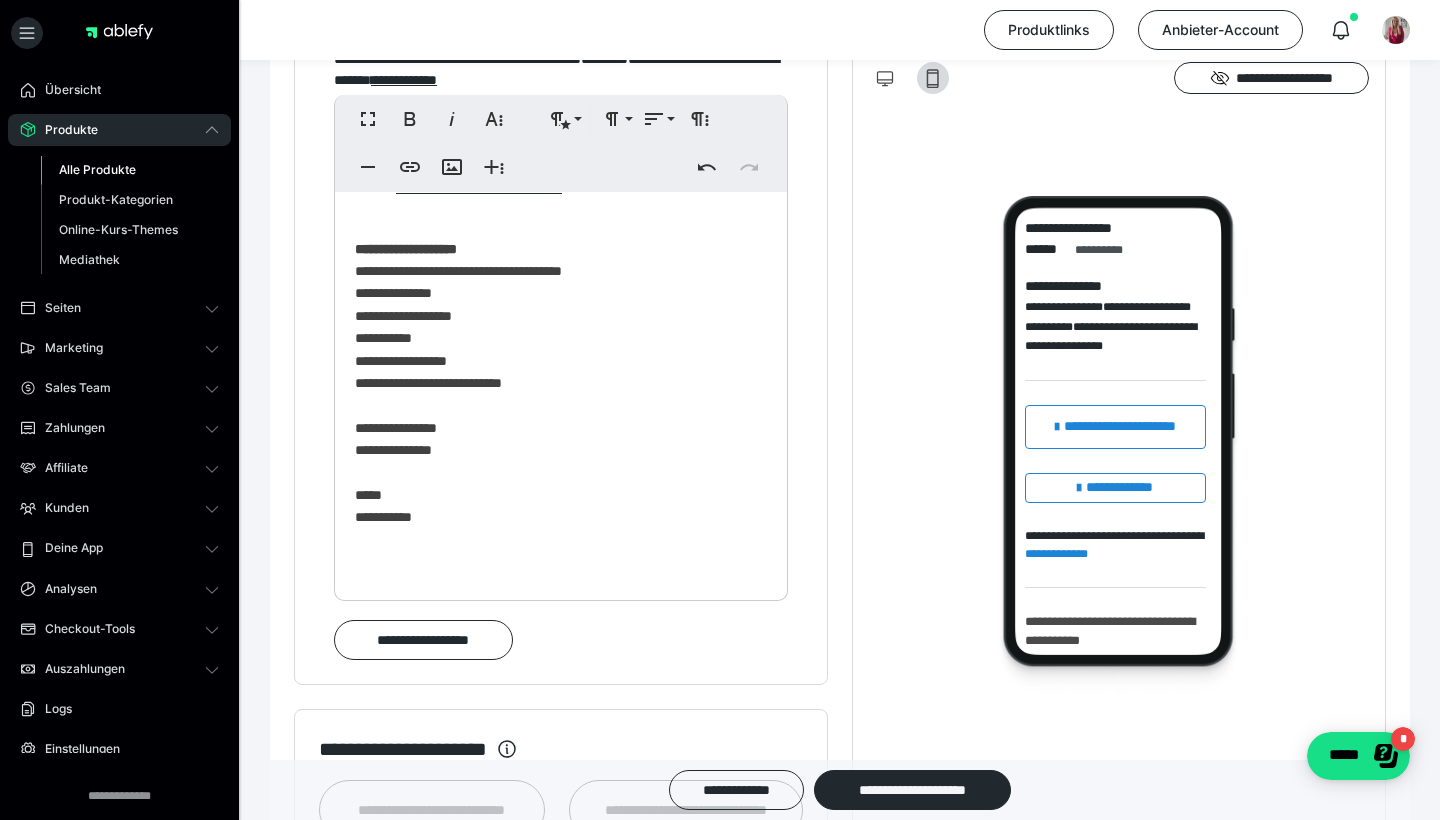 scroll, scrollTop: 248, scrollLeft: 0, axis: vertical 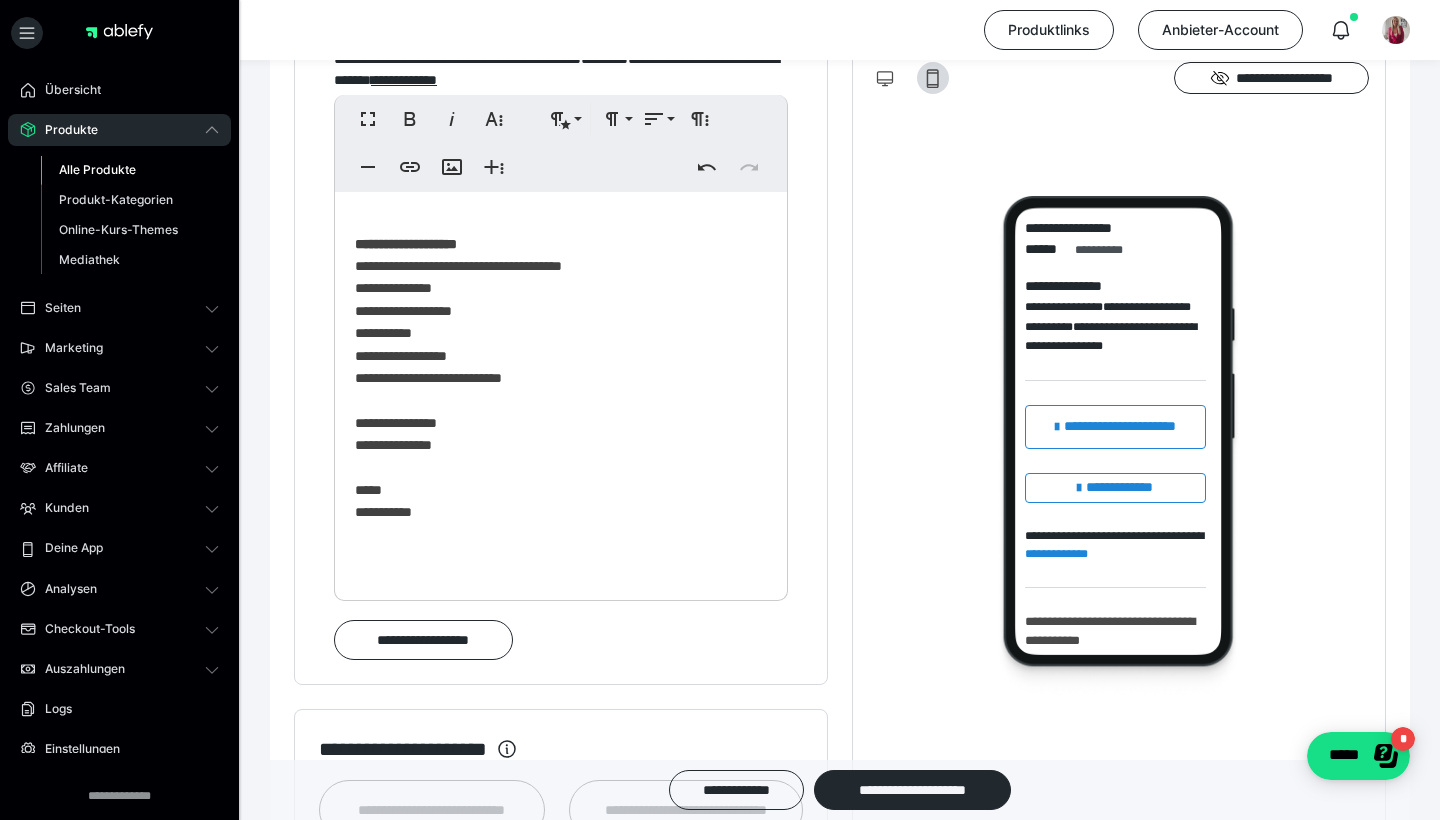 click on "**********" at bounding box center (561, 356) 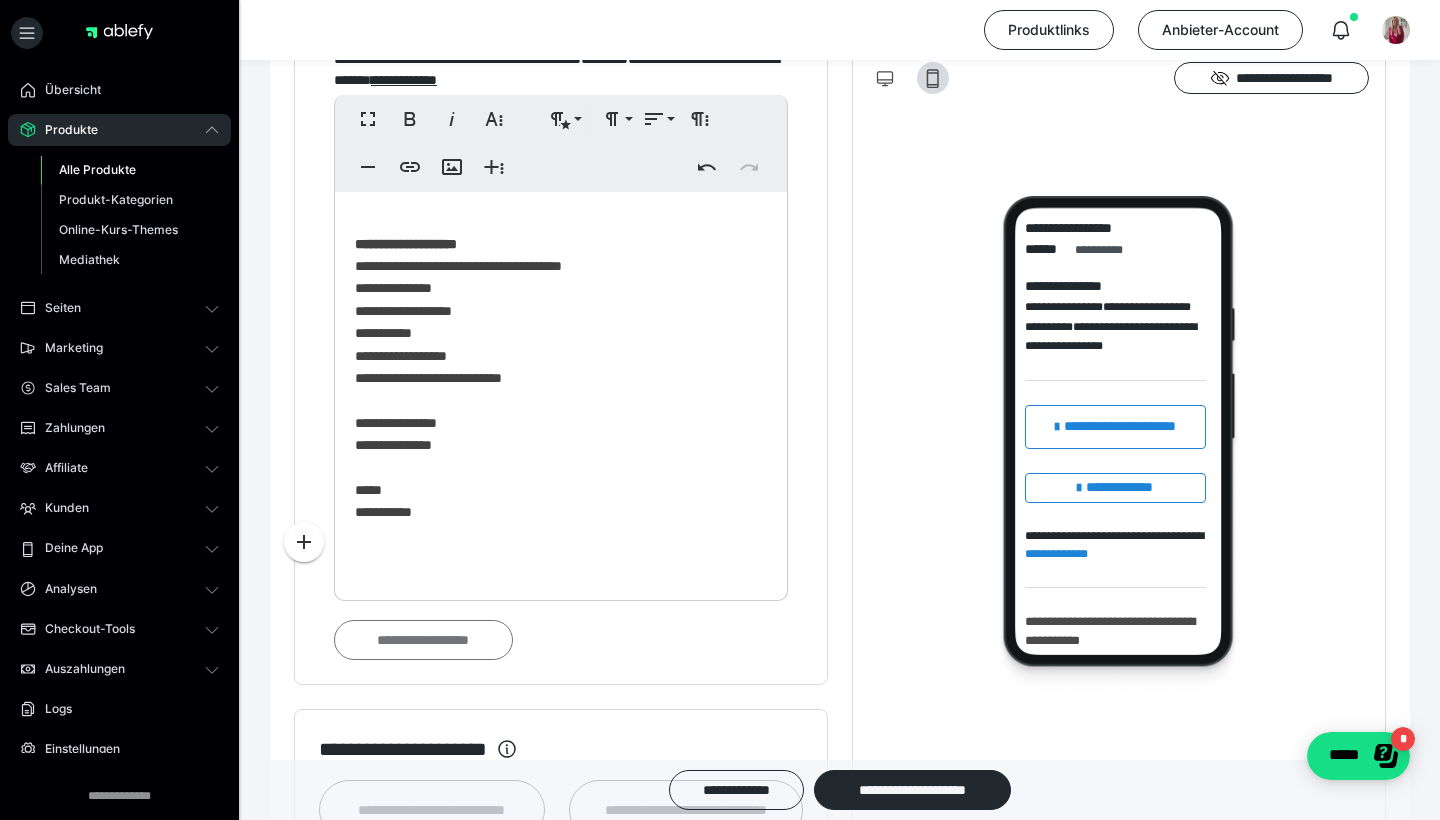 click on "**********" at bounding box center (423, 640) 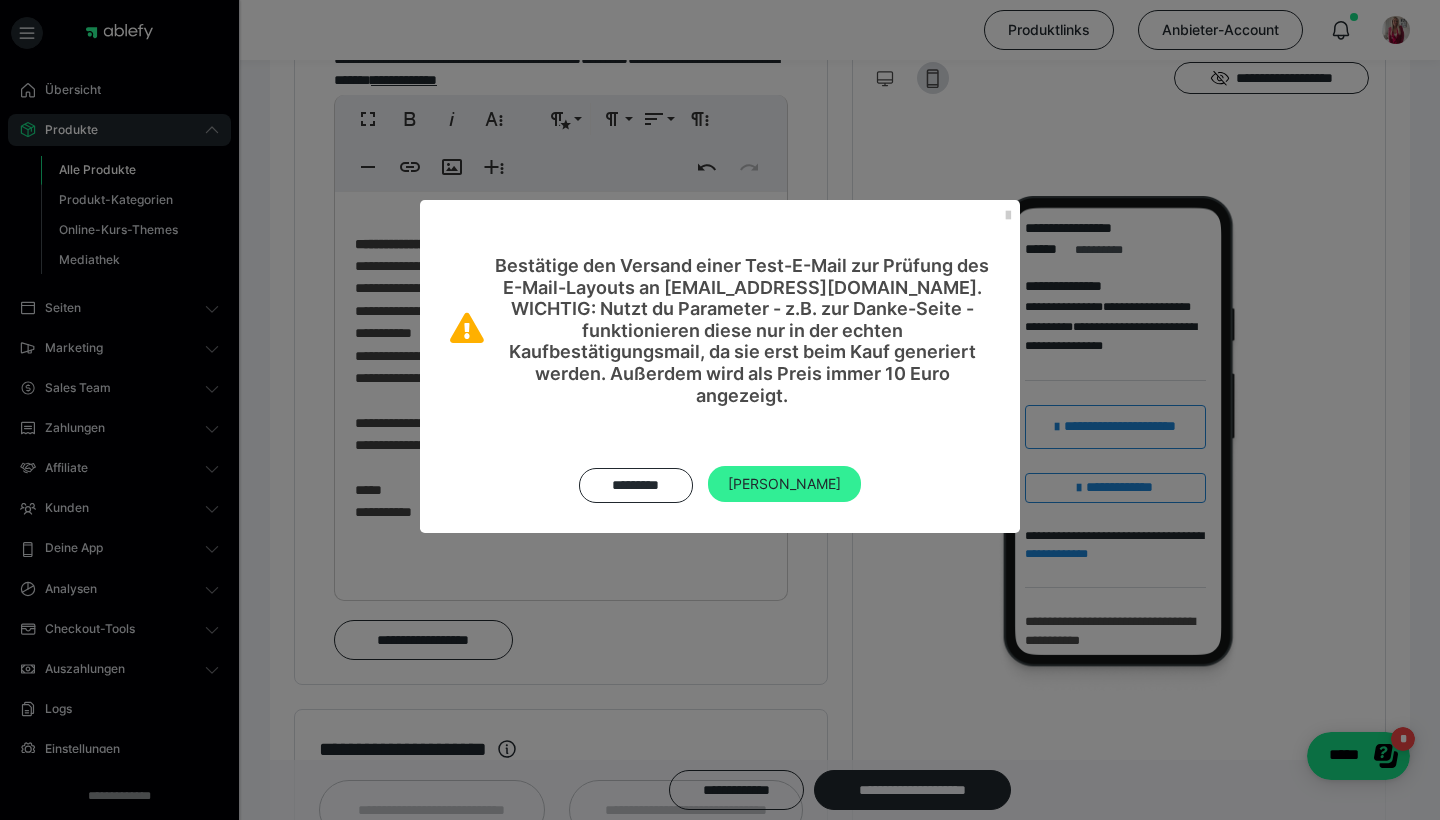 click on "[PERSON_NAME]" at bounding box center [784, 484] 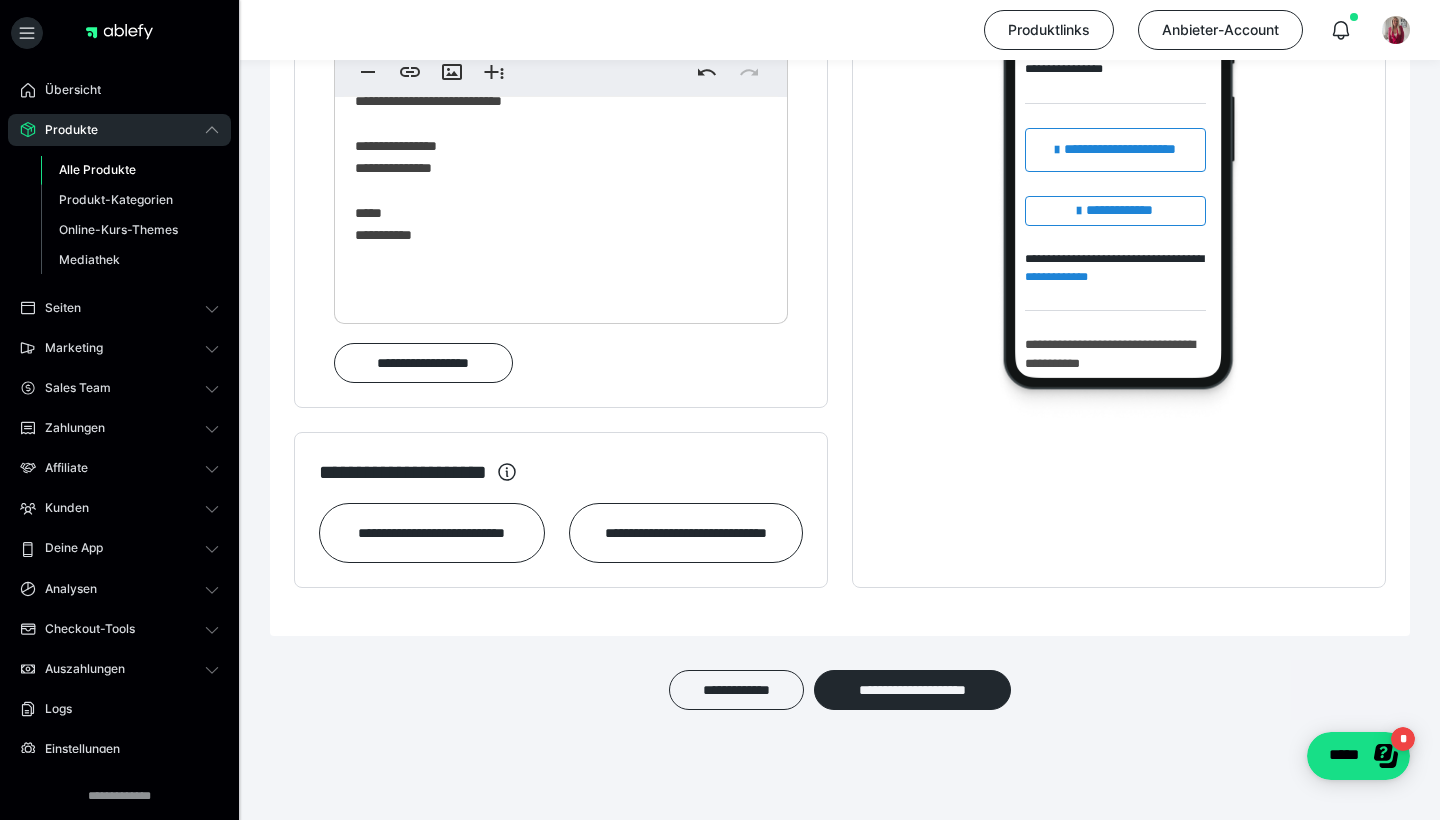 scroll, scrollTop: 1581, scrollLeft: 0, axis: vertical 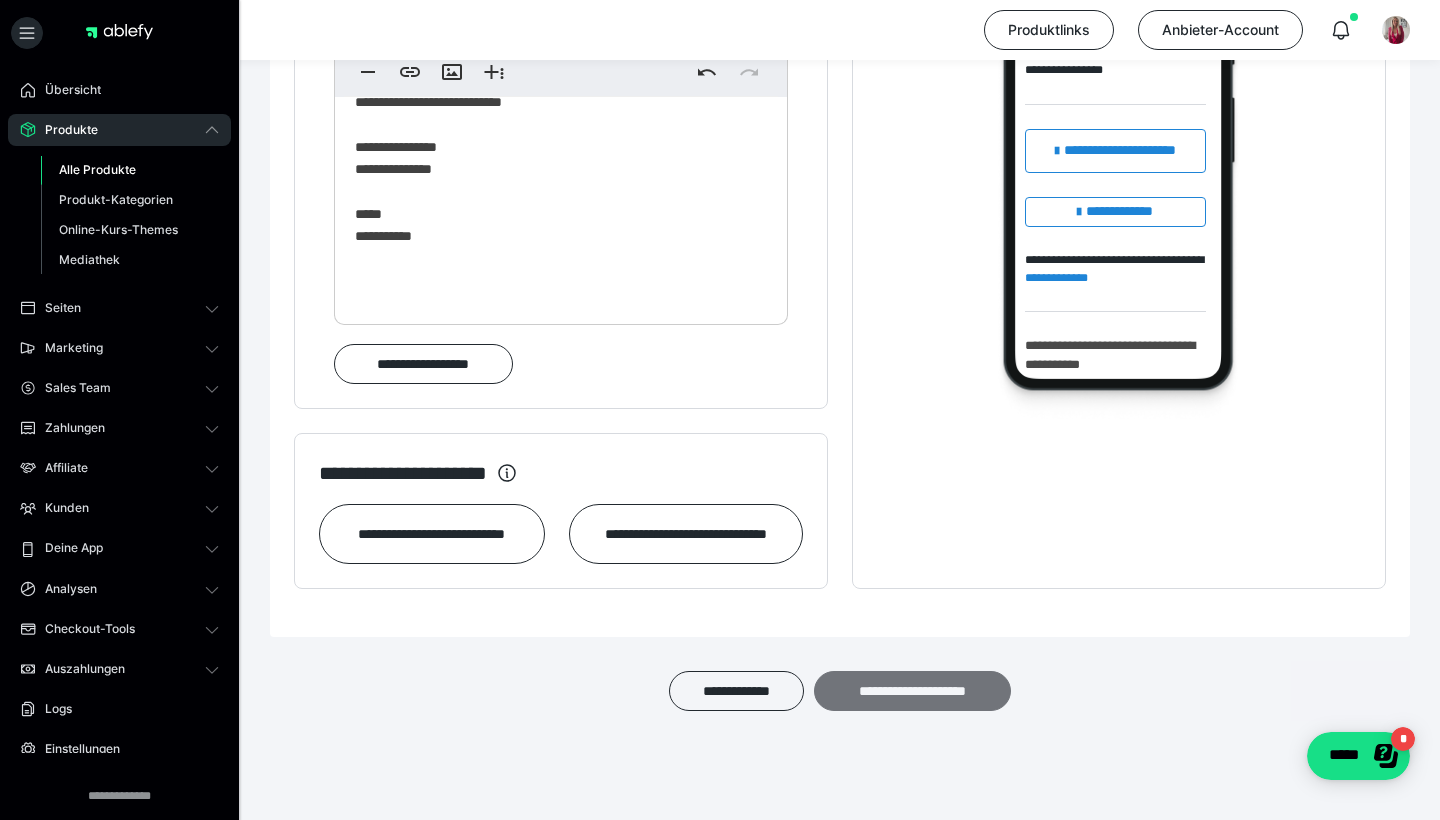 click on "**********" at bounding box center [912, 691] 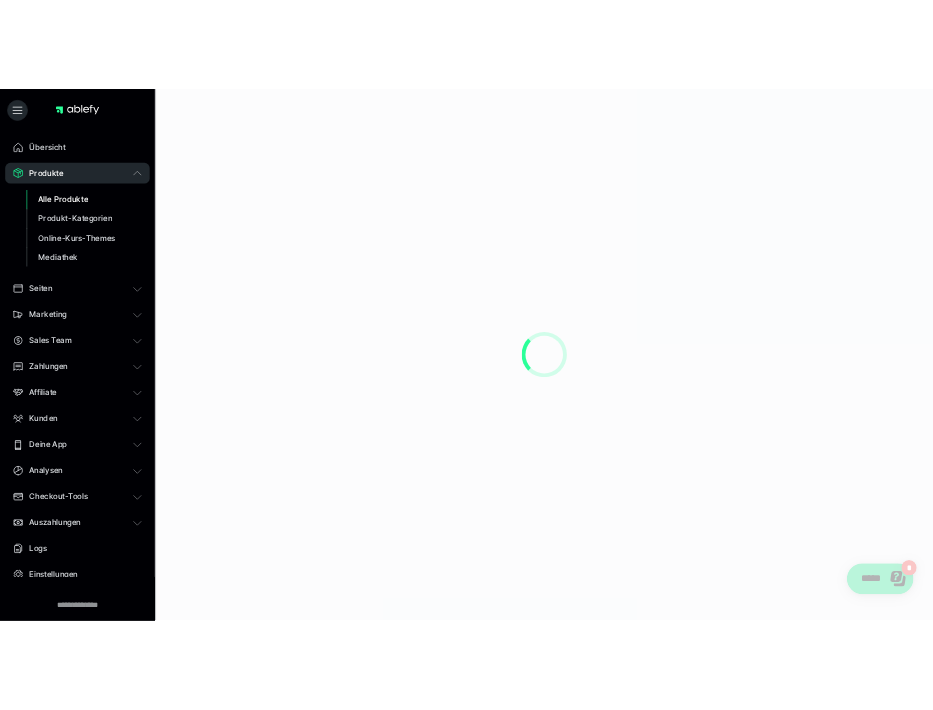 scroll, scrollTop: 0, scrollLeft: 0, axis: both 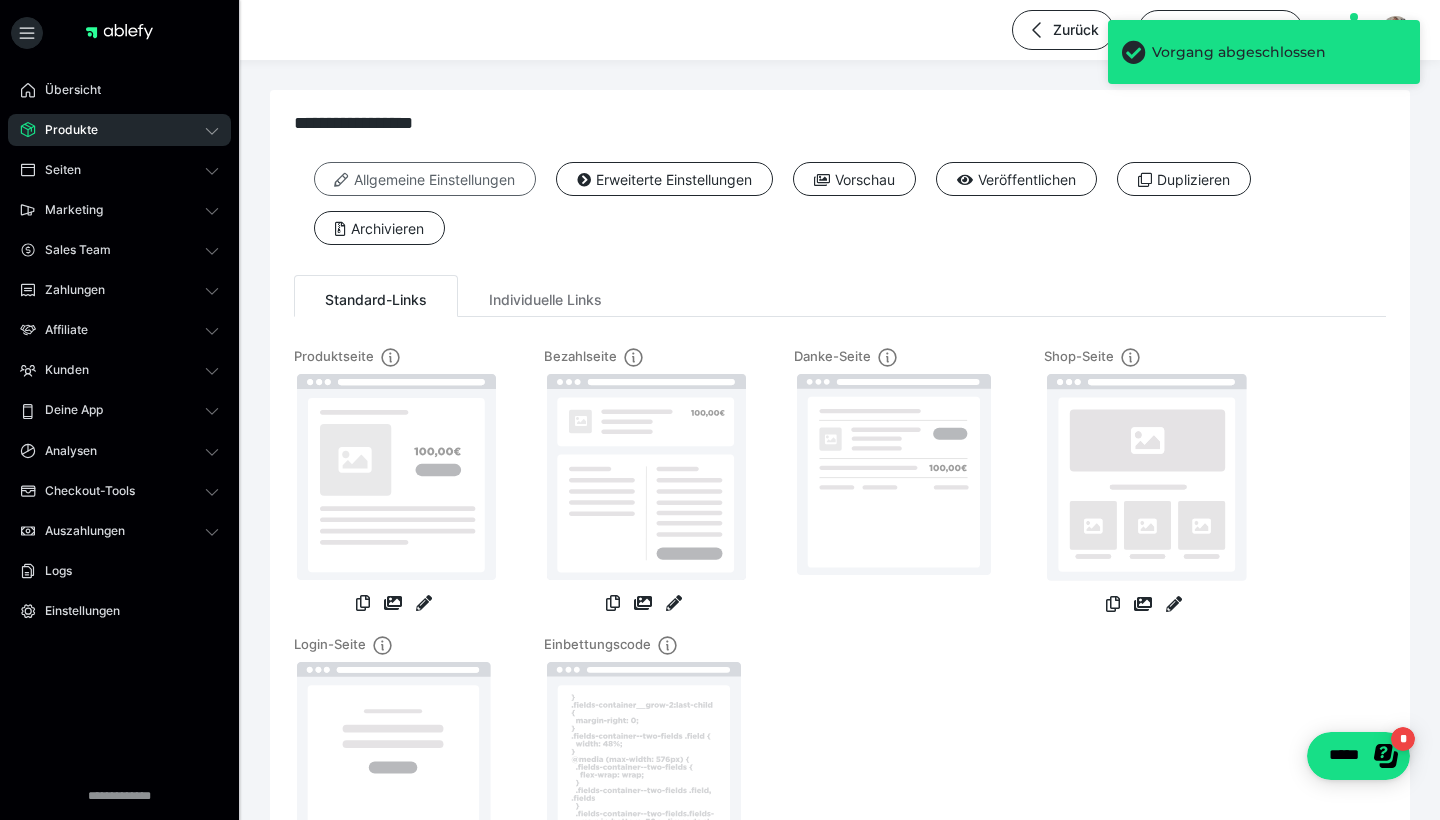 click on "Allgemeine Einstellungen" at bounding box center [425, 179] 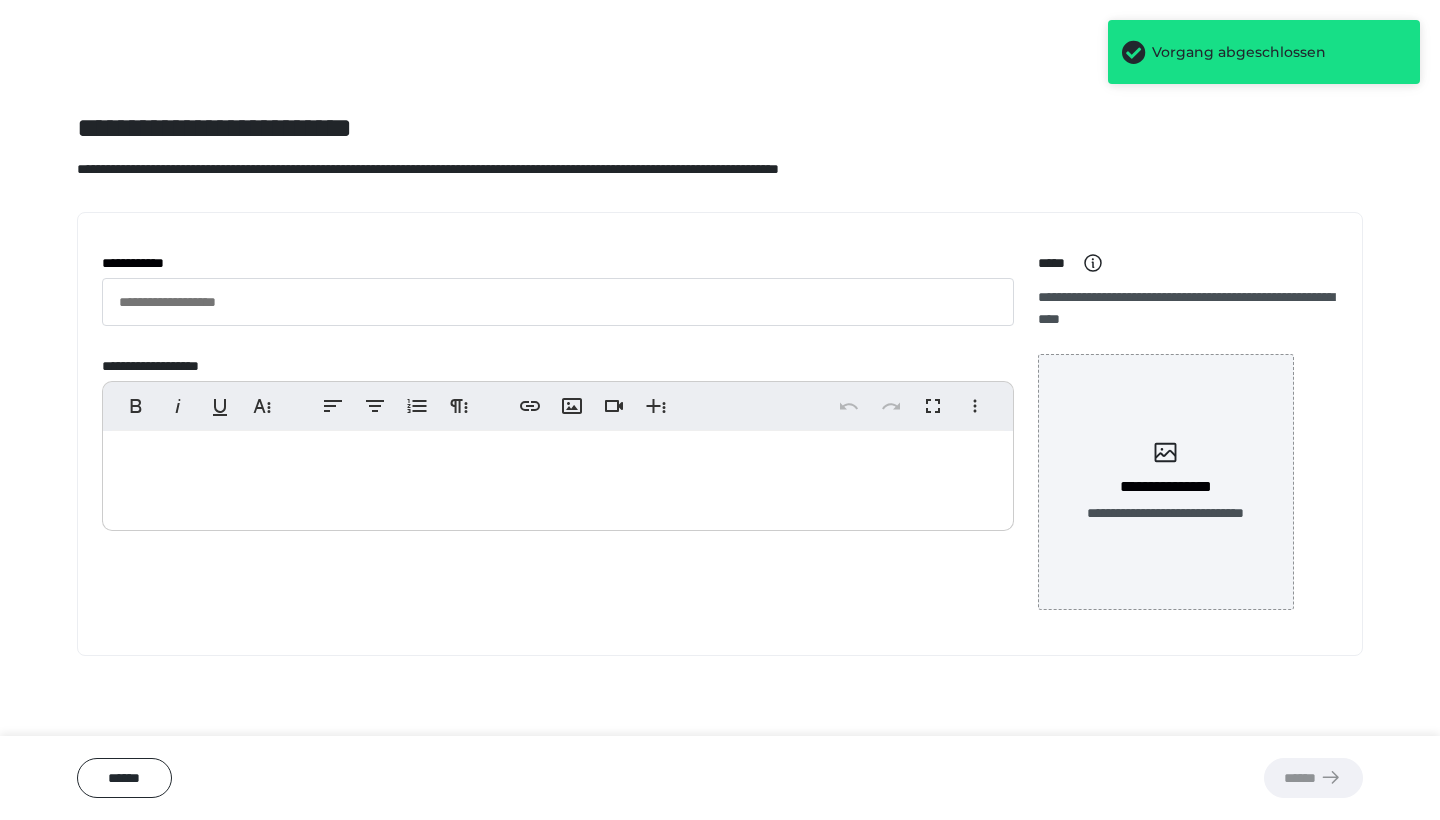 type on "**********" 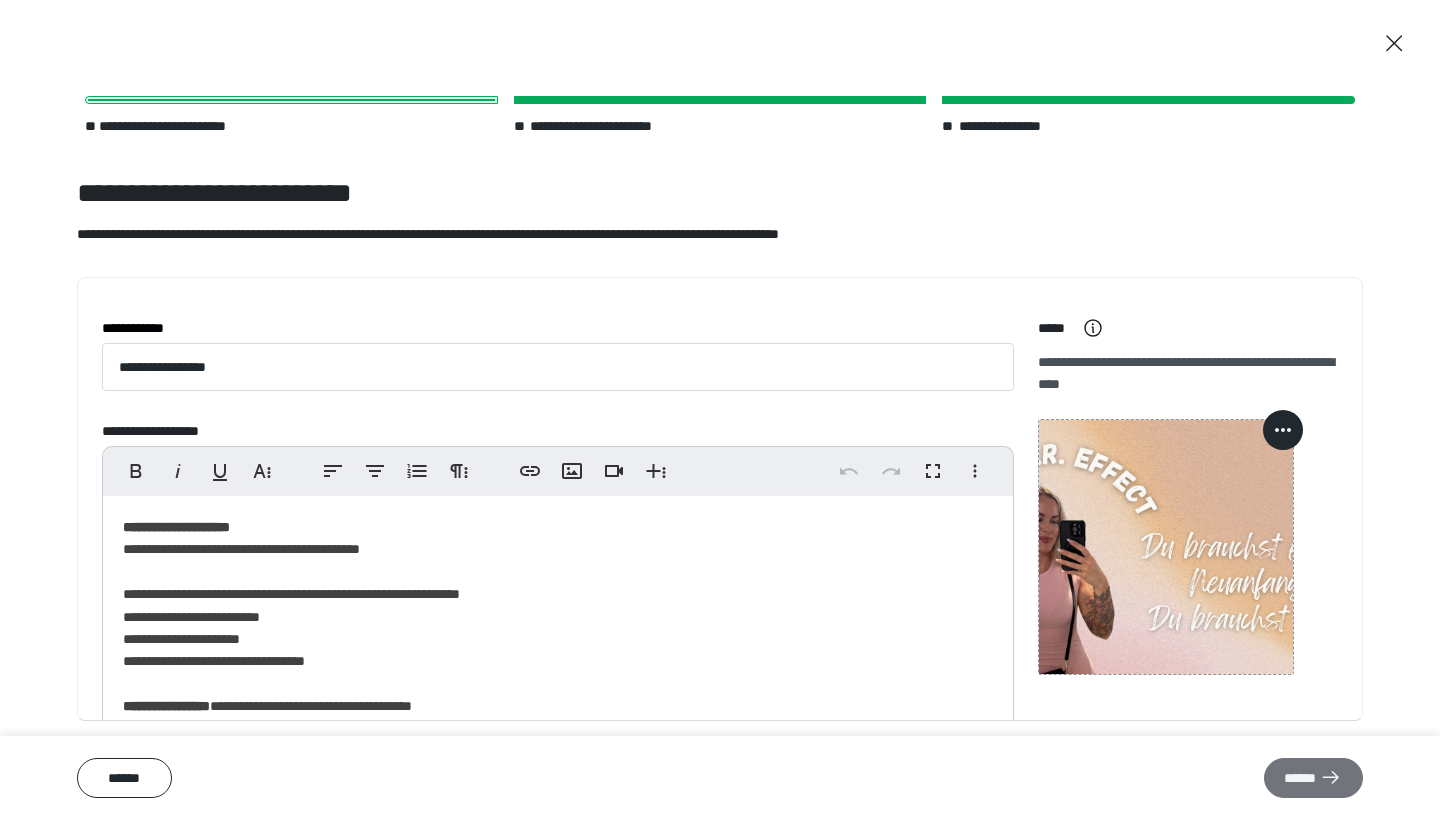 click on "******" at bounding box center (1313, 778) 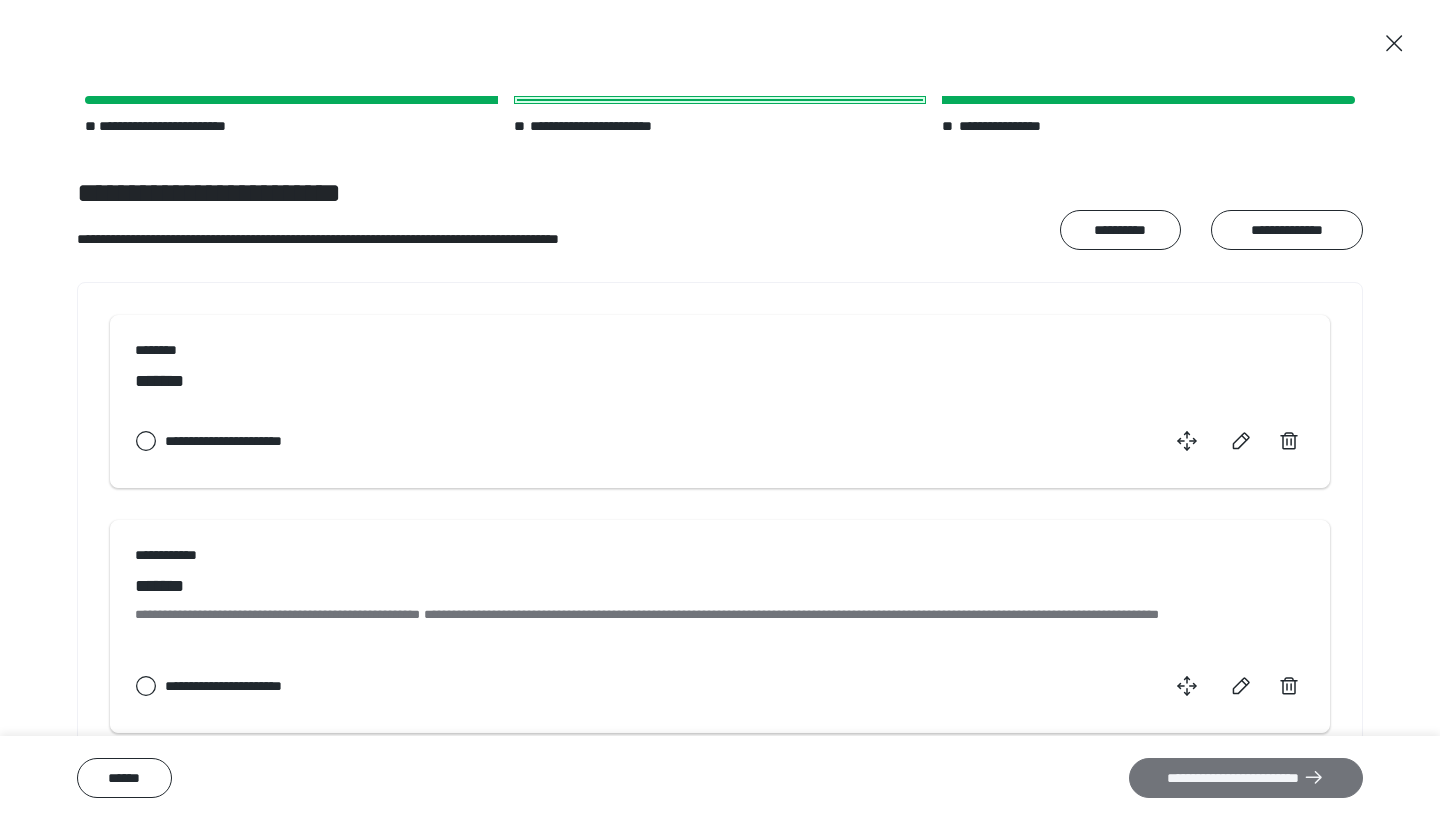 click on "**********" at bounding box center (1246, 778) 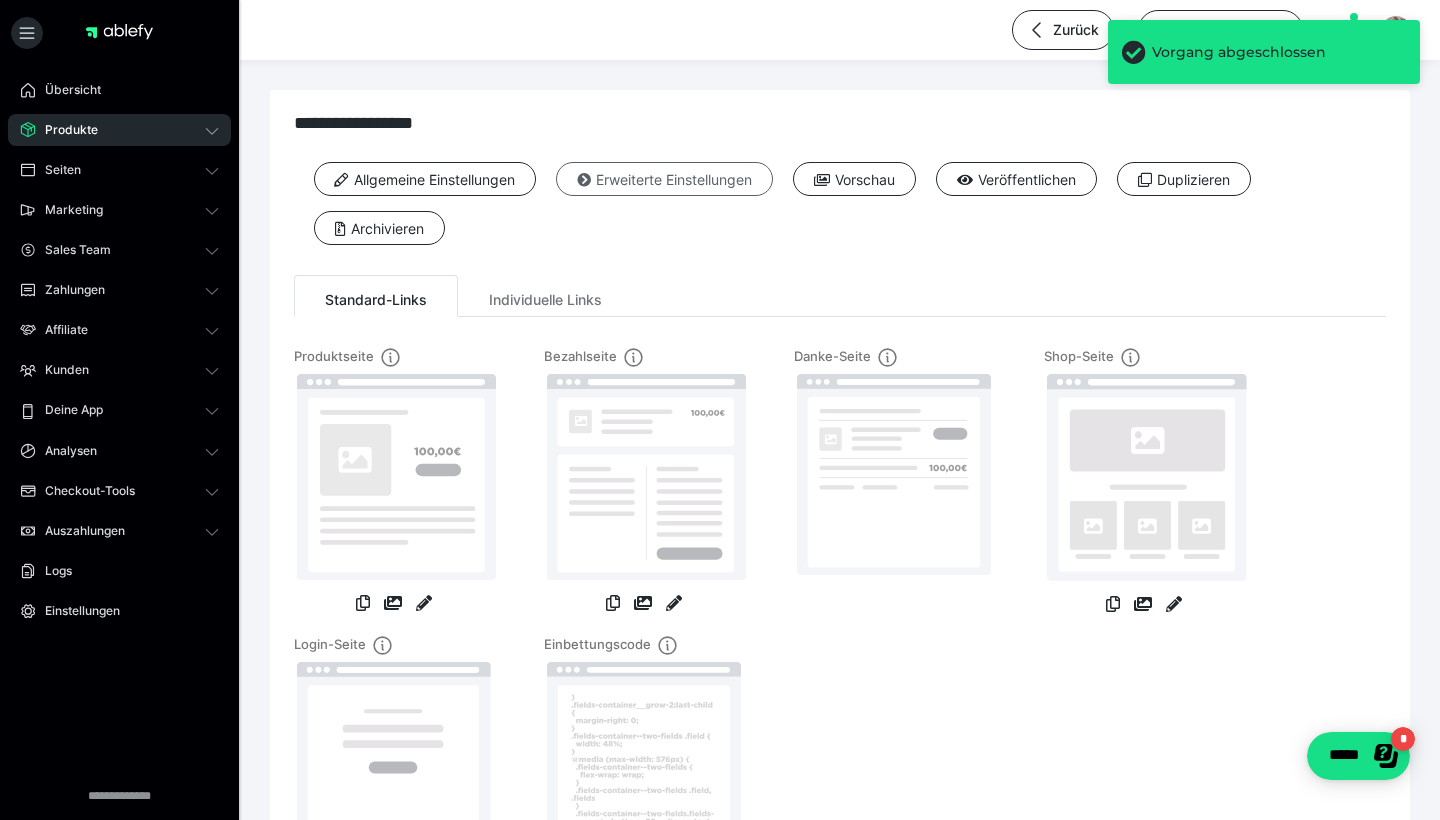 click on "Erweiterte Einstellungen" at bounding box center [664, 179] 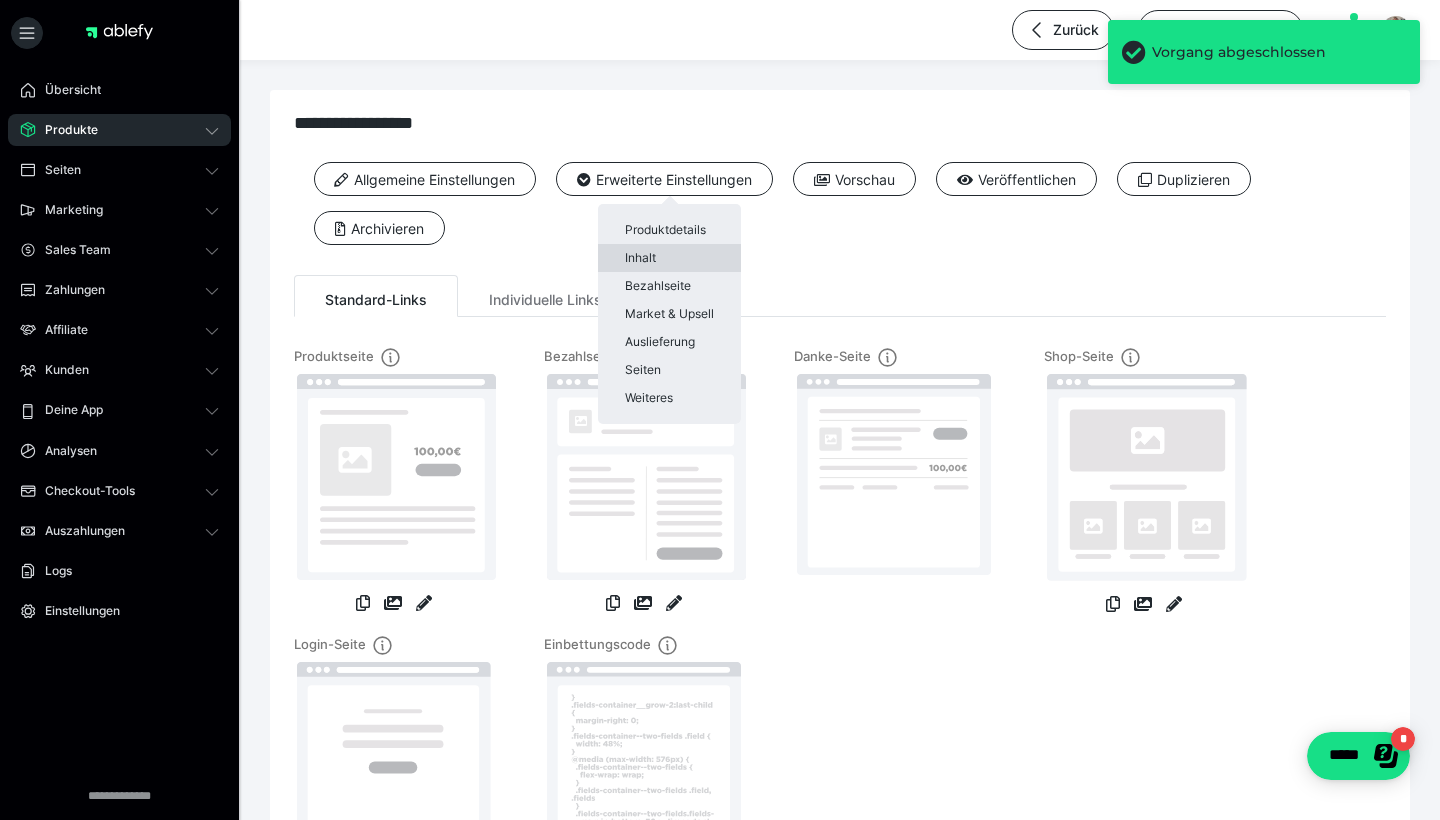 click on "Inhalt" at bounding box center [669, 258] 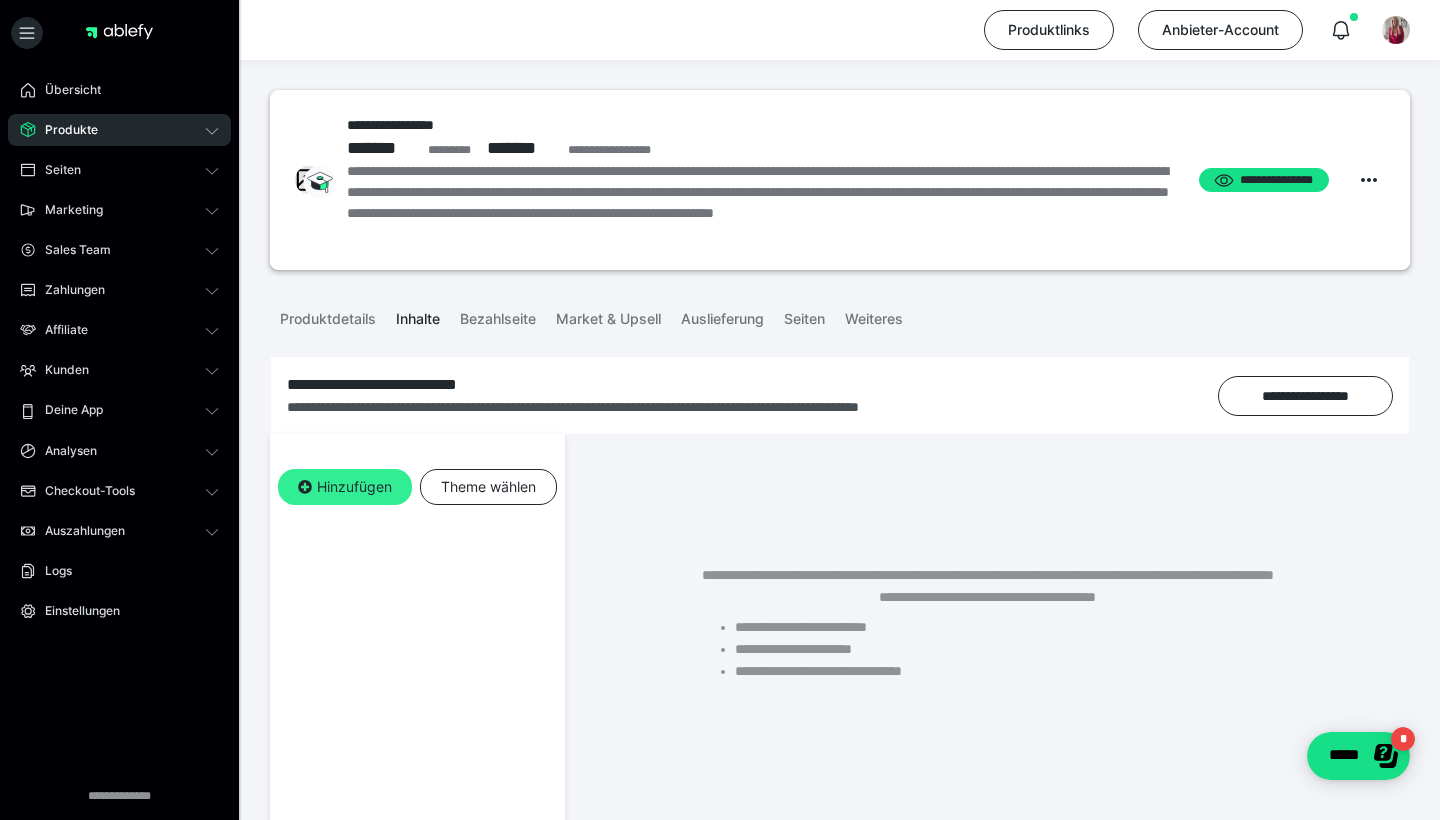 click on "Hinzufügen" at bounding box center (345, 487) 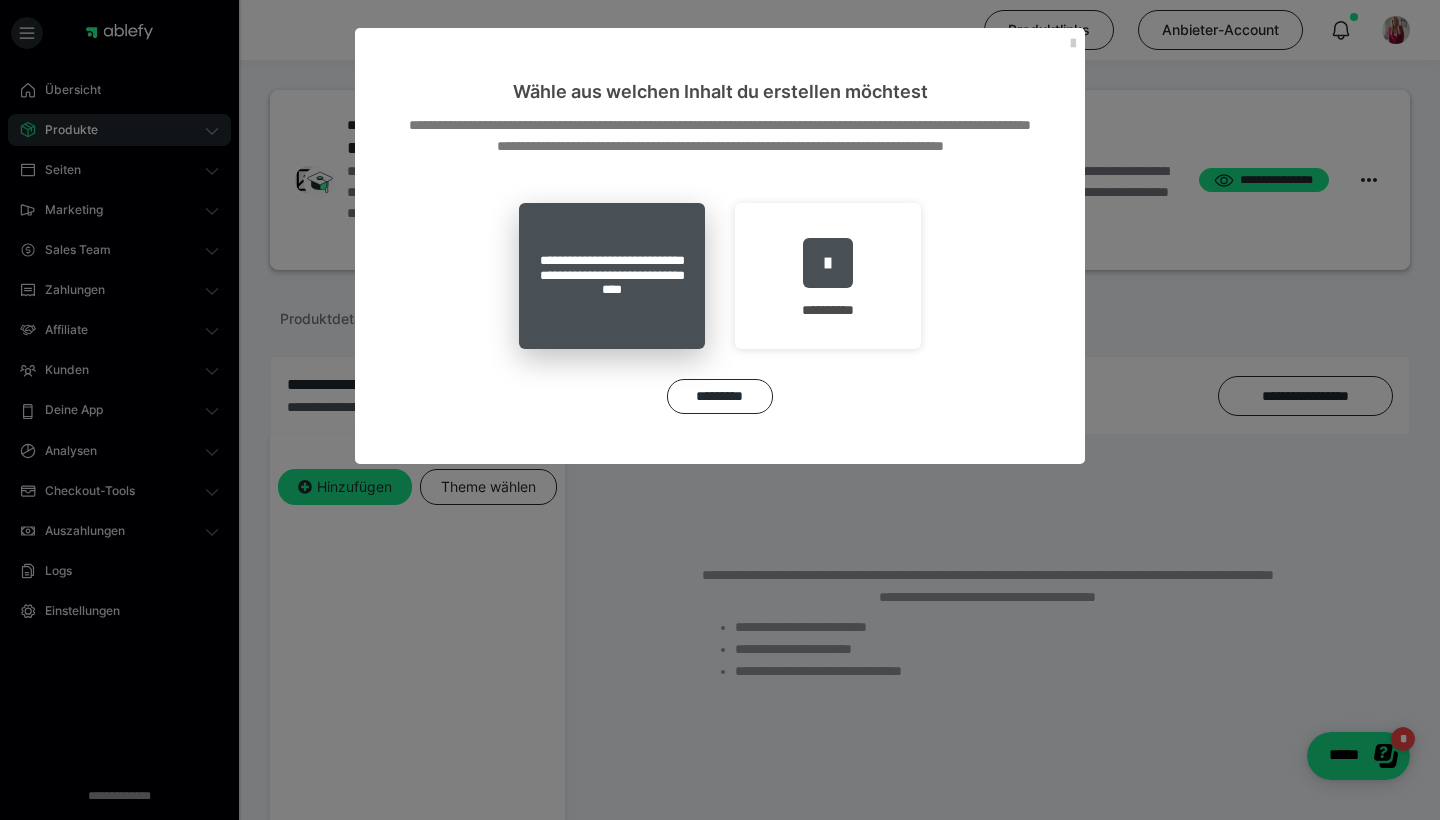 click on "**********" at bounding box center (612, 276) 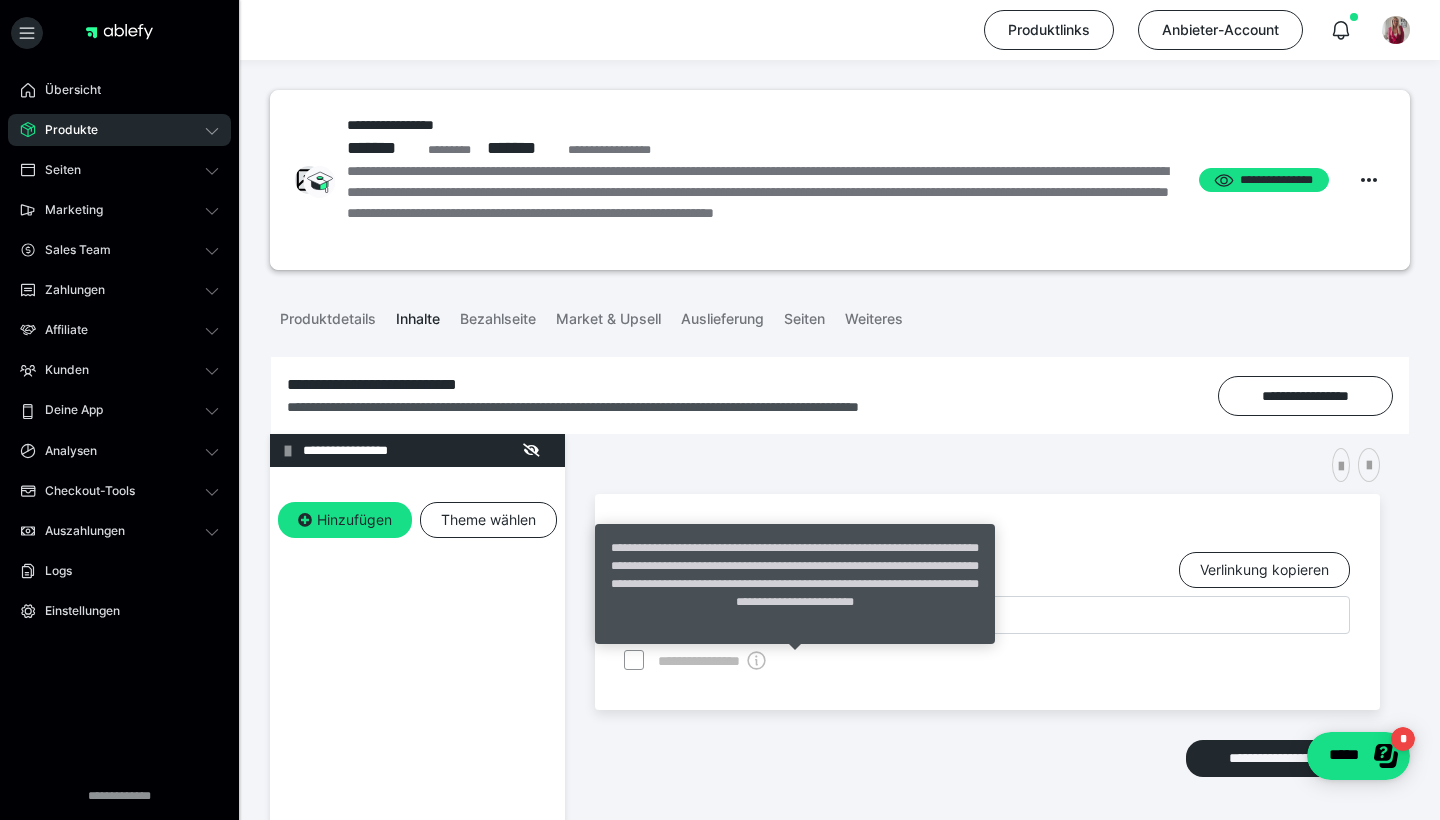 click on "**********" at bounding box center (795, 584) 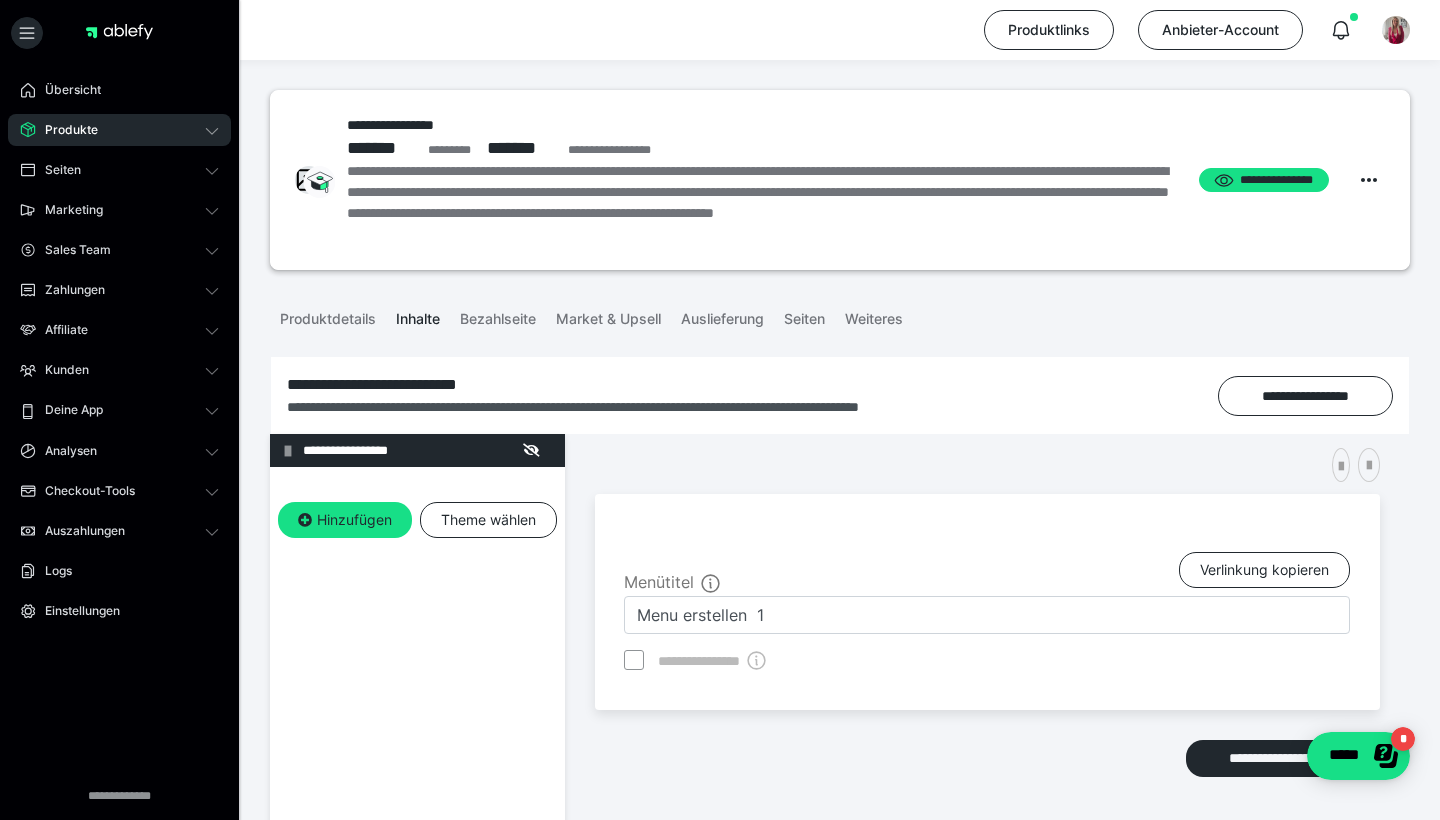 click on "**********" at bounding box center [987, 602] 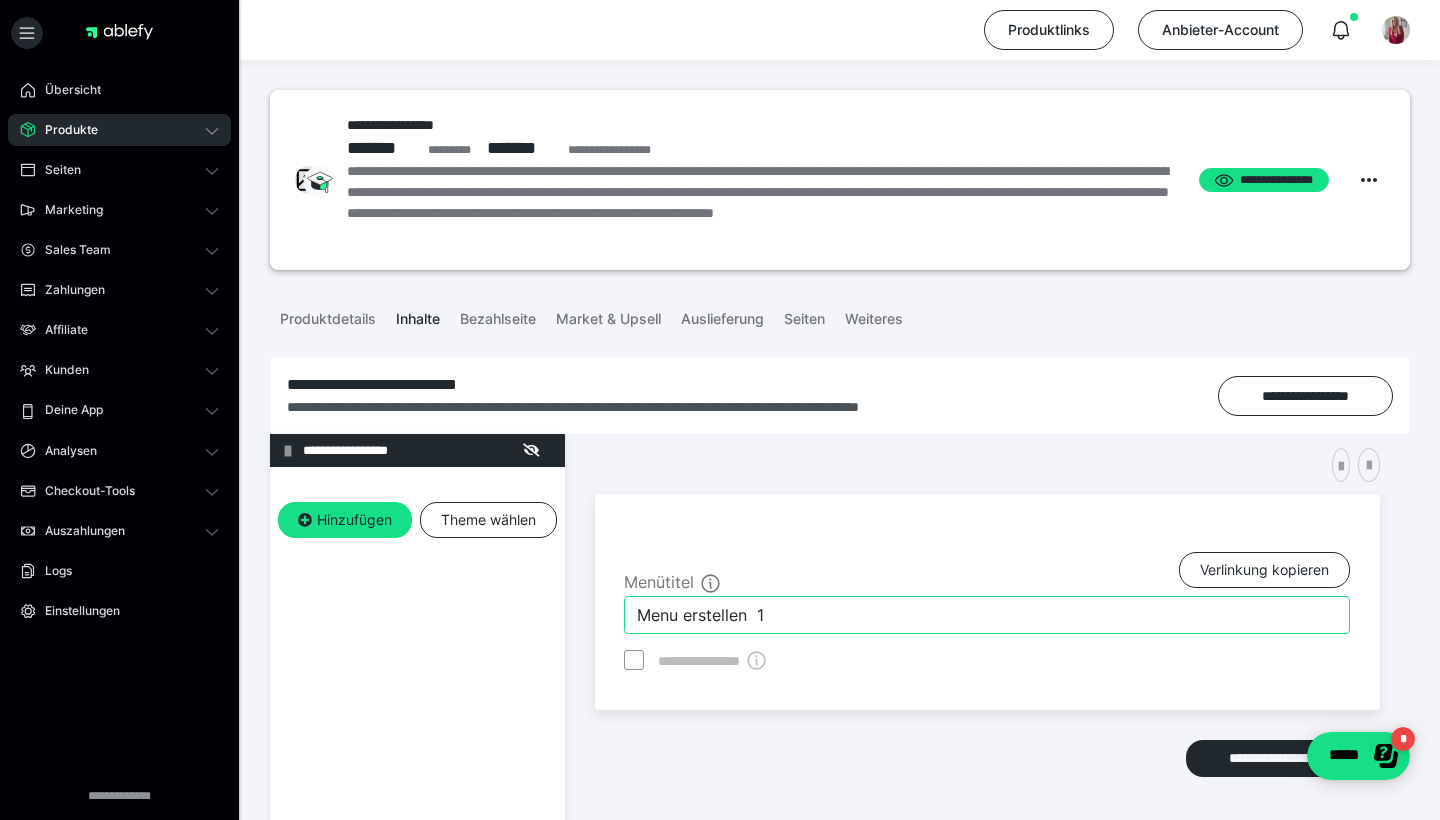 drag, startPoint x: 813, startPoint y: 610, endPoint x: 311, endPoint y: 496, distance: 514.7815 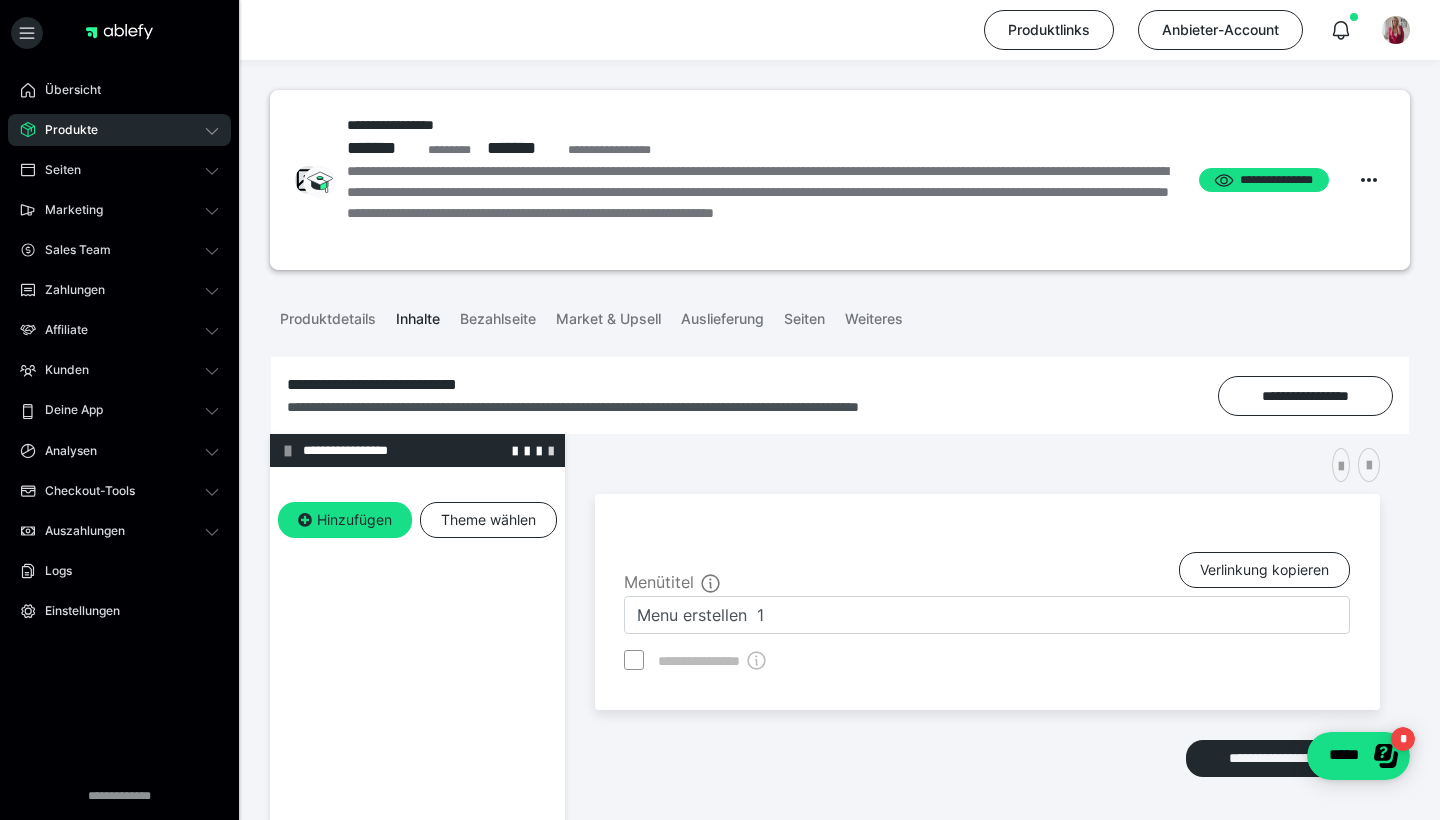 click at bounding box center [551, 450] 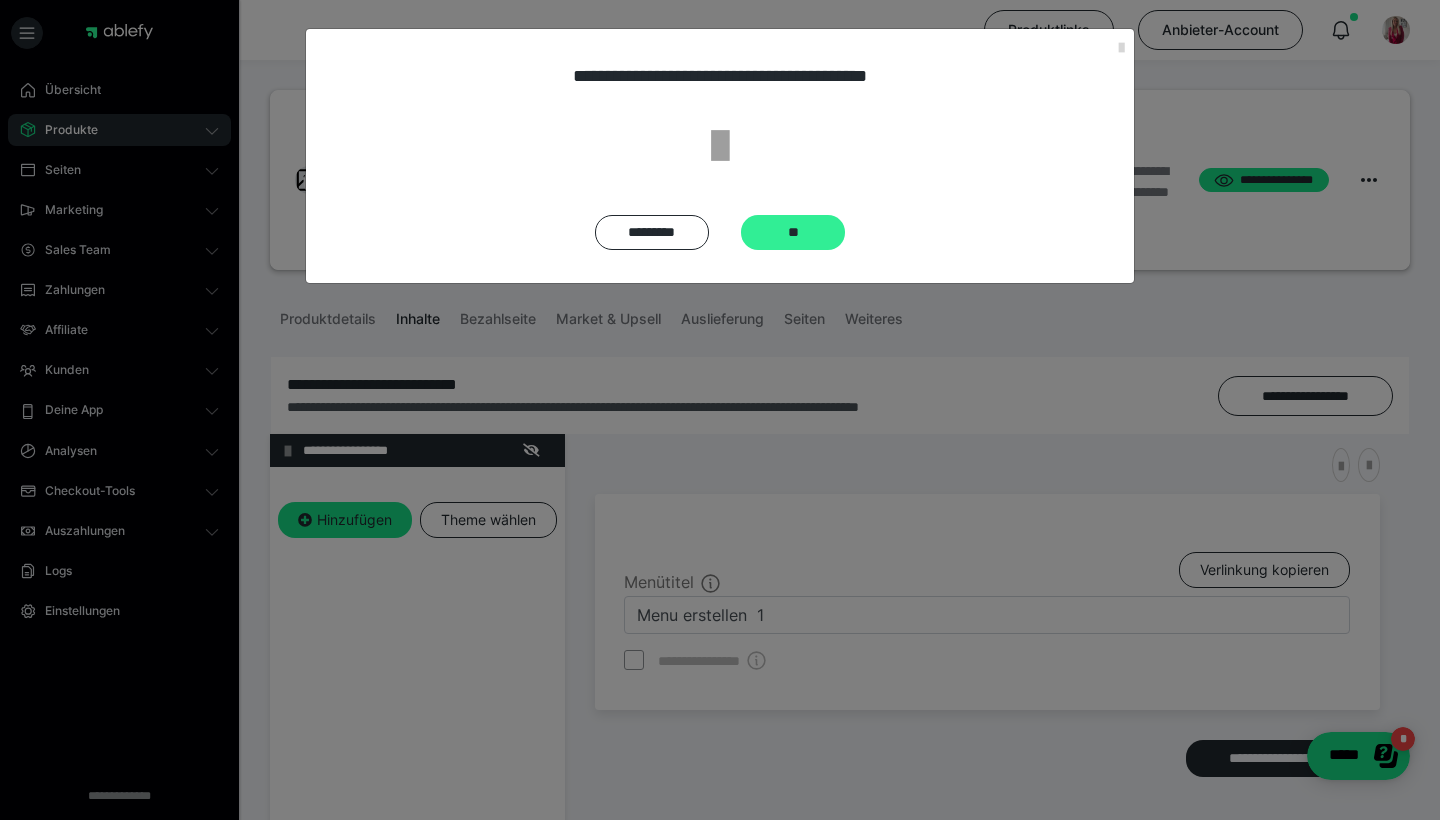 click on "**" at bounding box center (793, 232) 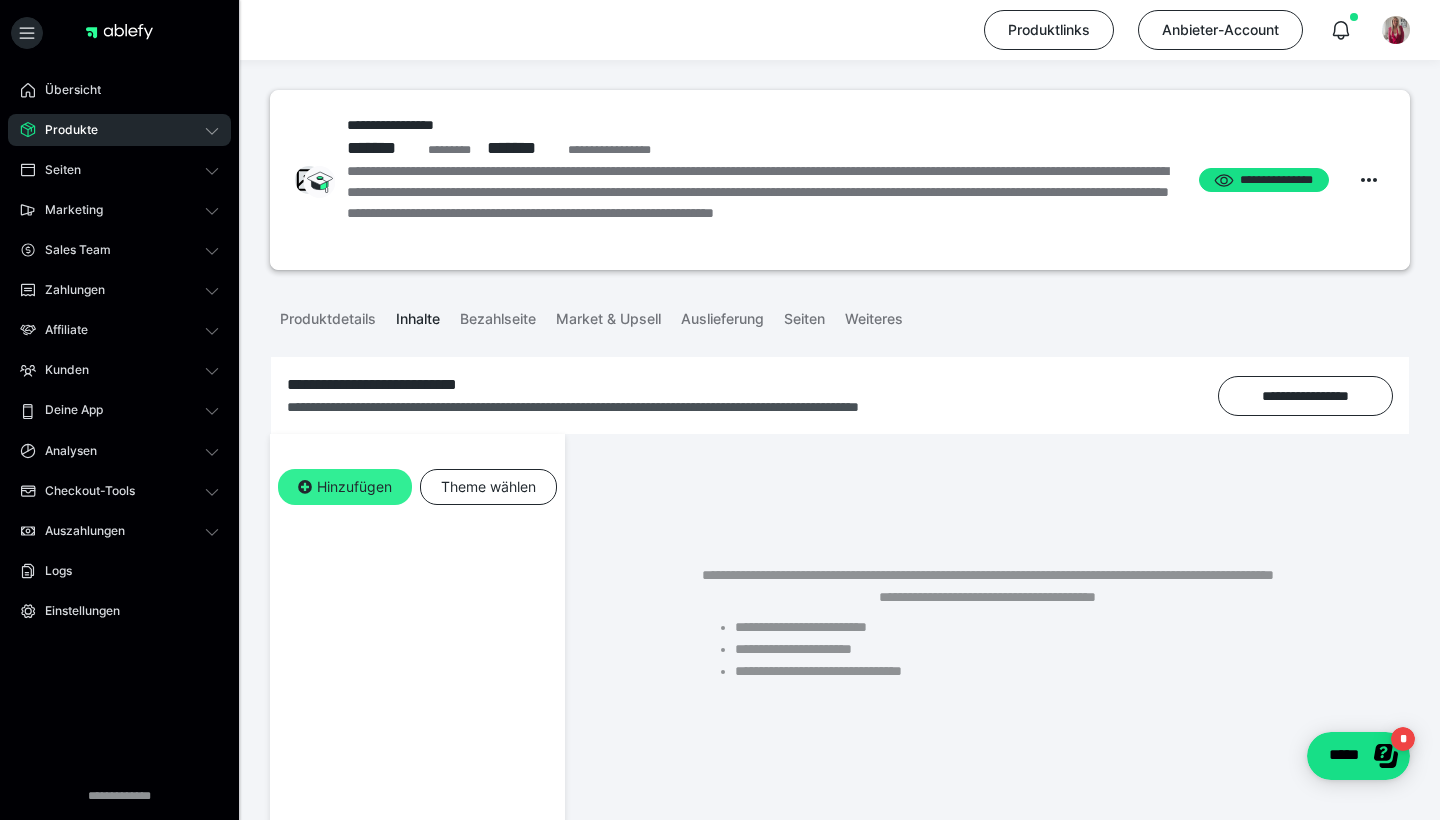 click on "Hinzufügen" at bounding box center (345, 487) 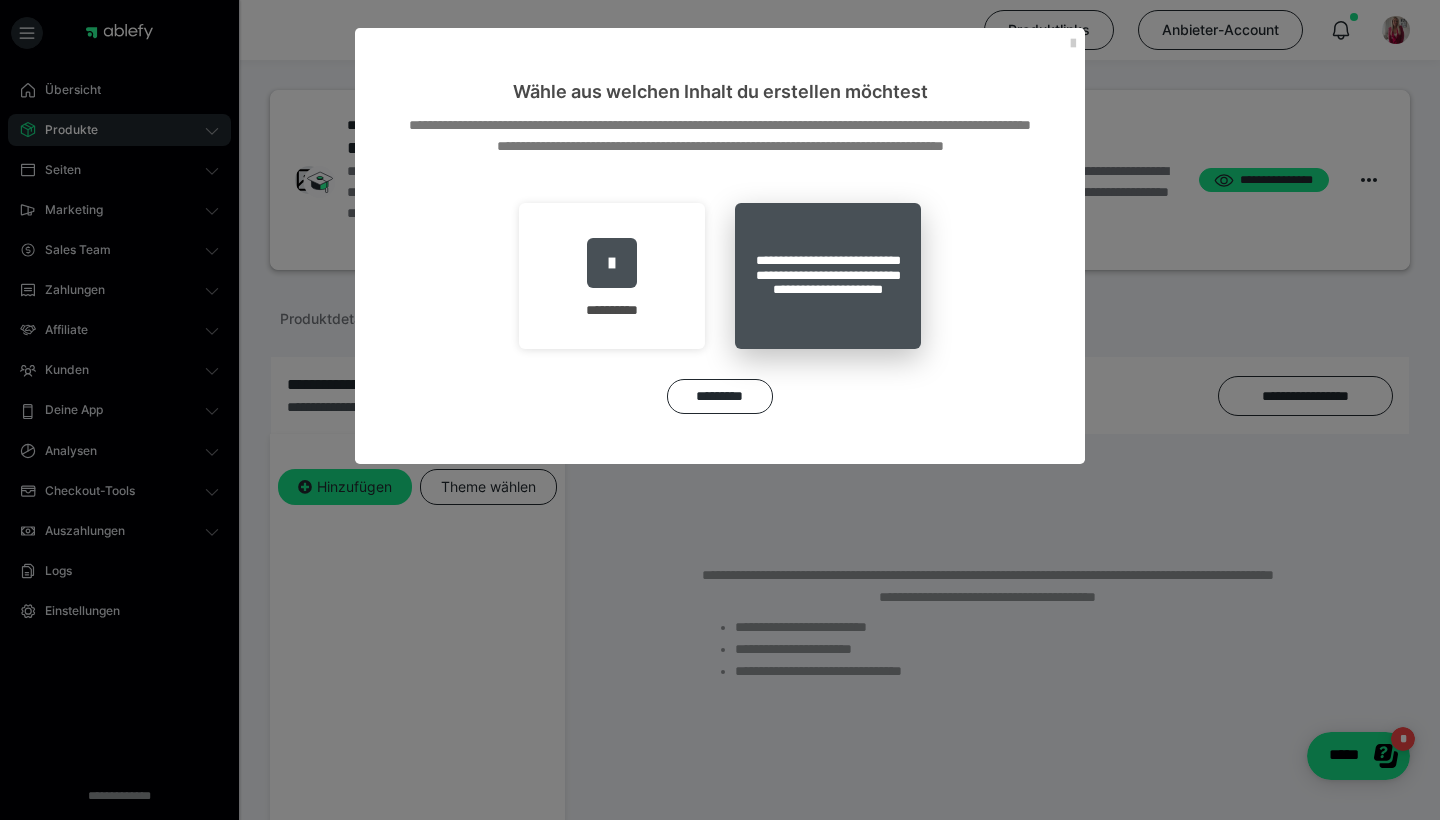 click on "**********" at bounding box center (828, 276) 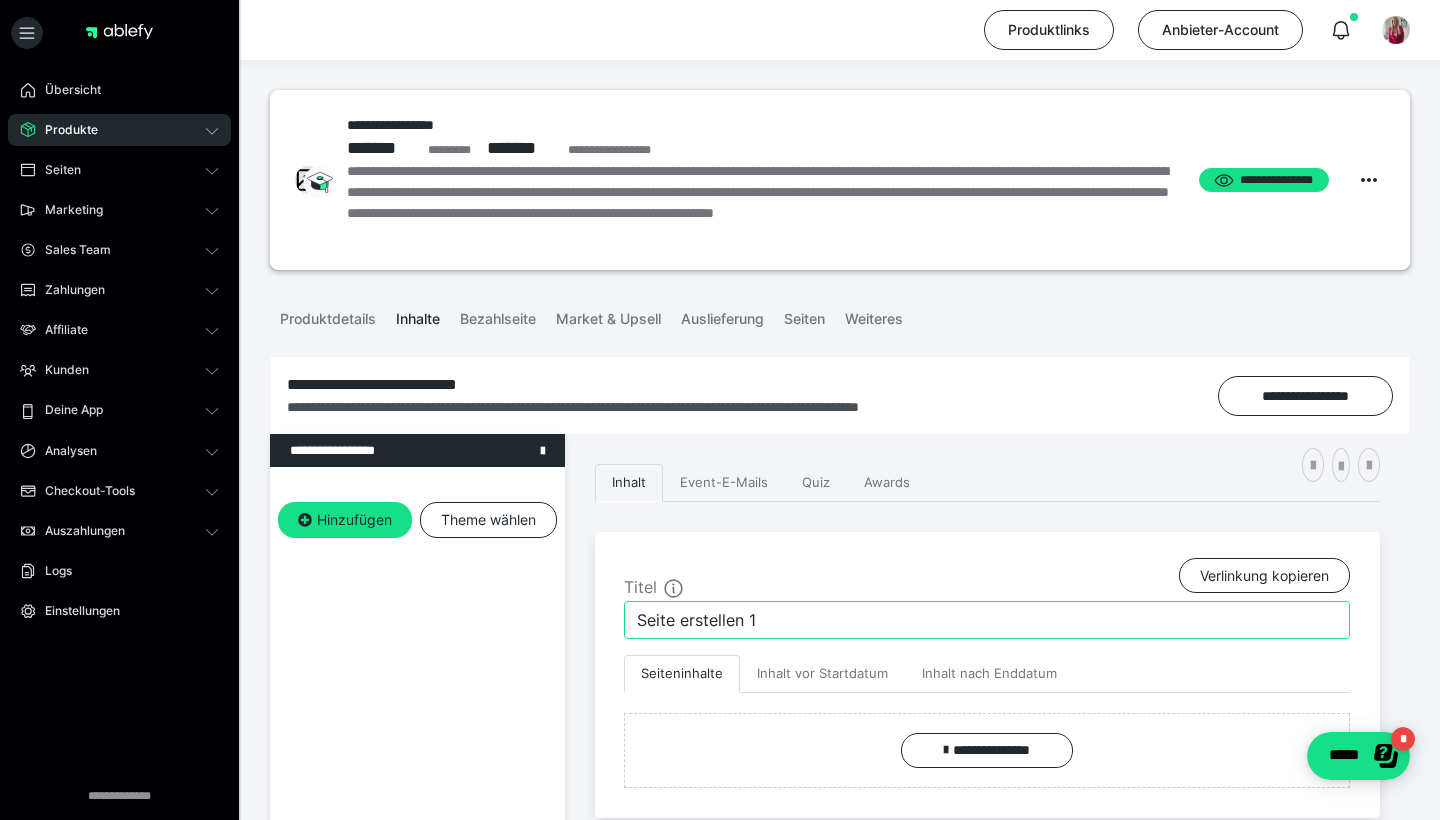 drag, startPoint x: 782, startPoint y: 628, endPoint x: 247, endPoint y: 614, distance: 535.18317 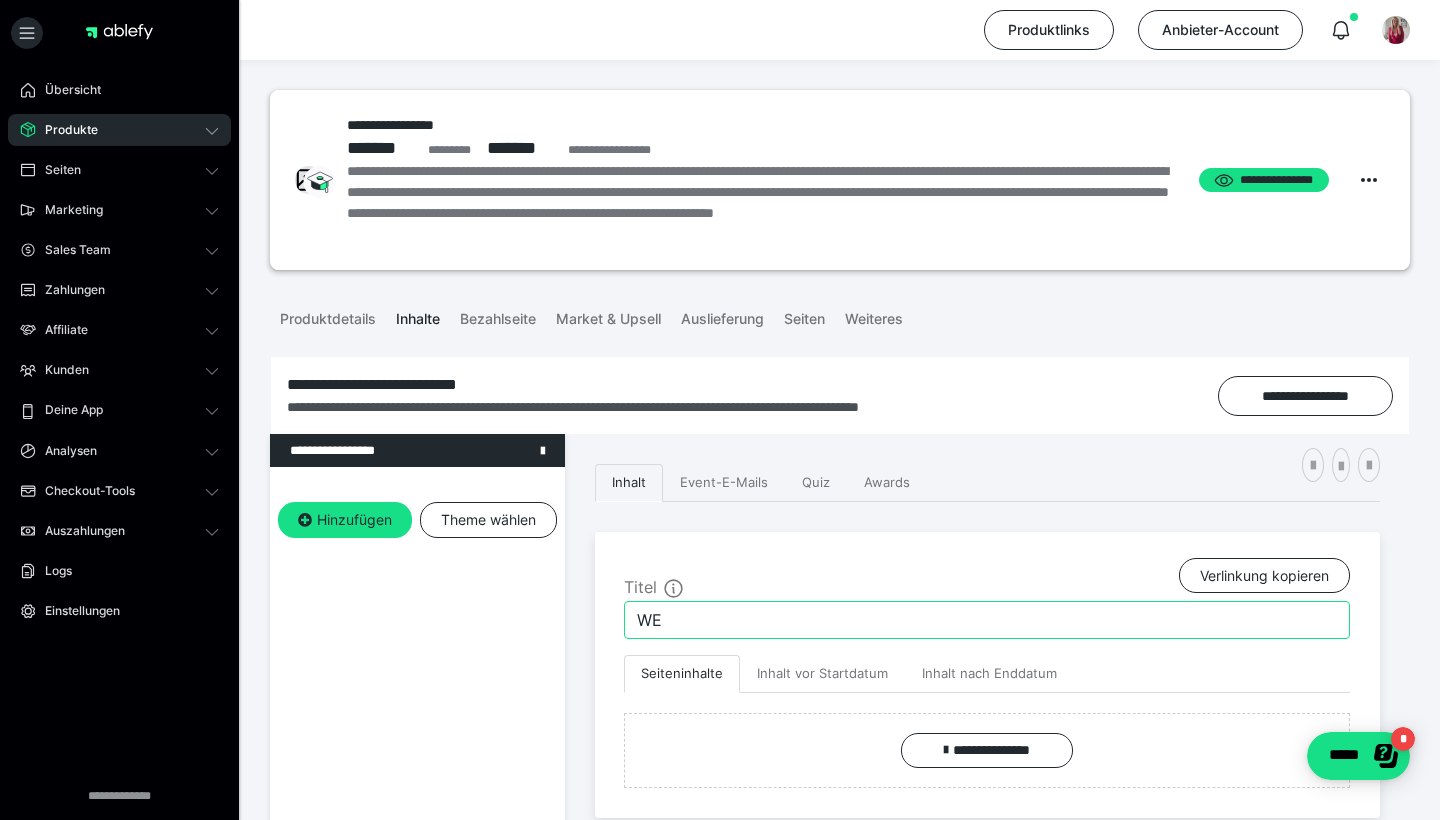 type on "W" 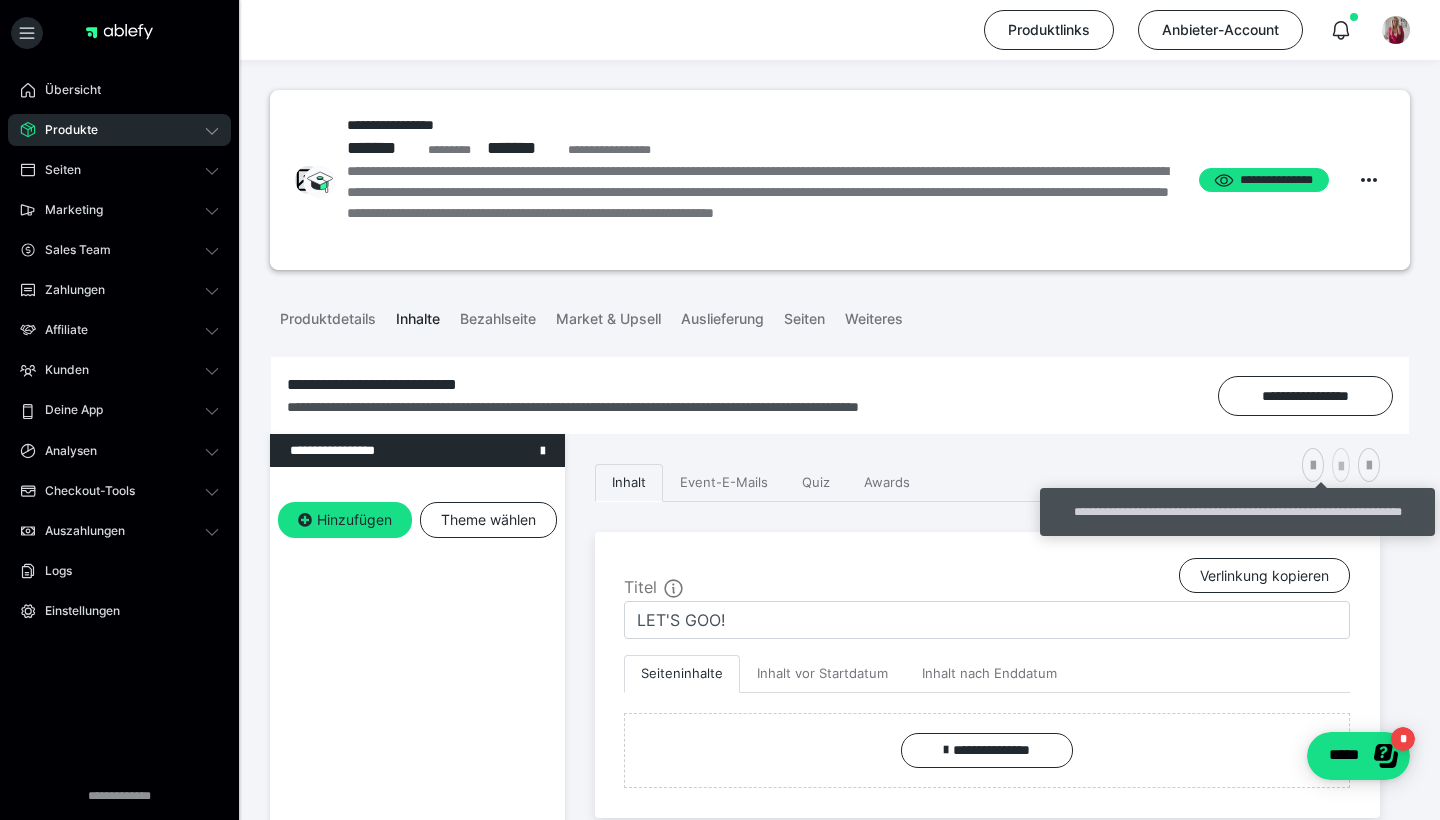 click at bounding box center (1341, 467) 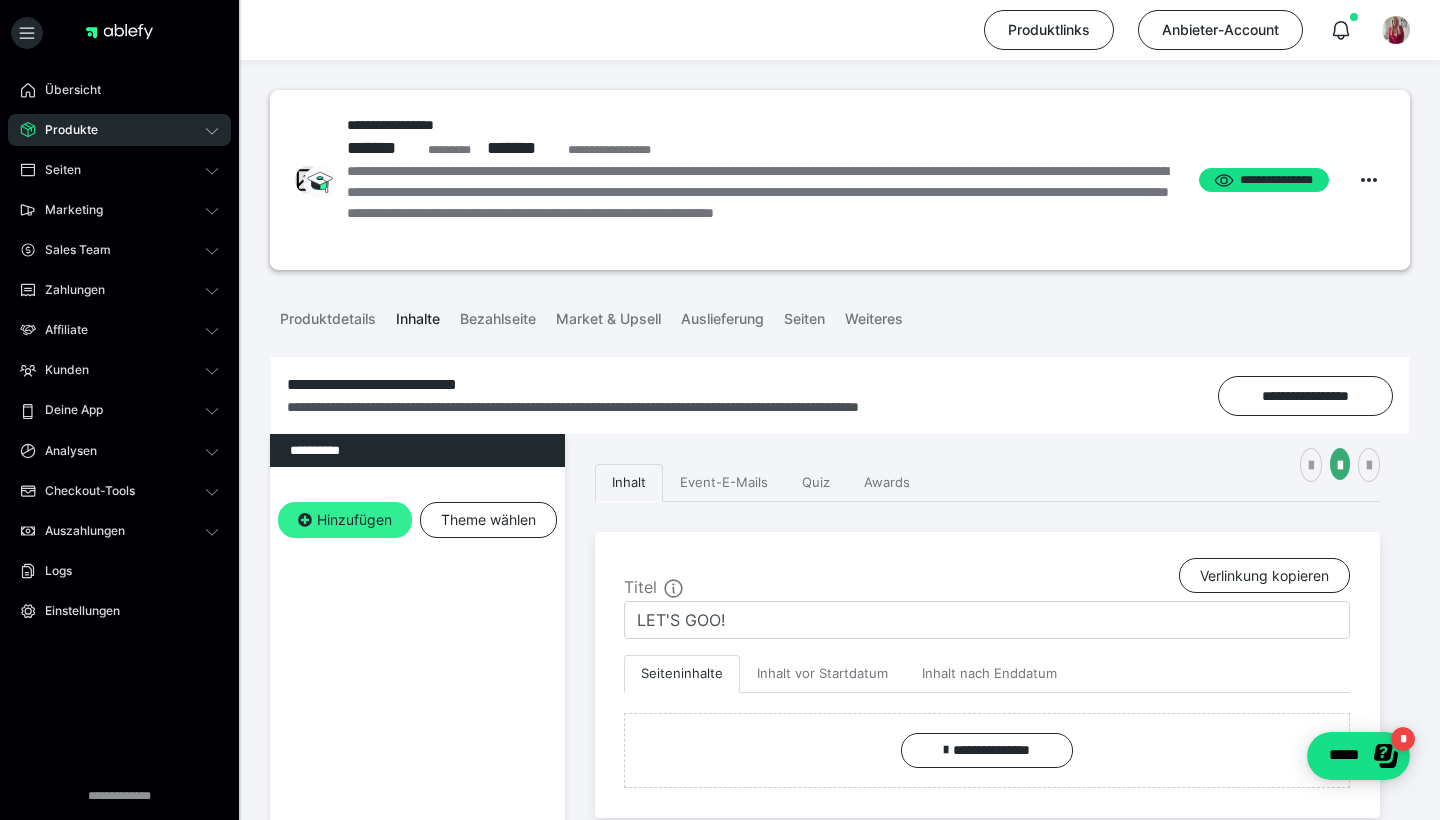 click on "Hinzufügen" at bounding box center [345, 520] 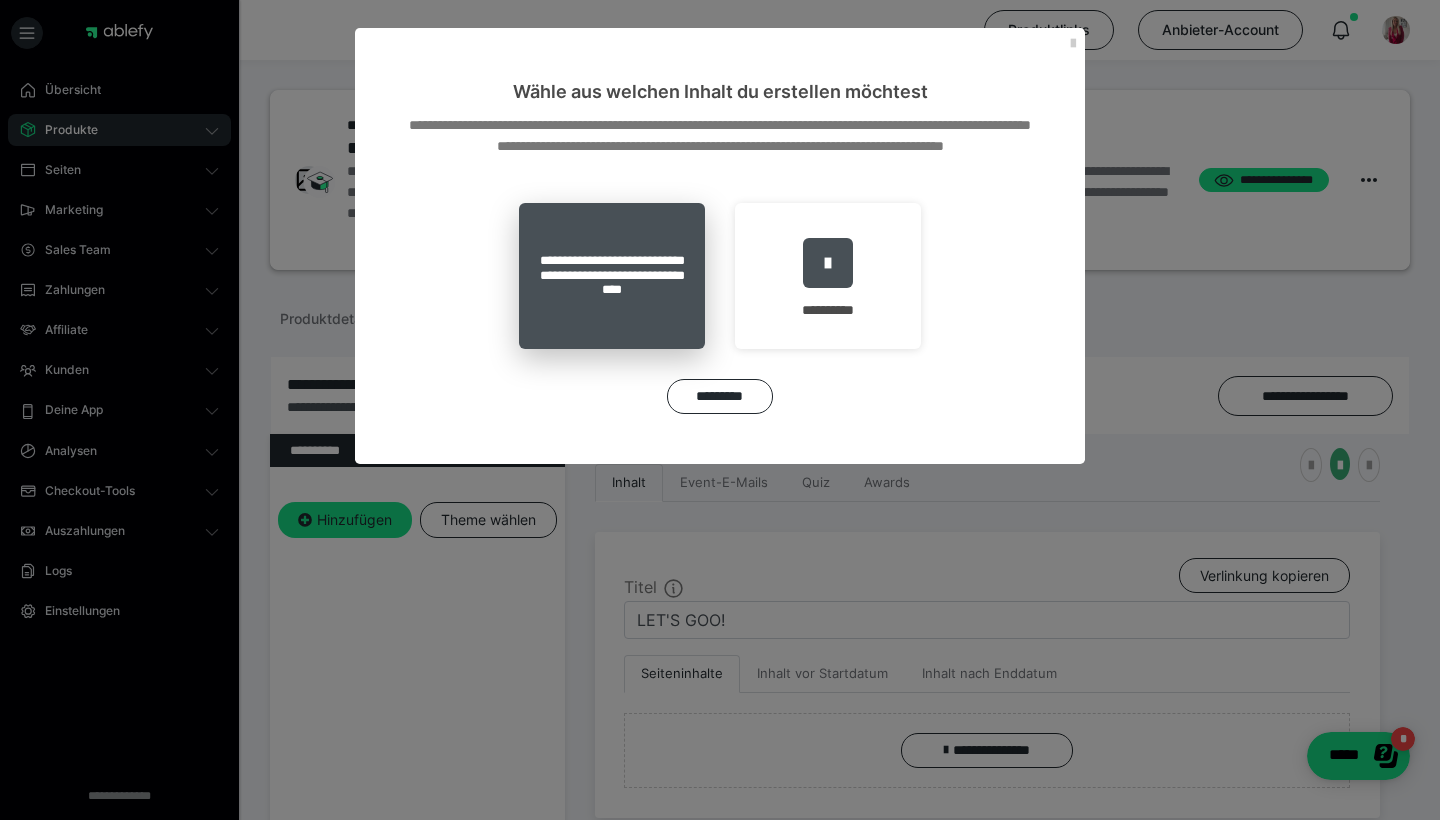 click on "**********" at bounding box center (612, 276) 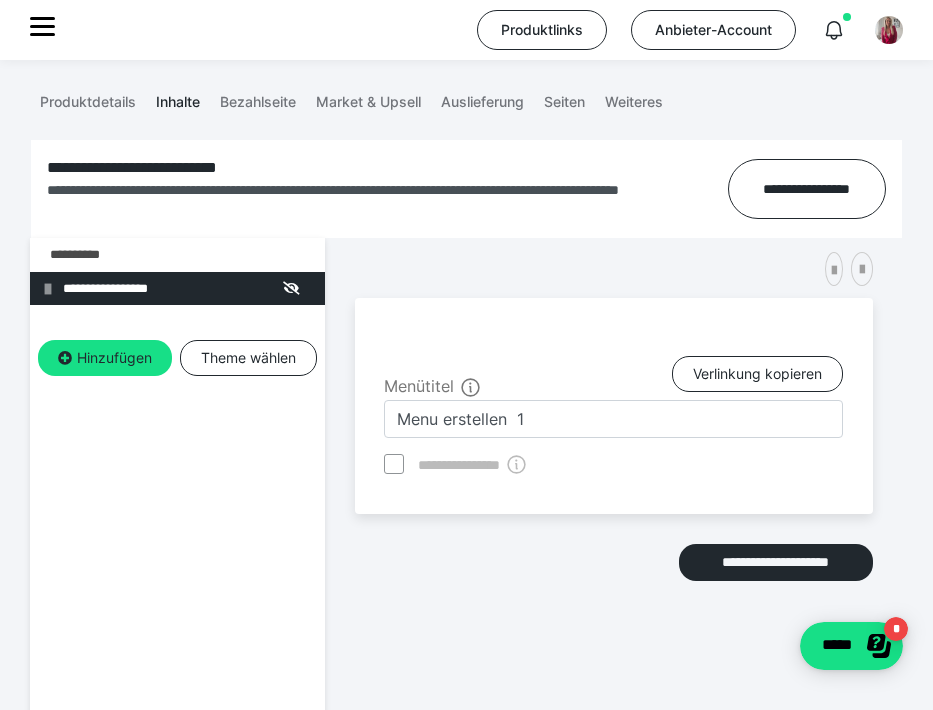 scroll, scrollTop: 299, scrollLeft: 0, axis: vertical 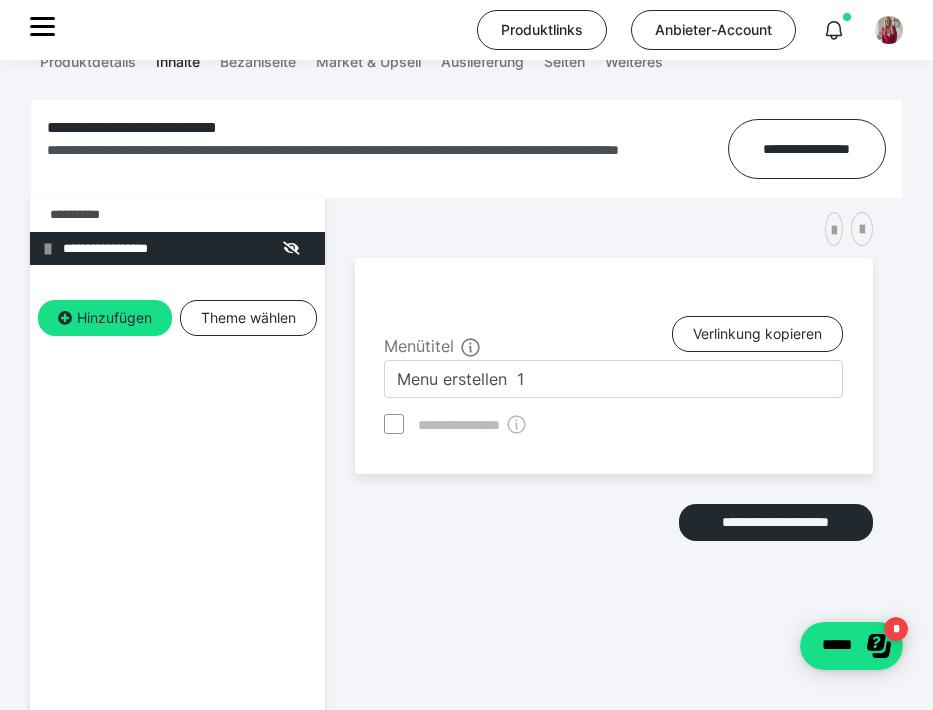 click on "**********" at bounding box center [614, 366] 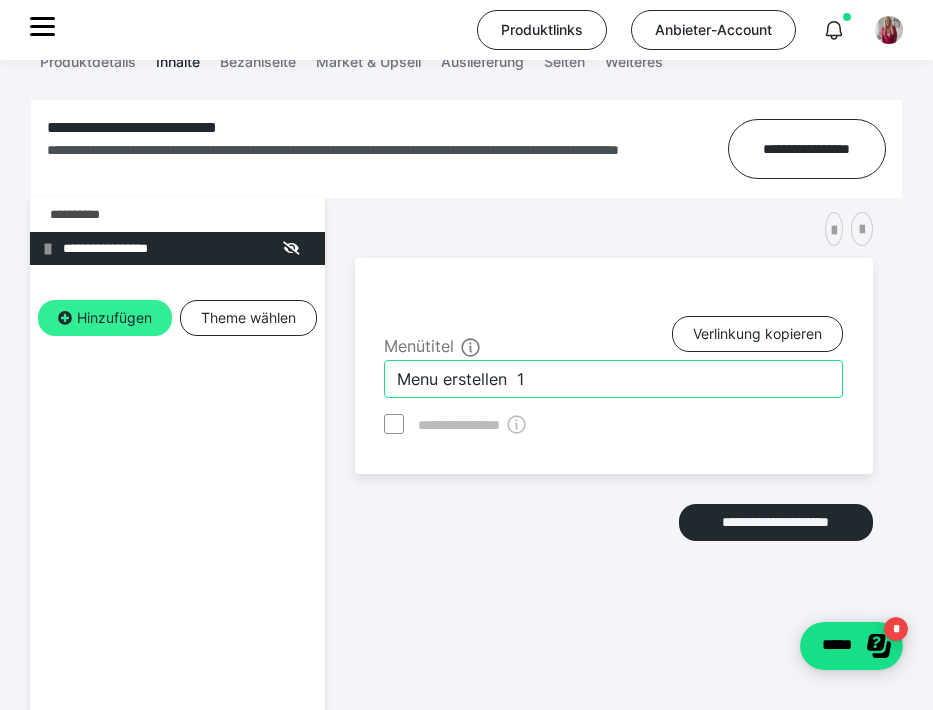 drag, startPoint x: 542, startPoint y: 370, endPoint x: 143, endPoint y: 303, distance: 404.5862 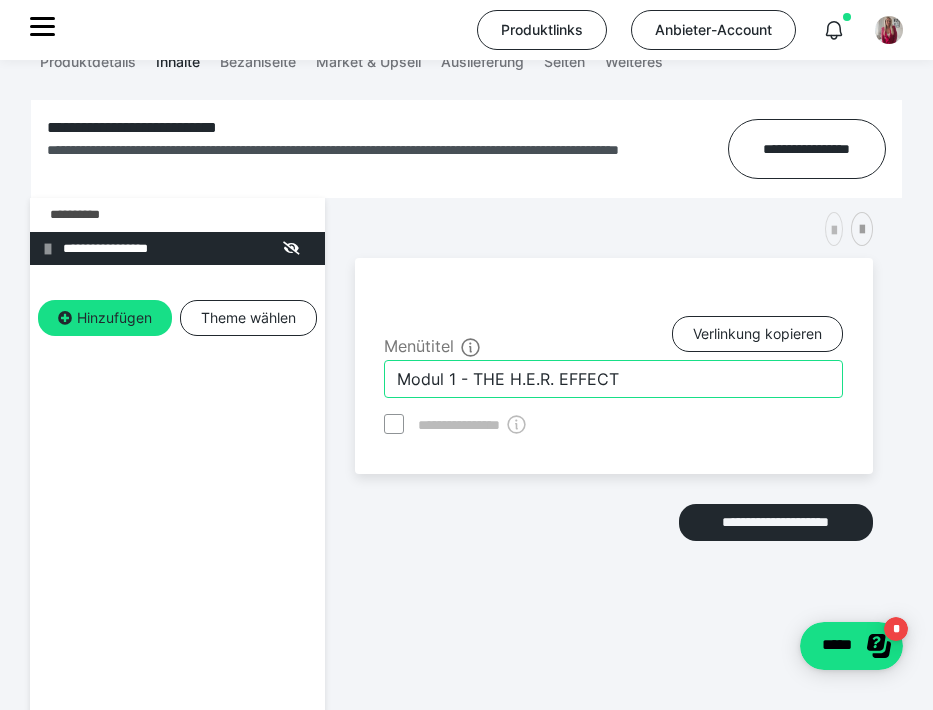 type on "Modul 1 - THE H.E.R. EFFECT" 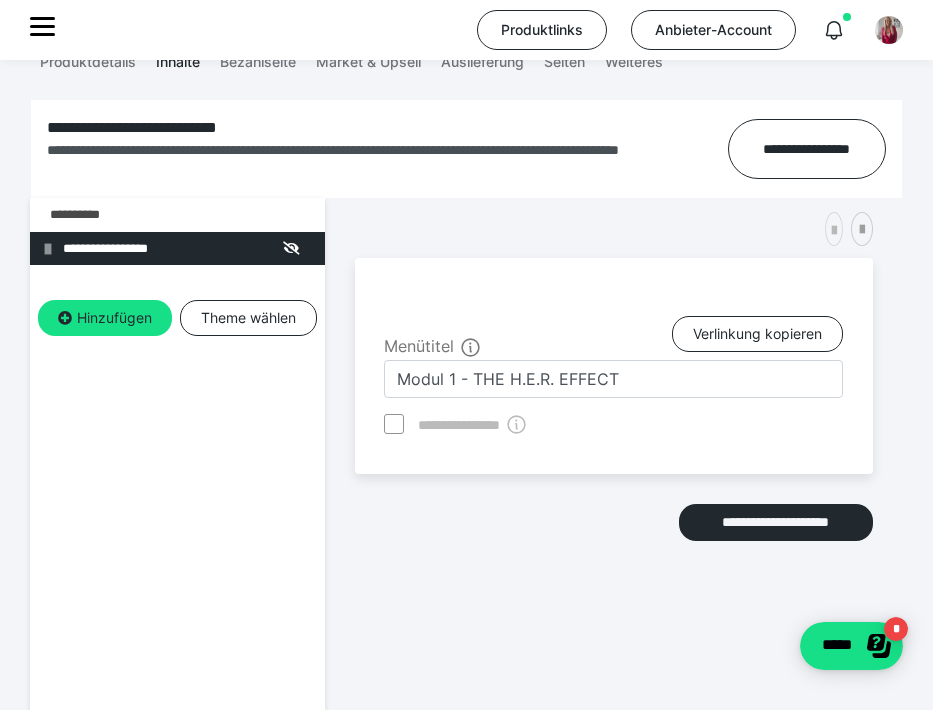 click at bounding box center [834, 229] 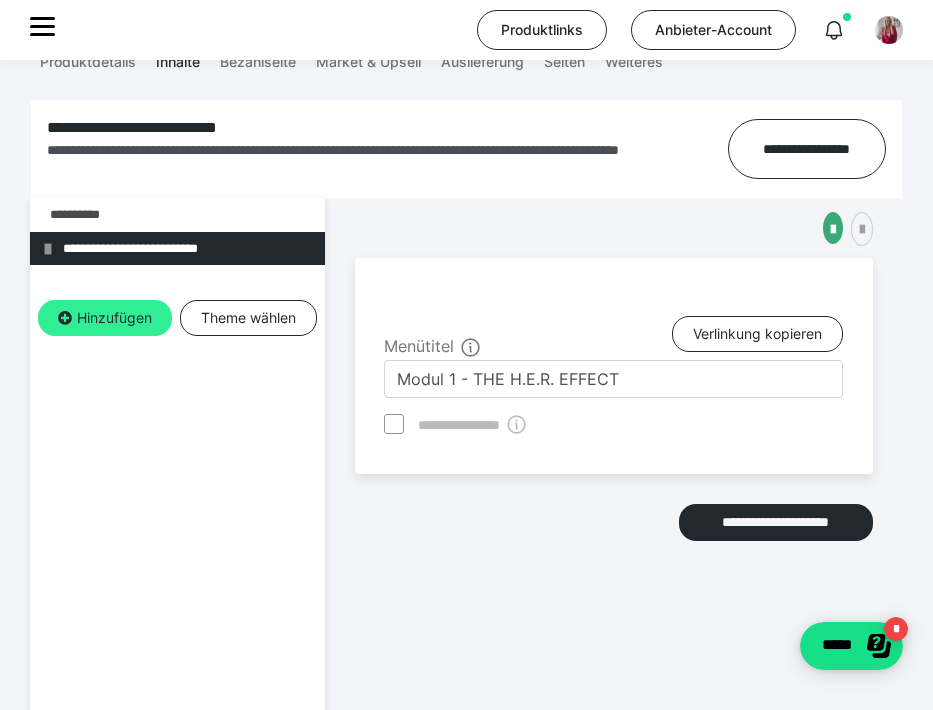 click on "Hinzufügen" at bounding box center (105, 318) 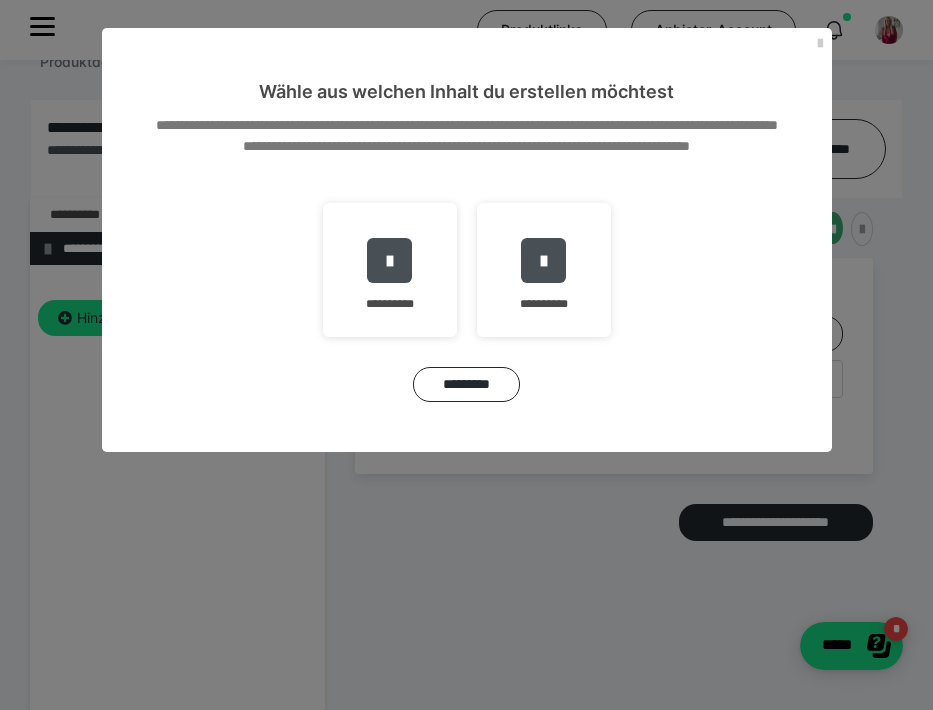click on "**********" at bounding box center (466, 355) 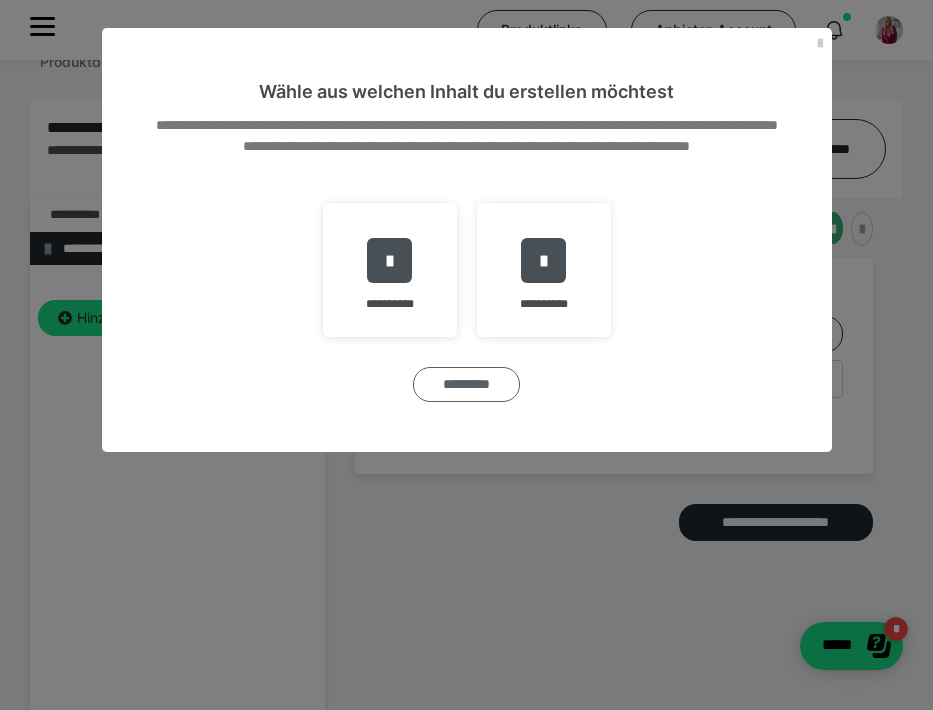 click on "*********" at bounding box center (466, 384) 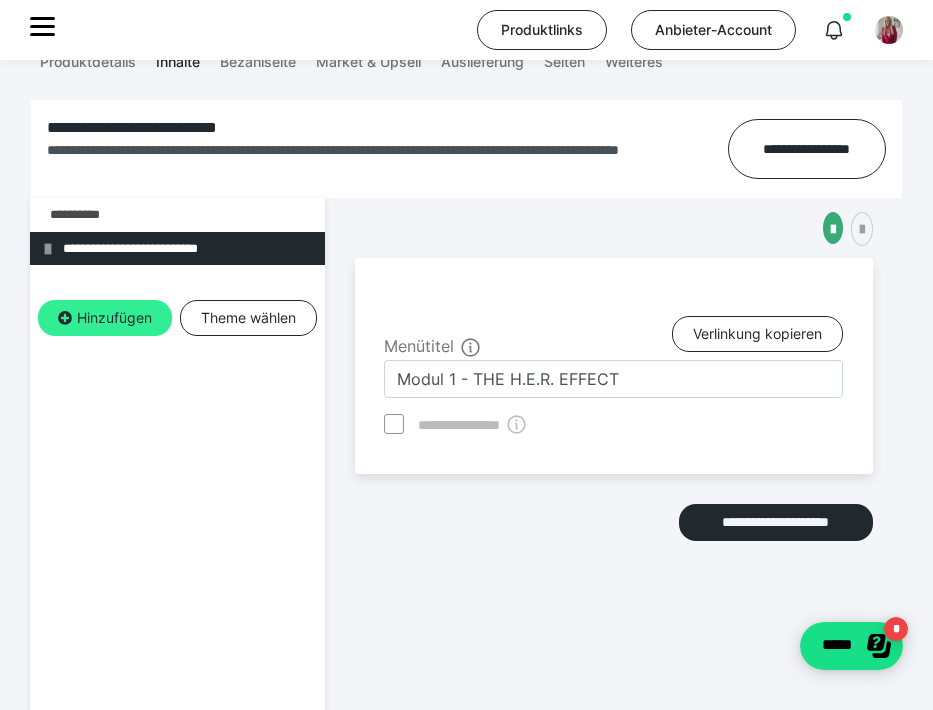 click on "Hinzufügen" at bounding box center (105, 318) 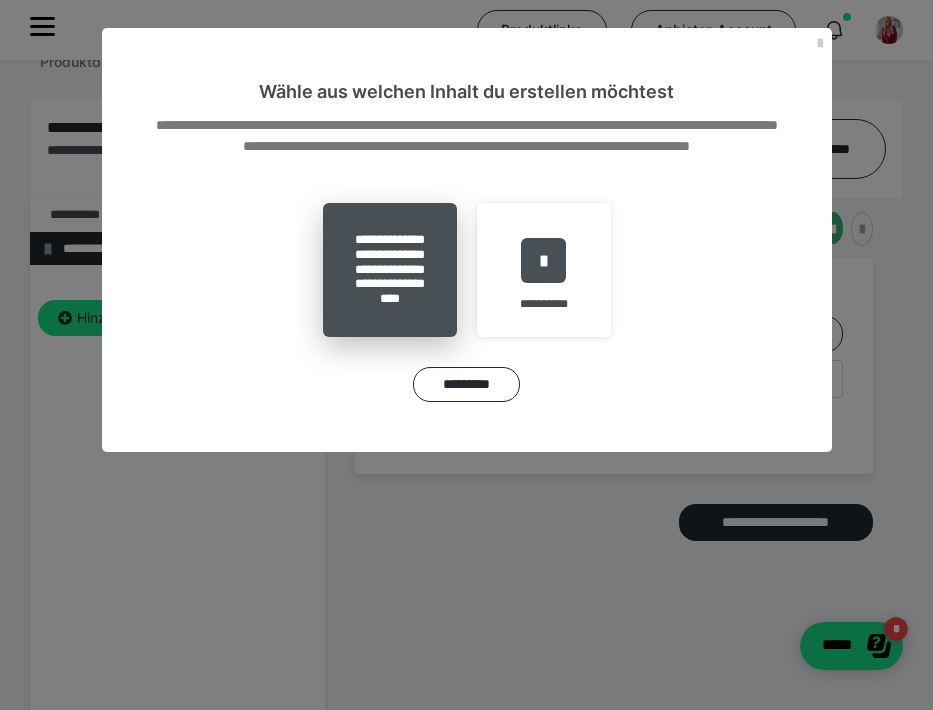 click on "**********" at bounding box center [390, 270] 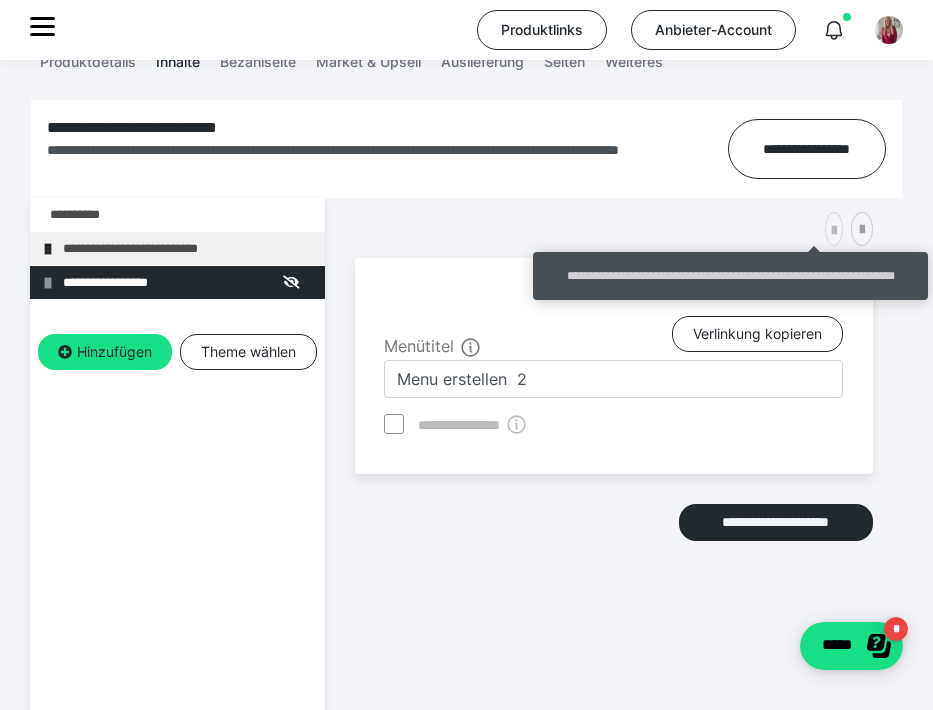 click at bounding box center [834, 231] 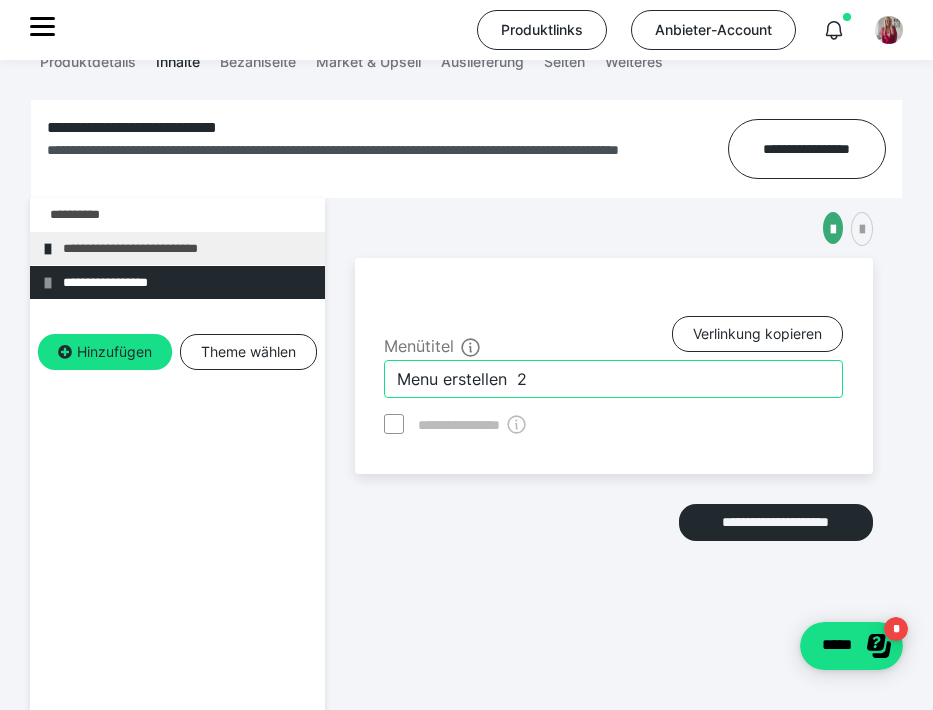 drag, startPoint x: 608, startPoint y: 375, endPoint x: 355, endPoint y: 363, distance: 253.28442 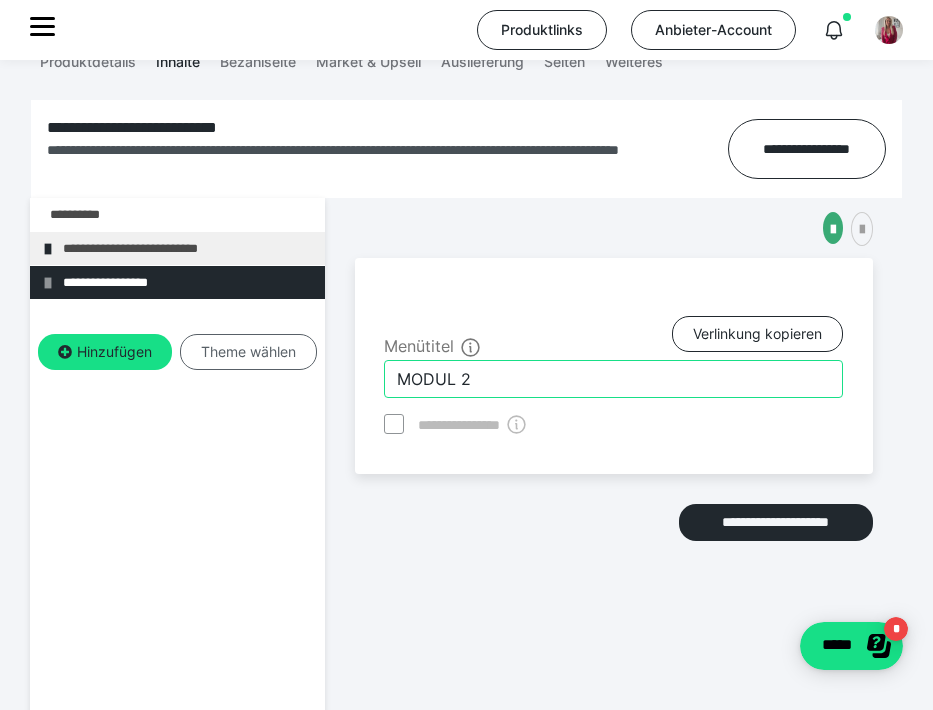 drag, startPoint x: 508, startPoint y: 387, endPoint x: 298, endPoint y: 355, distance: 212.4241 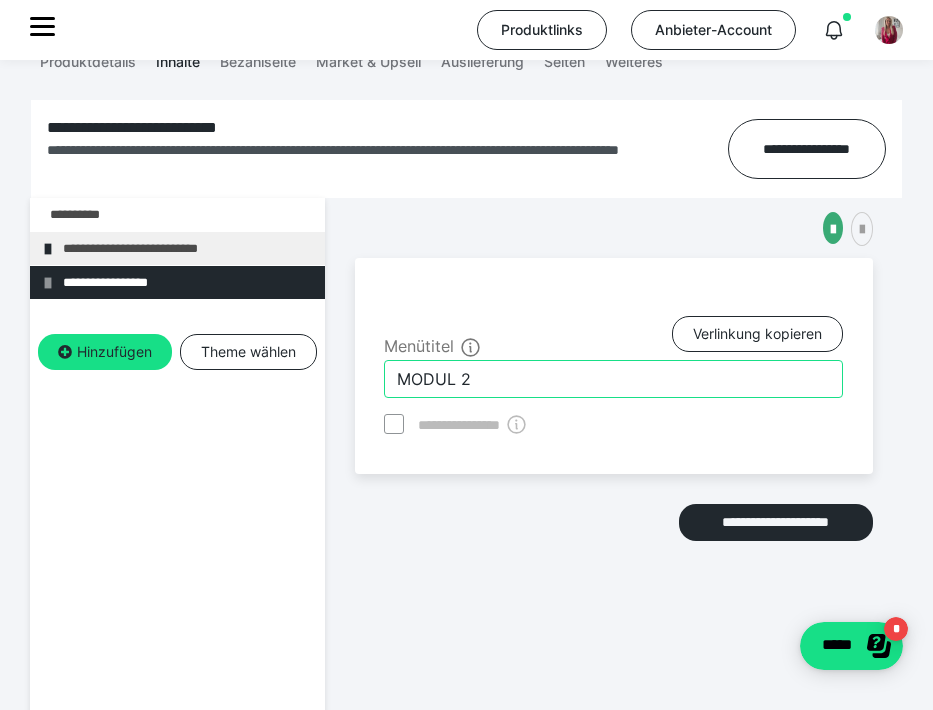 click on "MODUL 2" at bounding box center (613, 379) 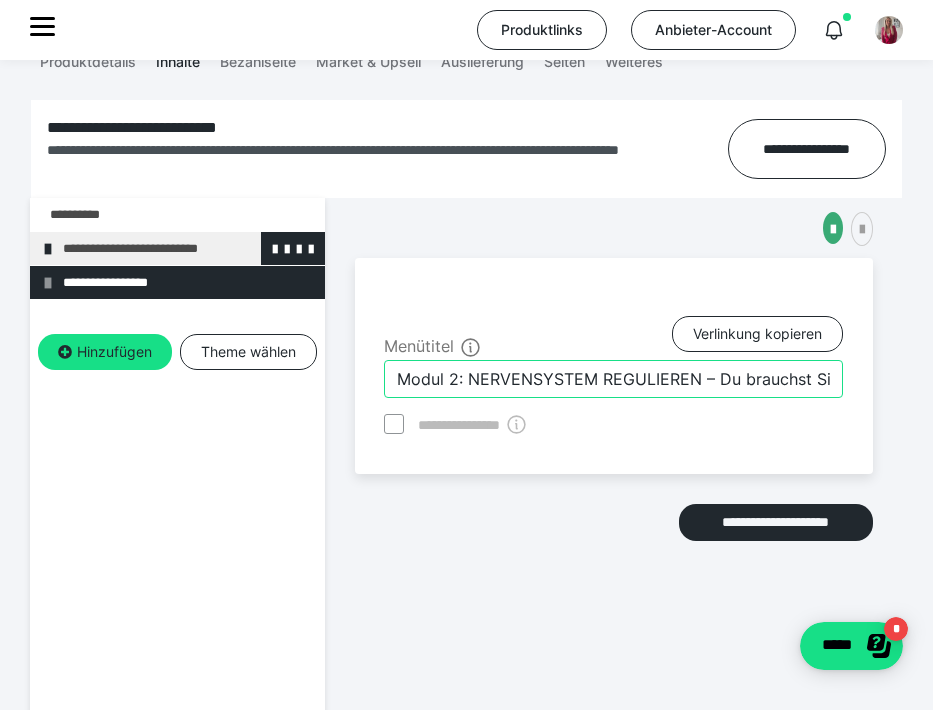 type on "Modul 2: NERVENSYSTEM REGULIEREN – Du brauchst Sicherheit für Veränderung" 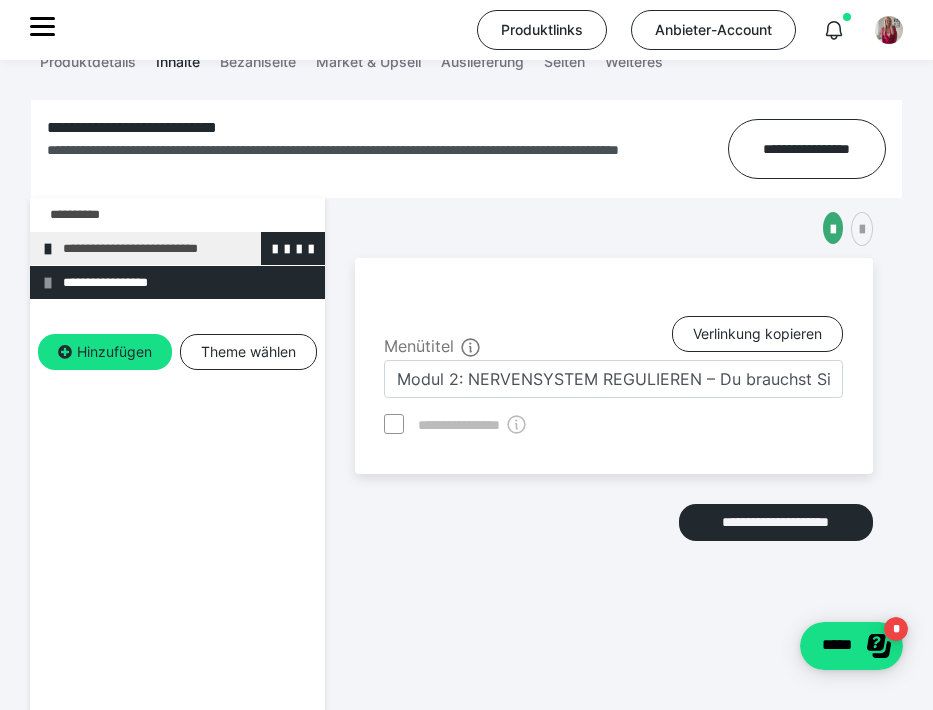 click on "**********" at bounding box center [186, 248] 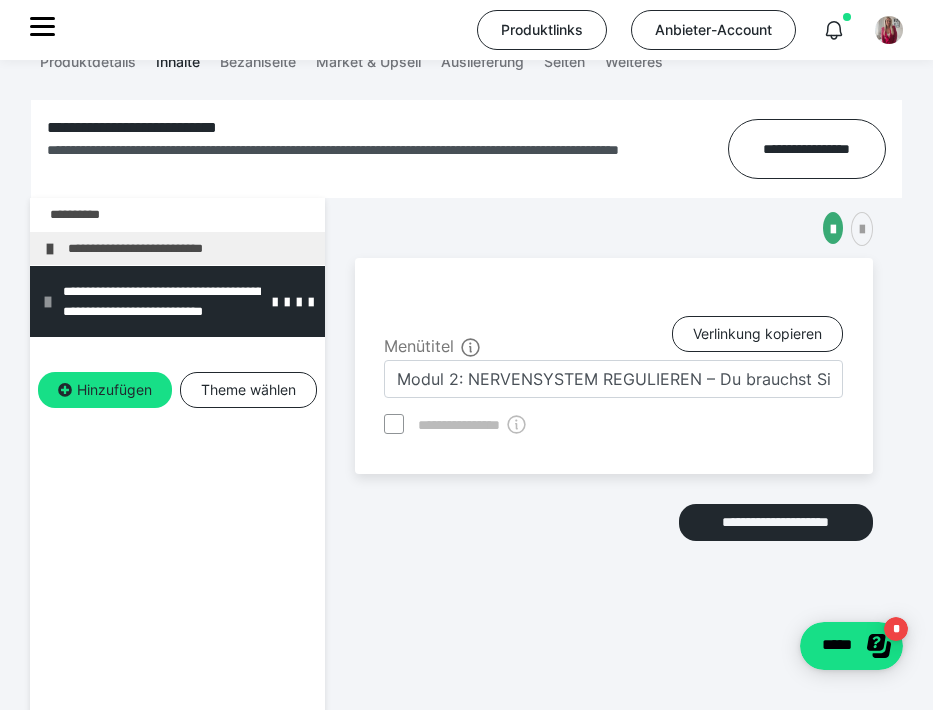 click on "**********" at bounding box center (186, 301) 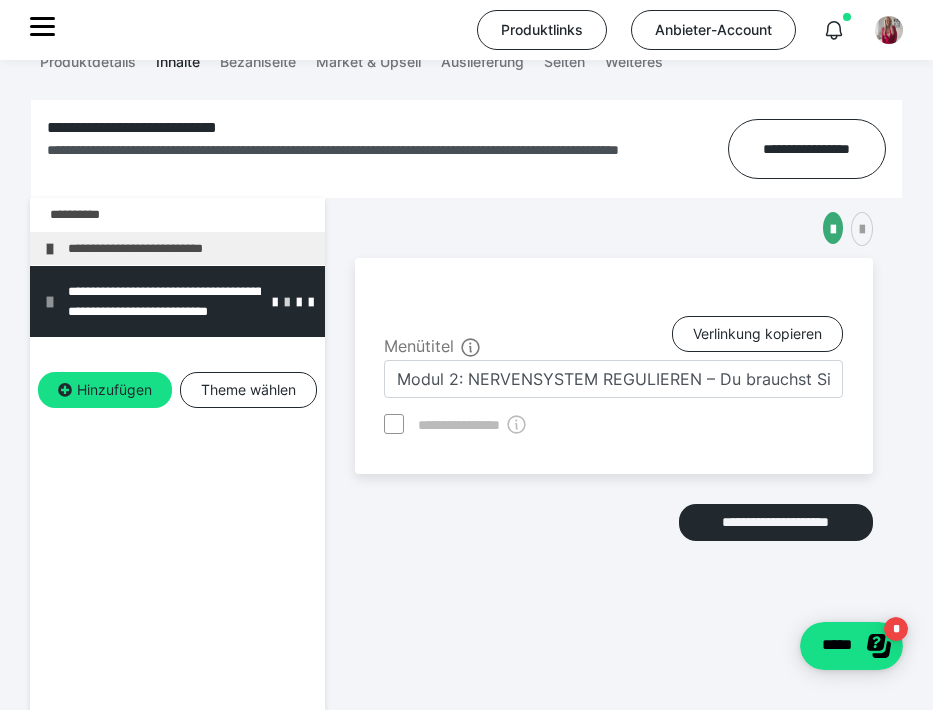 click at bounding box center [287, 301] 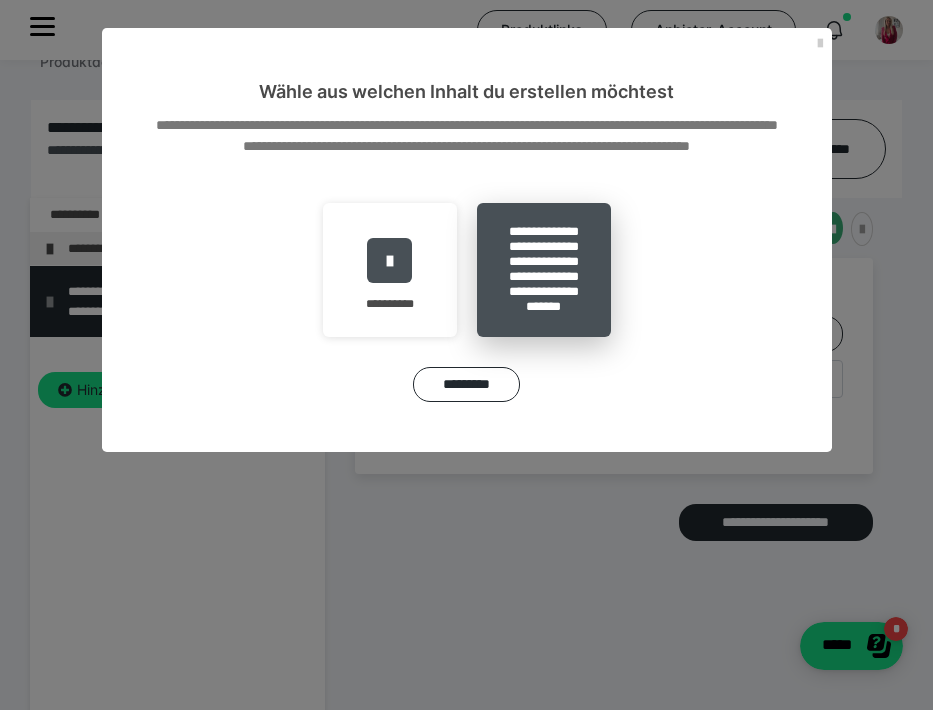 click on "**********" at bounding box center [544, 270] 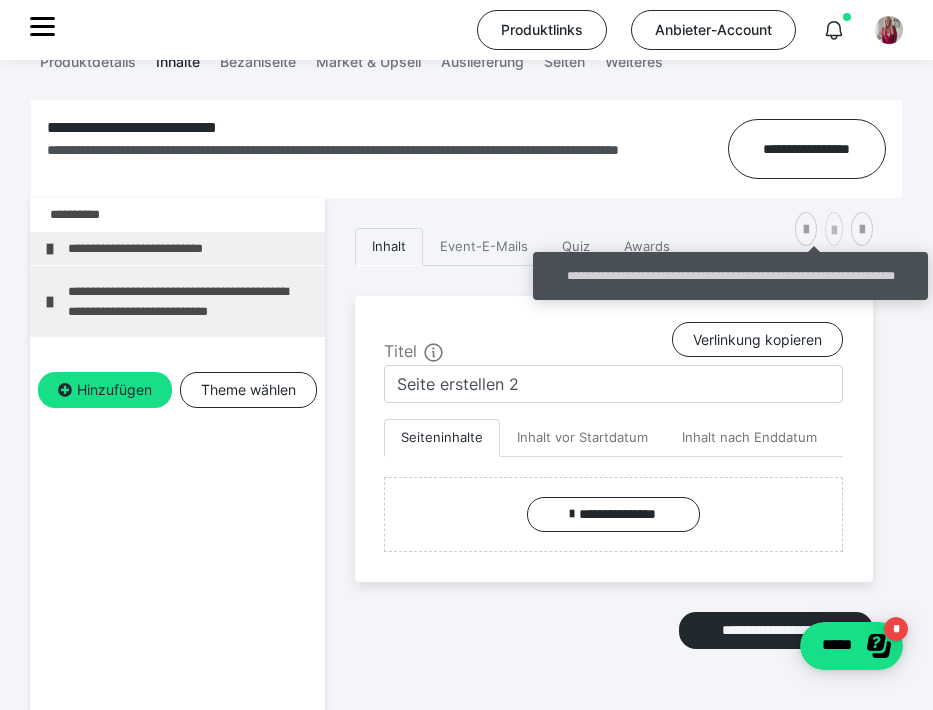 click at bounding box center [834, 231] 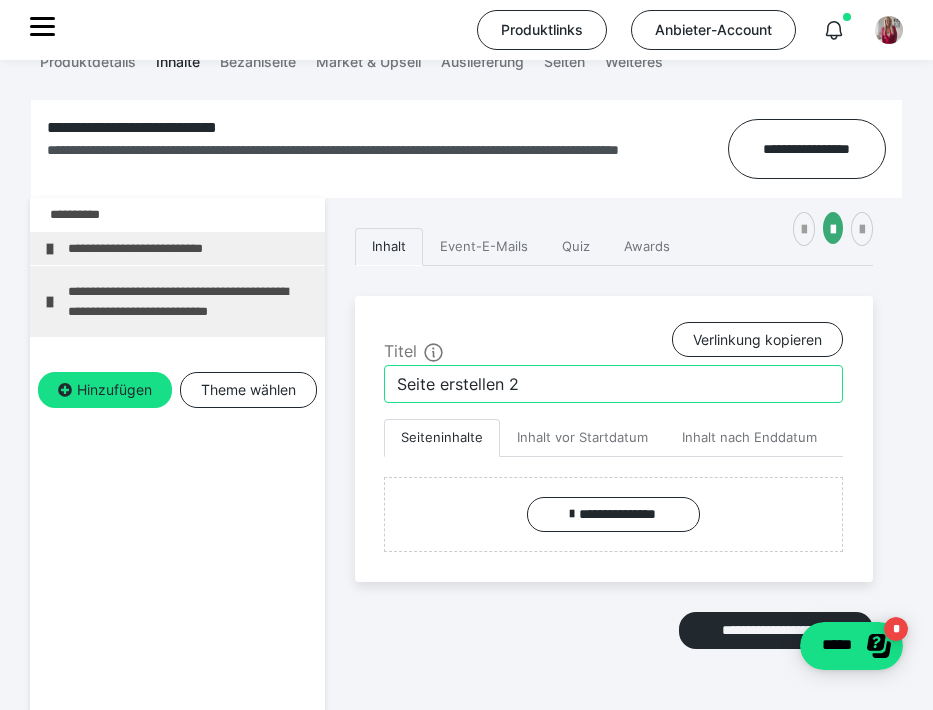 click on "Seite erstellen 2" at bounding box center [613, 384] 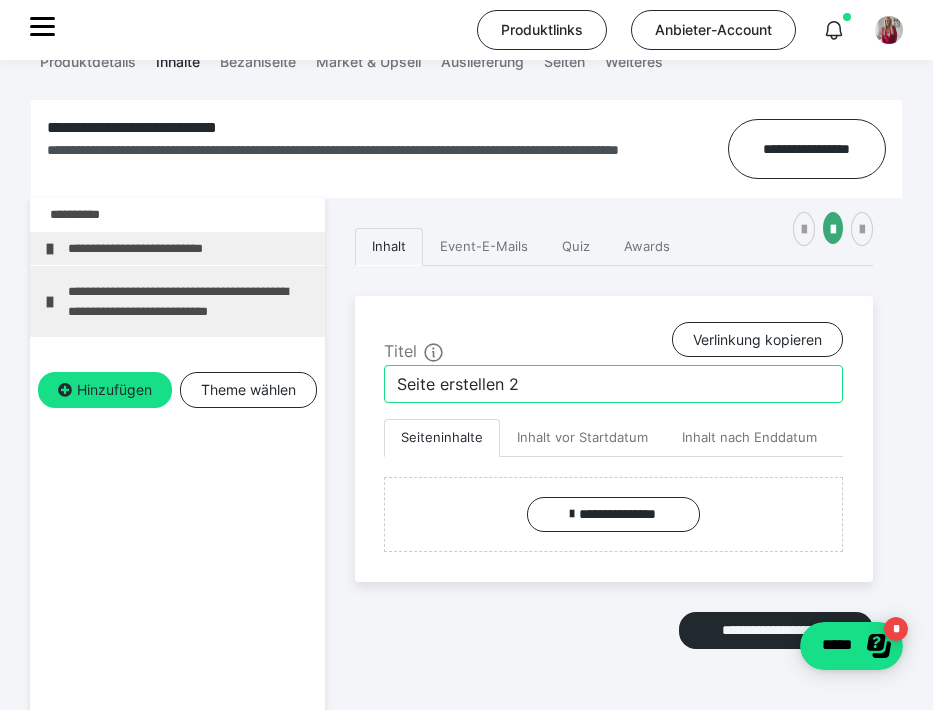 drag, startPoint x: 551, startPoint y: 397, endPoint x: 391, endPoint y: 373, distance: 161.79 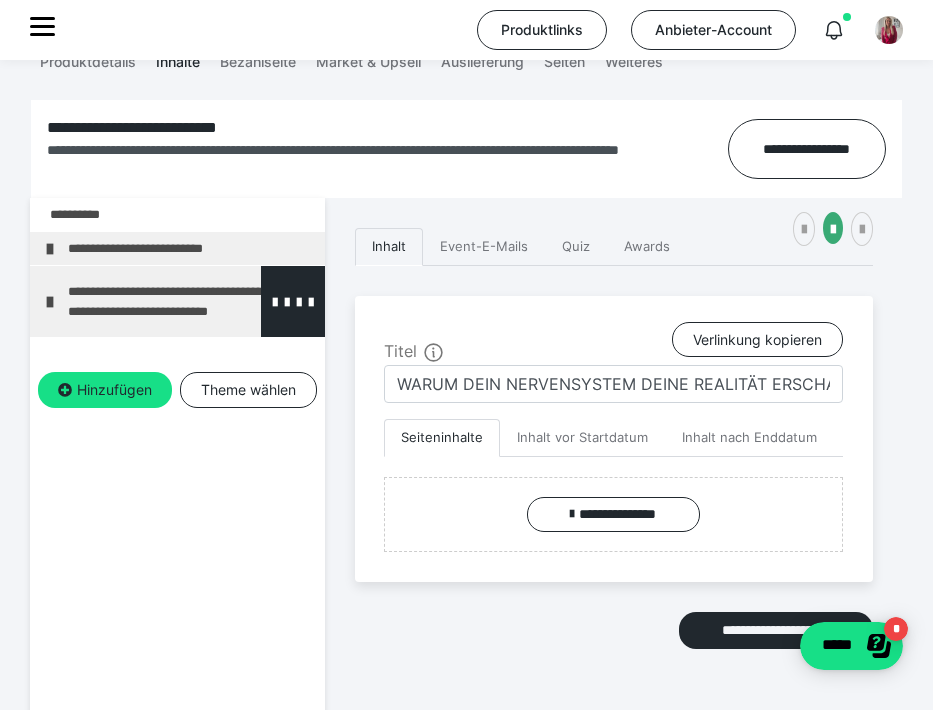 click on "**********" at bounding box center [191, 301] 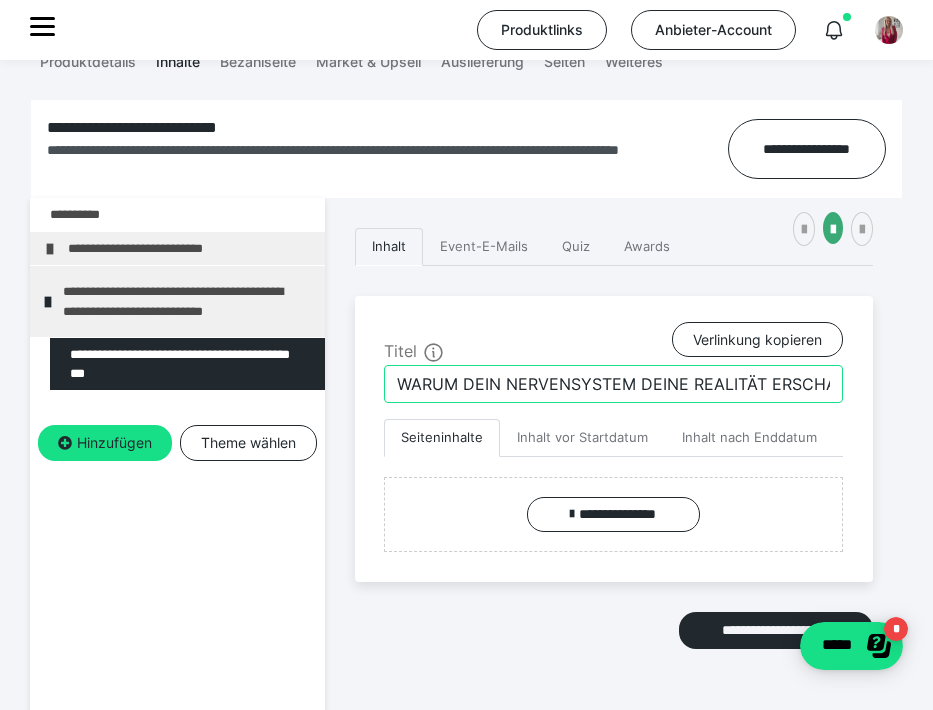 drag, startPoint x: 403, startPoint y: 383, endPoint x: 864, endPoint y: 399, distance: 461.2776 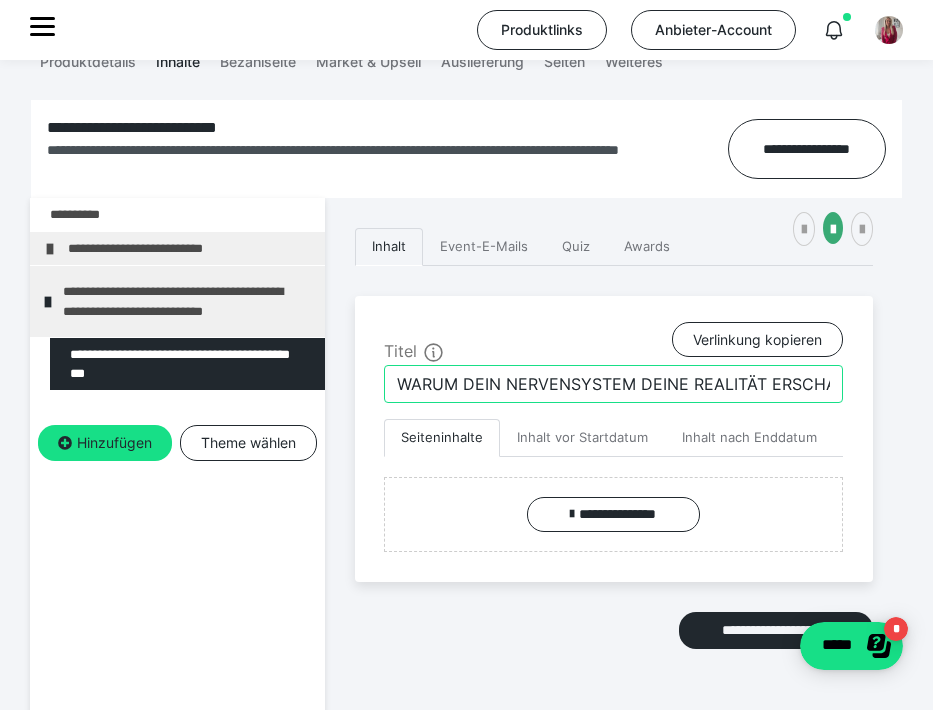 paste on "warum dein nervensystem deine realität erschafft" 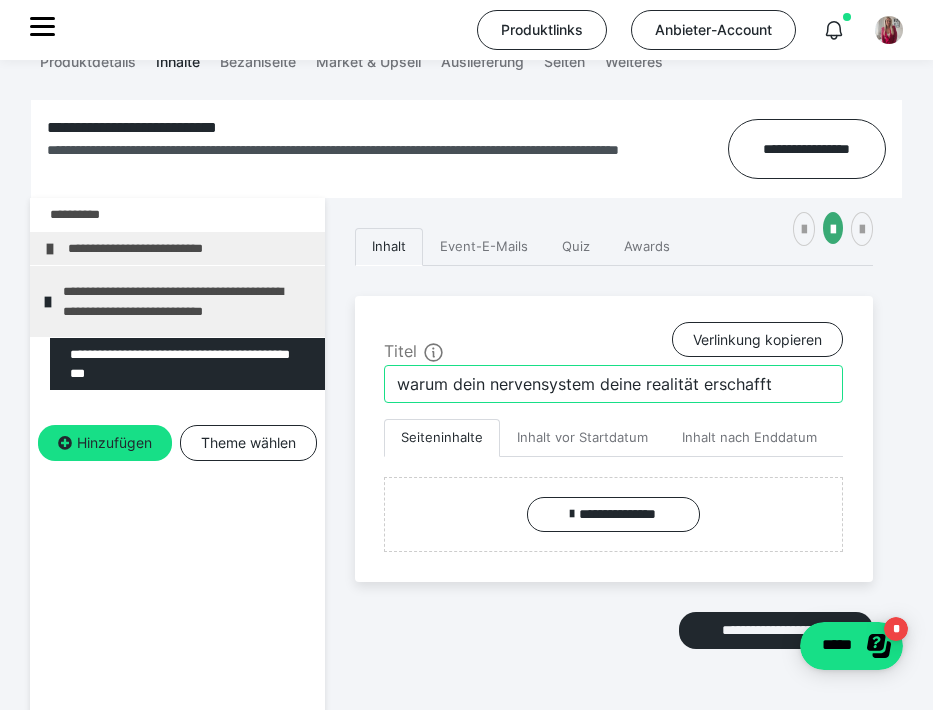 click on "warum dein nervensystem deine realität erschafft" at bounding box center (613, 384) 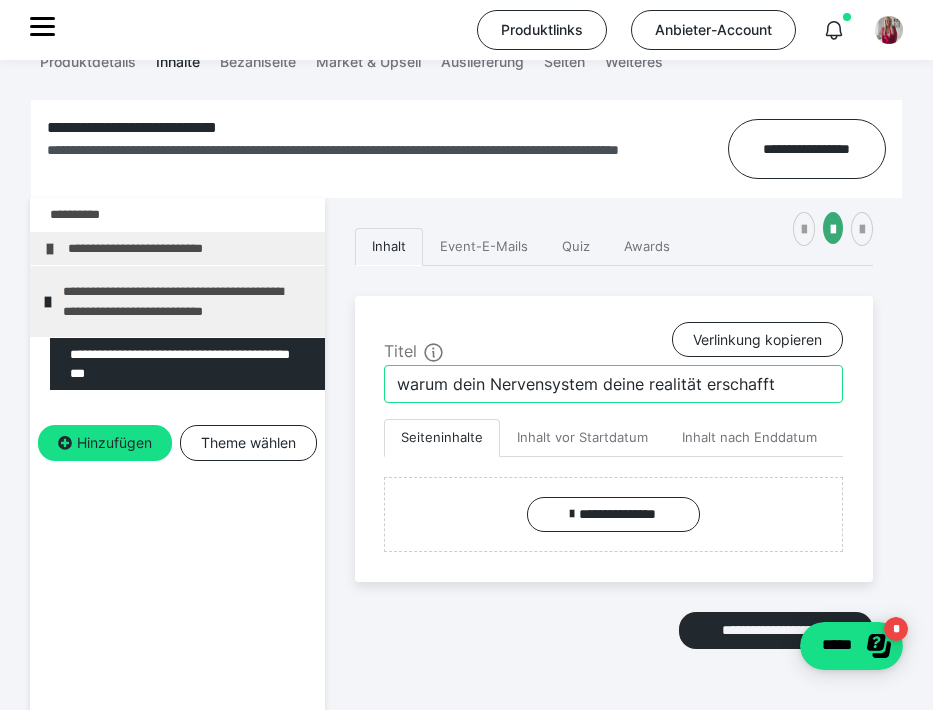 click on "warum dein Nervensystem deine realität erschafft" at bounding box center [613, 384] 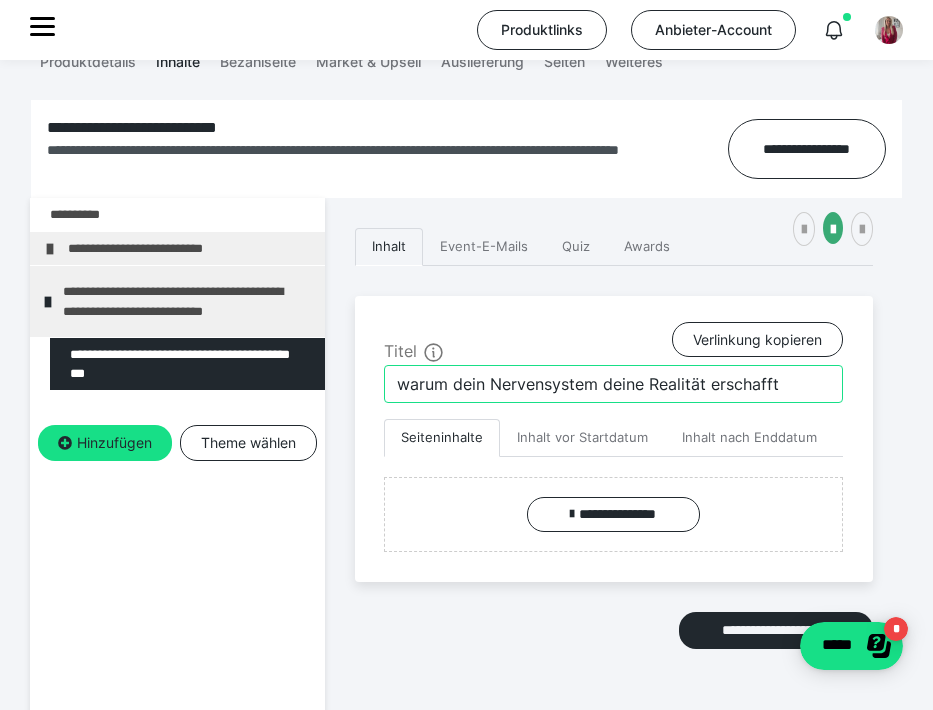 click on "warum dein Nervensystem deine Realität erschafft" at bounding box center (613, 384) 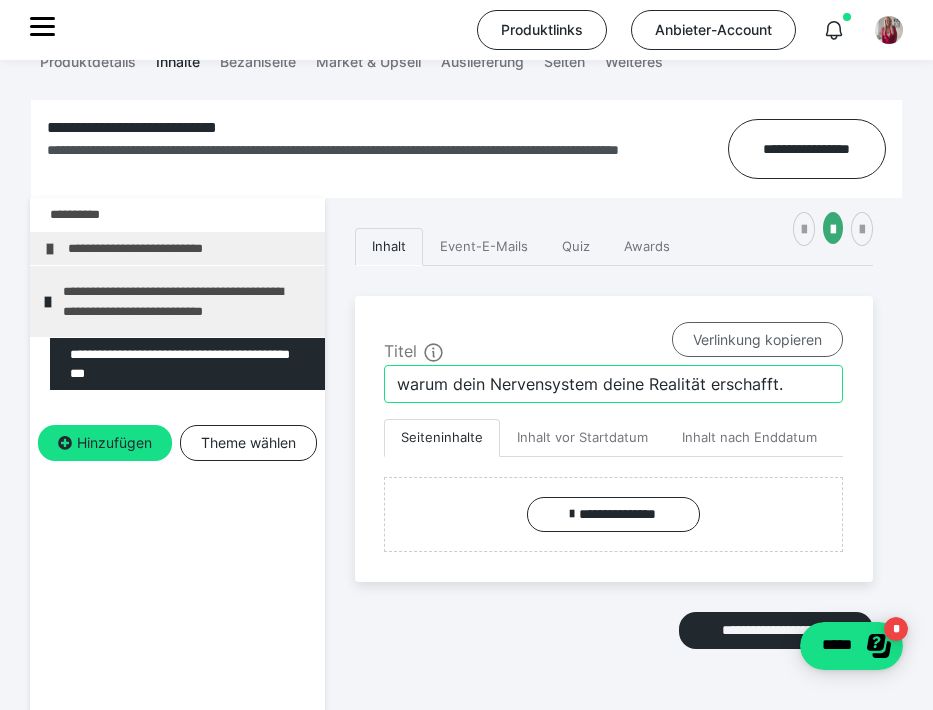 type on "warum dein Nervensystem deine Realität erschafft" 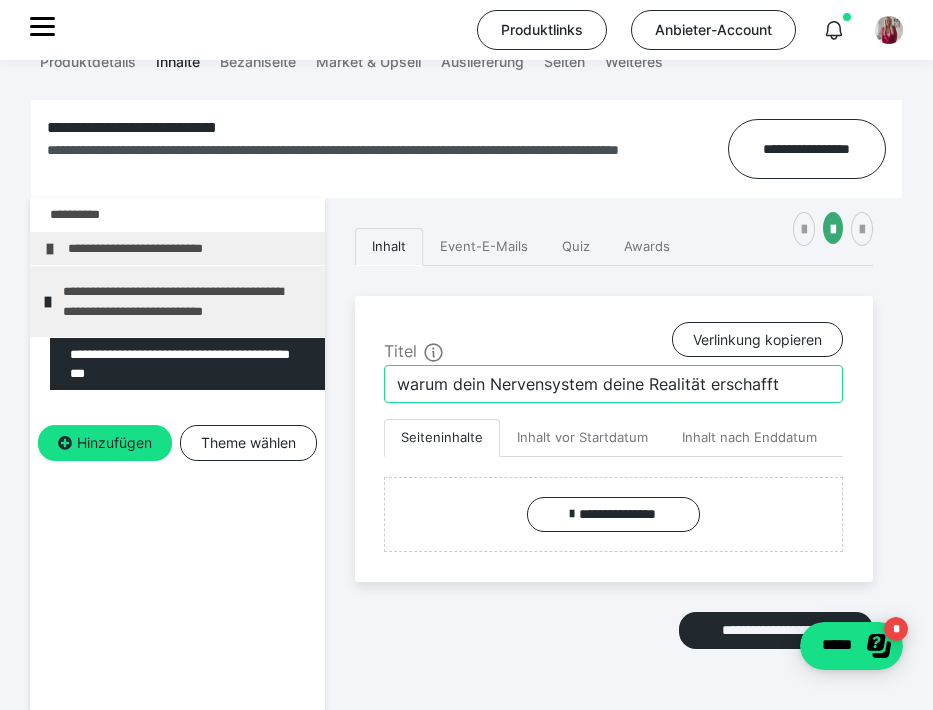 scroll, scrollTop: 298, scrollLeft: 0, axis: vertical 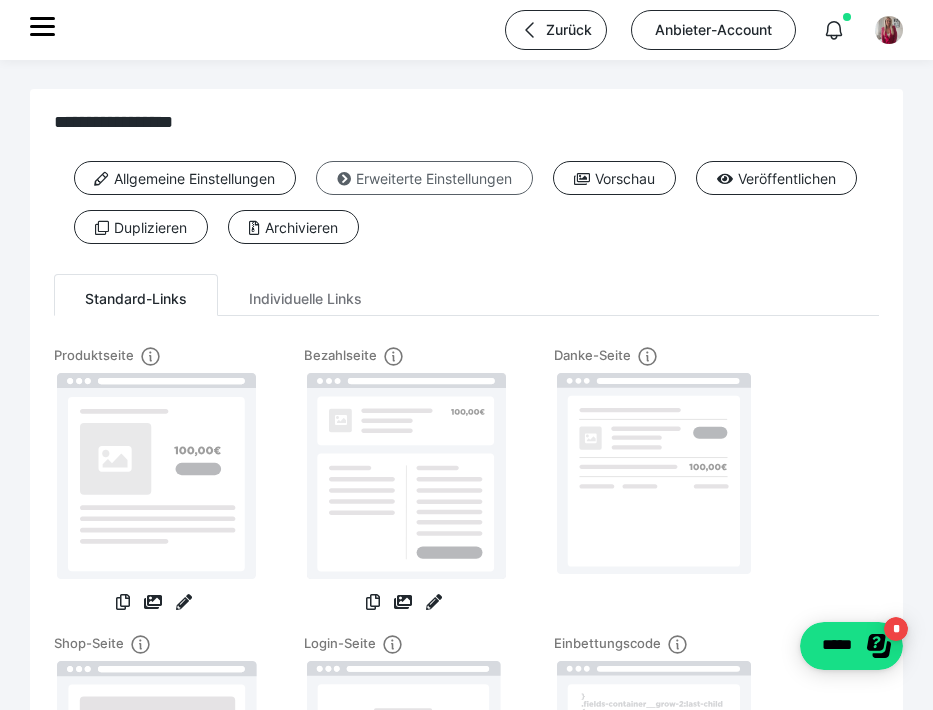 click on "Erweiterte Einstellungen" at bounding box center [424, 178] 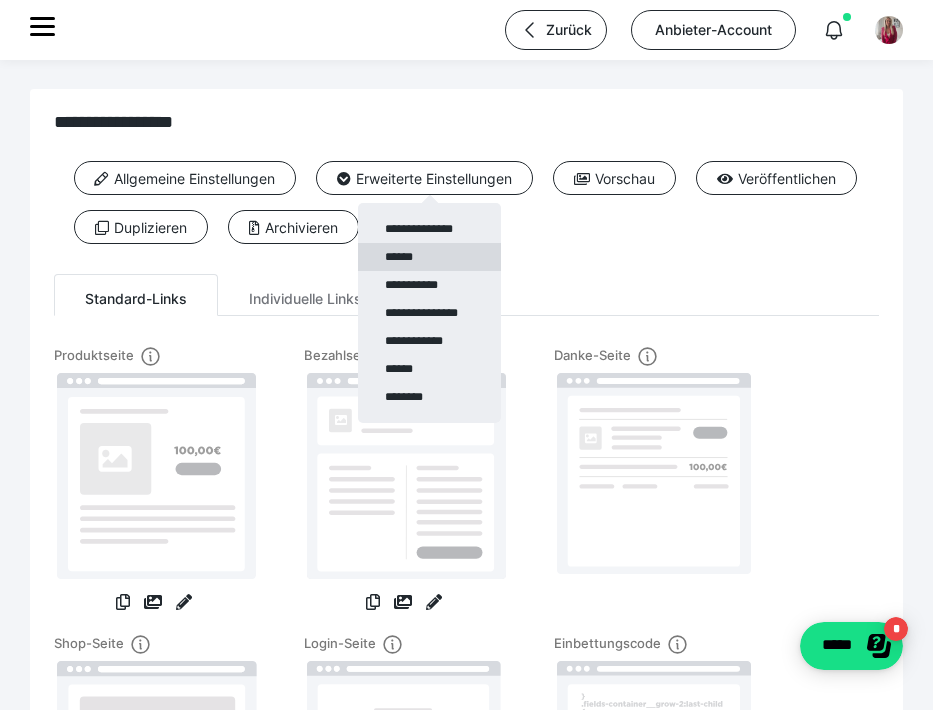 click on "******" at bounding box center (429, 257) 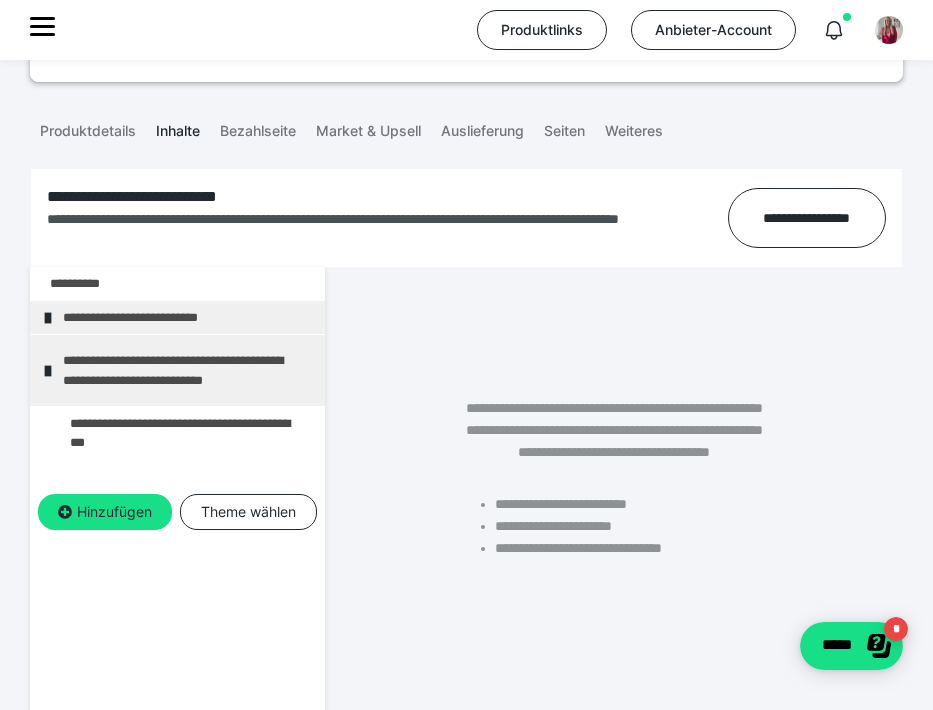 scroll, scrollTop: 320, scrollLeft: 0, axis: vertical 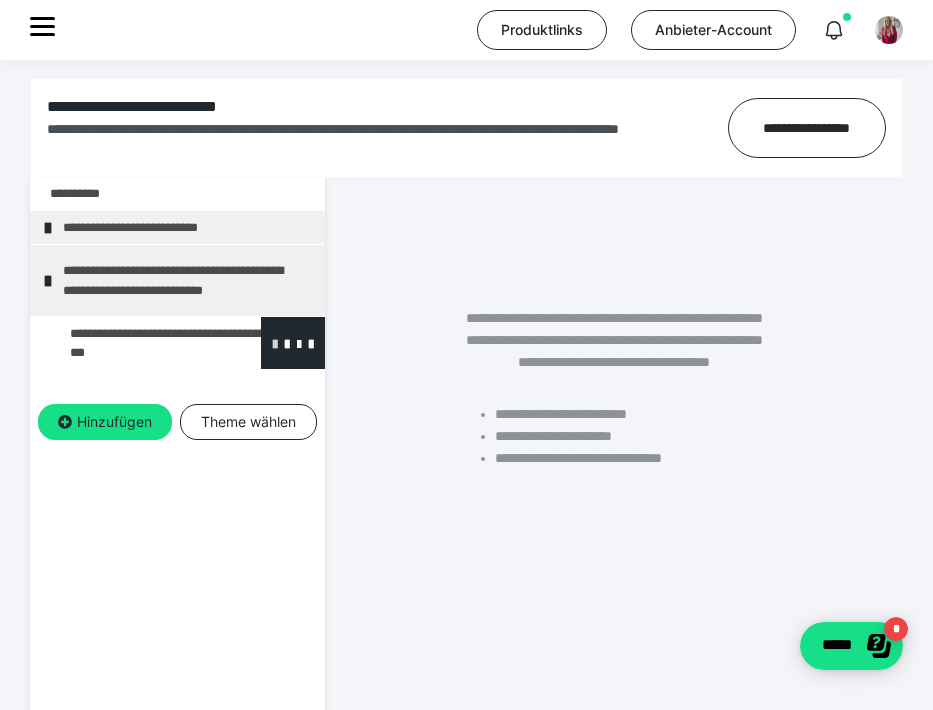 click at bounding box center [275, 343] 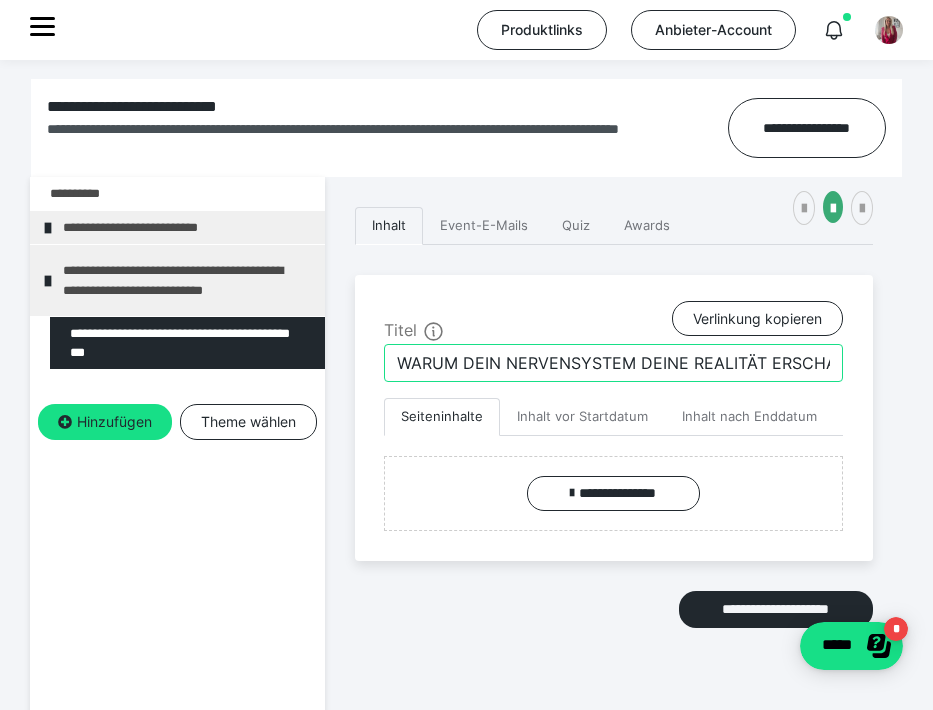 click on "WARUM DEIN NERVENSYSTEM DEINE REALITÄT ERSCHAFFT" at bounding box center [613, 363] 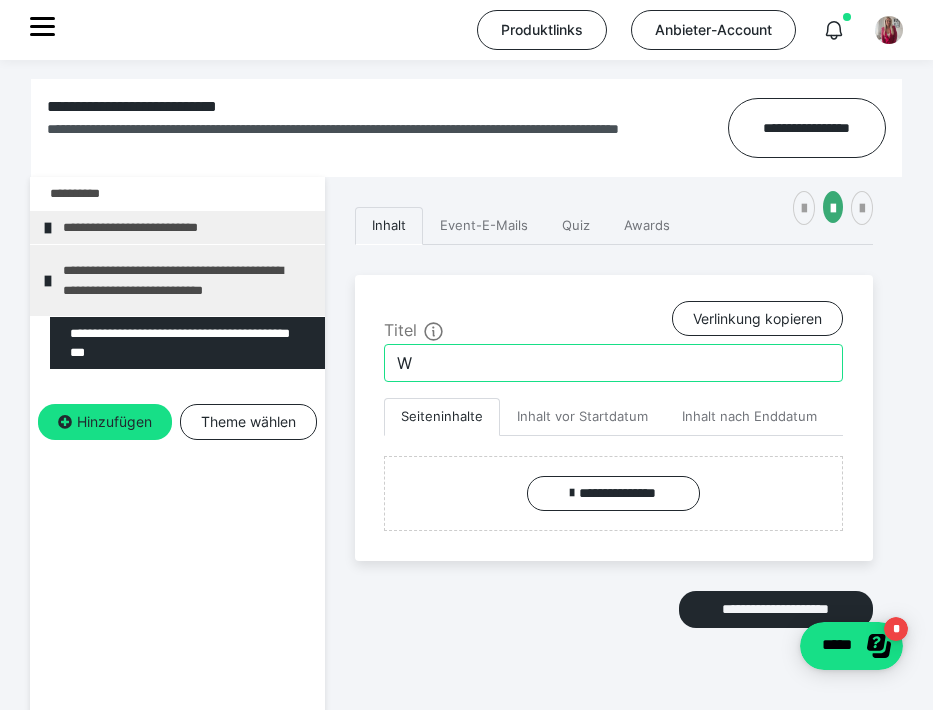 paste on "warum dein nervensystem deine realität erschafft" 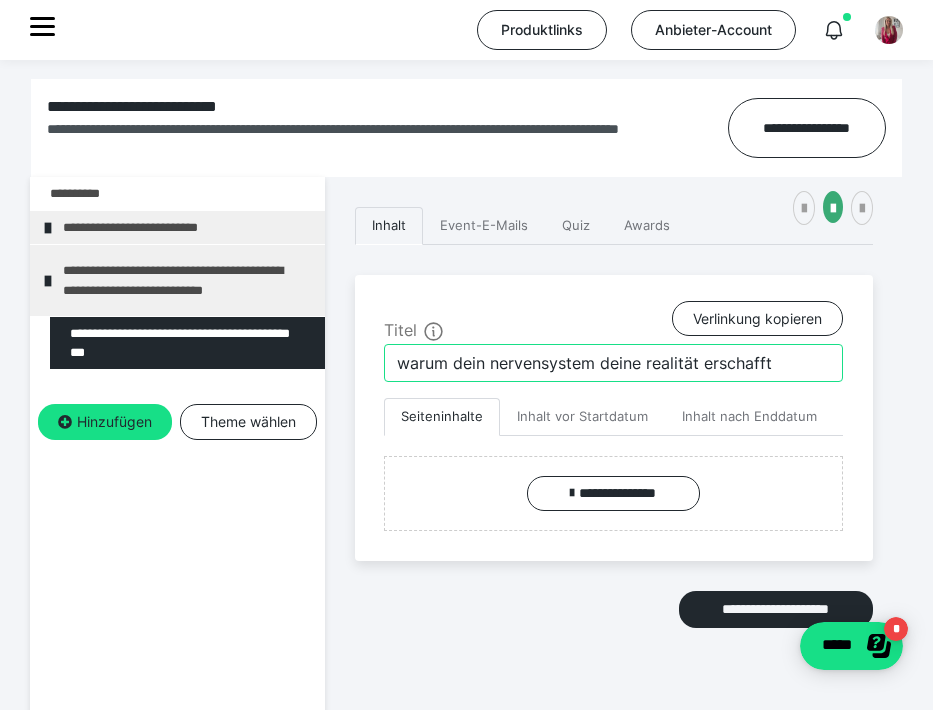 click on "warum dein nervensystem deine realität erschafft" at bounding box center (613, 363) 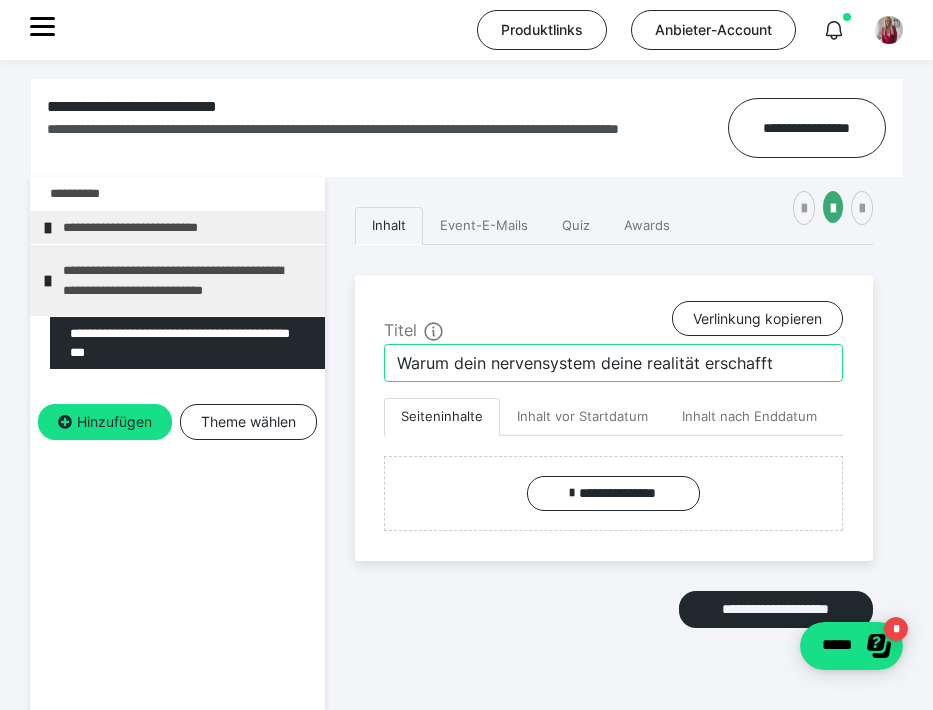 click on "Warum dein nervensystem deine realität erschafft" at bounding box center [613, 363] 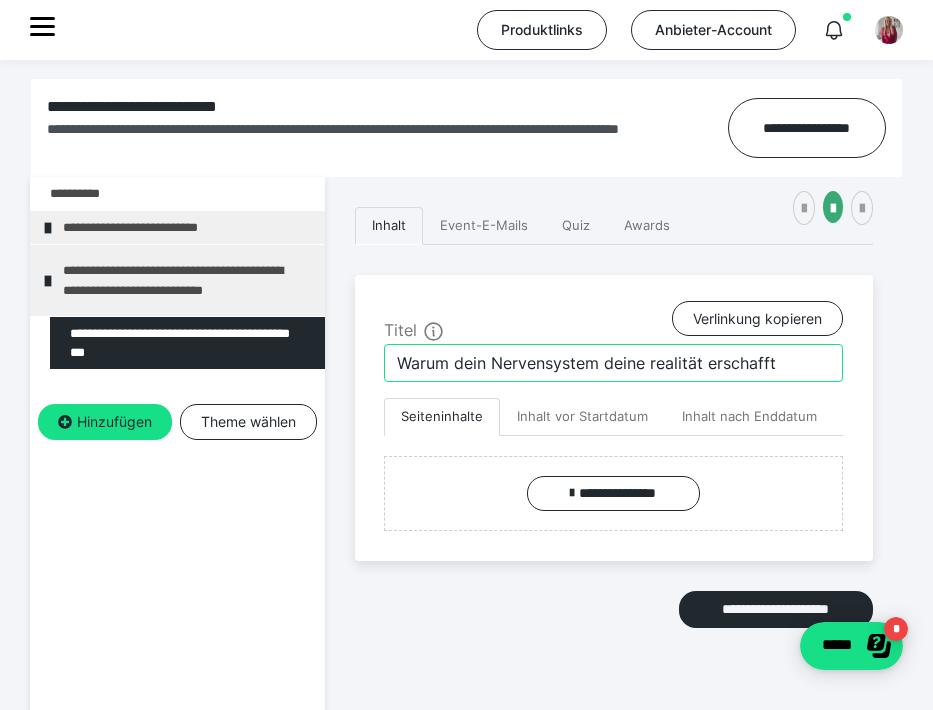 click on "Warum dein Nervensystem deine realität erschafft" at bounding box center (613, 363) 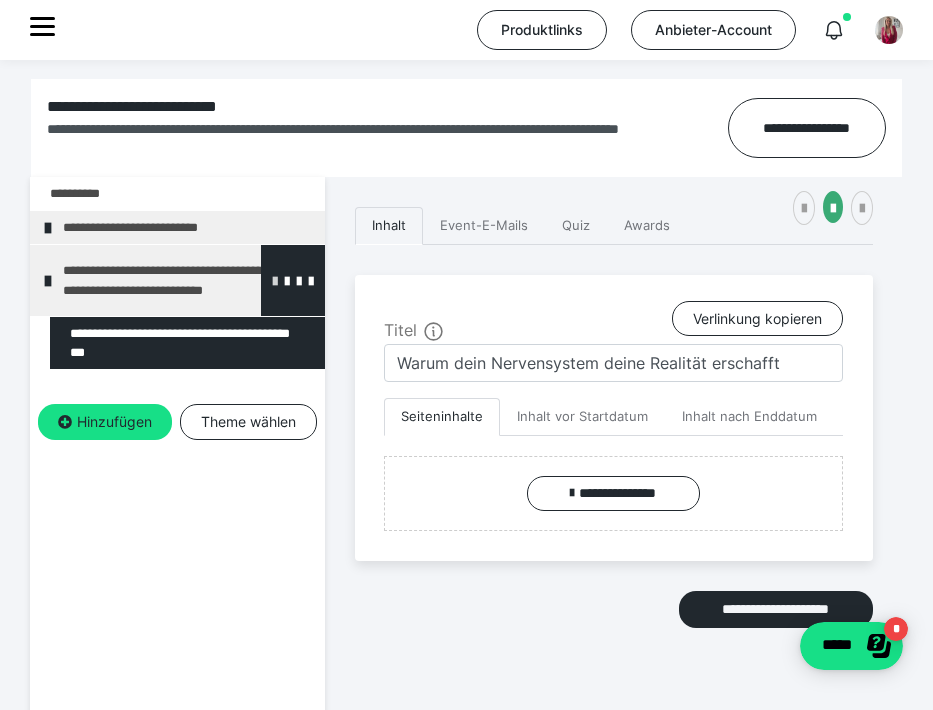 click at bounding box center (275, 280) 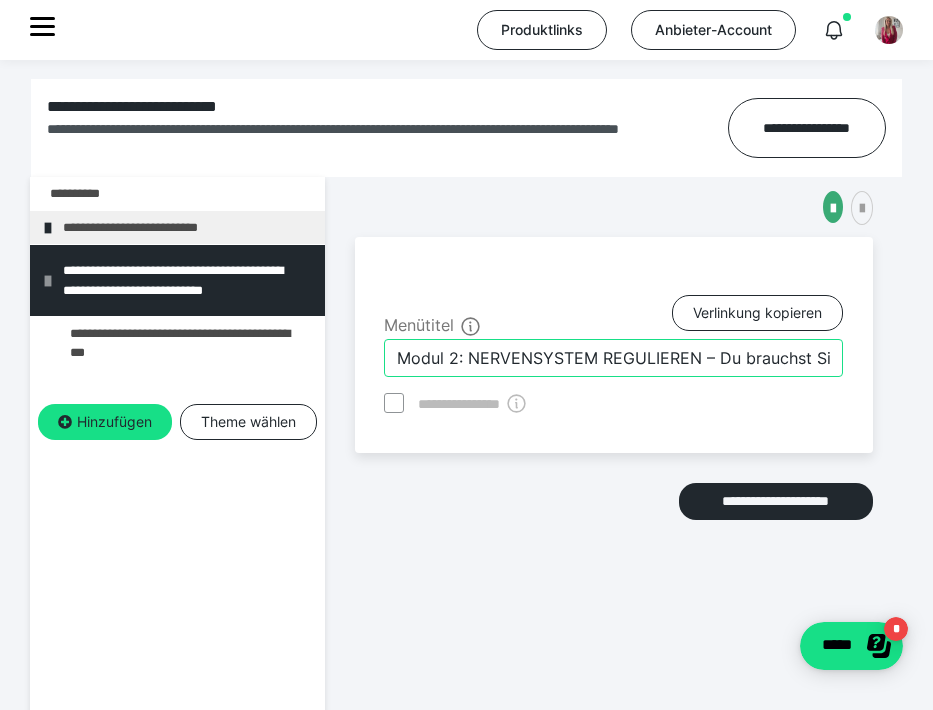 drag, startPoint x: 484, startPoint y: 358, endPoint x: 590, endPoint y: 352, distance: 106.16968 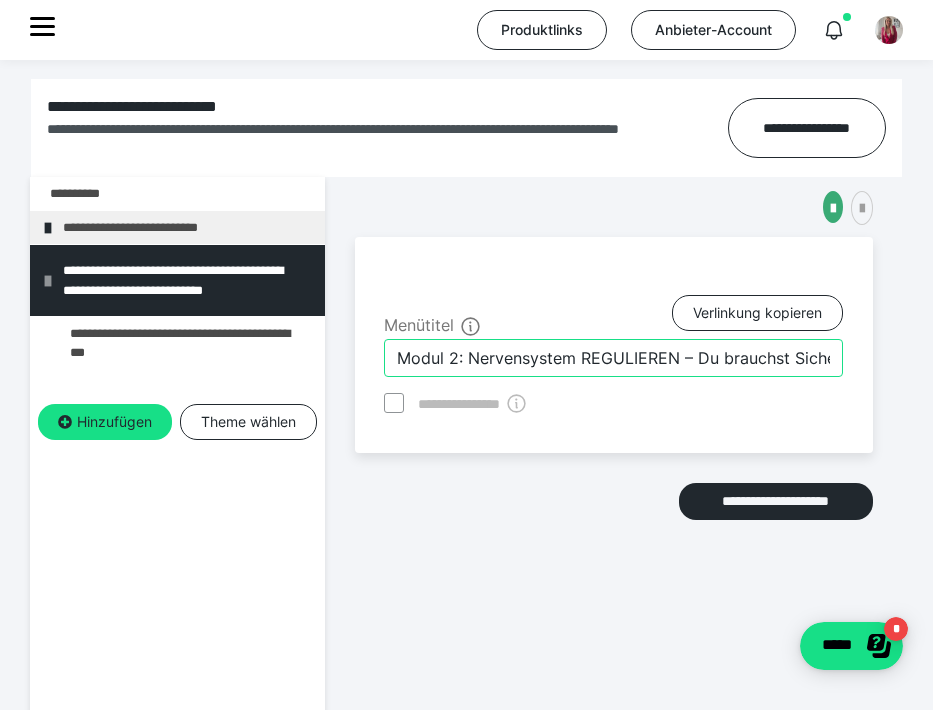 drag, startPoint x: 583, startPoint y: 357, endPoint x: 680, endPoint y: 360, distance: 97.04638 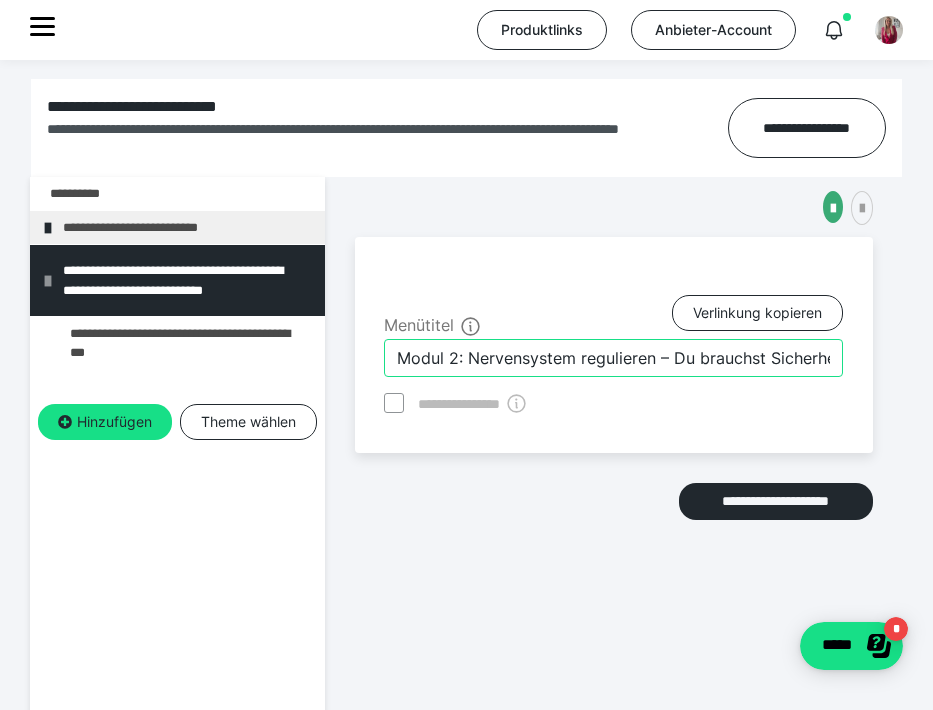 type on "Modul 2: Nervensystem regulieren – Du brauchst Sicherheit für Veränderung" 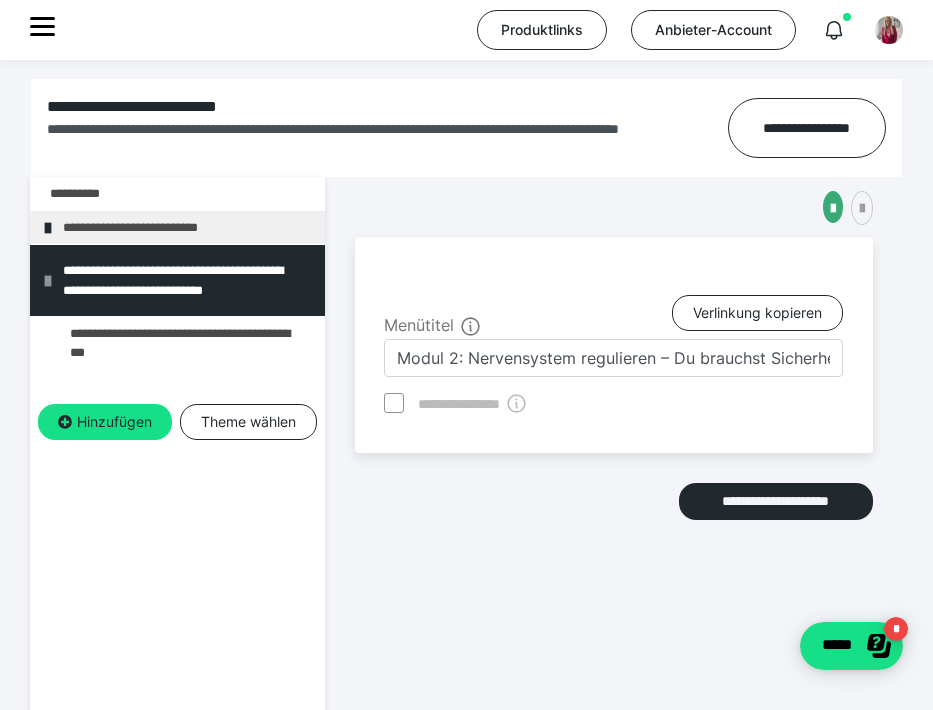 click on "**********" at bounding box center (614, 467) 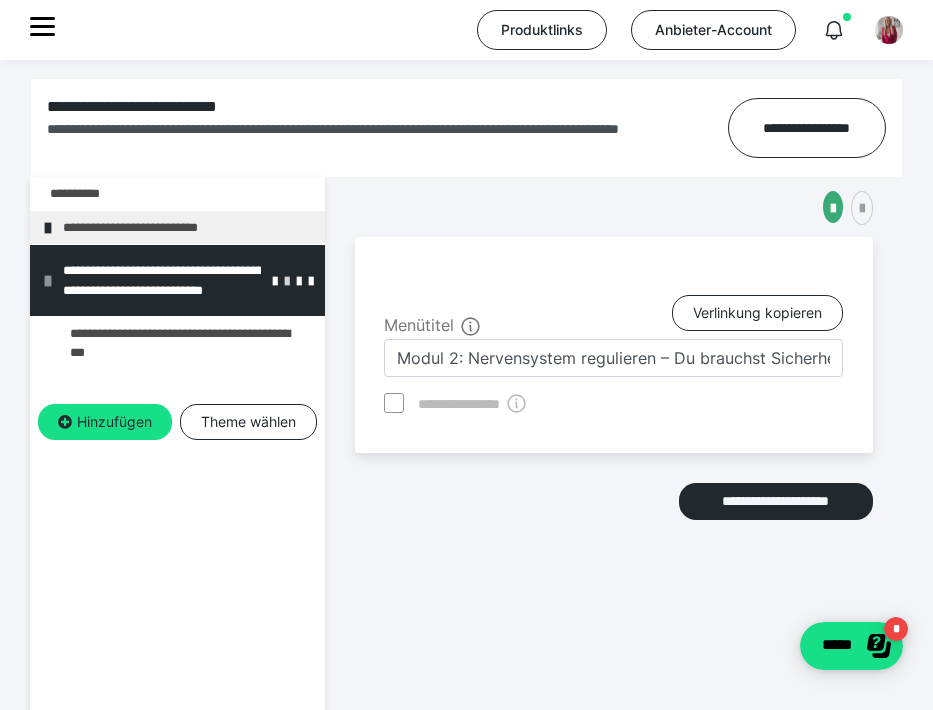 click at bounding box center (287, 280) 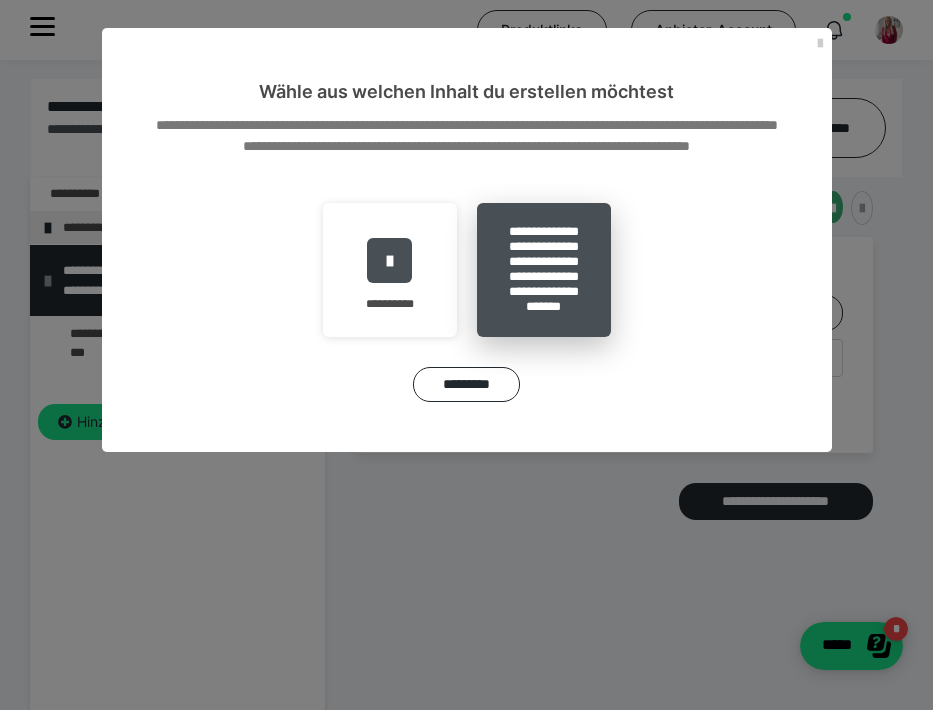 click on "**********" at bounding box center (544, 270) 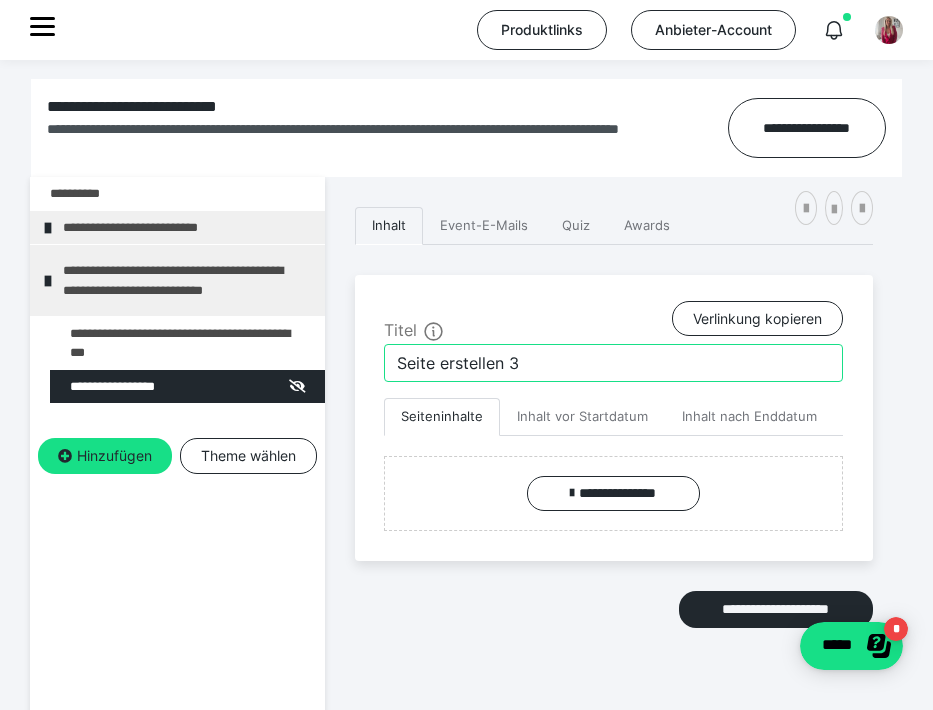 drag, startPoint x: 509, startPoint y: 366, endPoint x: 358, endPoint y: 365, distance: 151.00331 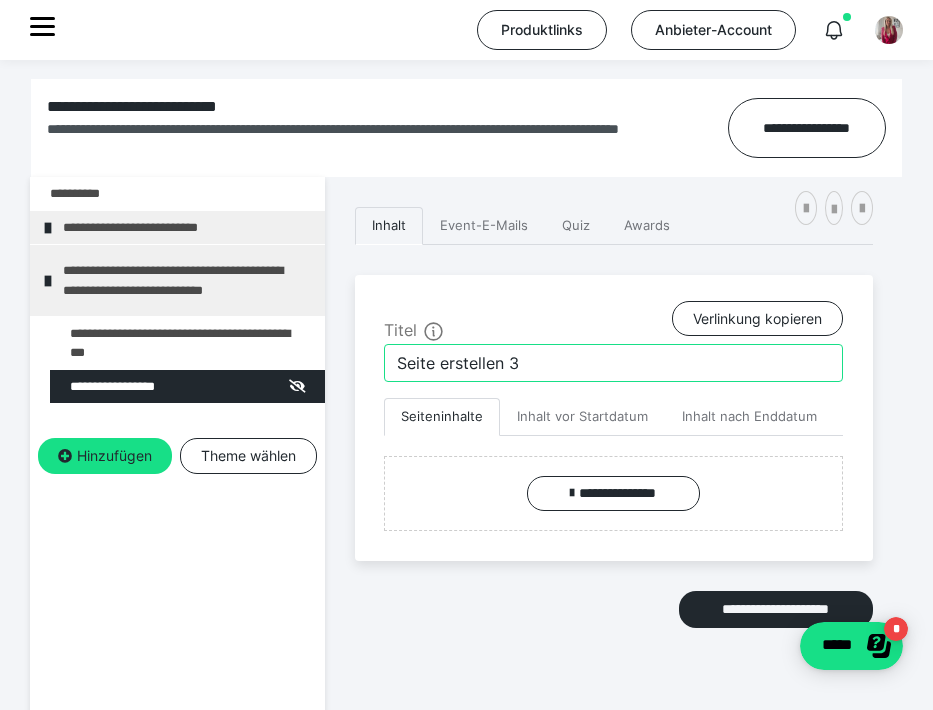 paste on "ools zur Regulation – wie du dein Nervensystem beruhigst & neu programmierst" 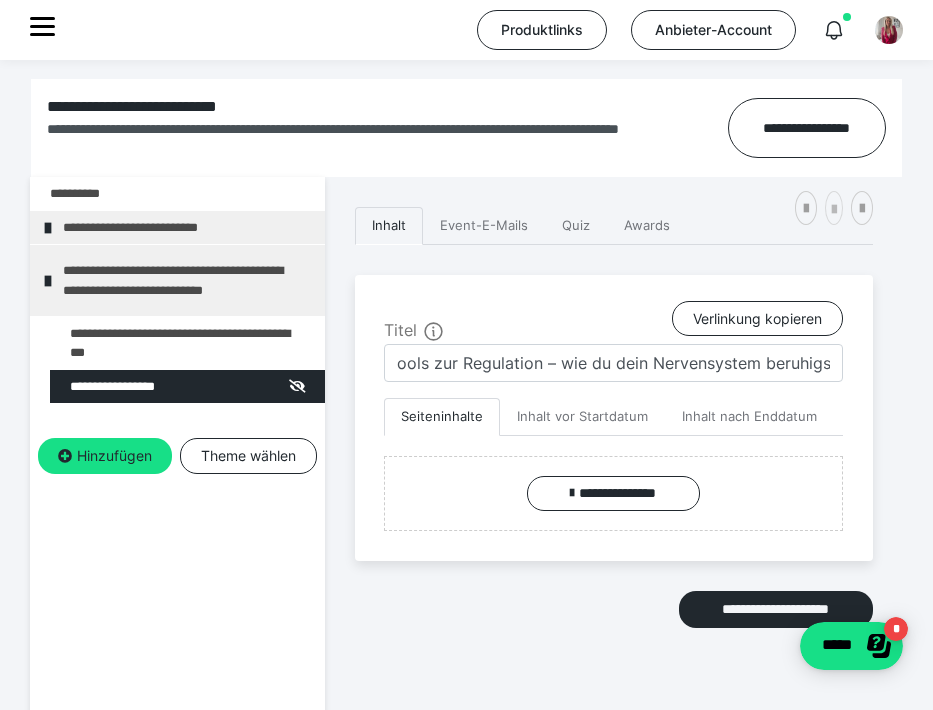 click at bounding box center [834, 210] 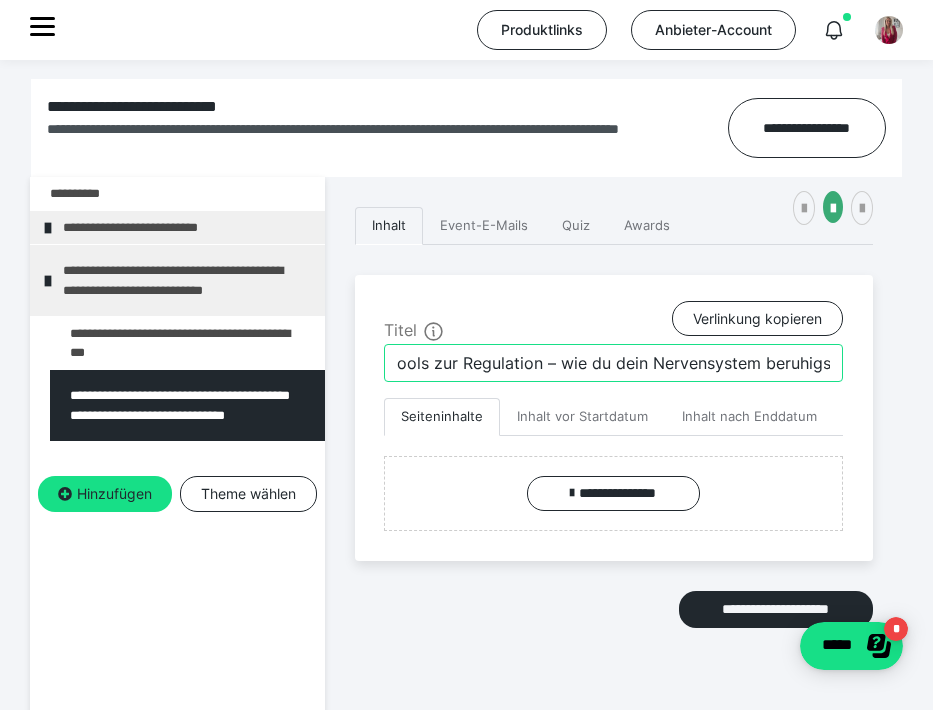 click on "ools zur Regulation – wie du dein Nervensystem beruhigst & neu programmierst" at bounding box center [613, 363] 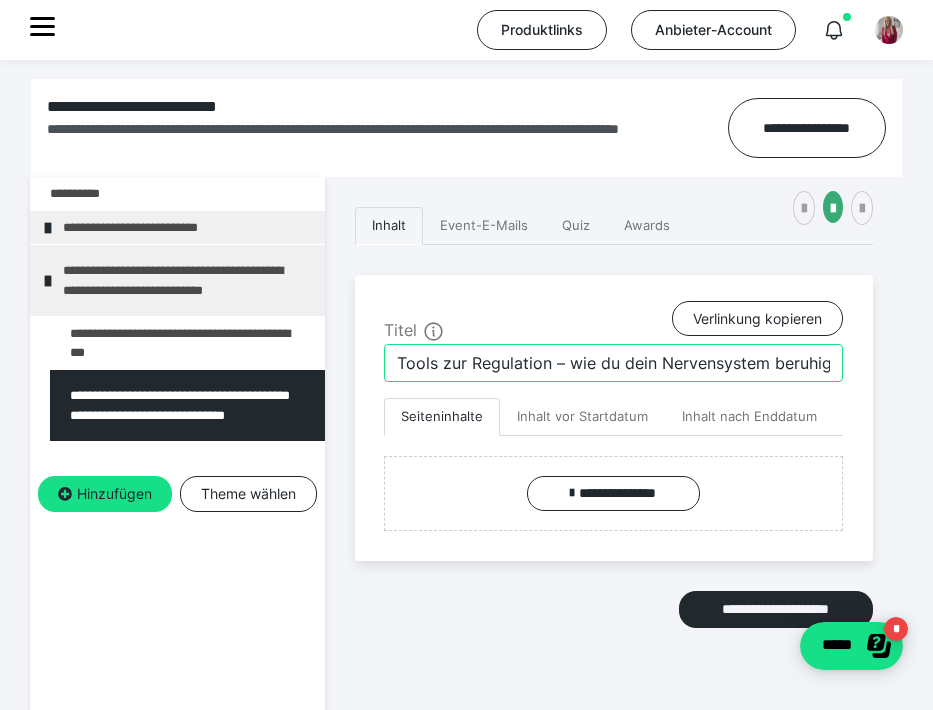 type on "Tools zur Regulation – wie du dein Nervensystem beruhigst & neu programmierst" 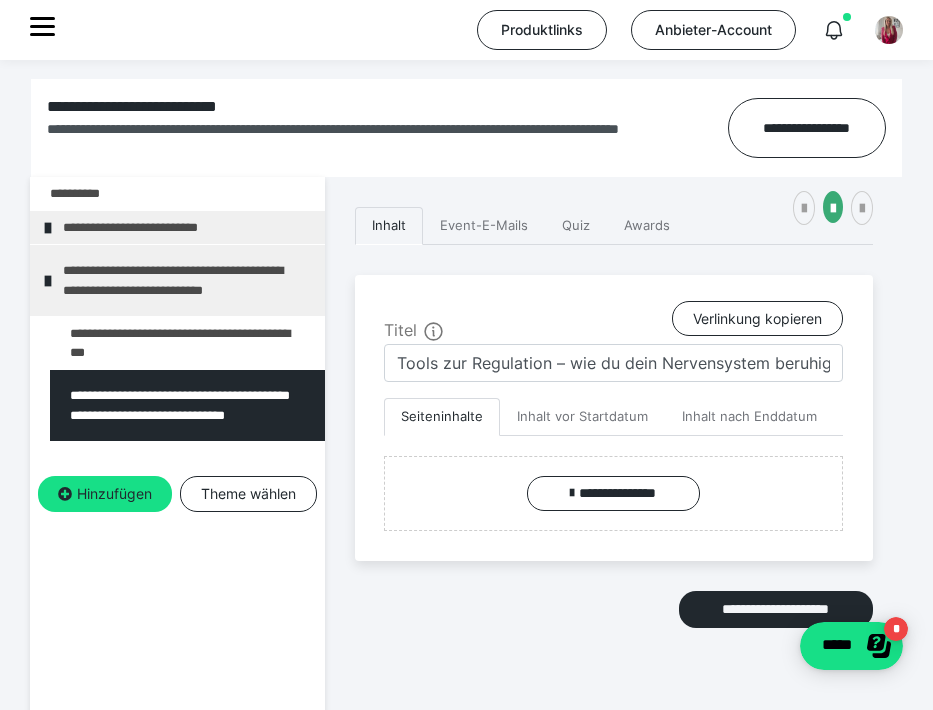 click on "**********" at bounding box center [614, 467] 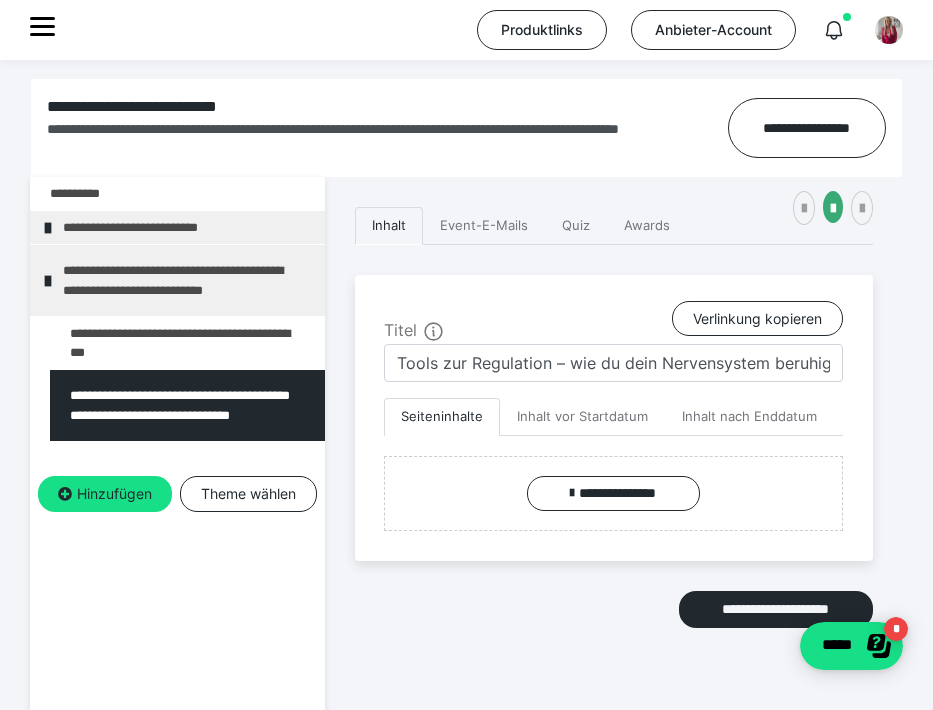 click on "**********" at bounding box center [177, 502] 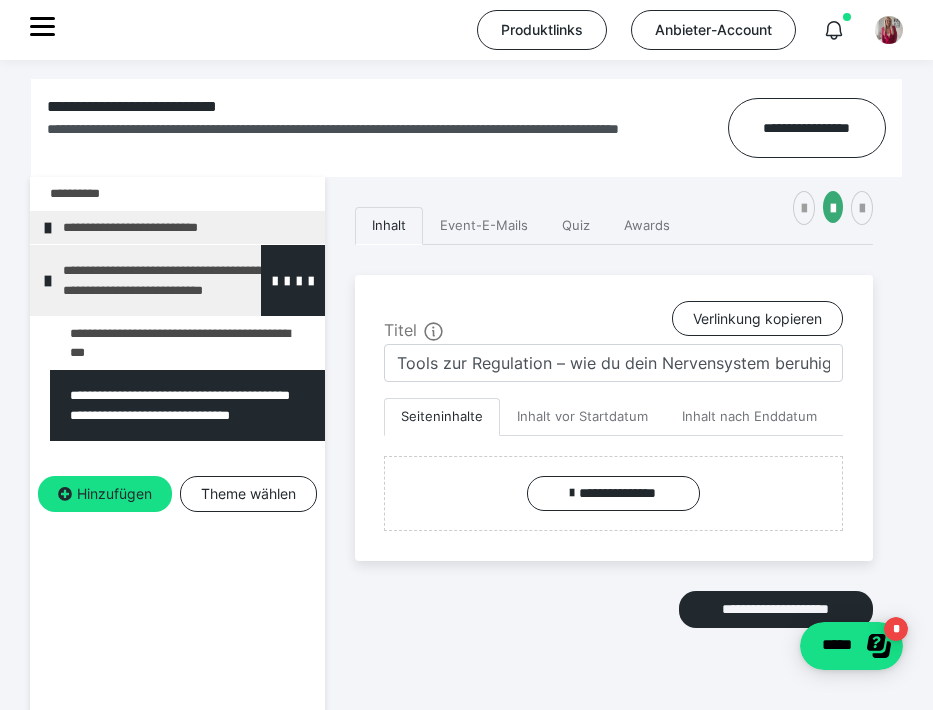 click on "**********" at bounding box center (186, 280) 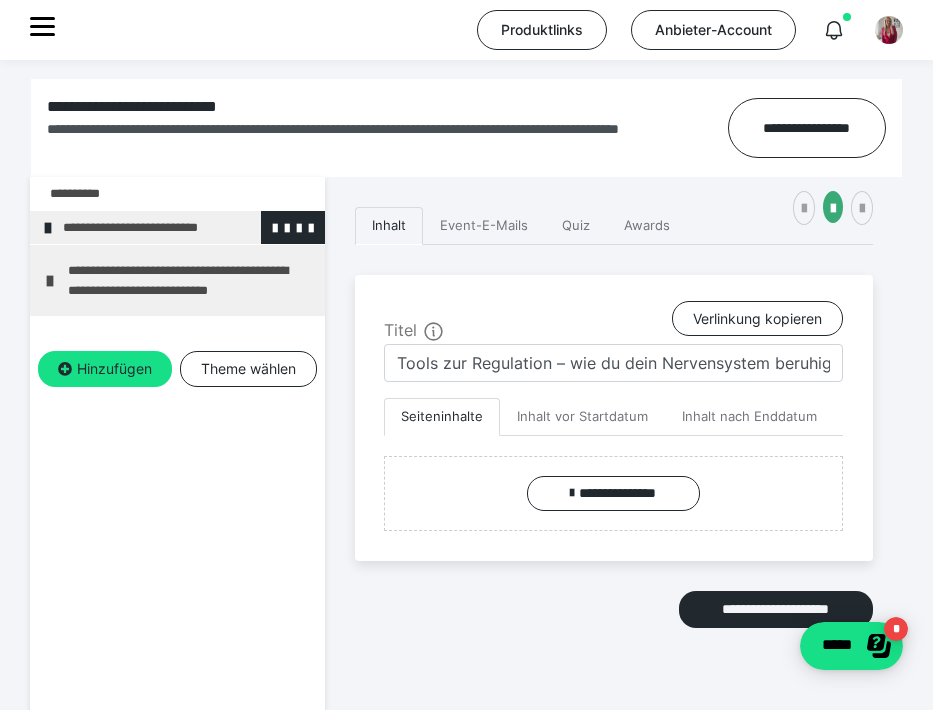 click on "**********" at bounding box center (186, 227) 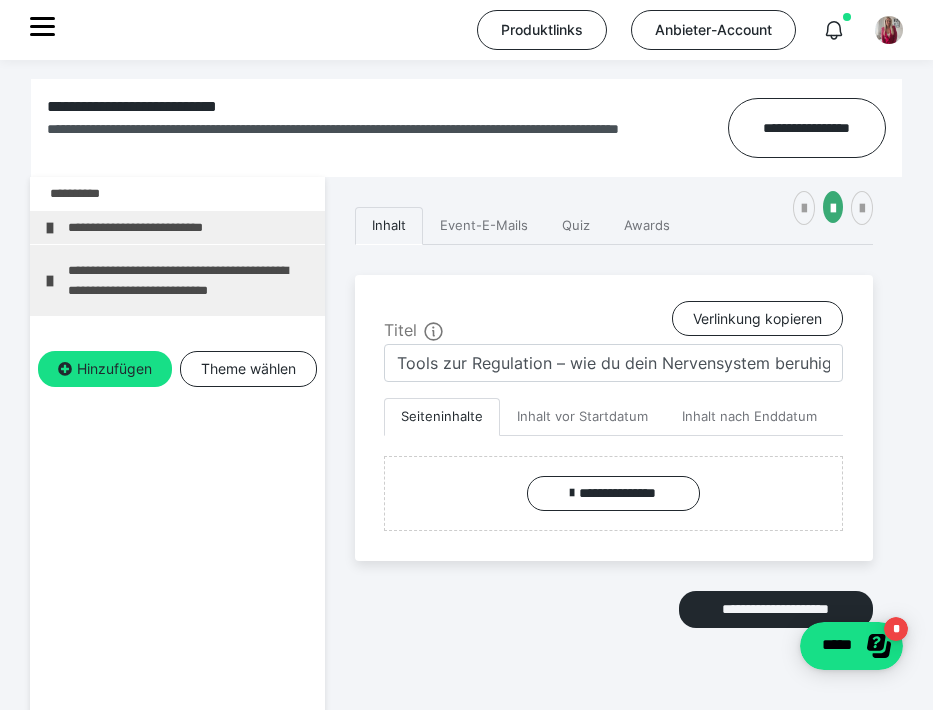 click on "**********" at bounding box center [191, 227] 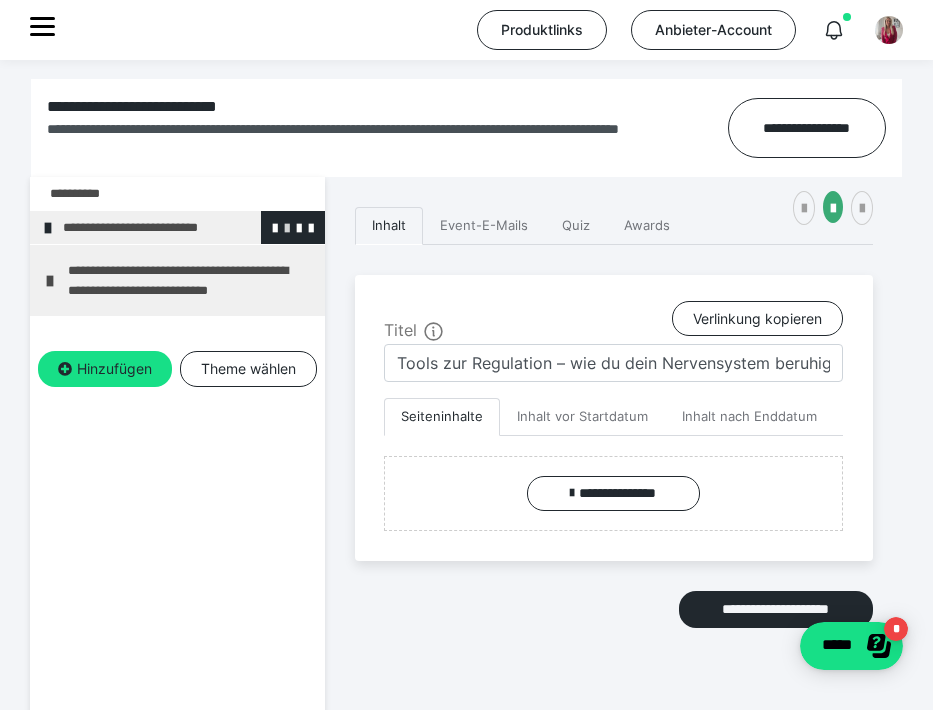 click at bounding box center (287, 227) 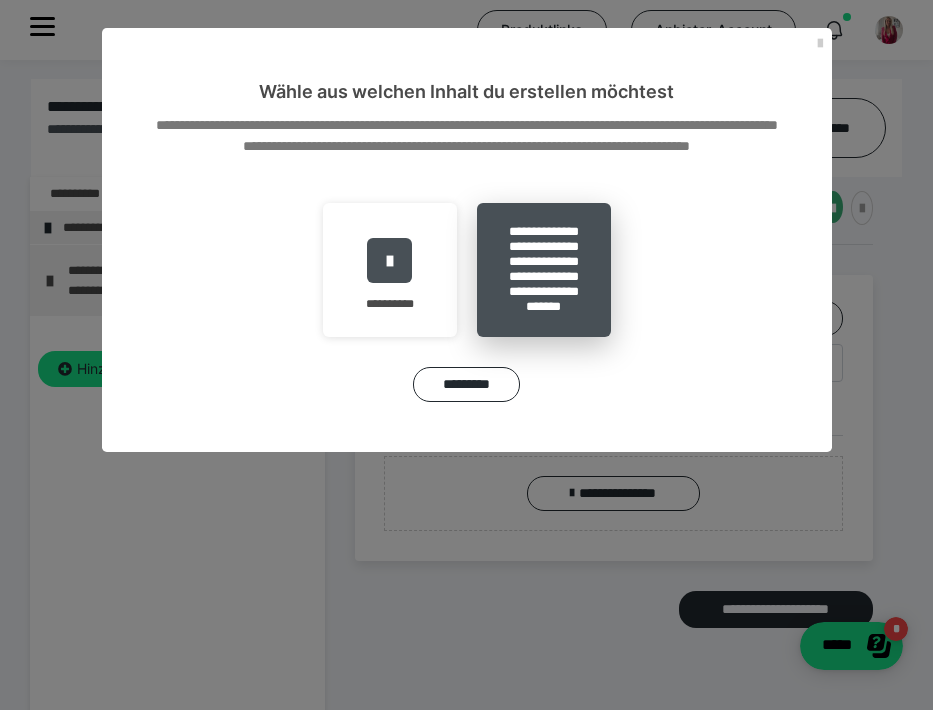 click on "**********" at bounding box center [544, 270] 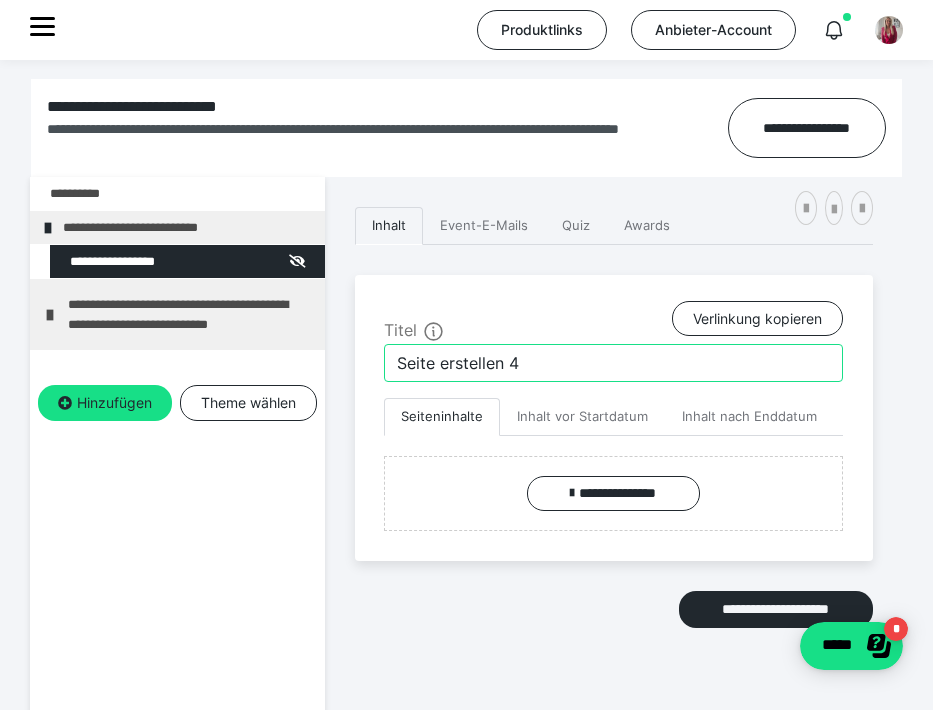 drag, startPoint x: 558, startPoint y: 365, endPoint x: 365, endPoint y: 355, distance: 193.2589 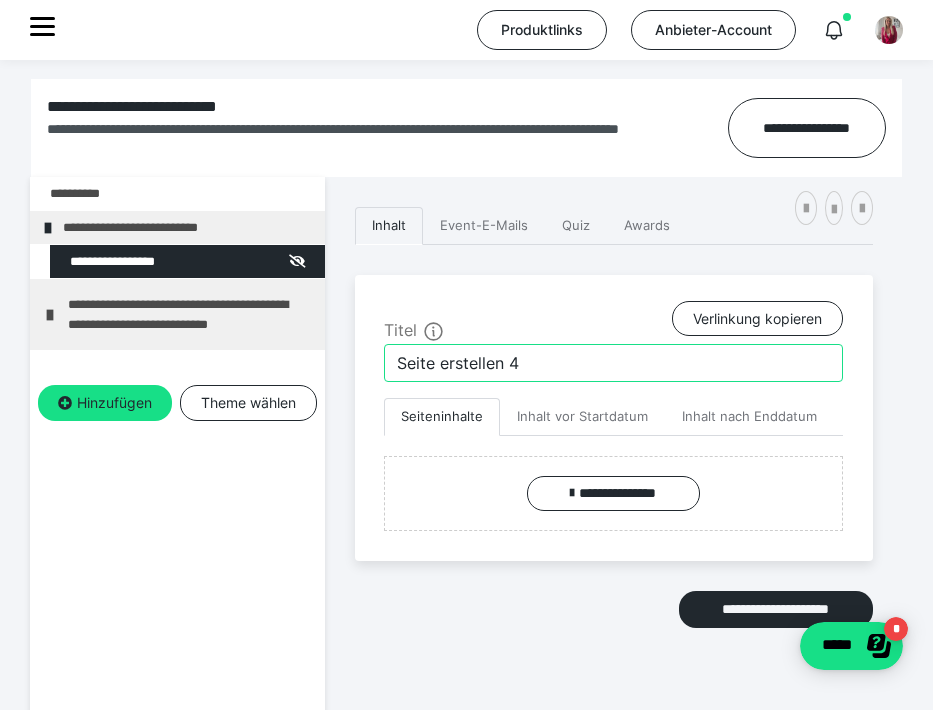 paste on "1. Du bist die Antwort – alles beginnt in dir" 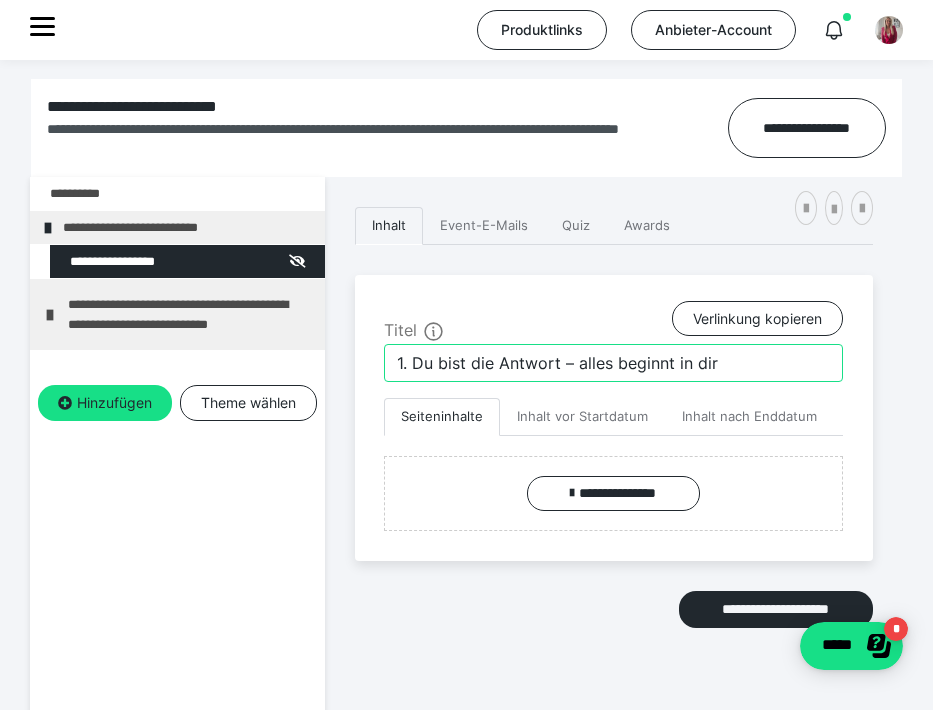 click on "1. Du bist die Antwort – alles beginnt in dir" at bounding box center [613, 363] 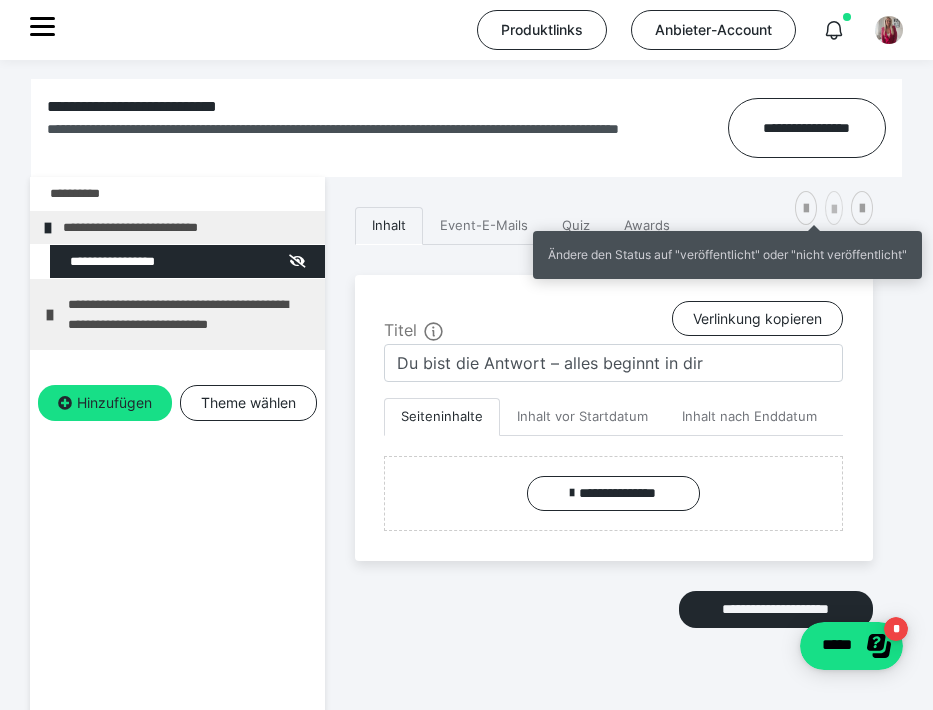 click at bounding box center (834, 210) 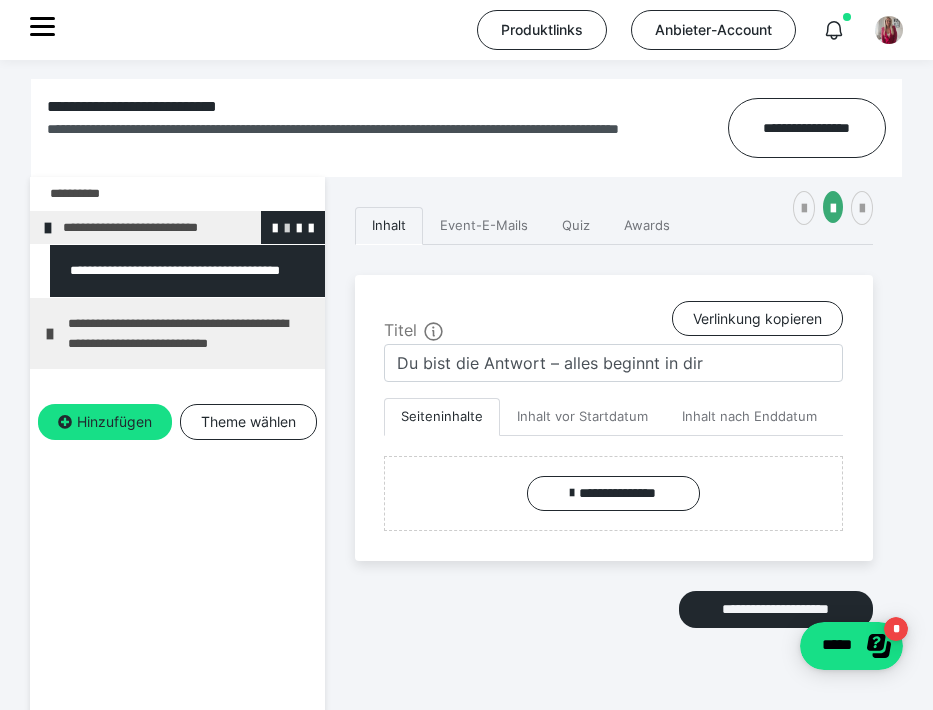 click at bounding box center [287, 227] 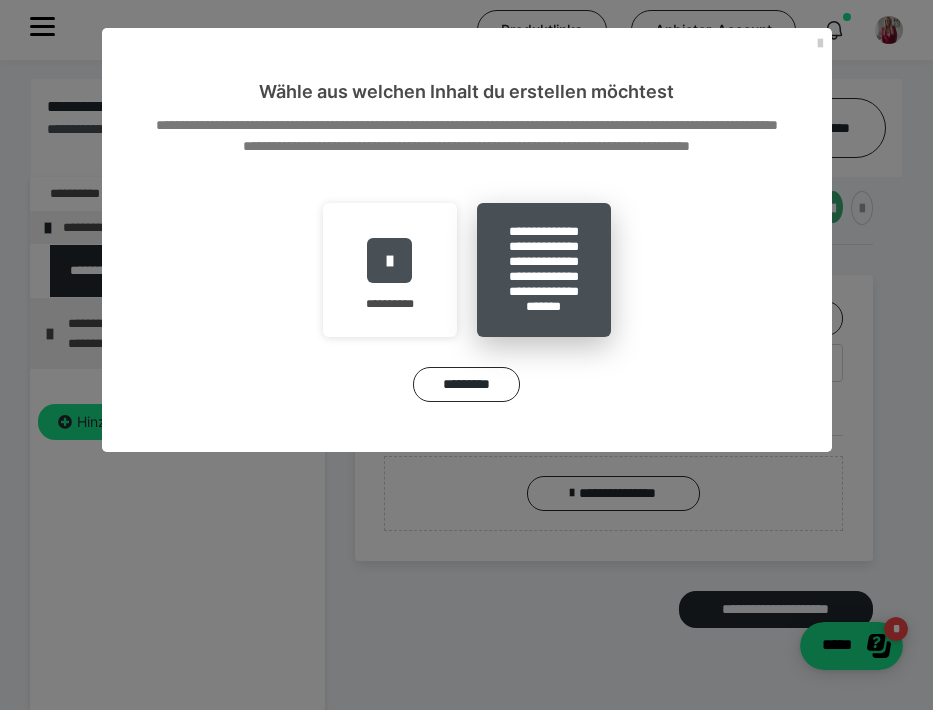 click on "**********" at bounding box center (544, 270) 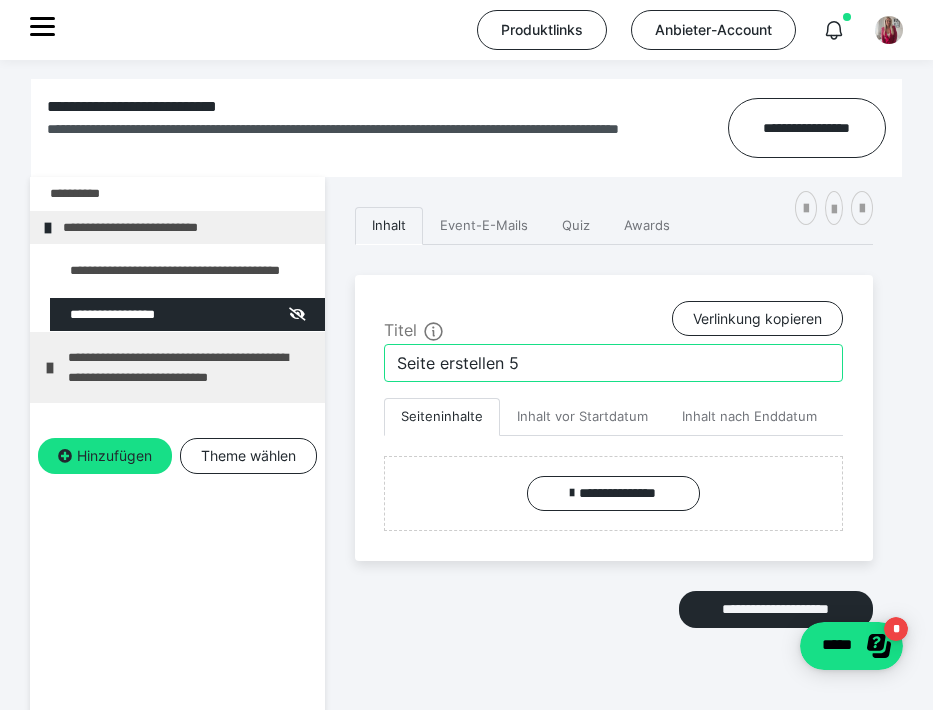 drag, startPoint x: 531, startPoint y: 365, endPoint x: 383, endPoint y: 356, distance: 148.27339 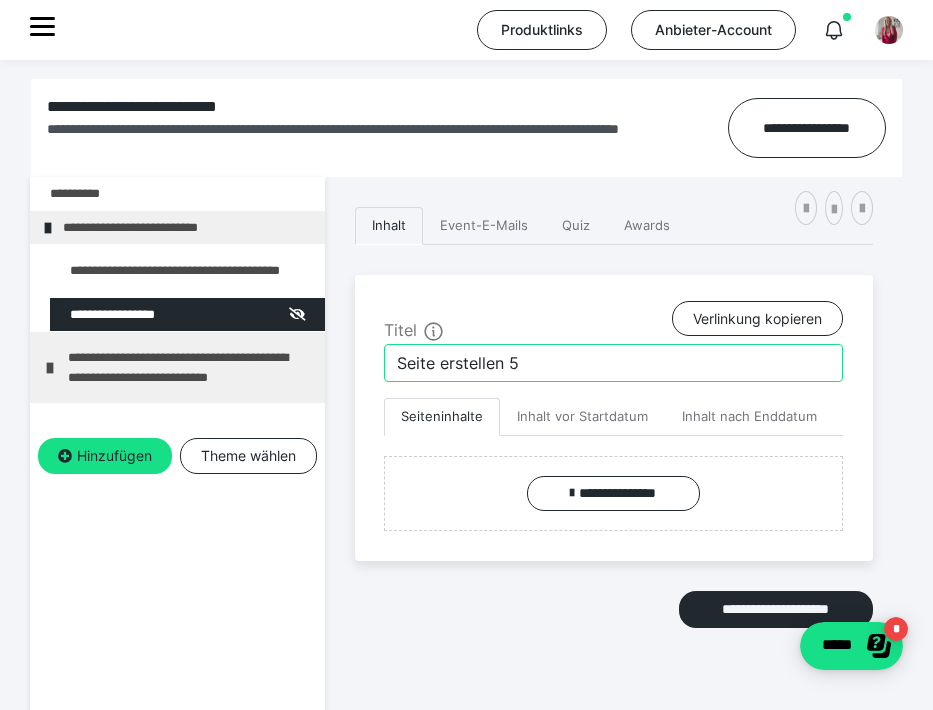 paste on "2. Self Leadership – Strukturen, Routinen & Umgebung" 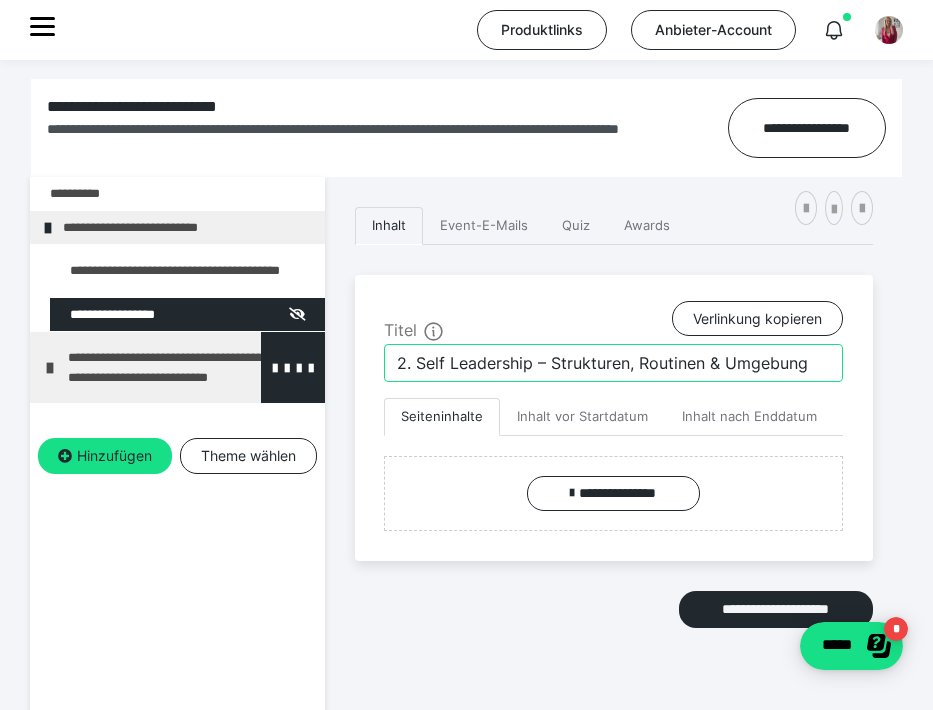 drag, startPoint x: 434, startPoint y: 361, endPoint x: 321, endPoint y: 355, distance: 113.15918 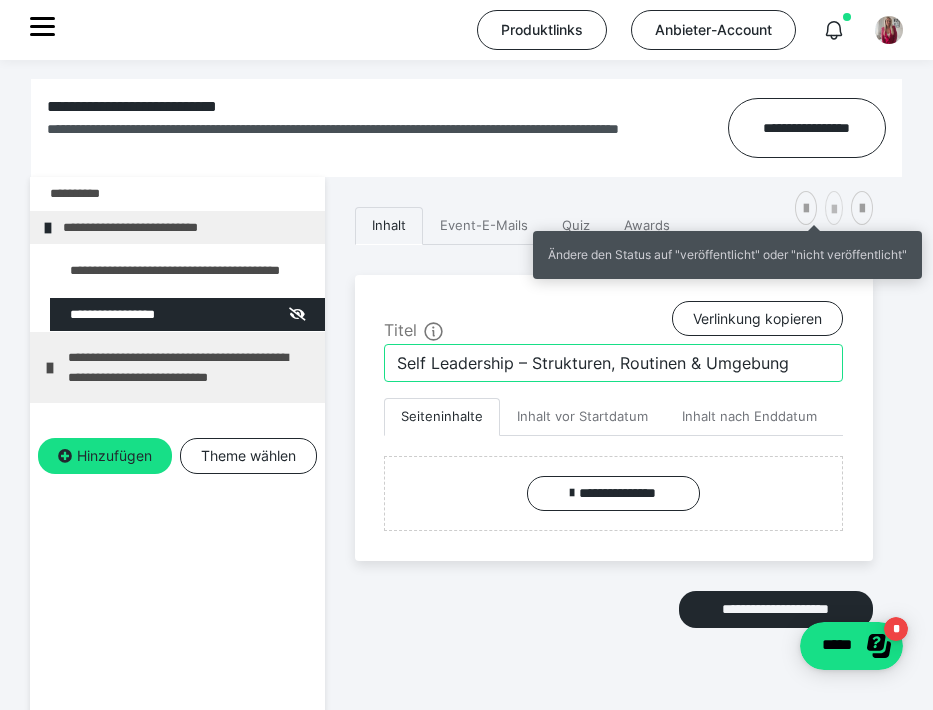 type on "Self Leadership – Strukturen, Routinen & Umgebung" 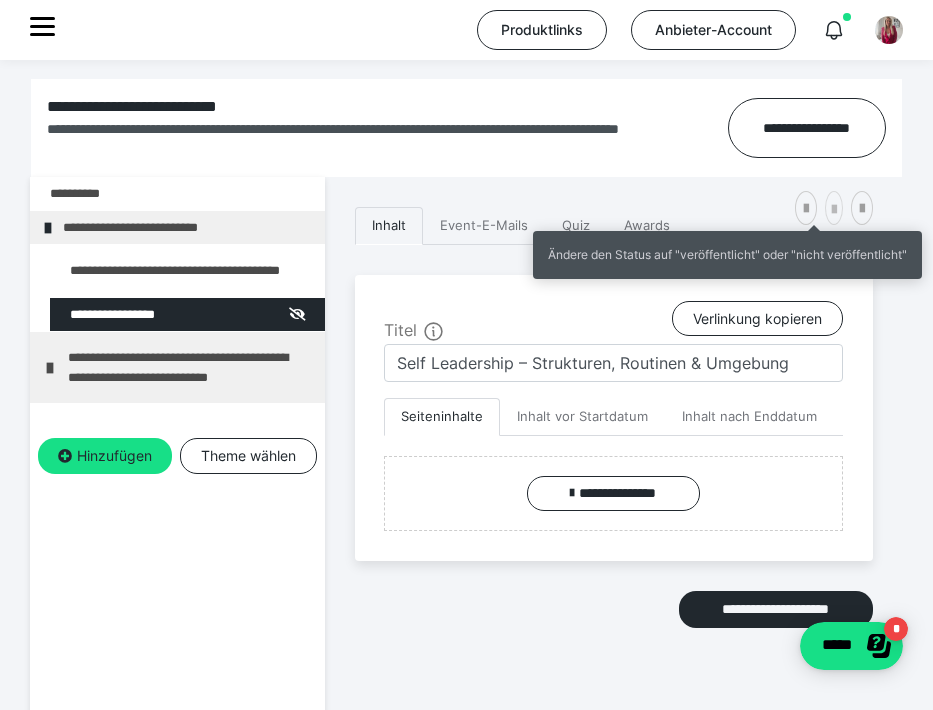 click at bounding box center (834, 210) 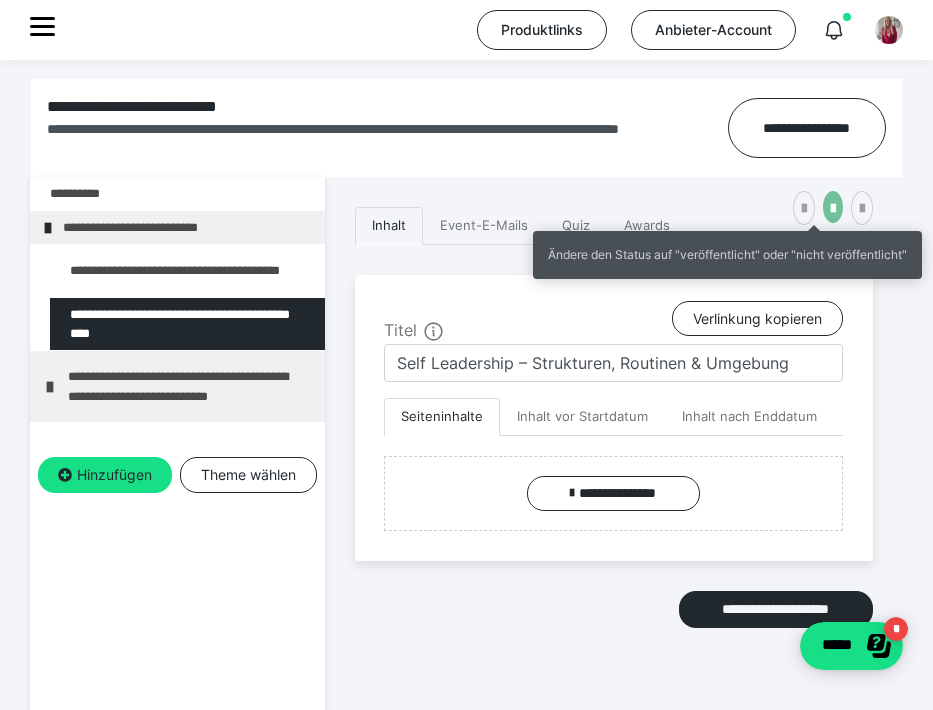 click at bounding box center [833, 209] 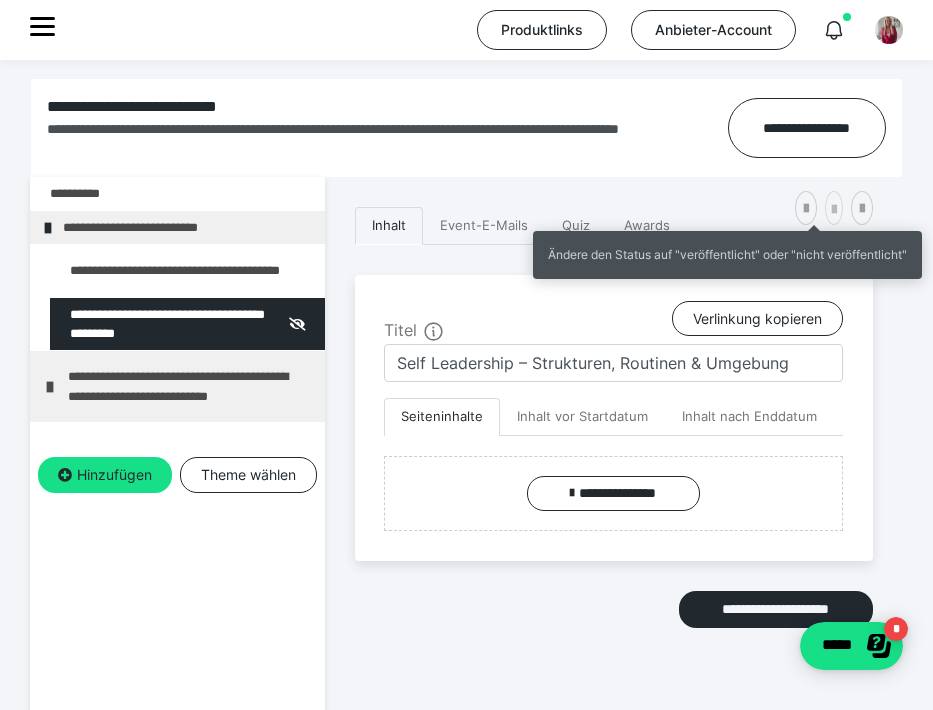 click at bounding box center [834, 210] 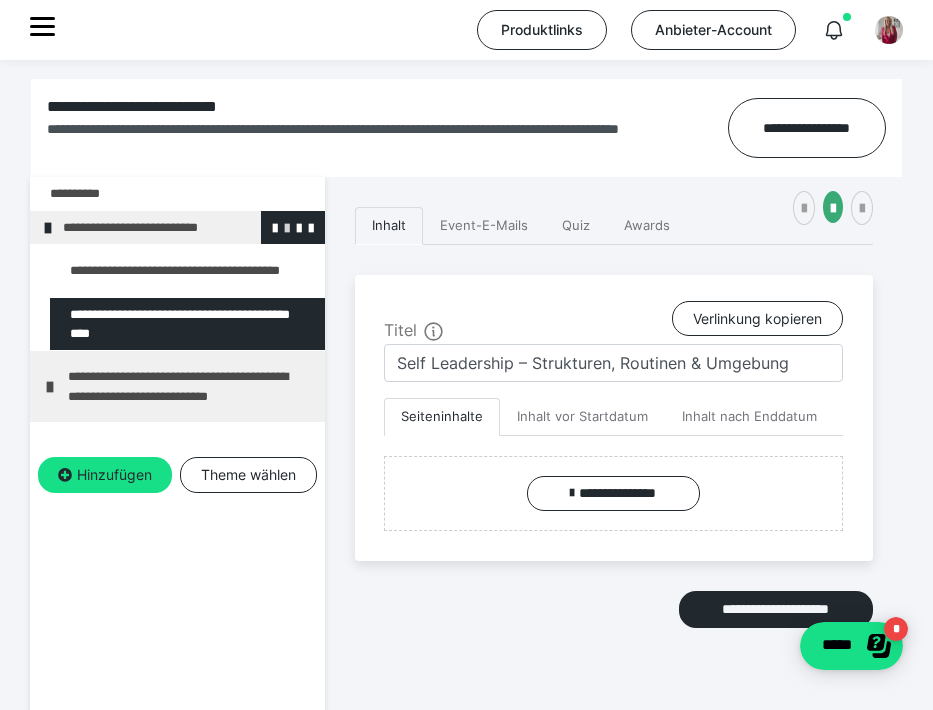 click at bounding box center (287, 227) 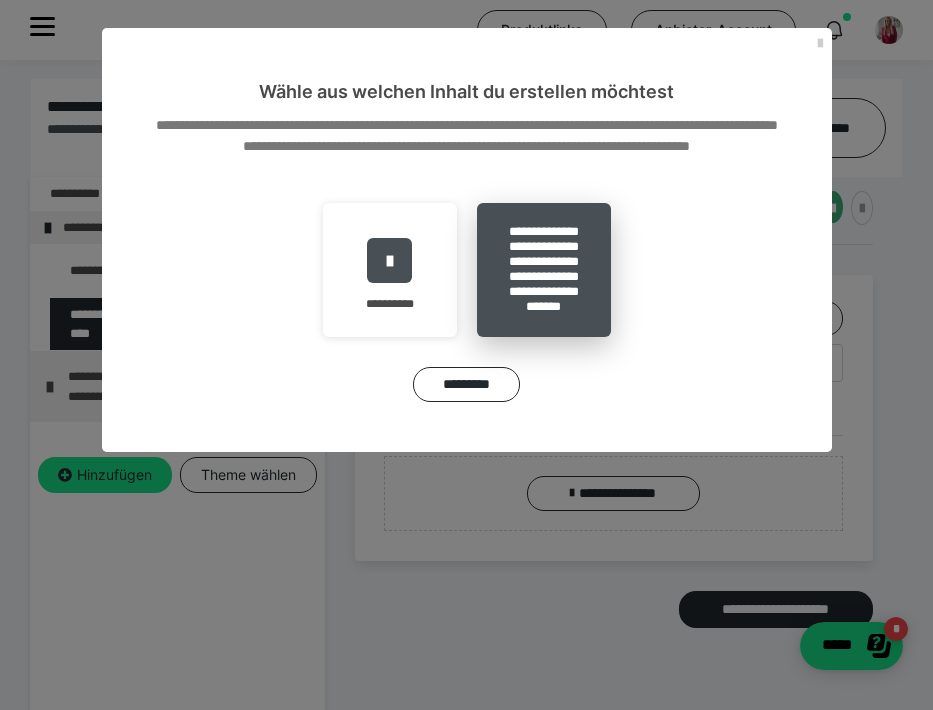 click on "**********" at bounding box center (544, 270) 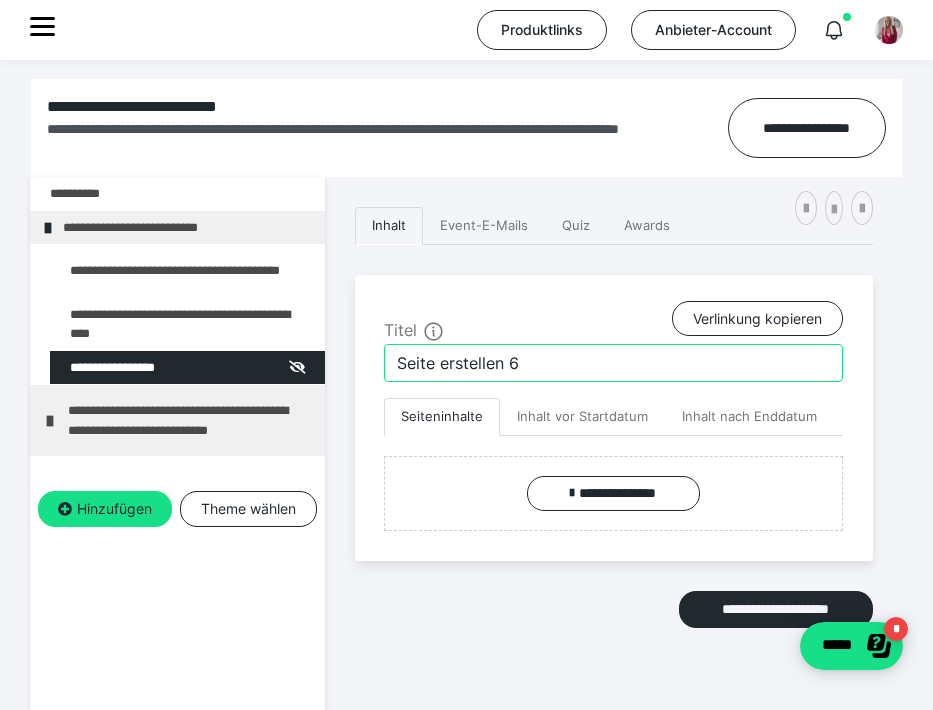drag, startPoint x: 544, startPoint y: 355, endPoint x: 374, endPoint y: 355, distance: 170 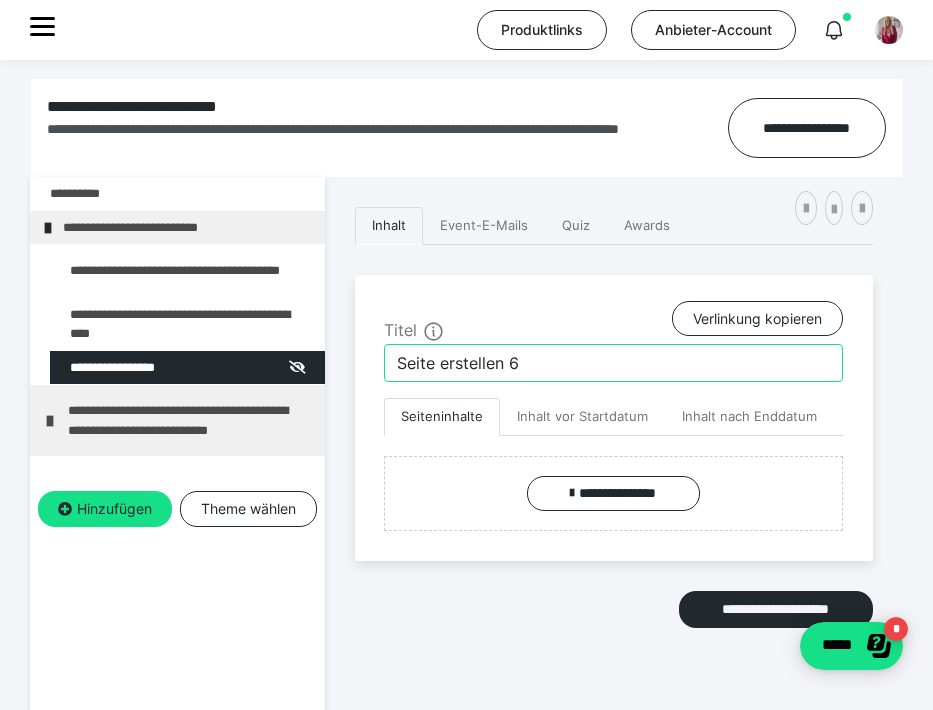 paste on "ein neues Selbstkonzept & alte Glaubenssätze" 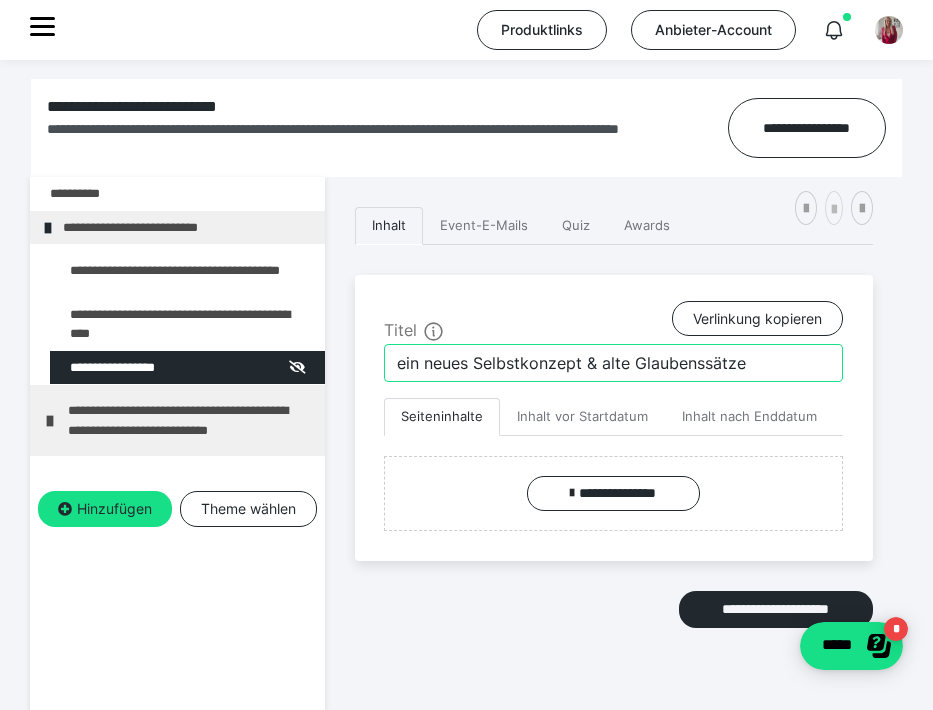 type on "ein neues Selbstkonzept & alte Glaubenssätze" 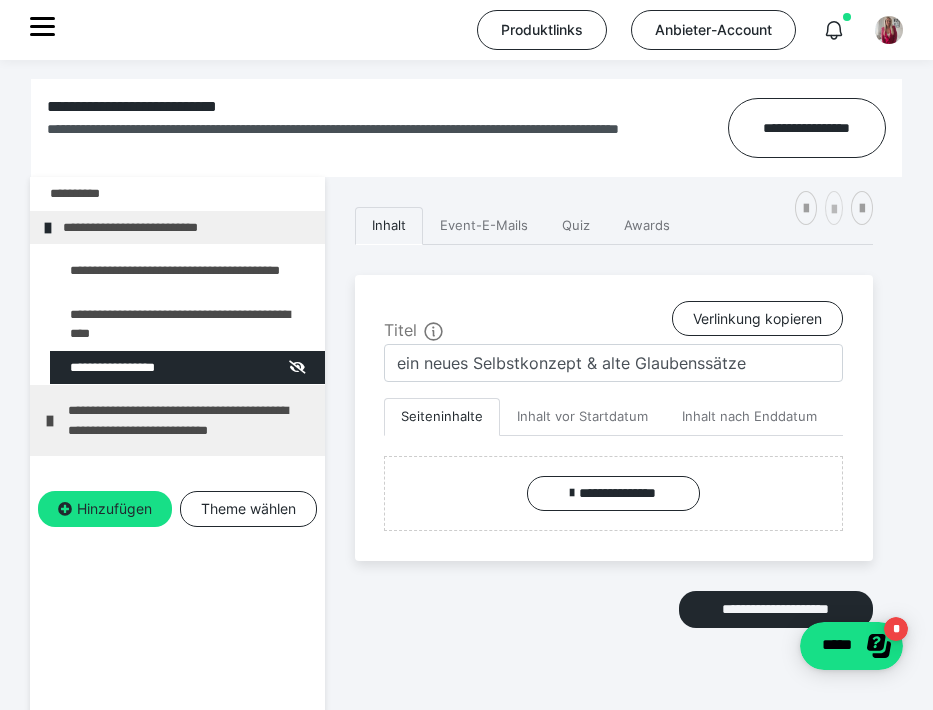 click at bounding box center (834, 210) 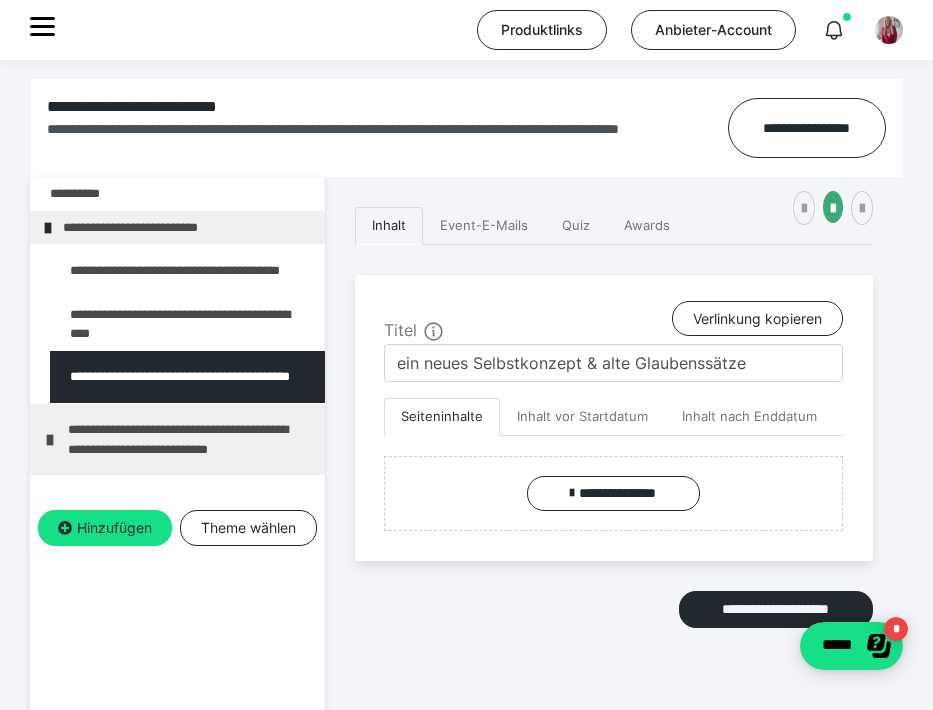 click on "**********" at bounding box center (177, 502) 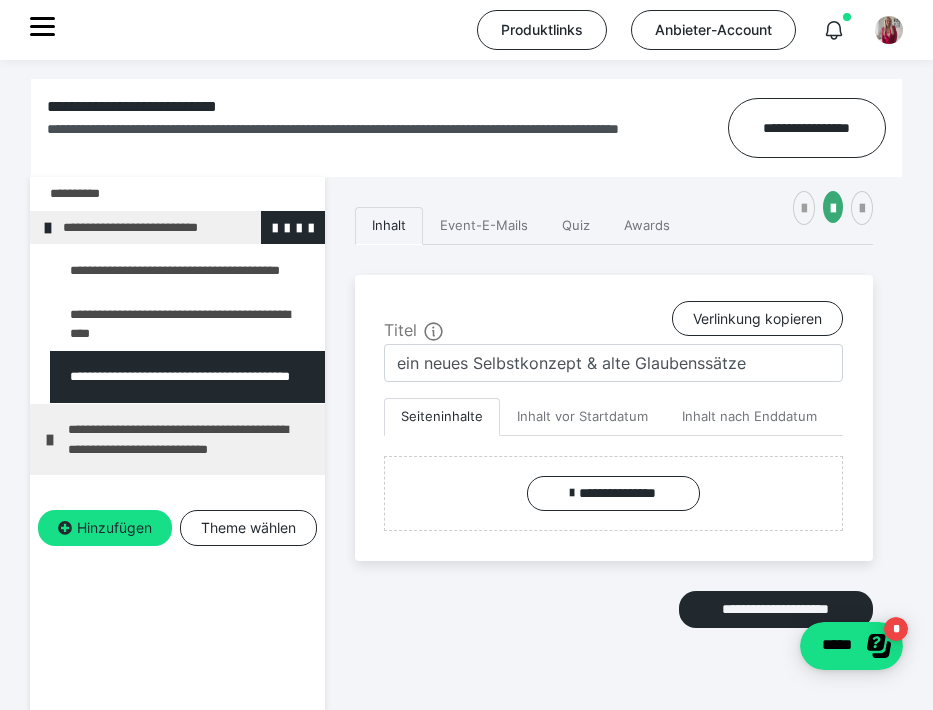 click at bounding box center [48, 228] 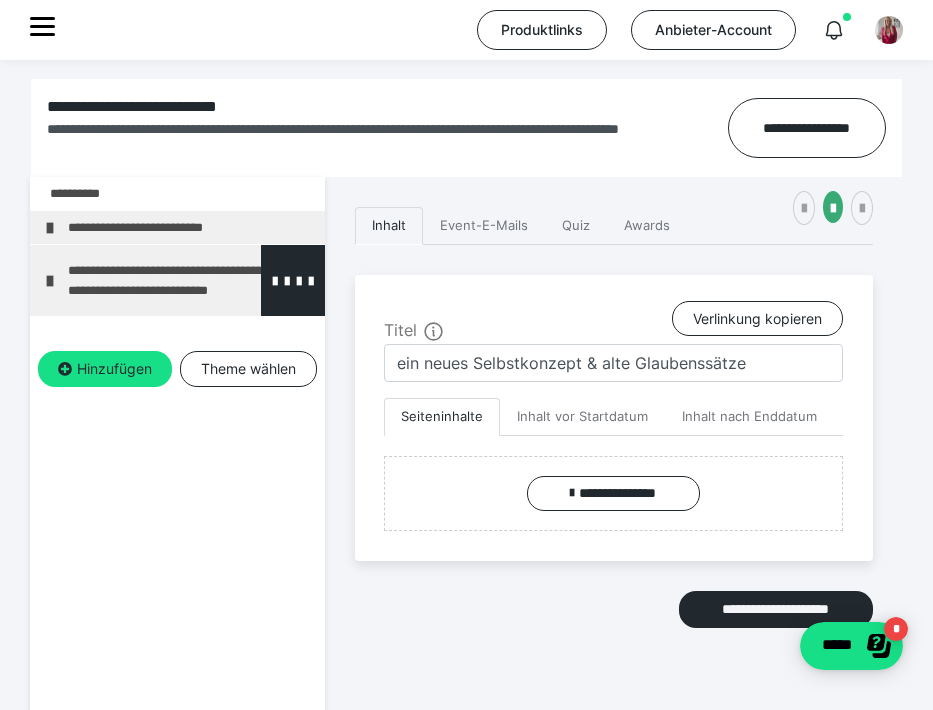 click at bounding box center (50, 281) 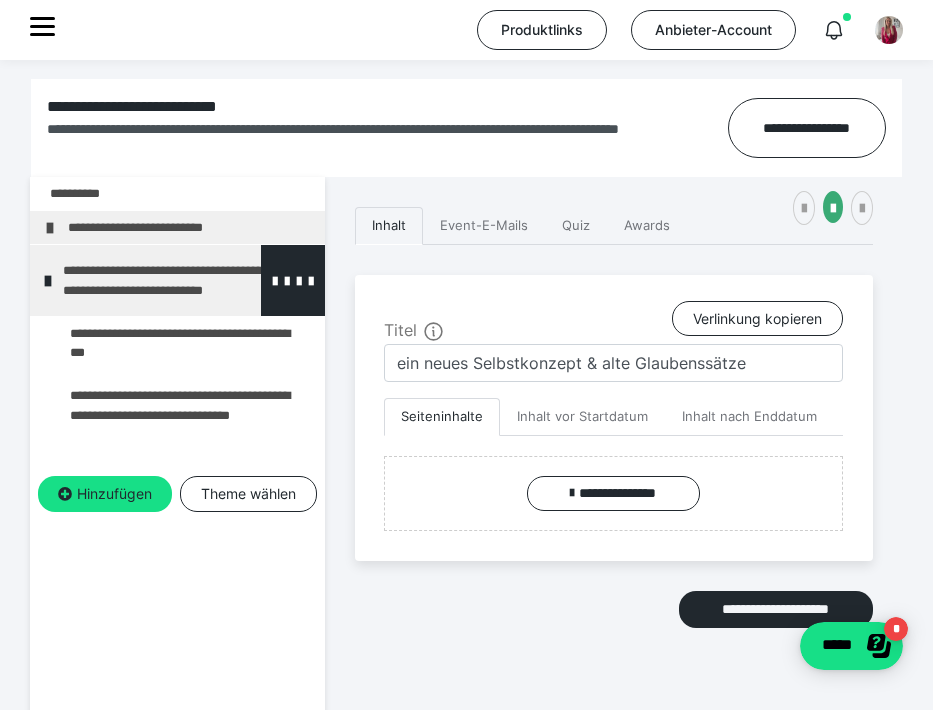 click at bounding box center [48, 281] 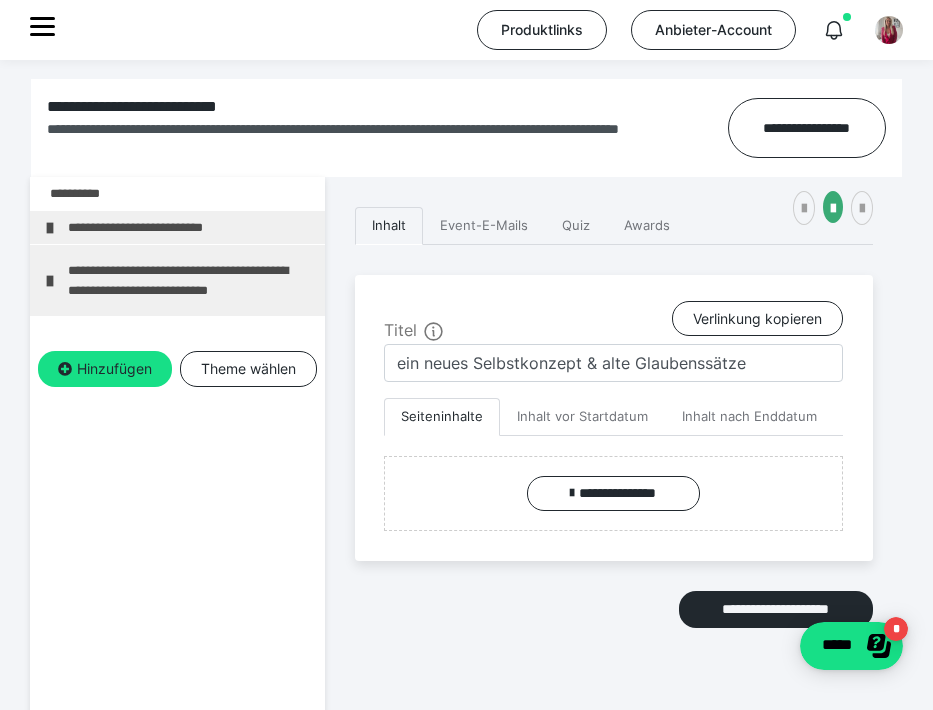 click on "Hinzufügen Theme wählen" at bounding box center (177, 386) 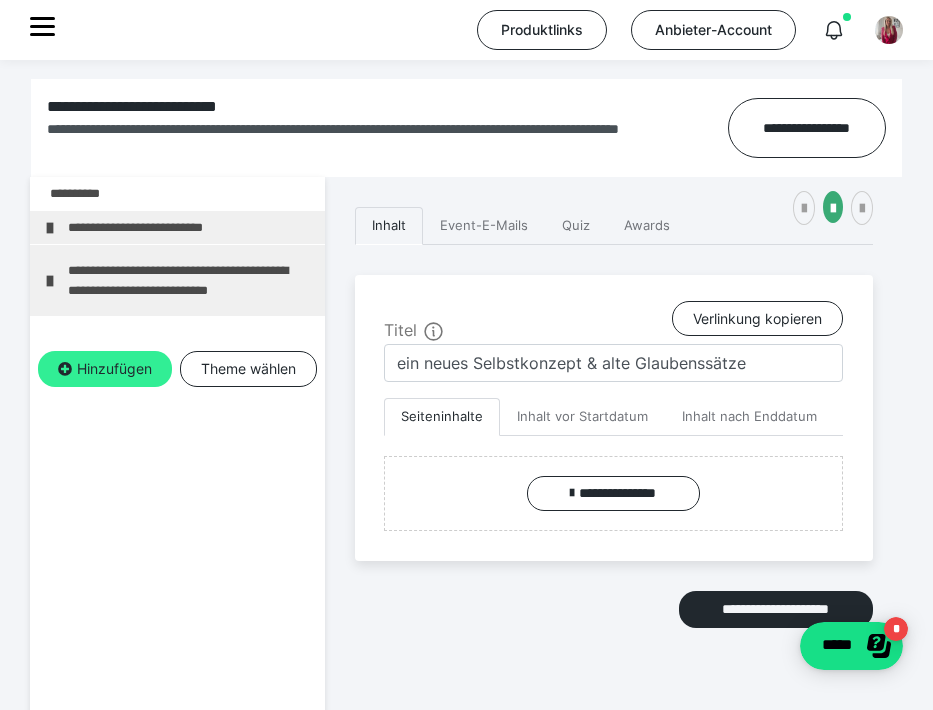 click on "Hinzufügen" at bounding box center [105, 369] 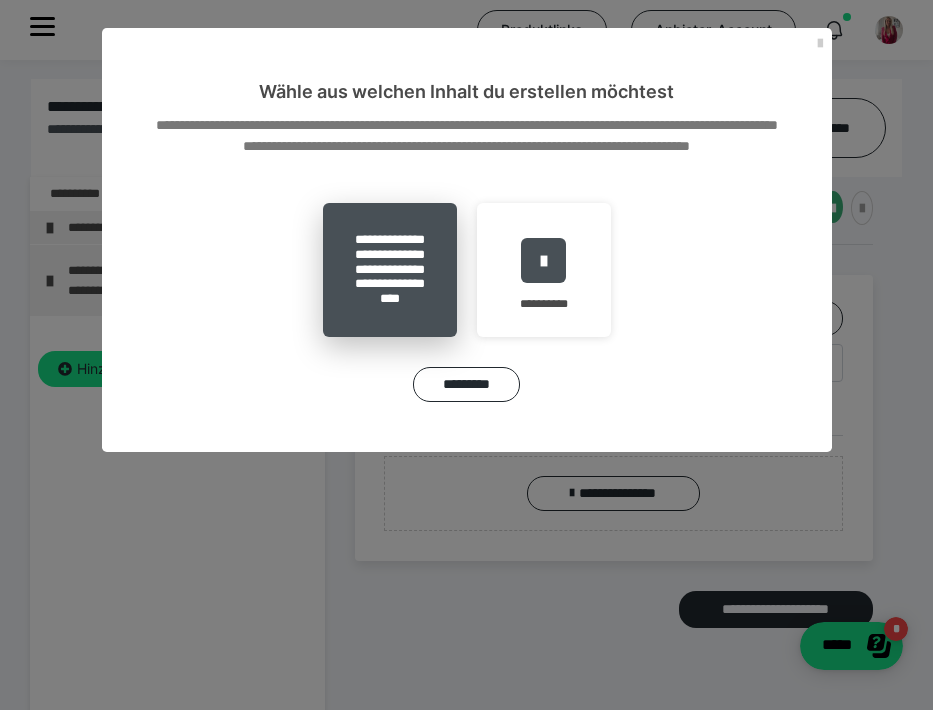 click on "**********" at bounding box center [390, 270] 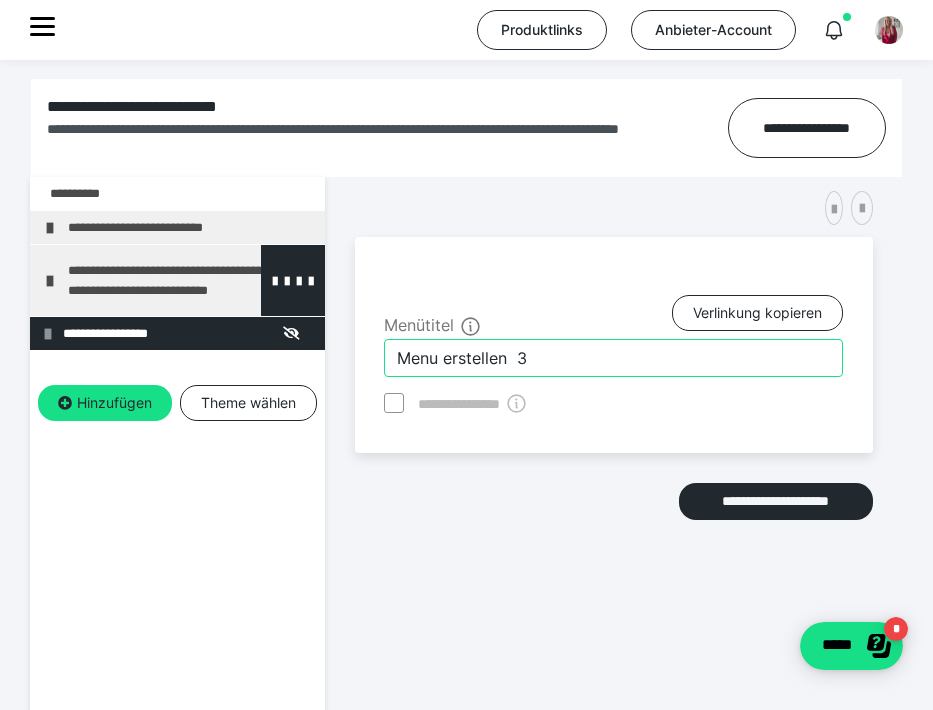 drag, startPoint x: 545, startPoint y: 352, endPoint x: 239, endPoint y: 300, distance: 310.38684 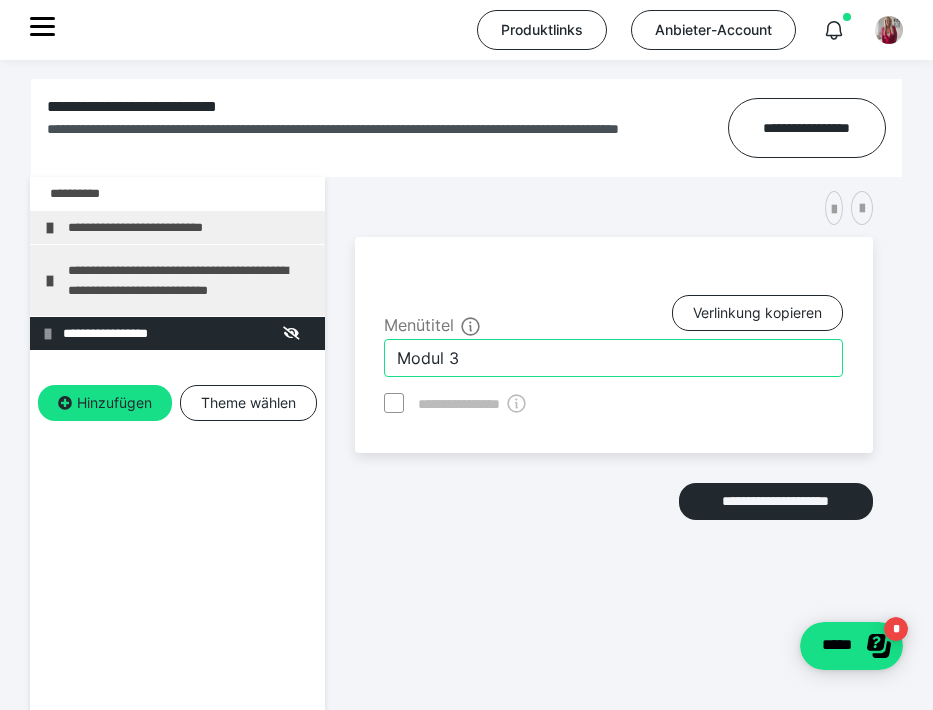 drag, startPoint x: 544, startPoint y: 358, endPoint x: 338, endPoint y: 322, distance: 209.12198 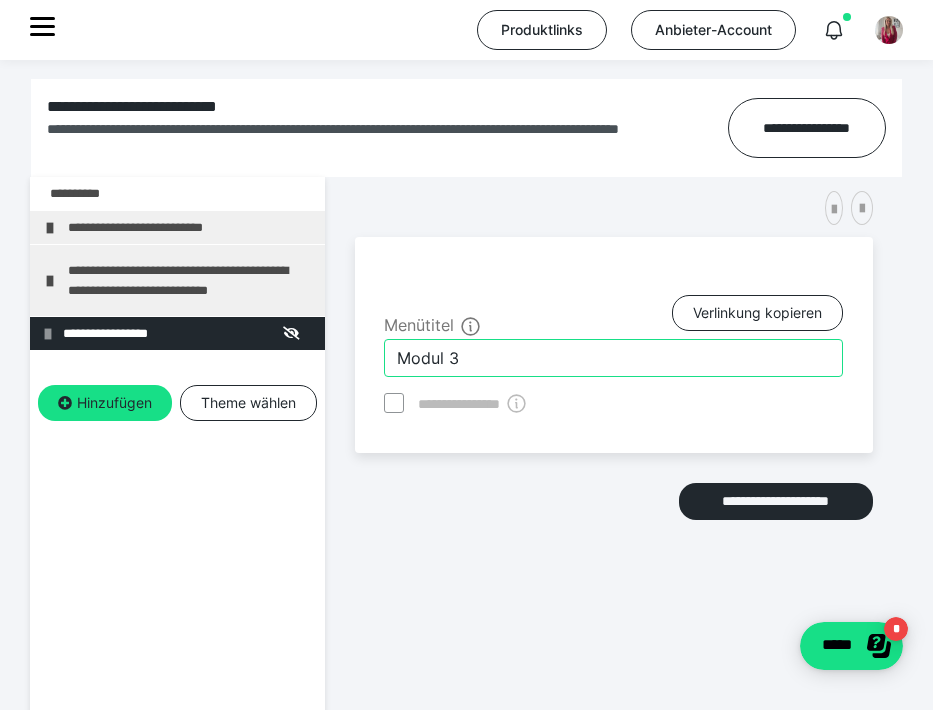paste on "3. MANIFESTATION – Du wirst, was du verkörperst" 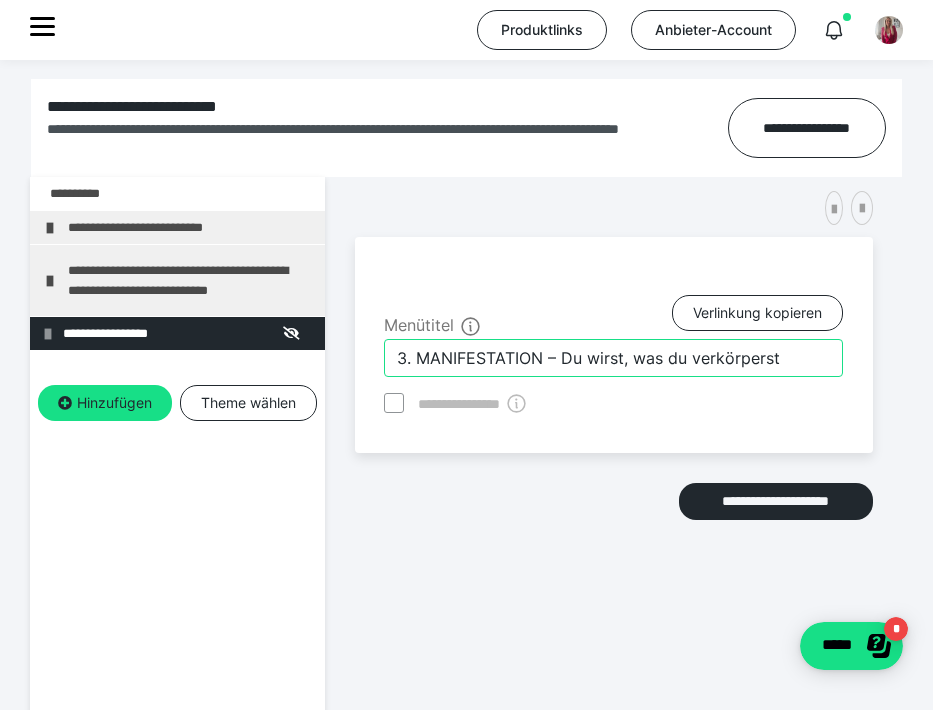 click on "3. MANIFESTATION – Du wirst, was du verkörperst" at bounding box center [613, 358] 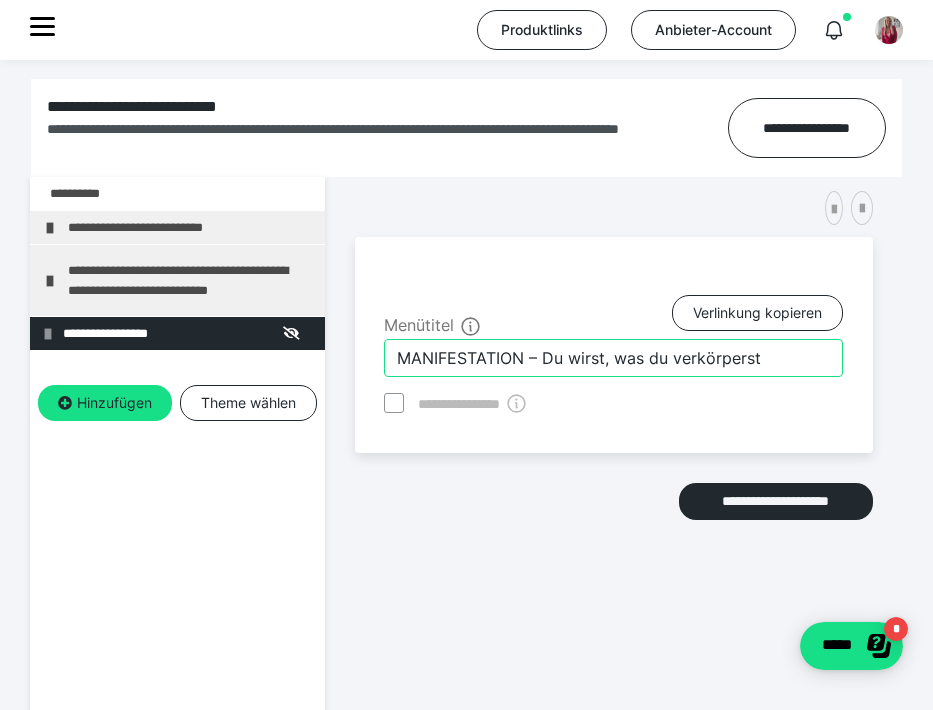 drag, startPoint x: 417, startPoint y: 358, endPoint x: 525, endPoint y: 354, distance: 108.07405 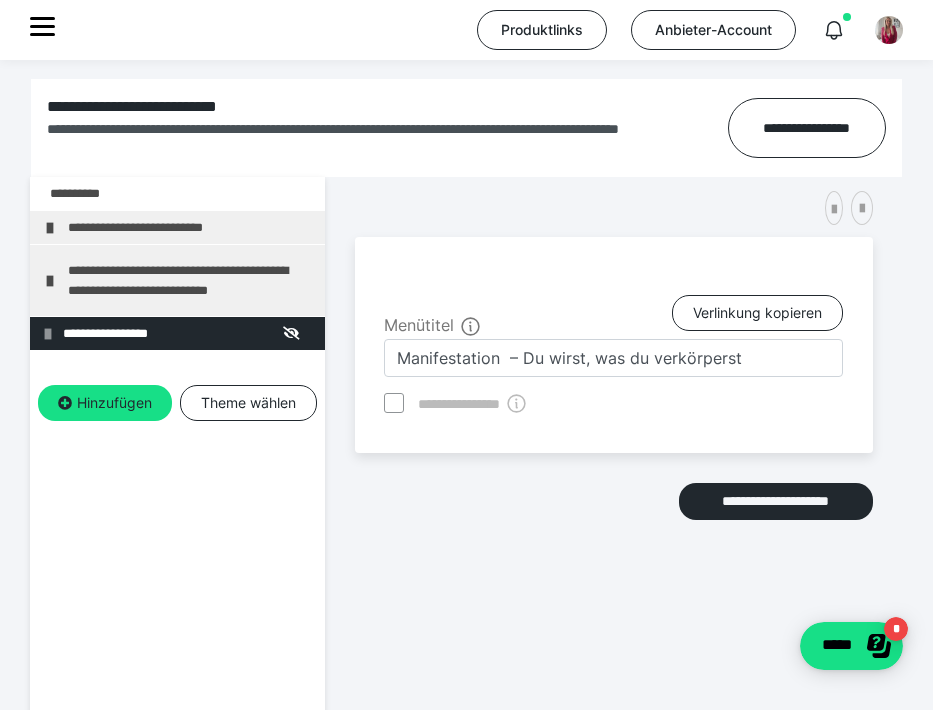 click at bounding box center (838, 208) 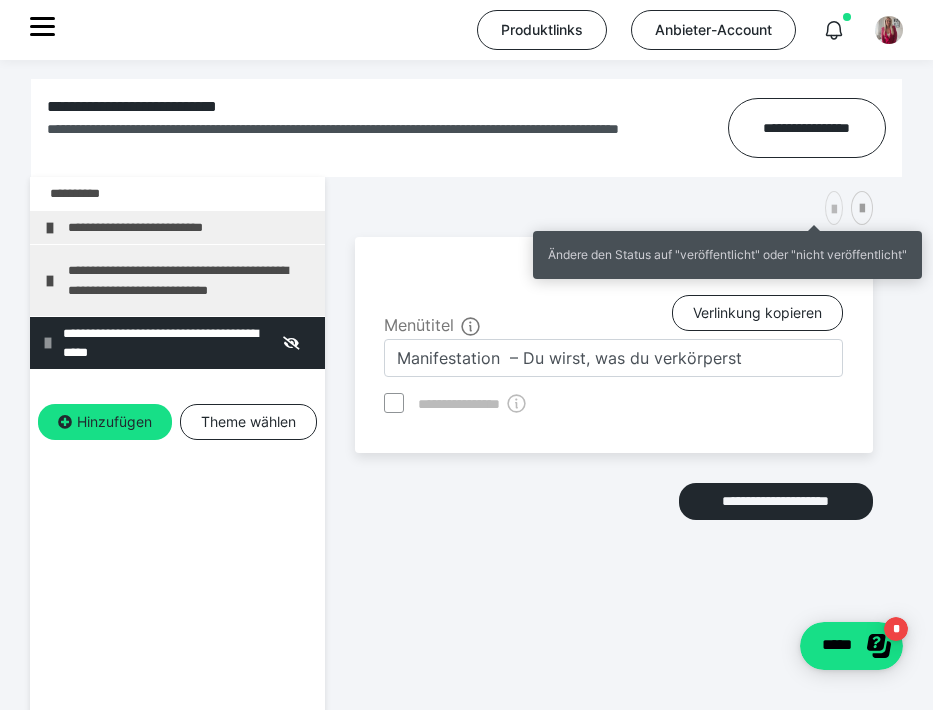 click at bounding box center (834, 210) 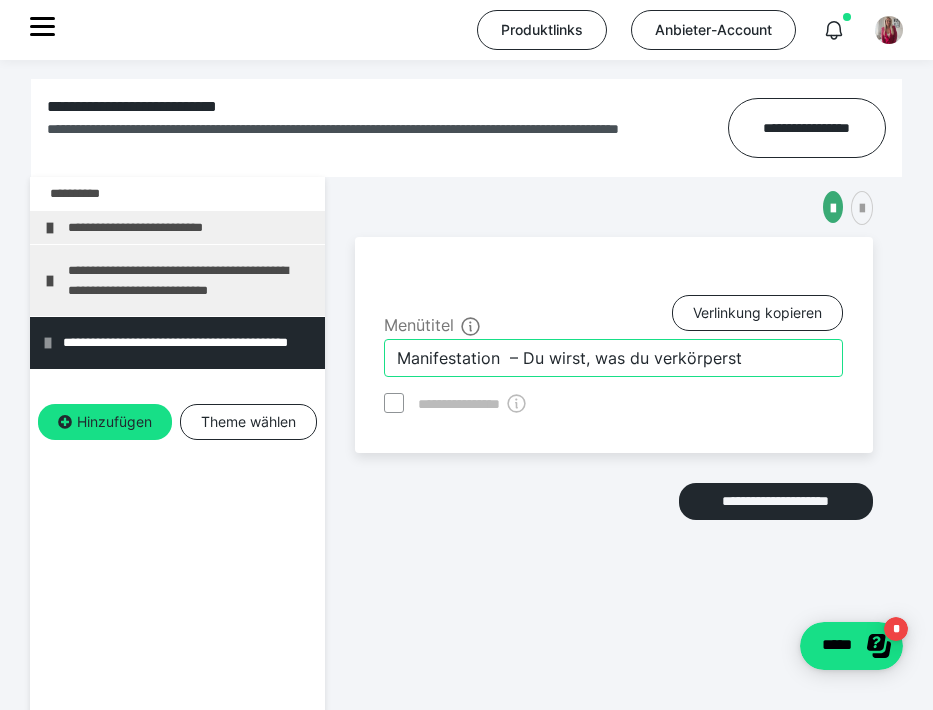 click on "Manifestation  – Du wirst, was du verkörperst" at bounding box center (613, 358) 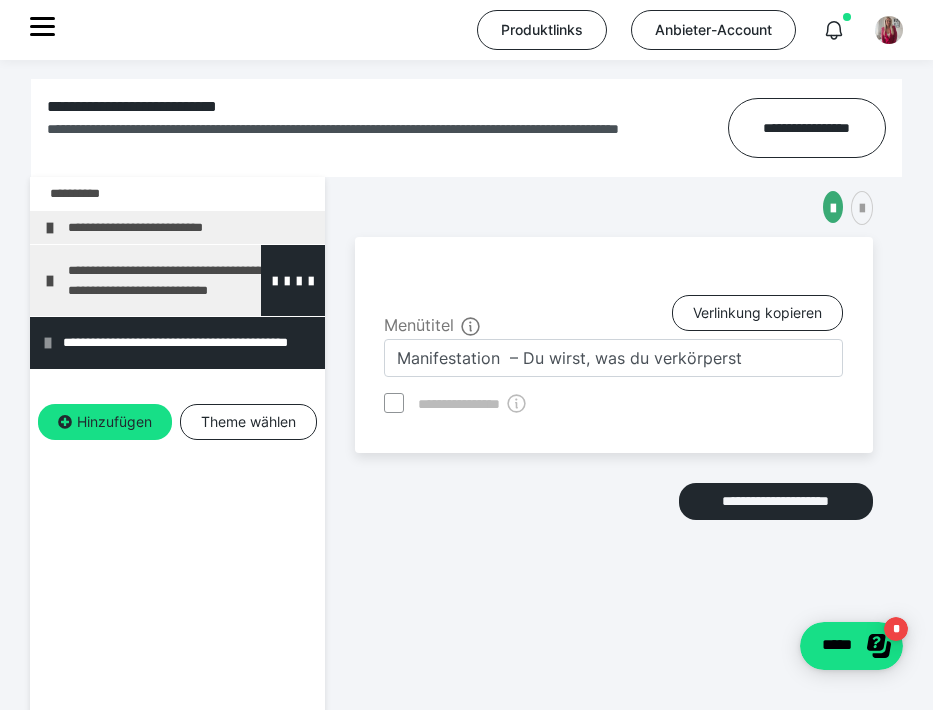 click at bounding box center (50, 281) 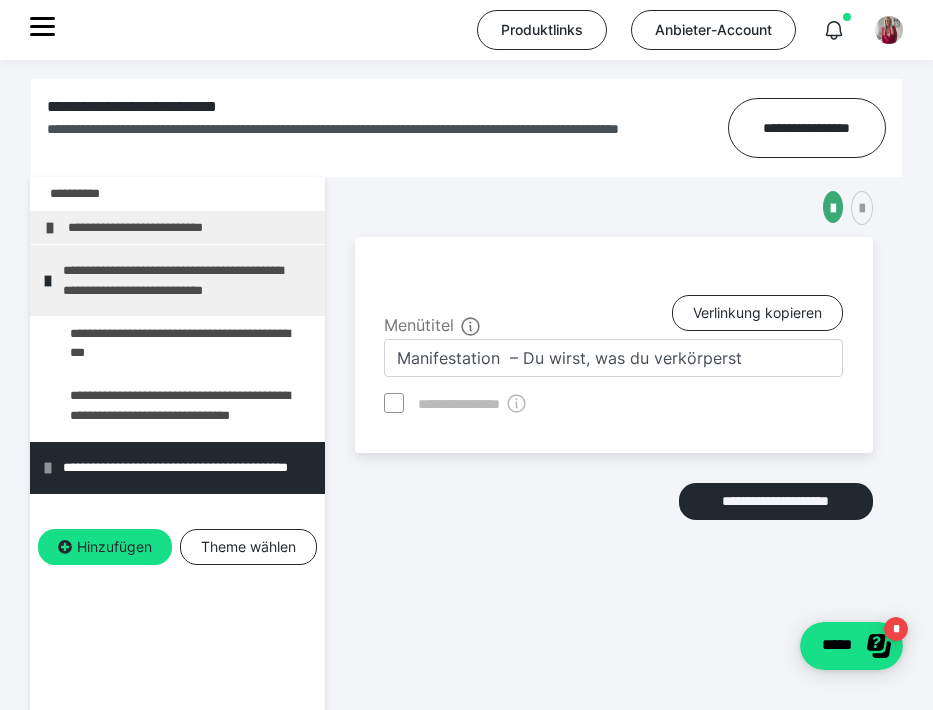click at bounding box center (48, 281) 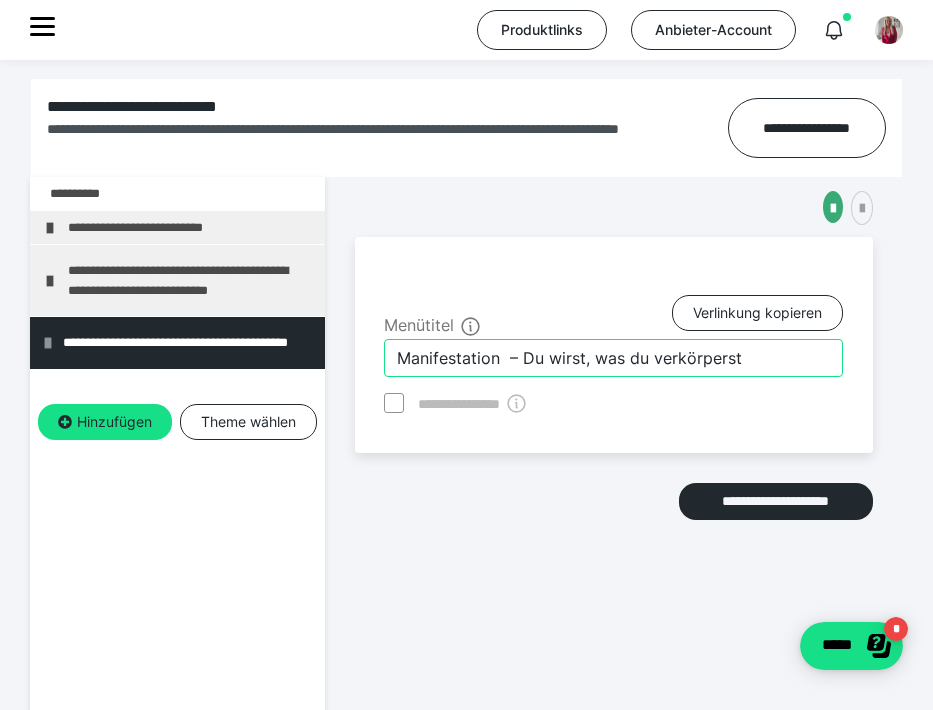 drag, startPoint x: 404, startPoint y: 354, endPoint x: 378, endPoint y: 353, distance: 26.019224 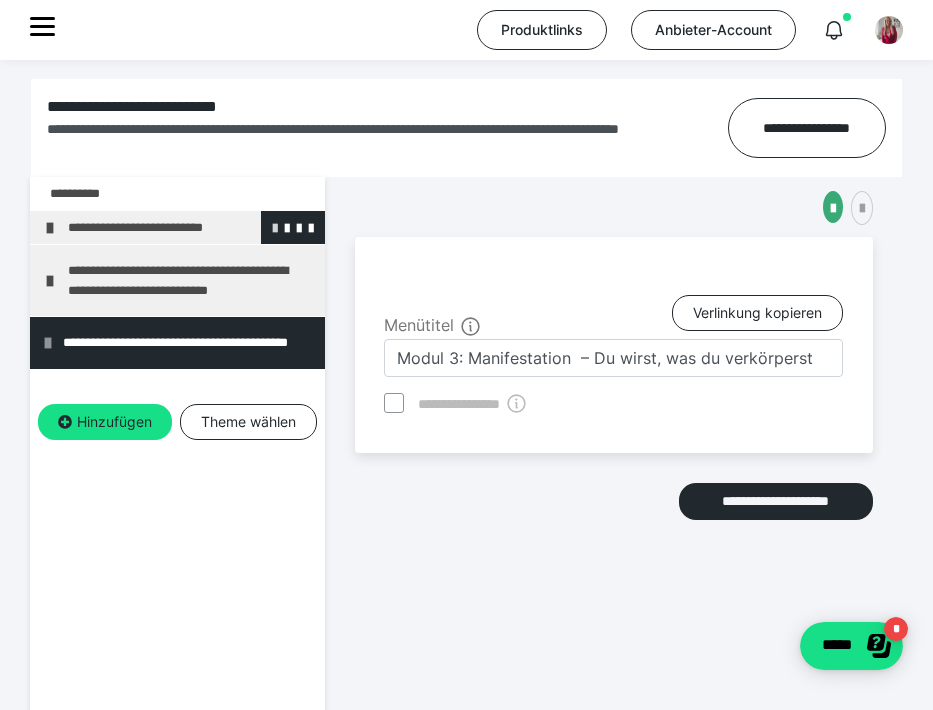 click at bounding box center [275, 227] 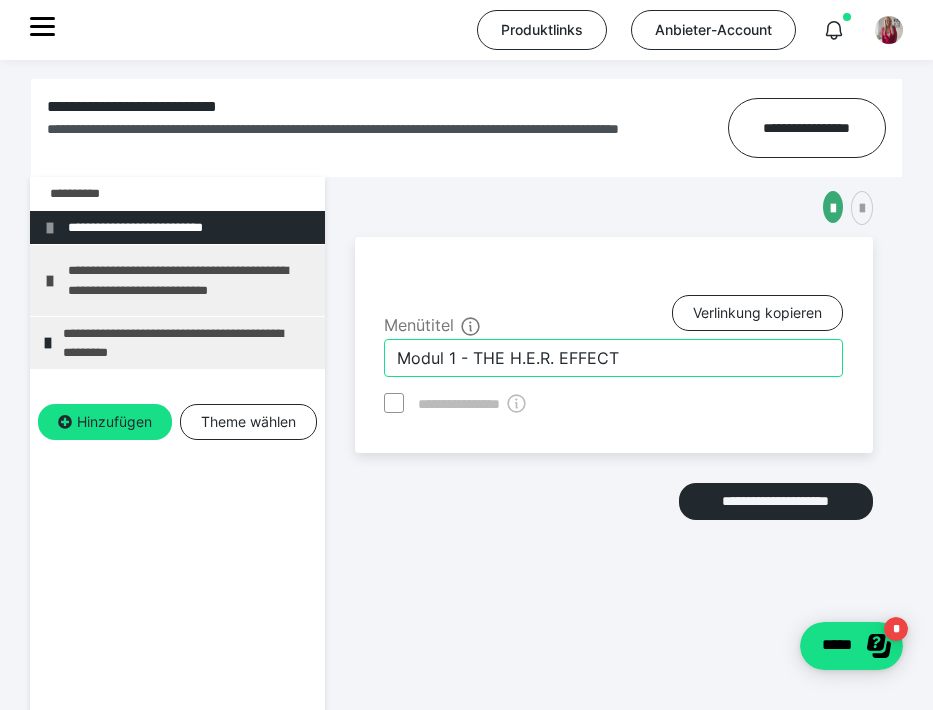 click on "Modul 1 - THE H.E.R. EFFECT" at bounding box center (613, 358) 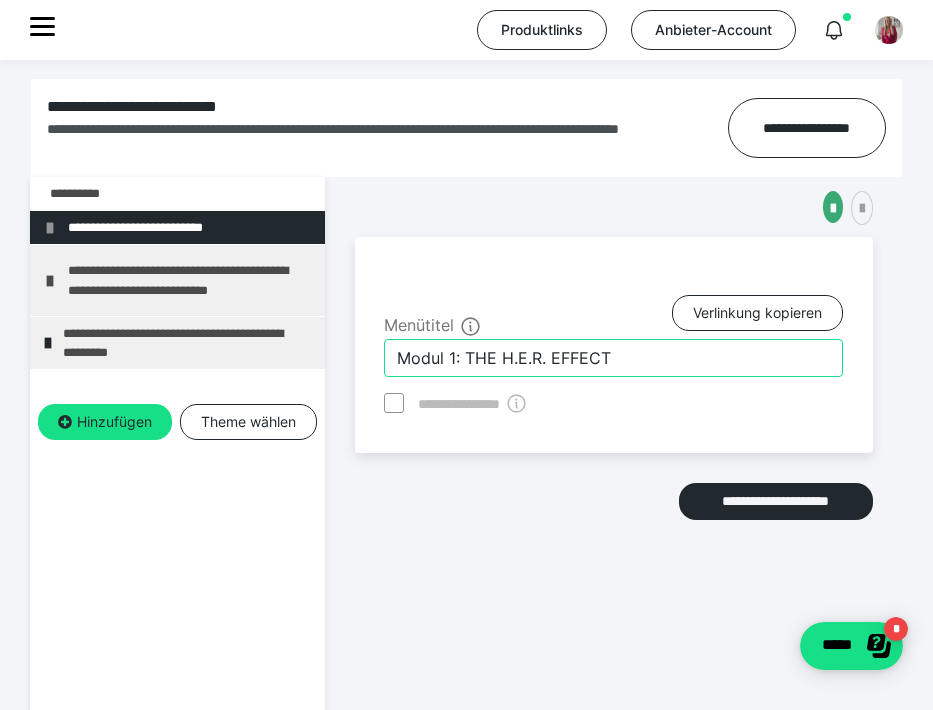 type on "Modul 1: THE H.E.R. EFFECT" 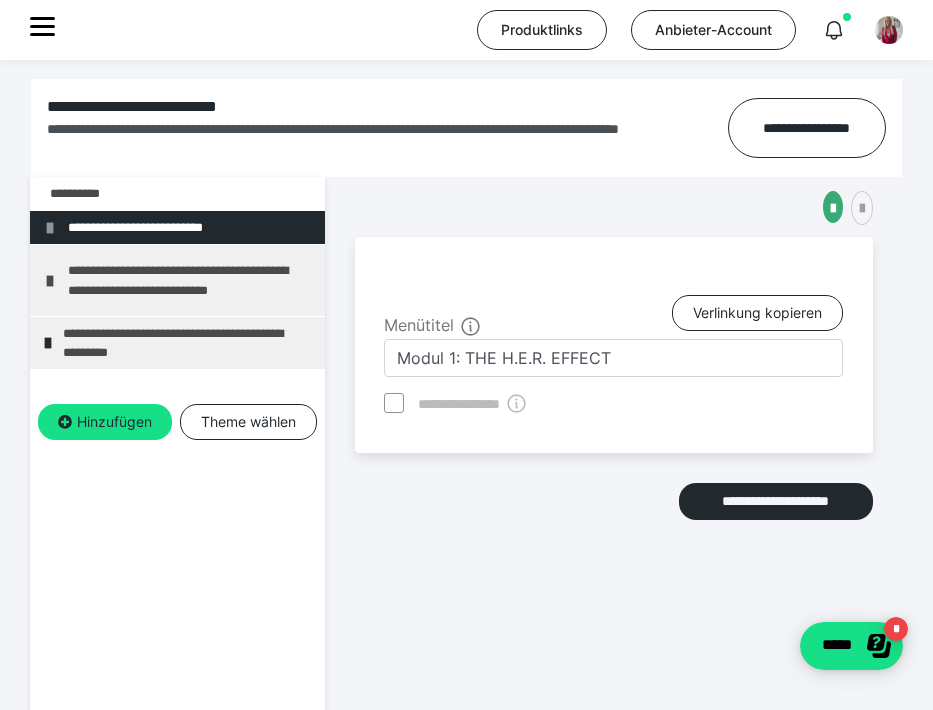click on "**********" at bounding box center [614, 467] 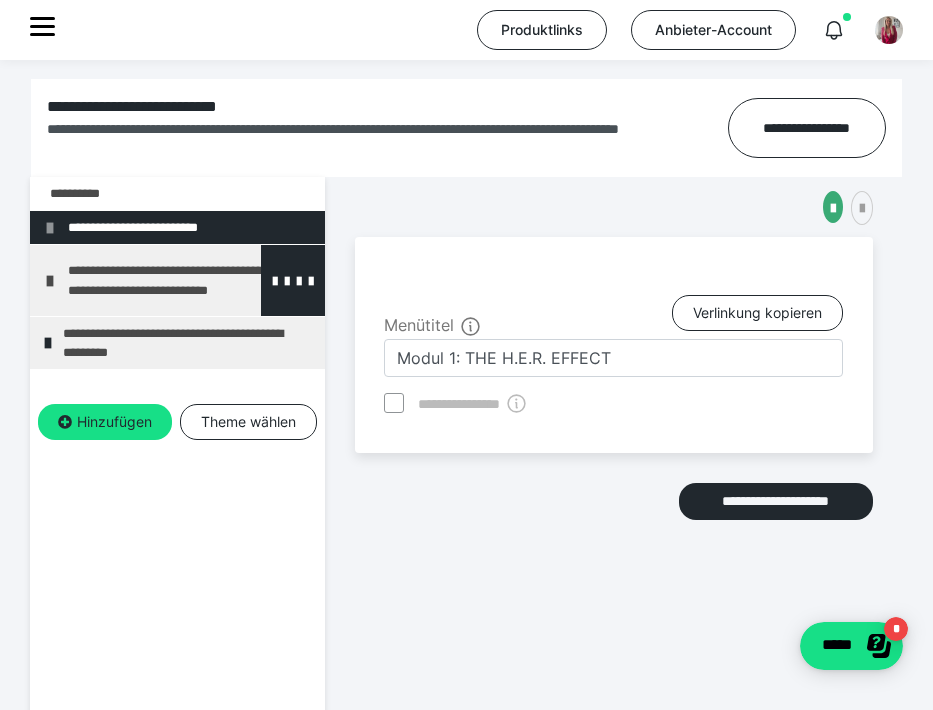 click on "**********" at bounding box center (191, 280) 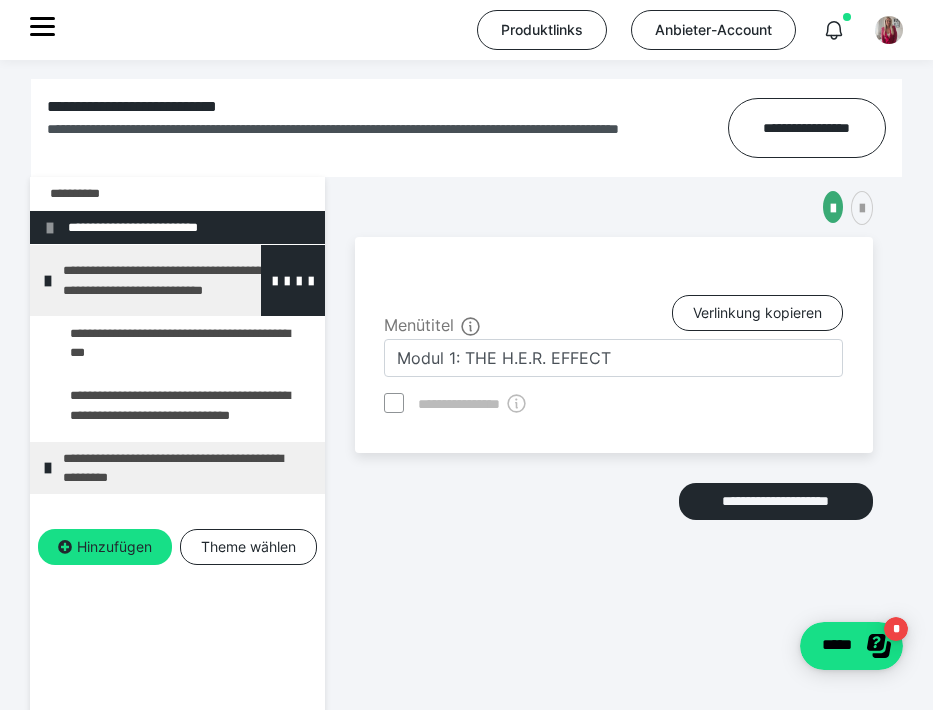 click on "**********" at bounding box center (186, 280) 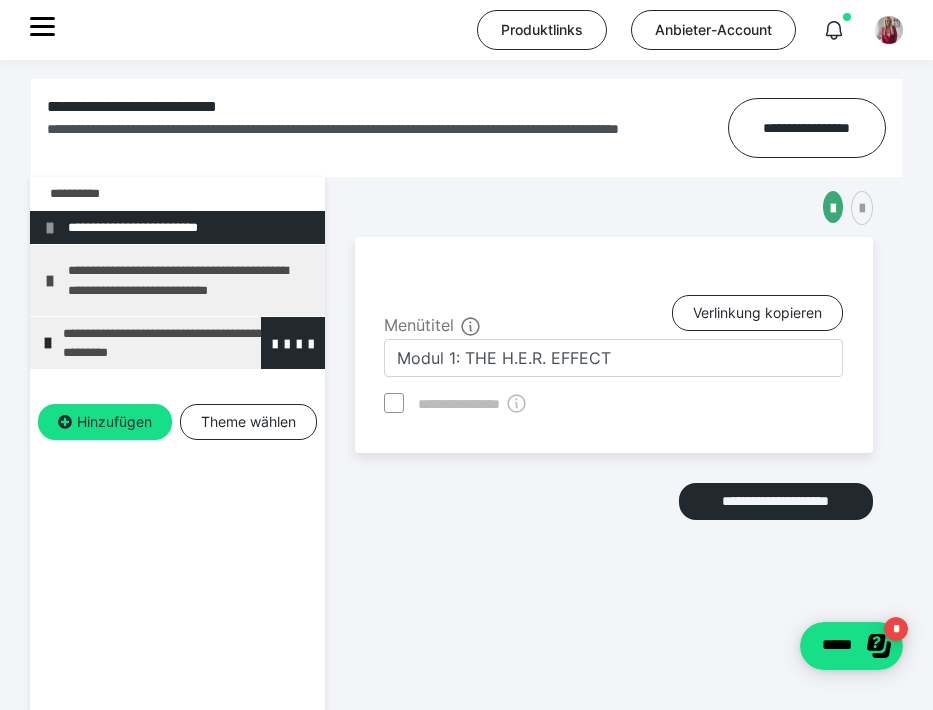 click on "**********" at bounding box center (186, 343) 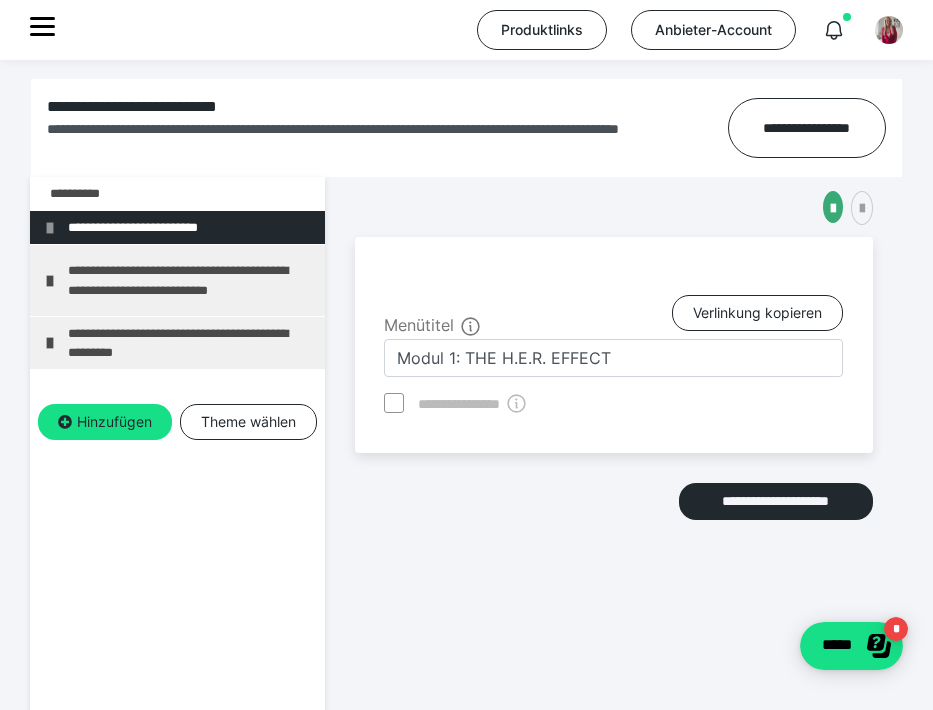 click on "**********" at bounding box center (191, 343) 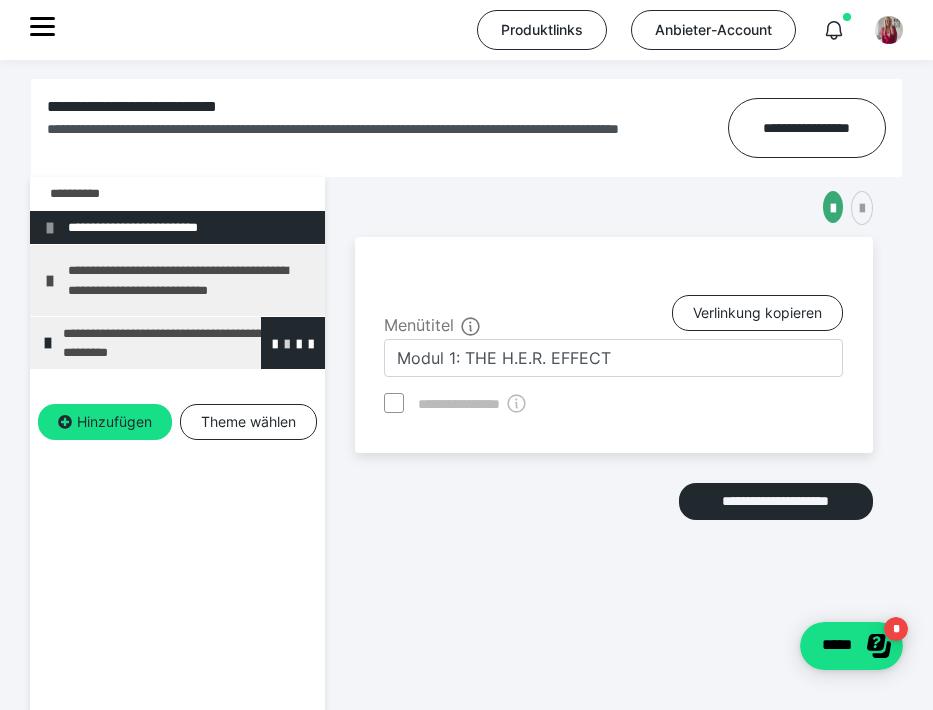 click at bounding box center (287, 343) 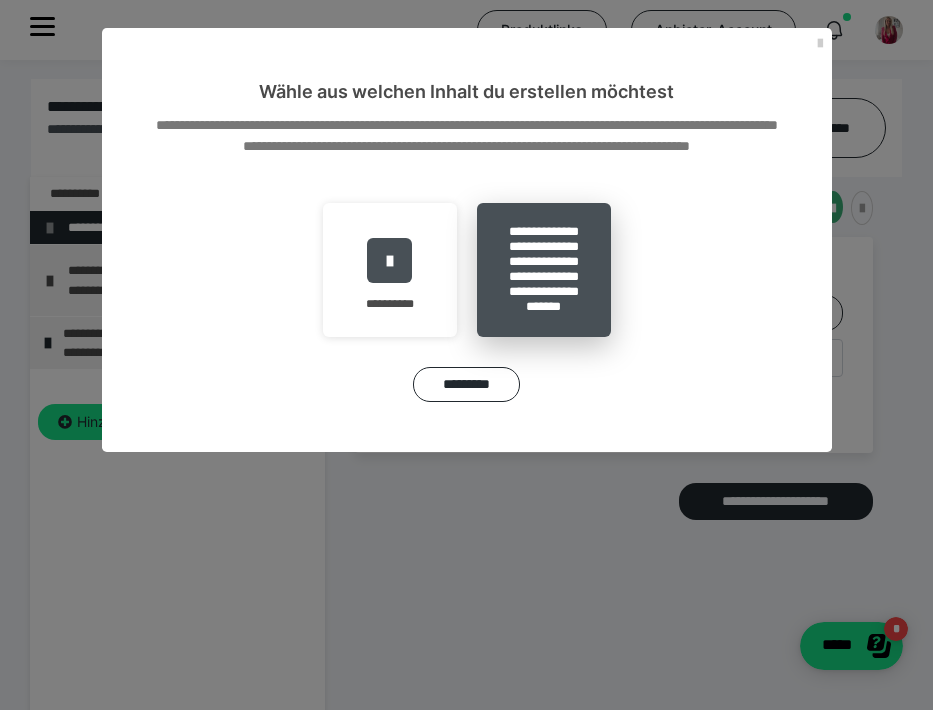 click on "**********" at bounding box center (544, 270) 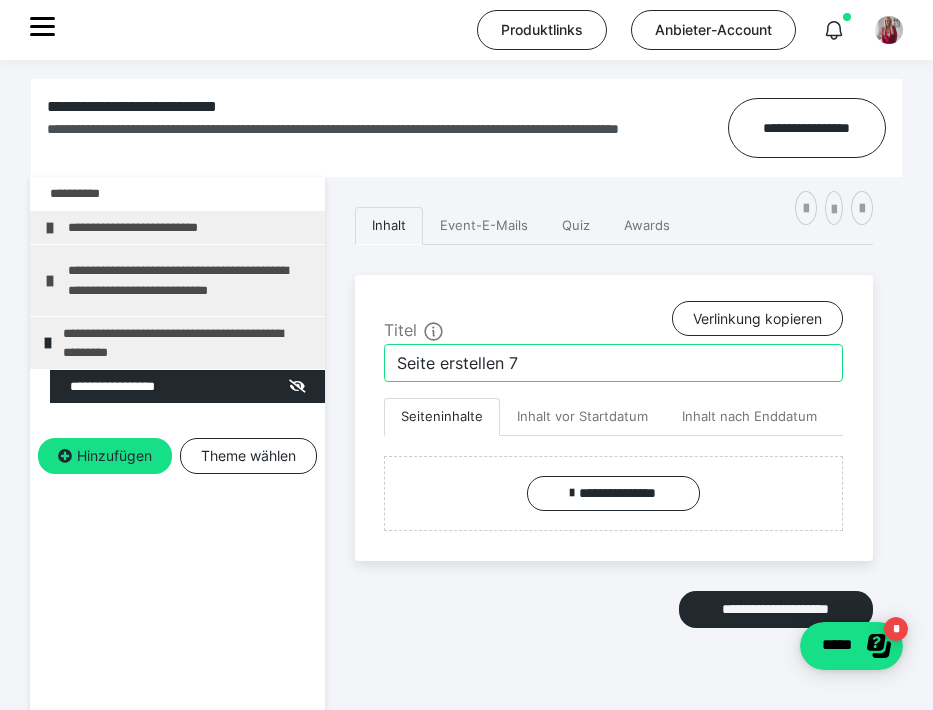 drag, startPoint x: 536, startPoint y: 364, endPoint x: 381, endPoint y: 359, distance: 155.08063 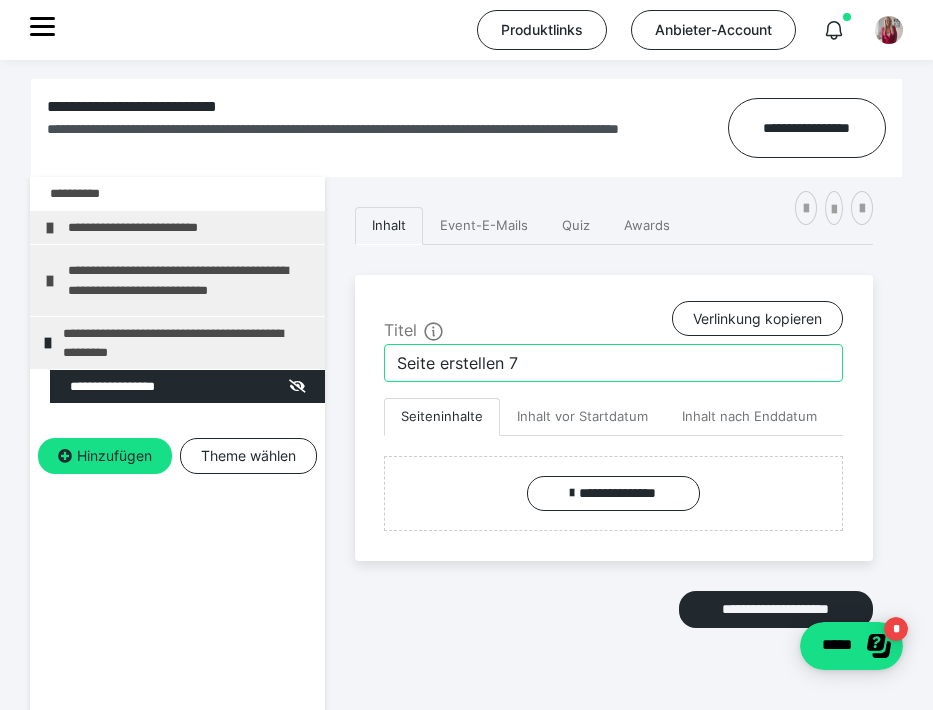 drag, startPoint x: 556, startPoint y: 366, endPoint x: 354, endPoint y: 360, distance: 202.0891 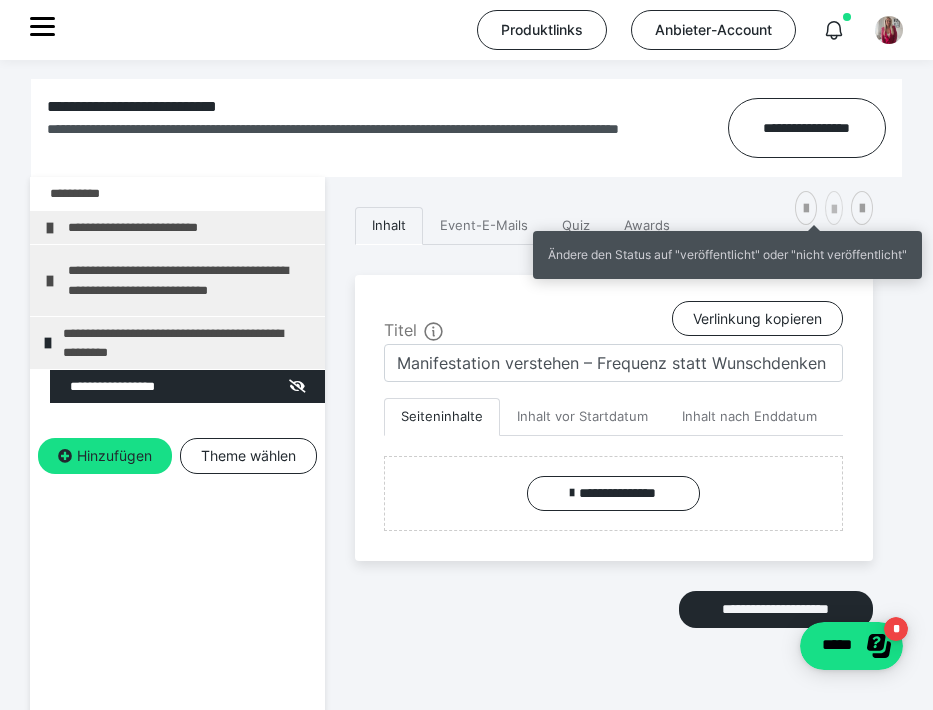 click at bounding box center (834, 210) 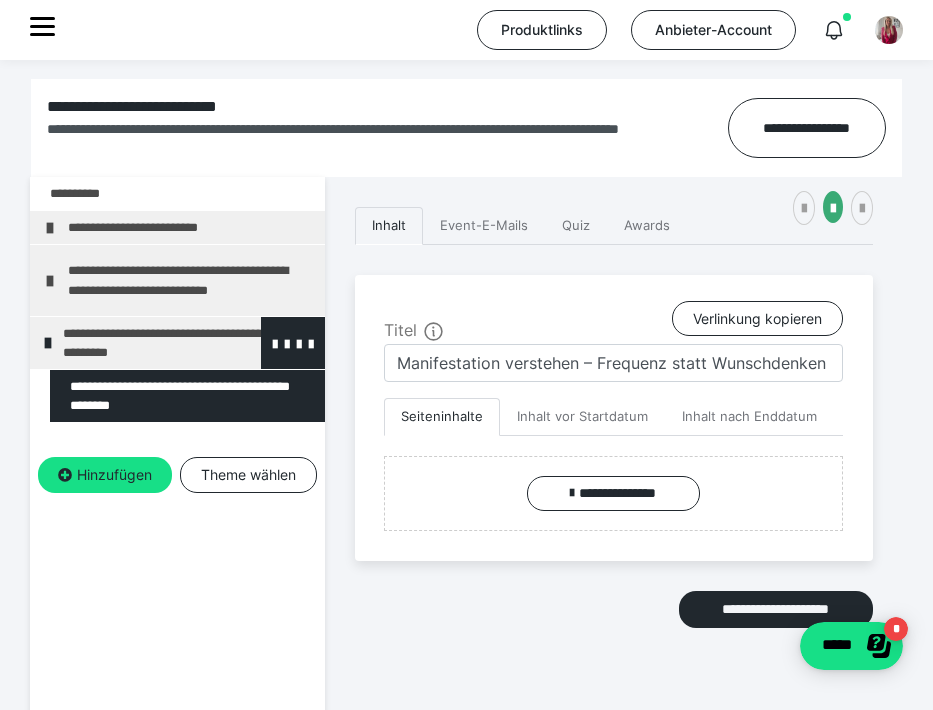 click on "**********" at bounding box center [186, 343] 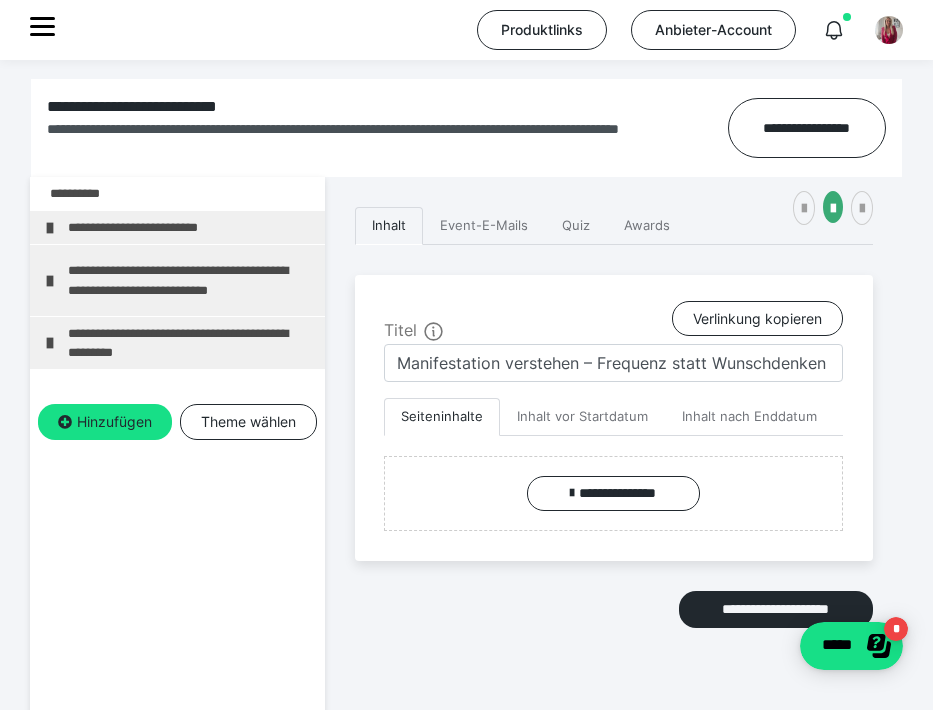 click on "**********" at bounding box center [191, 343] 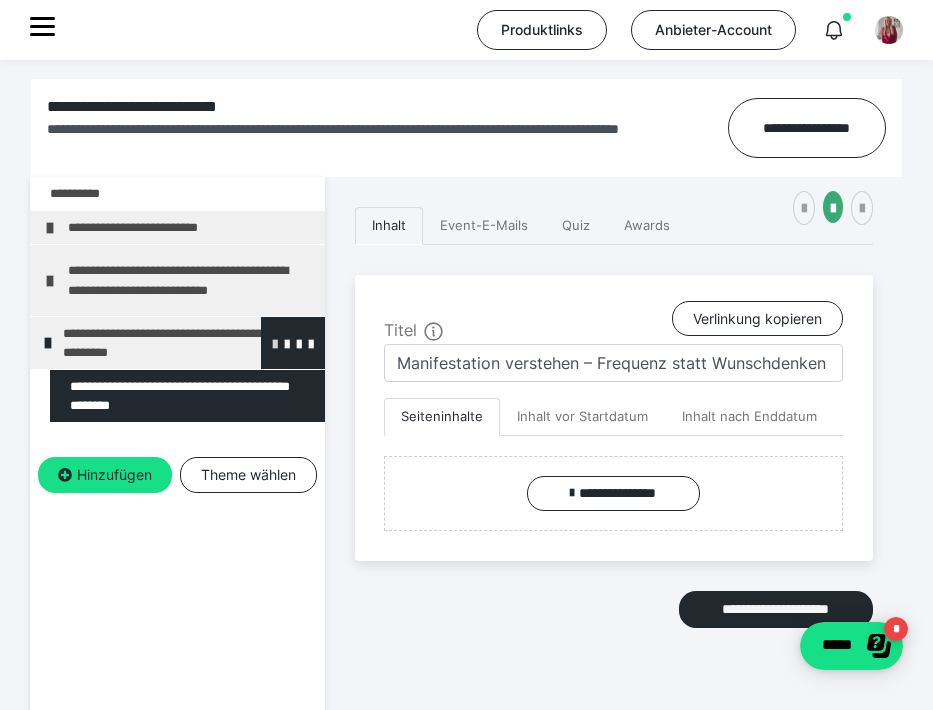 click at bounding box center (275, 343) 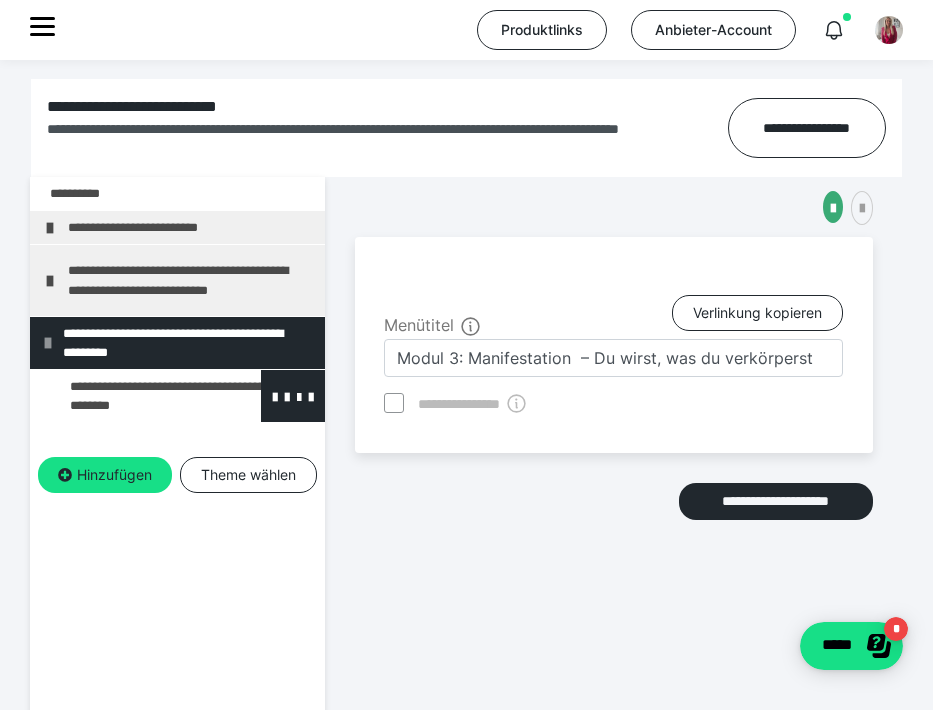 click at bounding box center (135, 396) 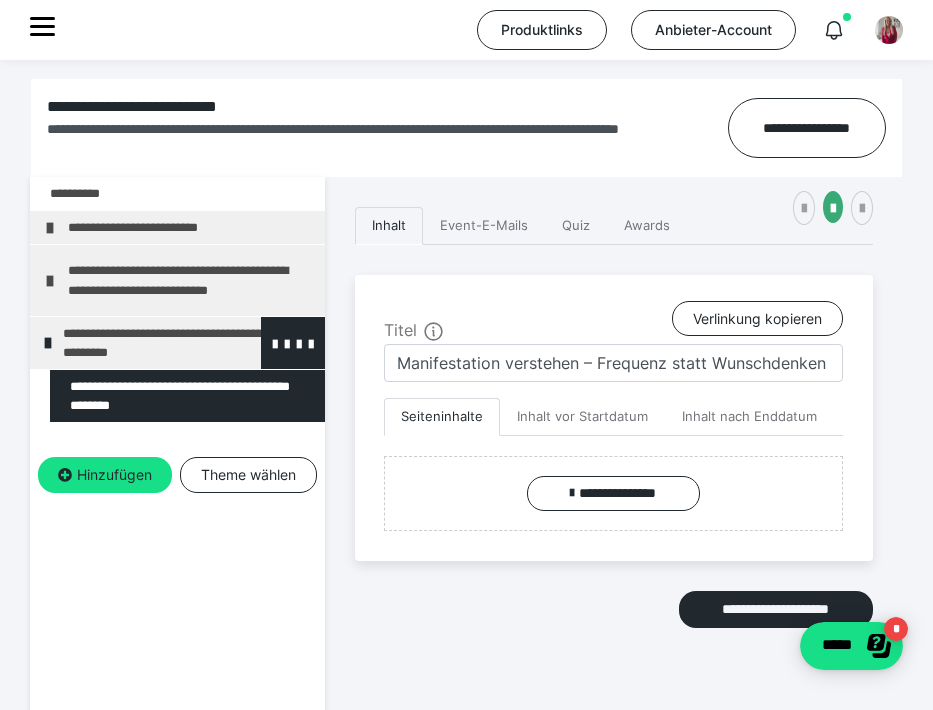 click on "**********" at bounding box center [186, 343] 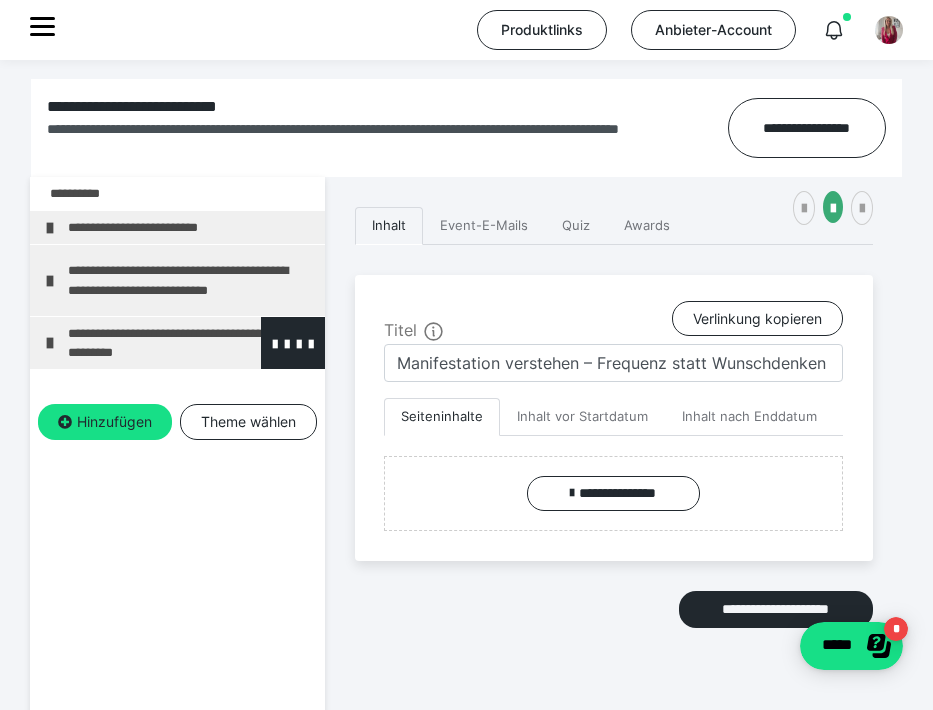 click on "**********" at bounding box center [191, 343] 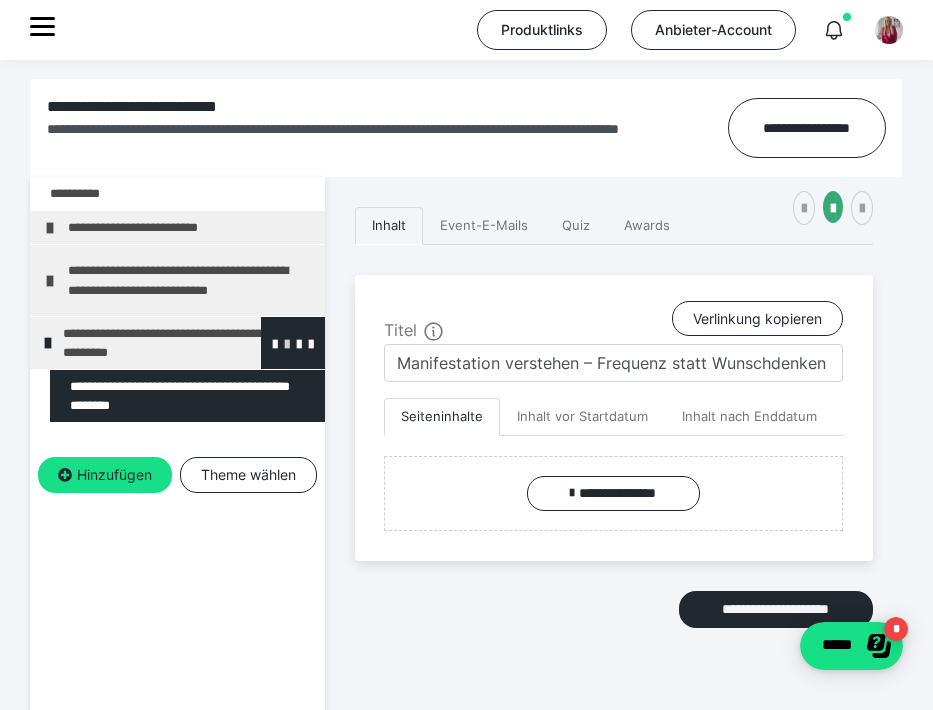 click at bounding box center [287, 343] 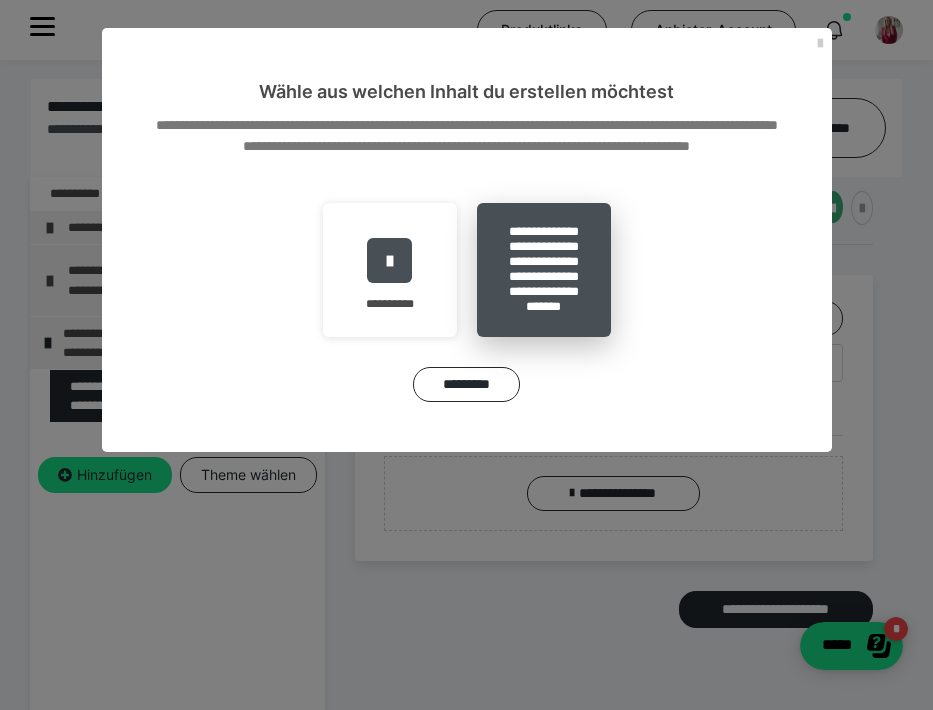 click on "**********" at bounding box center (544, 270) 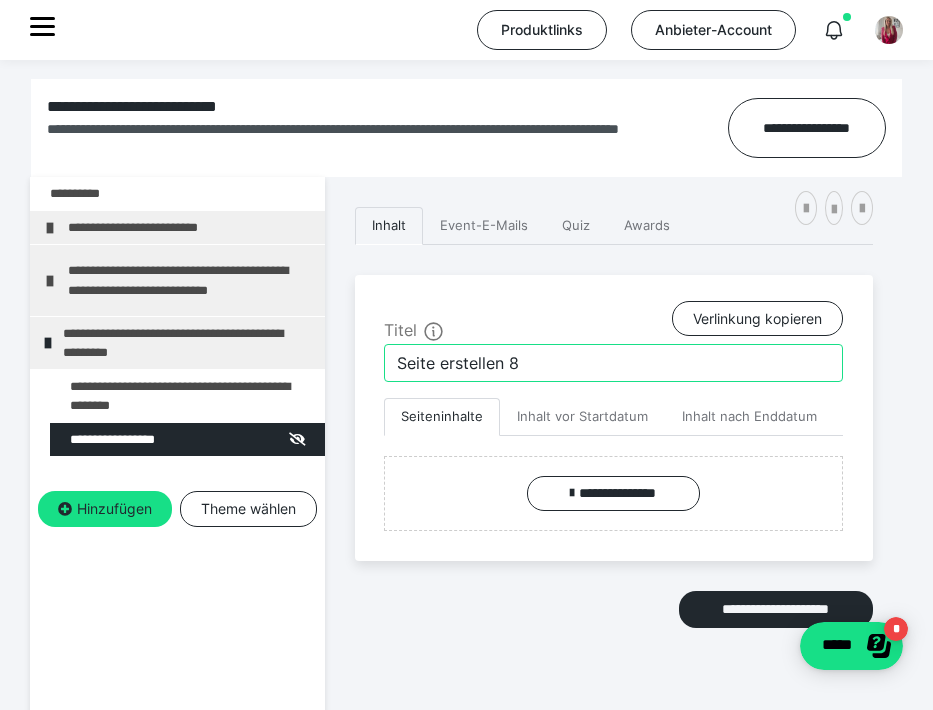 click on "Seite erstellen 8" at bounding box center (613, 363) 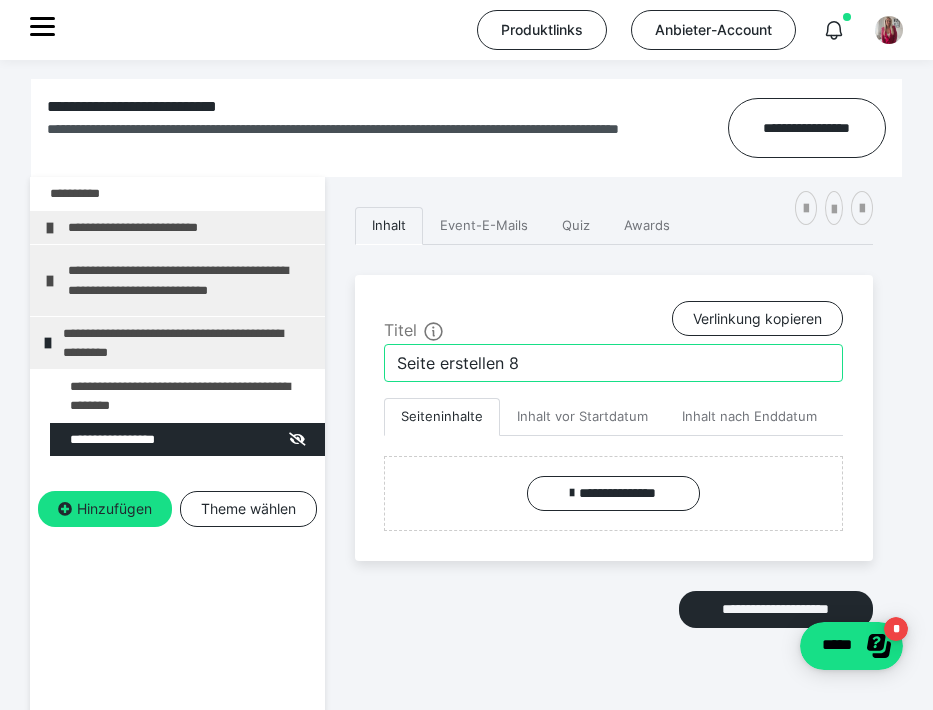 paste on "Manifestation in weiblicher Energie – Empfangen statt Erzwingen" 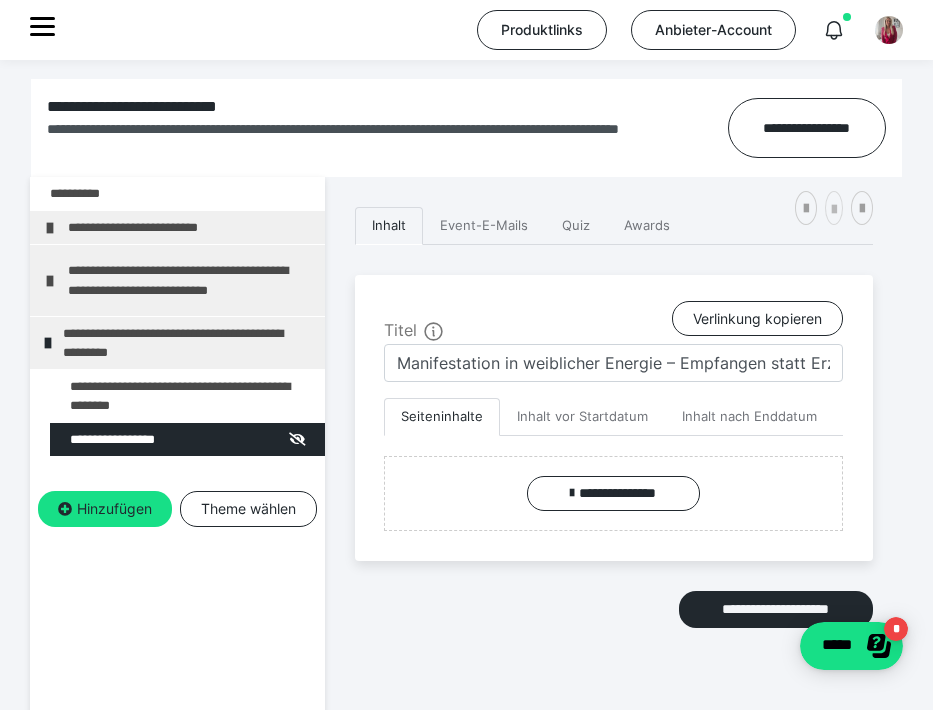 click at bounding box center [834, 210] 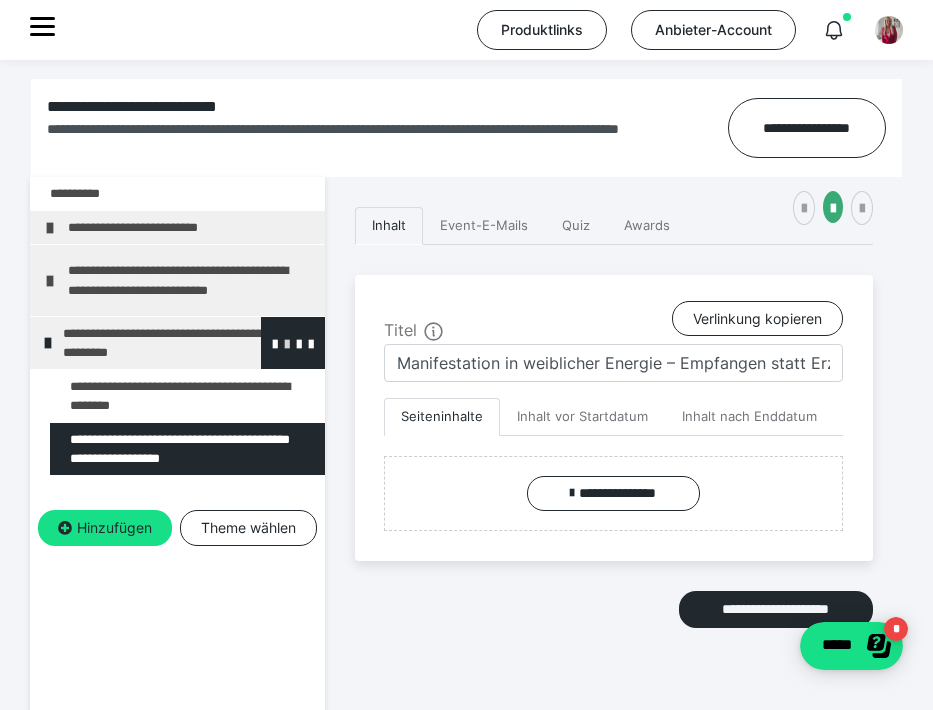 click at bounding box center (287, 343) 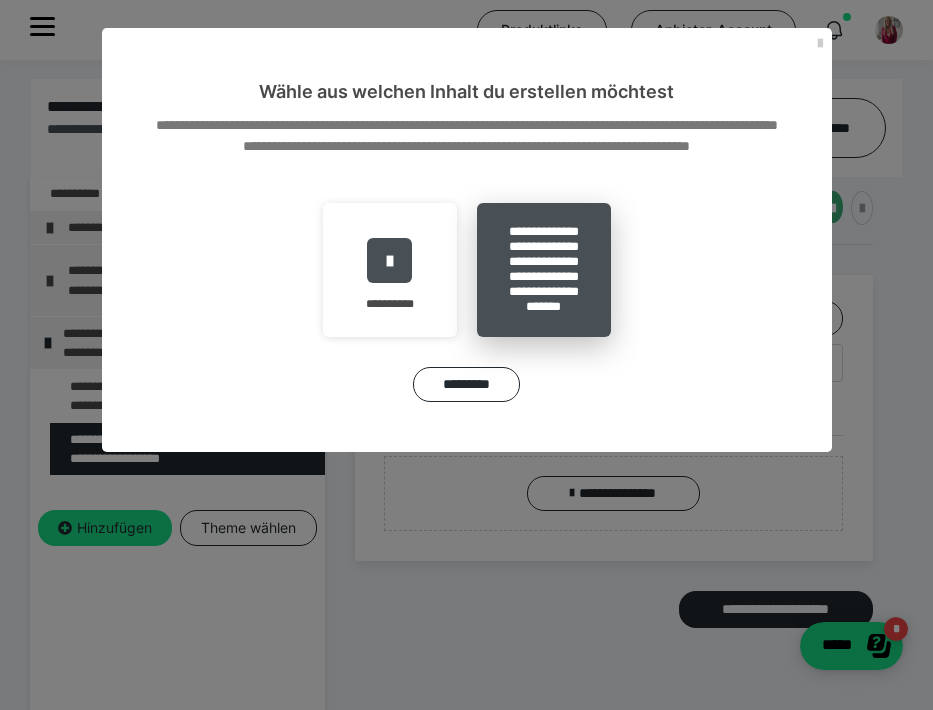 click on "**********" at bounding box center [544, 270] 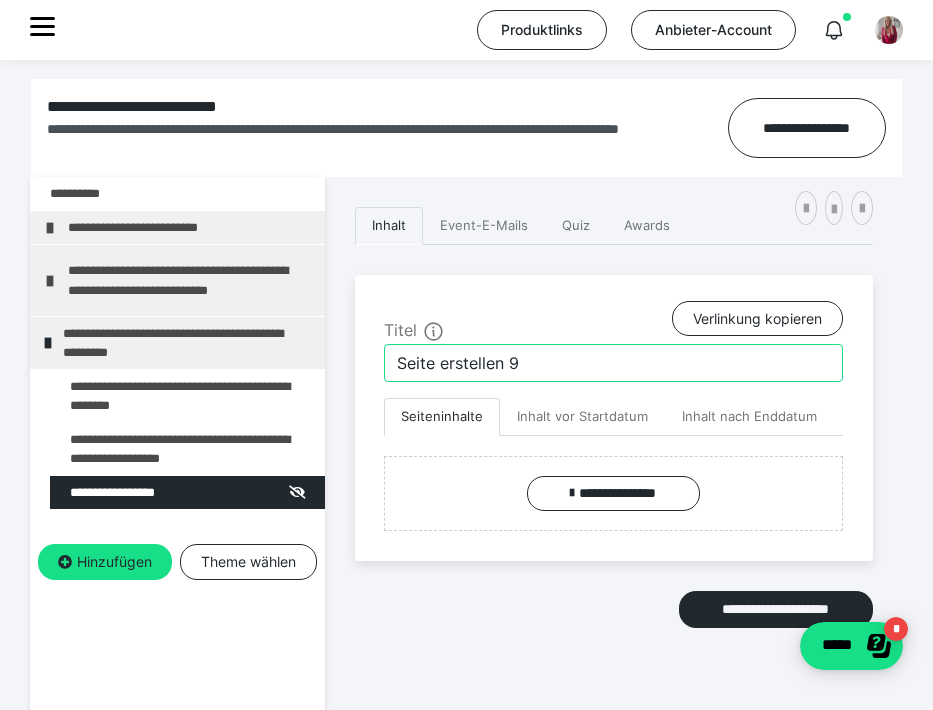 drag, startPoint x: 533, startPoint y: 359, endPoint x: 380, endPoint y: 353, distance: 153.1176 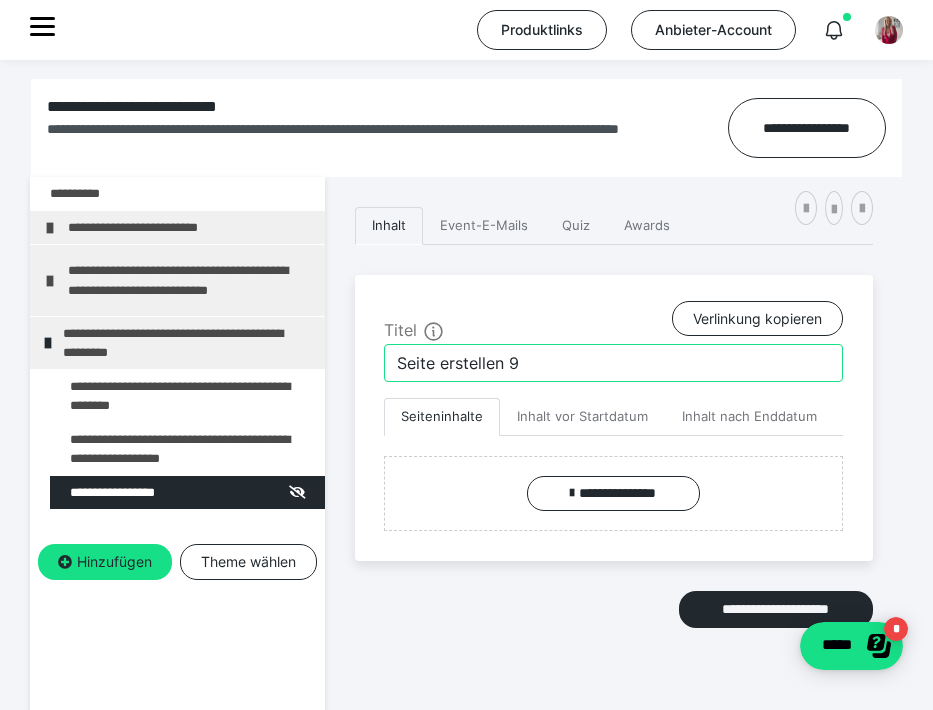 paste on "QUEEN-LEVEL MANIFESTATION – IDENTITY FIRST" 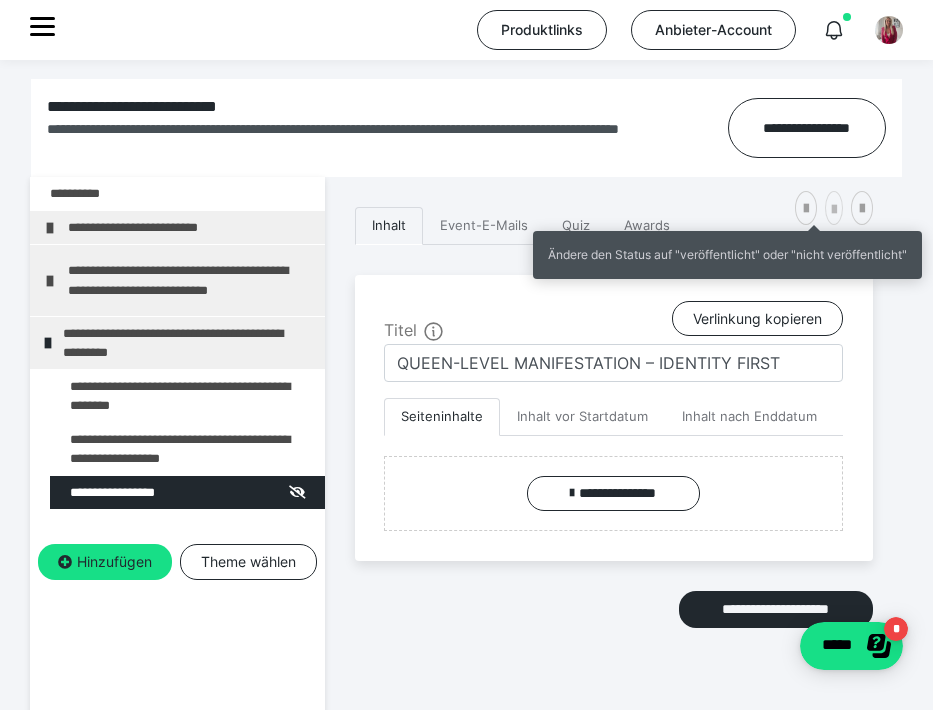 click at bounding box center [834, 210] 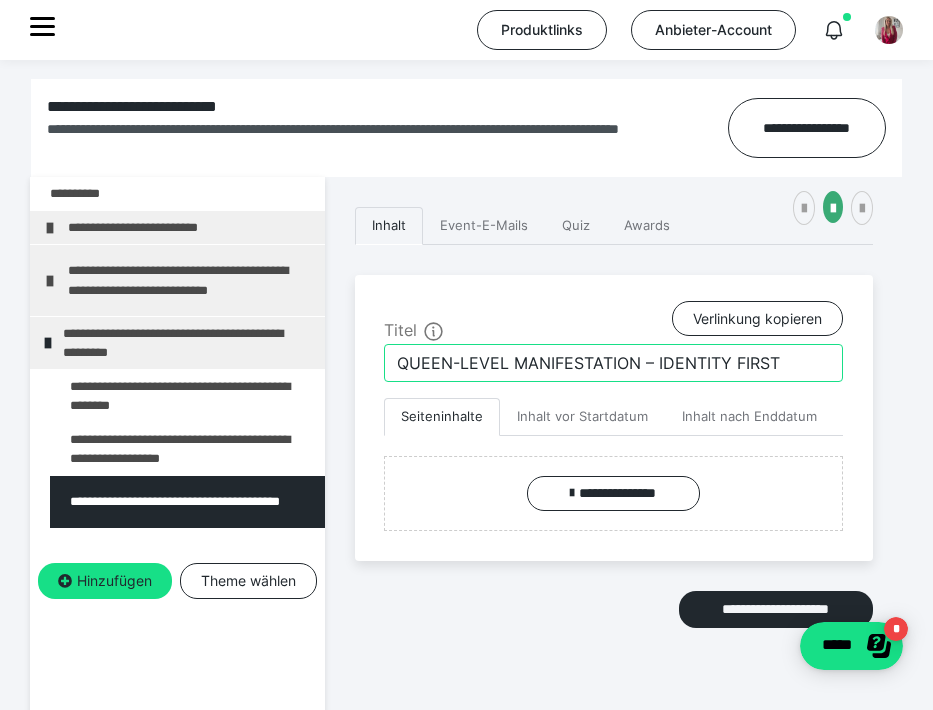 drag, startPoint x: 781, startPoint y: 357, endPoint x: 350, endPoint y: 338, distance: 431.41858 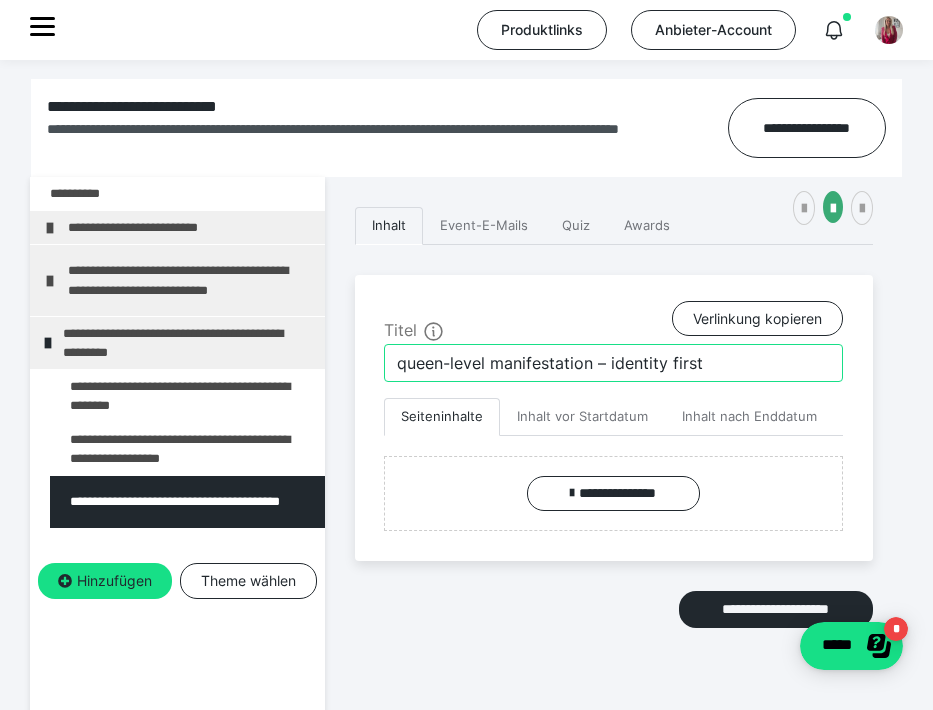 click on "queen-level manifestation – identity first" at bounding box center (613, 363) 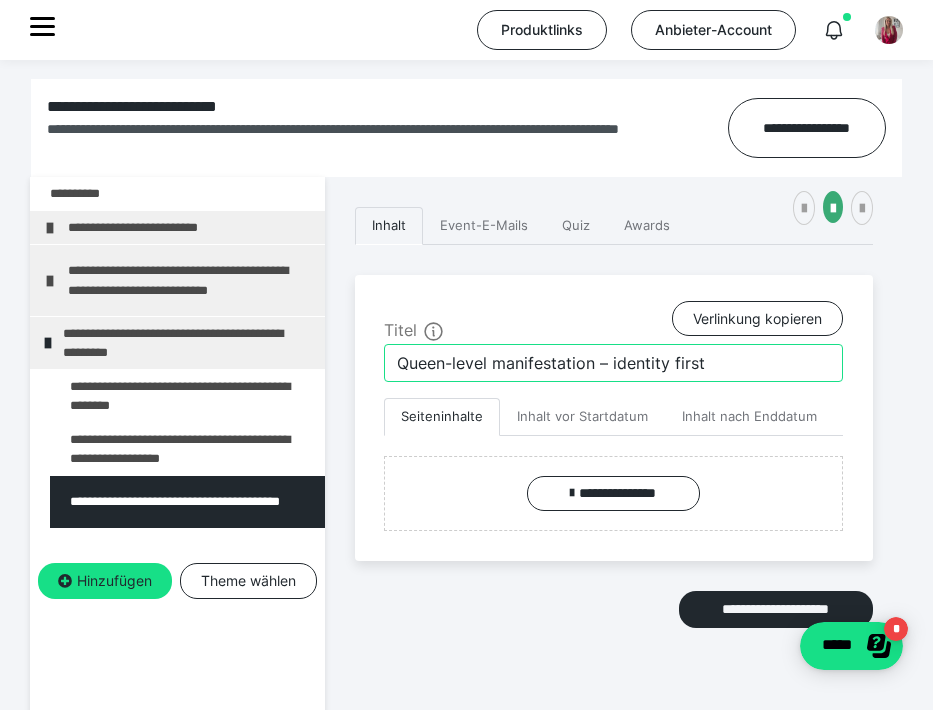 click on "Queen-level manifestation – identity first" at bounding box center [613, 363] 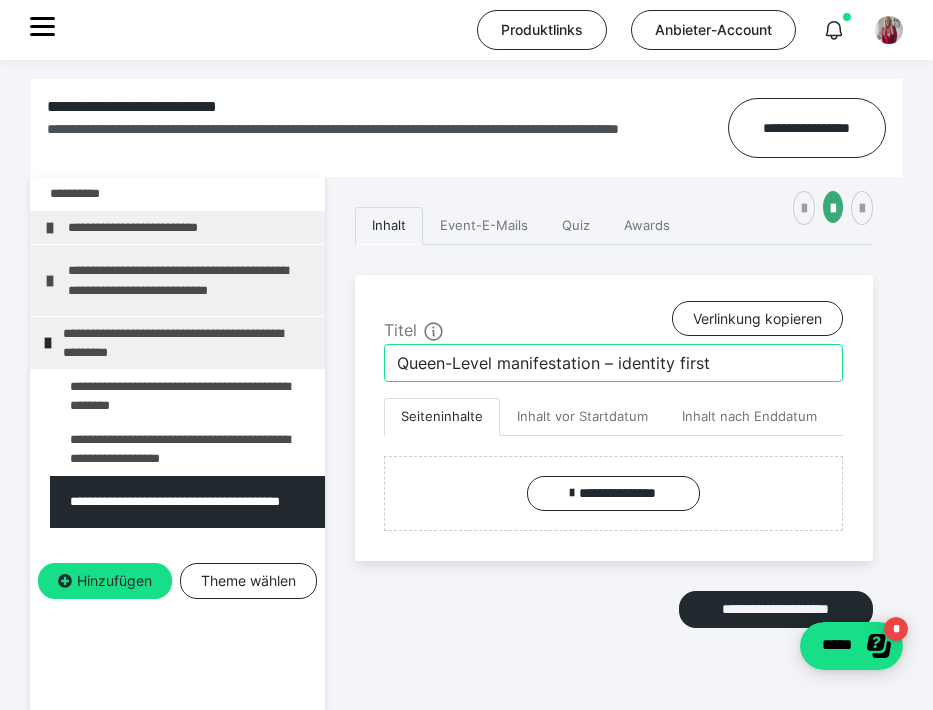 click on "Queen-Level manifestation – identity first" at bounding box center [613, 363] 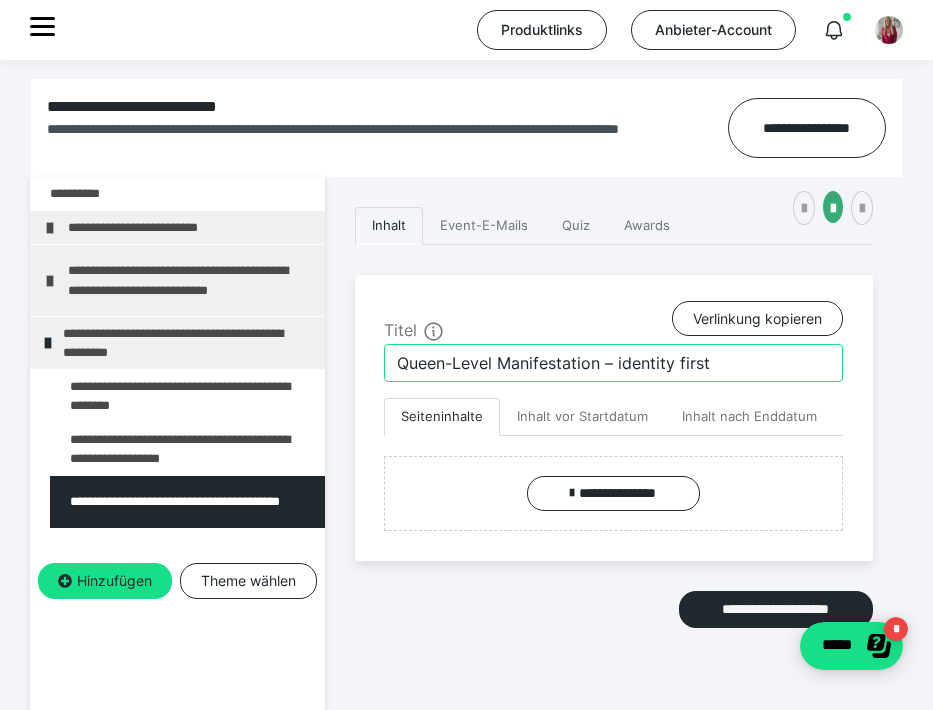 click on "Queen-Level Manifestation – identity first" at bounding box center [613, 363] 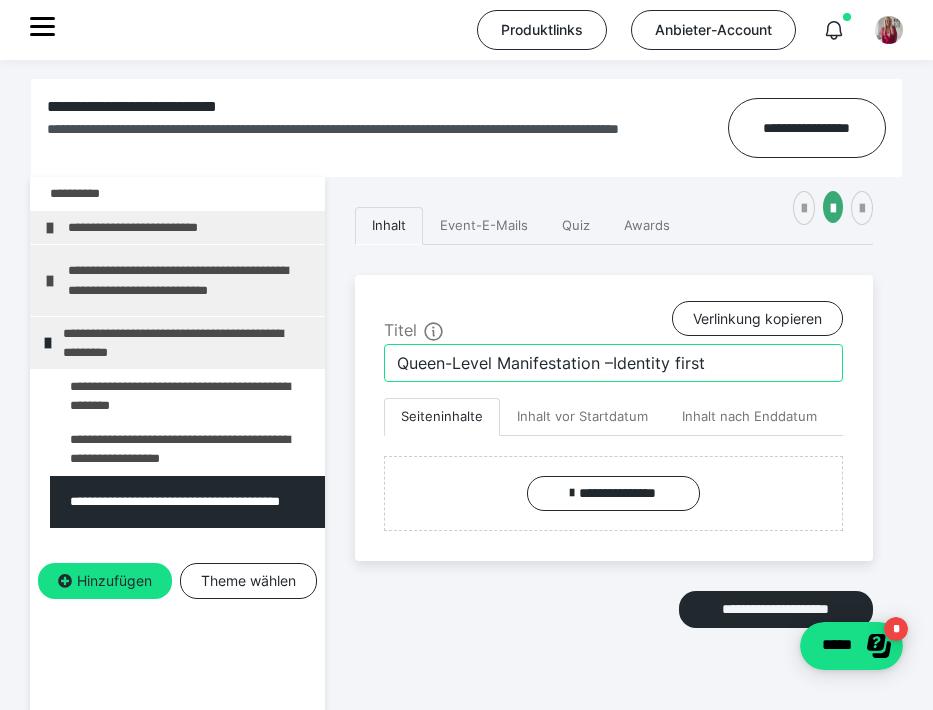 click on "Queen-Level Manifestation –Identity first" at bounding box center (613, 363) 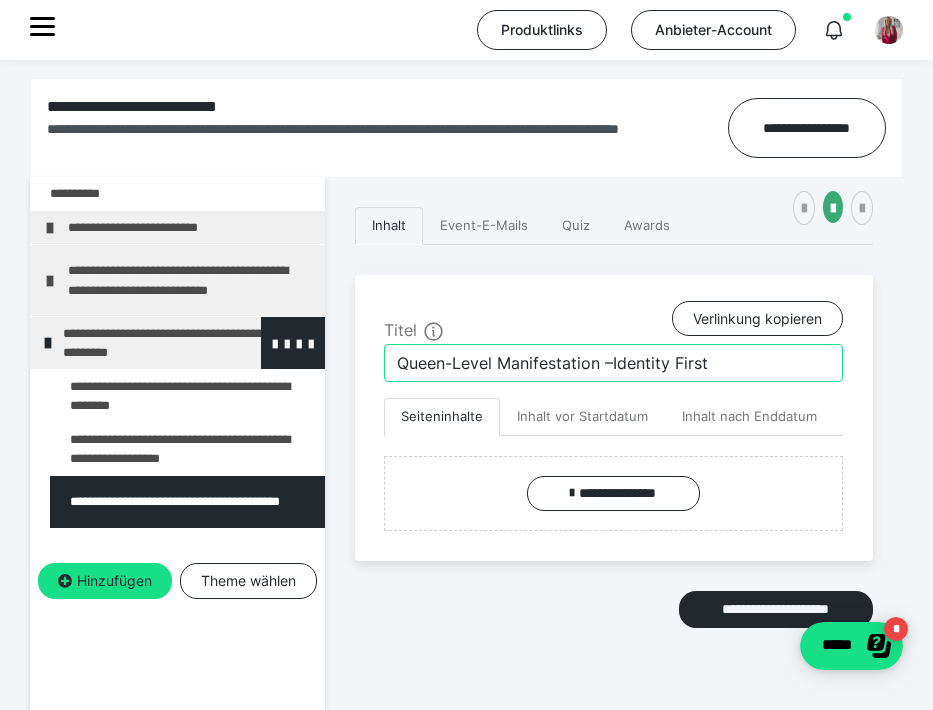 type on "Queen-Level Manifestation –Identity First" 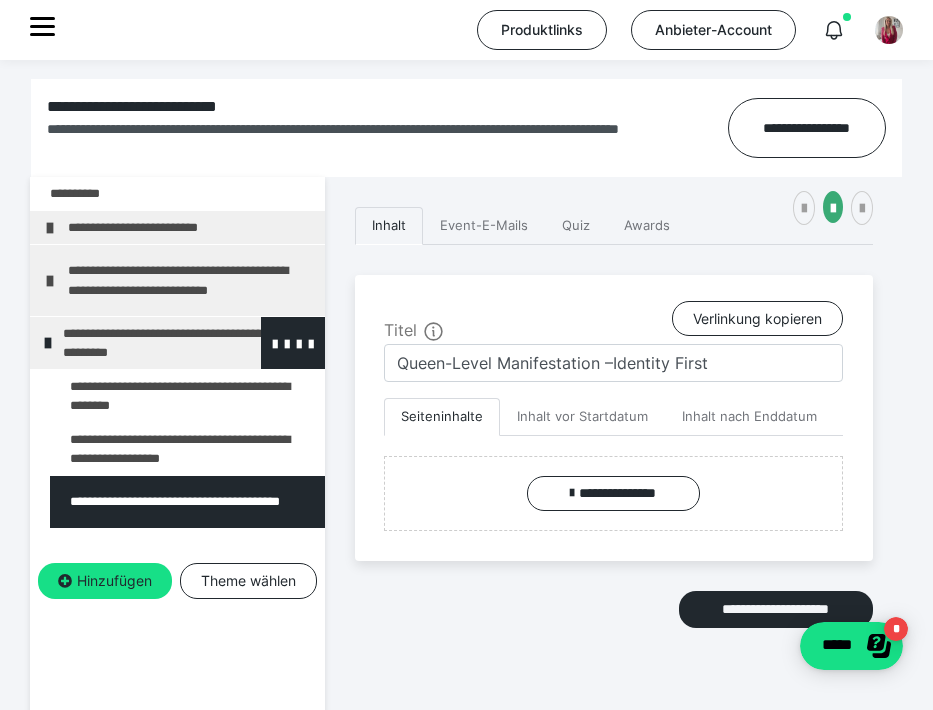 click on "**********" at bounding box center [186, 343] 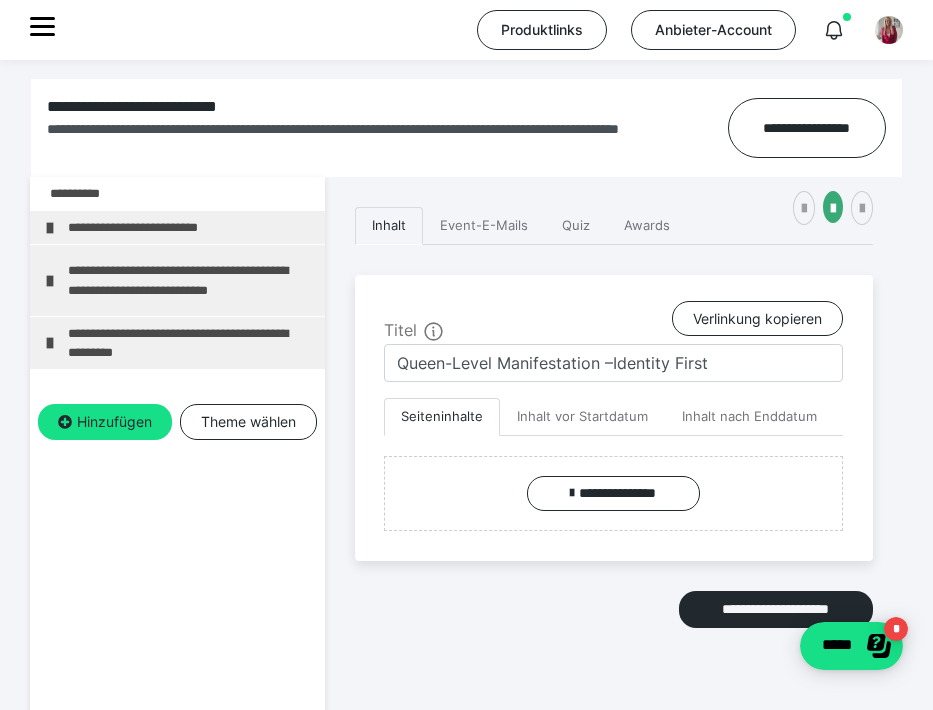 click on "**********" at bounding box center (191, 343) 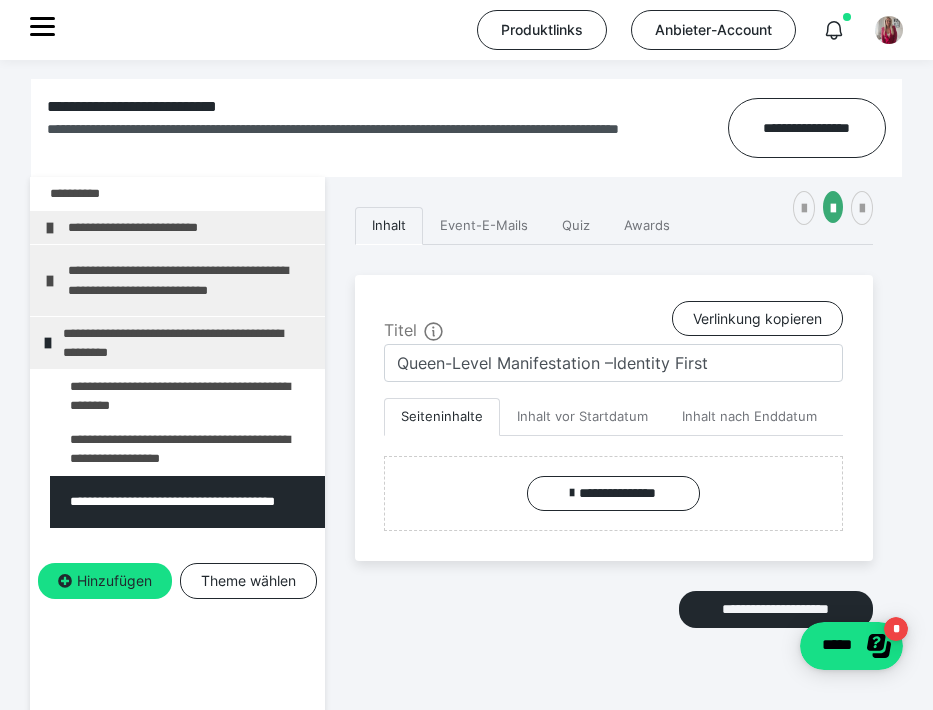 click on "**********" at bounding box center [186, 343] 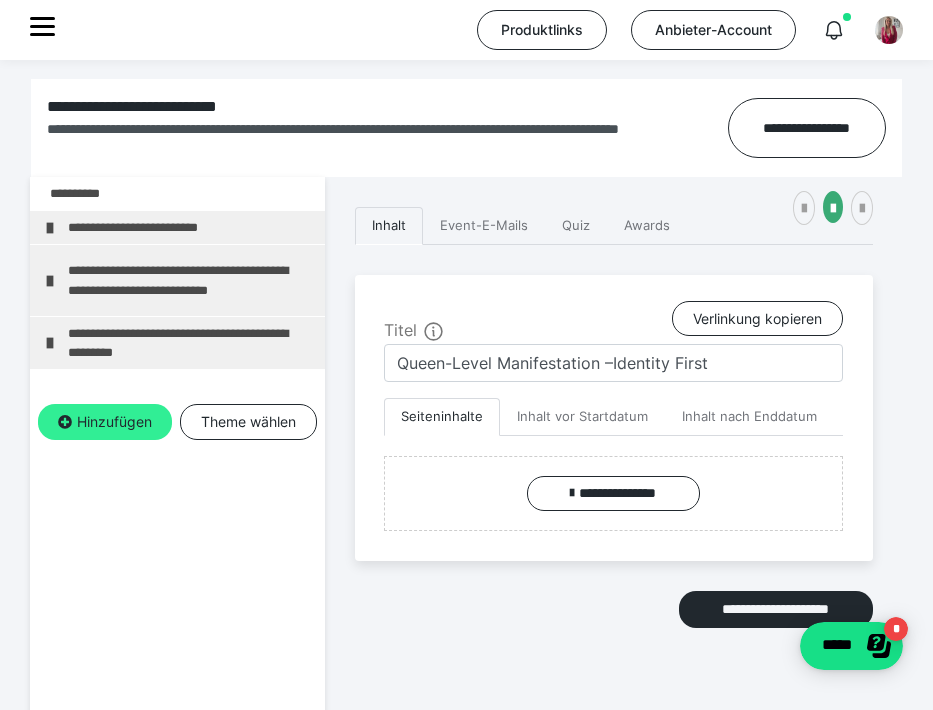 click on "Hinzufügen" at bounding box center [105, 422] 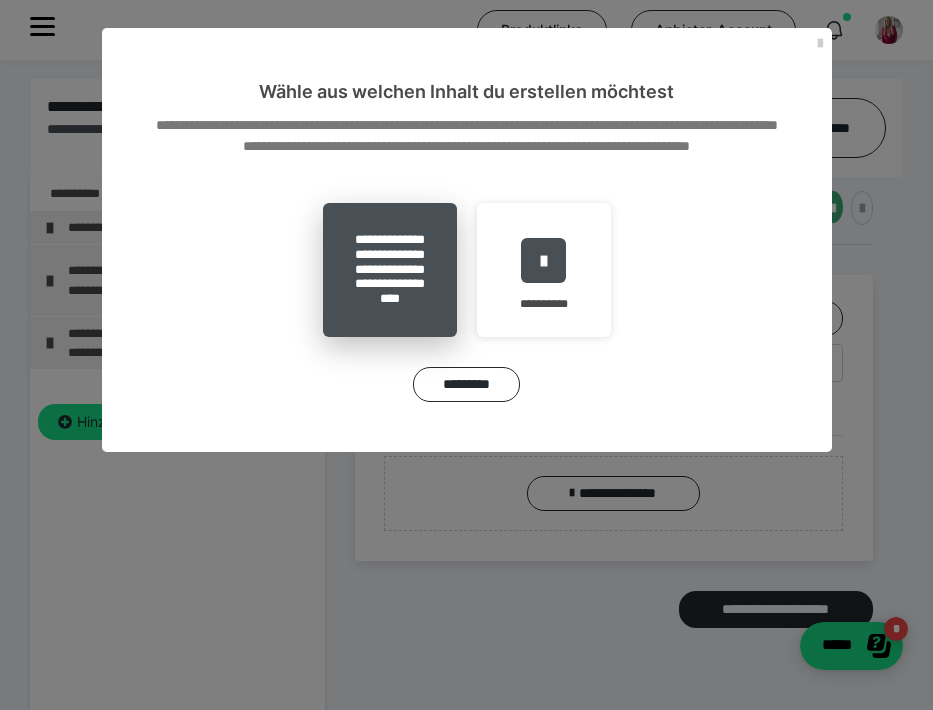click on "**********" at bounding box center [390, 270] 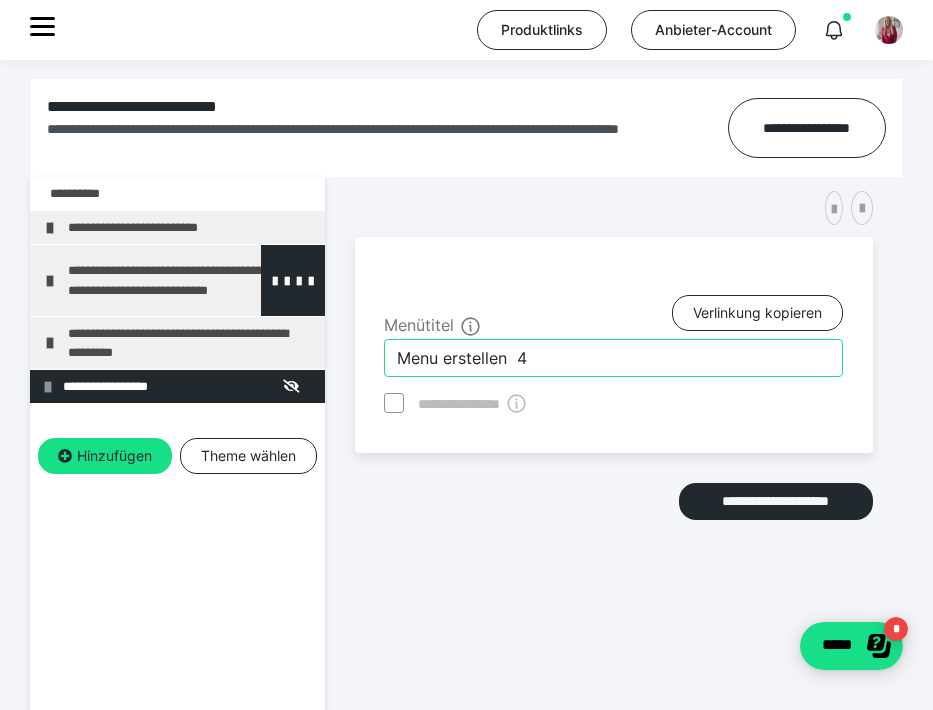 drag, startPoint x: 509, startPoint y: 353, endPoint x: 175, endPoint y: 266, distance: 345.1449 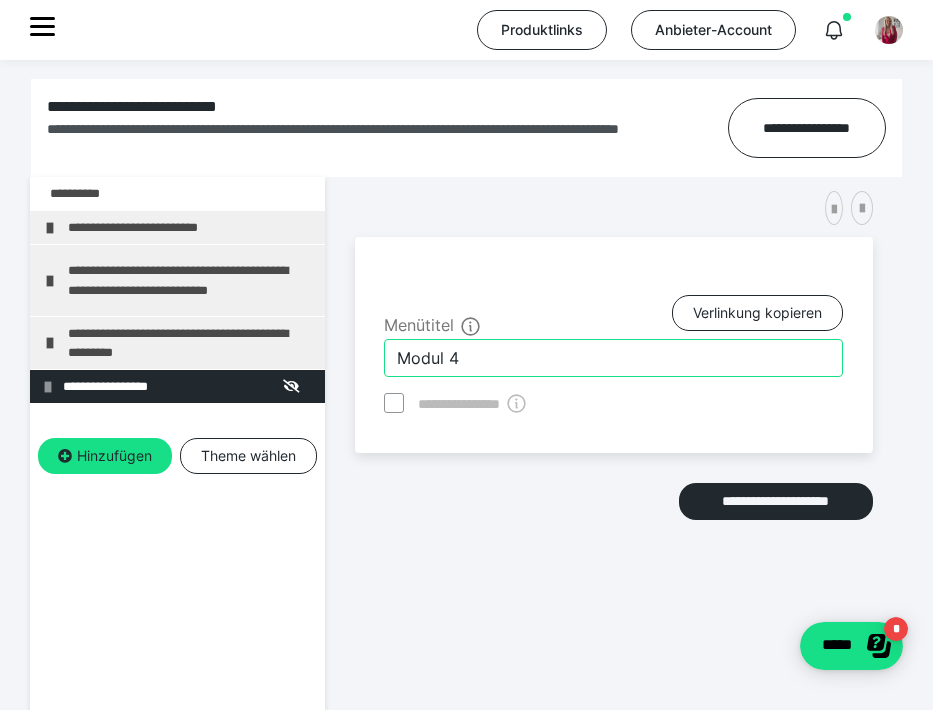 click on "Modul 4" at bounding box center (613, 358) 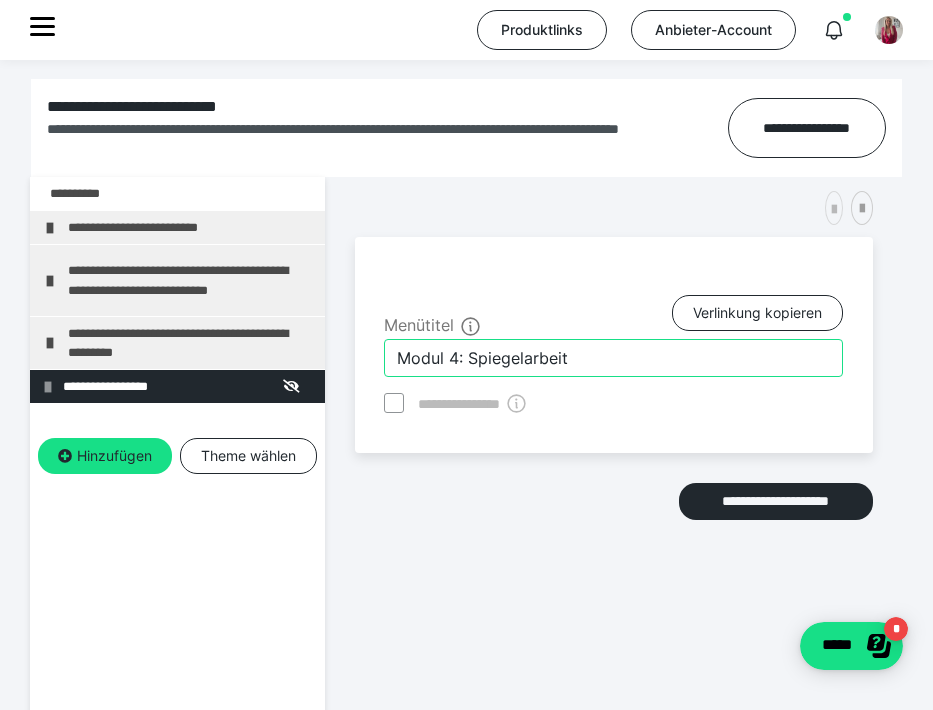 type on "Modul 4: Spiegelarbeit" 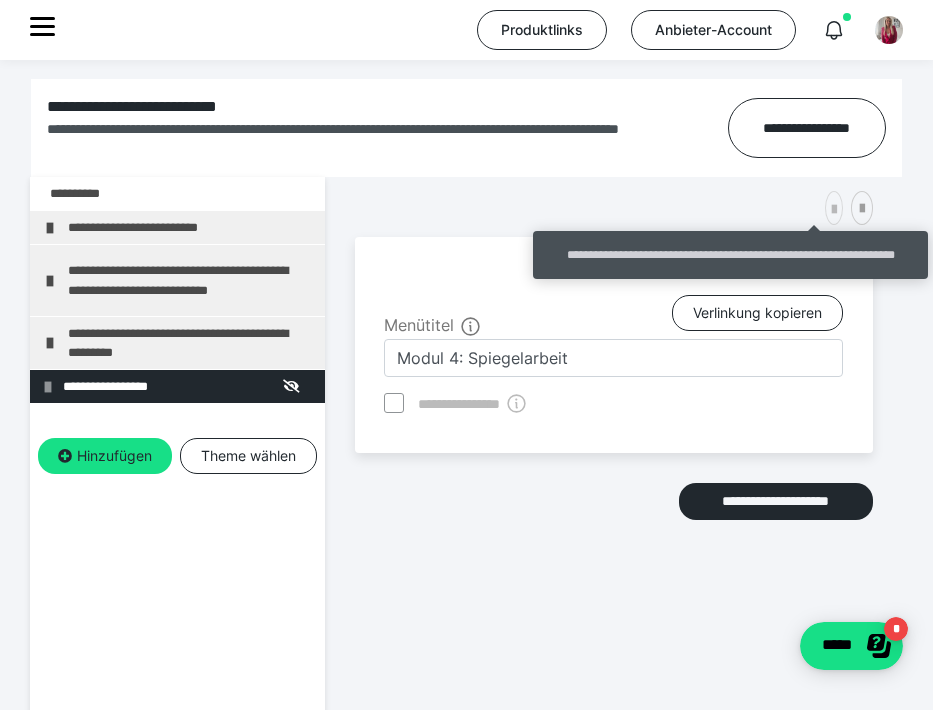 click at bounding box center [834, 210] 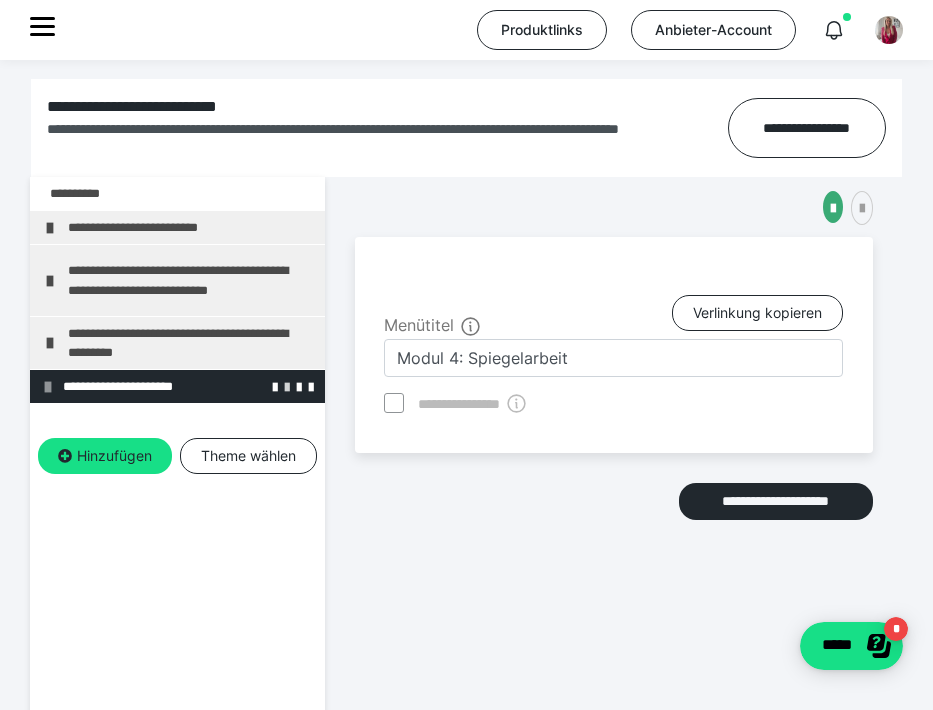 click at bounding box center (287, 386) 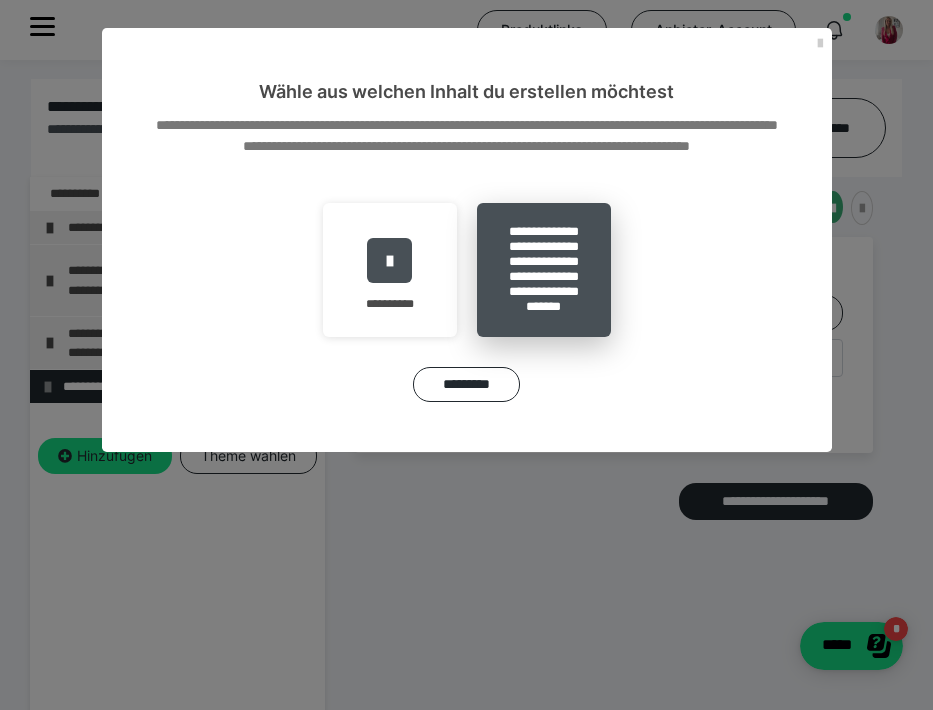 click on "**********" at bounding box center (544, 270) 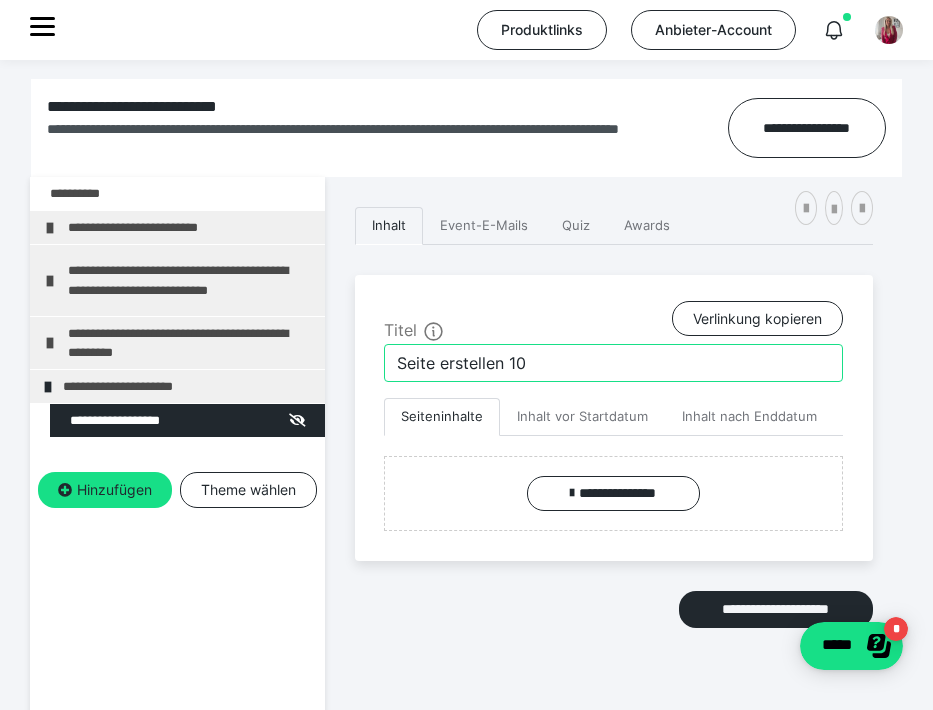 drag, startPoint x: 539, startPoint y: 357, endPoint x: 343, endPoint y: 338, distance: 196.91876 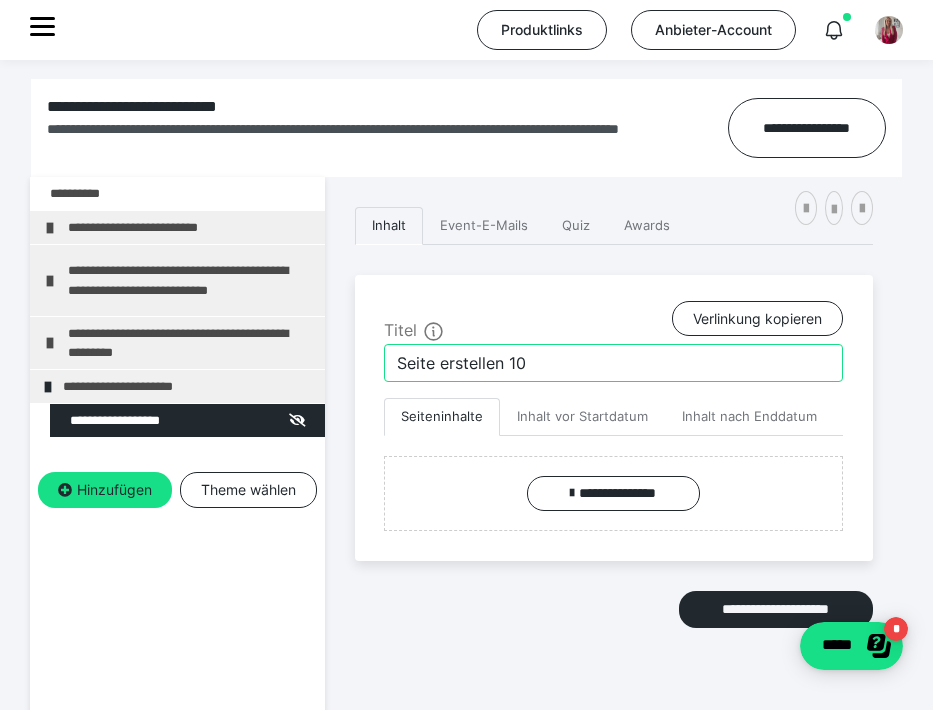 paste on "piegelarbeit – Warum sie dein Unterbewusstsein neu programmiert" 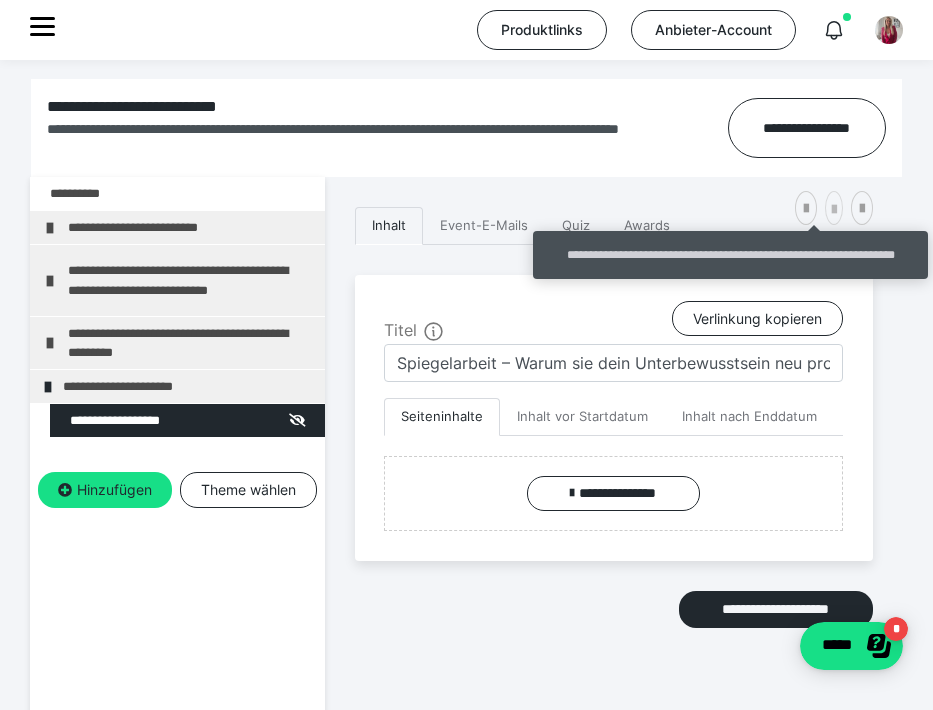 click at bounding box center (834, 210) 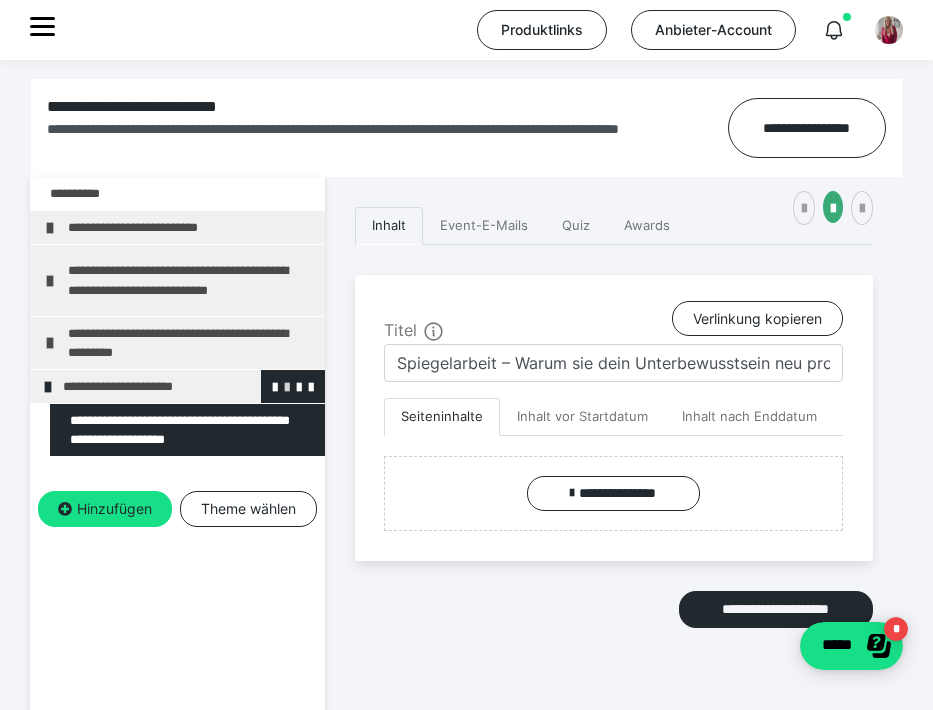 click at bounding box center [287, 386] 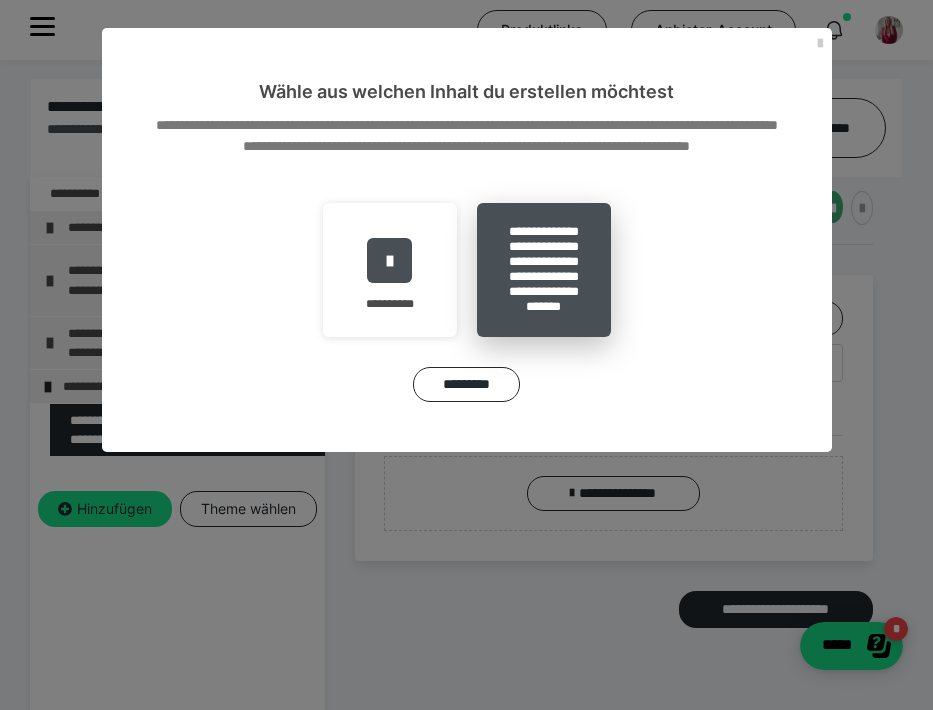 click on "**********" at bounding box center (544, 270) 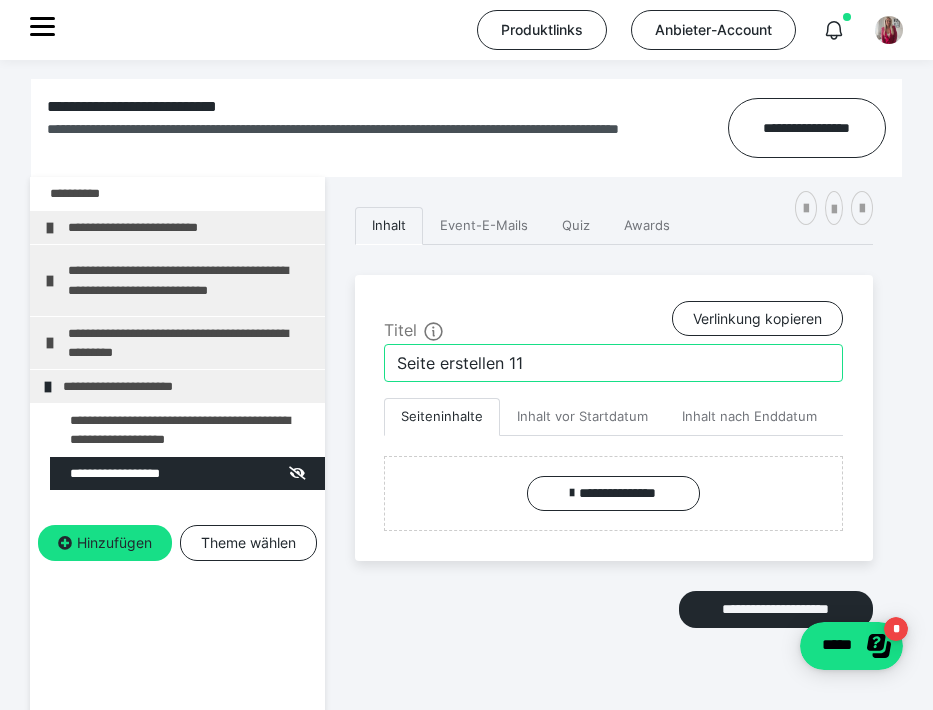 drag, startPoint x: 575, startPoint y: 369, endPoint x: 287, endPoint y: 316, distance: 292.83612 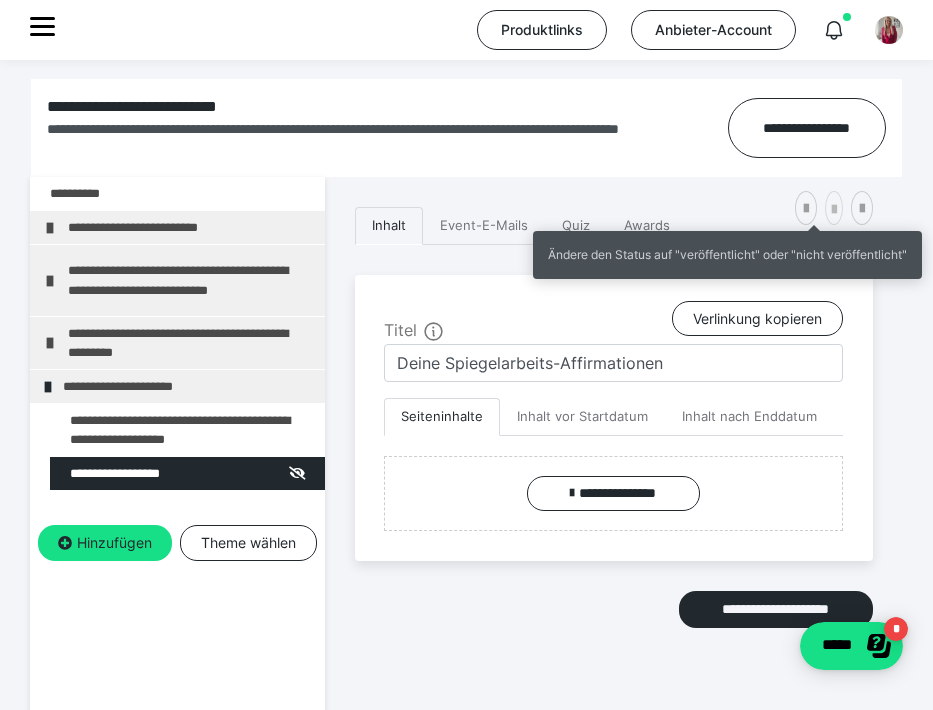 click at bounding box center (834, 208) 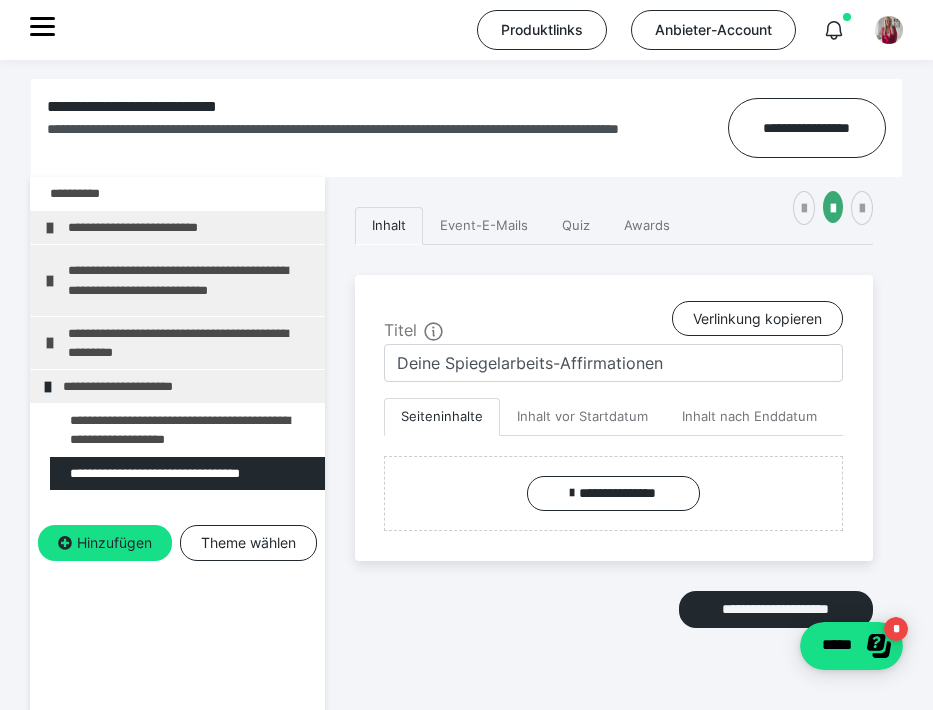 click on "**********" at bounding box center (177, 502) 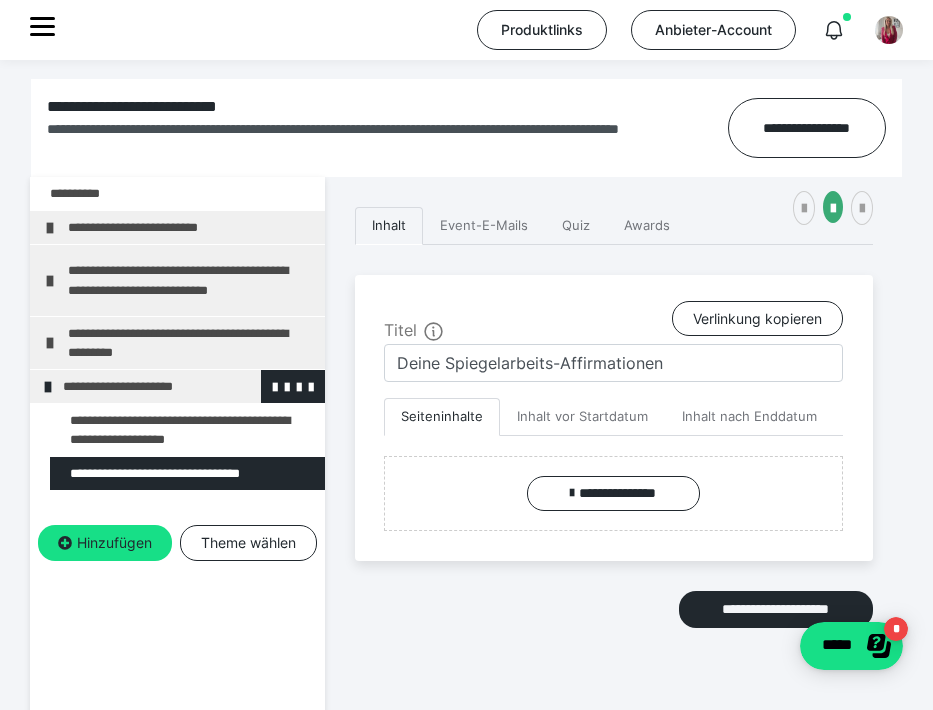 click on "**********" at bounding box center (186, 386) 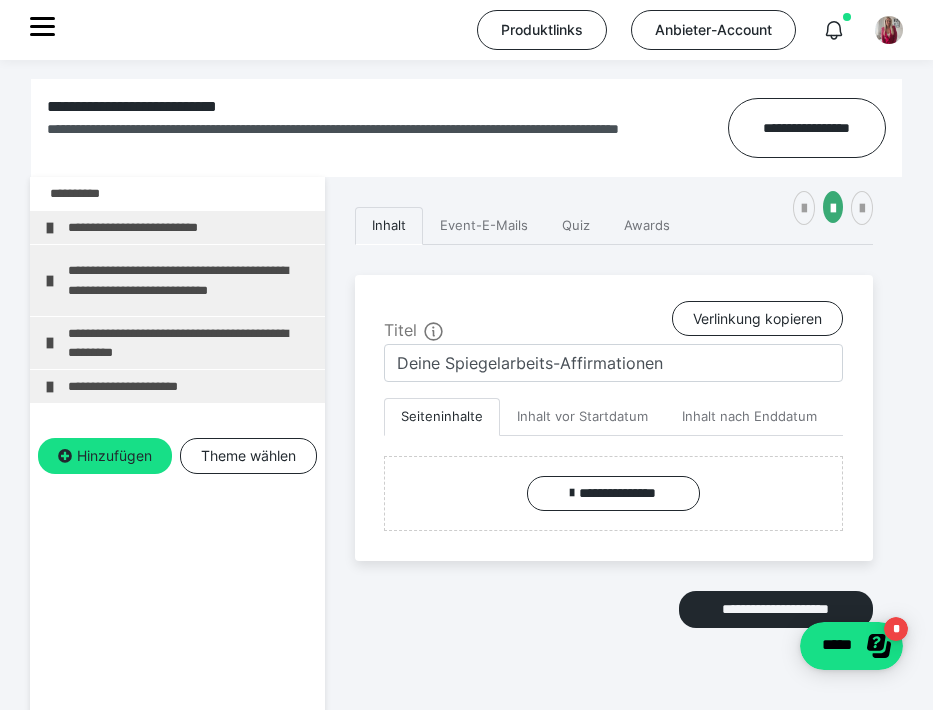 click on "**********" at bounding box center [191, 386] 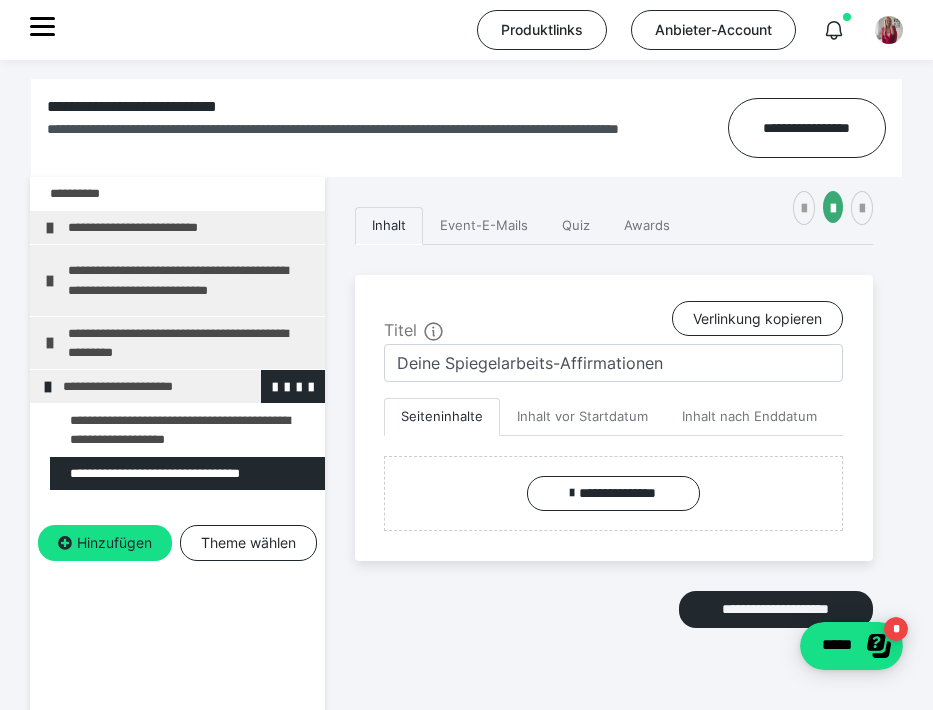 click on "**********" at bounding box center (186, 386) 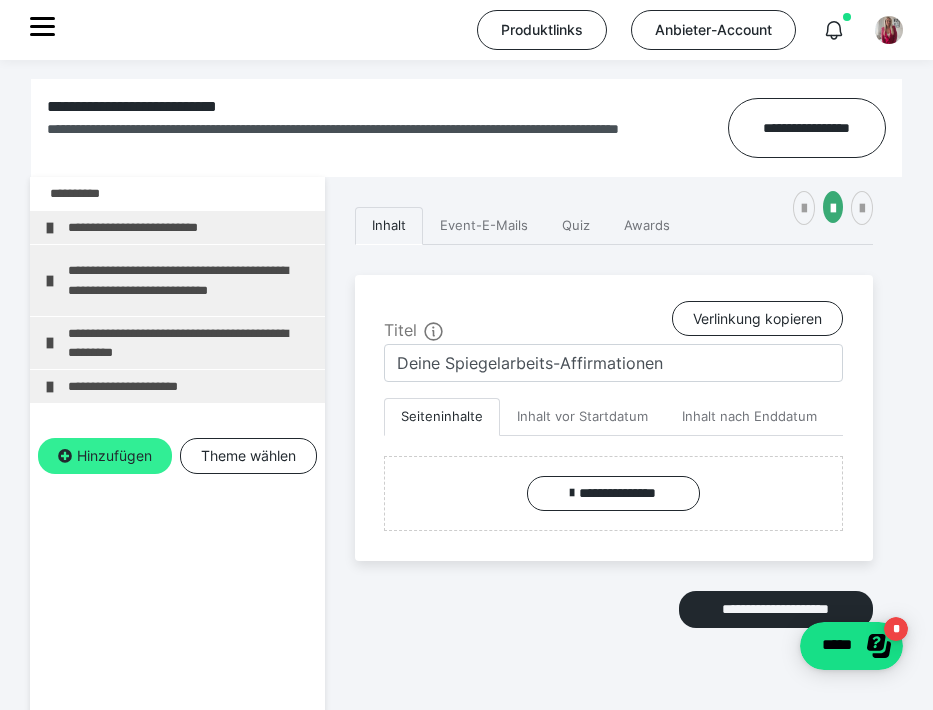 click on "Hinzufügen" at bounding box center (105, 456) 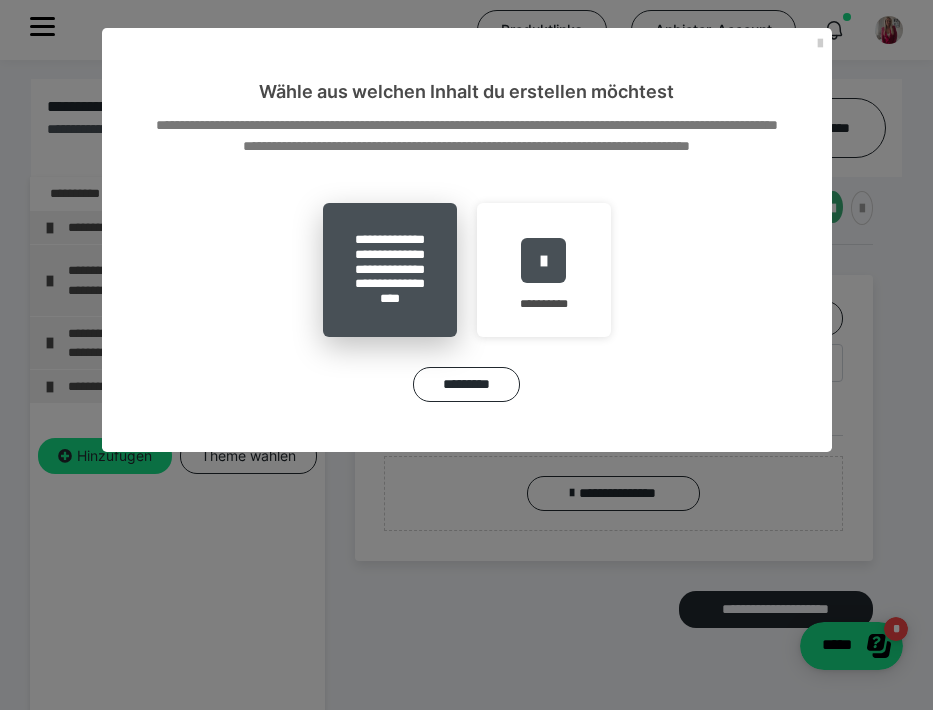 click on "**********" at bounding box center (390, 270) 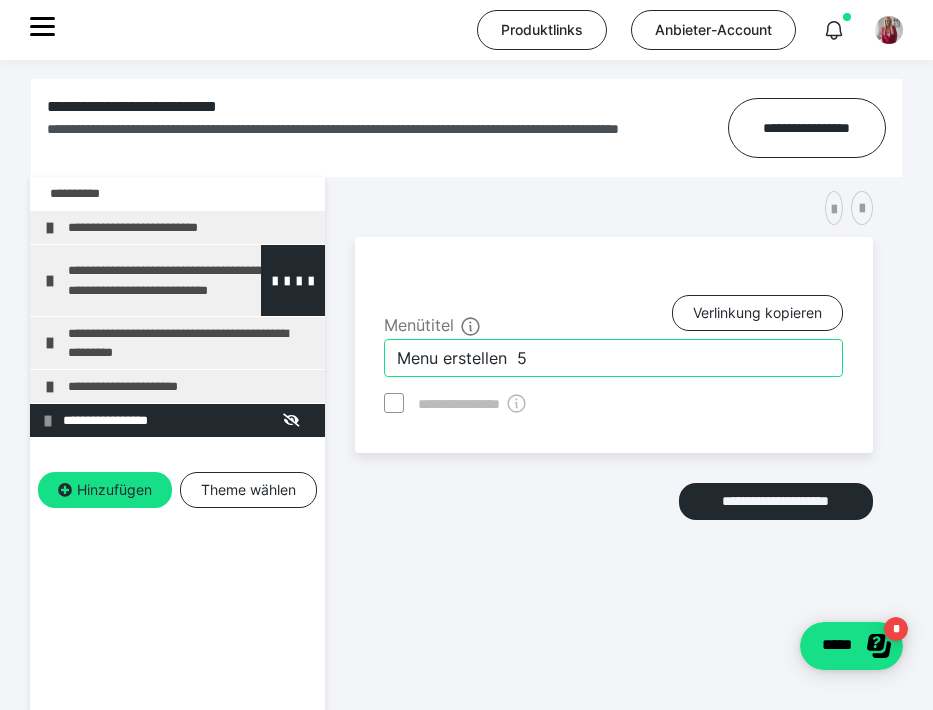drag, startPoint x: 515, startPoint y: 354, endPoint x: 224, endPoint y: 299, distance: 296.15198 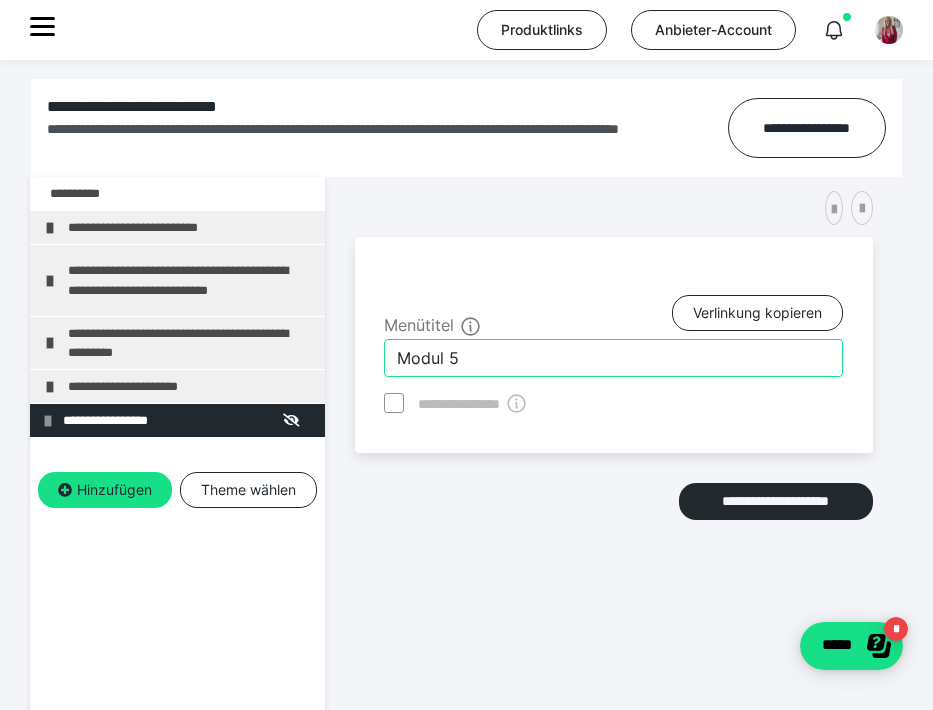 click on "Modul 5" at bounding box center [613, 358] 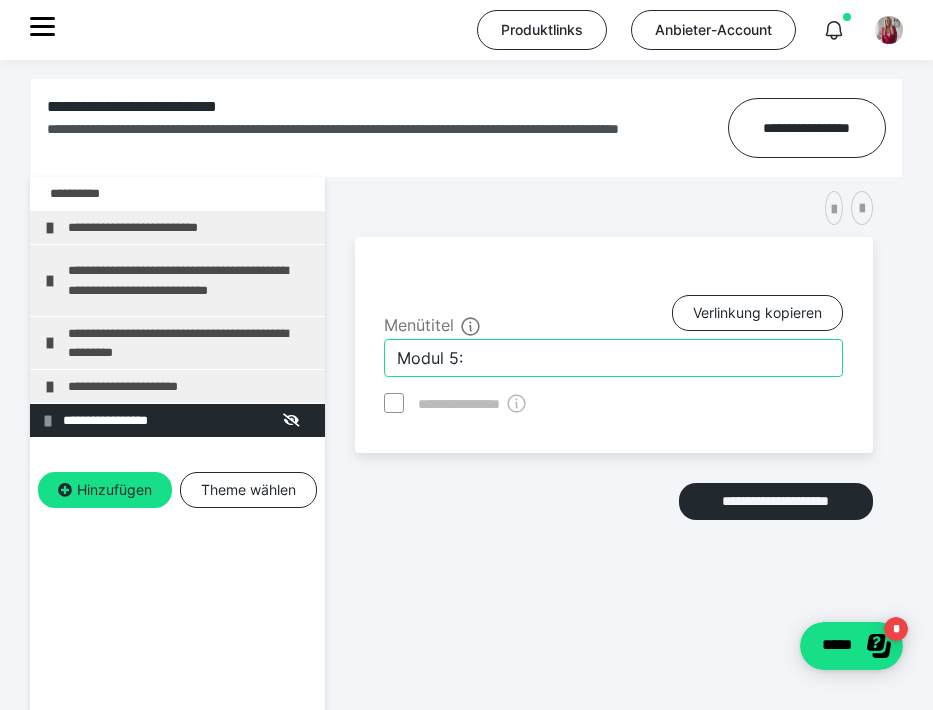 paste on "5. UMSTÄNDE – Deine Realität ist alt" 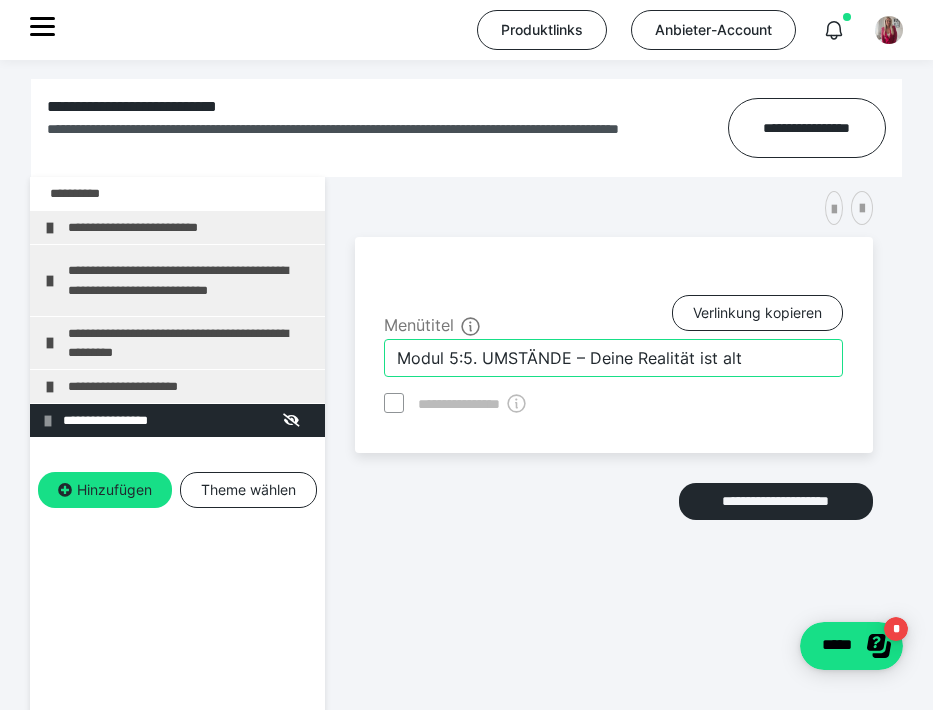 click on "Modul 5:5. UMSTÄNDE – Deine Realität ist alt" at bounding box center [613, 358] 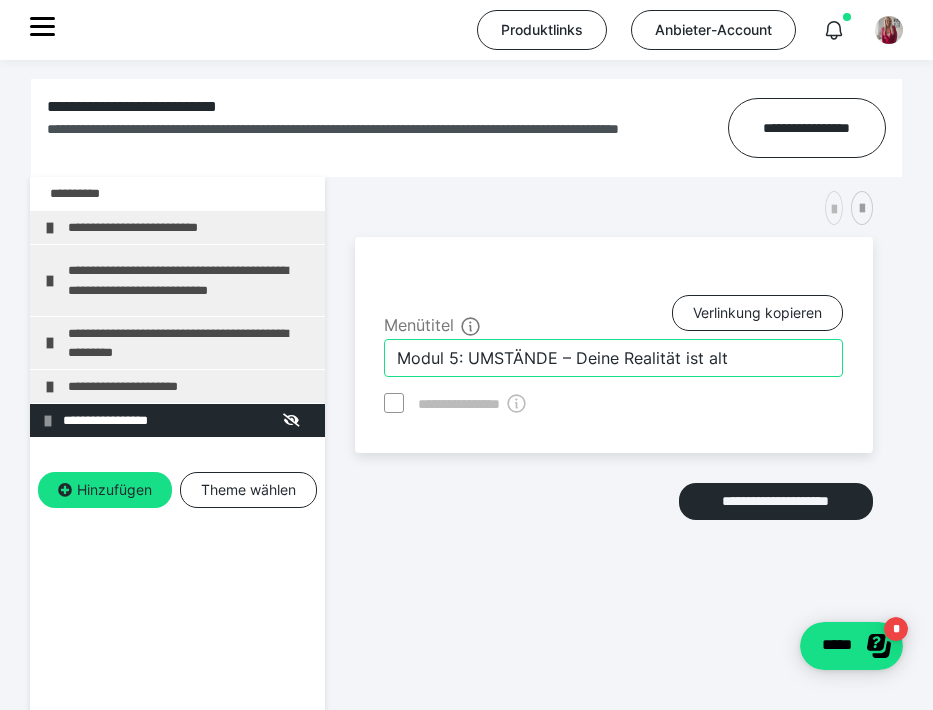 type on "Modul 5: UMSTÄNDE – Deine Realität ist alt" 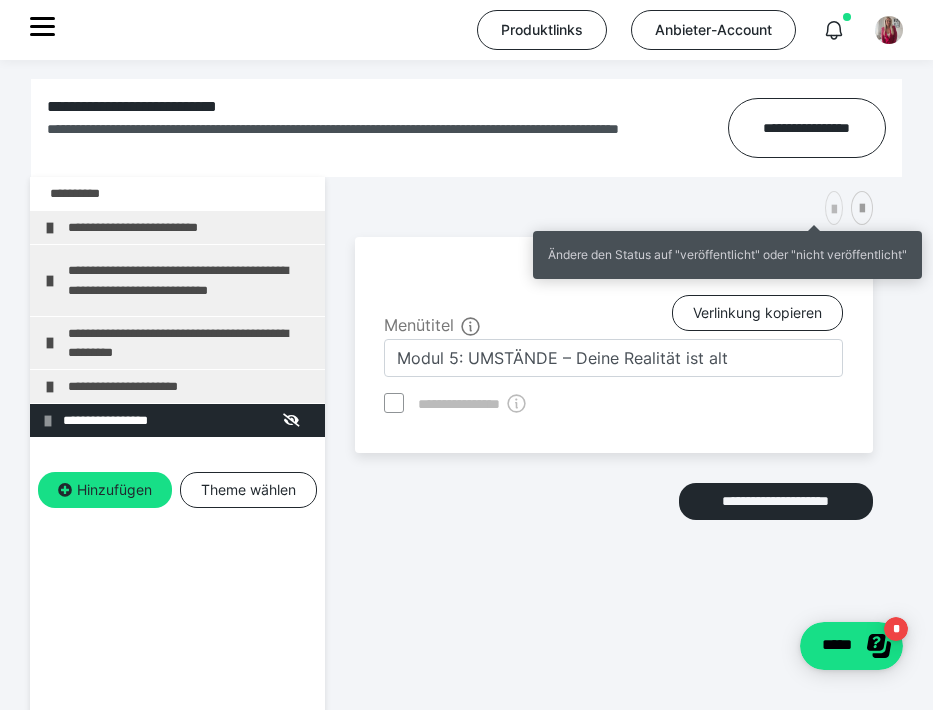click at bounding box center [834, 210] 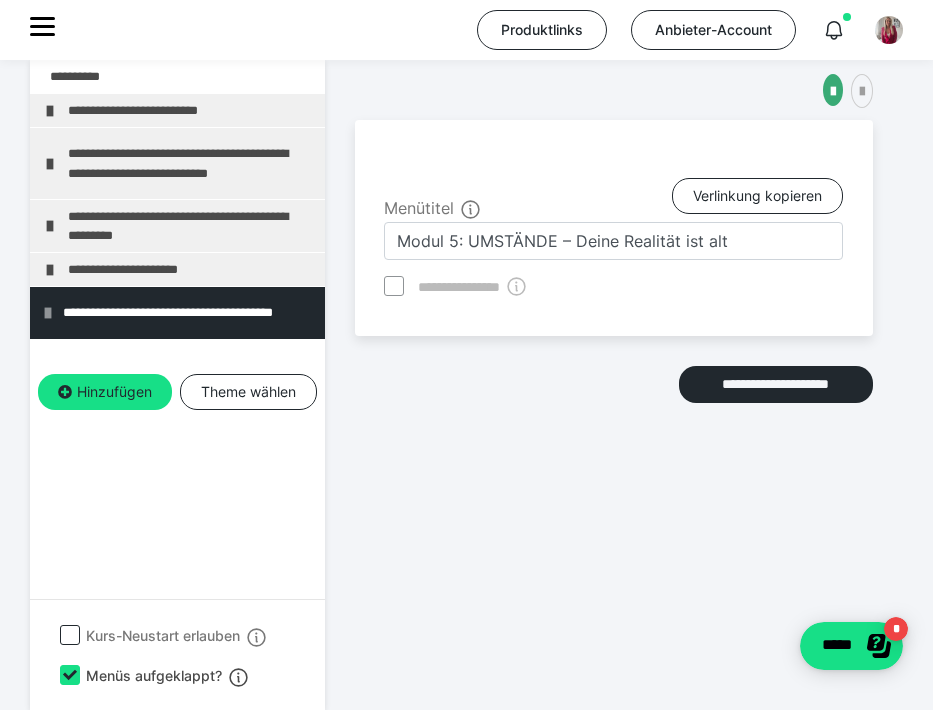 scroll, scrollTop: 437, scrollLeft: 0, axis: vertical 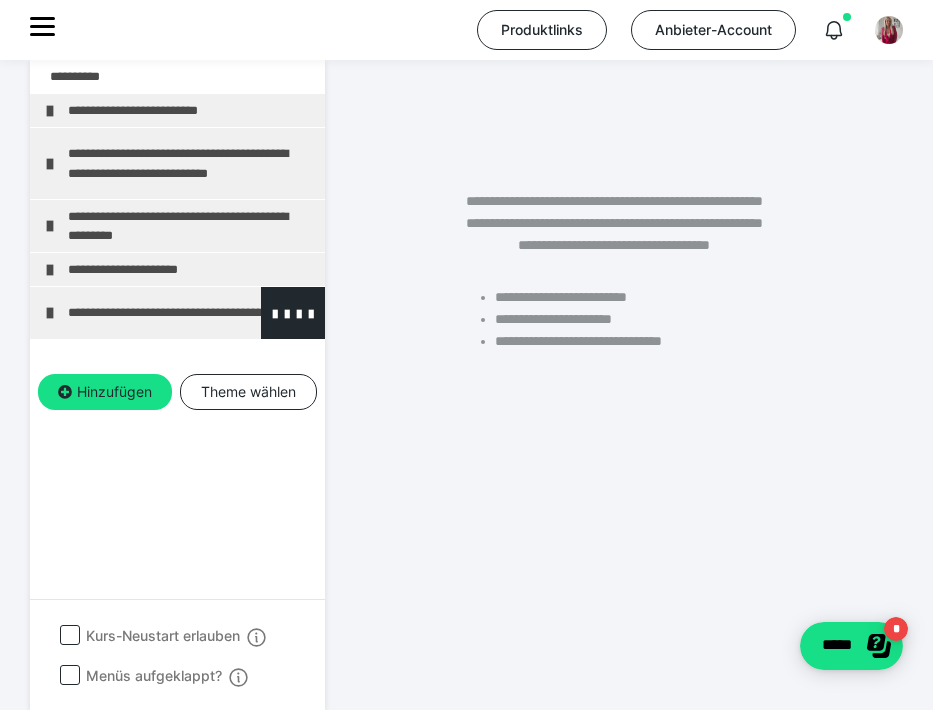 click on "**********" at bounding box center [191, 313] 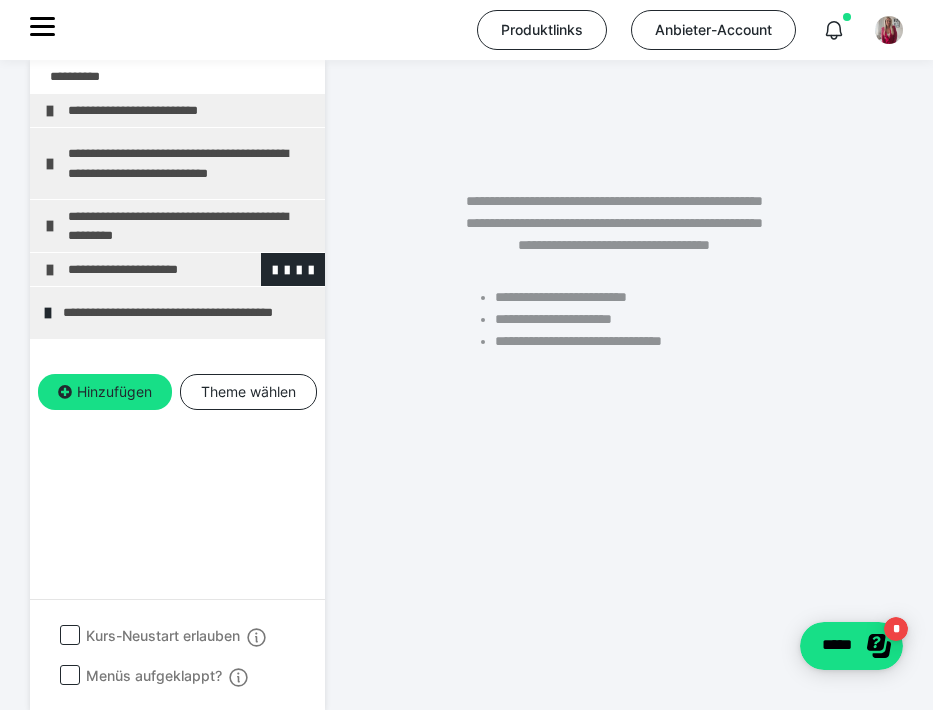 click on "**********" at bounding box center (191, 269) 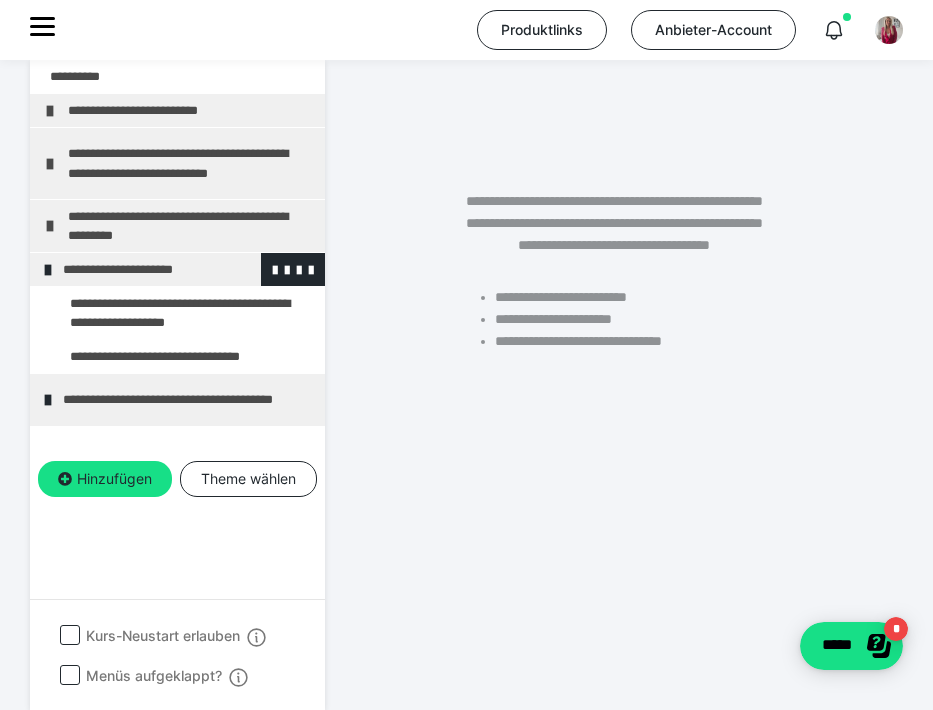click on "**********" at bounding box center (186, 269) 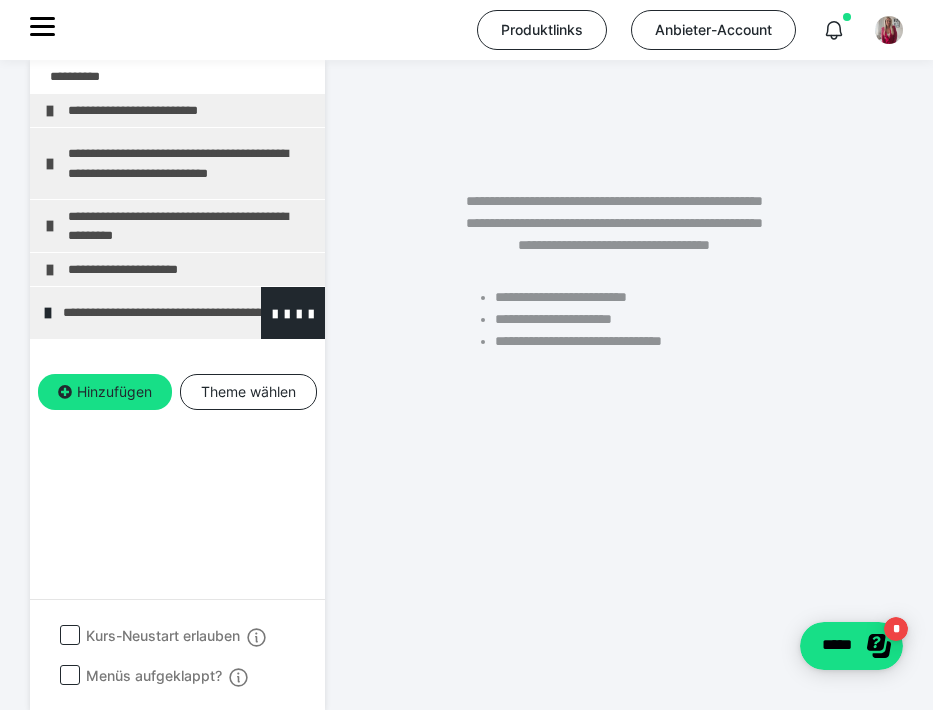 click on "**********" at bounding box center (186, 313) 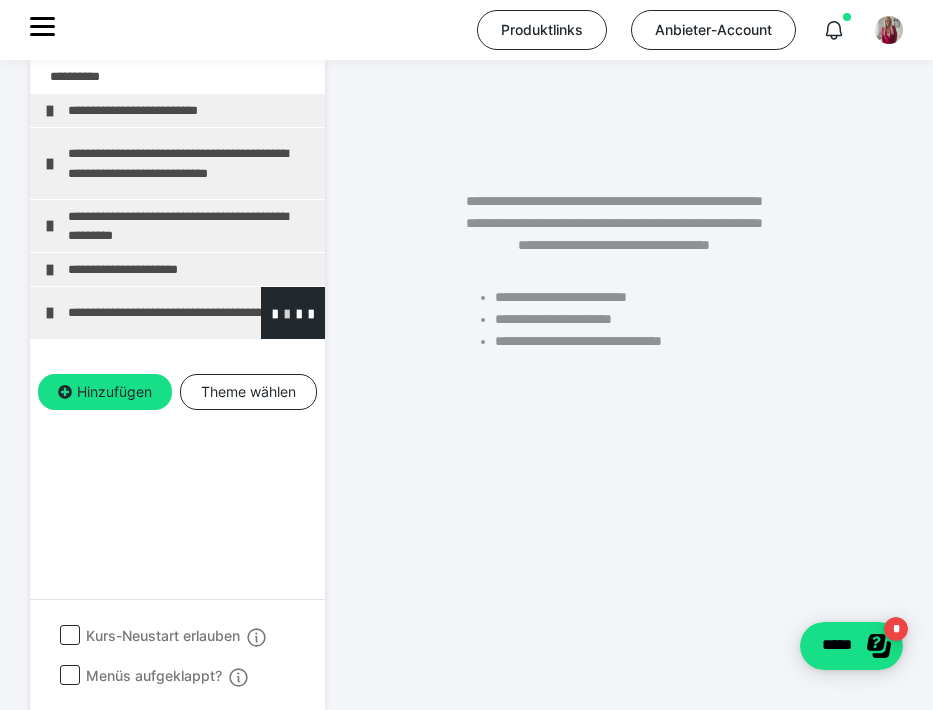 click at bounding box center (287, 313) 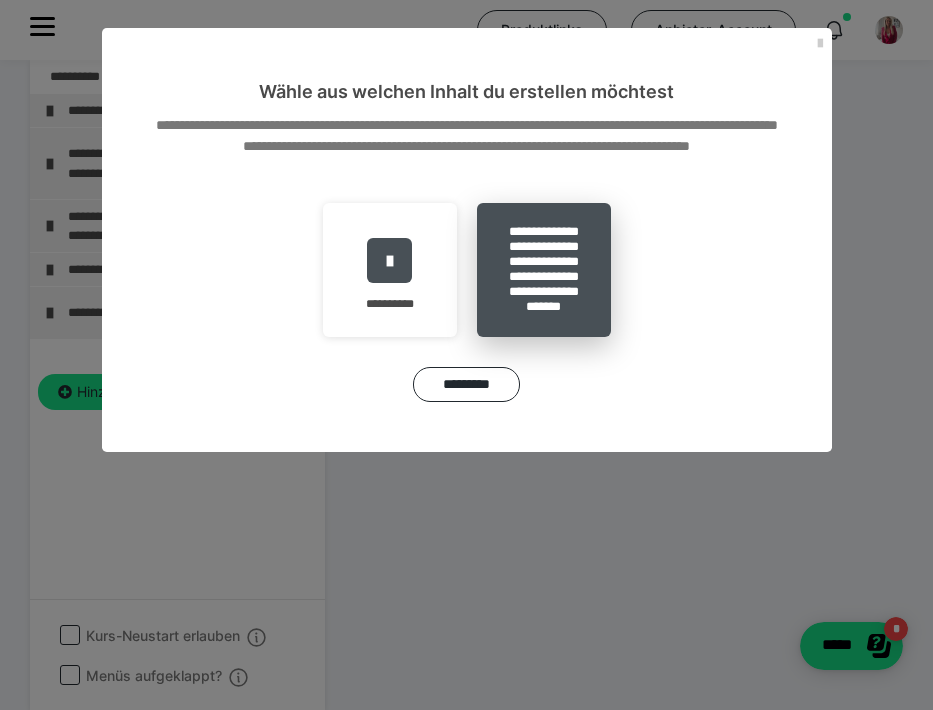 click on "**********" at bounding box center (544, 270) 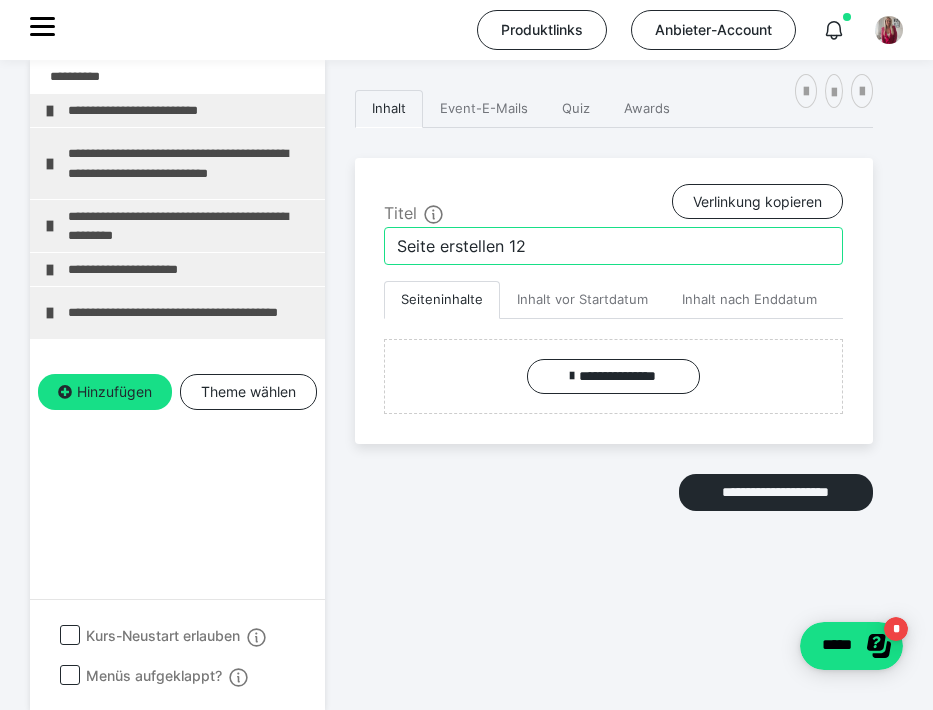 drag, startPoint x: 575, startPoint y: 251, endPoint x: 371, endPoint y: 233, distance: 204.79257 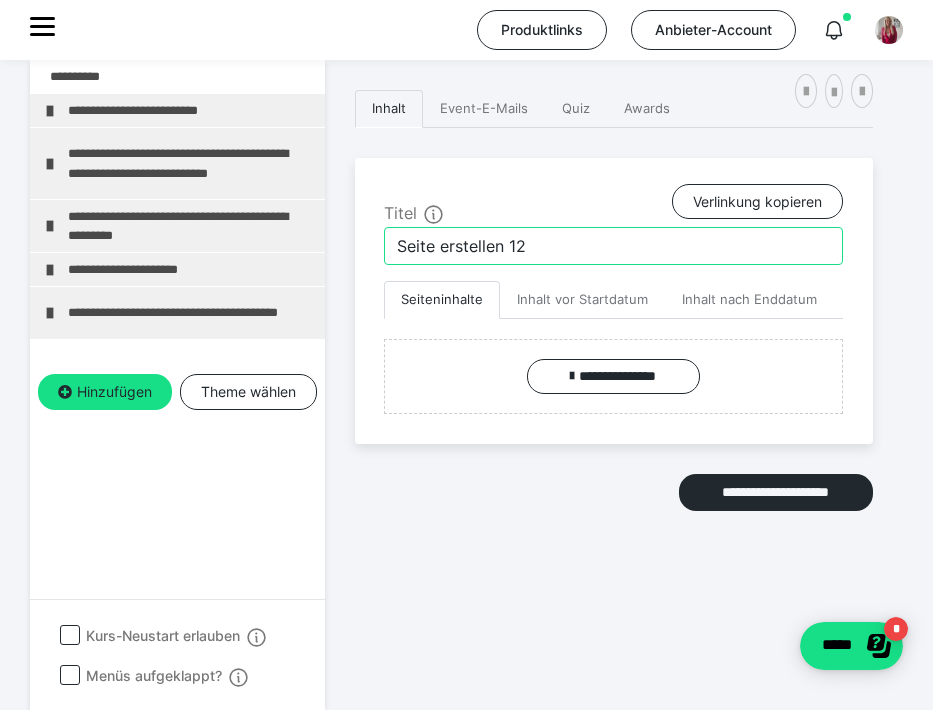 paste on "Deine Realität ist alt. Bleib bei dir." 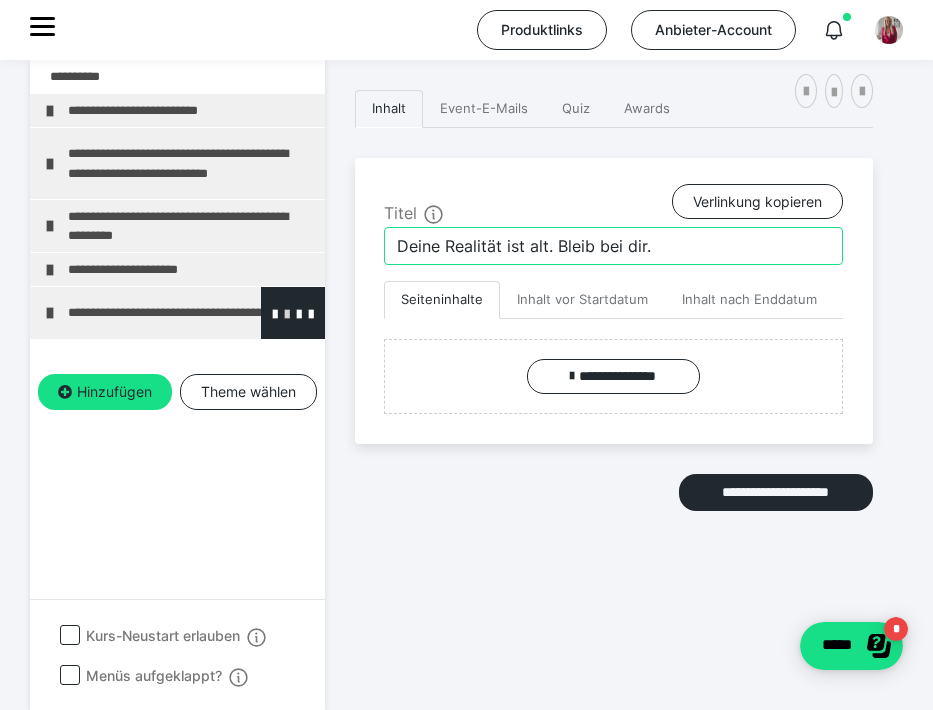 type on "Deine Realität ist alt. Bleib bei dir." 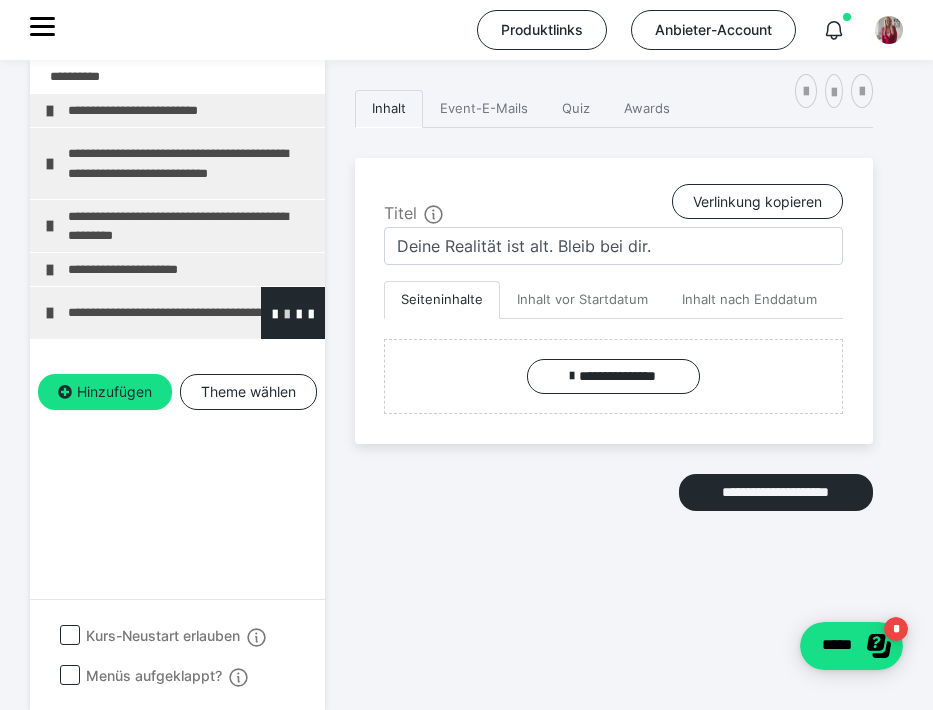 click at bounding box center (287, 313) 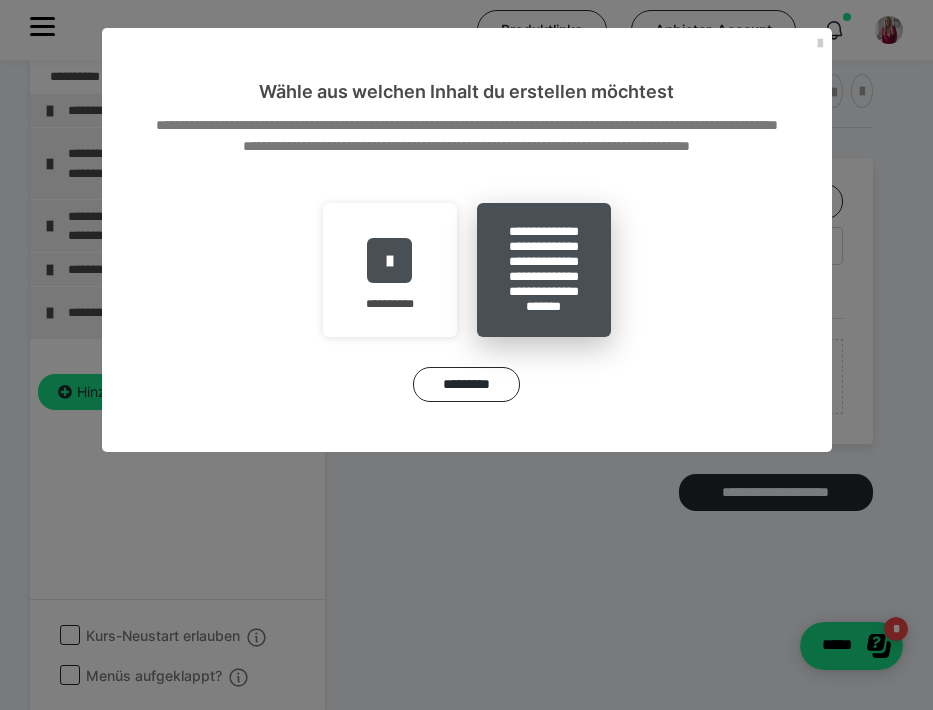 click on "**********" at bounding box center (544, 270) 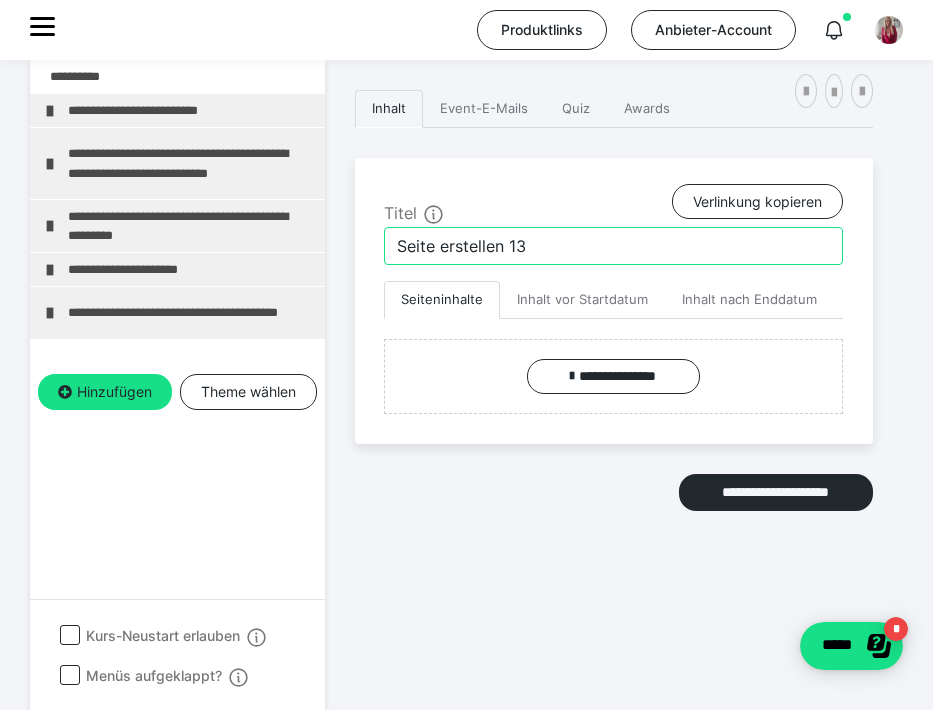 drag, startPoint x: 551, startPoint y: 251, endPoint x: 350, endPoint y: 248, distance: 201.02238 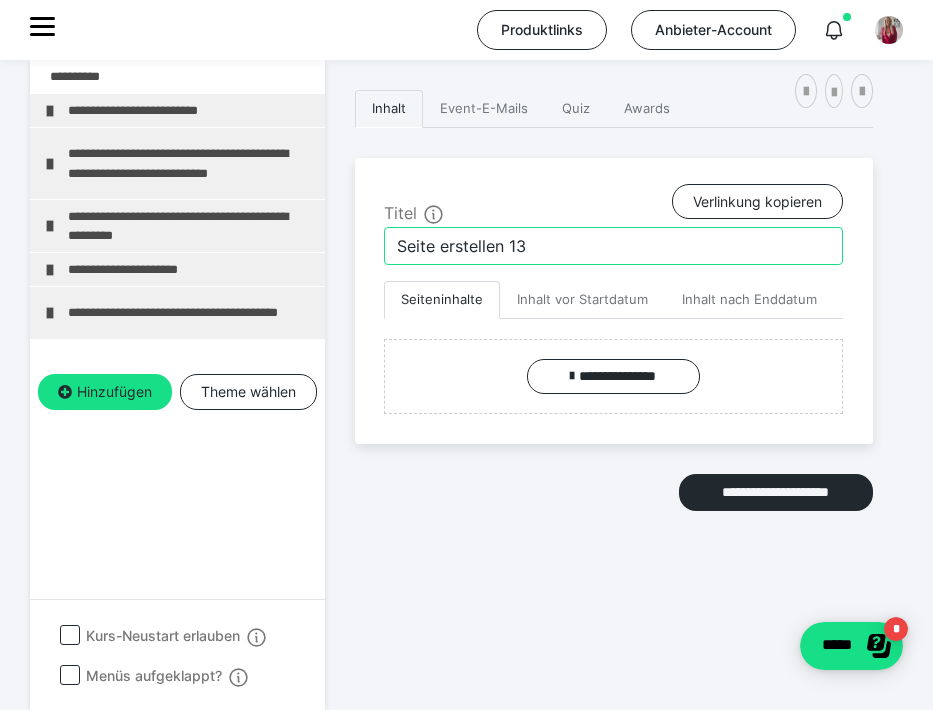 paste on "Du ziehst an, worauf du energetisch reagierst" 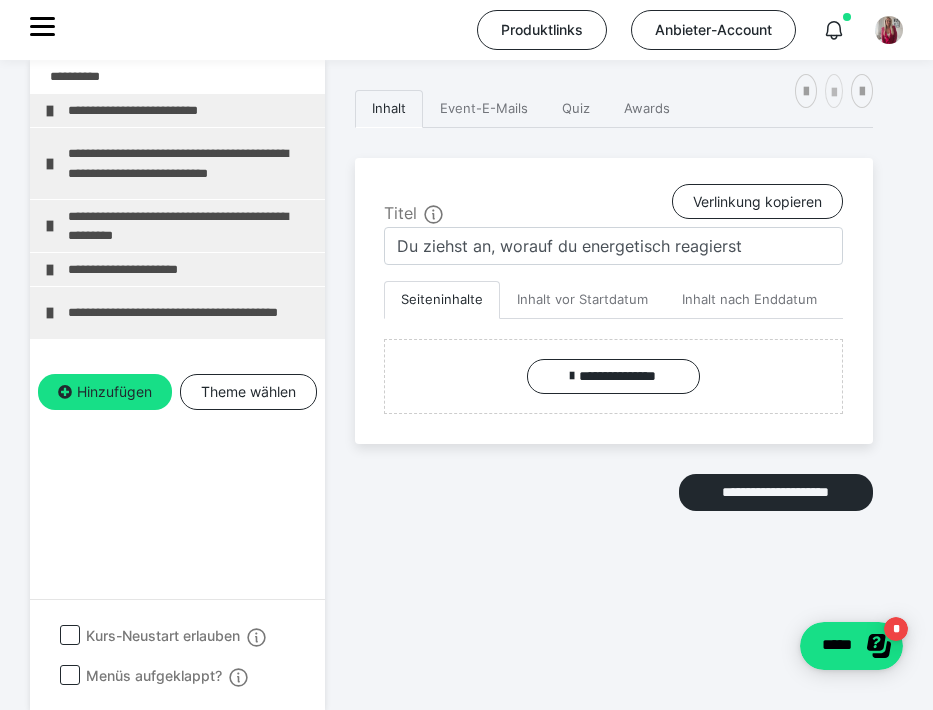 click at bounding box center [834, 91] 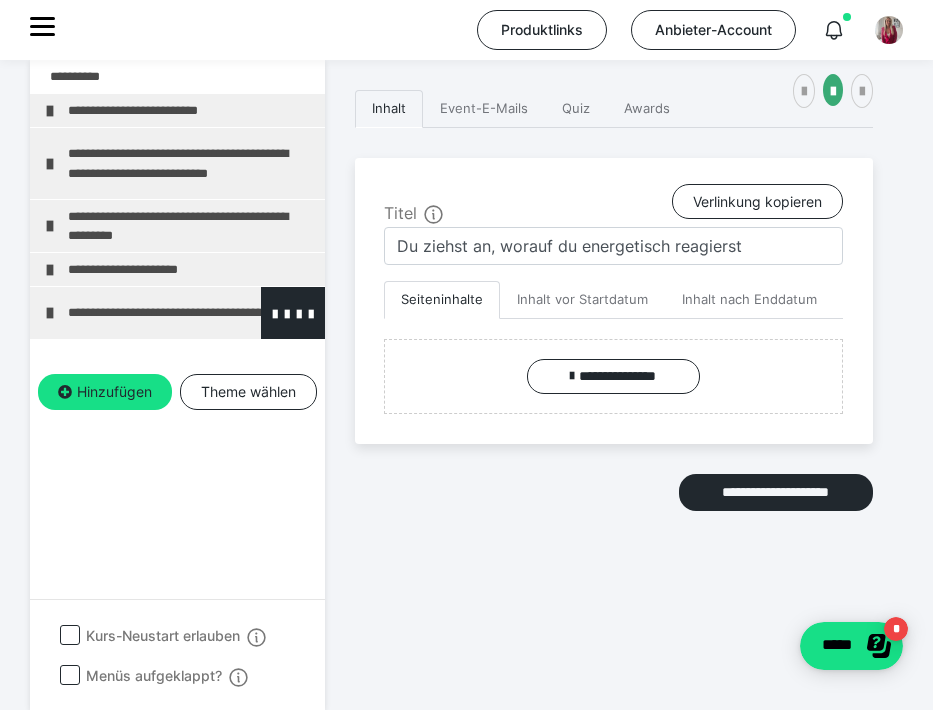 click on "**********" at bounding box center [177, 313] 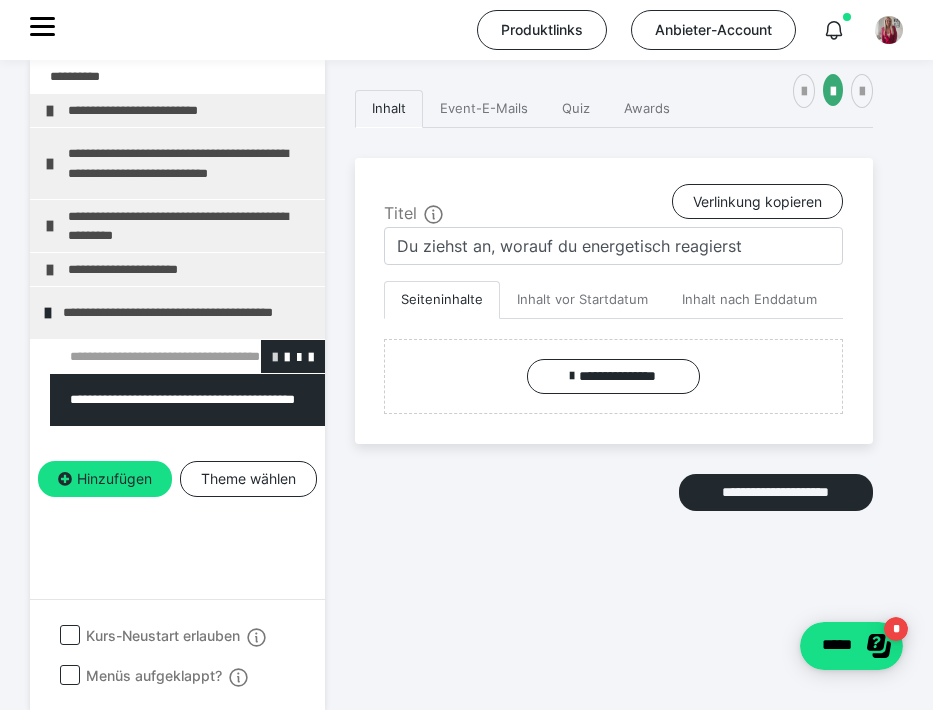 click at bounding box center [275, 356] 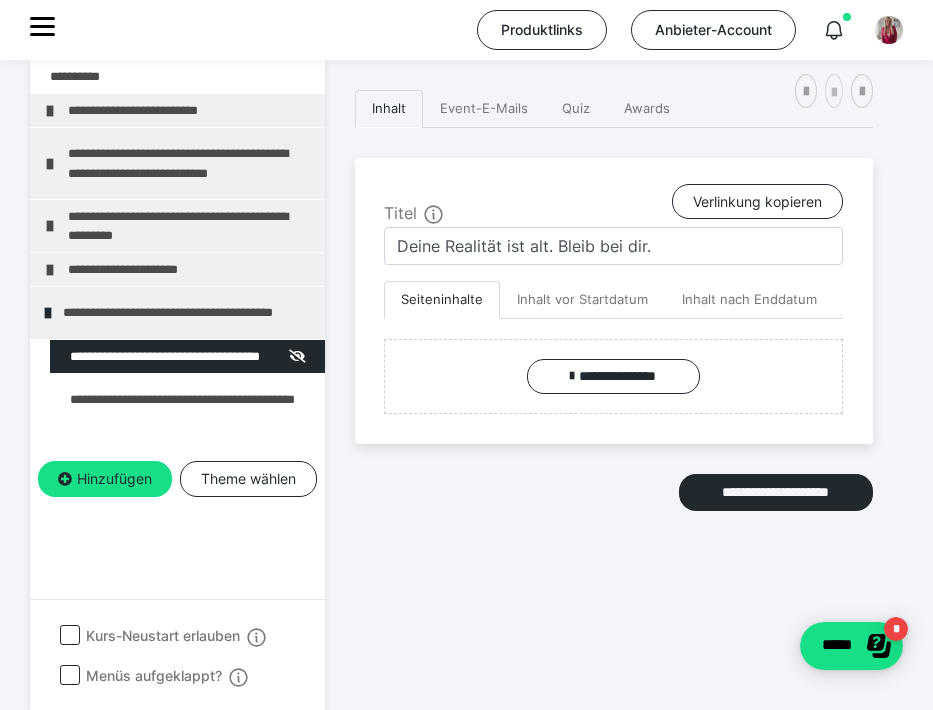 click at bounding box center (834, 91) 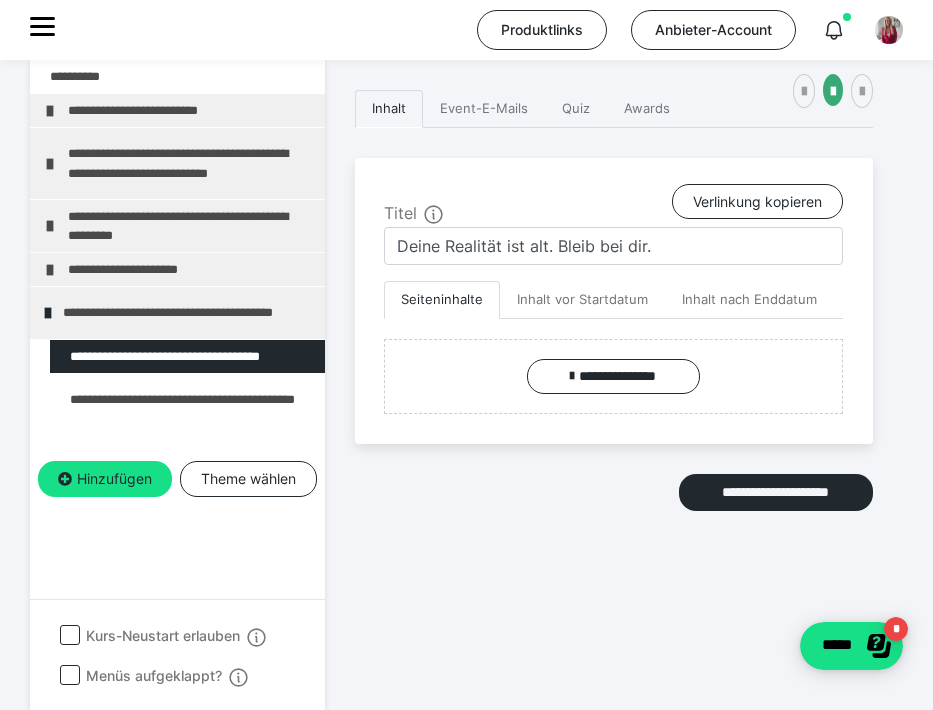 click on "**********" at bounding box center [466, 385] 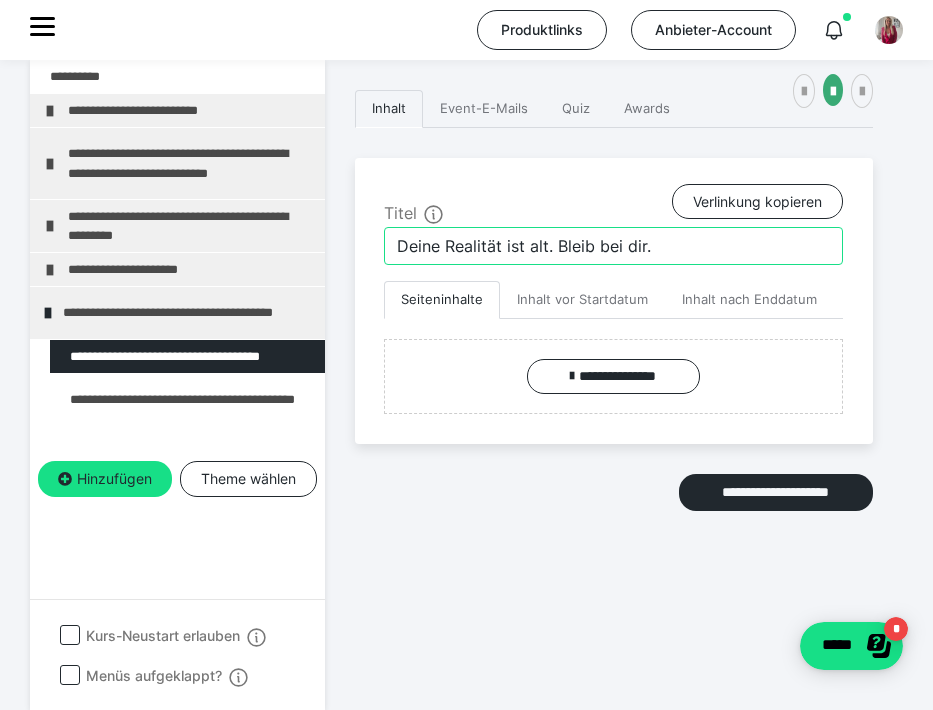 drag, startPoint x: 559, startPoint y: 240, endPoint x: 702, endPoint y: 240, distance: 143 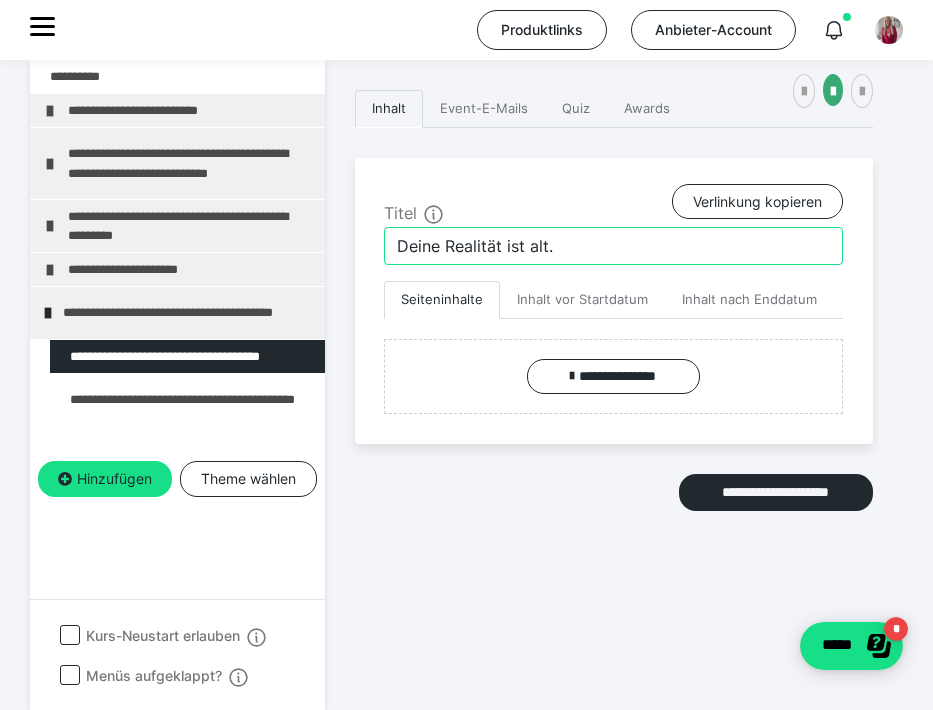 type on "Deine Realität ist alt." 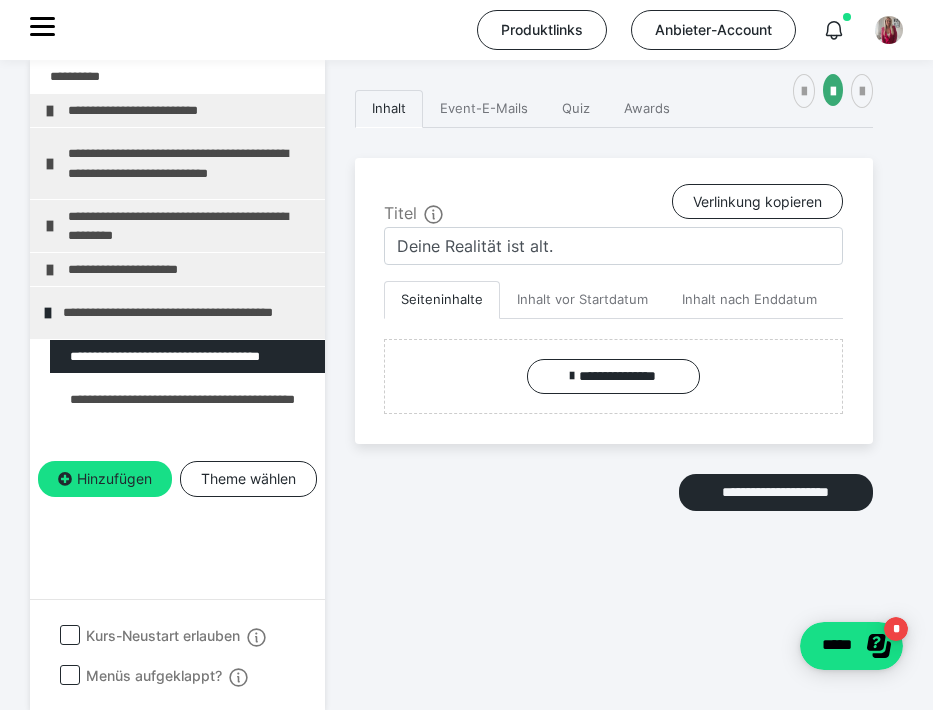 click on "**********" at bounding box center [614, 350] 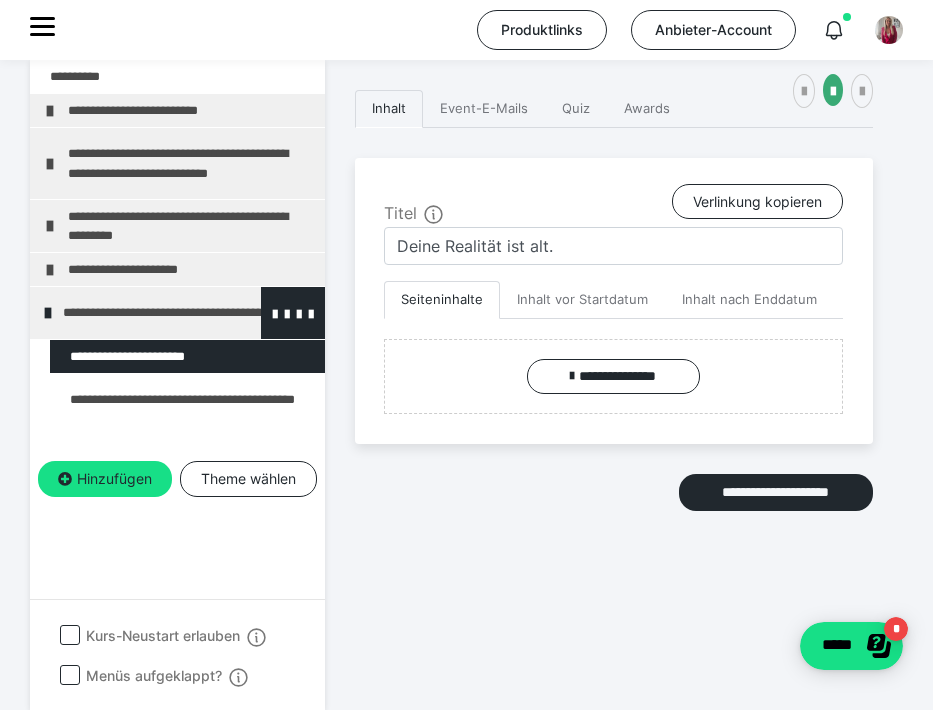 click on "**********" at bounding box center [186, 313] 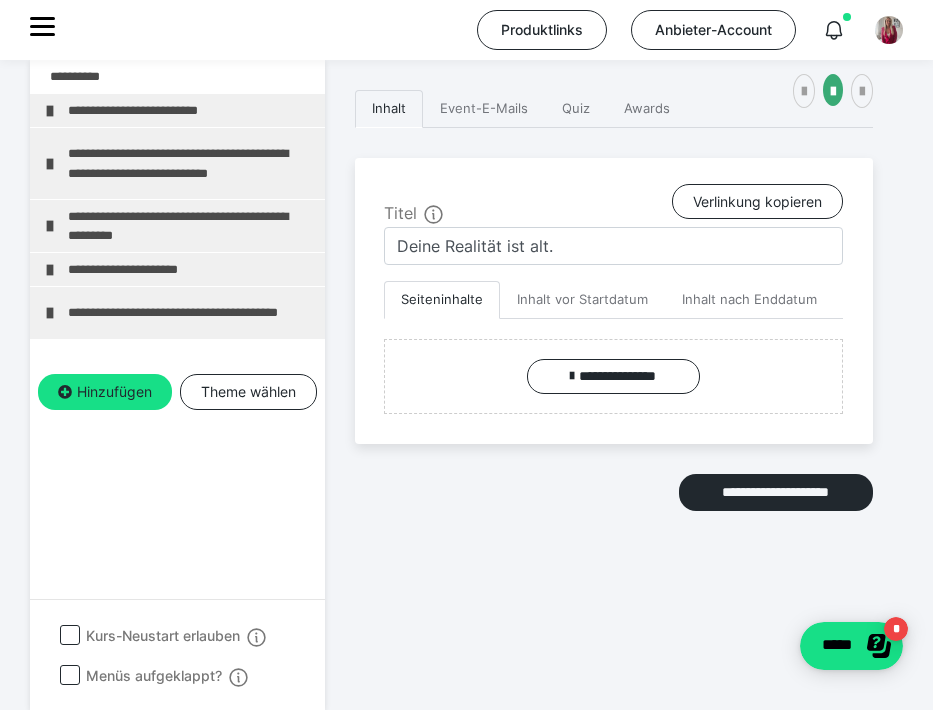 click on "Hinzufügen Theme wählen" at bounding box center [177, 409] 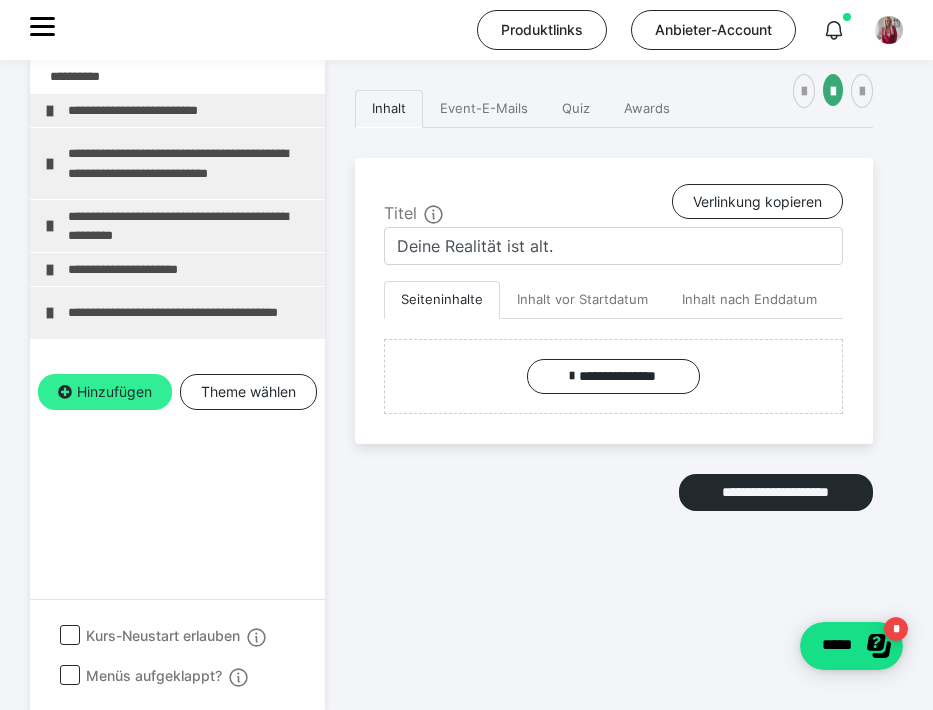 click on "Hinzufügen" at bounding box center [105, 392] 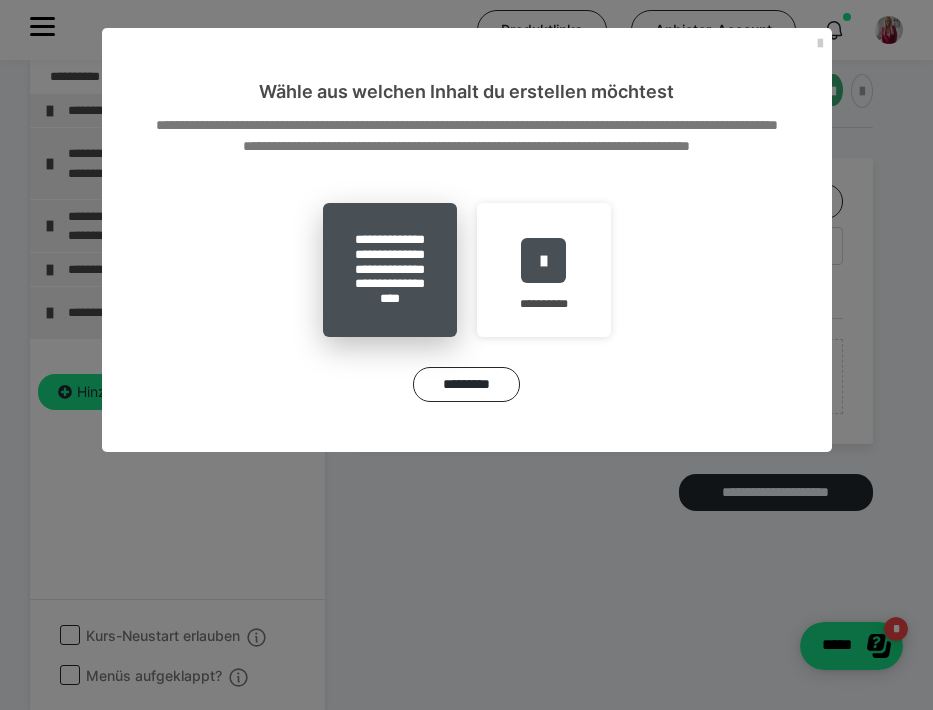 click on "**********" at bounding box center [390, 270] 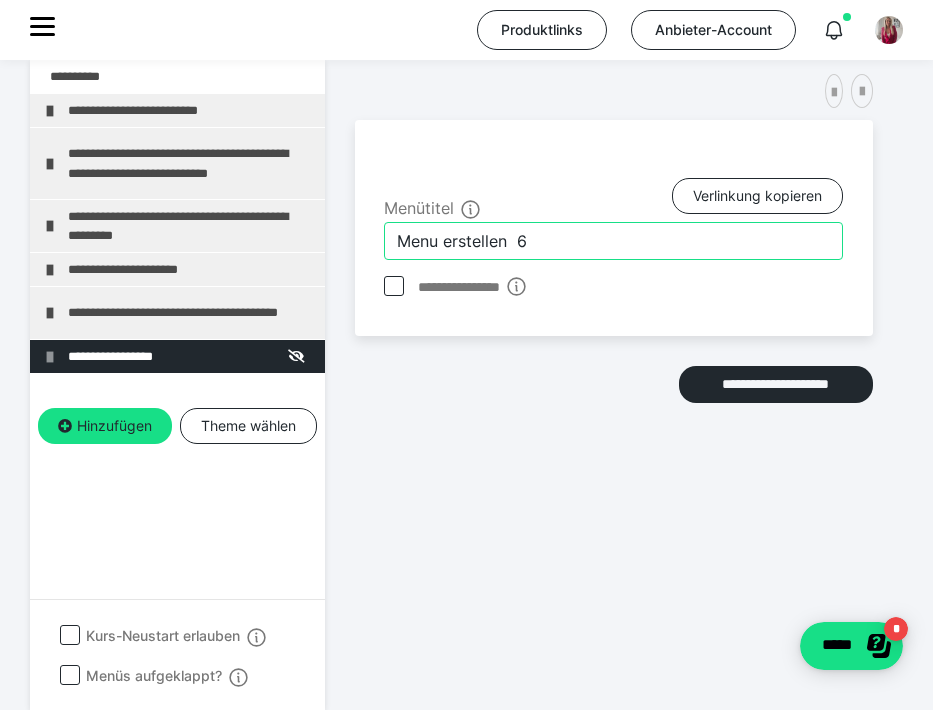 drag, startPoint x: 554, startPoint y: 251, endPoint x: 404, endPoint y: 235, distance: 150.85092 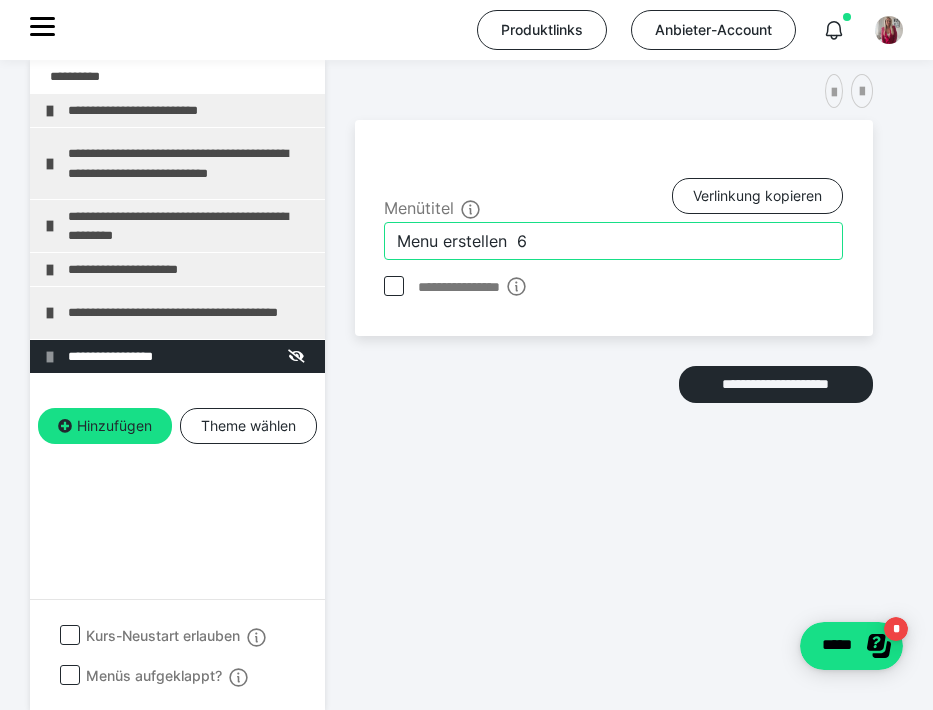 paste on "6. LIEBE – Spiegel, Trauma & Frequenz" 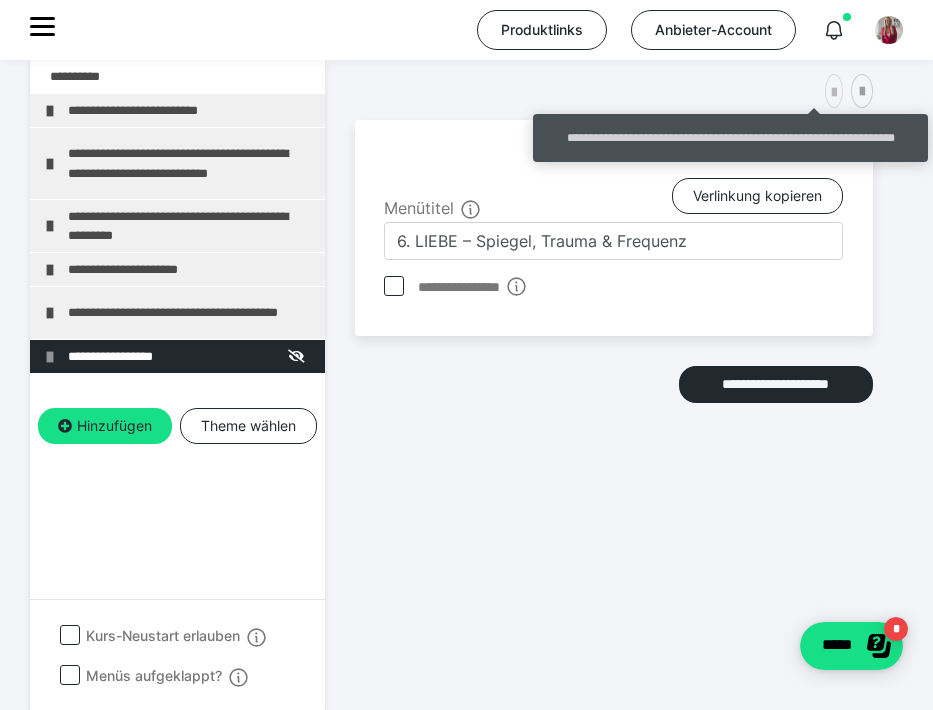 click at bounding box center [834, 93] 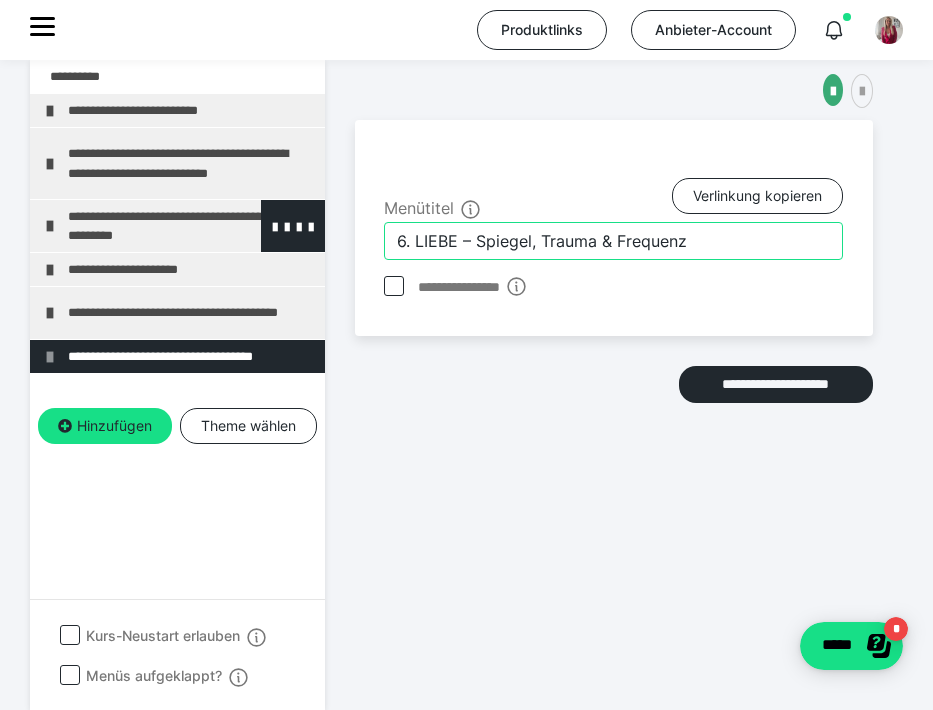 drag, startPoint x: 416, startPoint y: 241, endPoint x: 238, endPoint y: 219, distance: 179.3544 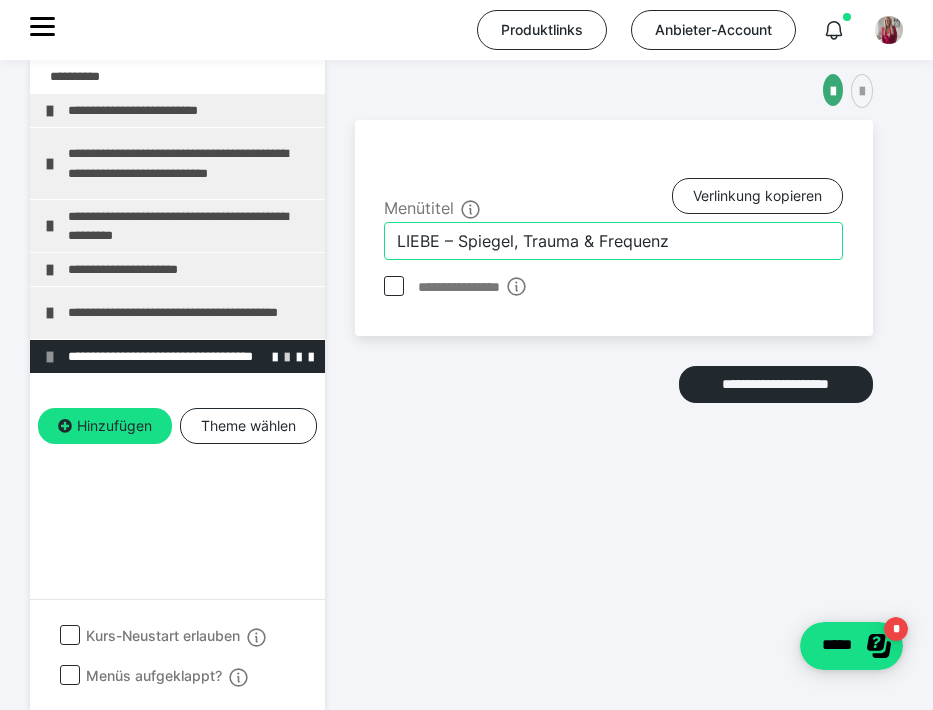 type on "LIEBE – Spiegel, Trauma & Frequenz" 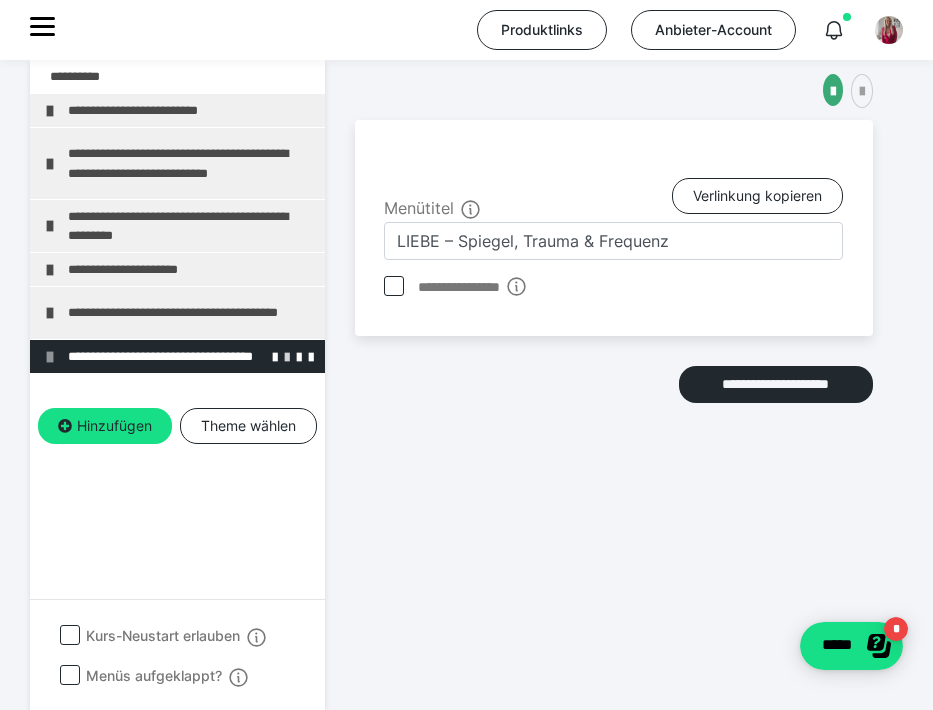 click at bounding box center [287, 356] 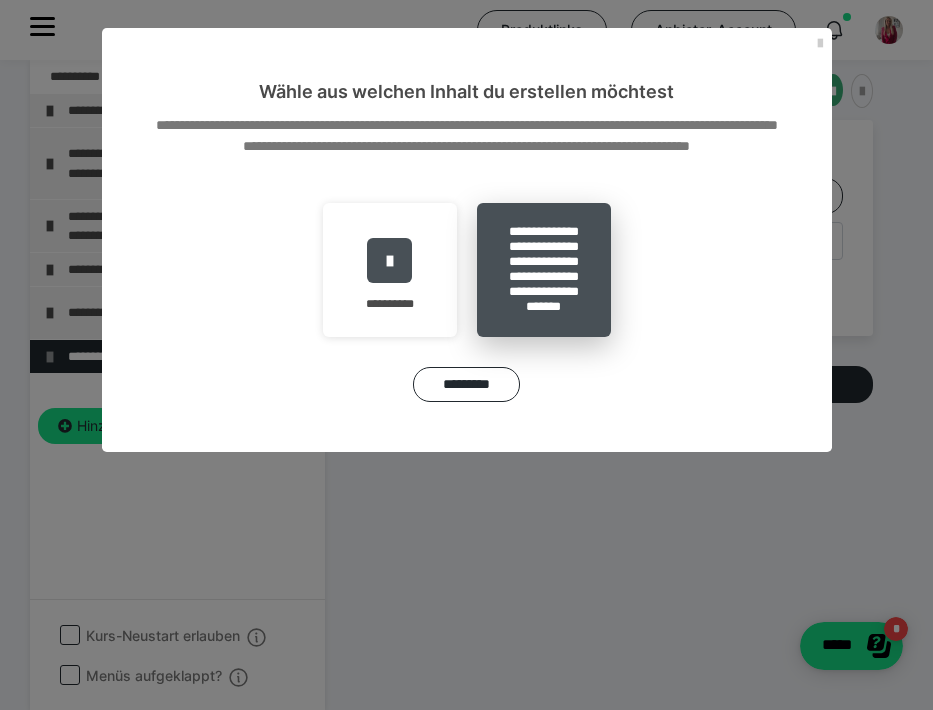 click on "**********" at bounding box center [544, 270] 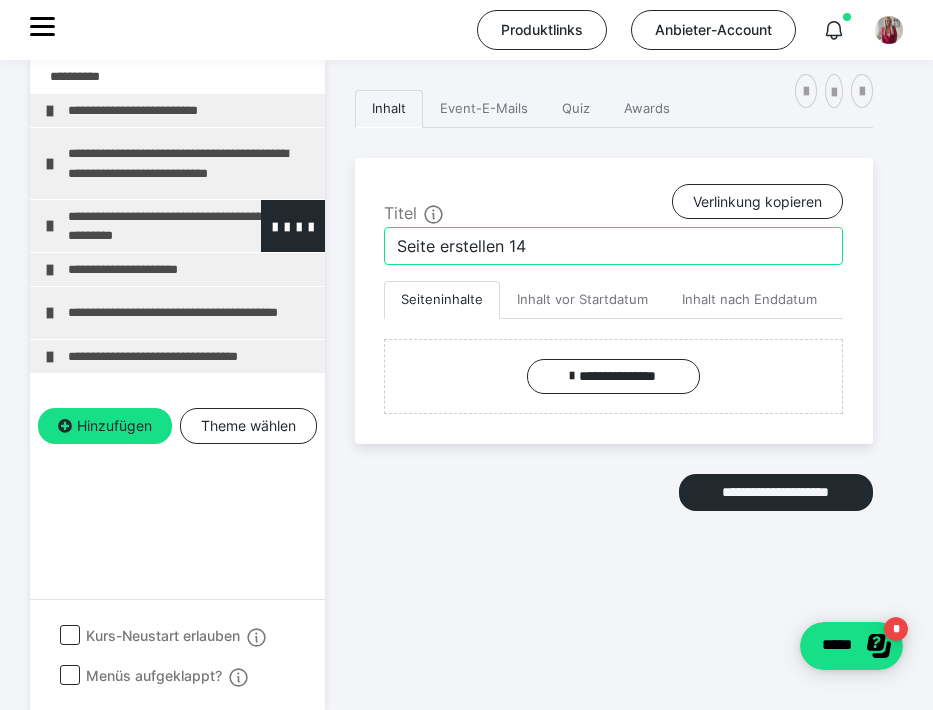drag, startPoint x: 591, startPoint y: 238, endPoint x: 267, endPoint y: 241, distance: 324.0139 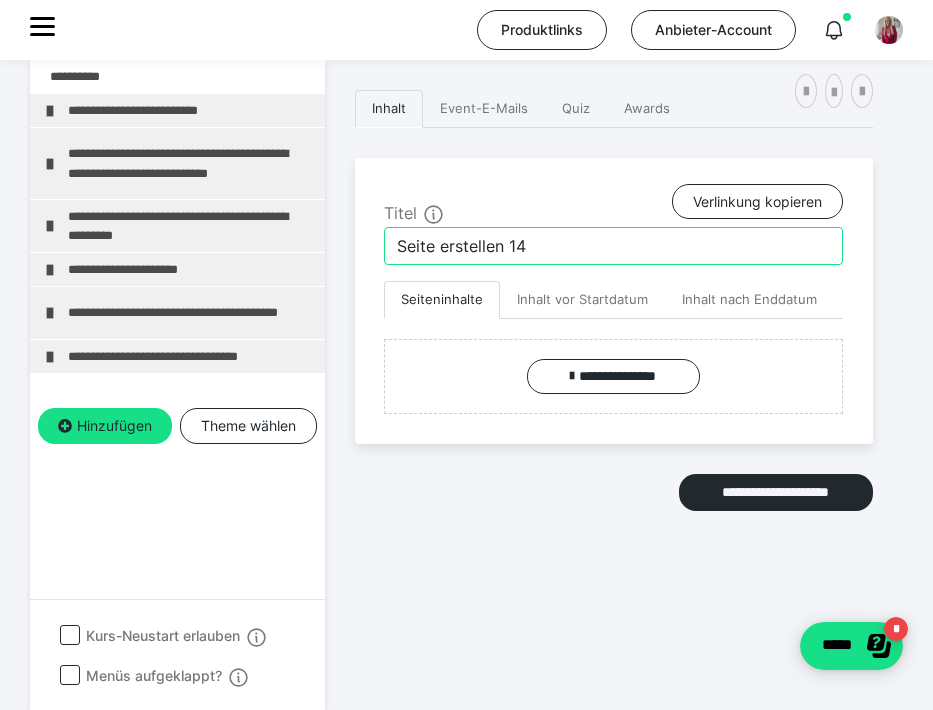 paste on "Liebe oder Abhängigkeit? – Deine Beziehung als Spiegel" 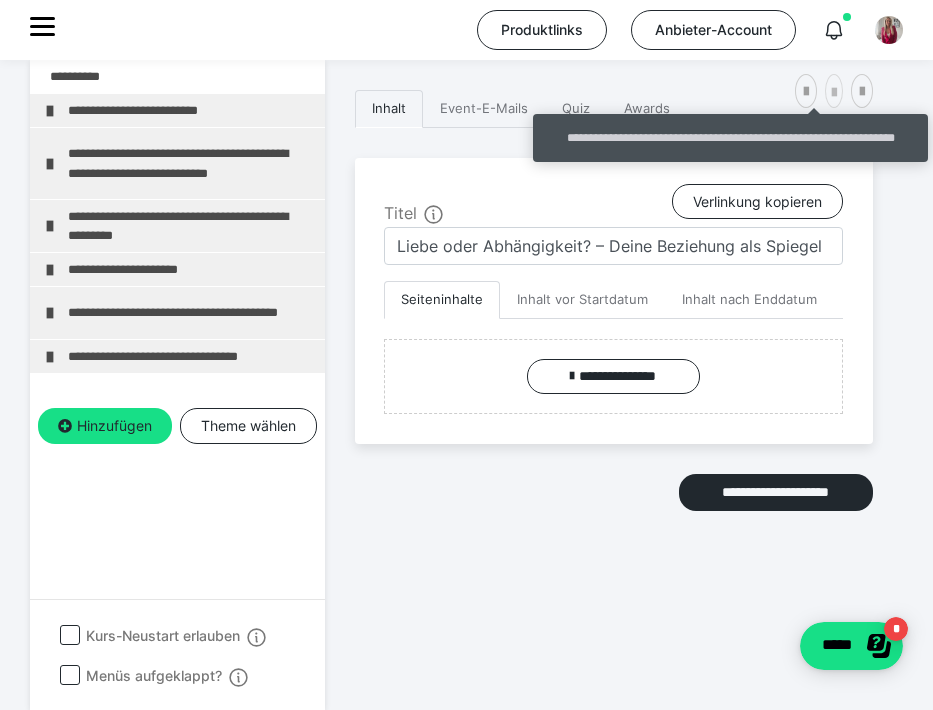 click at bounding box center (834, 91) 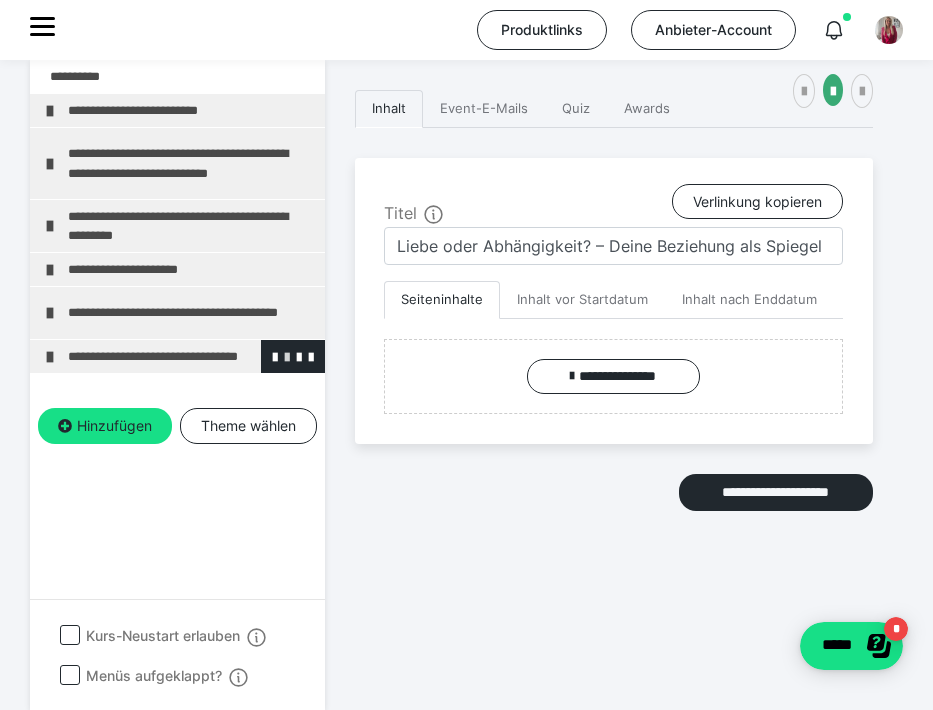 click at bounding box center (287, 356) 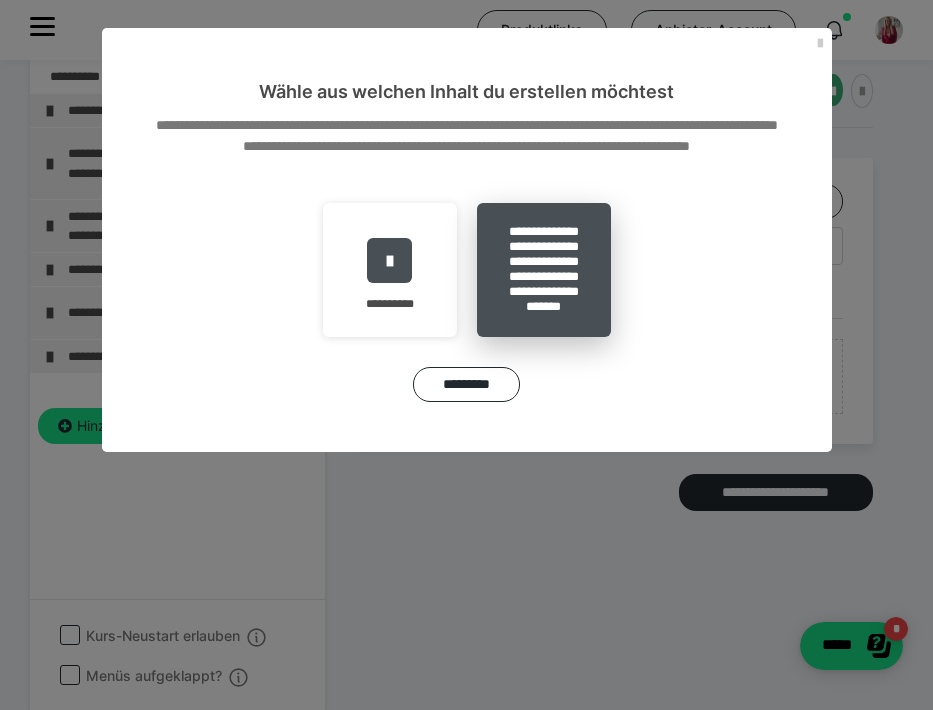 click on "**********" at bounding box center (544, 270) 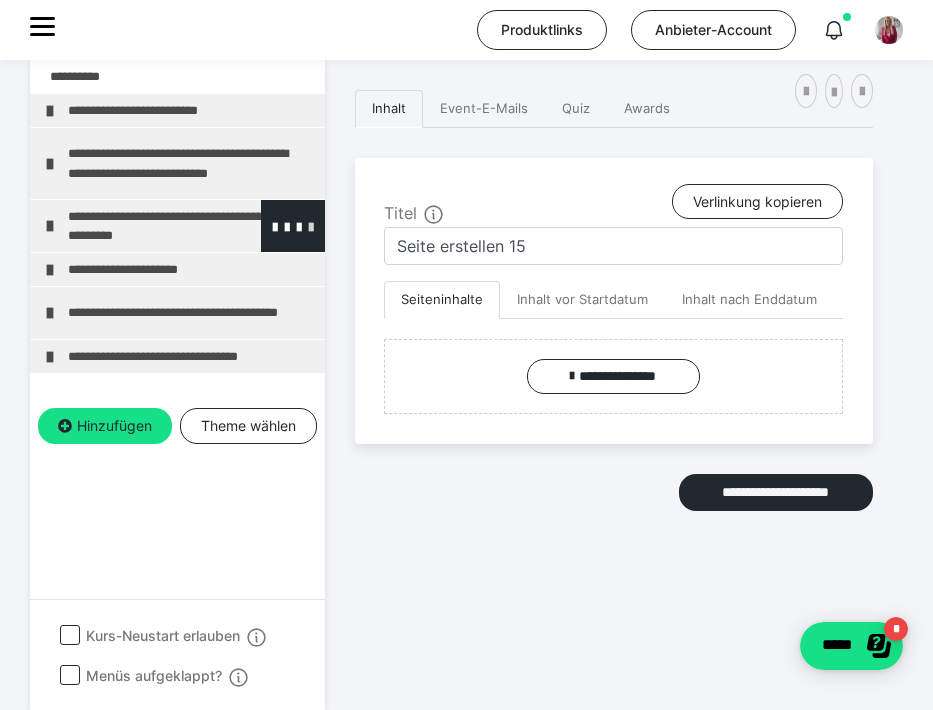 click at bounding box center [311, 226] 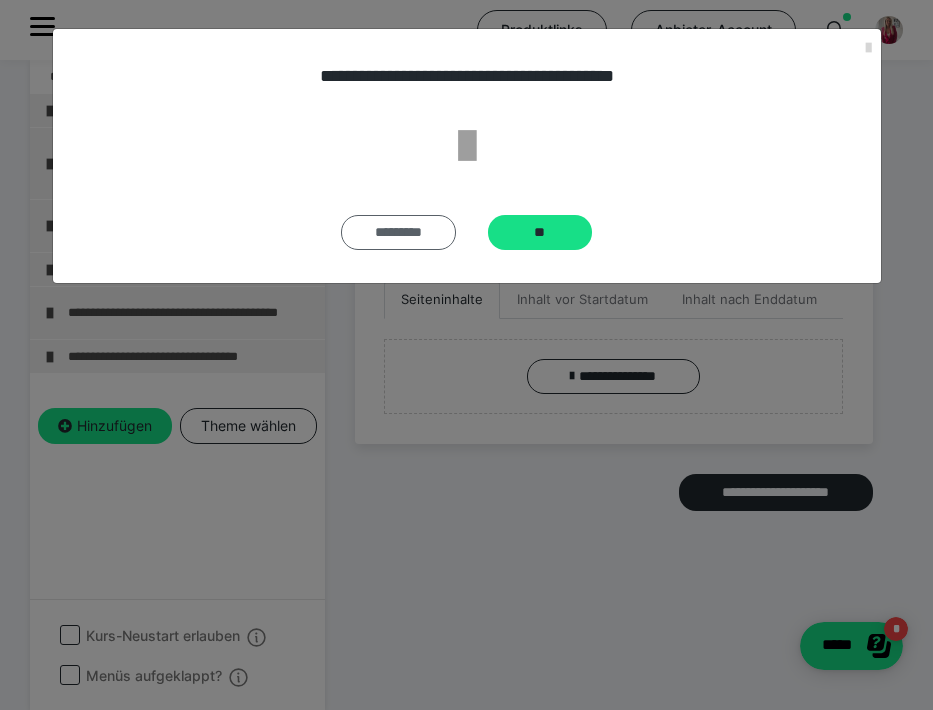 click on "*********" at bounding box center (398, 232) 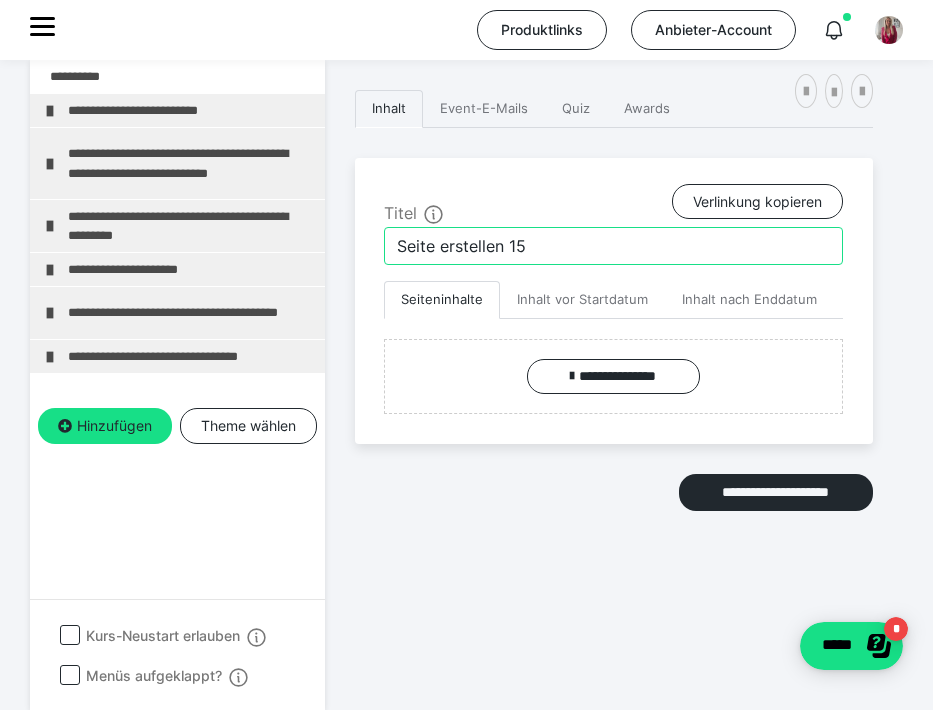 drag, startPoint x: 540, startPoint y: 240, endPoint x: 363, endPoint y: 238, distance: 177.01129 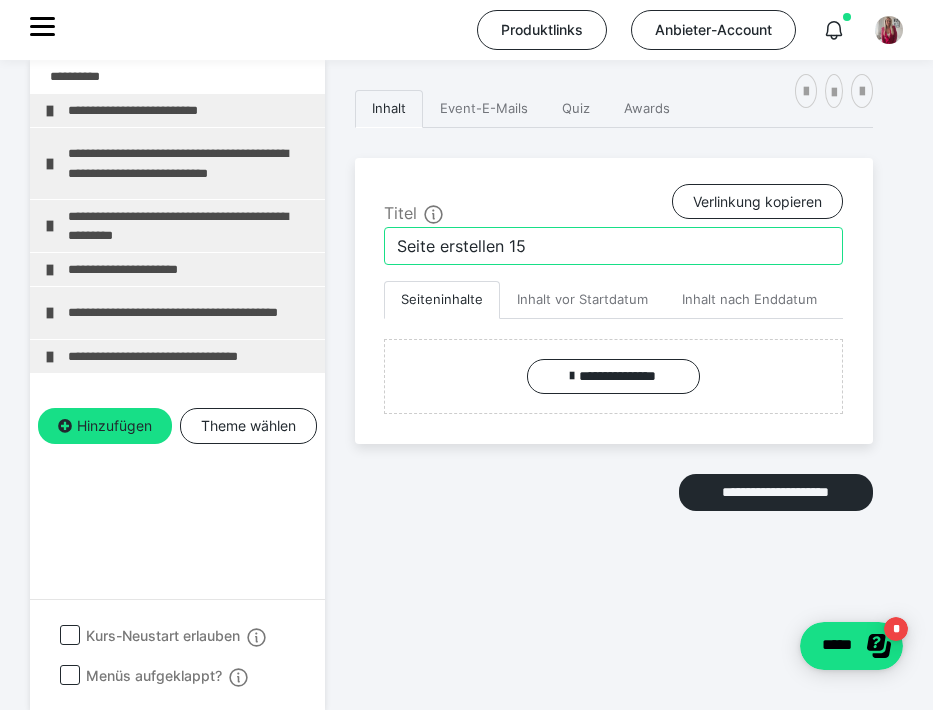 paste on "Weibliche Energie in Beziehungen – klar, souverän & magnetisch" 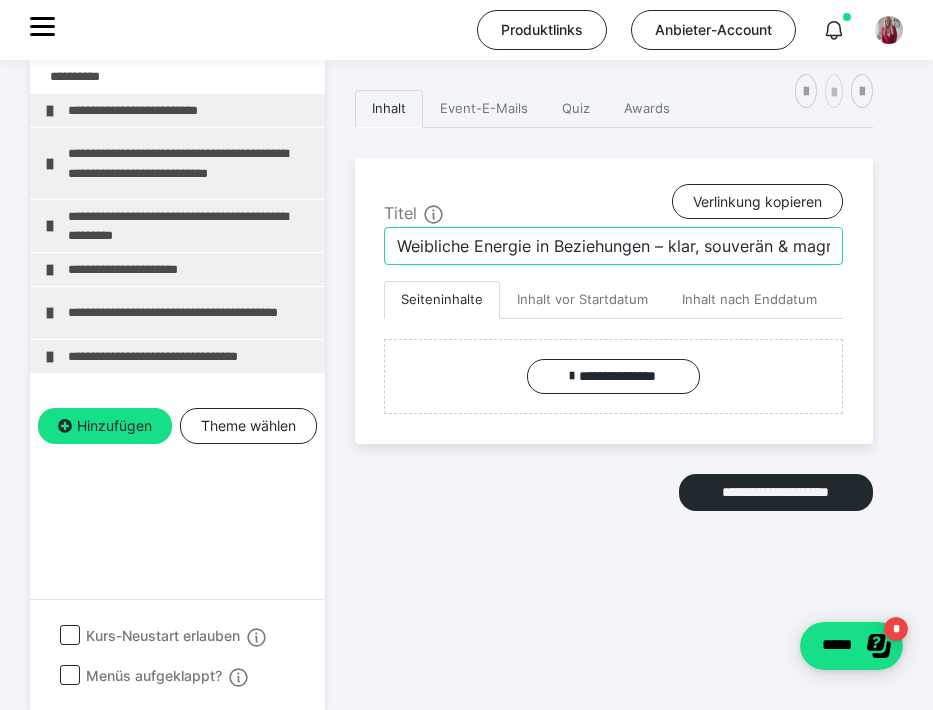 type on "Weibliche Energie in Beziehungen – klar, souverän & magnetisch" 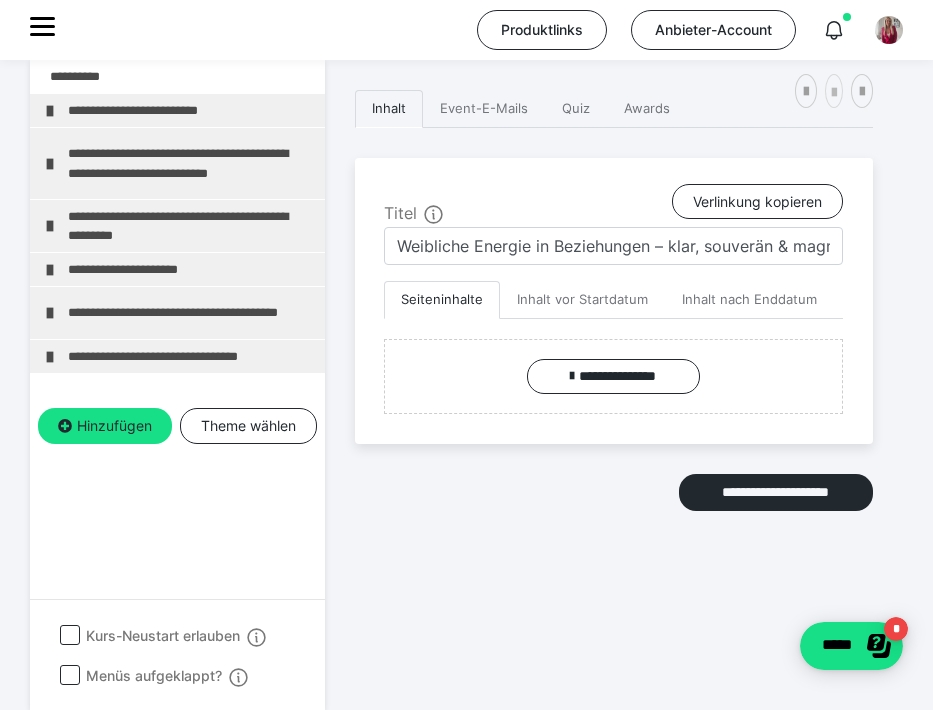 click at bounding box center (834, 93) 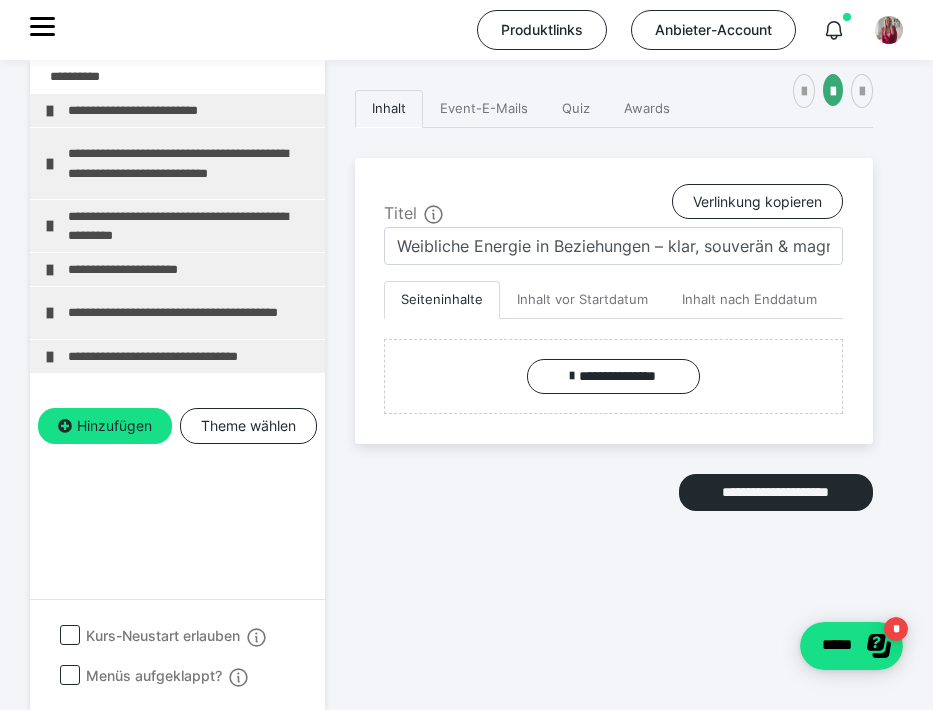click at bounding box center [70, 675] 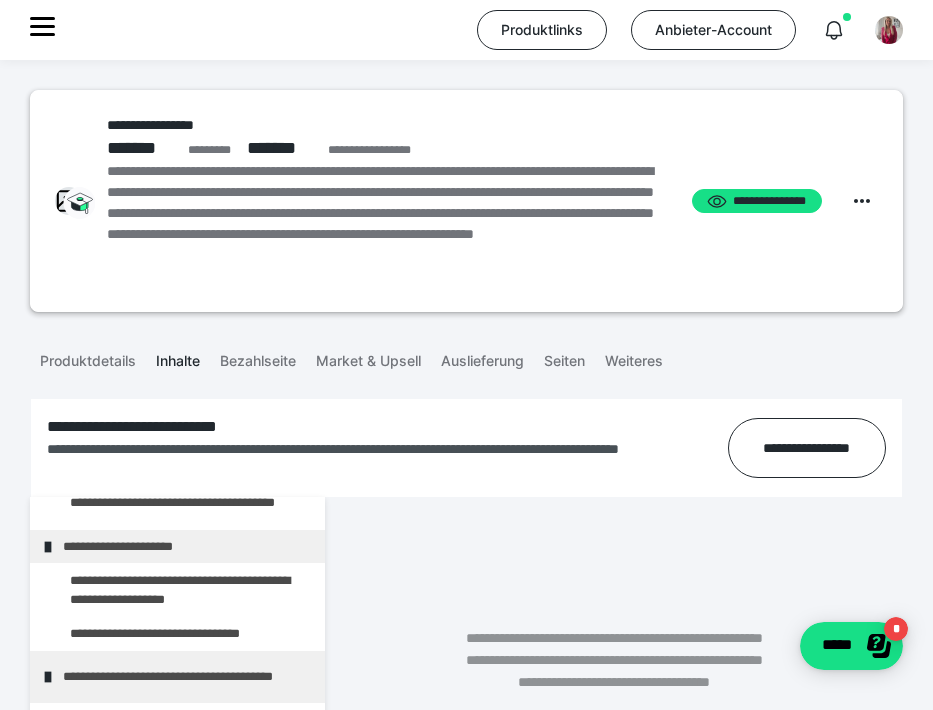 scroll, scrollTop: 602, scrollLeft: 0, axis: vertical 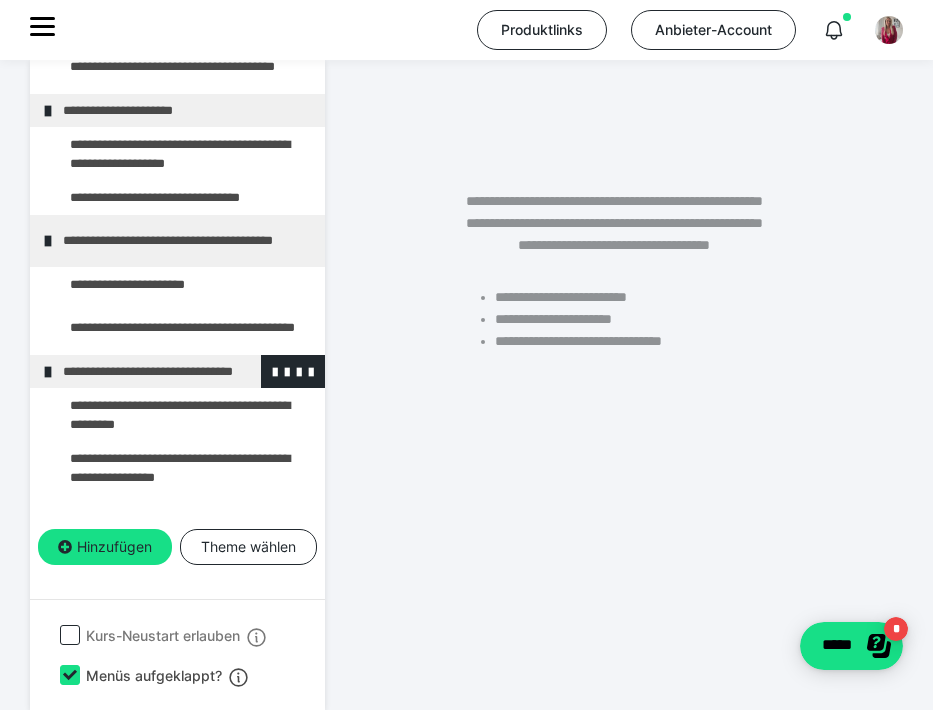 click on "**********" at bounding box center (186, 371) 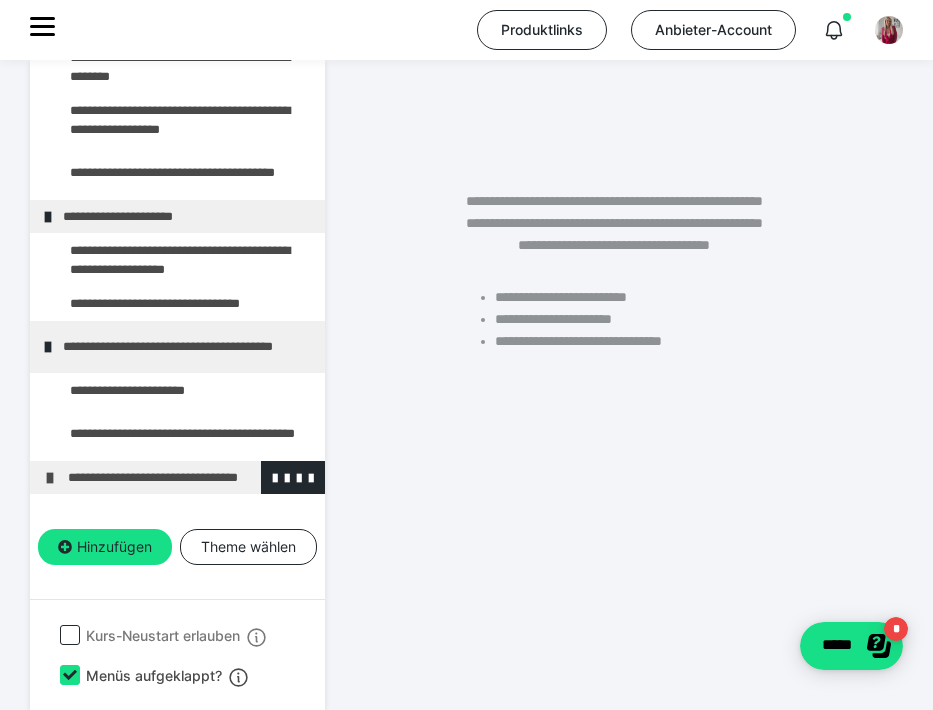 click on "**********" at bounding box center (191, 477) 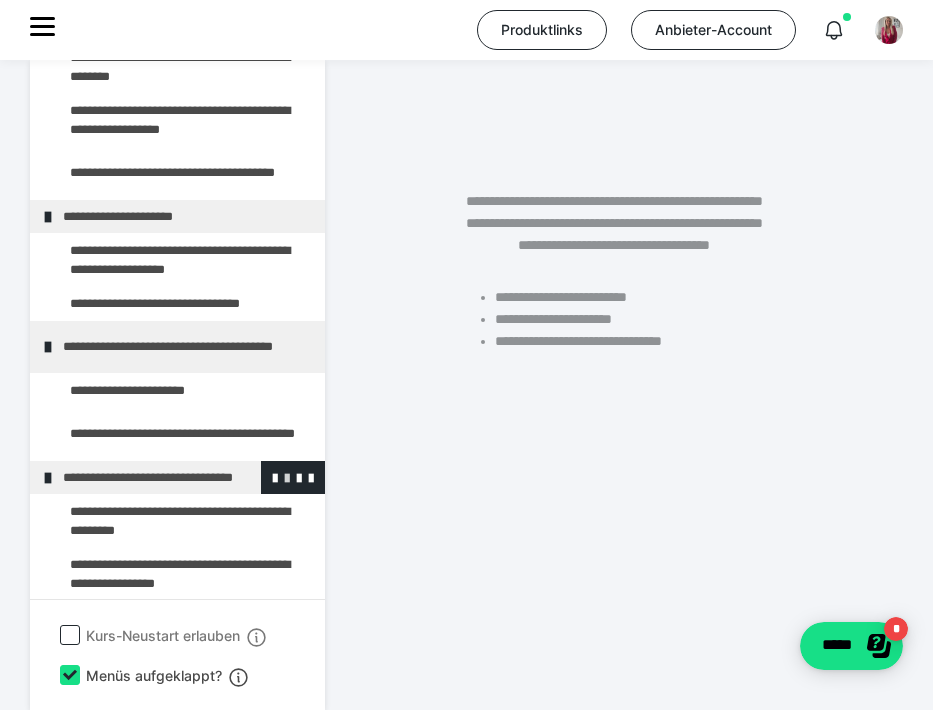 click at bounding box center (287, 477) 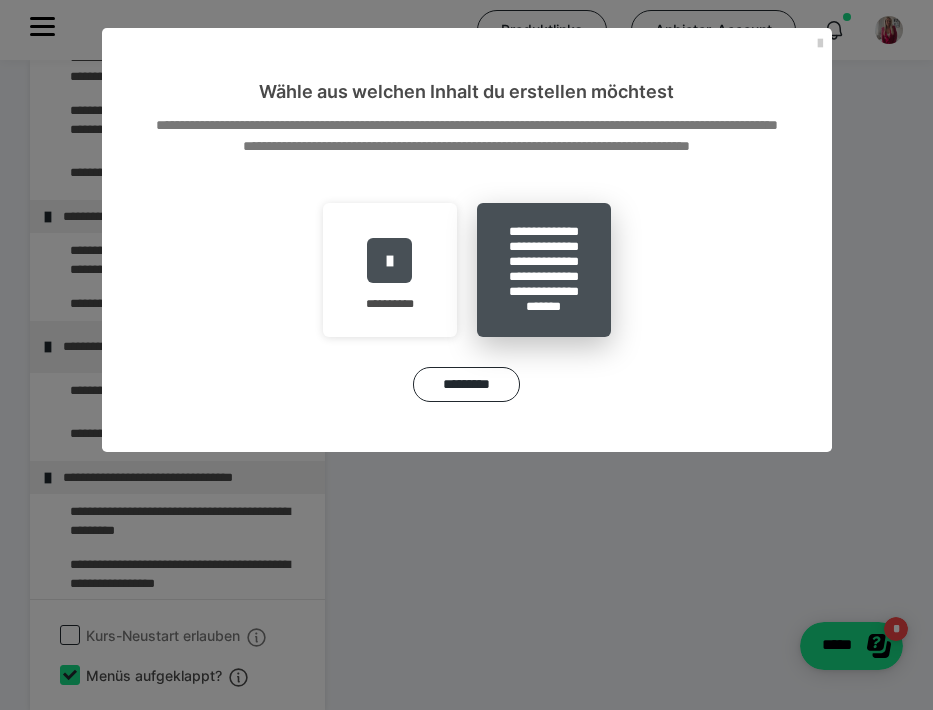 scroll, scrollTop: 437, scrollLeft: 0, axis: vertical 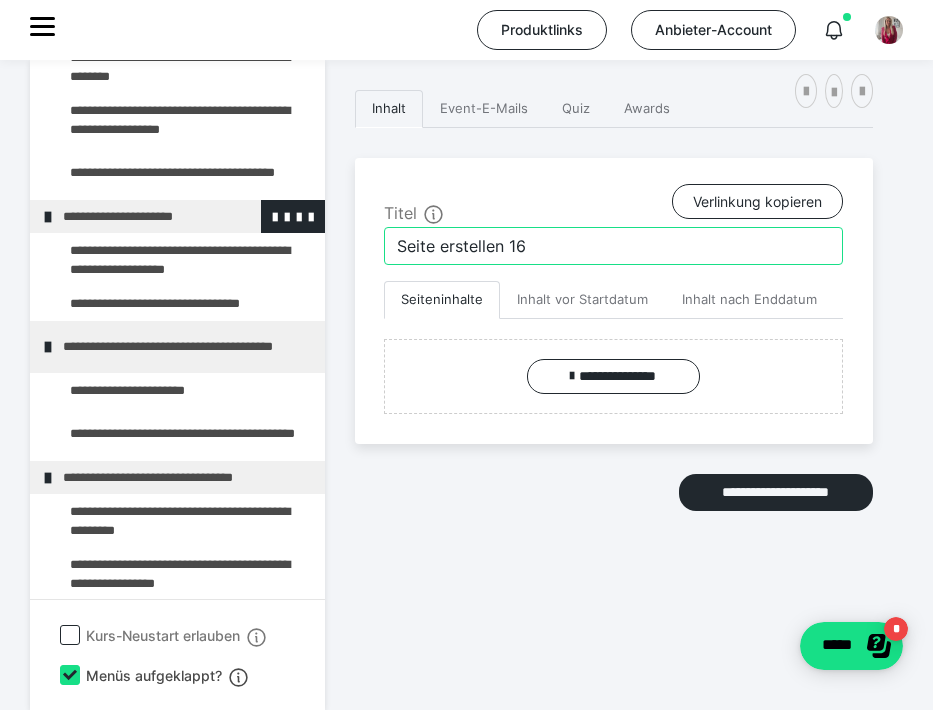 drag, startPoint x: 566, startPoint y: 252, endPoint x: 298, endPoint y: 228, distance: 269.07248 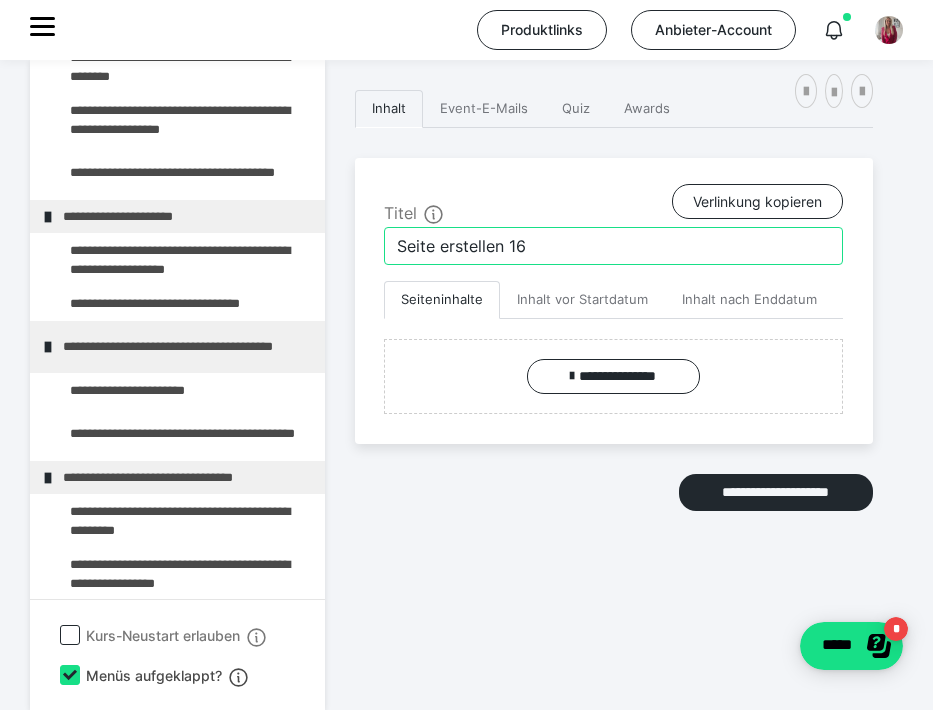 paste on "Ex zurück manifestieren & Dating als High Value Woman" 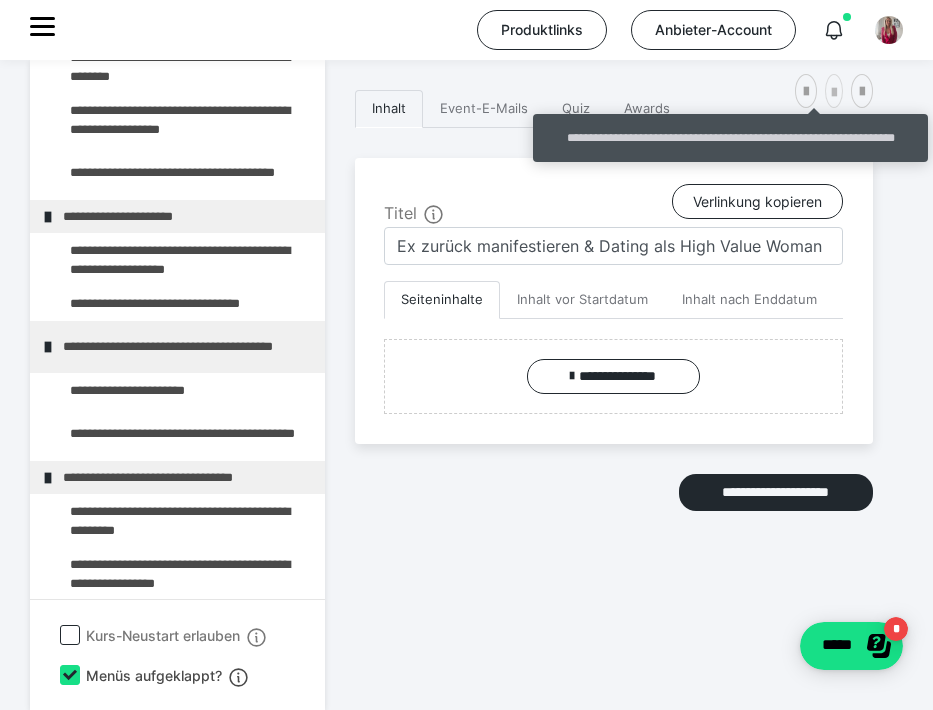 click at bounding box center (834, 93) 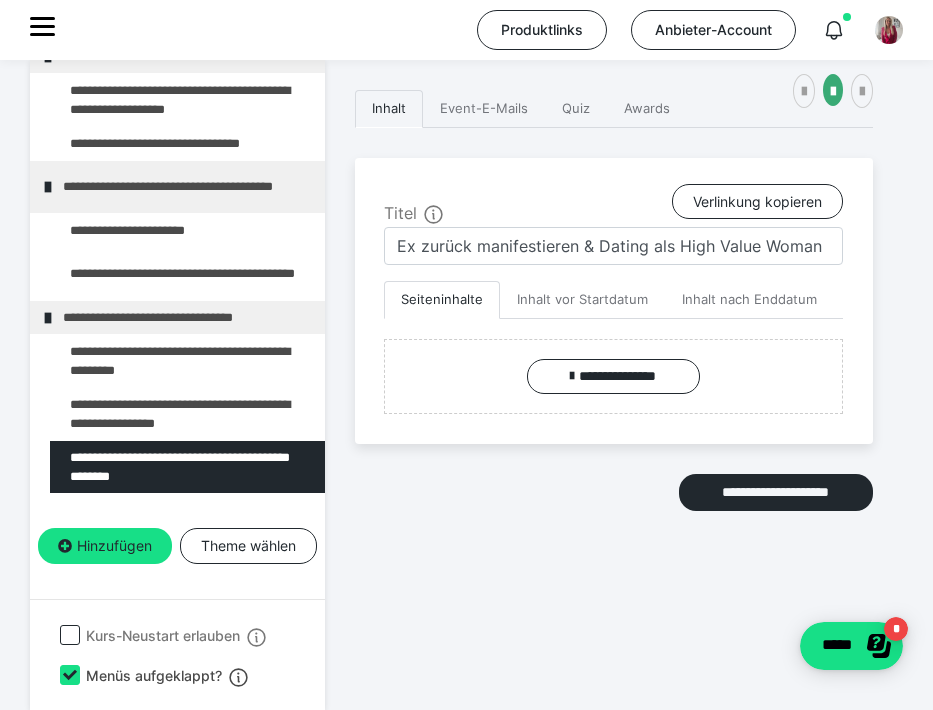scroll, scrollTop: 655, scrollLeft: 0, axis: vertical 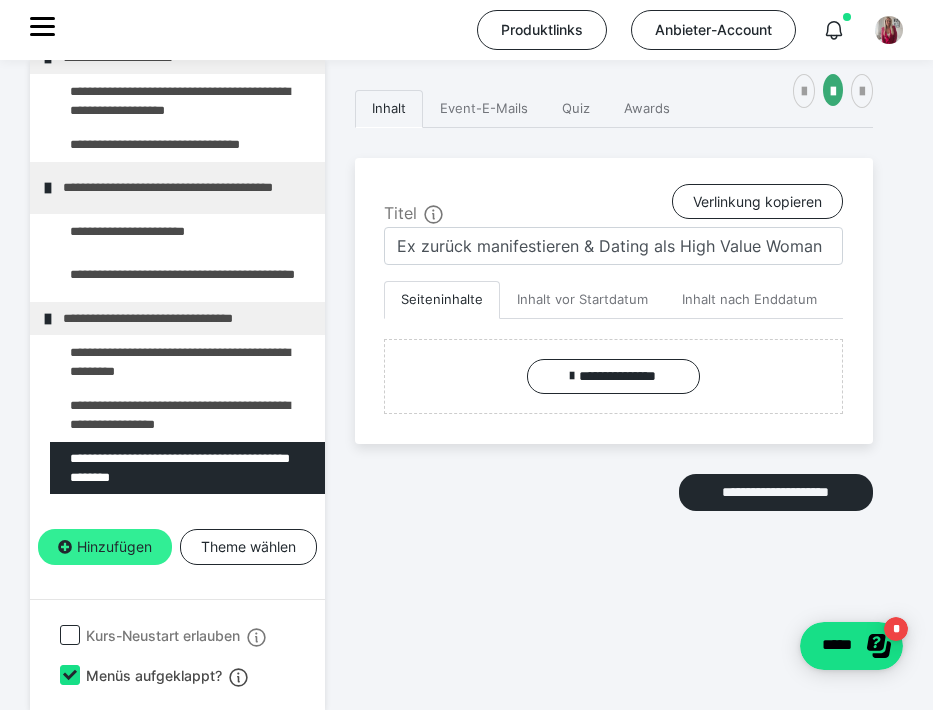 click on "Hinzufügen" at bounding box center (105, 547) 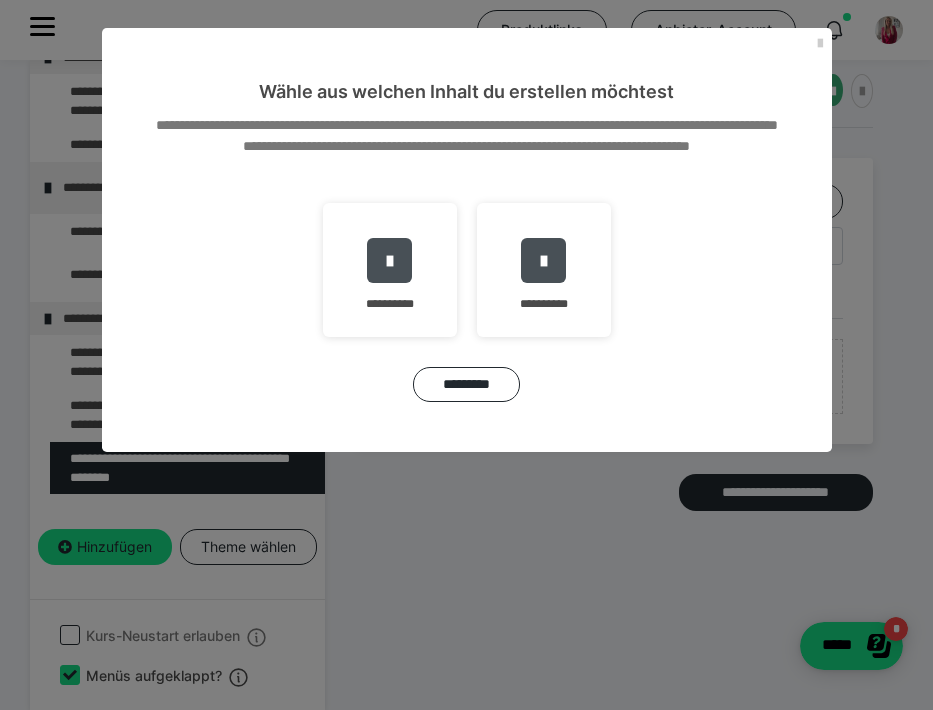 click on "**********" at bounding box center (466, 355) 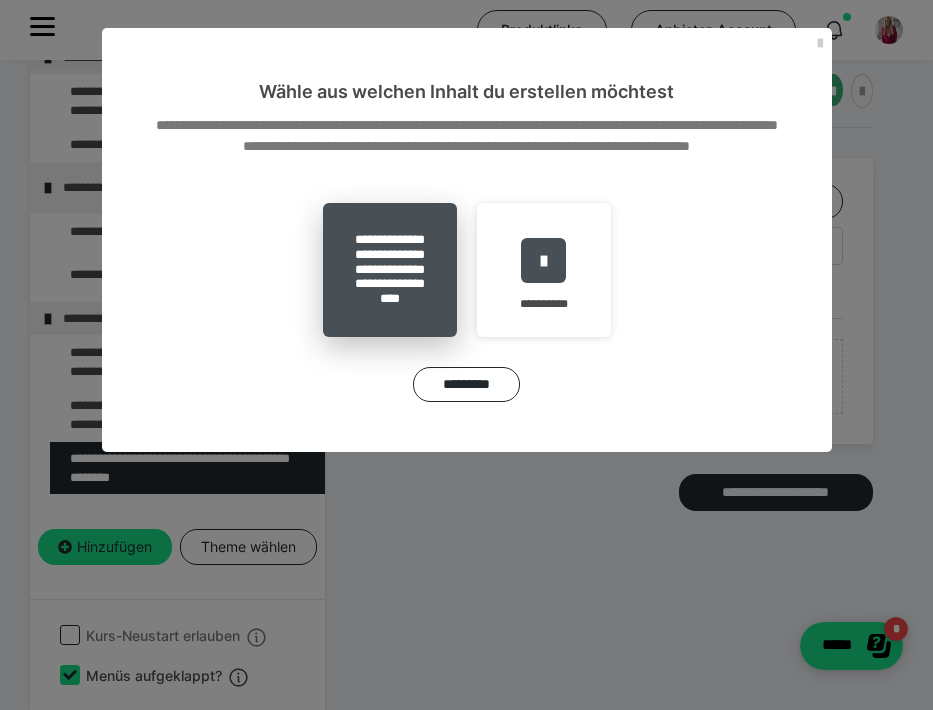 click on "**********" at bounding box center (390, 270) 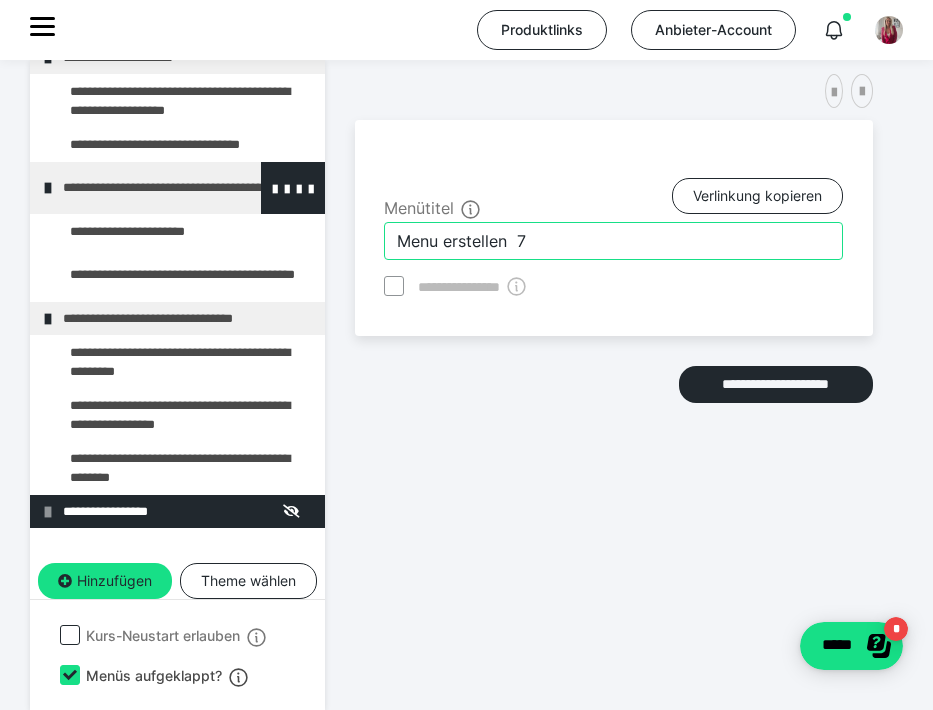 drag, startPoint x: 511, startPoint y: 235, endPoint x: 252, endPoint y: 211, distance: 260.1096 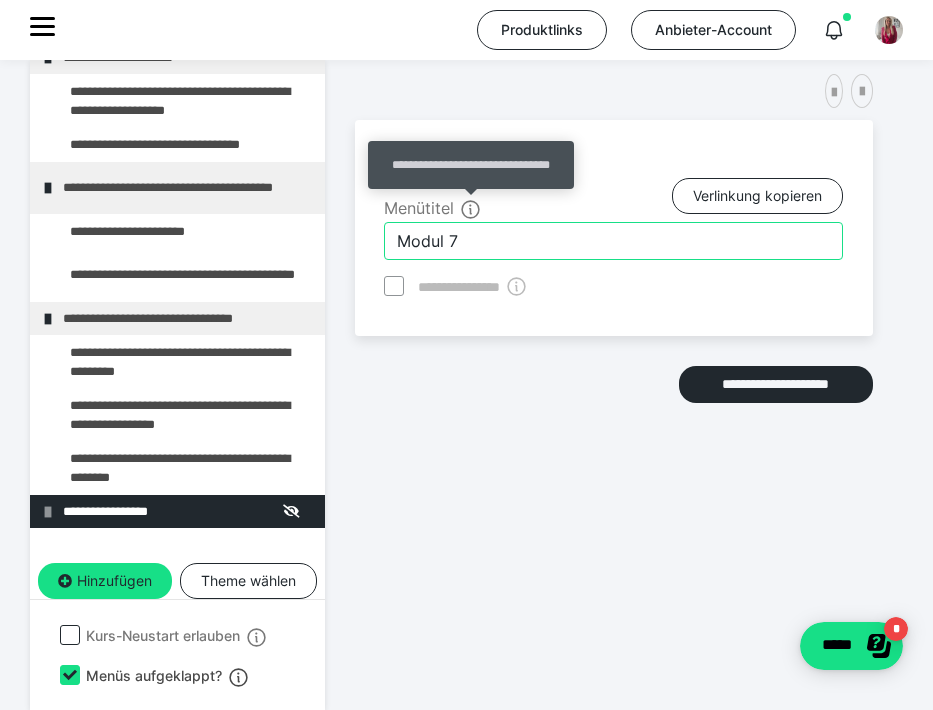 click on "Modul 7" at bounding box center [613, 241] 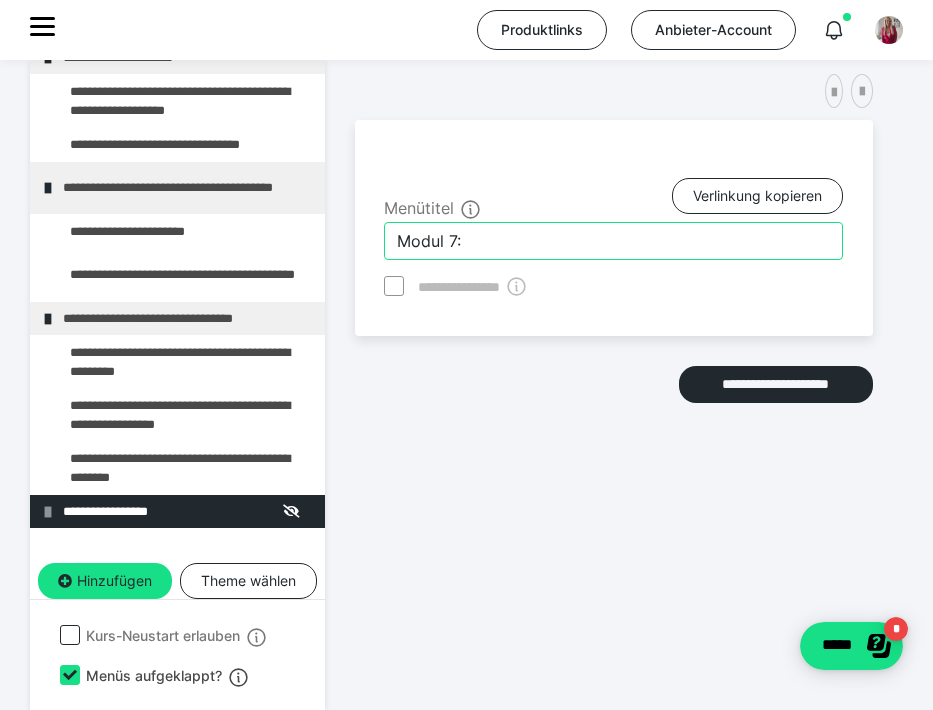 click on "Modul 7:" at bounding box center [613, 241] 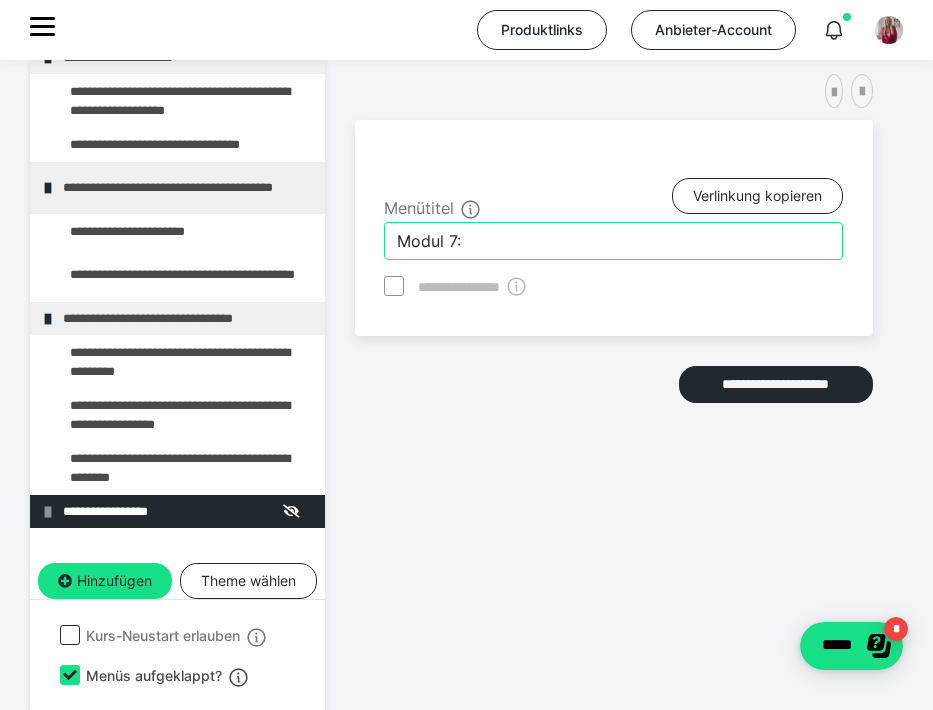 paste on "7. WEIBLICHE & MÄNNLICHE ENERGIE" 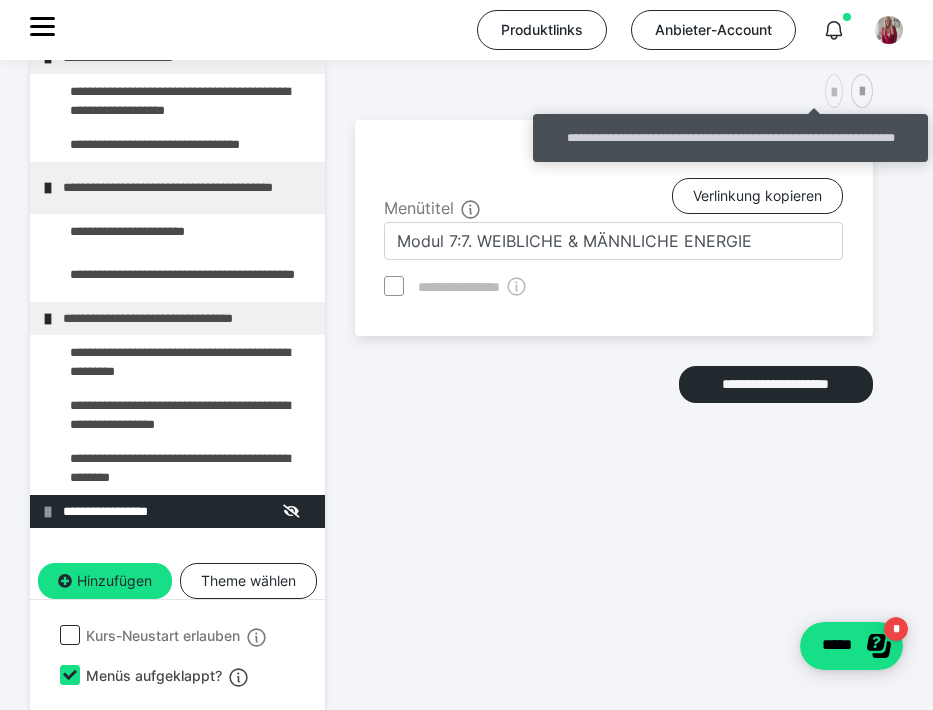 click at bounding box center (834, 93) 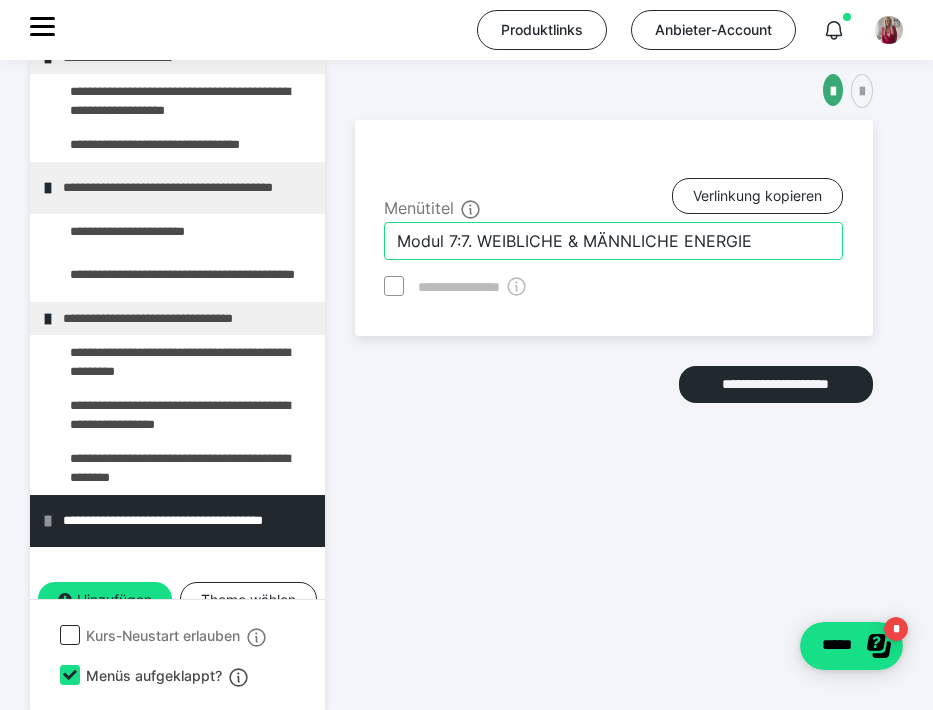 click on "Modul 7:7. WEIBLICHE & MÄNNLICHE ENERGIE" at bounding box center (613, 241) 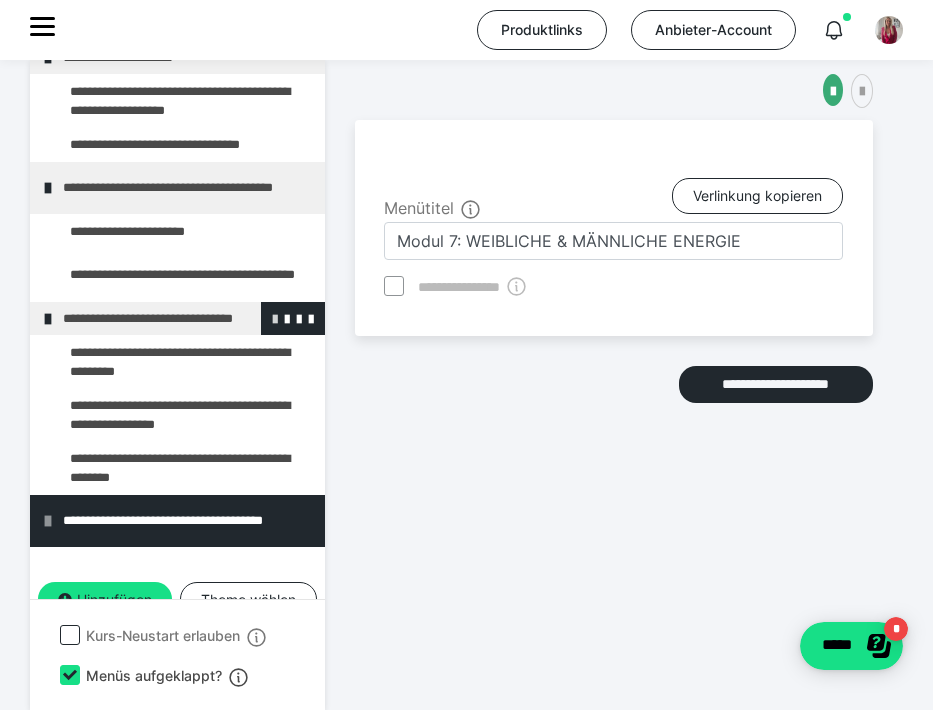 click at bounding box center (275, 318) 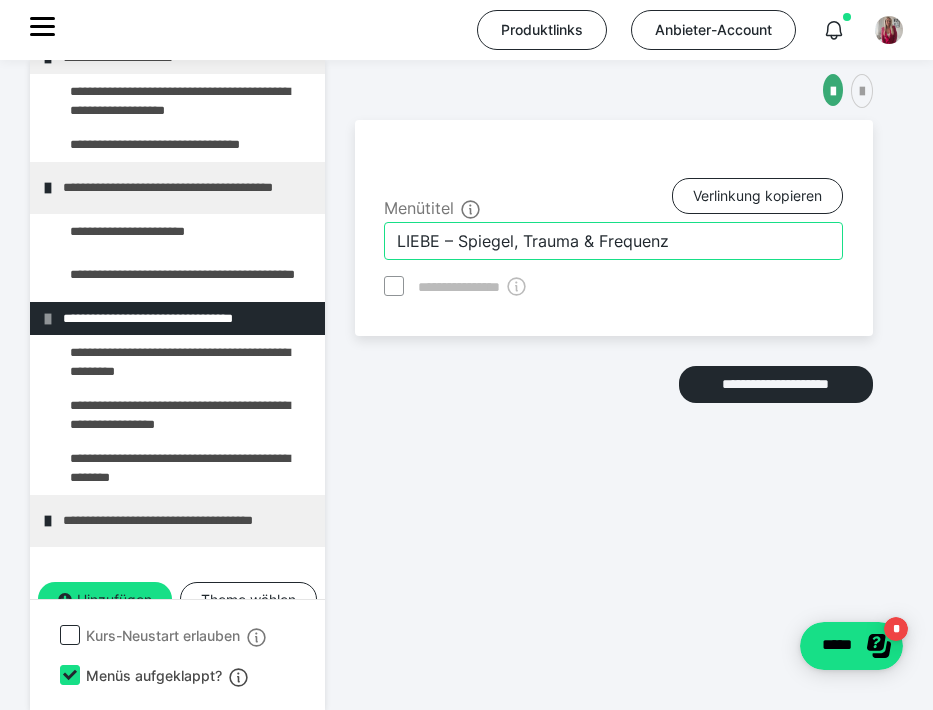 click on "LIEBE – Spiegel, Trauma & Frequenz" at bounding box center (613, 241) 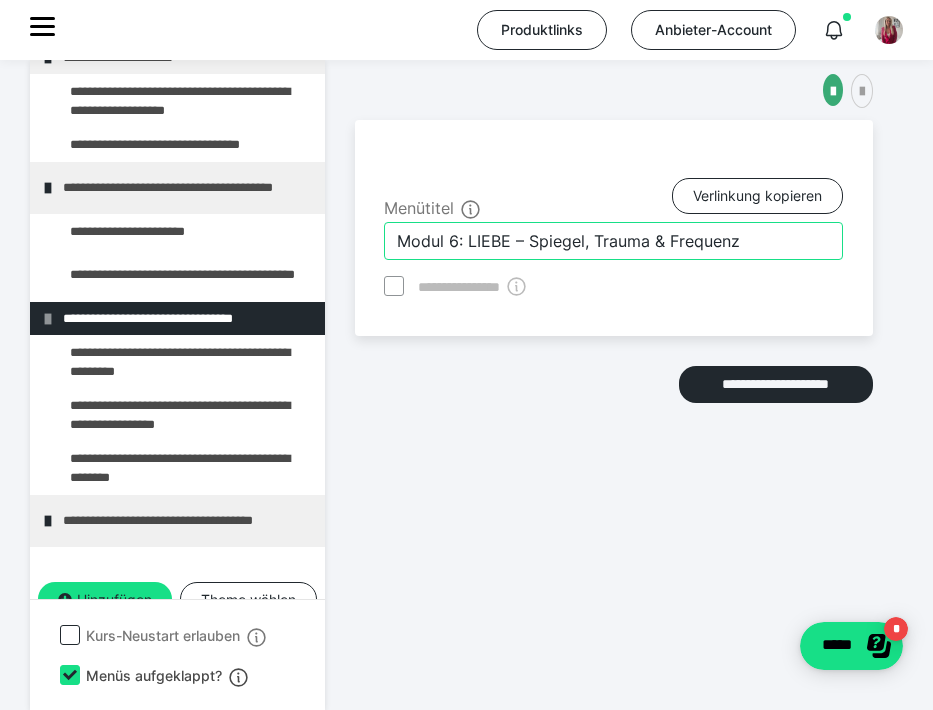 type on "Modul 6: LIEBE – Spiegel, Trauma & Frequenz" 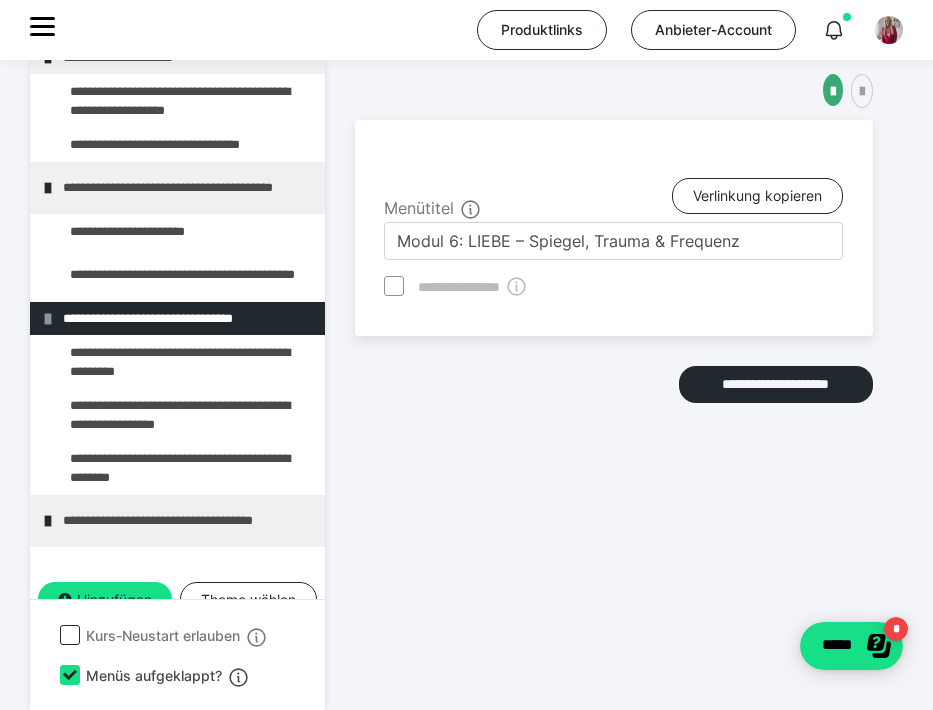 click on "**********" at bounding box center [614, 350] 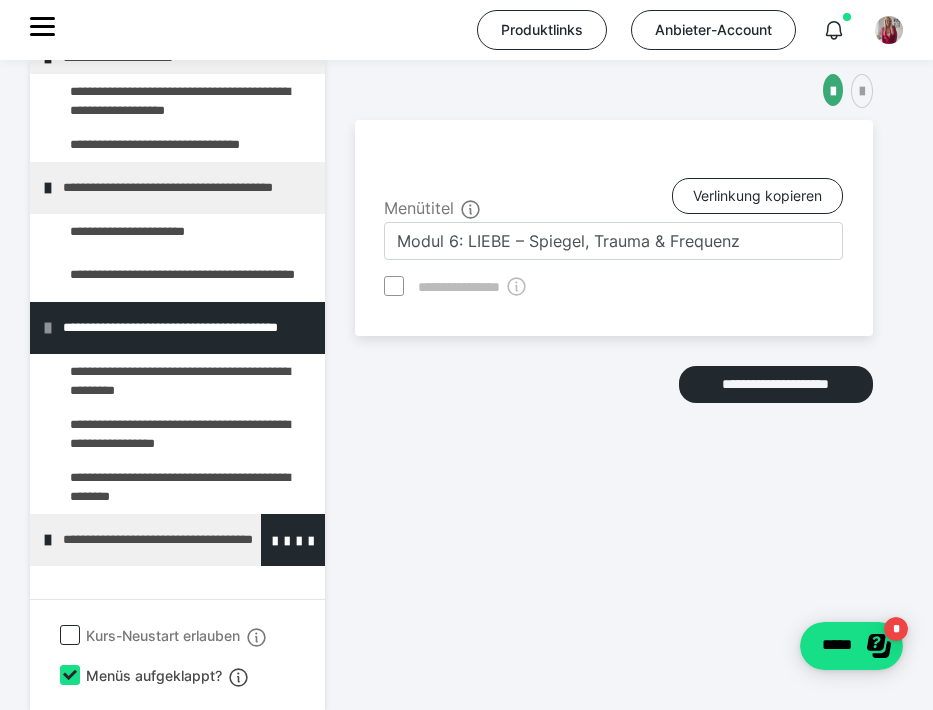 scroll, scrollTop: 437, scrollLeft: 0, axis: vertical 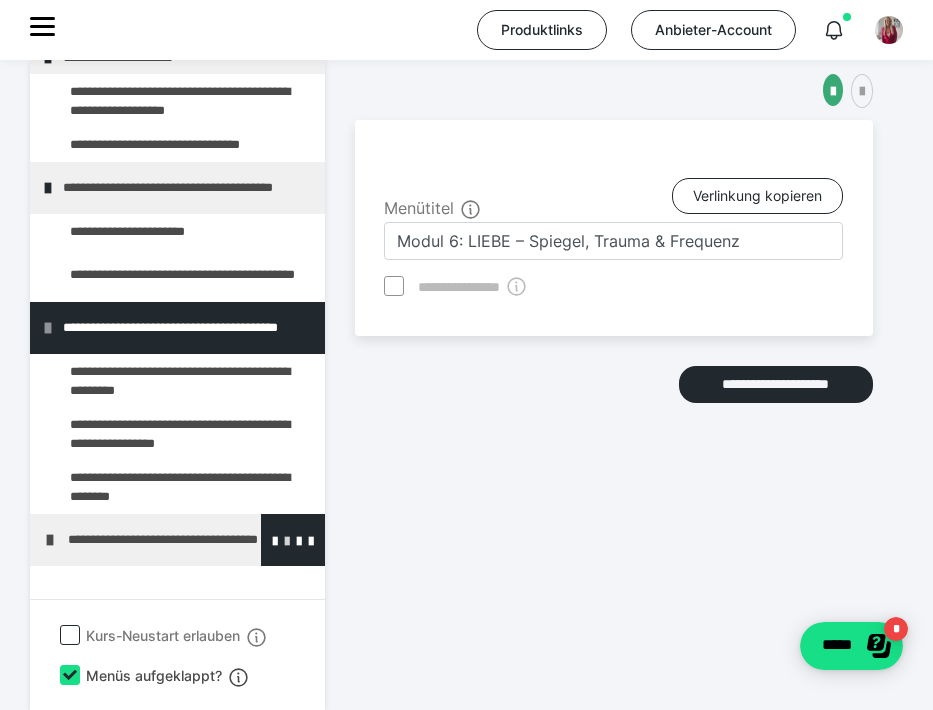 click at bounding box center [287, 540] 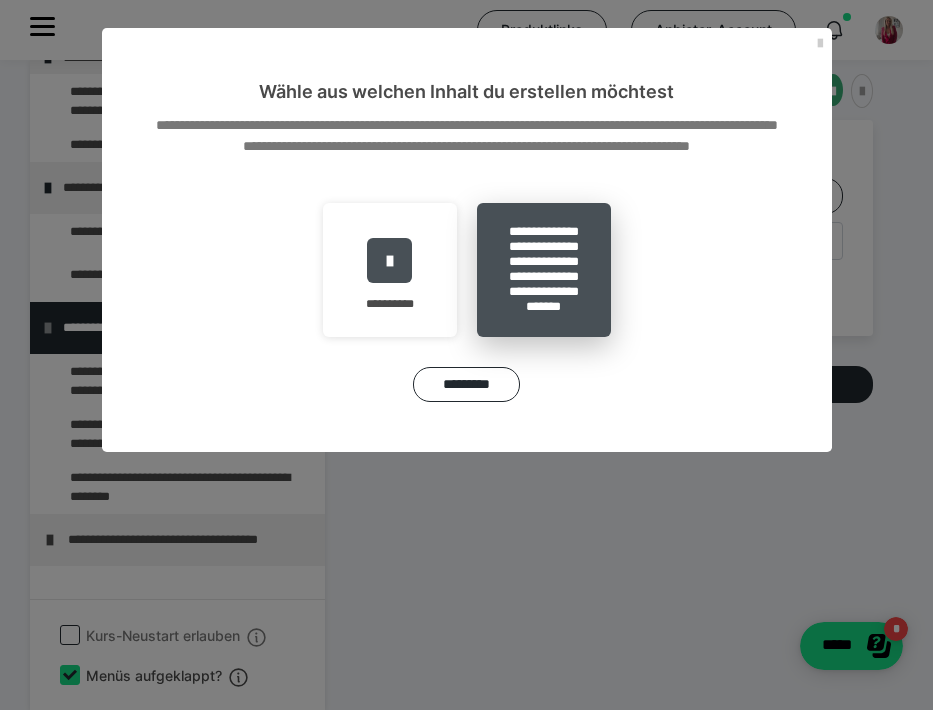 click on "**********" at bounding box center (544, 270) 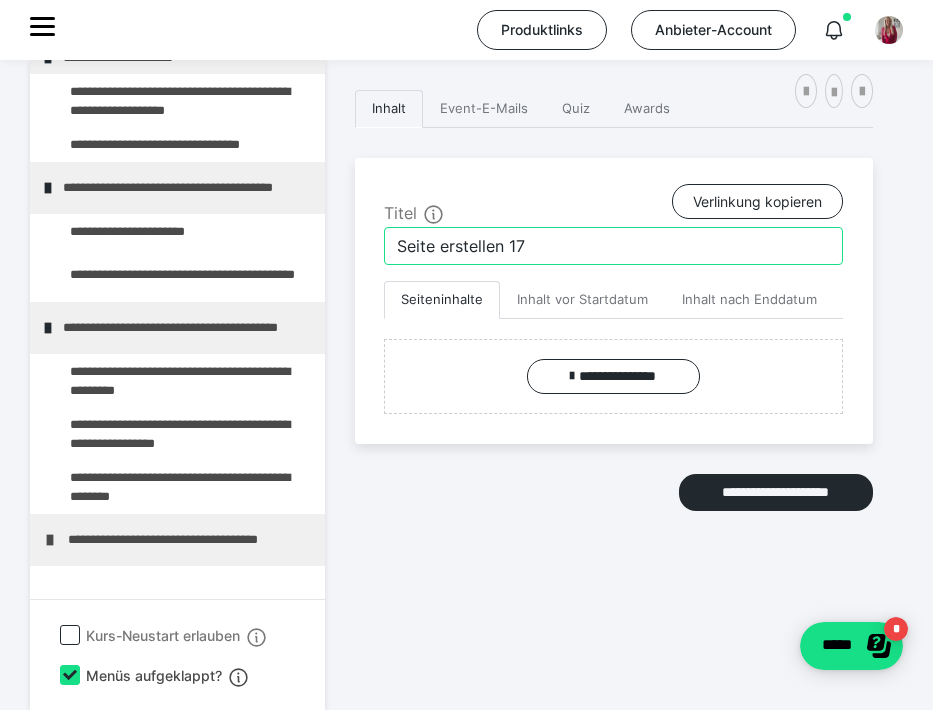 drag, startPoint x: 536, startPoint y: 241, endPoint x: 330, endPoint y: 239, distance: 206.0097 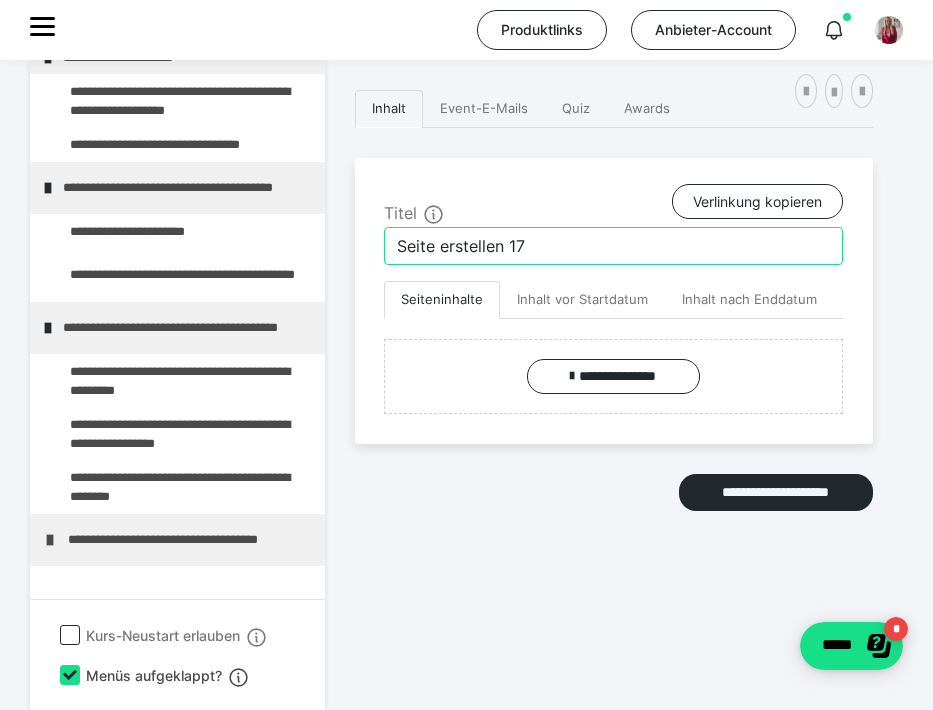 paste on "Weibliche & männliche Energie – was es wirklich bedeutet" 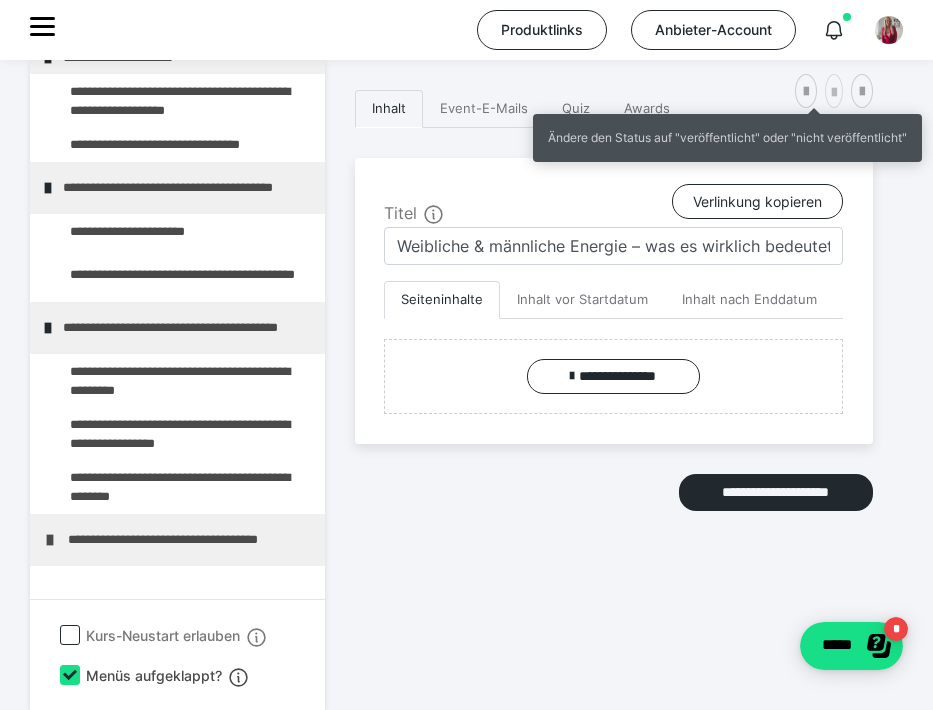 click at bounding box center [834, 93] 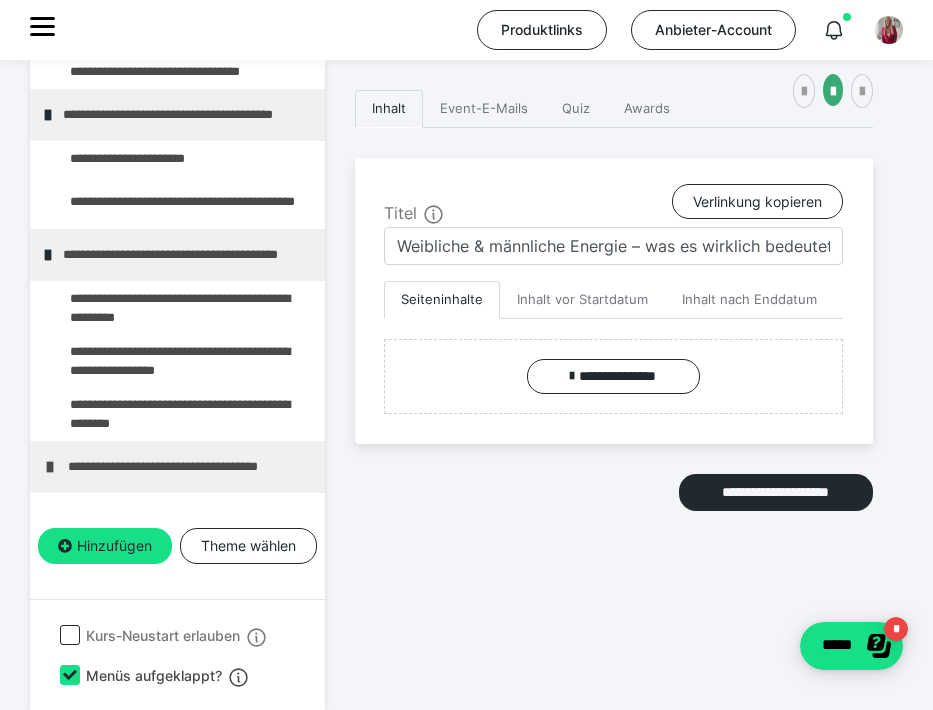 scroll, scrollTop: 727, scrollLeft: 0, axis: vertical 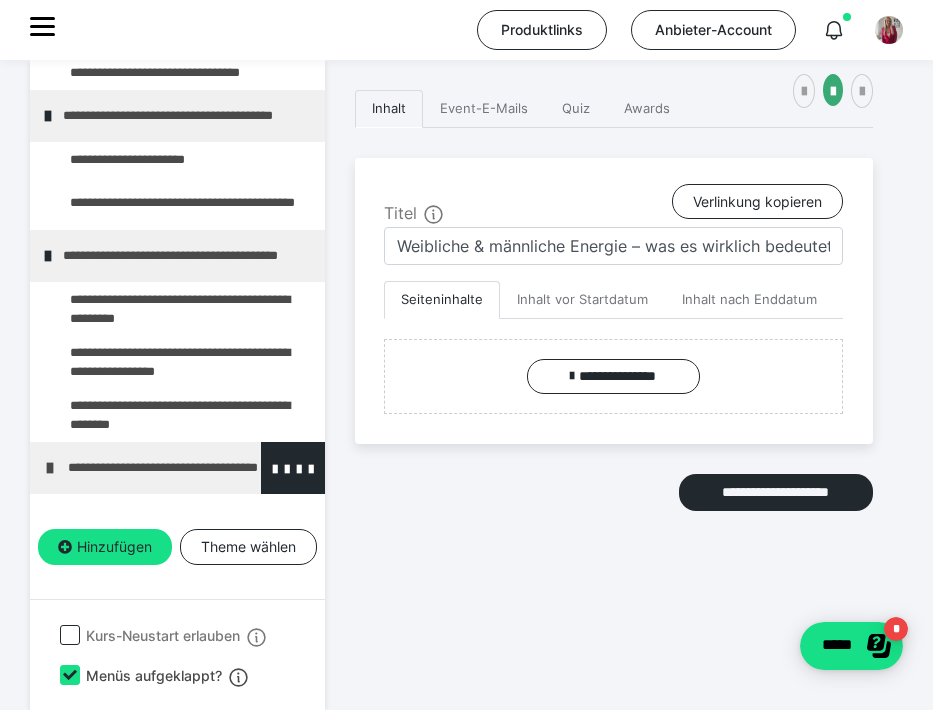click on "**********" at bounding box center (191, 468) 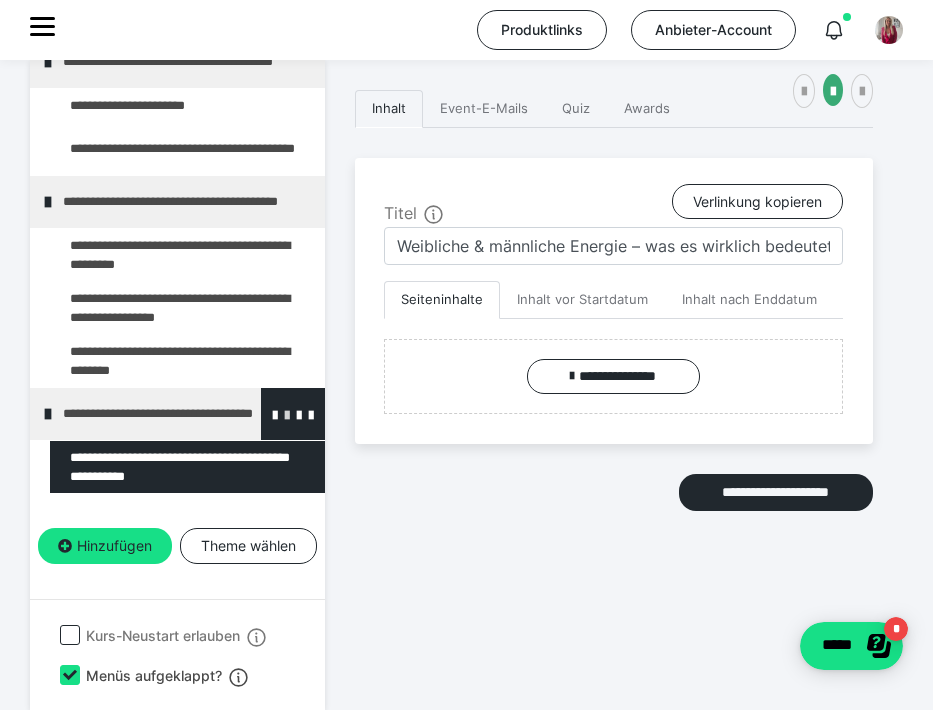 scroll, scrollTop: 780, scrollLeft: 0, axis: vertical 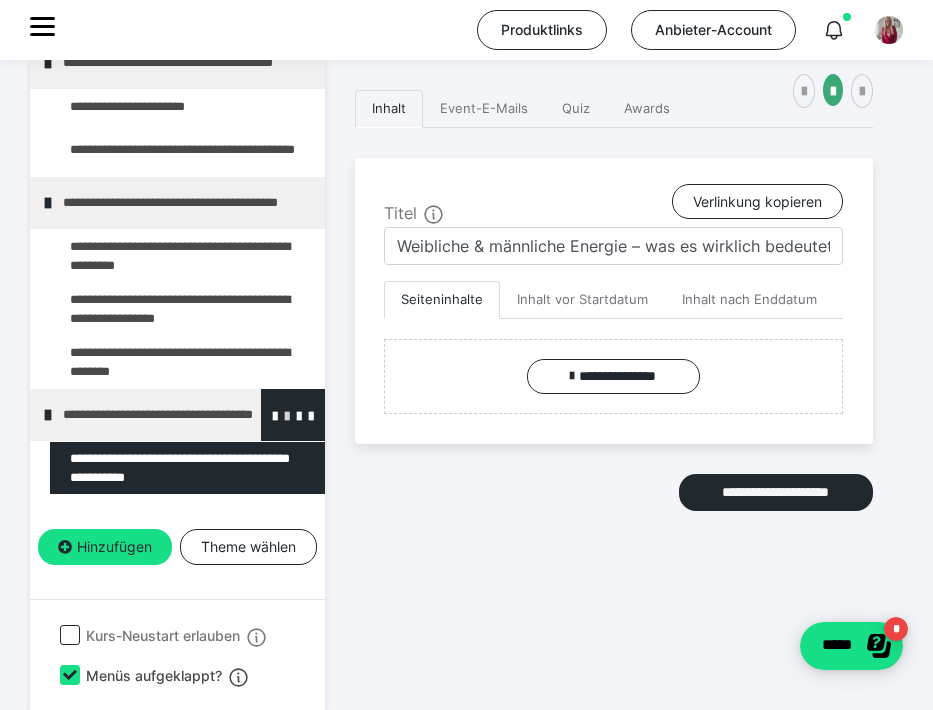 click at bounding box center (287, 415) 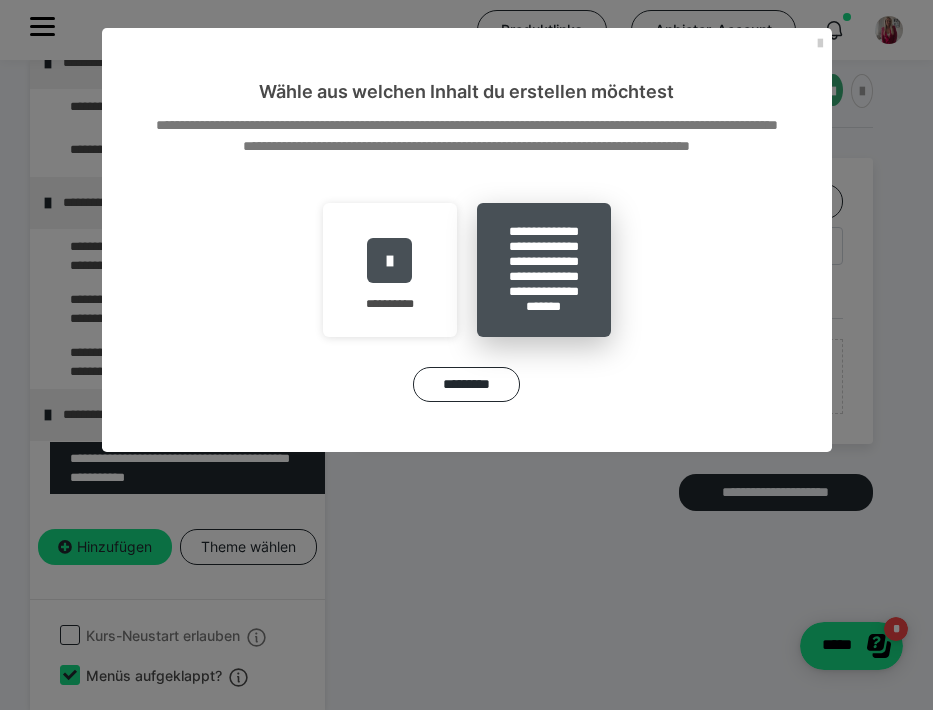 click on "**********" at bounding box center (544, 270) 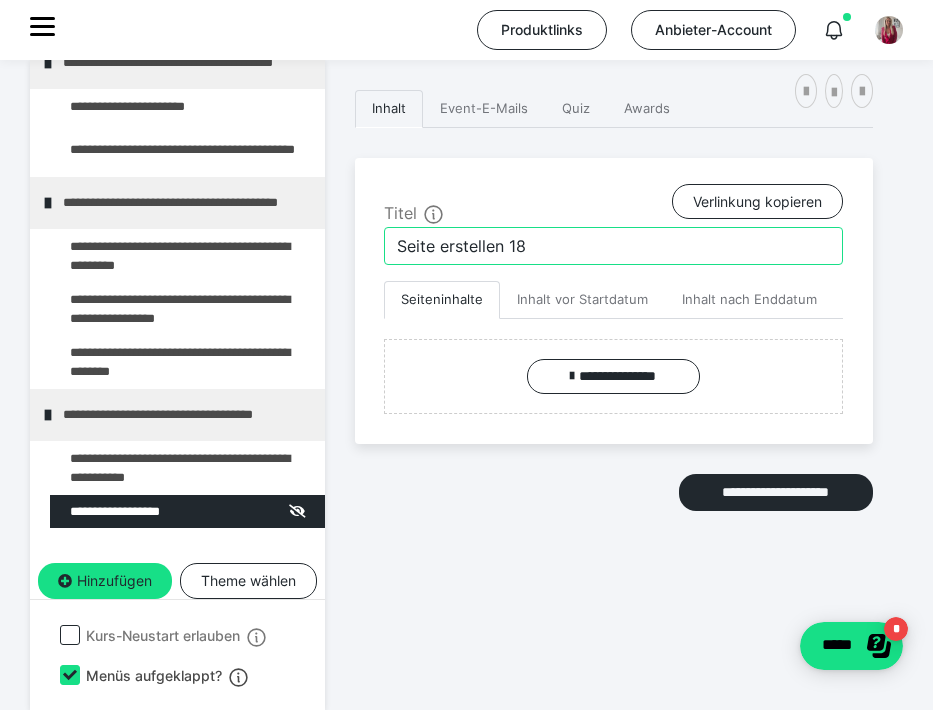 drag, startPoint x: 536, startPoint y: 247, endPoint x: 378, endPoint y: 235, distance: 158.45505 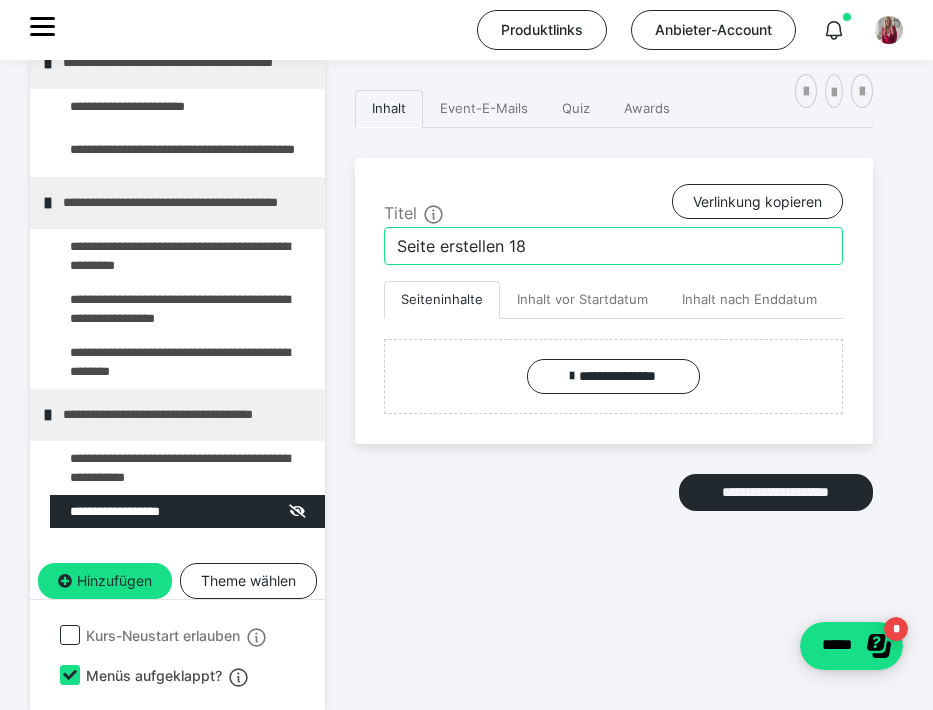 paste on "Frequenz halten & weiblich führen – auch wenn er nicht reagiert" 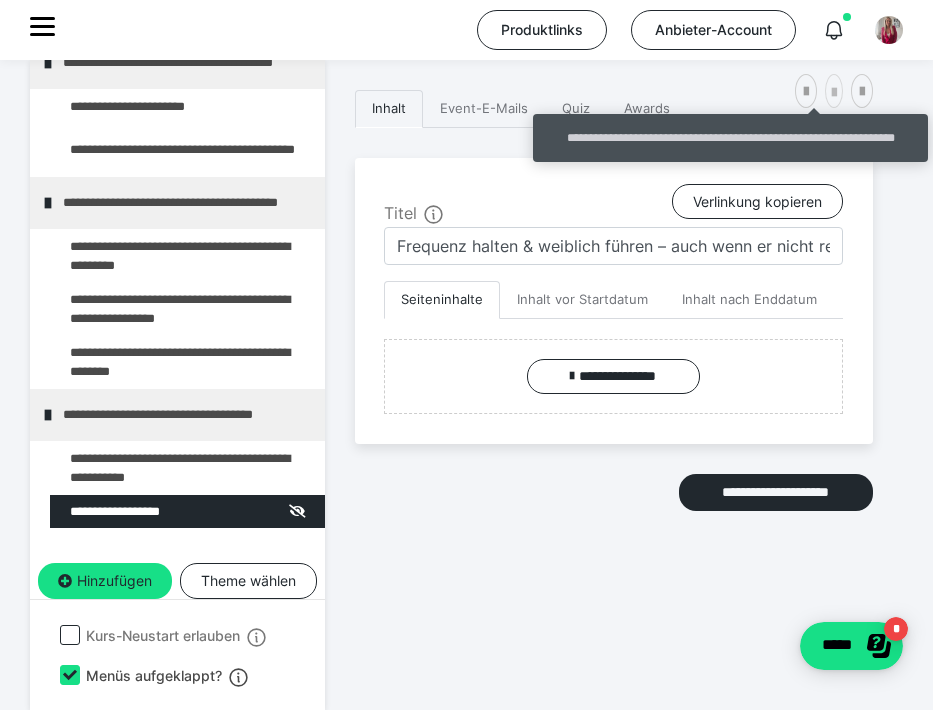 click at bounding box center [834, 93] 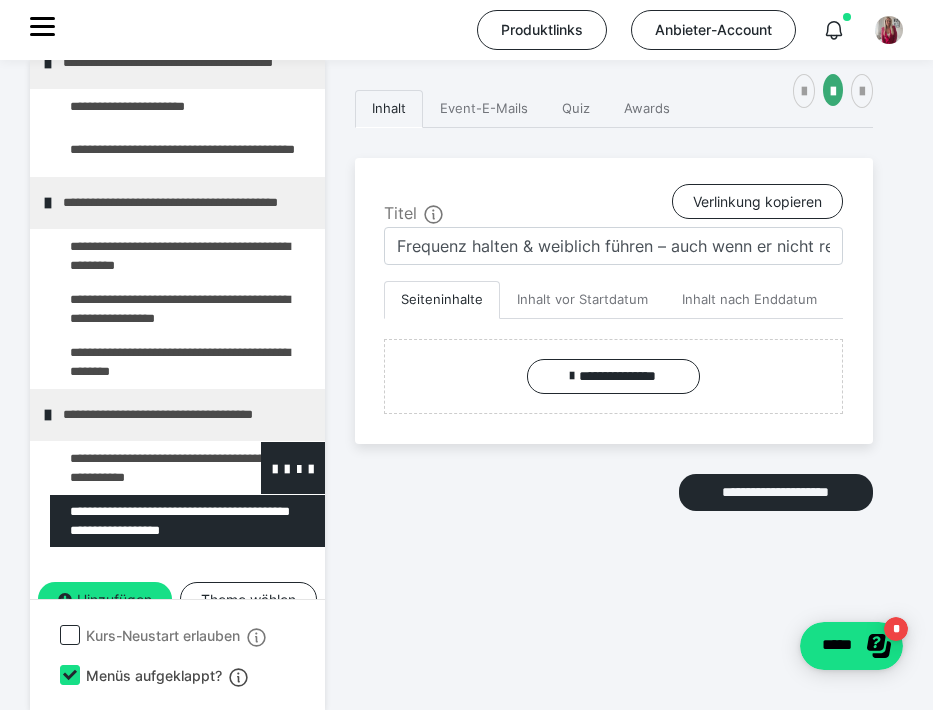 scroll, scrollTop: 437, scrollLeft: 0, axis: vertical 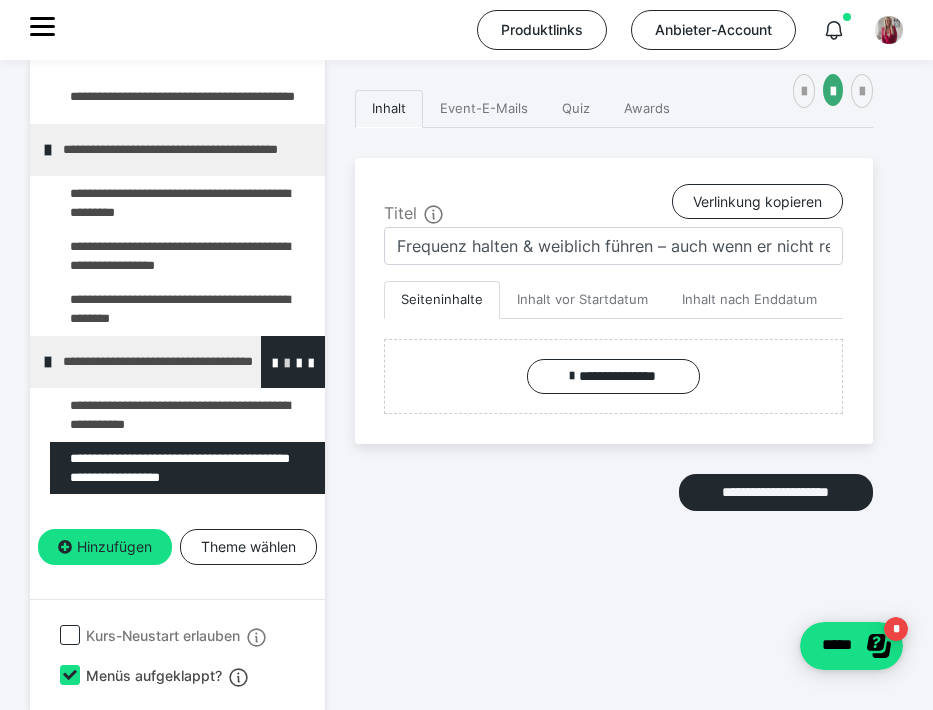 click at bounding box center [287, 362] 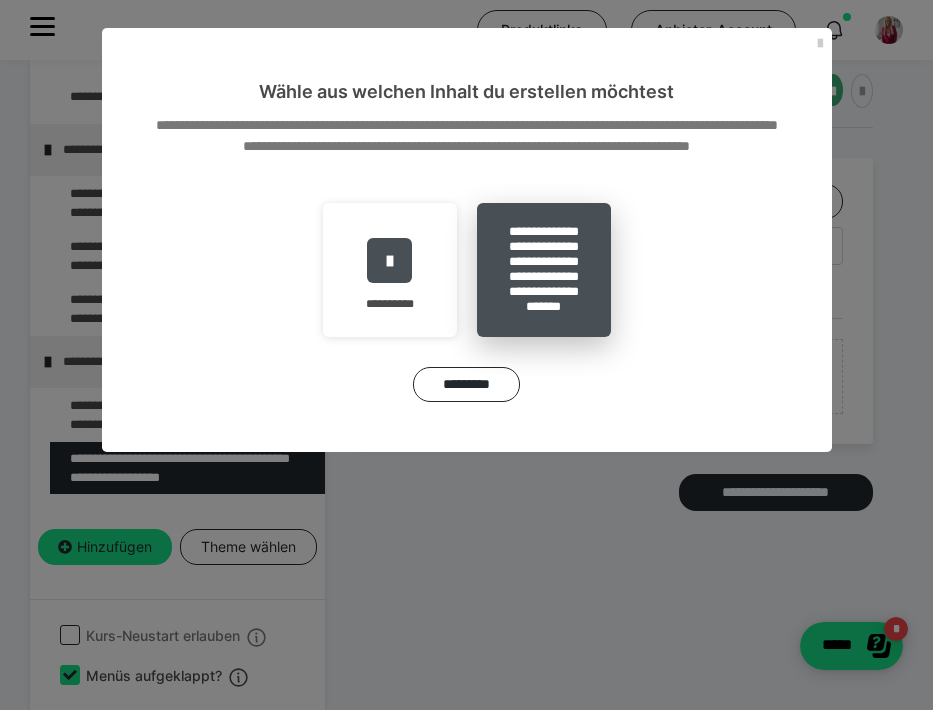 click on "**********" at bounding box center [544, 270] 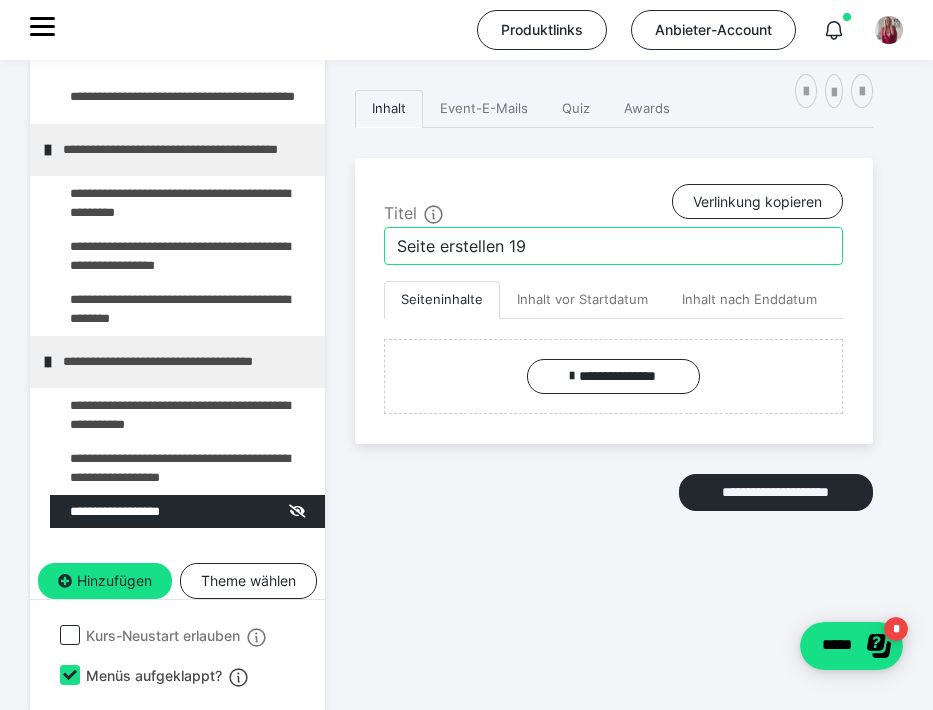 drag, startPoint x: 567, startPoint y: 242, endPoint x: 353, endPoint y: 219, distance: 215.23244 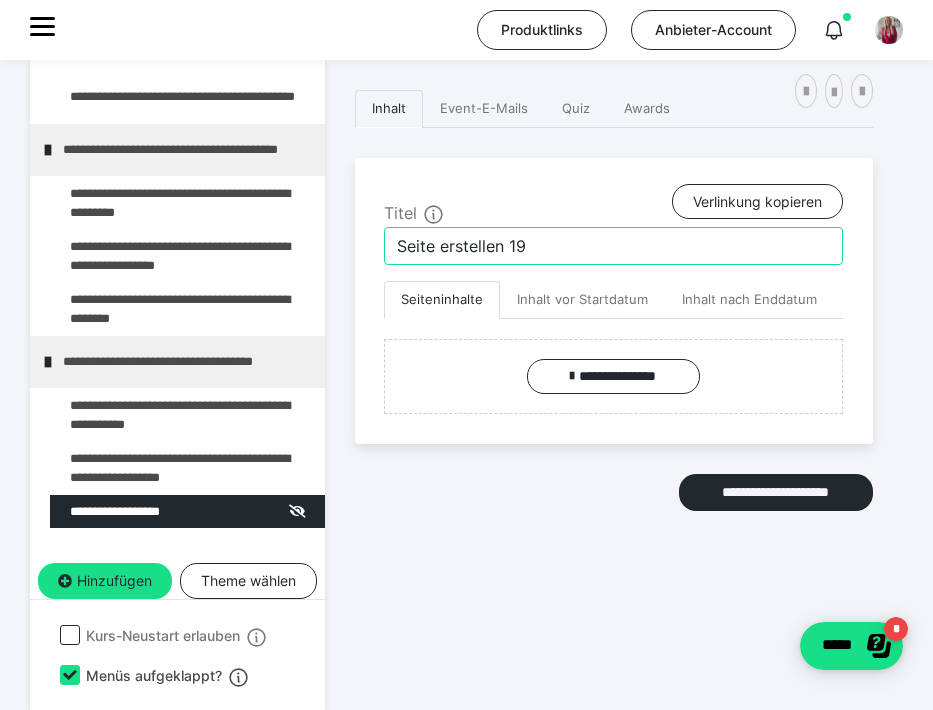paste on "Weibliche Energie als Mama – Soft Power im Alltag" 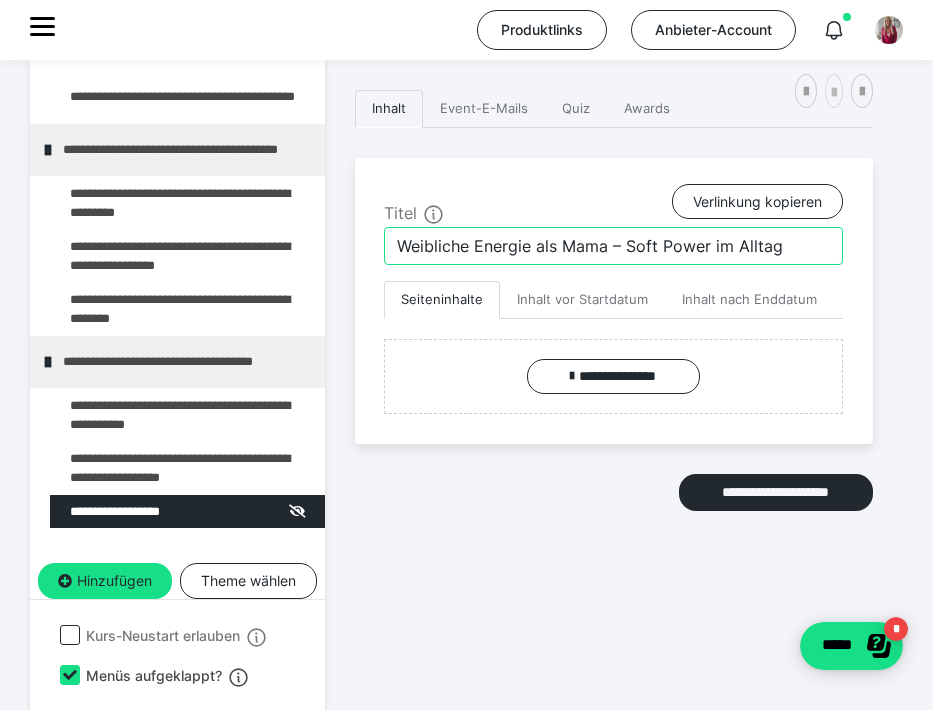 type on "Weibliche Energie als Mama – Soft Power im Alltag" 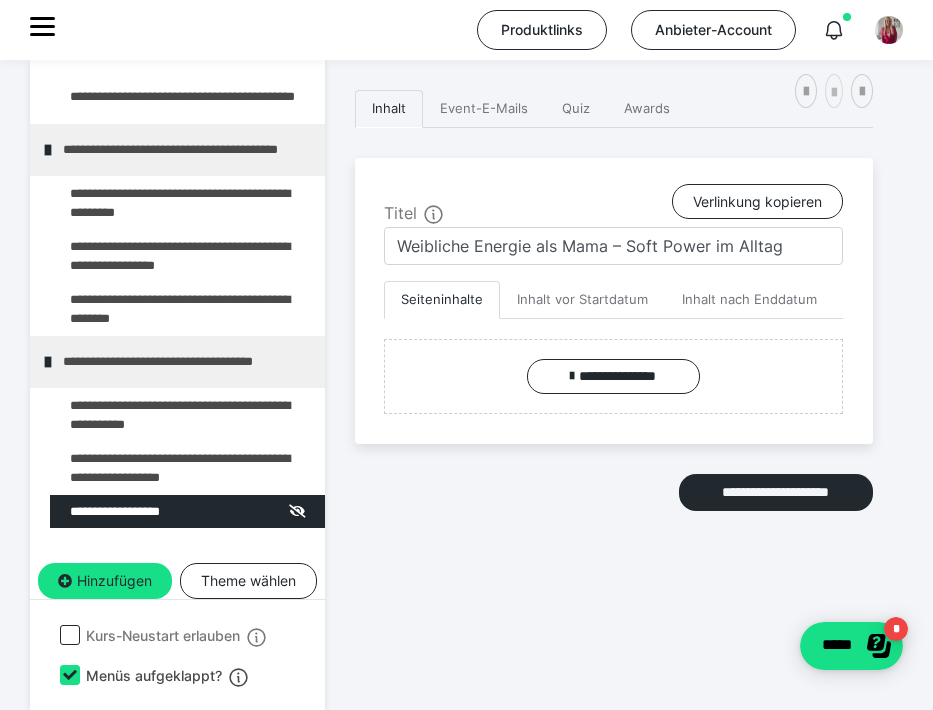 click at bounding box center (834, 93) 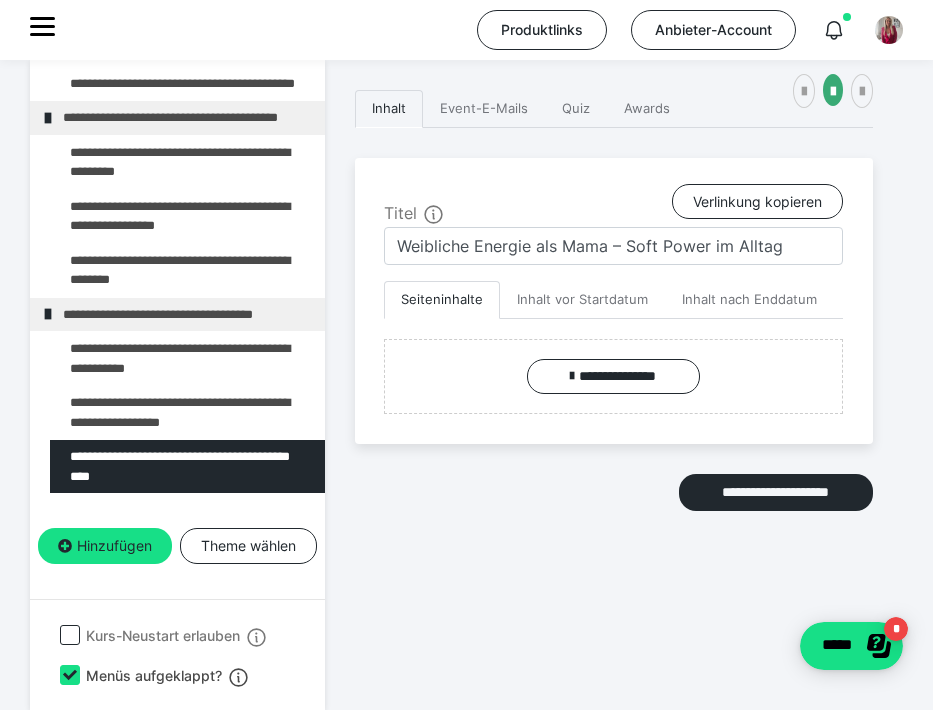 click on "Produktlinks Anbieter-Account" at bounding box center (466, 30) 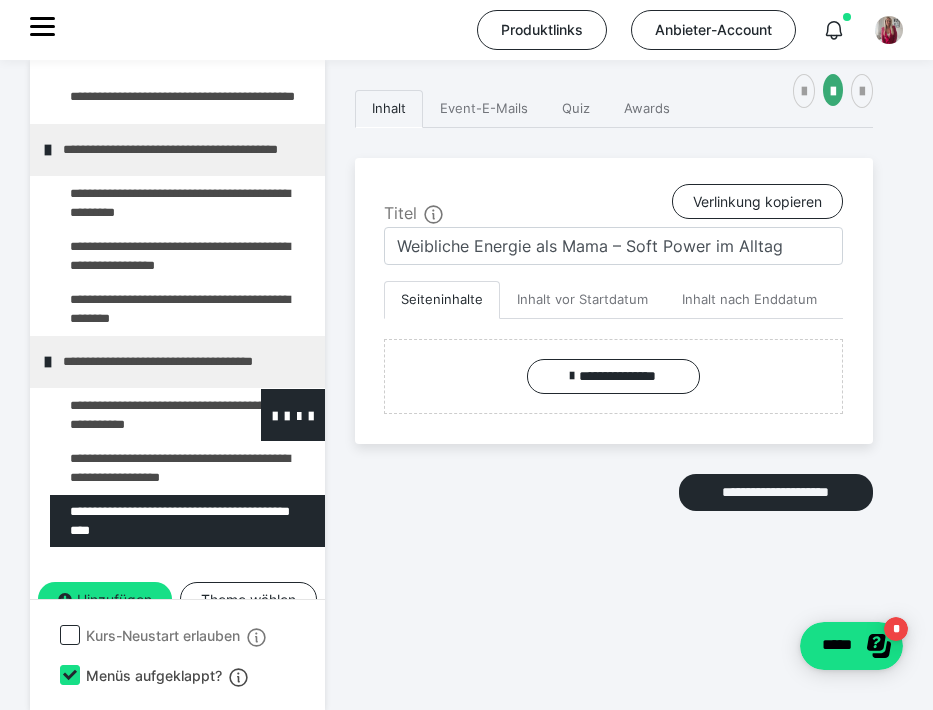 scroll, scrollTop: 437, scrollLeft: 0, axis: vertical 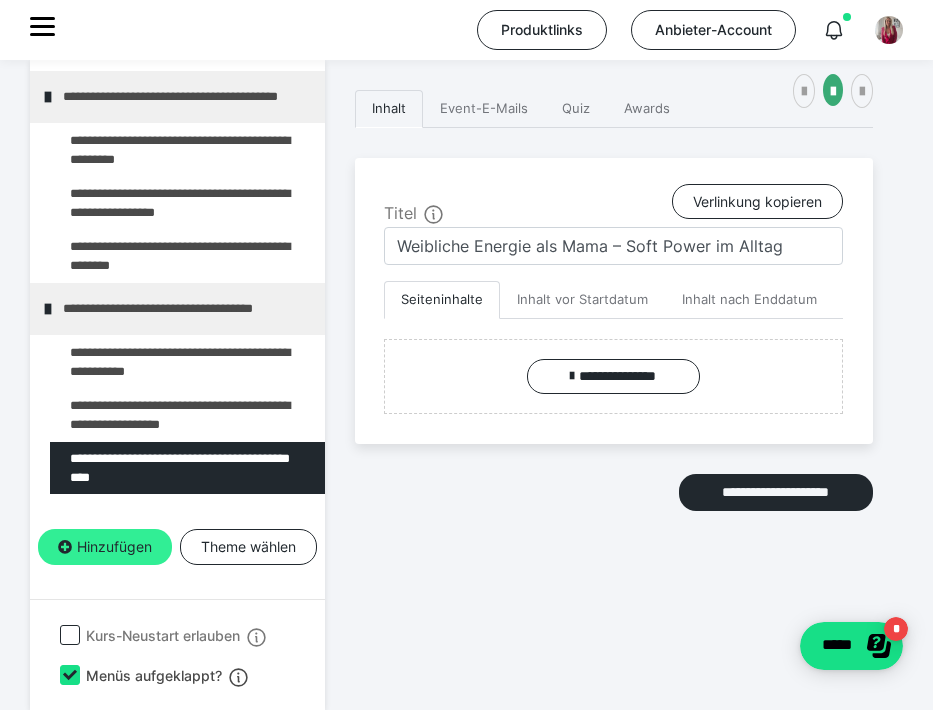 click on "Hinzufügen" at bounding box center (105, 547) 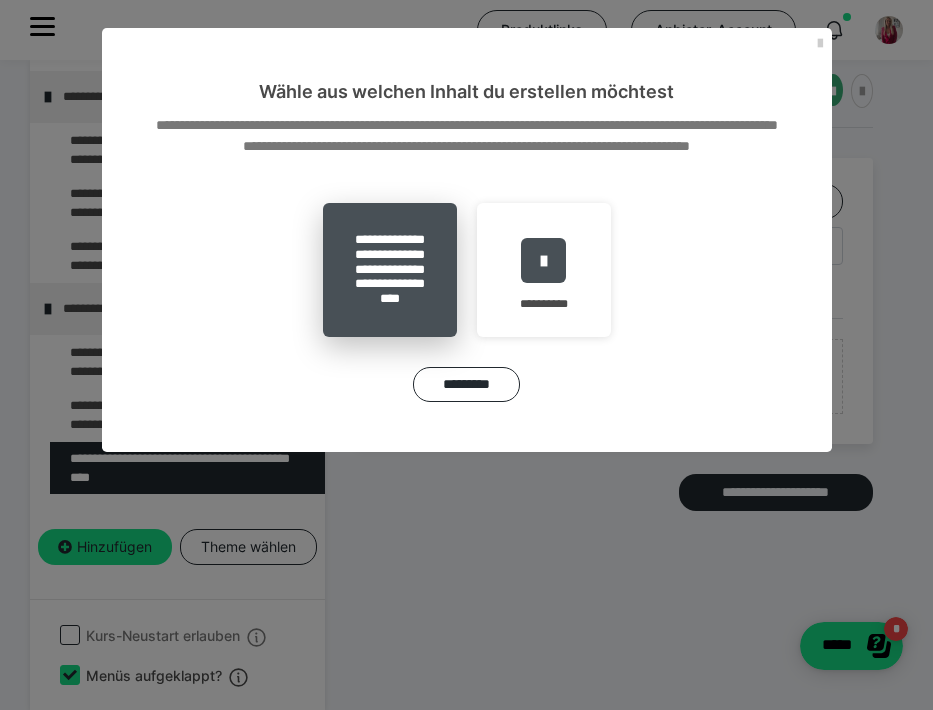 click on "**********" at bounding box center [390, 270] 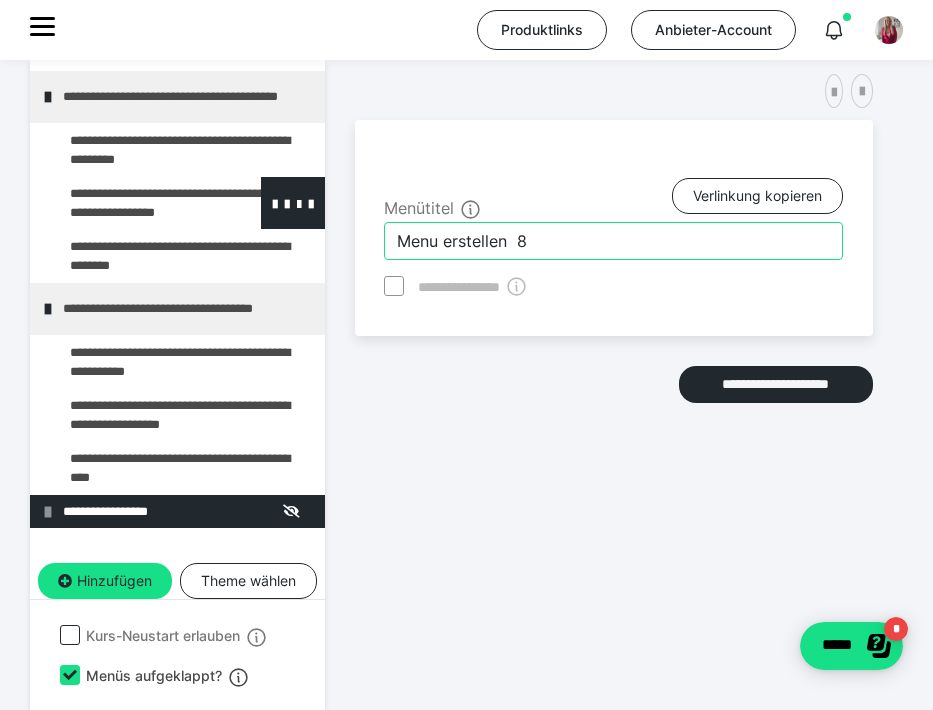 drag, startPoint x: 515, startPoint y: 238, endPoint x: 247, endPoint y: 217, distance: 268.8215 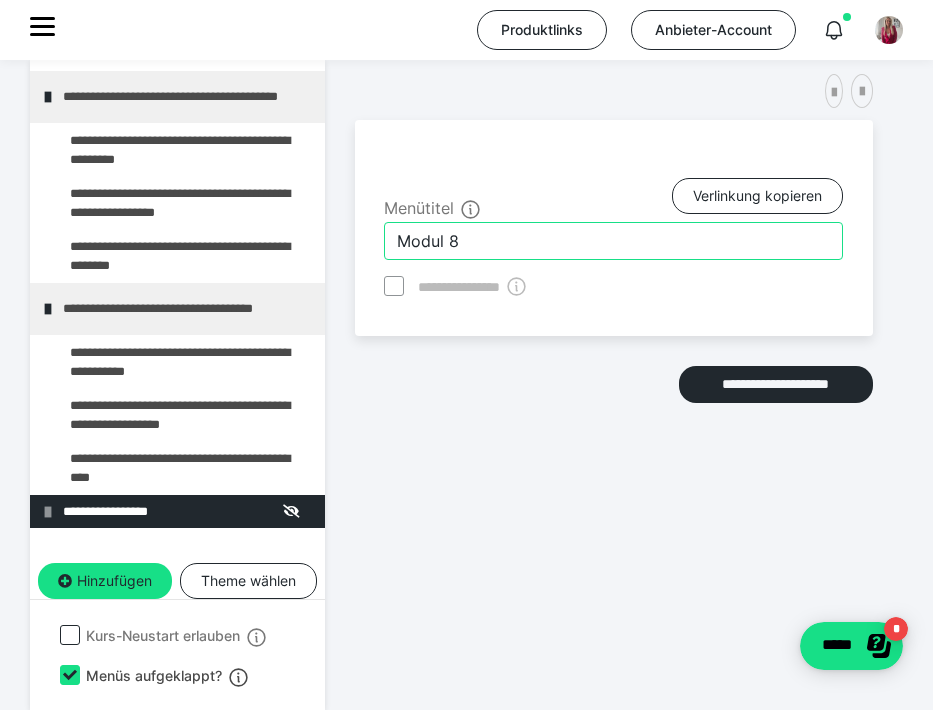 click on "Modul 8" at bounding box center [613, 241] 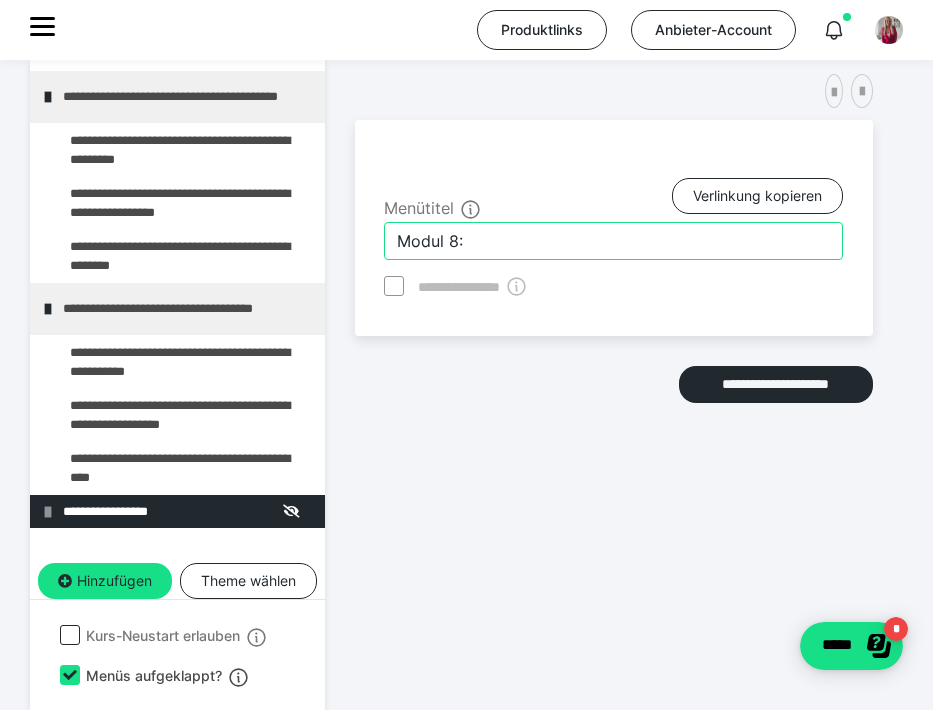 click on "Modul 8:" at bounding box center [613, 241] 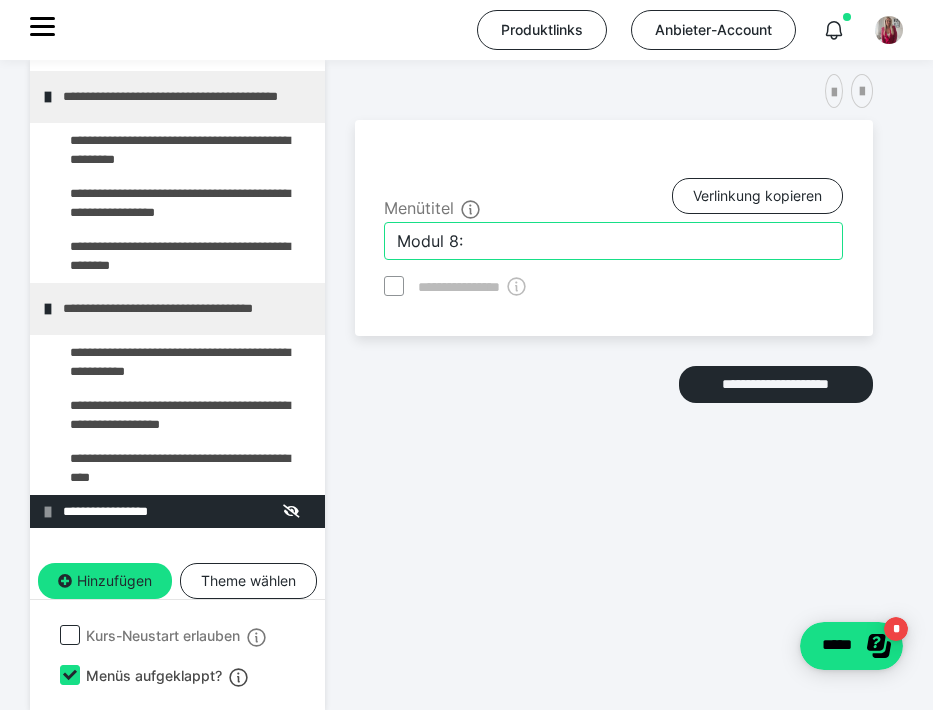 paste on "8. Zyklus – Dein Körper ist dein Kompass" 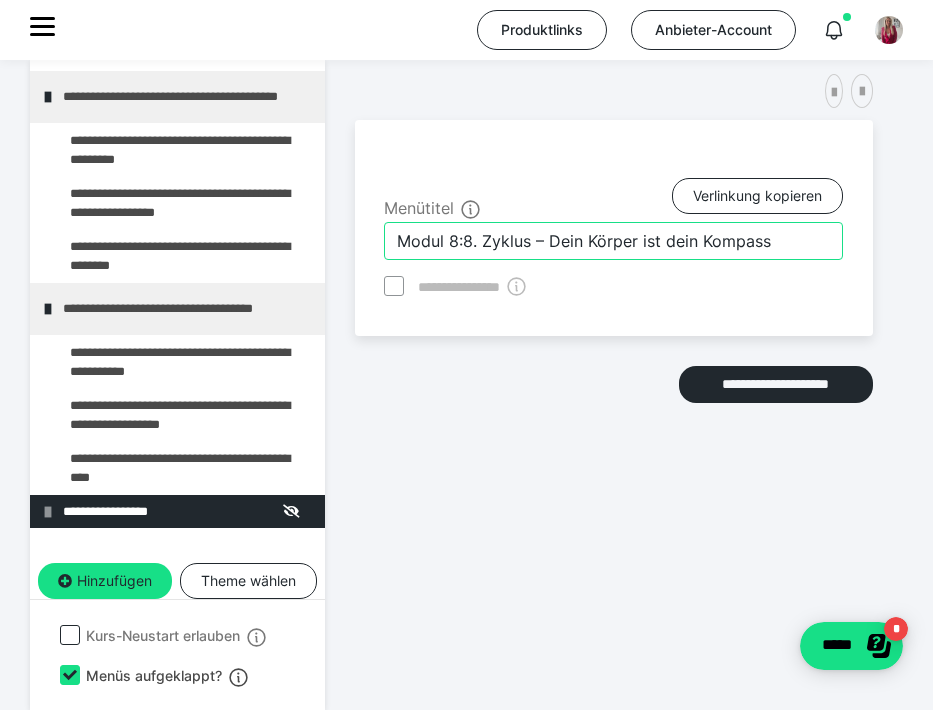 click on "Modul 8:8. Zyklus – Dein Körper ist dein Kompass" at bounding box center (613, 241) 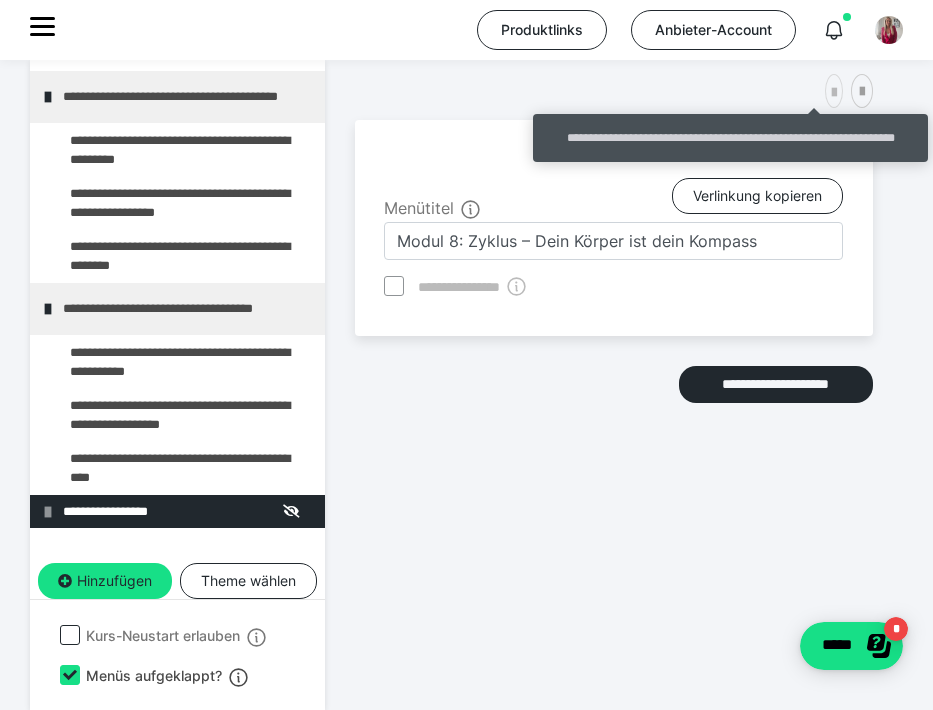 click at bounding box center (834, 93) 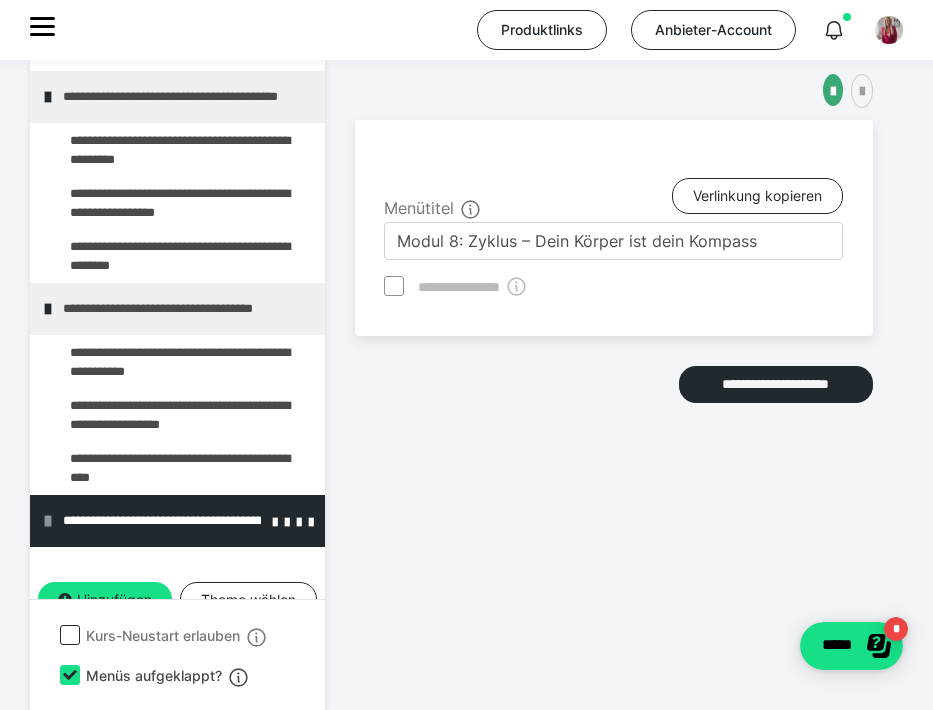 scroll, scrollTop: 437, scrollLeft: 0, axis: vertical 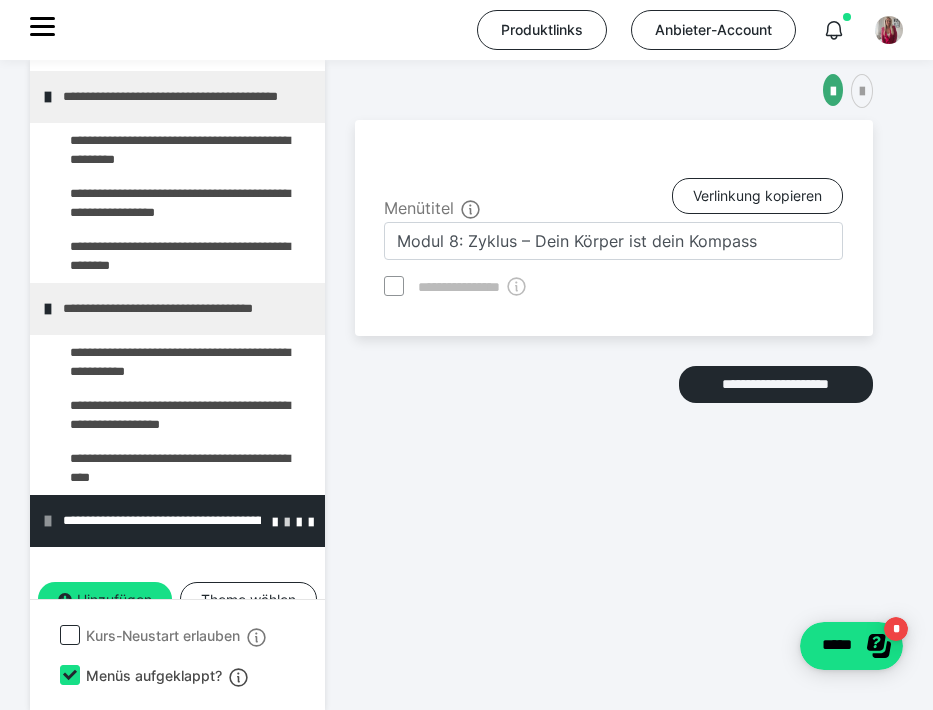 click at bounding box center (287, 521) 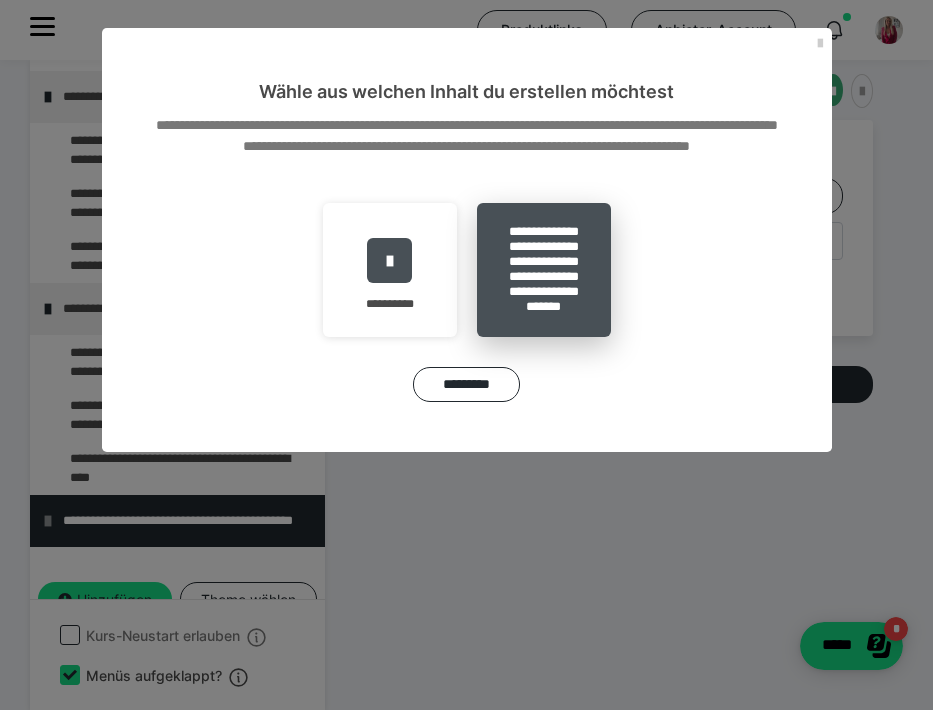 click on "**********" at bounding box center [544, 270] 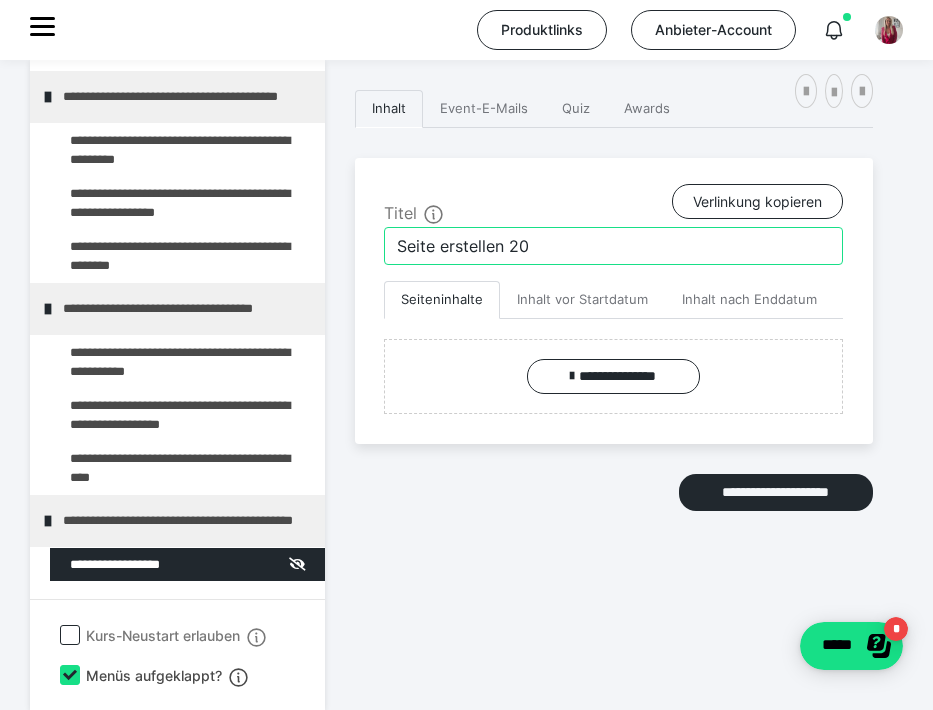 click on "Seite erstellen 20" at bounding box center (613, 246) 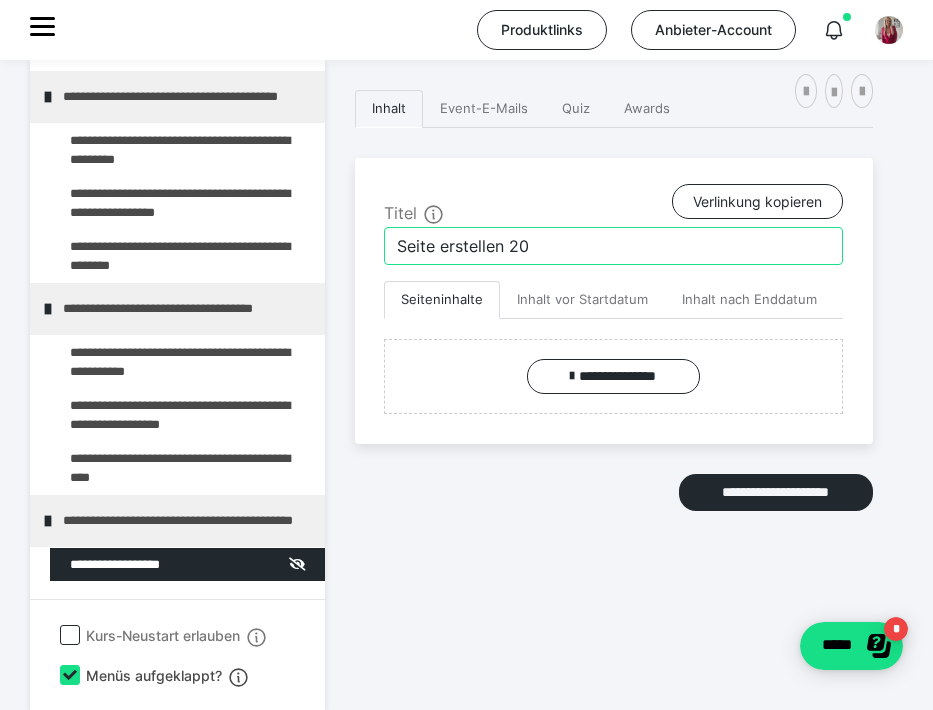 paste on "Dein Zyklus als Kompass – Emotionen verstehen & nutzen" 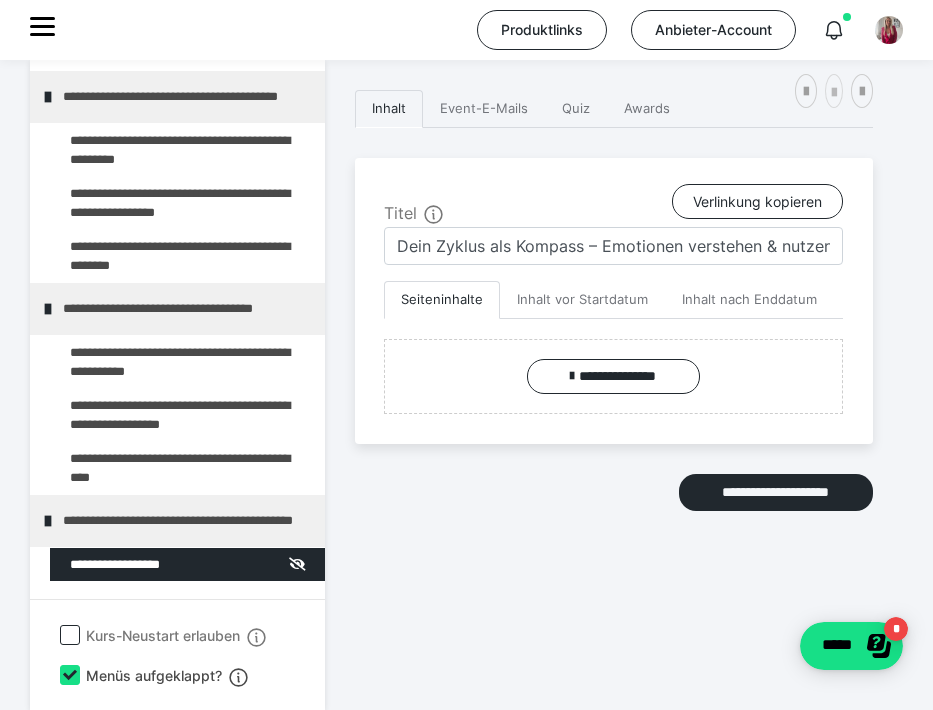 click at bounding box center [834, 93] 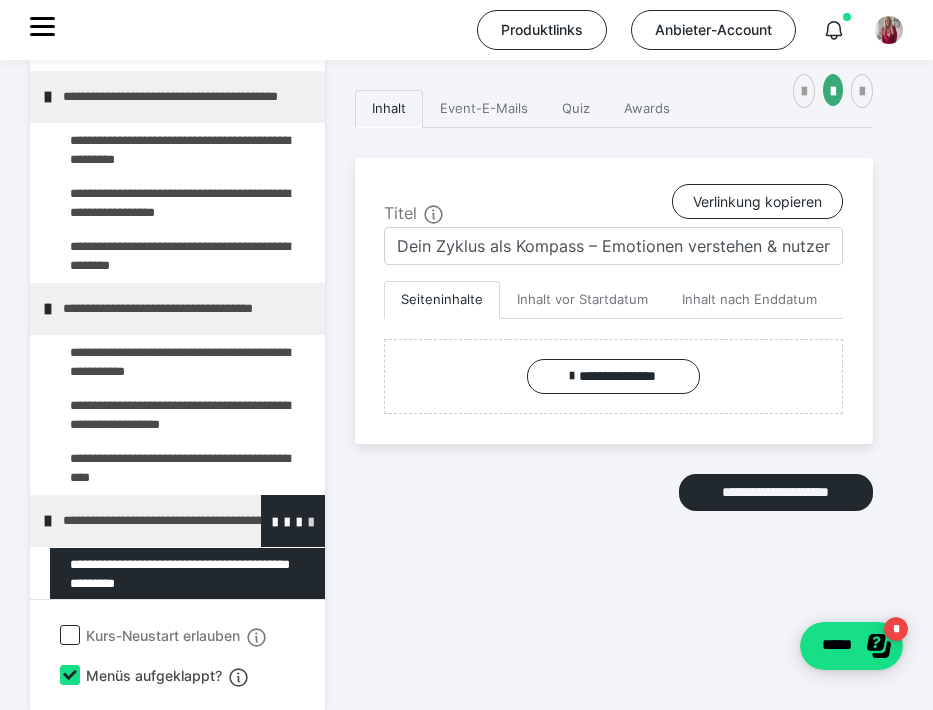 scroll, scrollTop: 437, scrollLeft: 0, axis: vertical 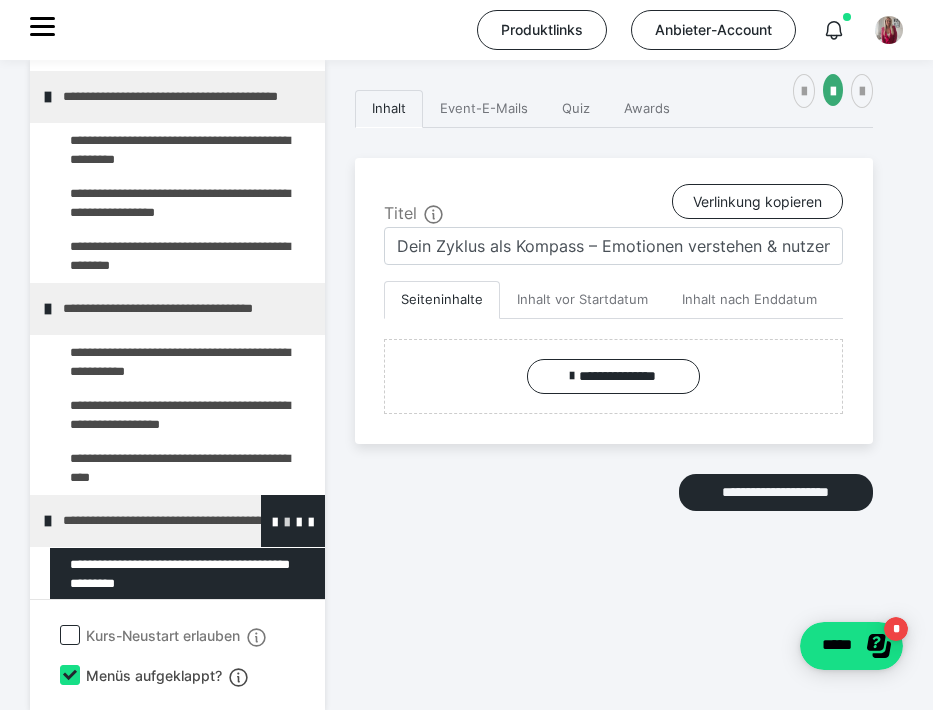click at bounding box center [287, 521] 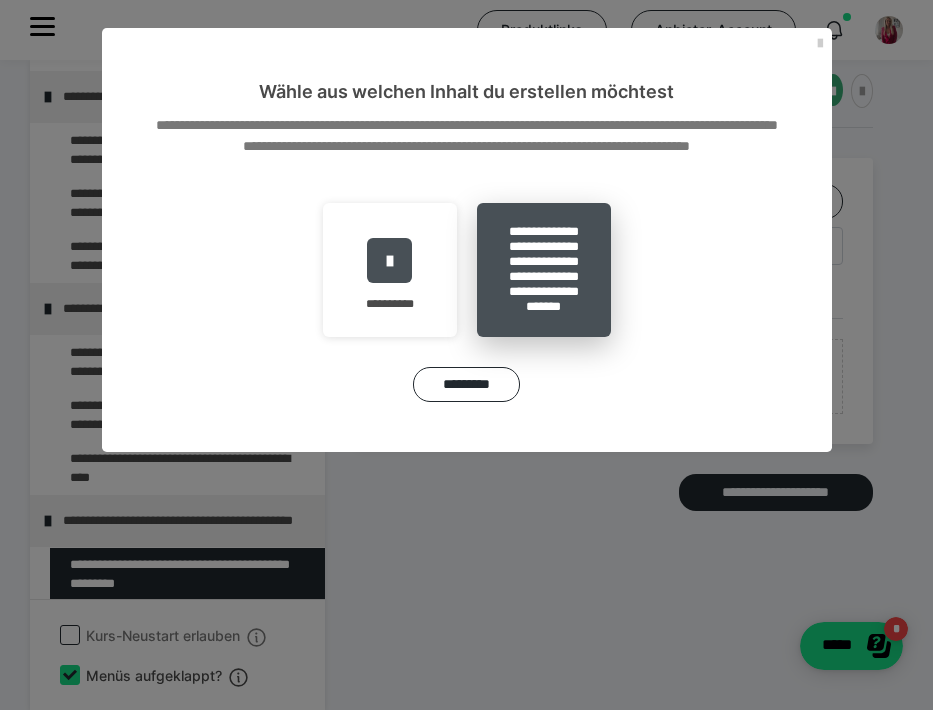 click on "**********" at bounding box center (544, 270) 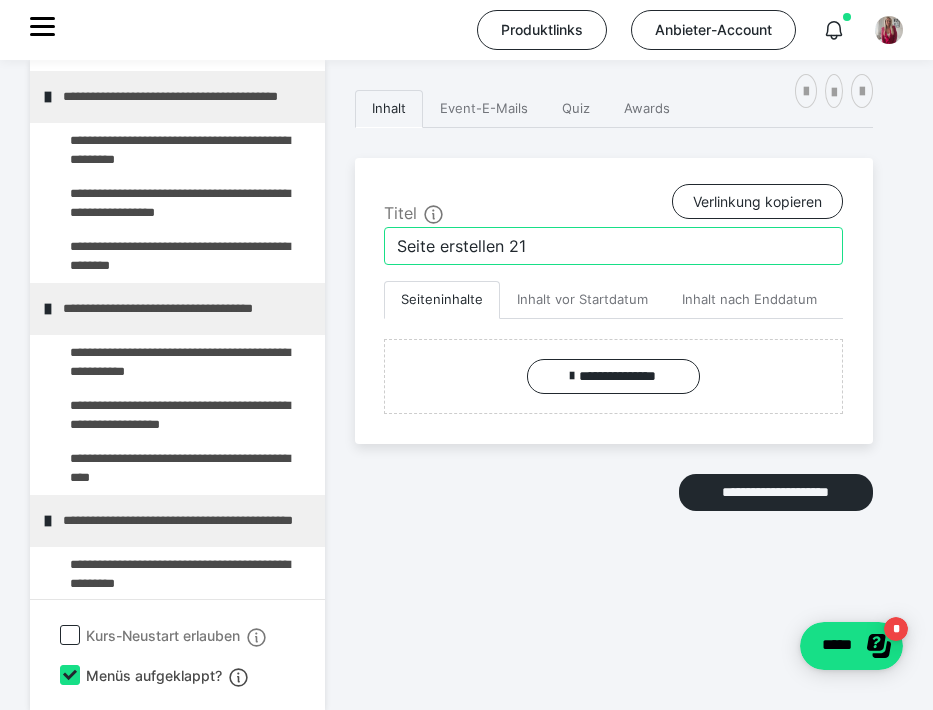 drag, startPoint x: 546, startPoint y: 245, endPoint x: 338, endPoint y: 228, distance: 208.69356 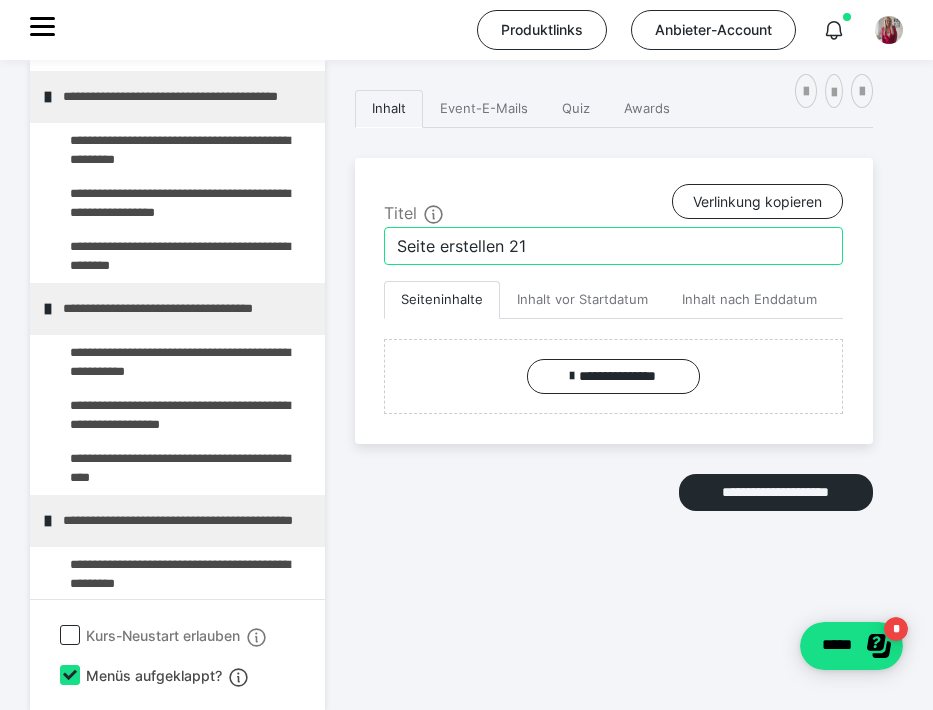 paste on "Leben im Rhythmus deines Zyklus – Ernährung, Bewegung & Energieführung" 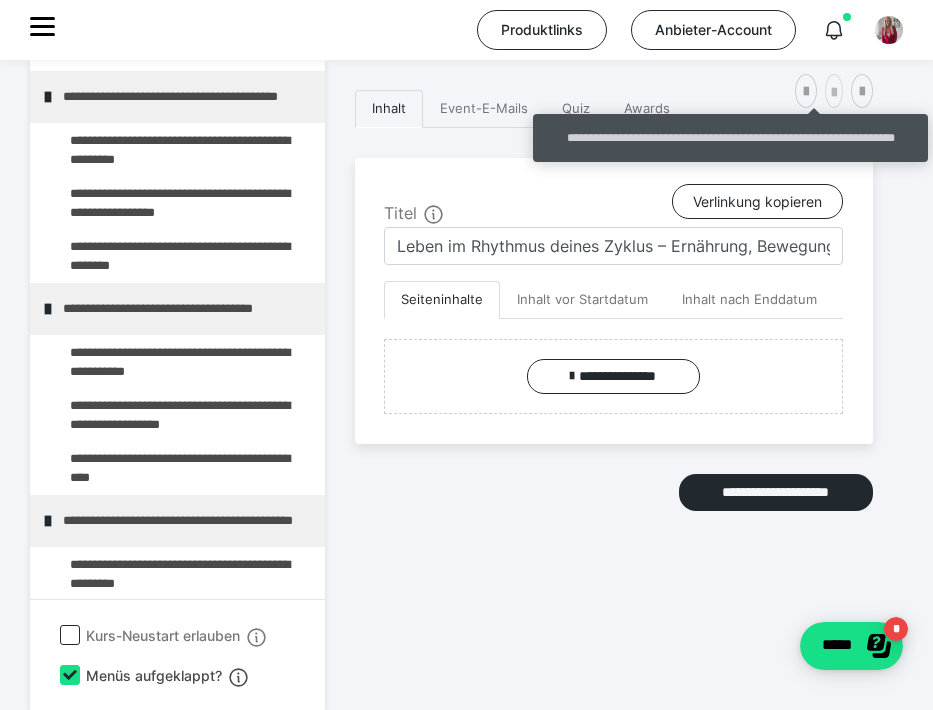 click at bounding box center [834, 93] 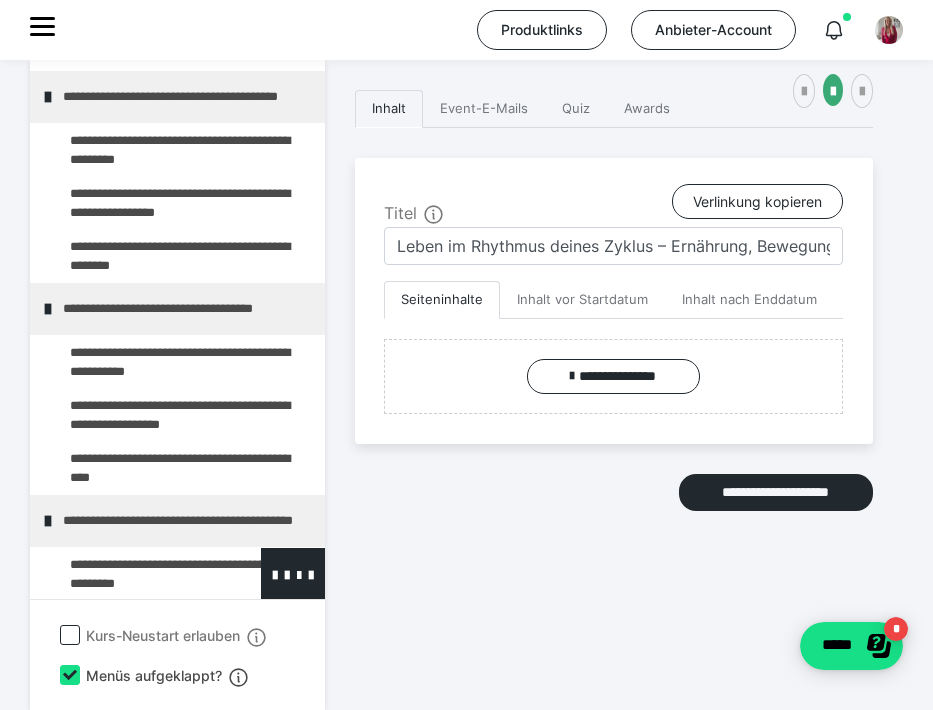 scroll, scrollTop: 437, scrollLeft: 0, axis: vertical 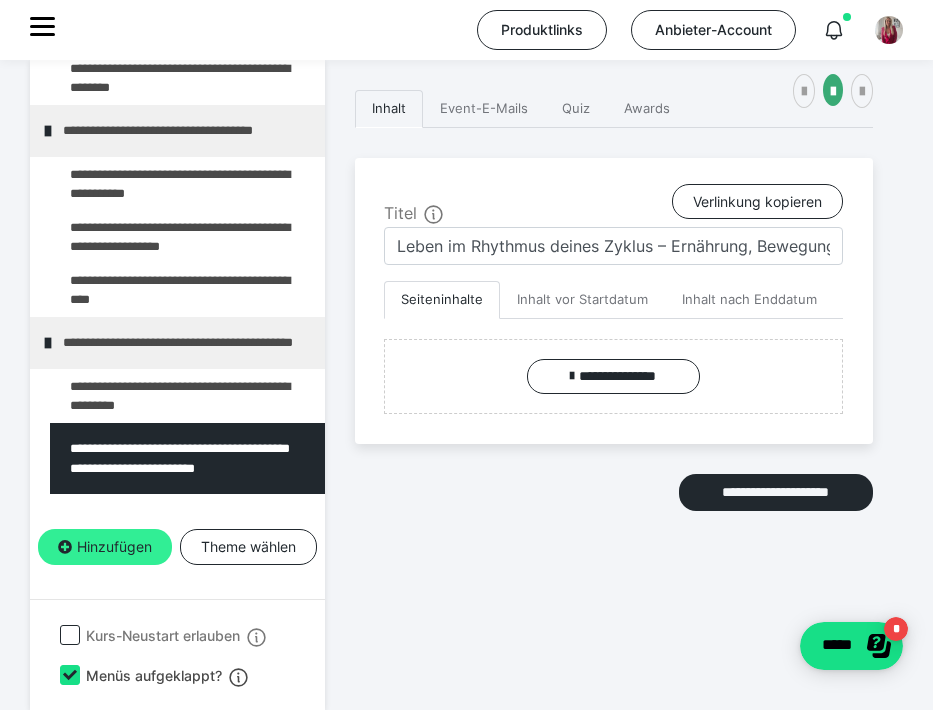 click on "Hinzufügen" at bounding box center [105, 547] 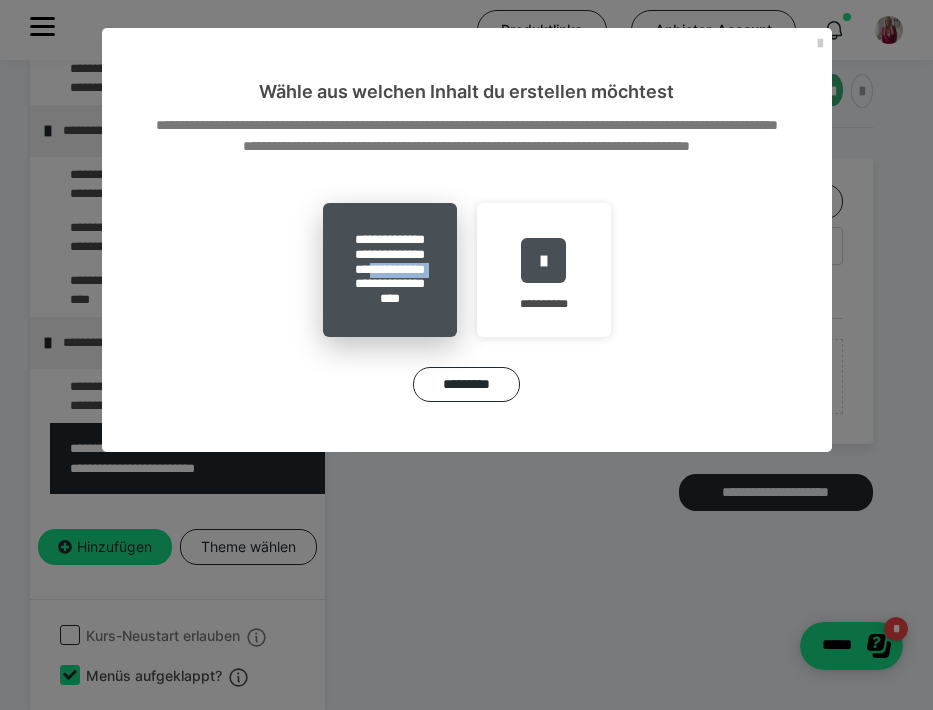 click on "**********" at bounding box center [390, 270] 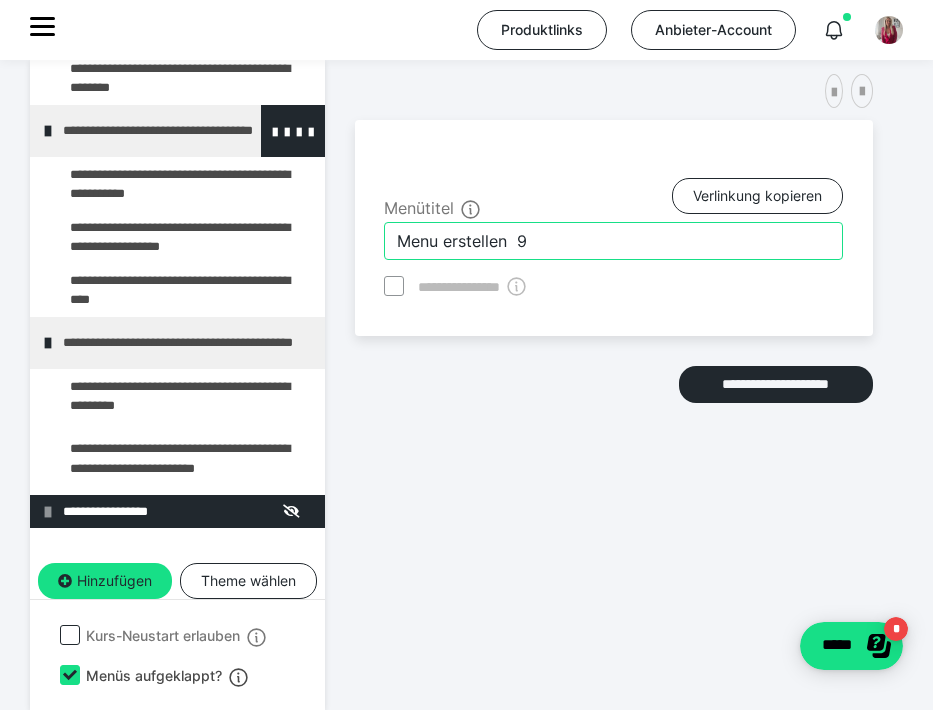 drag, startPoint x: 516, startPoint y: 248, endPoint x: 79, endPoint y: 154, distance: 446.9955 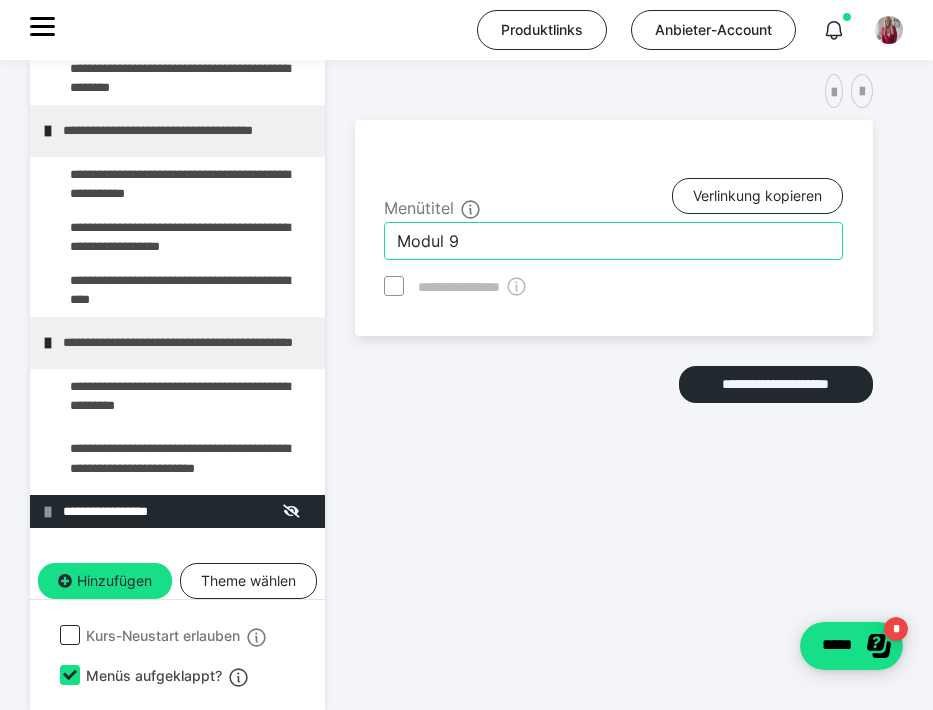 click on "Modul 9" at bounding box center (613, 241) 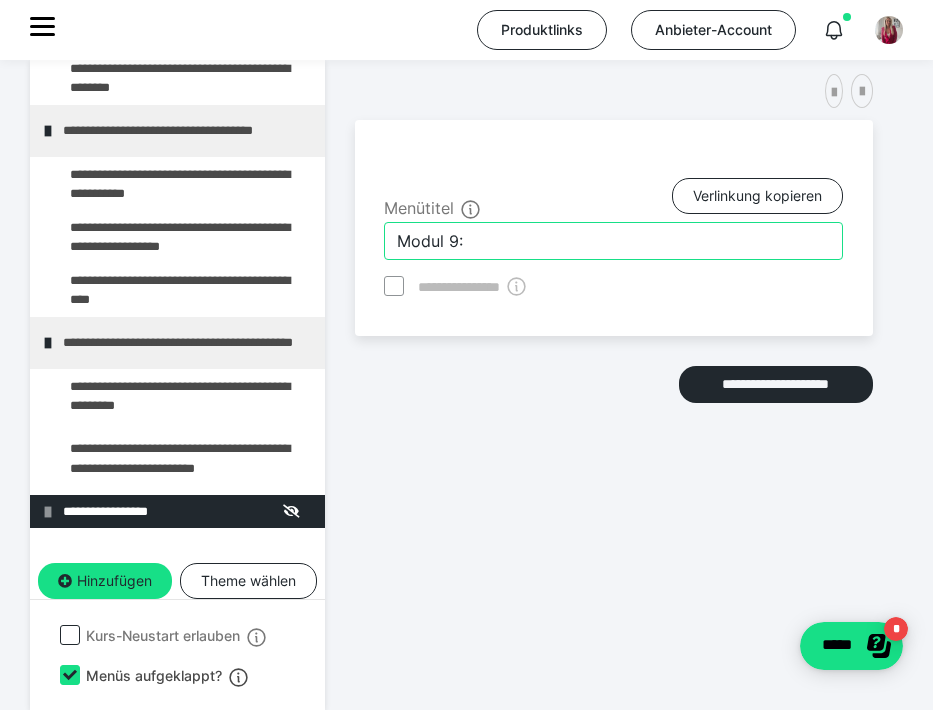 paste on "9. MONEY & BUSINESS – Öffne dich für Fülle" 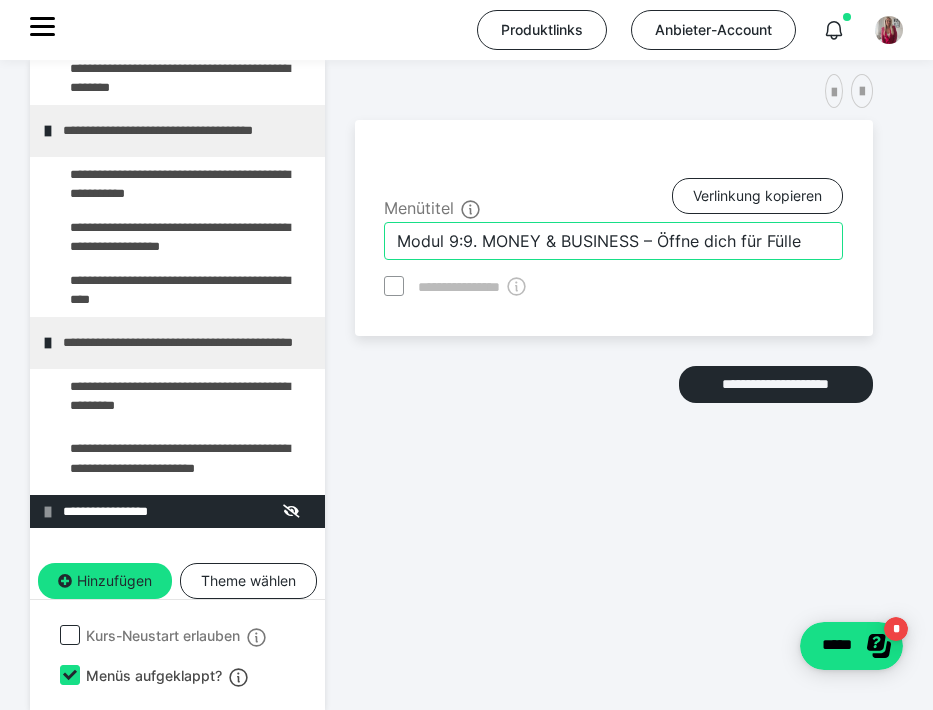 click on "Modul 9:9. MONEY & BUSINESS – Öffne dich für Fülle" at bounding box center (613, 241) 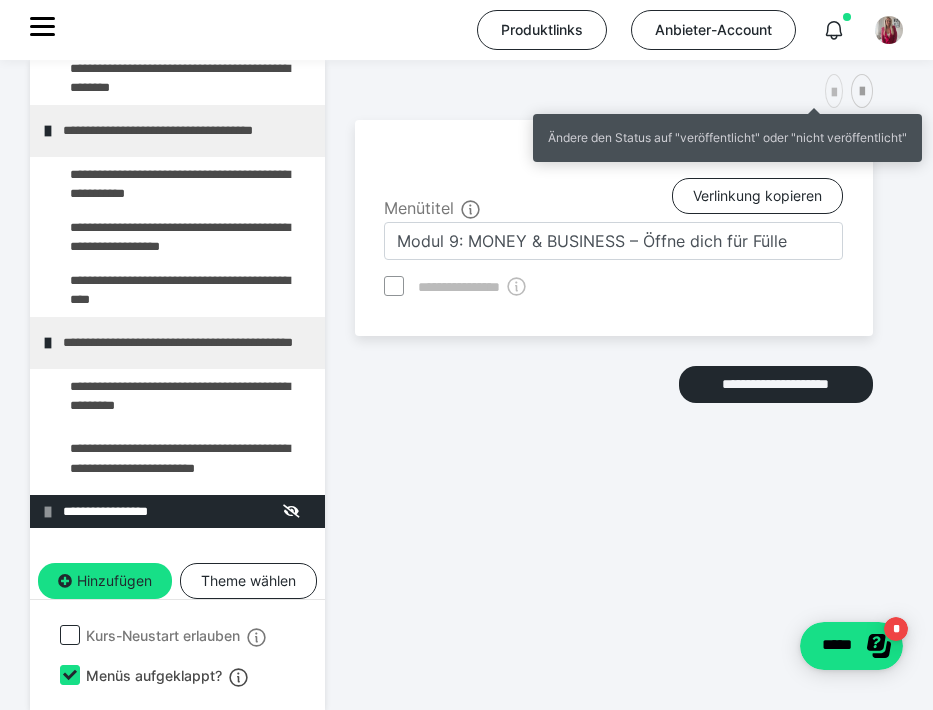 click at bounding box center (834, 93) 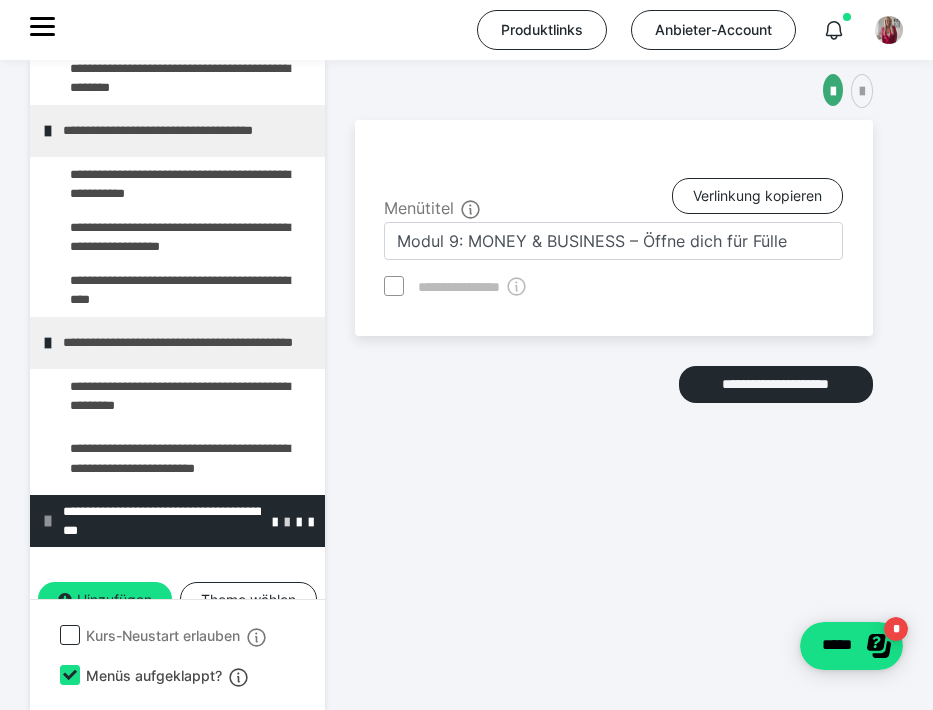 click at bounding box center [287, 521] 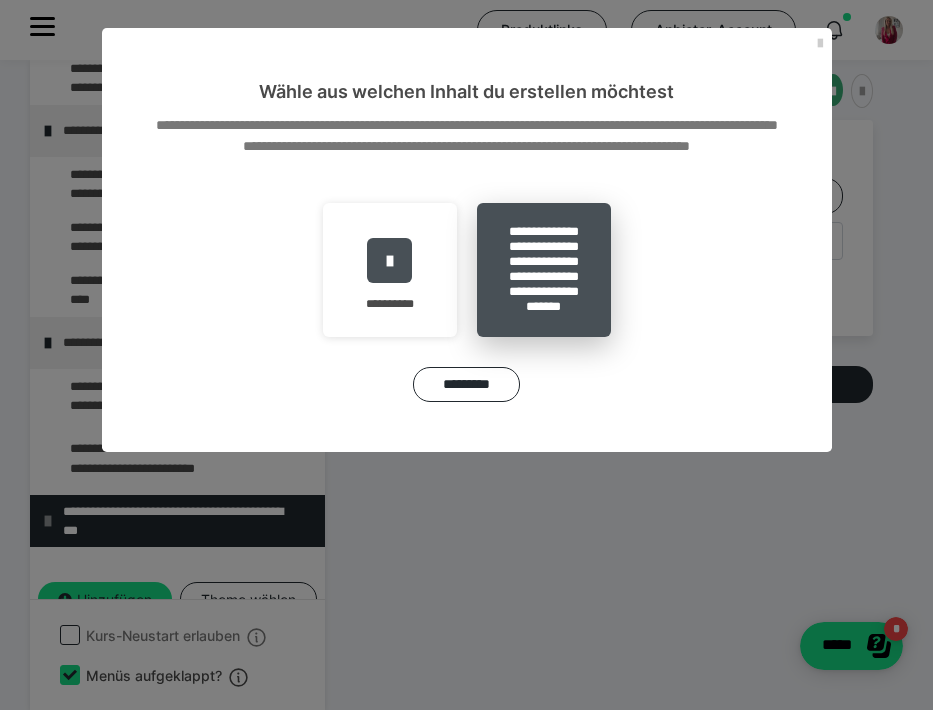 click on "**********" at bounding box center [544, 270] 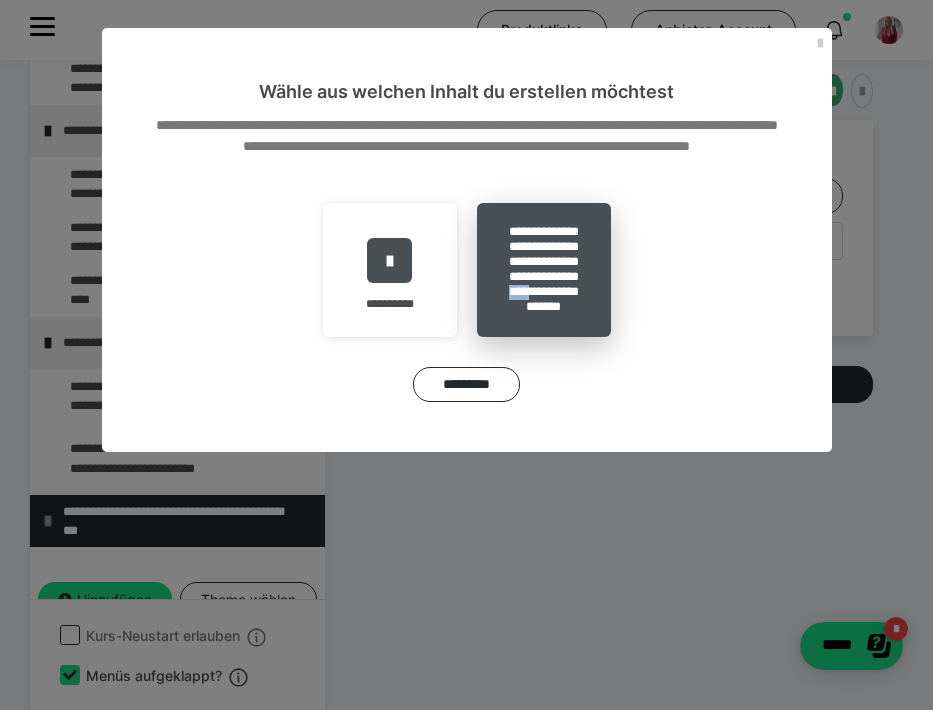 click on "**********" at bounding box center [544, 270] 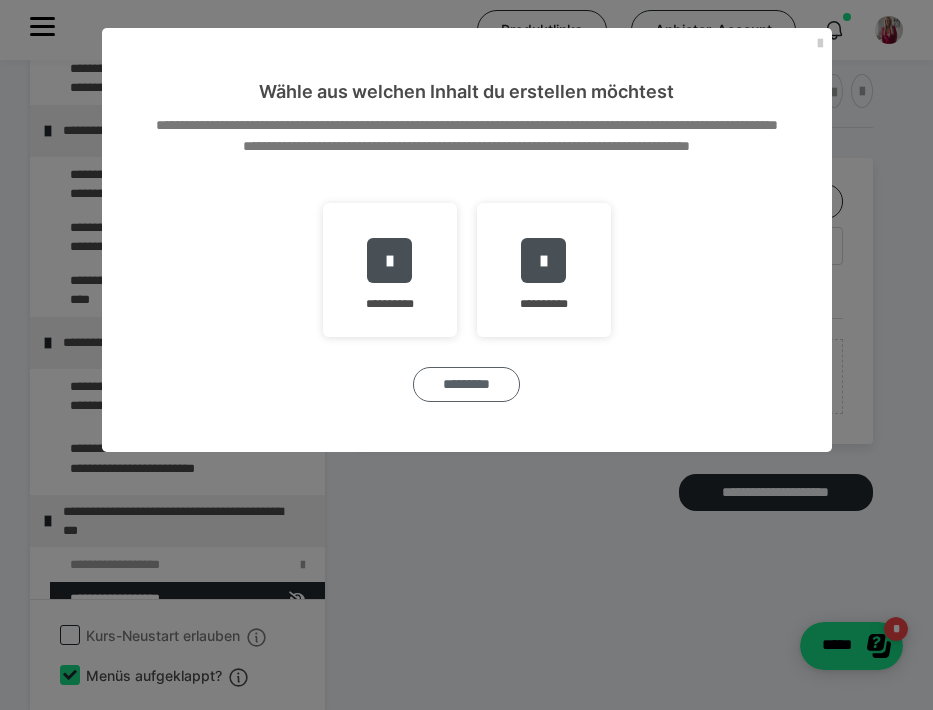 click on "*********" at bounding box center (466, 384) 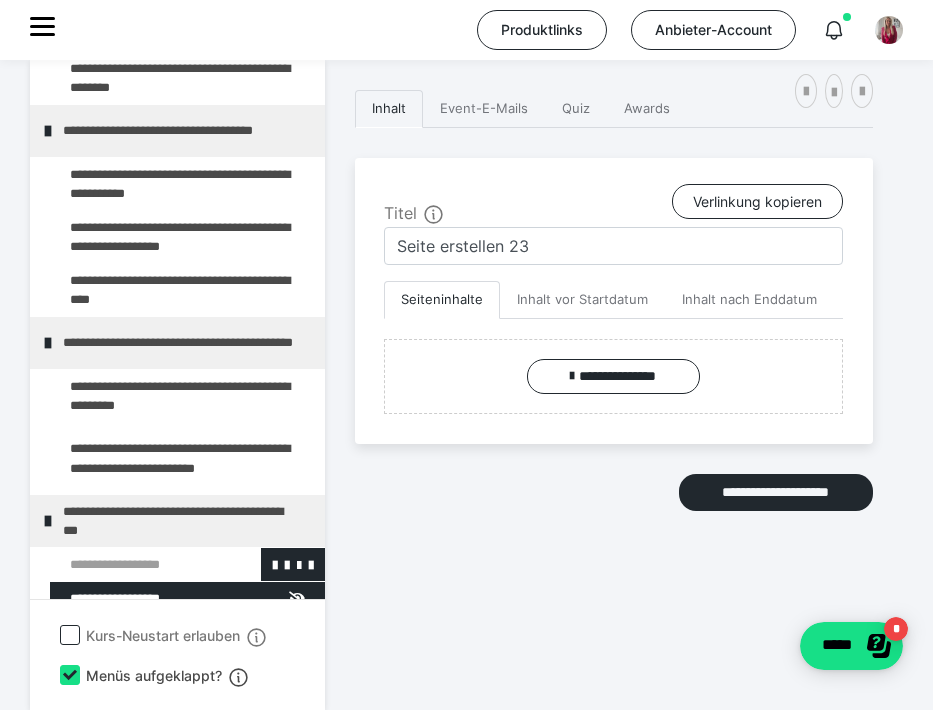 scroll, scrollTop: 437, scrollLeft: 0, axis: vertical 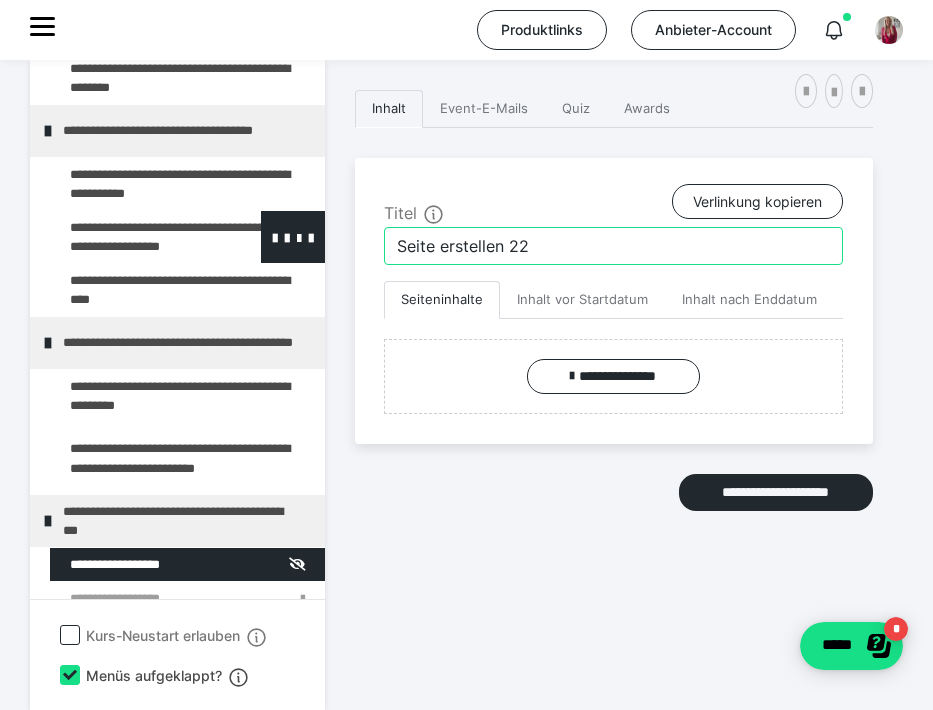 drag, startPoint x: 565, startPoint y: 238, endPoint x: 302, endPoint y: 211, distance: 264.3823 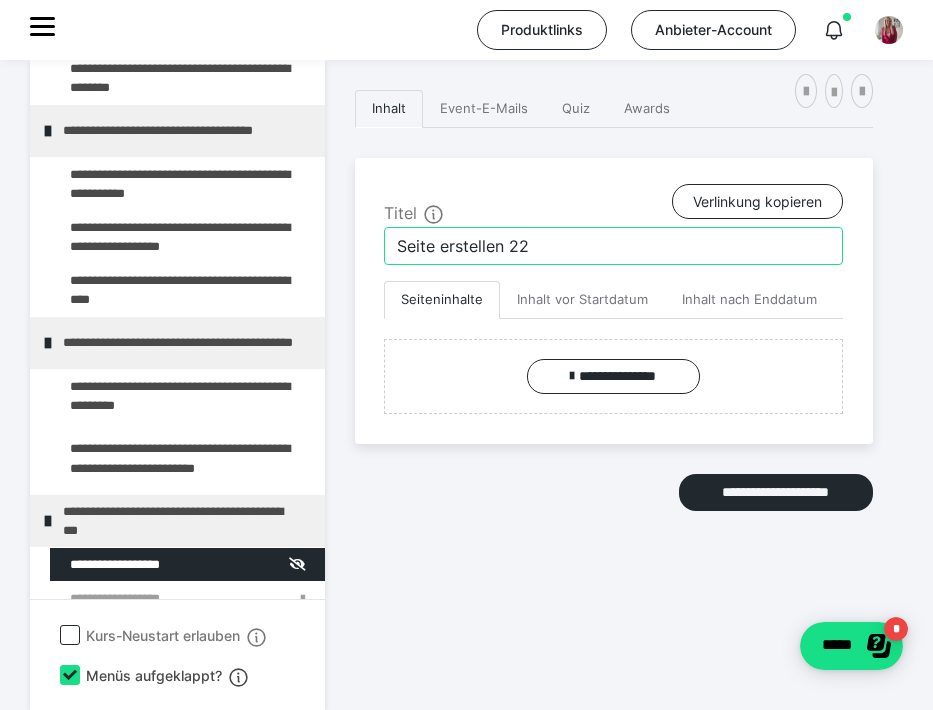paste on "Money Mindset – Dein innerer Reichtum beginnt im Kopf" 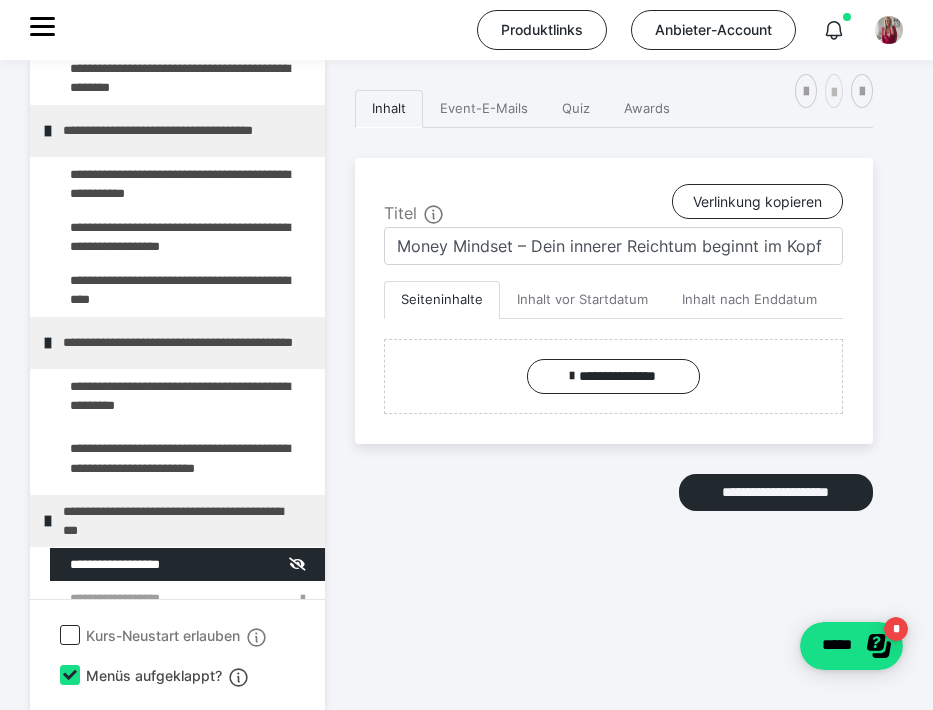 click at bounding box center (834, 93) 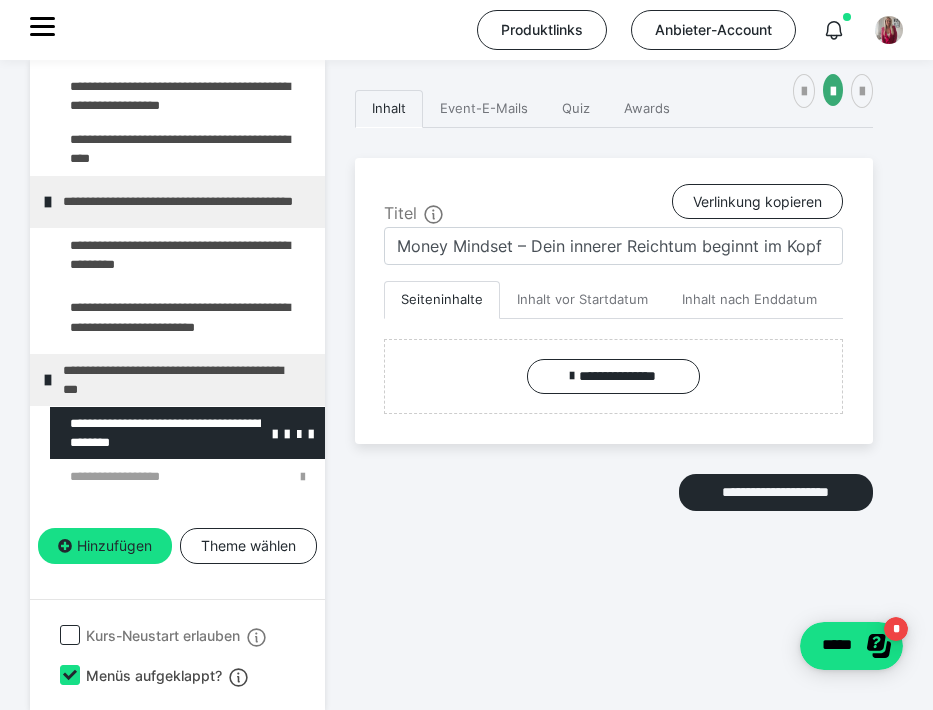 scroll, scrollTop: 1204, scrollLeft: 0, axis: vertical 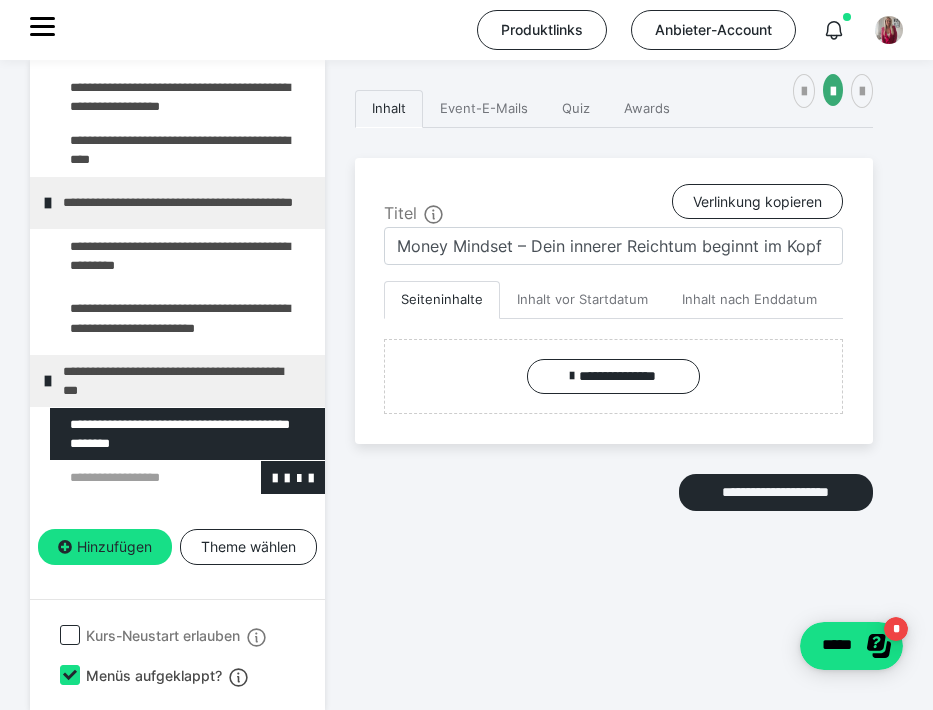 click at bounding box center (135, 477) 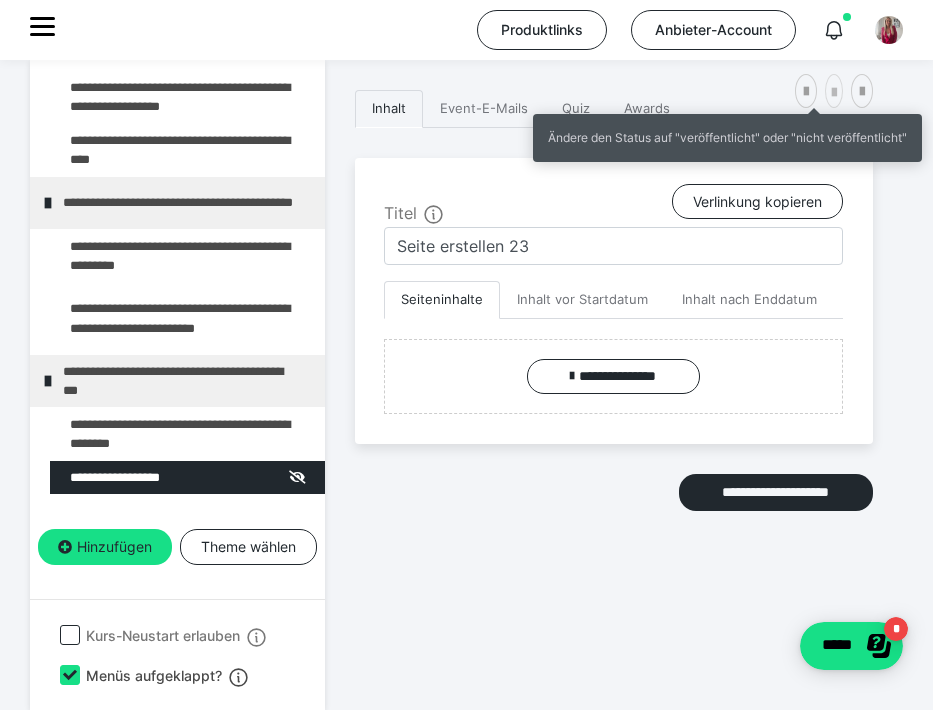 click at bounding box center [834, 93] 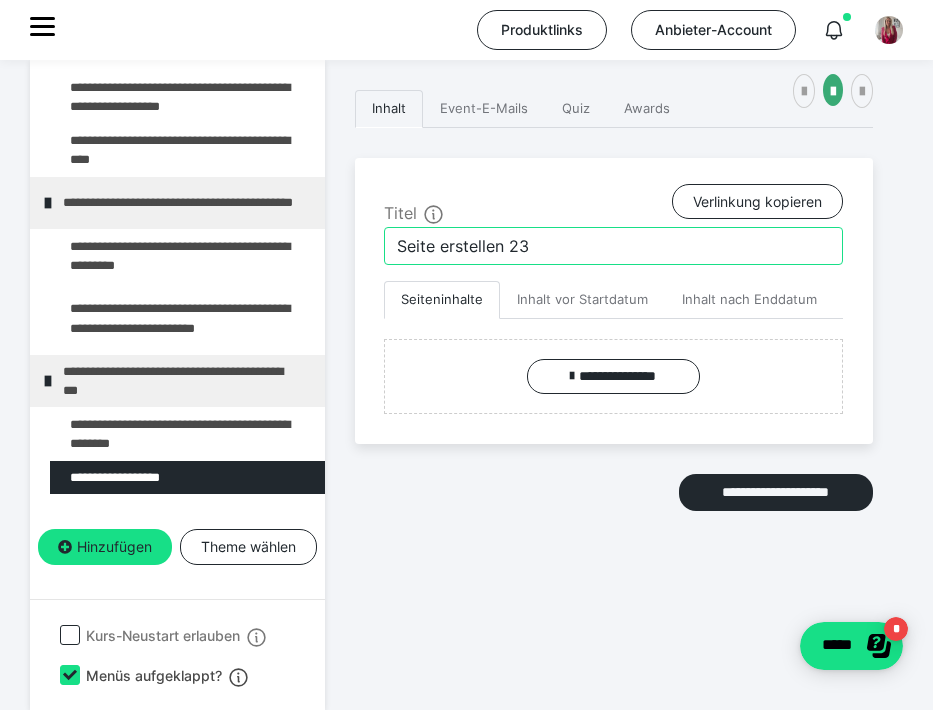 drag, startPoint x: 549, startPoint y: 226, endPoint x: 443, endPoint y: 234, distance: 106.30146 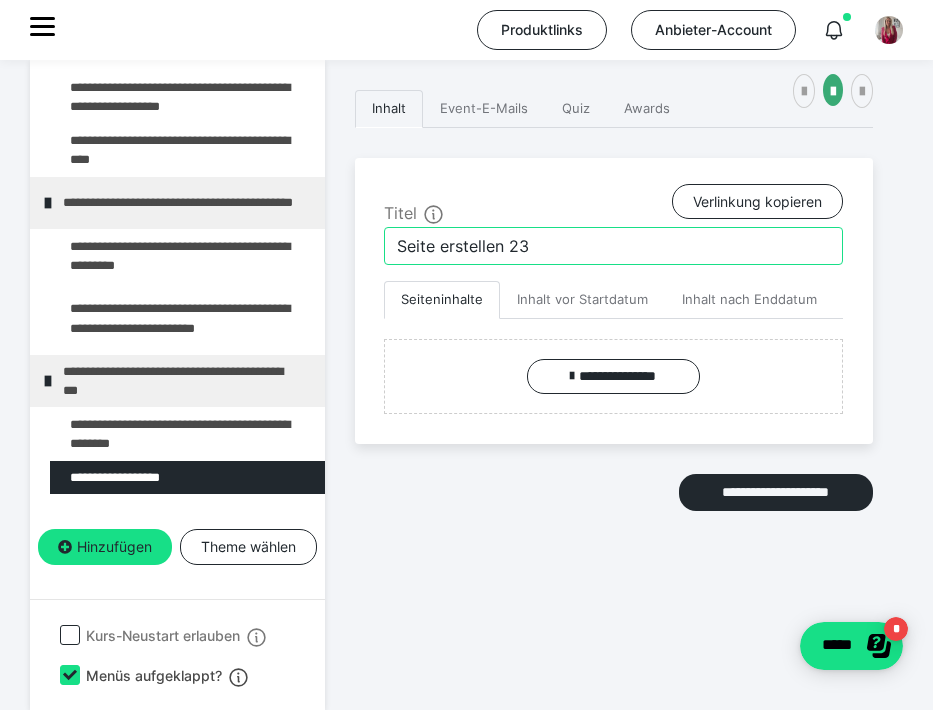 drag, startPoint x: 553, startPoint y: 244, endPoint x: 340, endPoint y: 234, distance: 213.23462 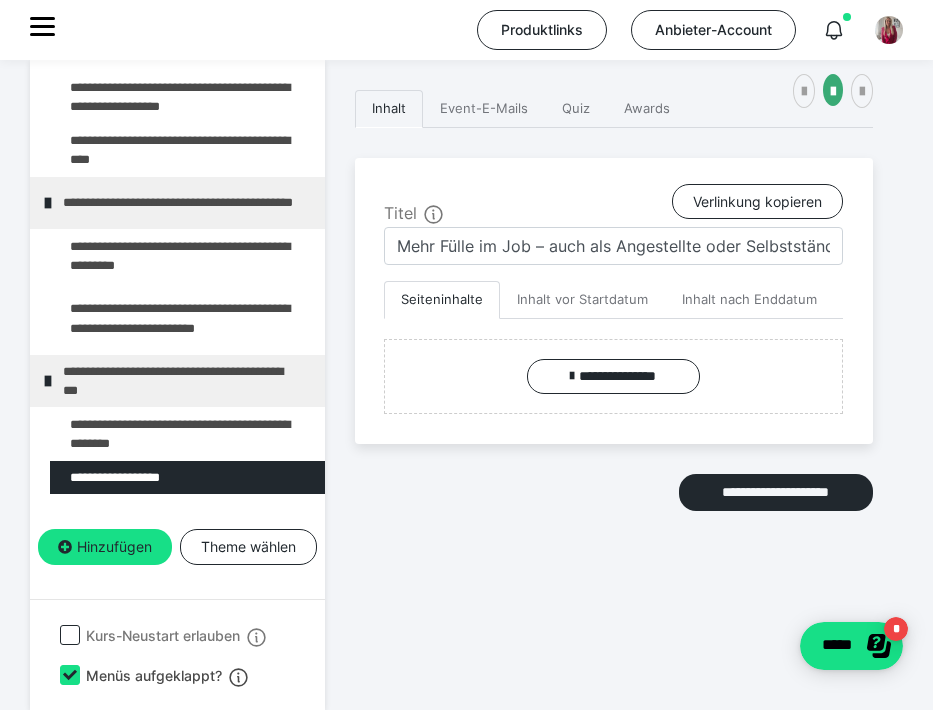 click on "**********" at bounding box center [614, 350] 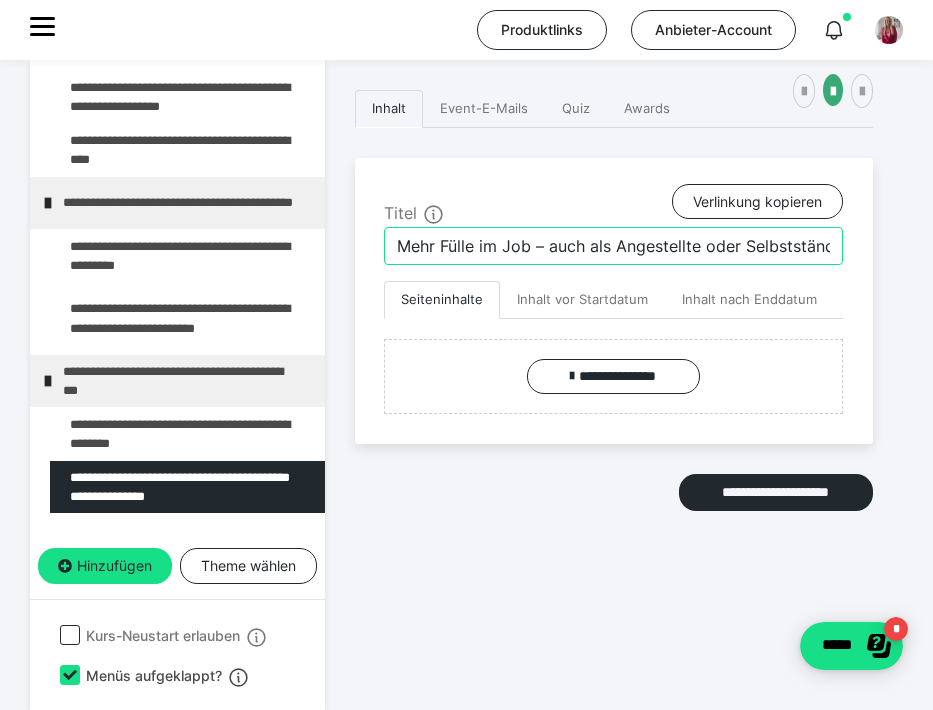 drag, startPoint x: 587, startPoint y: 238, endPoint x: 555, endPoint y: 239, distance: 32.01562 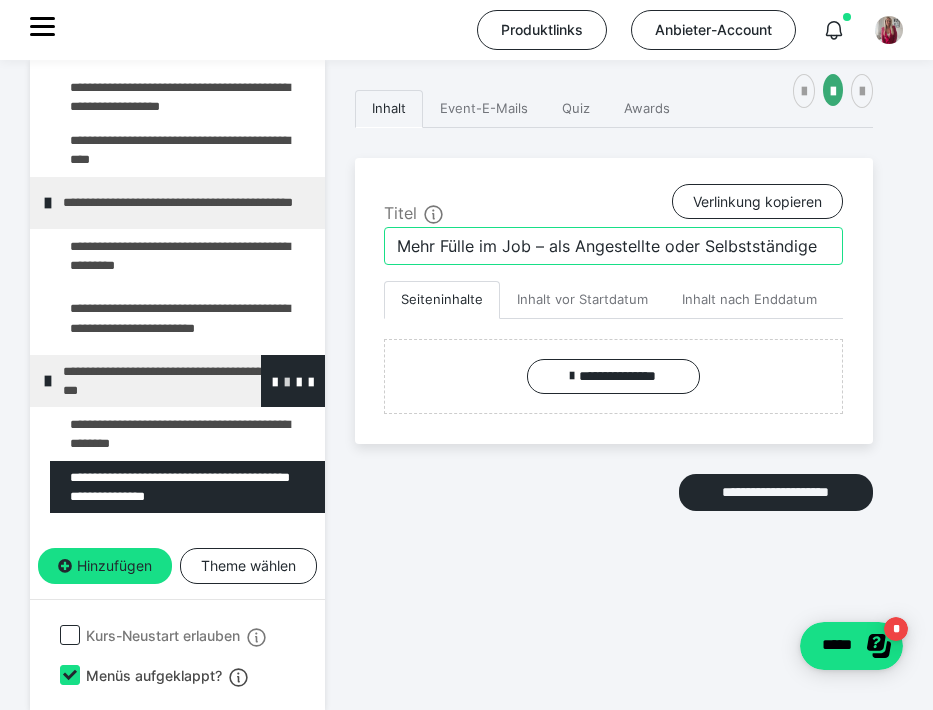type on "Mehr Fülle im Job – als Angestellte oder Selbstständige" 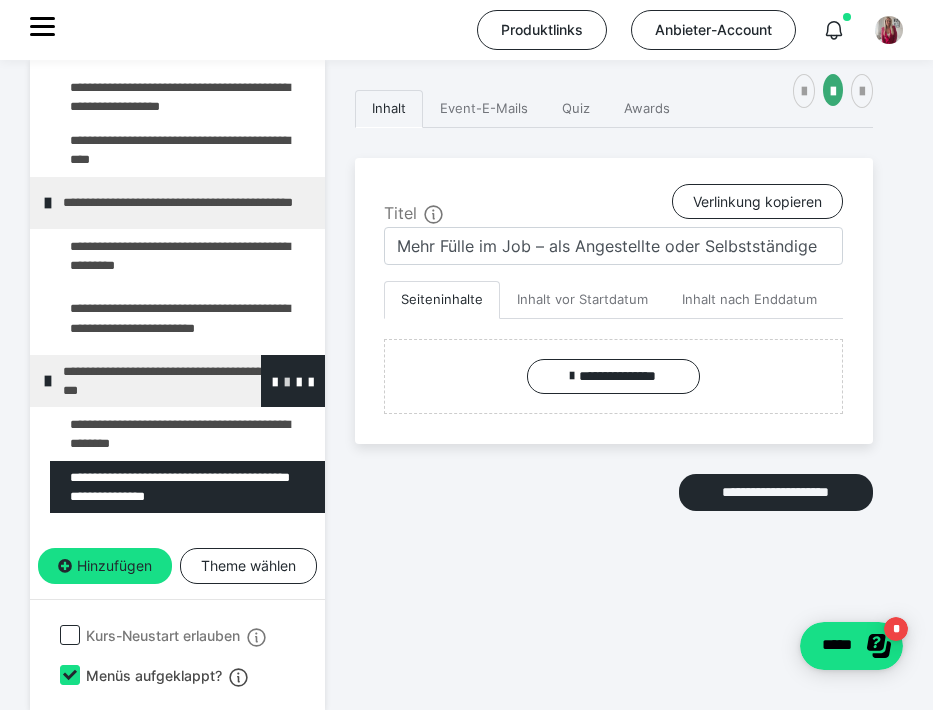 click at bounding box center [287, 381] 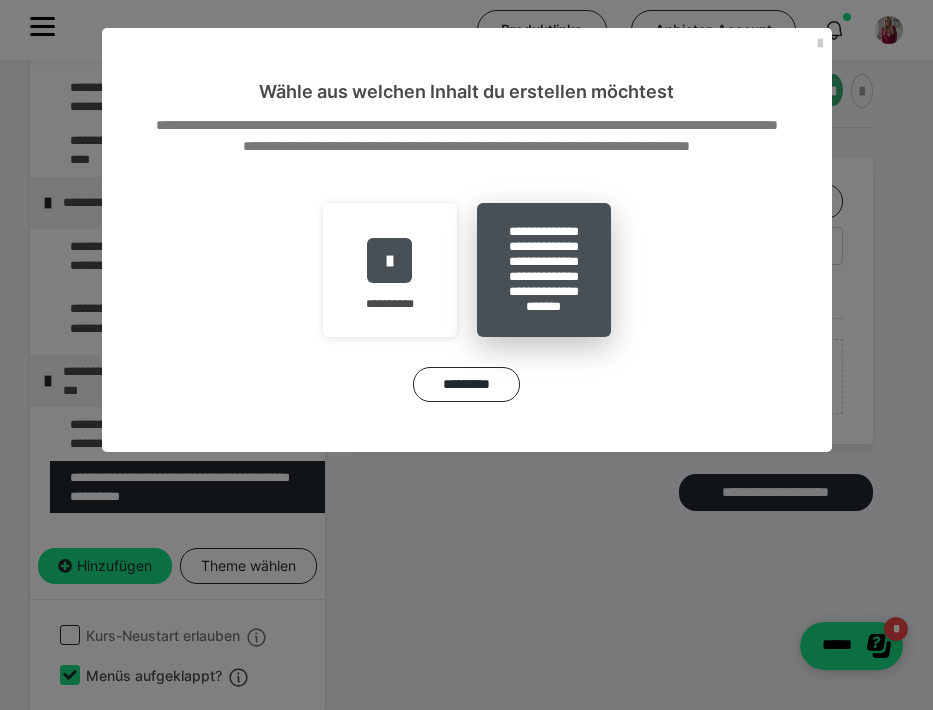 click on "**********" at bounding box center (544, 270) 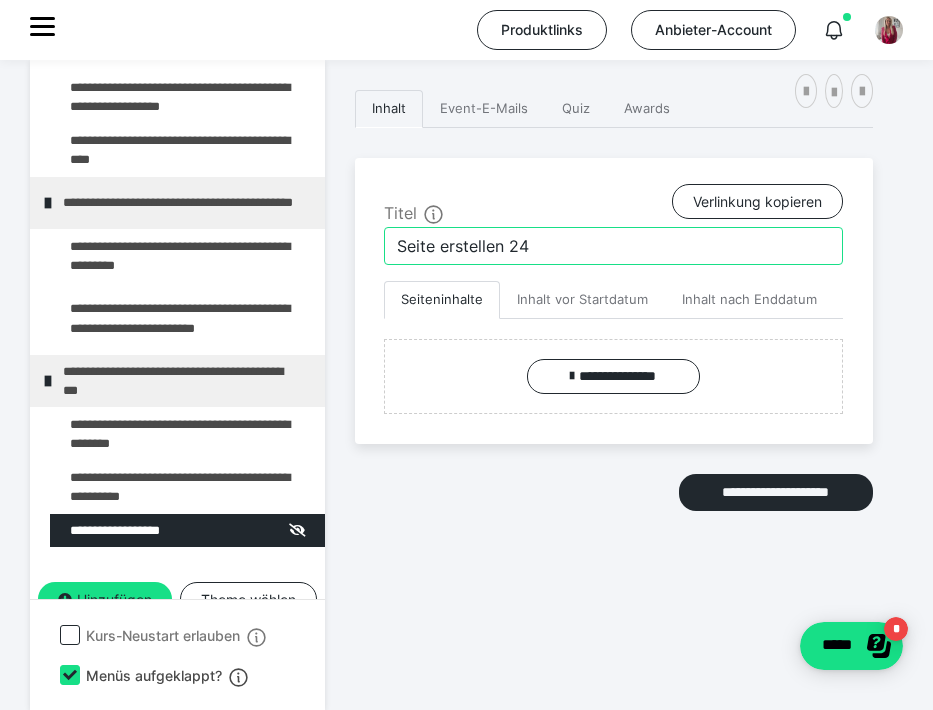 drag, startPoint x: 530, startPoint y: 239, endPoint x: 374, endPoint y: 236, distance: 156.02884 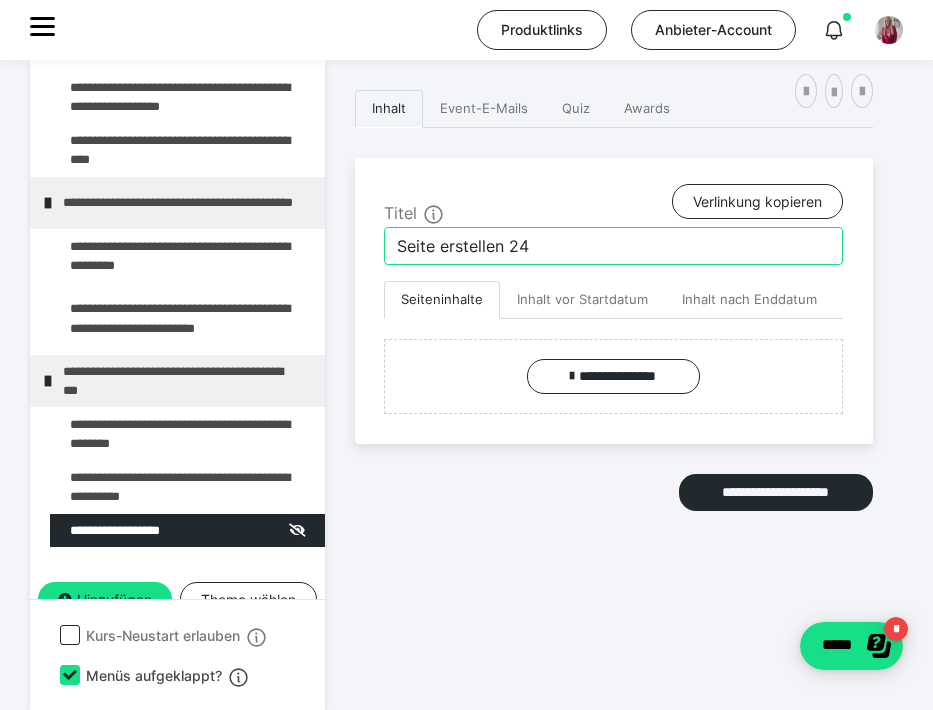 scroll, scrollTop: 437, scrollLeft: 0, axis: vertical 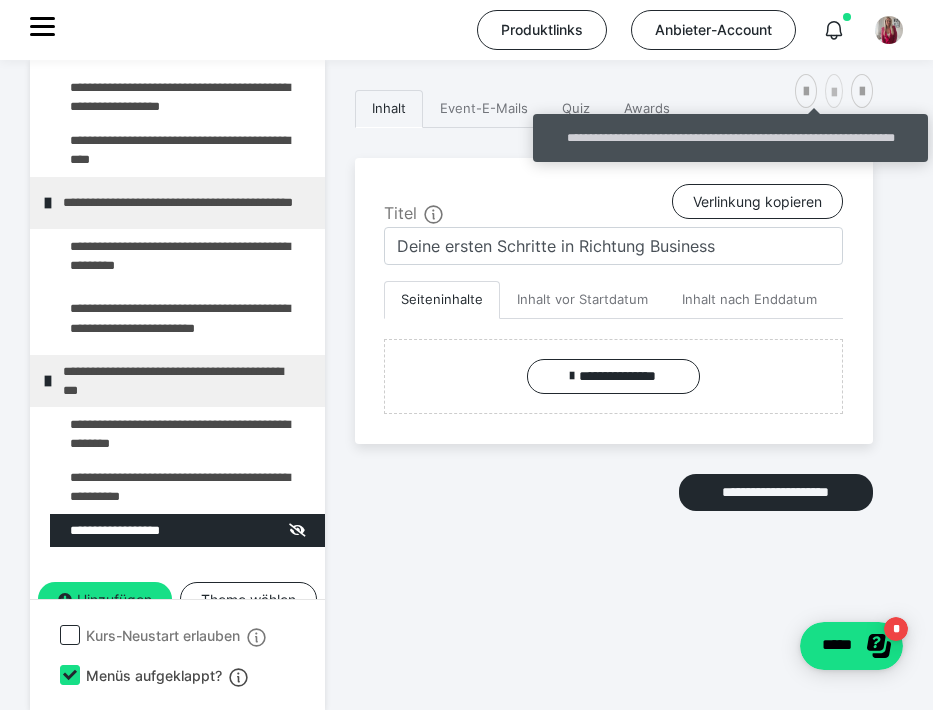click at bounding box center (834, 93) 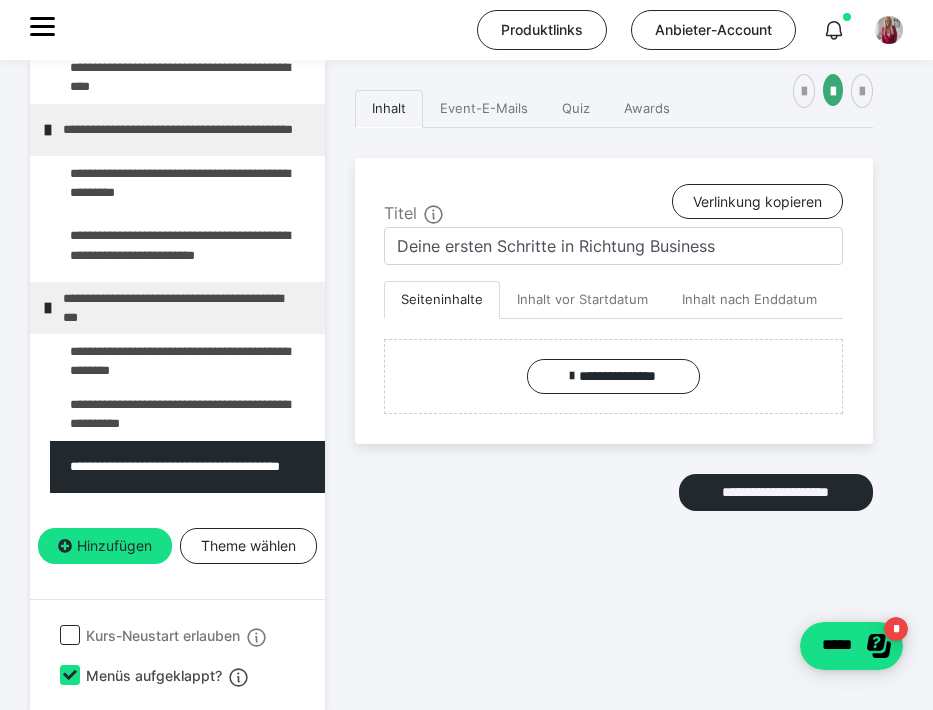 scroll, scrollTop: 1276, scrollLeft: 0, axis: vertical 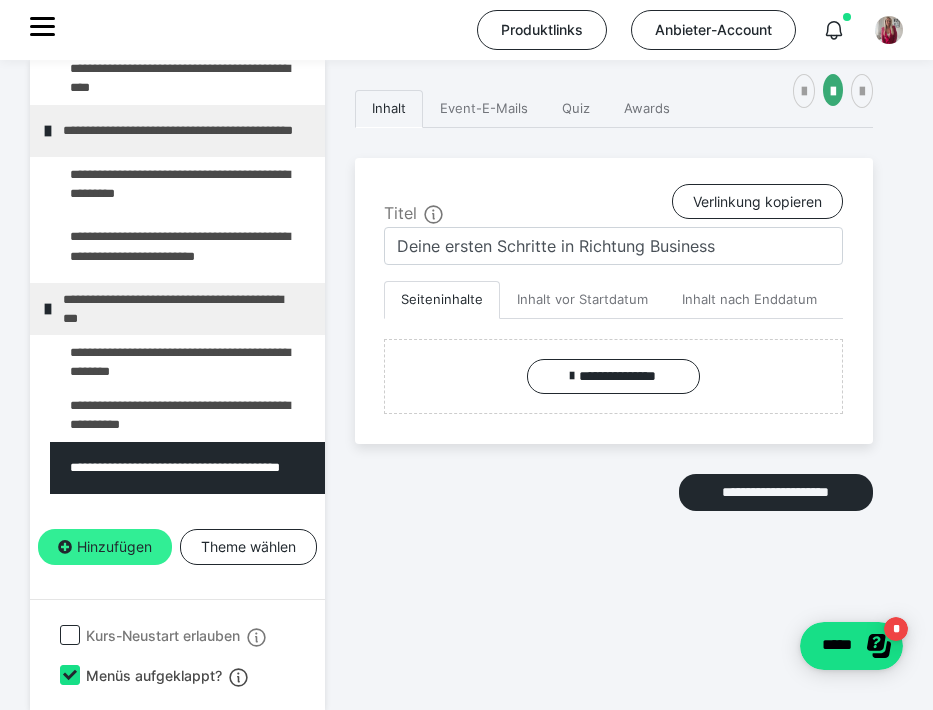 click on "Hinzufügen" at bounding box center (105, 547) 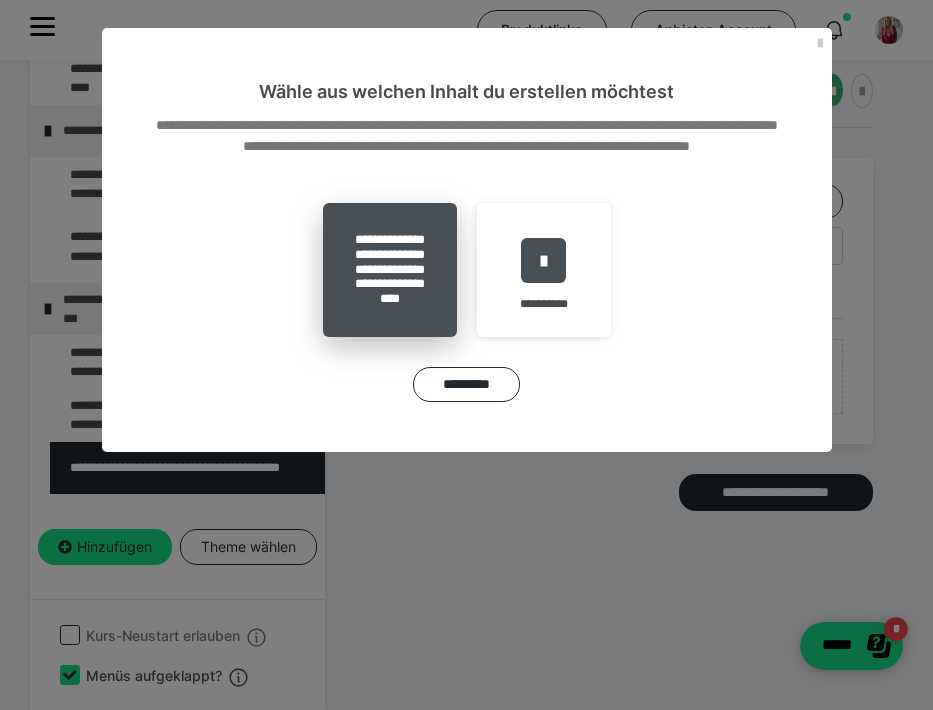 click on "**********" at bounding box center (390, 270) 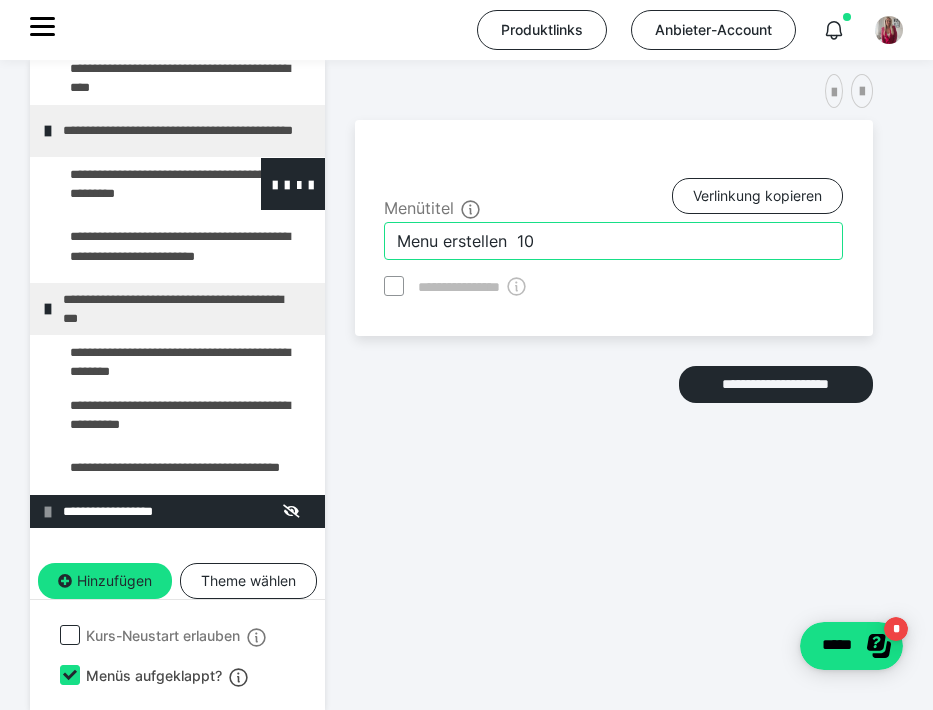 drag, startPoint x: 519, startPoint y: 239, endPoint x: 191, endPoint y: 192, distance: 331.35028 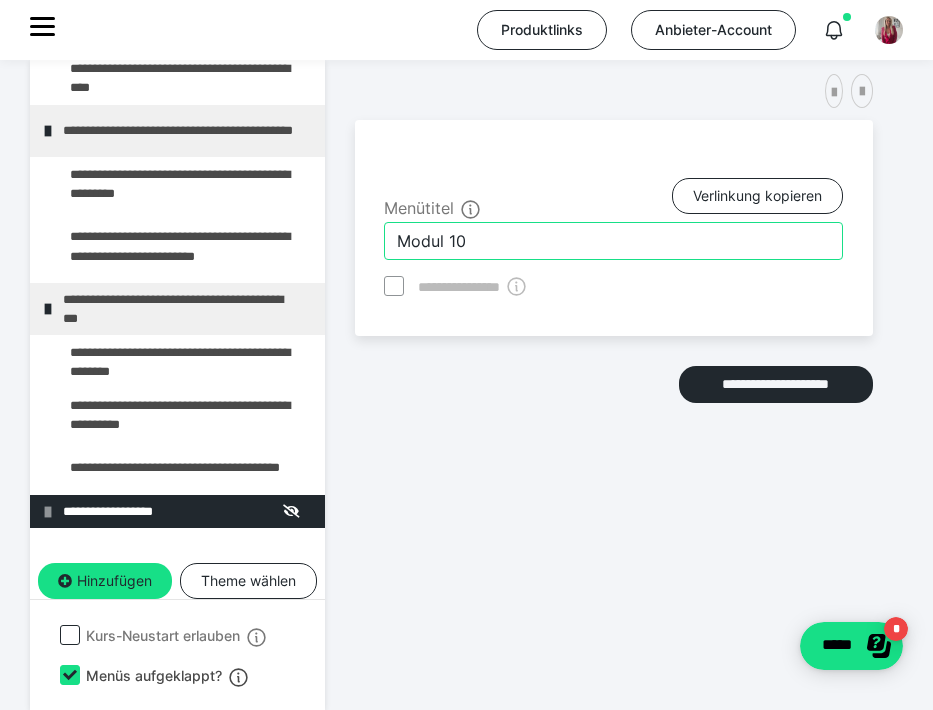 click on "Modul 10" at bounding box center (613, 241) 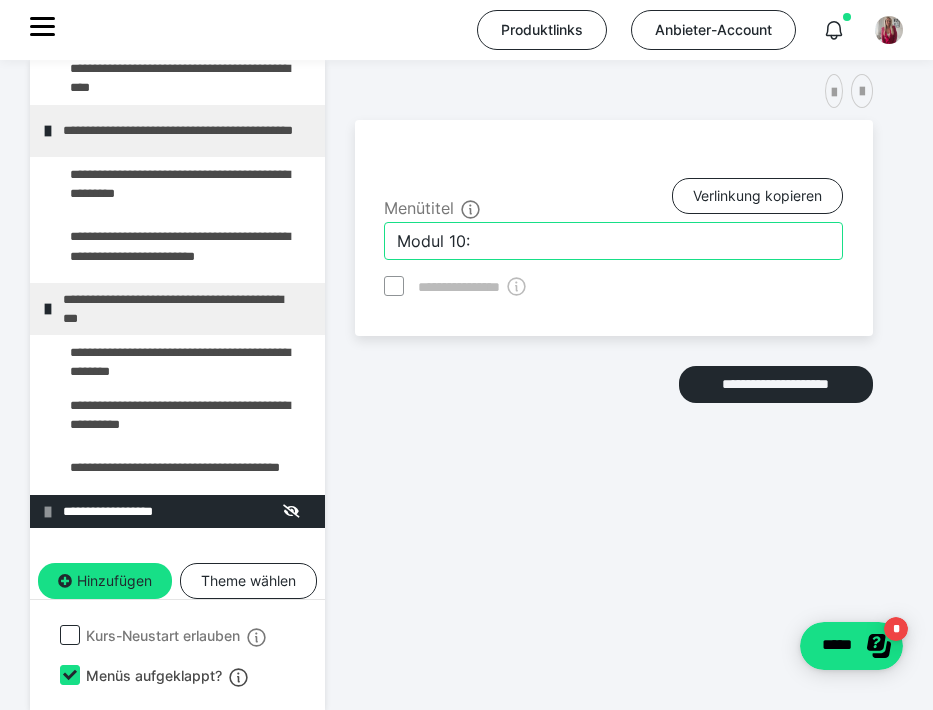 click on "Modul 10:" at bounding box center [613, 241] 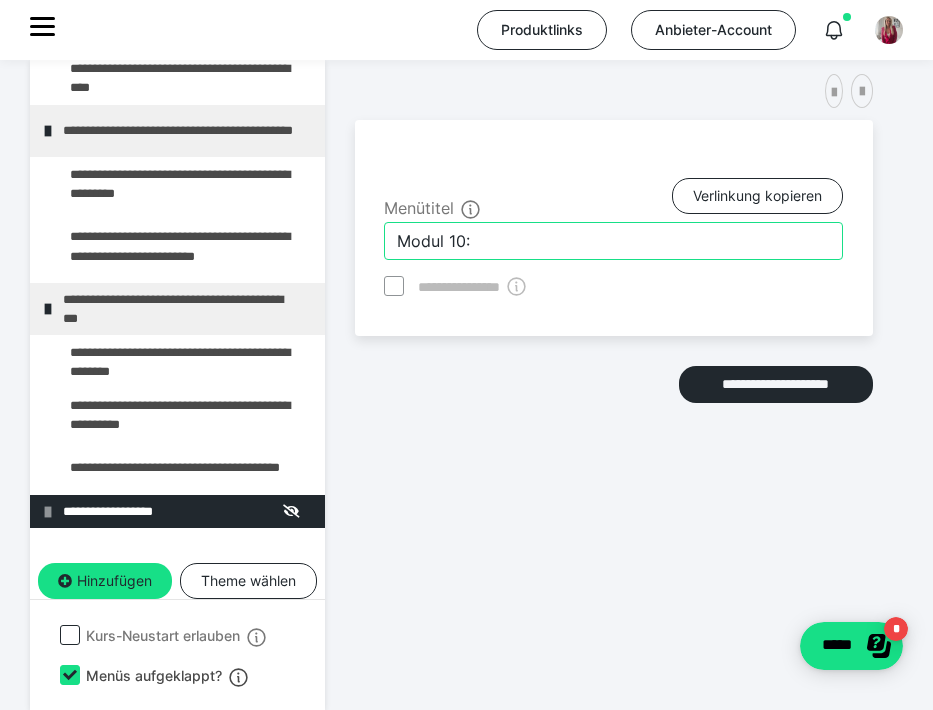 paste on "10. SLEEPTRACKS – Manifestation im Schlaf" 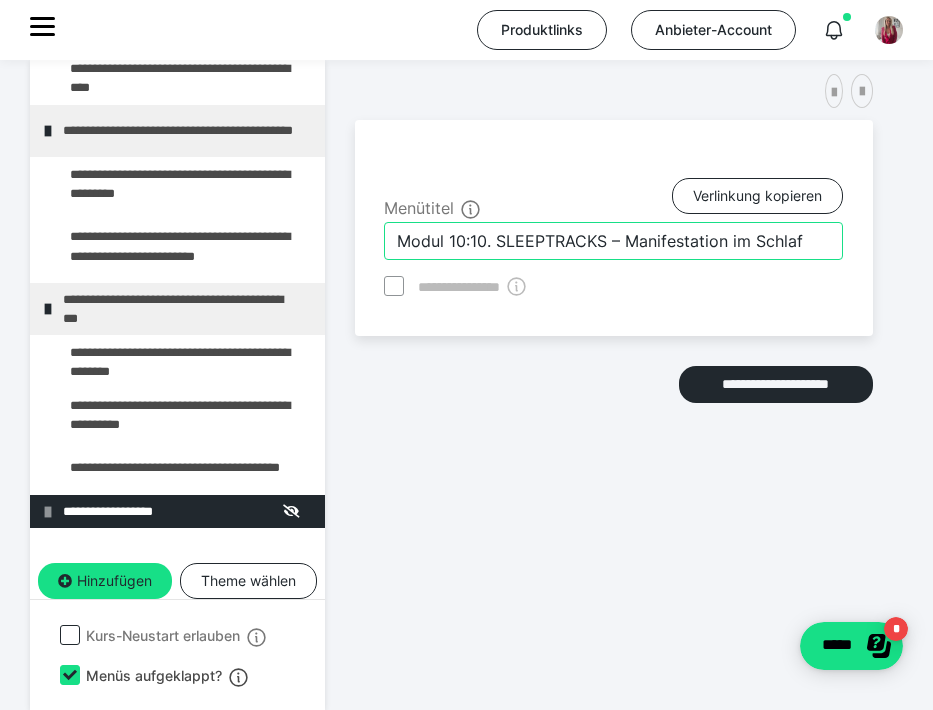 click on "Modul 10:10. SLEEPTRACKS – Manifestation im Schlaf" at bounding box center [613, 241] 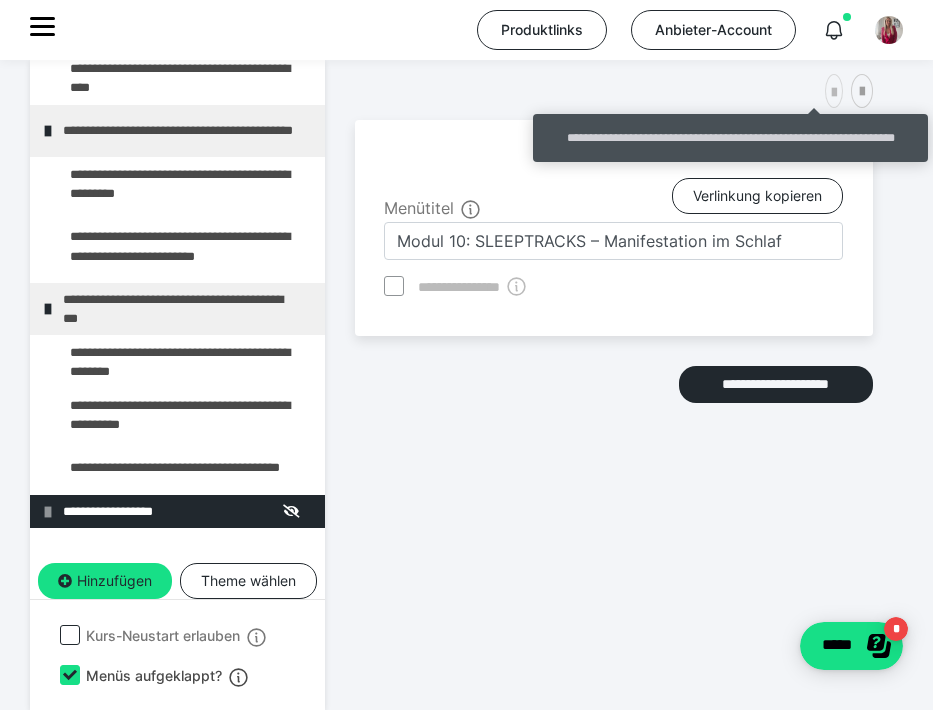 click at bounding box center [834, 93] 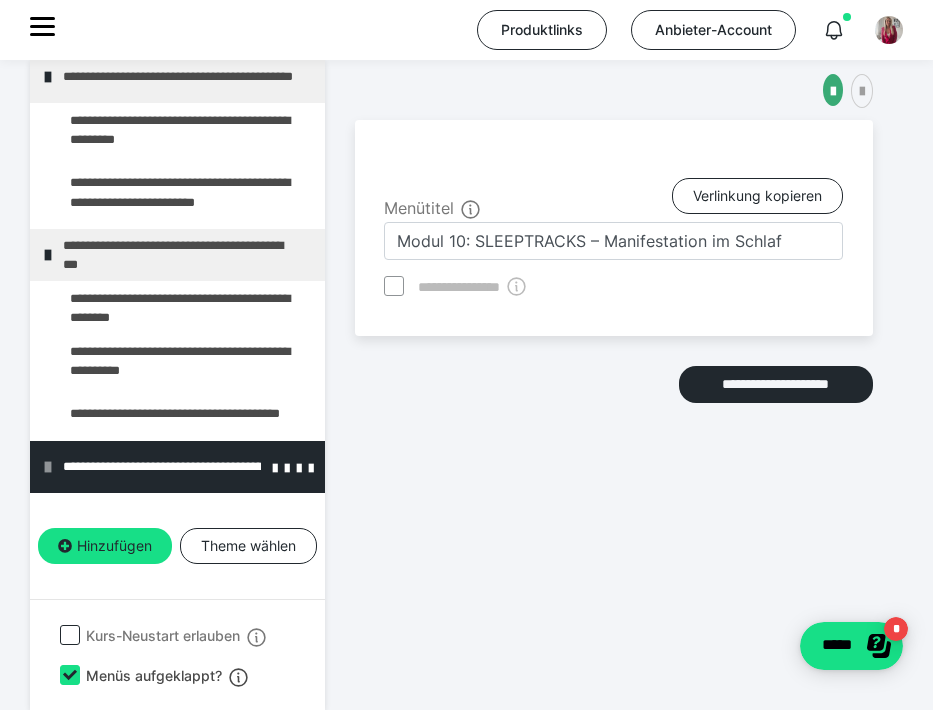 scroll, scrollTop: 1329, scrollLeft: 0, axis: vertical 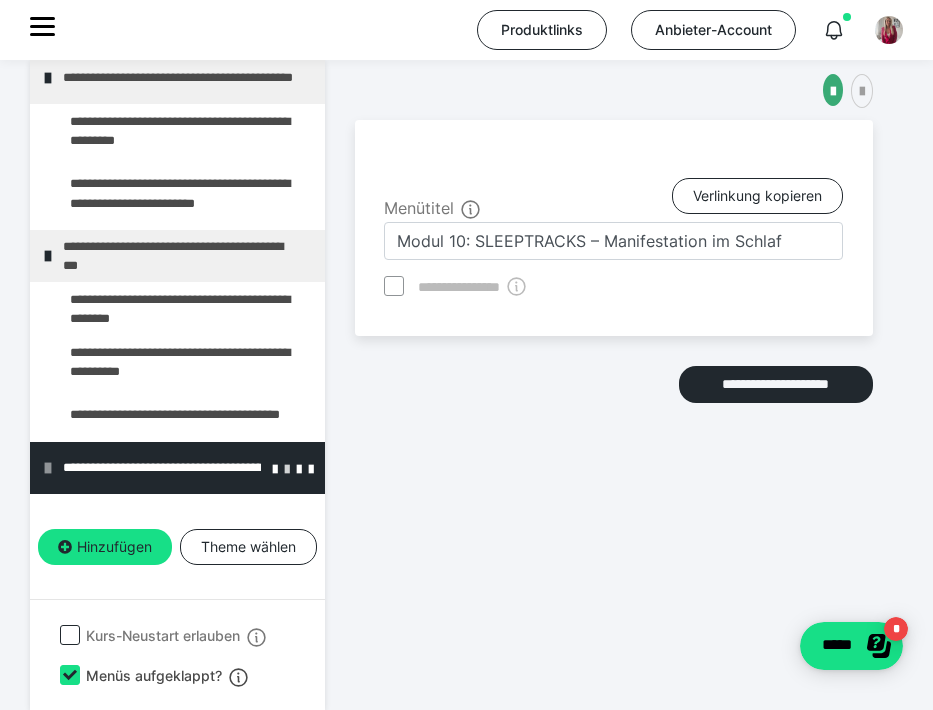 click at bounding box center [287, 468] 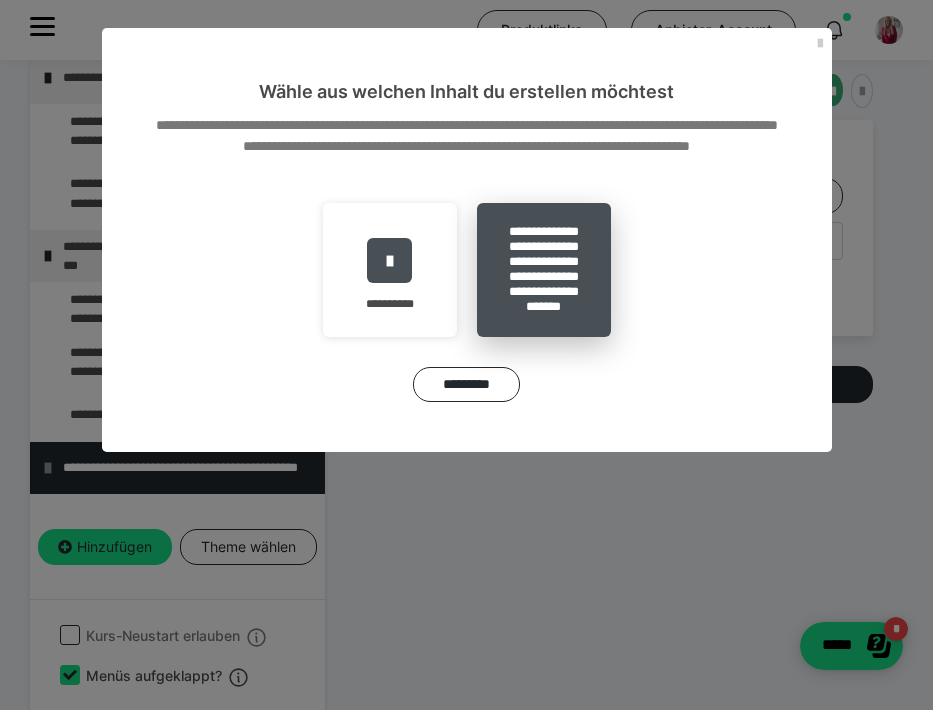click on "**********" at bounding box center [544, 270] 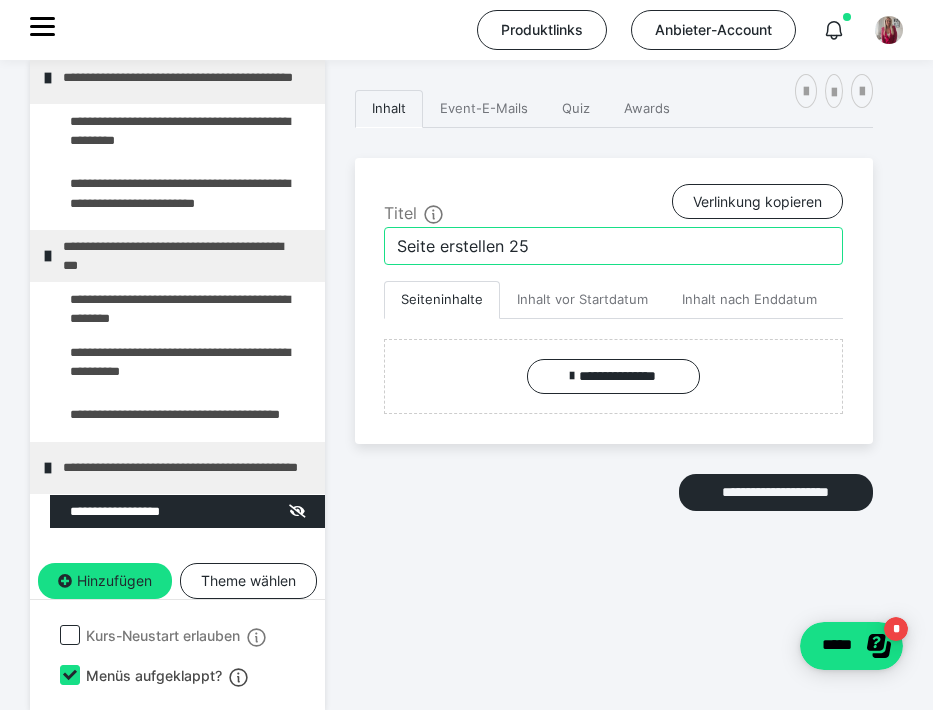 drag, startPoint x: 543, startPoint y: 248, endPoint x: 338, endPoint y: 238, distance: 205.24376 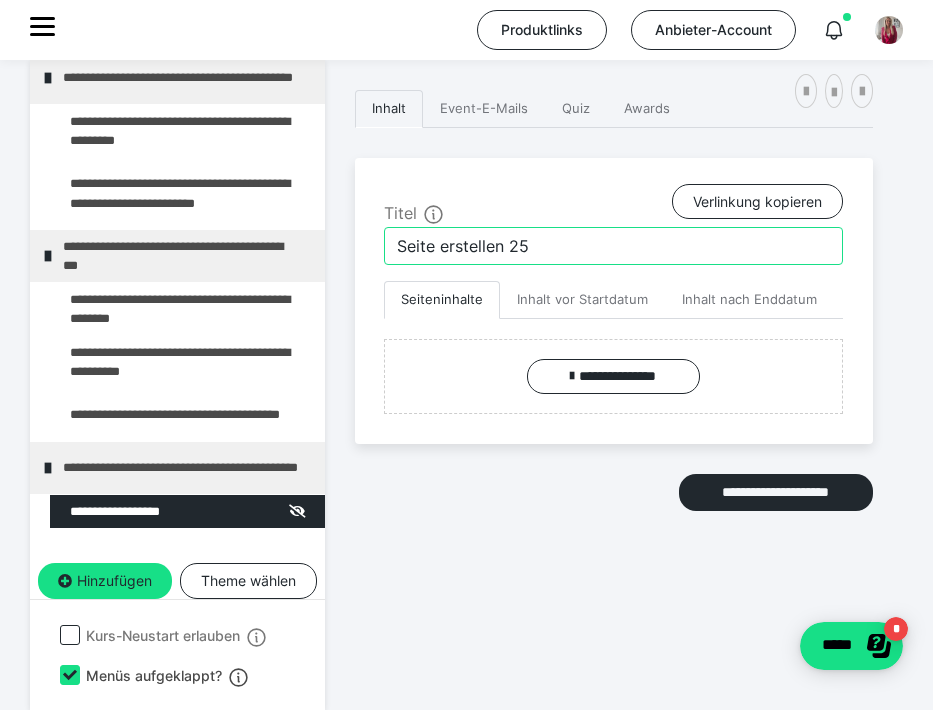 paste on "Warum dein Schlaf dein neuer Manifestationsraum ist”" 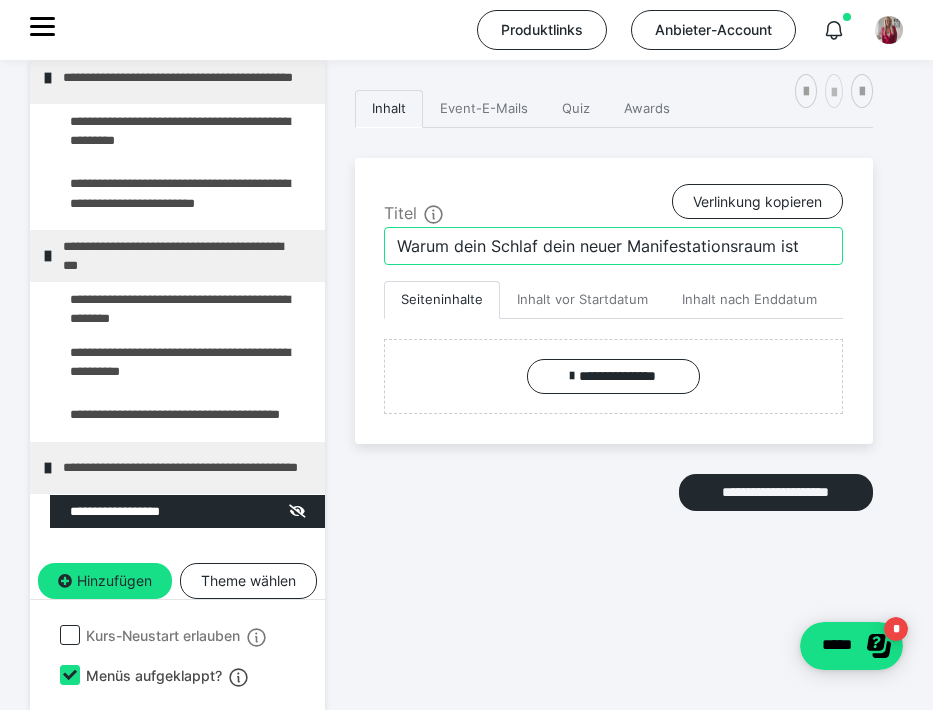 type on "Warum dein Schlaf dein neuer Manifestationsraum ist" 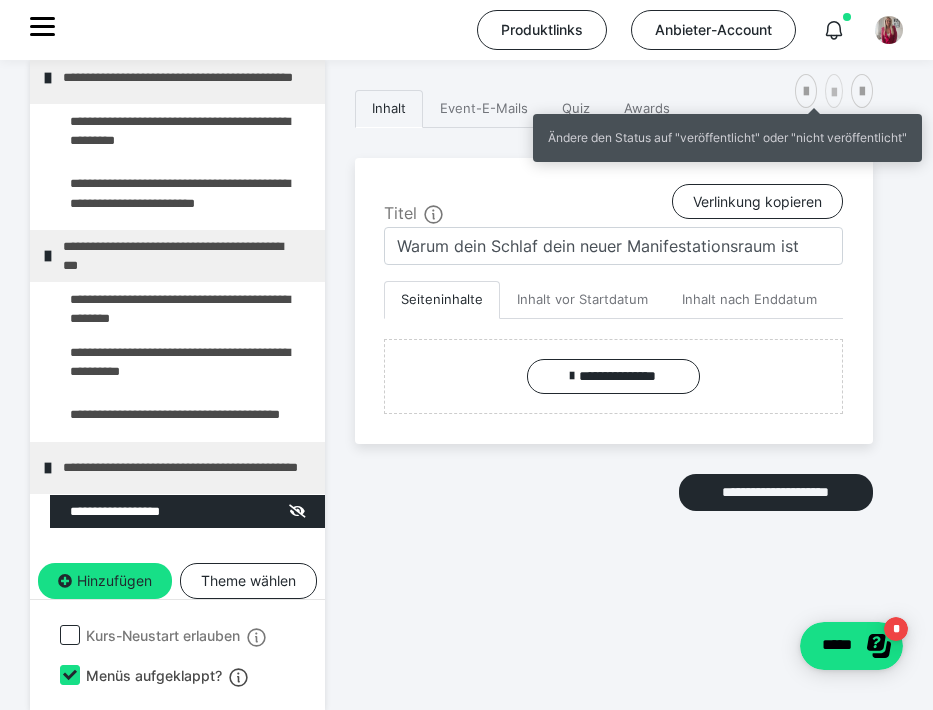 click at bounding box center [834, 93] 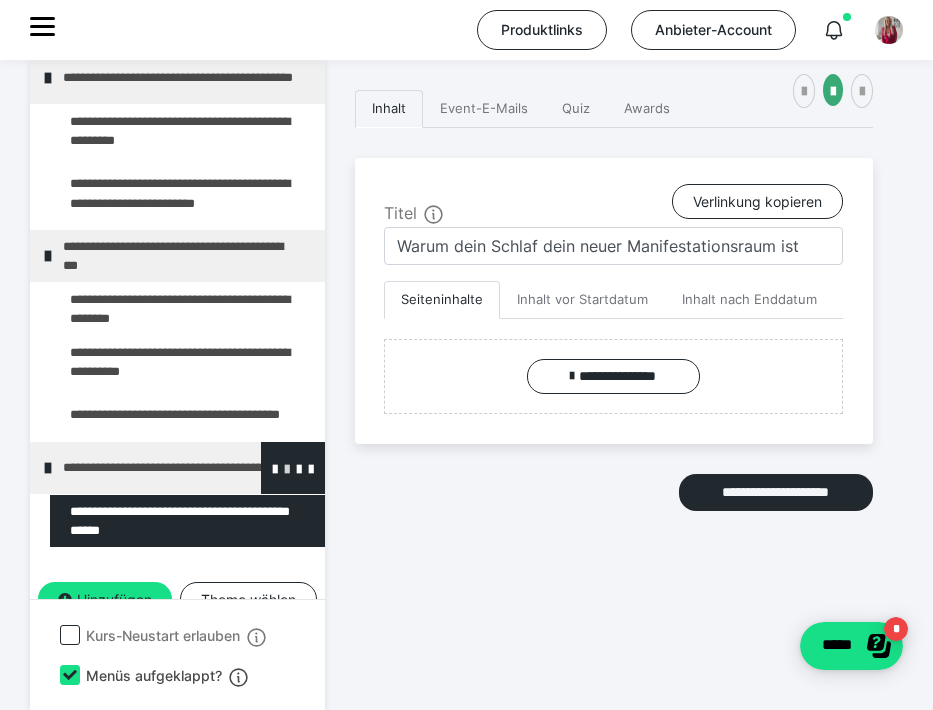 click at bounding box center (287, 468) 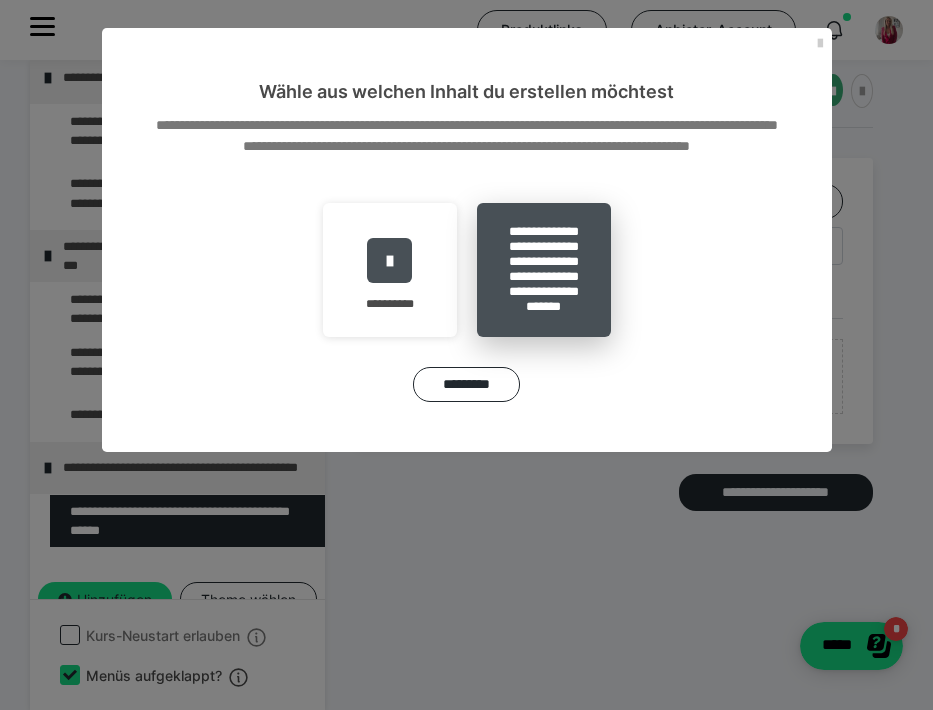 click on "**********" at bounding box center (544, 270) 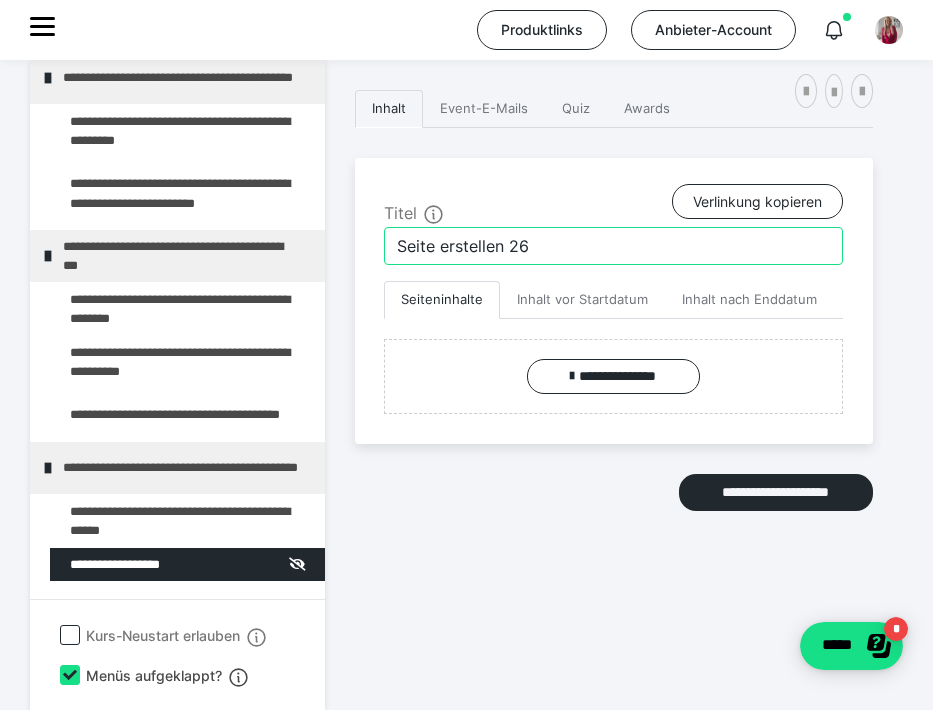 drag, startPoint x: 571, startPoint y: 247, endPoint x: 12, endPoint y: 195, distance: 561.4134 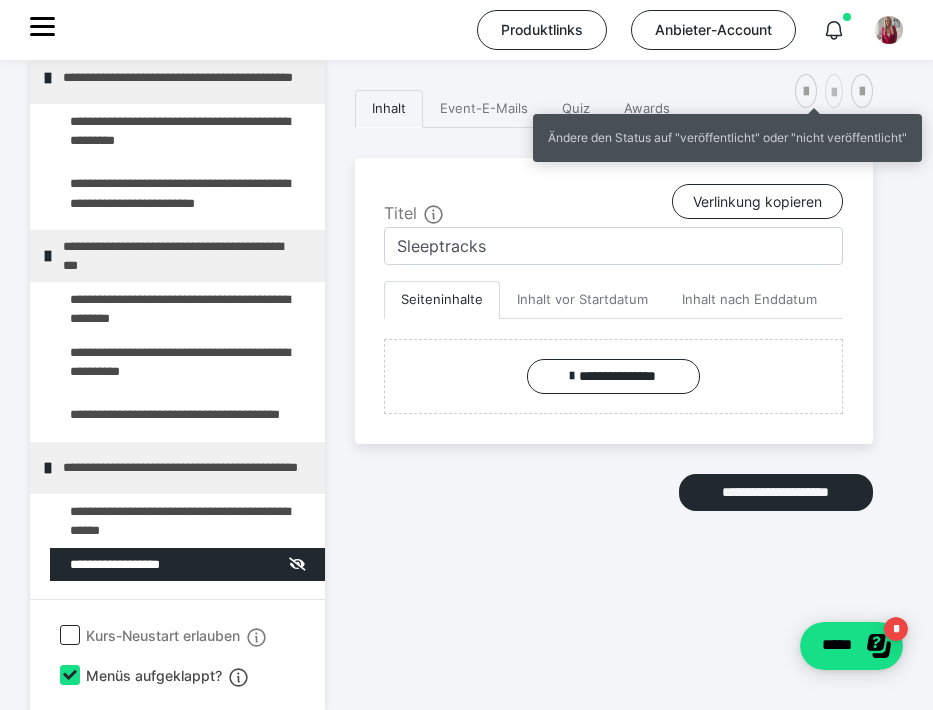 click at bounding box center (834, 93) 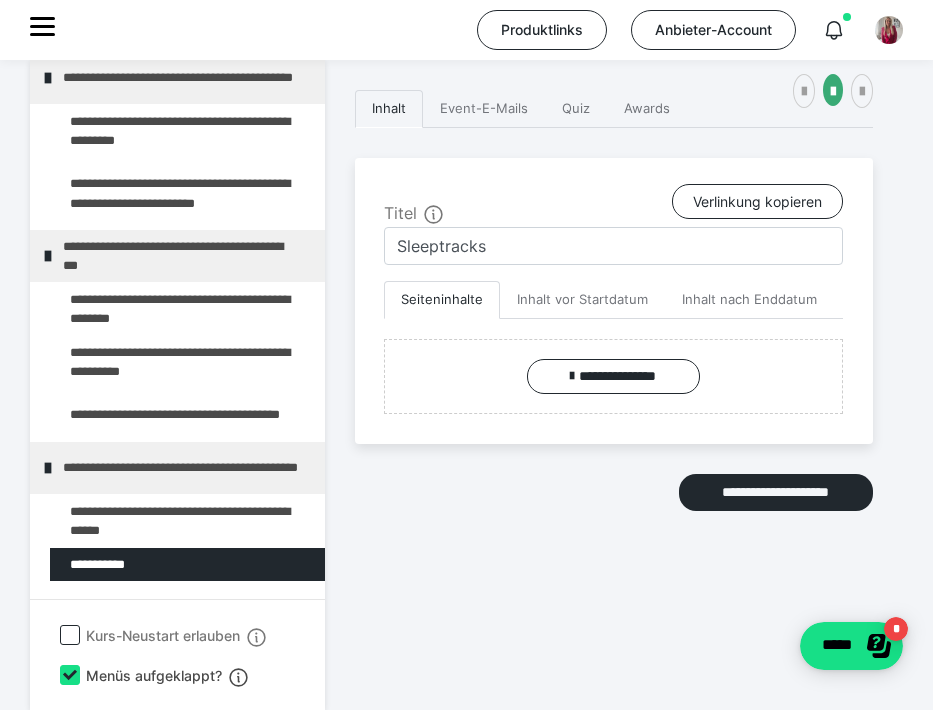 click on "**********" at bounding box center (466, 385) 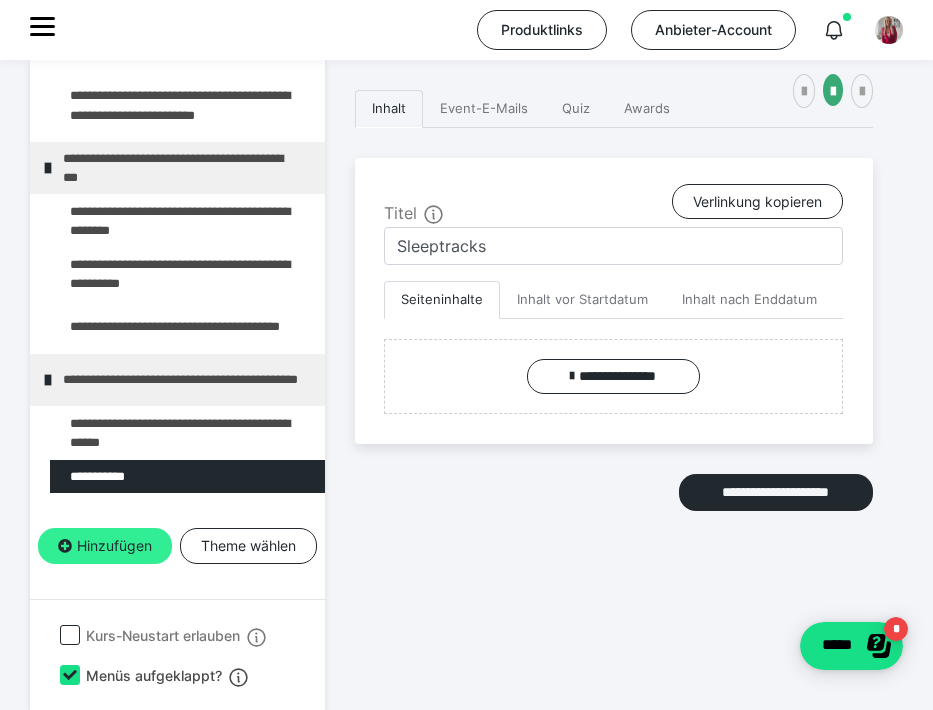 scroll, scrollTop: 1416, scrollLeft: 0, axis: vertical 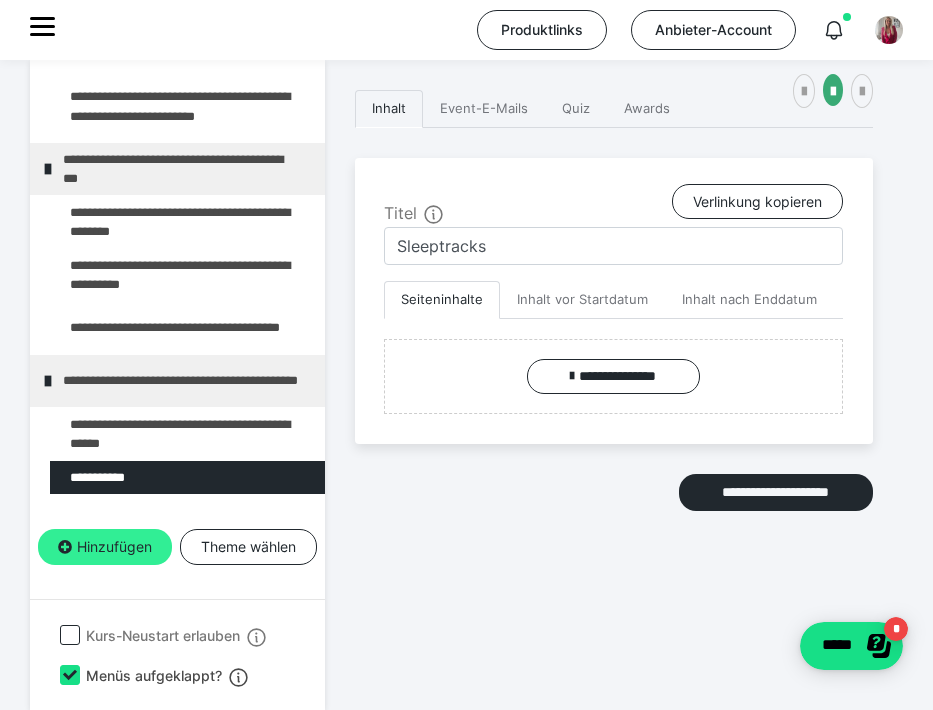 click on "Hinzufügen" at bounding box center [105, 547] 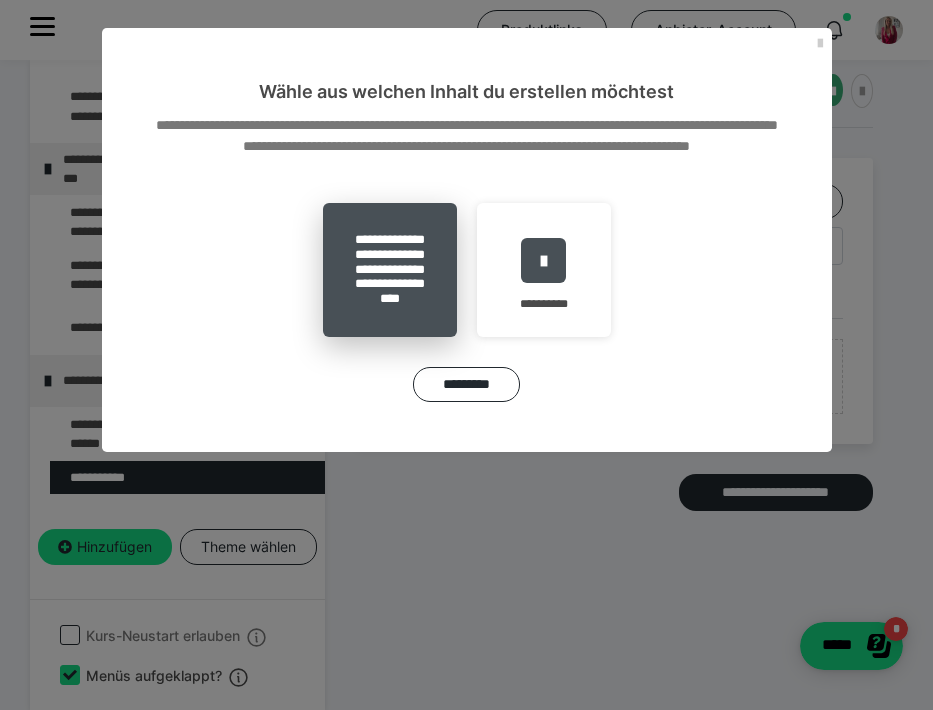click on "**********" at bounding box center (390, 270) 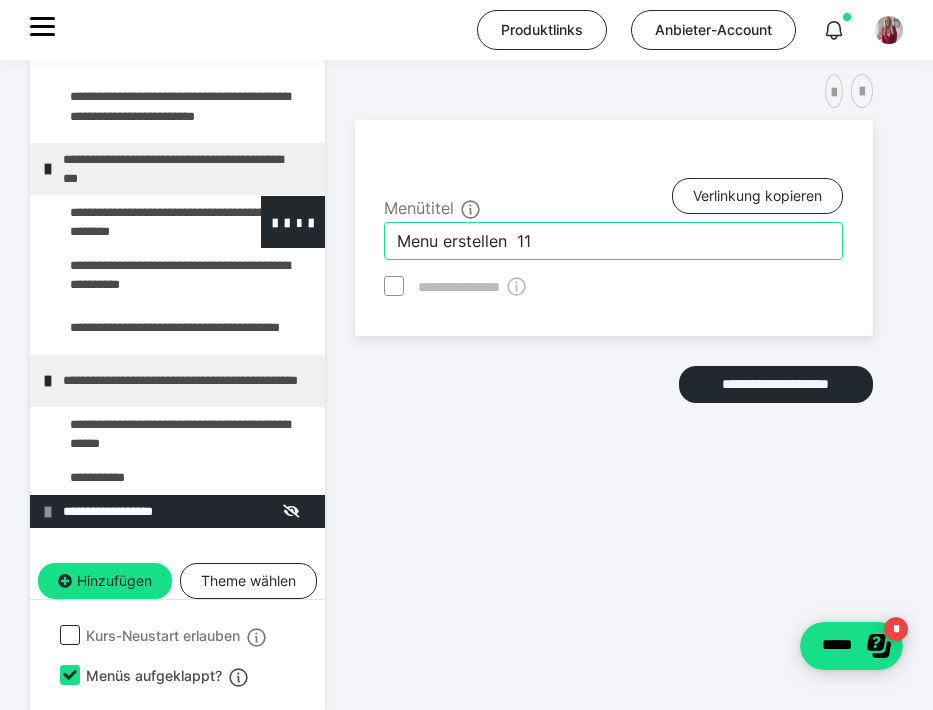 drag, startPoint x: 586, startPoint y: 242, endPoint x: 317, endPoint y: 232, distance: 269.18582 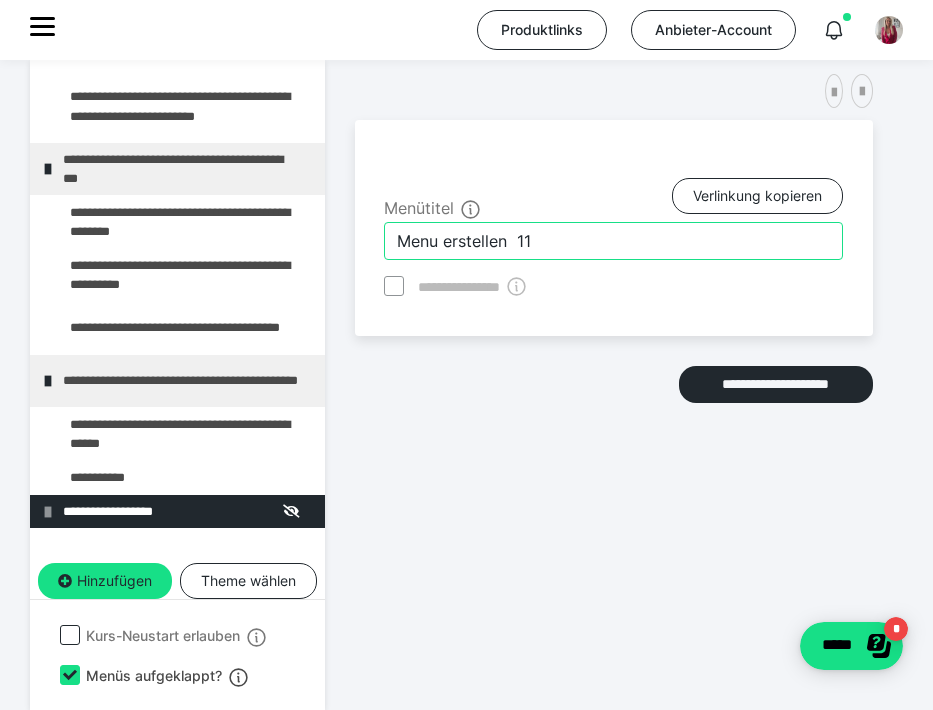 click on "Menu erstellen  11" at bounding box center [613, 241] 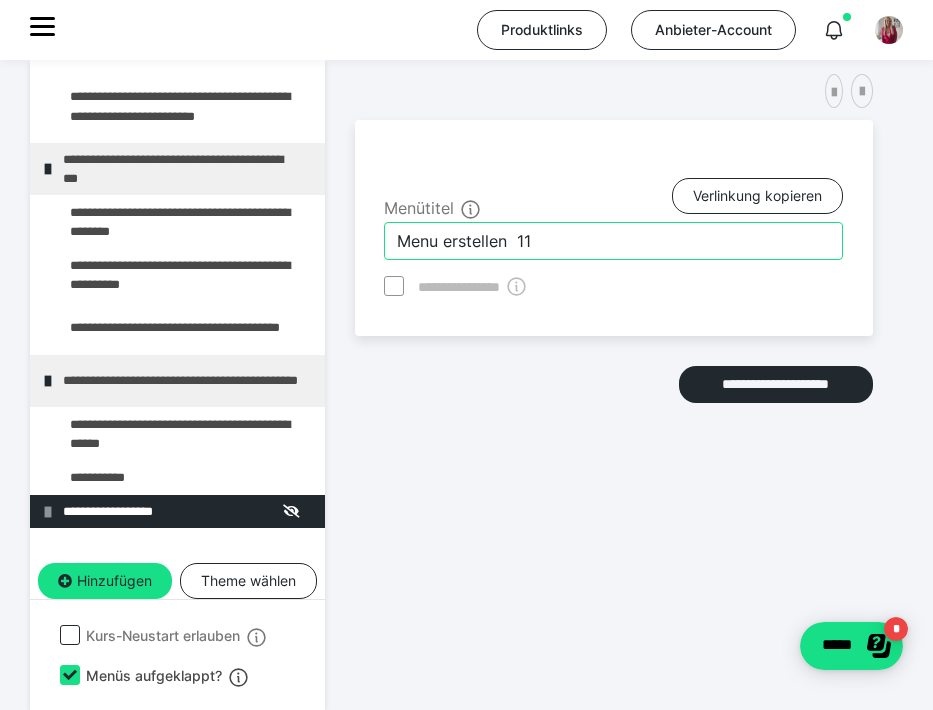 drag, startPoint x: 596, startPoint y: 246, endPoint x: 355, endPoint y: 219, distance: 242.50774 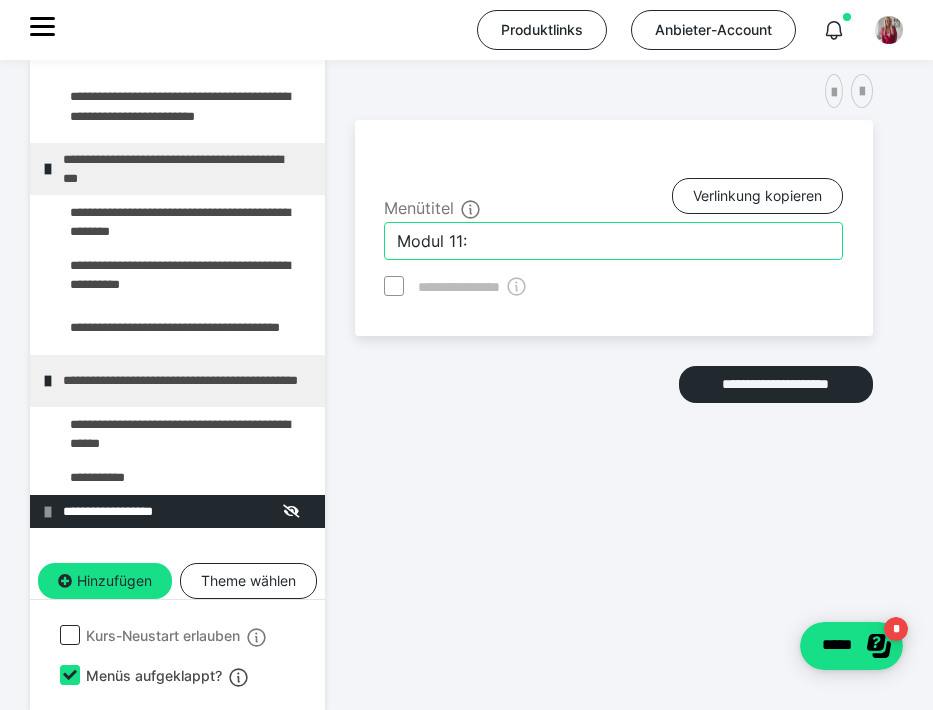 click on "Modul 11:" at bounding box center (613, 241) 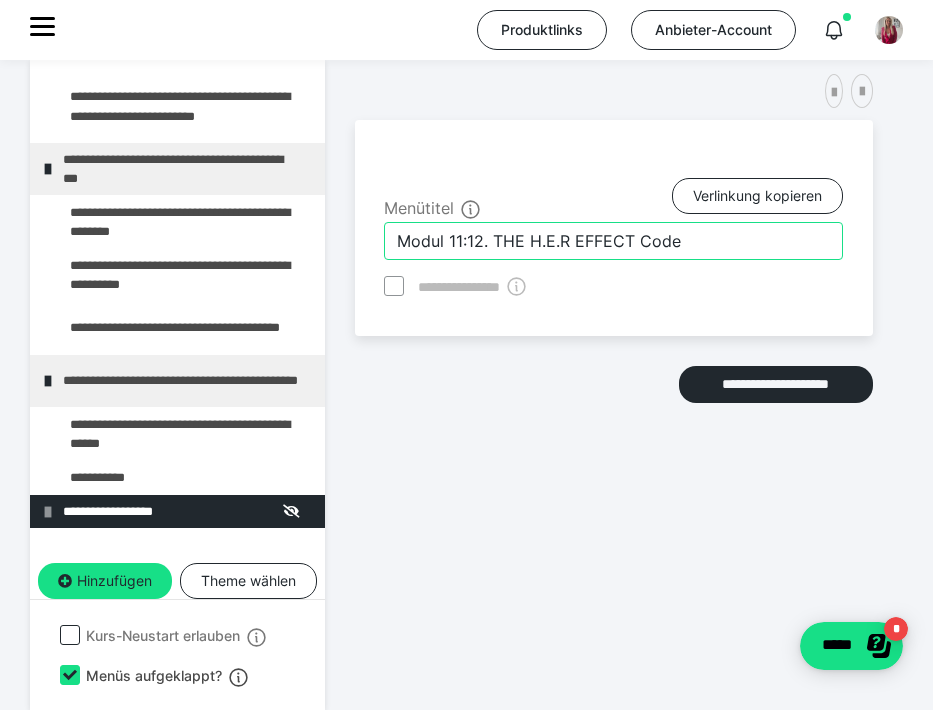 click on "Modul 11:12. THE H.E.R EFFECT Code" at bounding box center (613, 241) 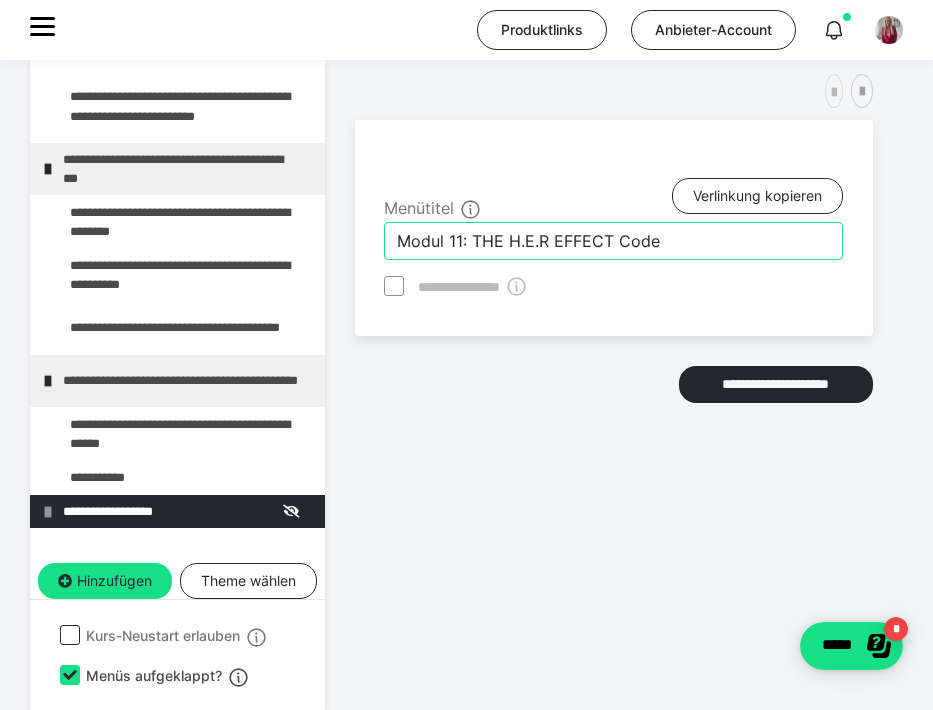 type on "Modul 11: THE H.E.R EFFECT Code" 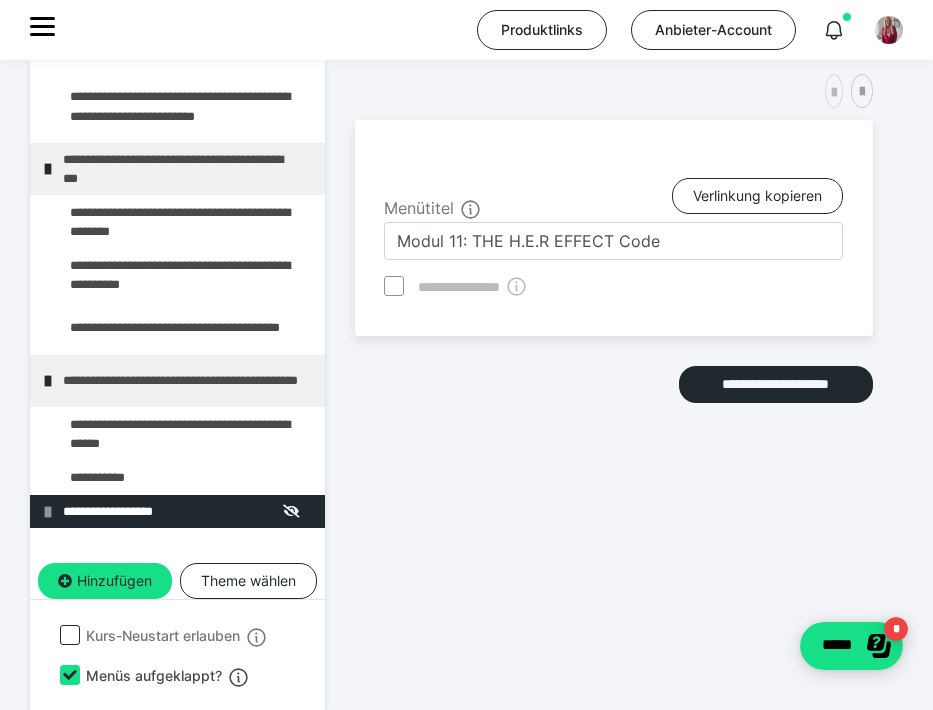 click at bounding box center [834, 93] 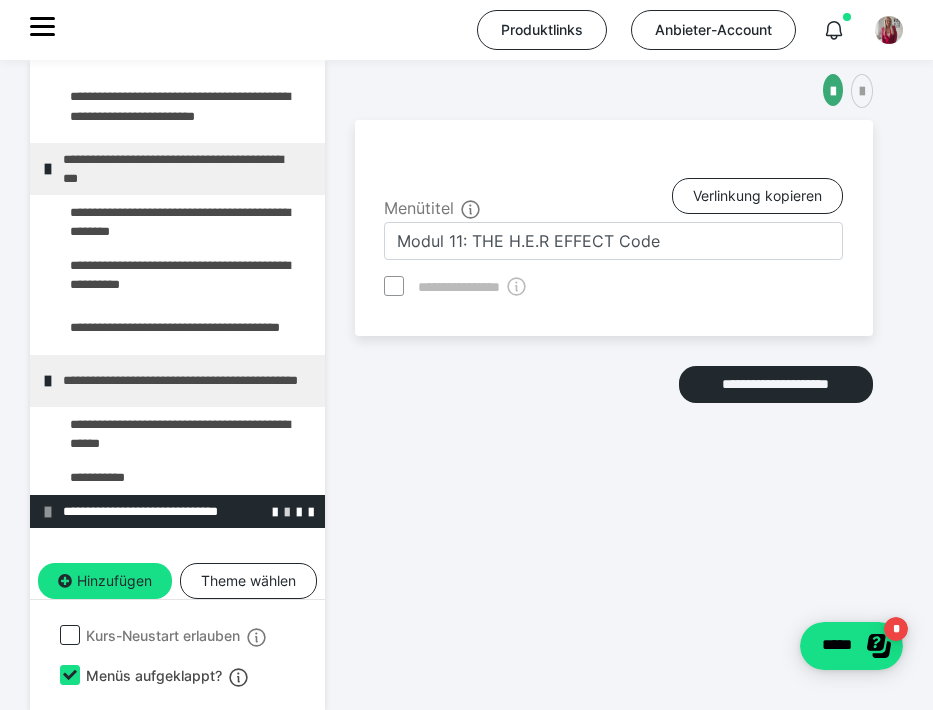 click at bounding box center [287, 511] 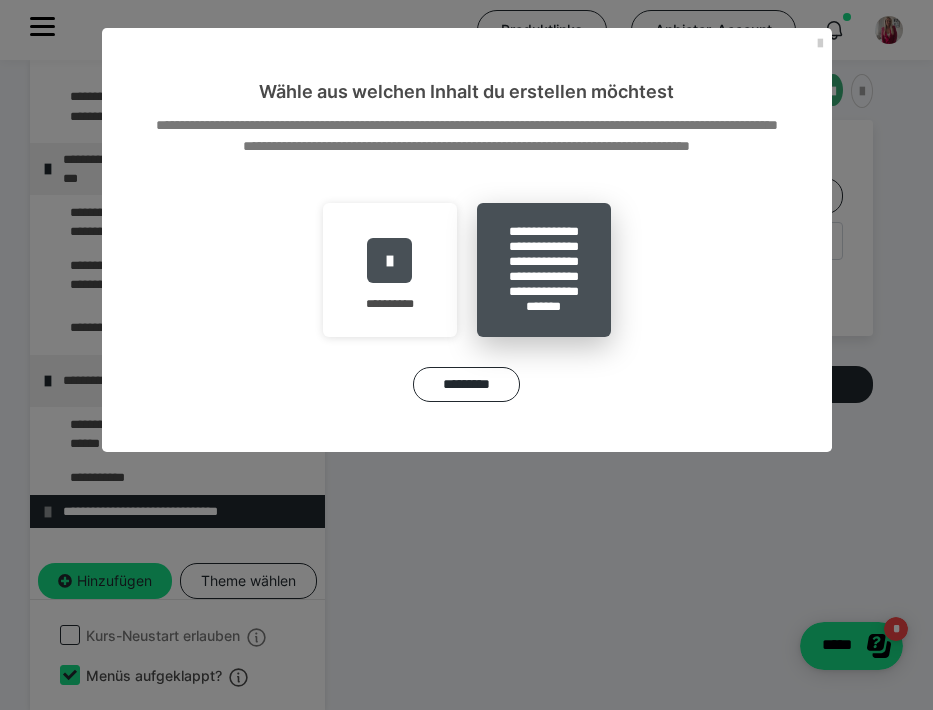 click on "**********" at bounding box center (544, 270) 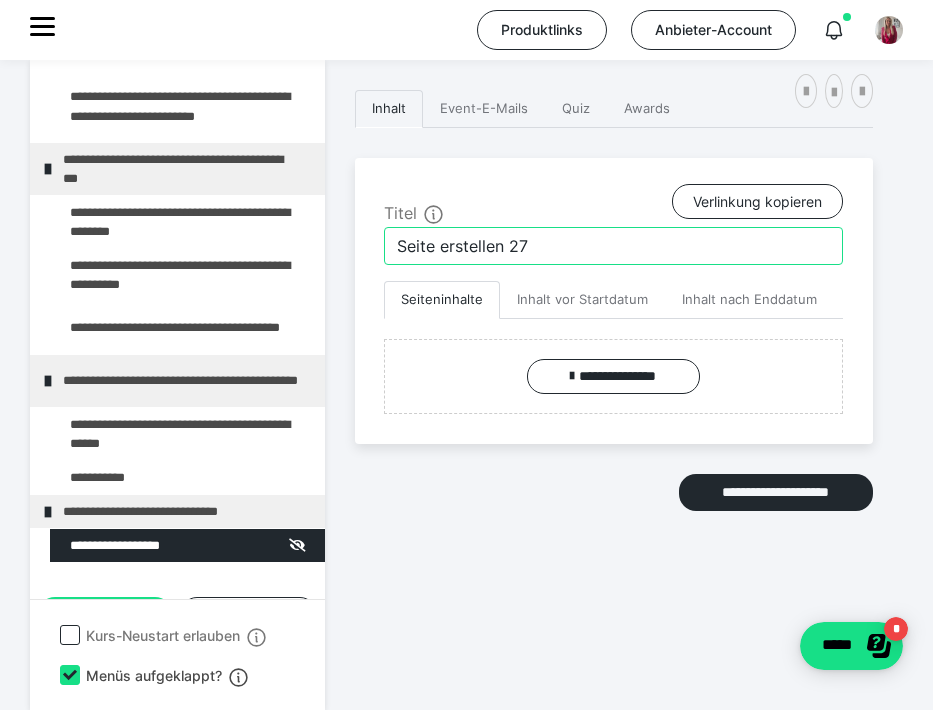 drag, startPoint x: 545, startPoint y: 254, endPoint x: 388, endPoint y: 251, distance: 157.02866 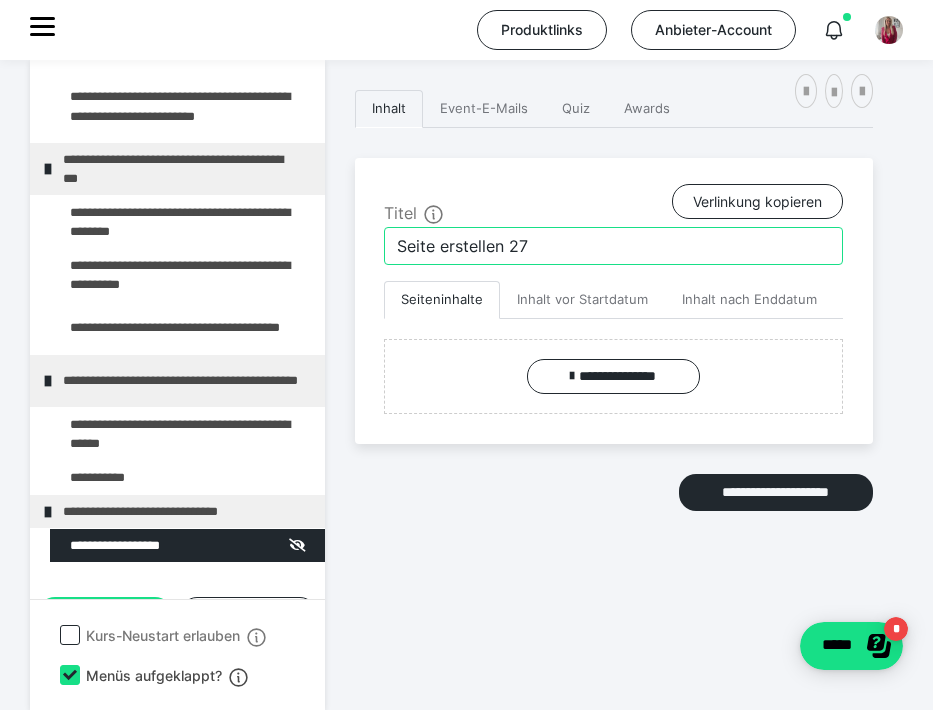 paste on "THE H.E.R. EFFECT CODE – Deine neue Identität ist Realität" 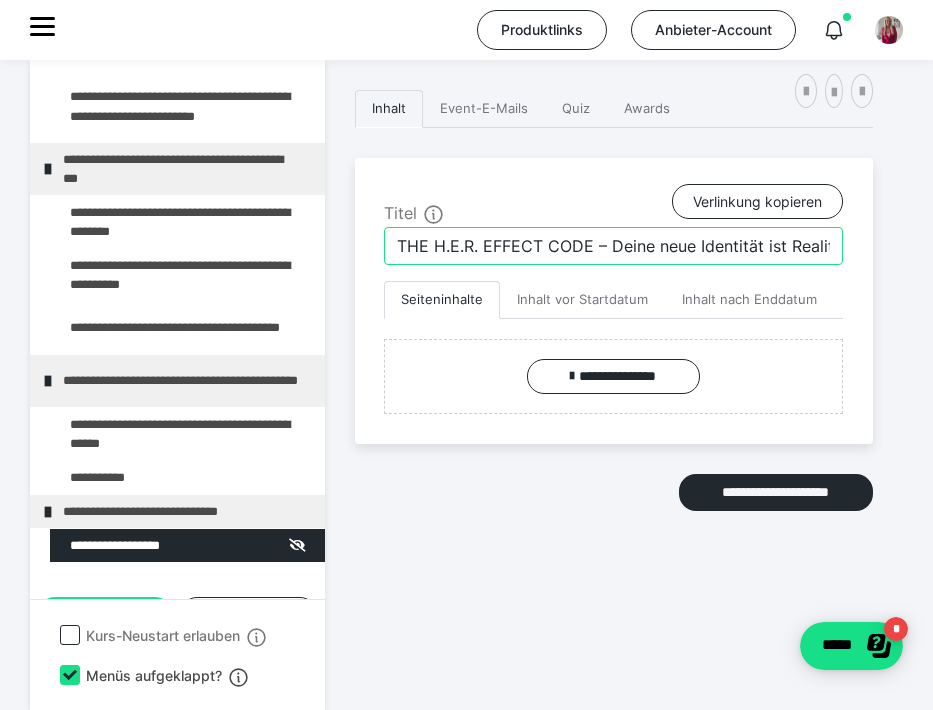 drag, startPoint x: 453, startPoint y: 236, endPoint x: 329, endPoint y: 230, distance: 124.14507 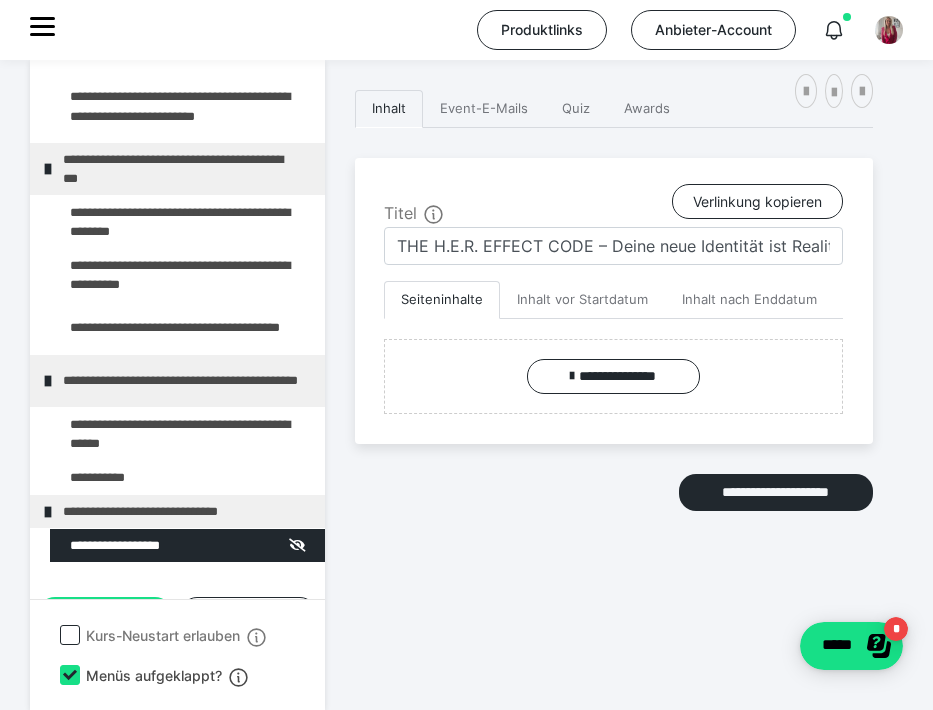 click on "**********" at bounding box center (614, 350) 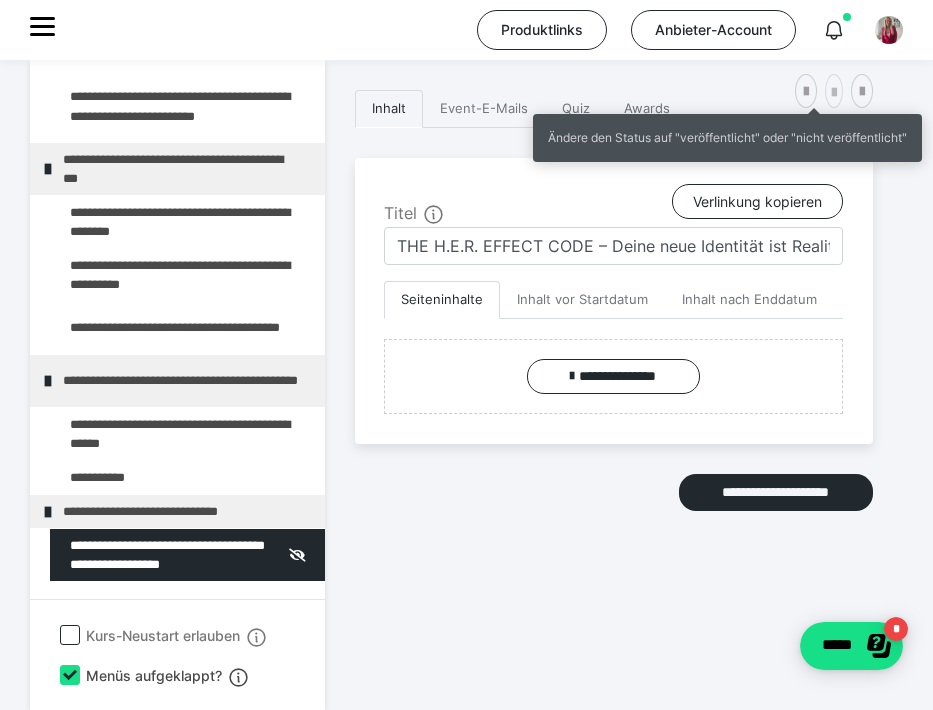 click at bounding box center (834, 93) 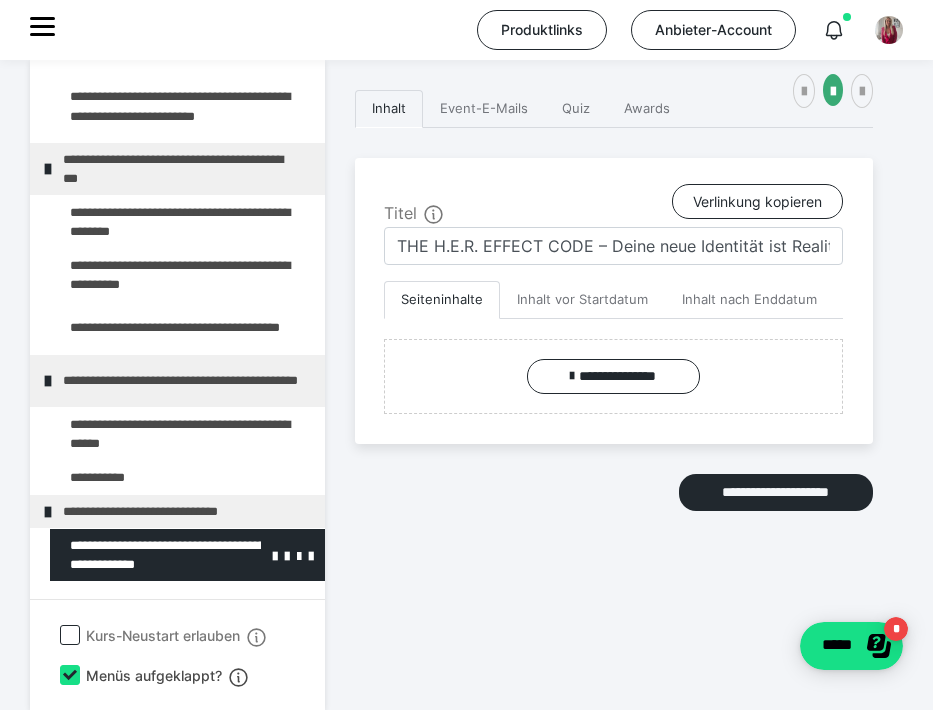 scroll, scrollTop: 437, scrollLeft: 0, axis: vertical 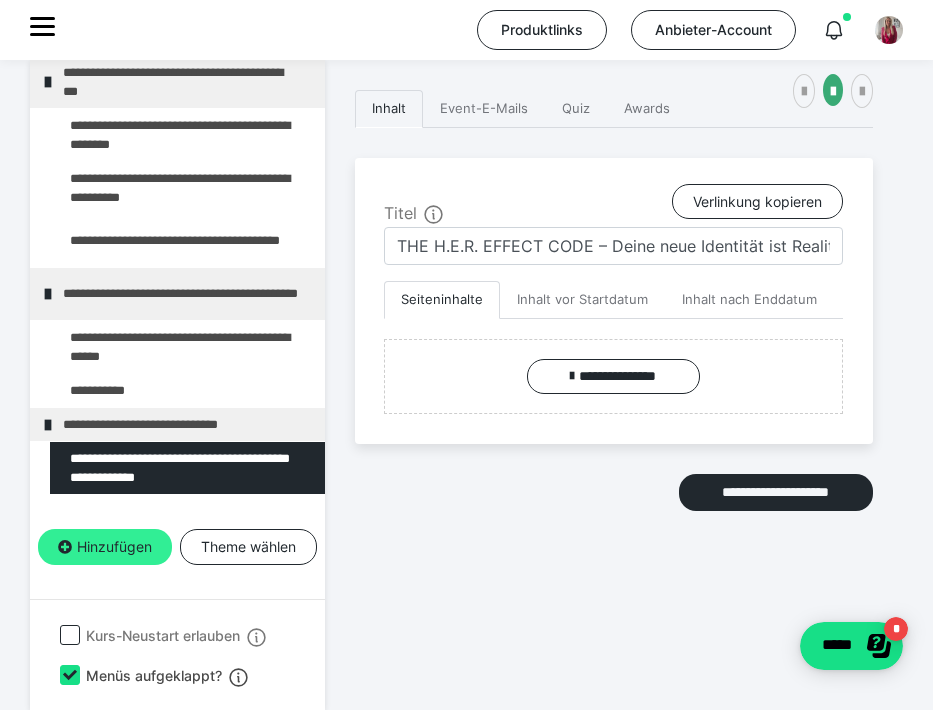 click on "Hinzufügen" at bounding box center (105, 547) 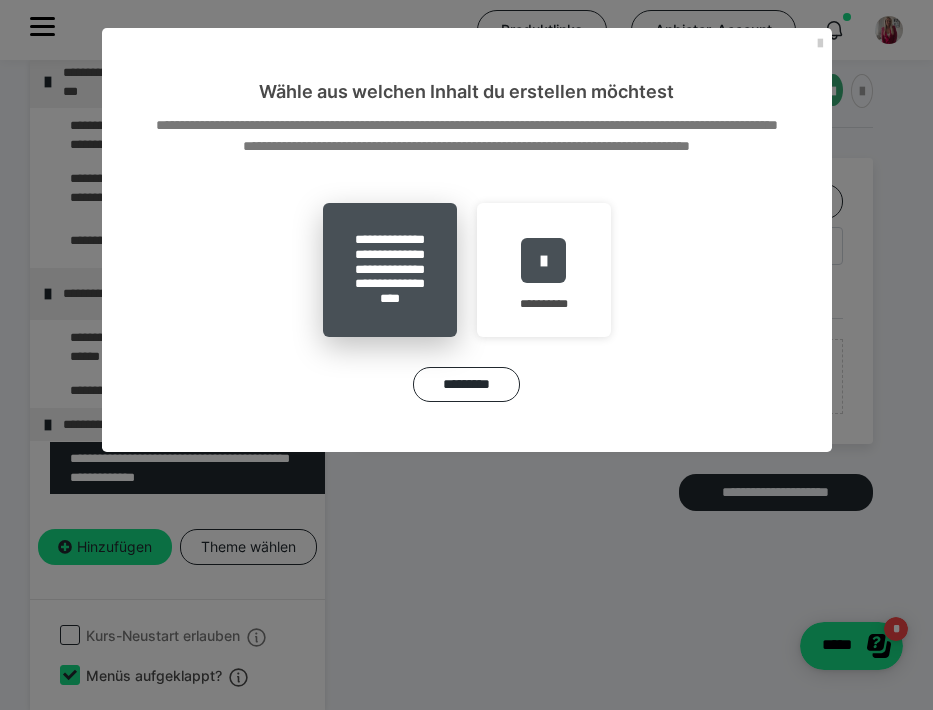 click on "**********" at bounding box center [390, 270] 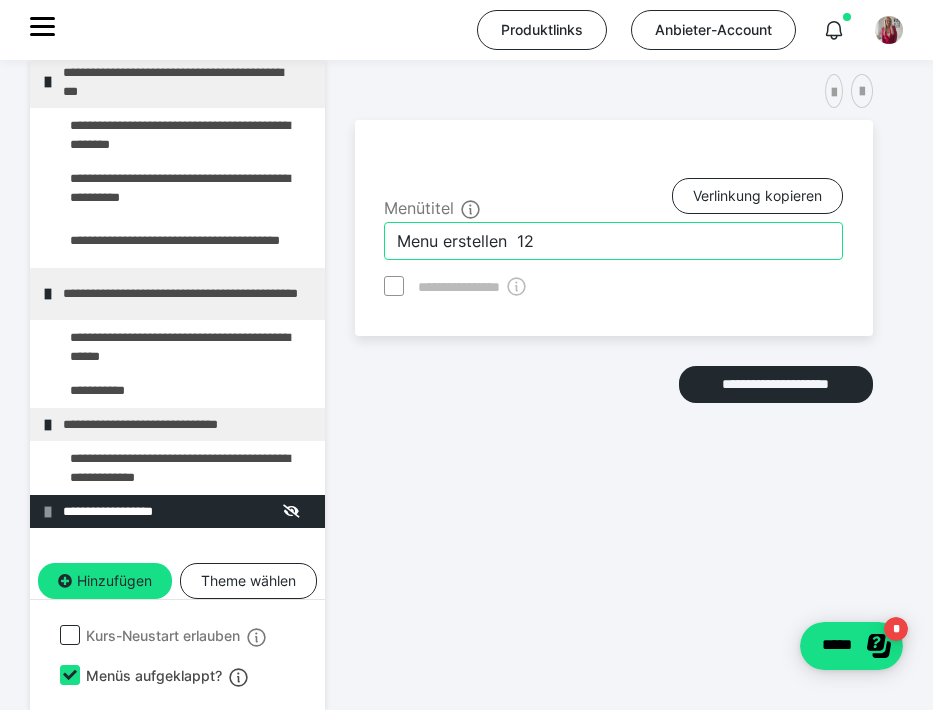 drag, startPoint x: 554, startPoint y: 242, endPoint x: 1, endPoint y: 185, distance: 555.9299 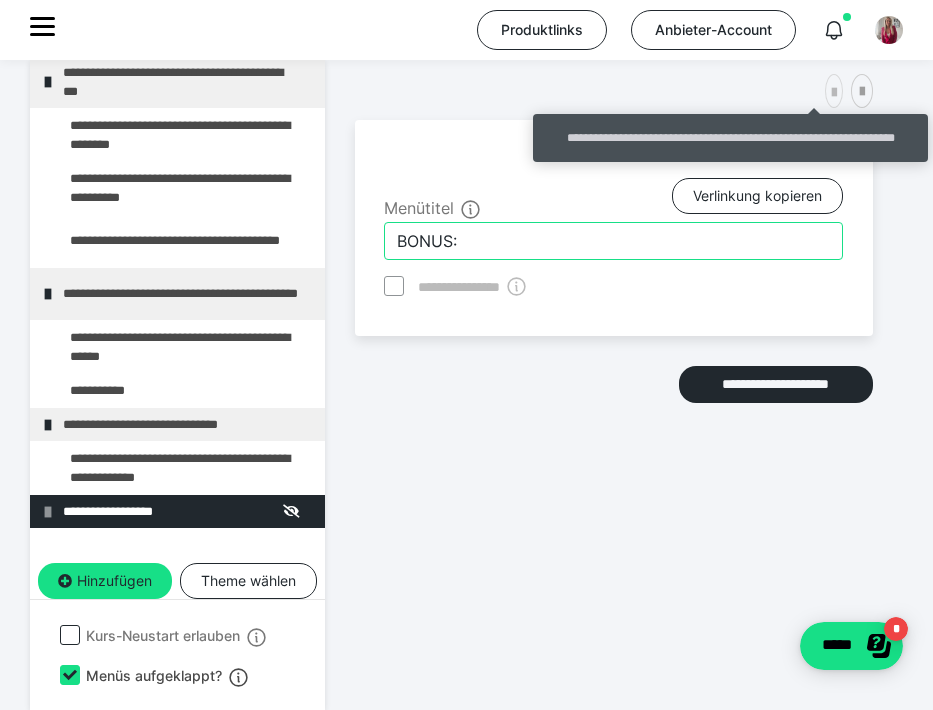 type on "BONUS:" 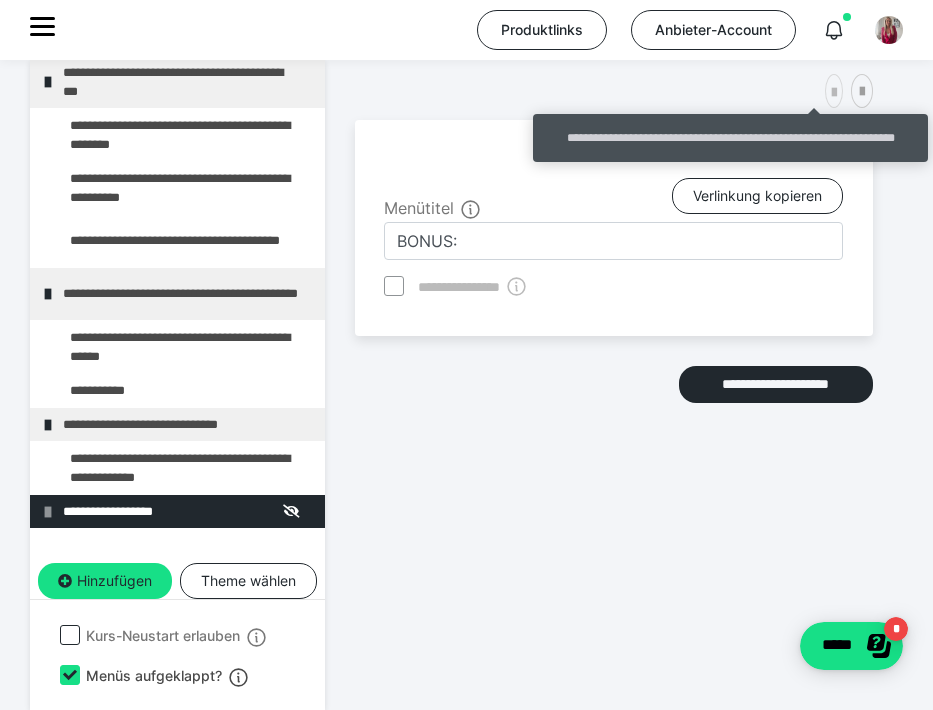 click at bounding box center (834, 93) 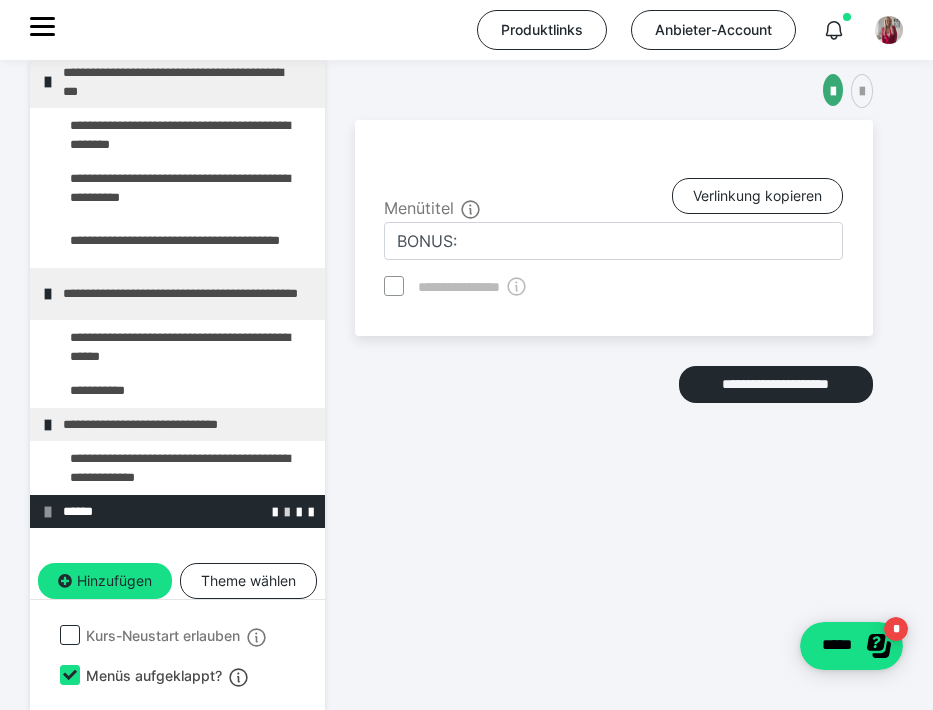 click at bounding box center (287, 511) 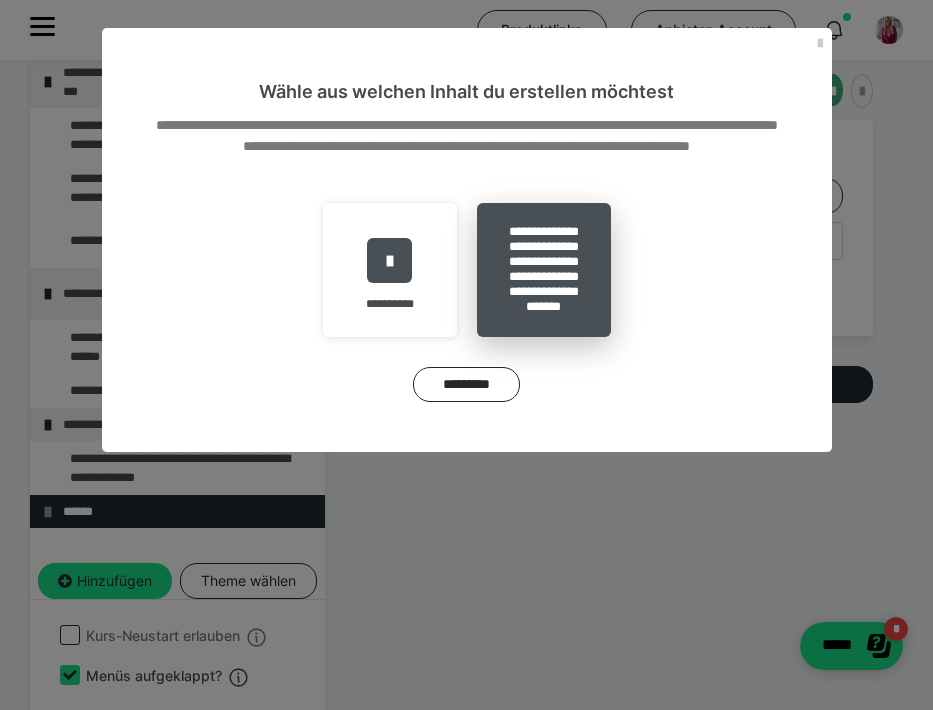 click on "**********" at bounding box center (544, 270) 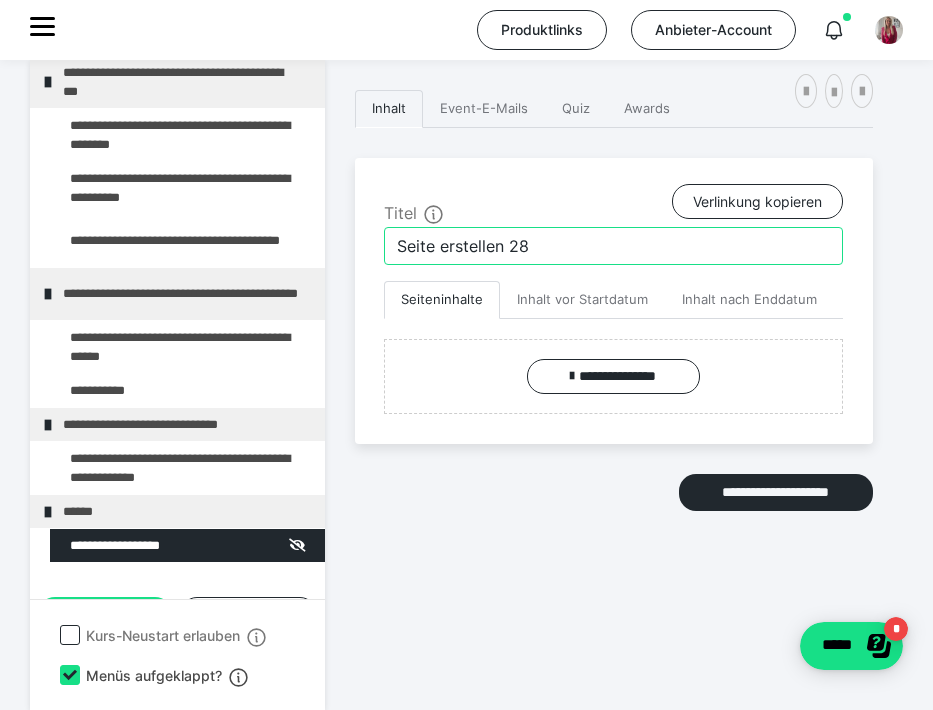 drag, startPoint x: 544, startPoint y: 235, endPoint x: 383, endPoint y: 235, distance: 161 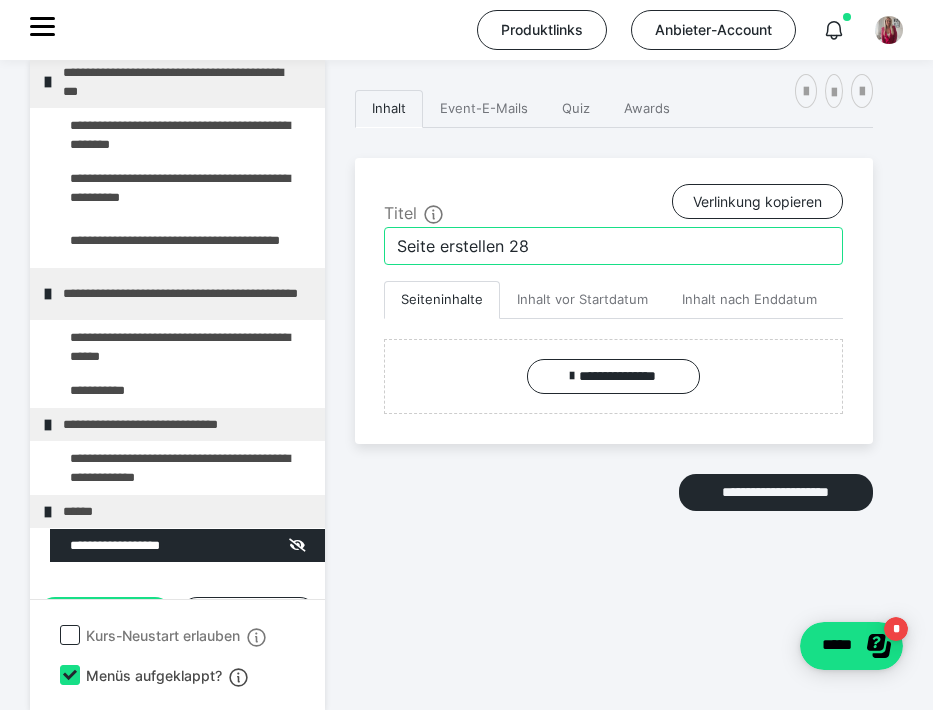 paste on "Dein Anker für Rückfälle, Trigger & schwankende Phasen" 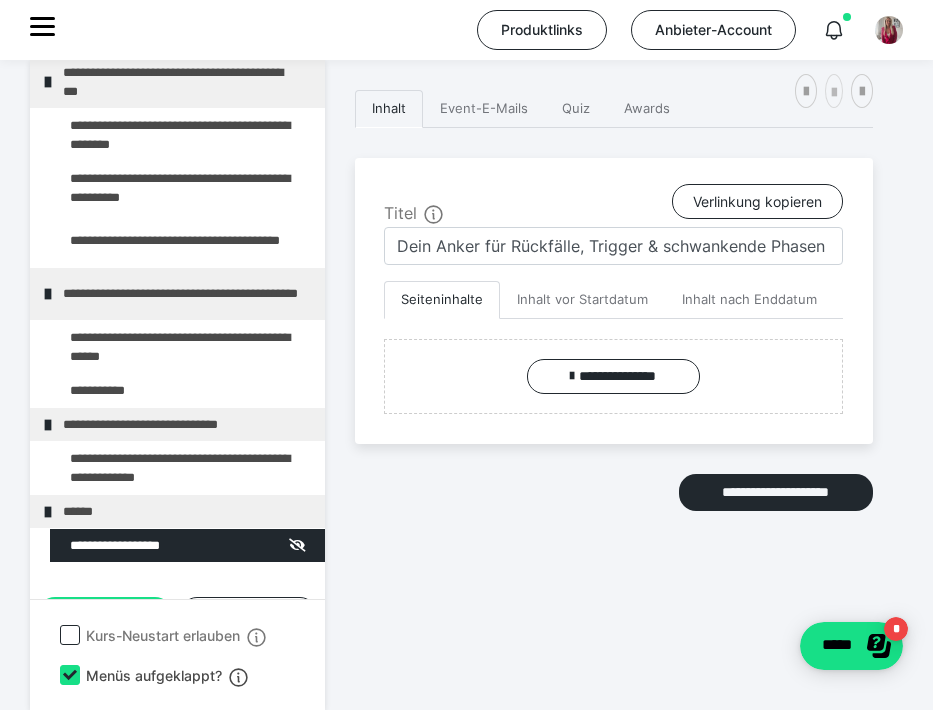 click at bounding box center [834, 91] 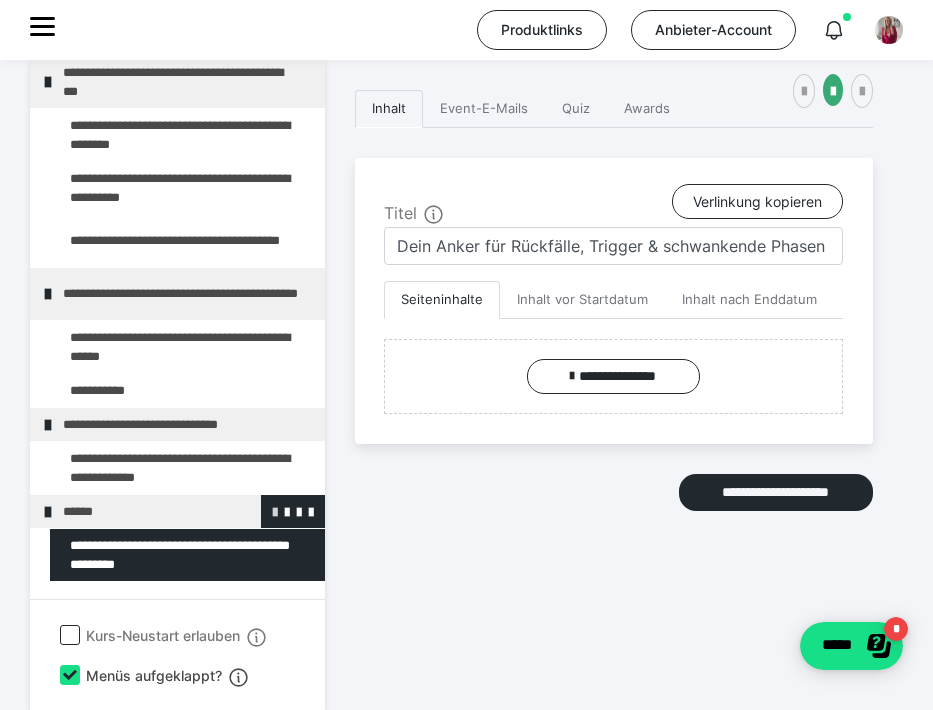 click at bounding box center (275, 511) 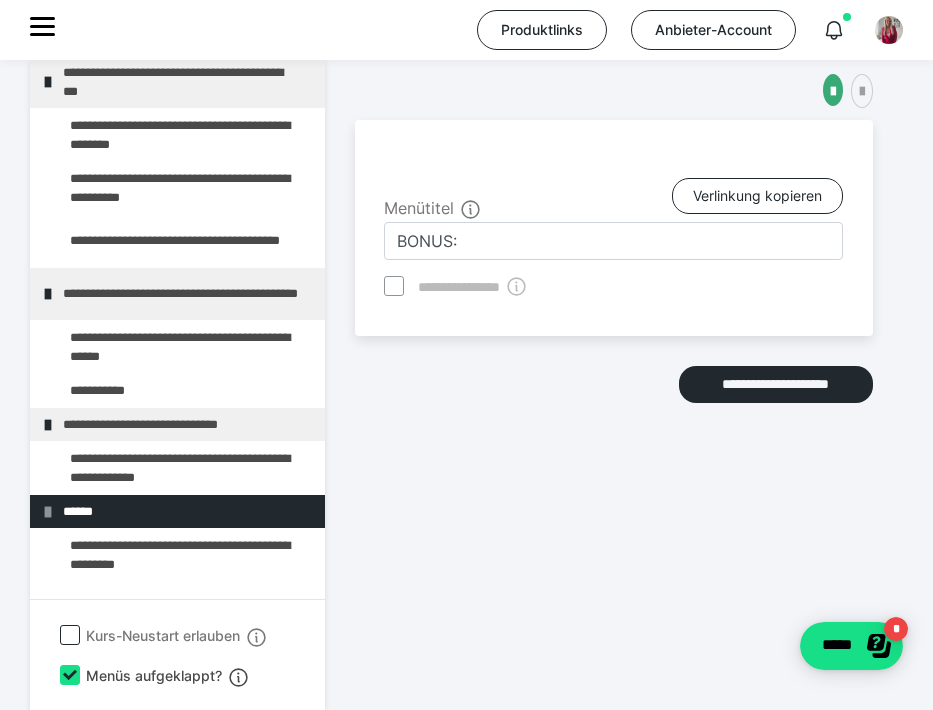 click on "Menütitel Verlinkung kopieren" at bounding box center [613, 199] 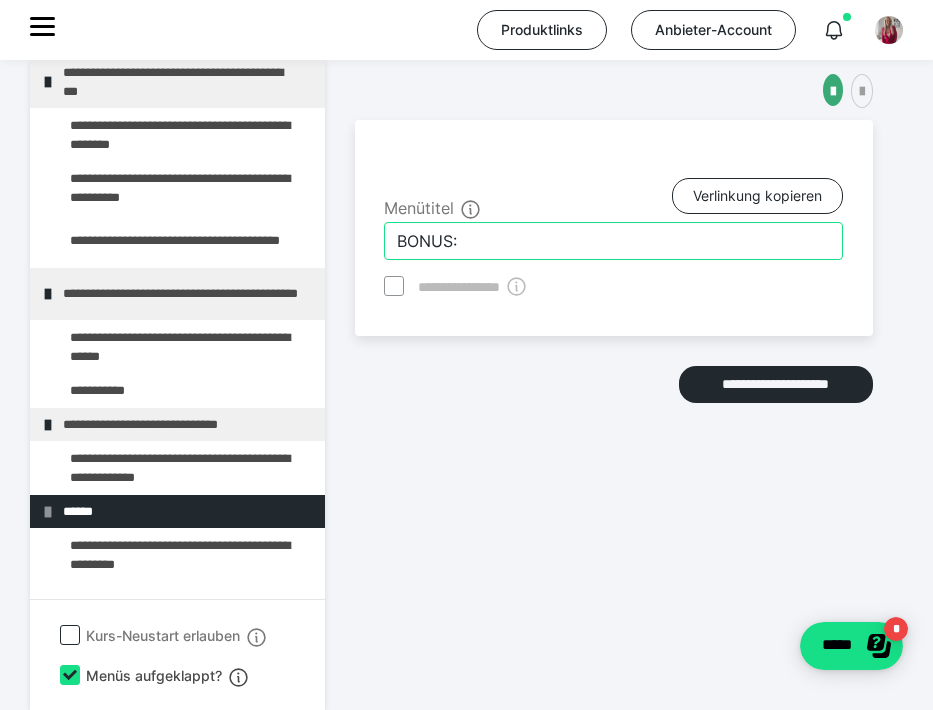 click on "BONUS:" at bounding box center (613, 241) 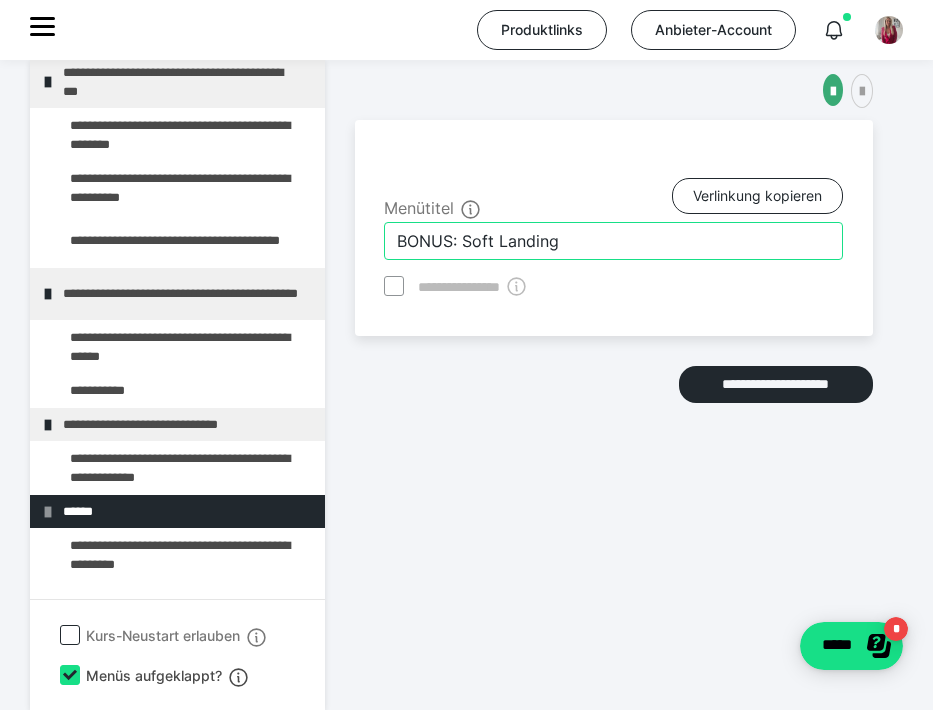 type on "BONUS: Soft Landing" 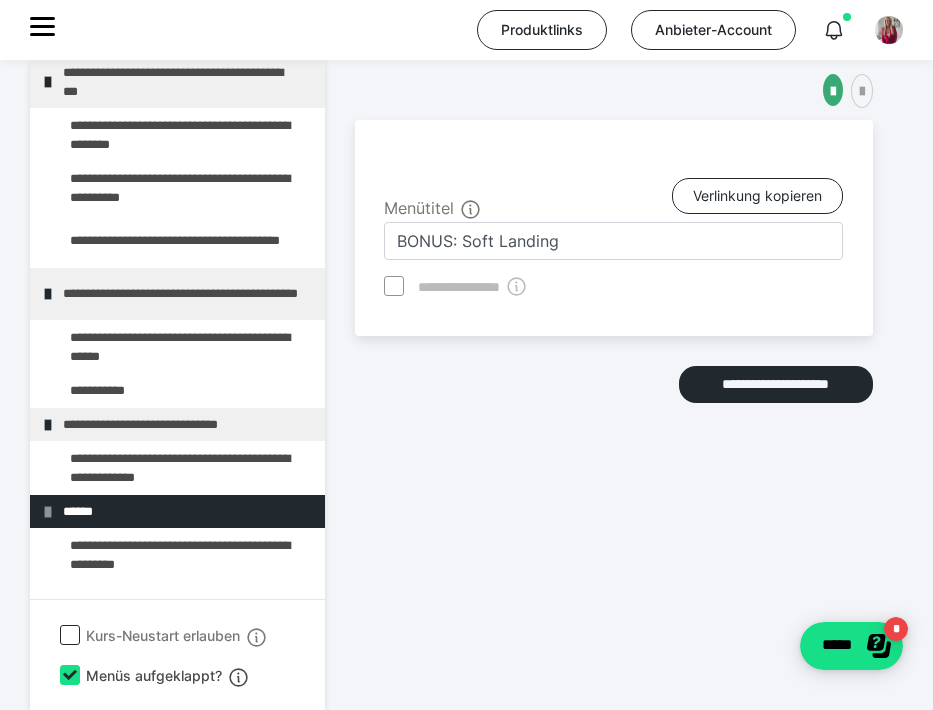 click on "**********" at bounding box center [614, 350] 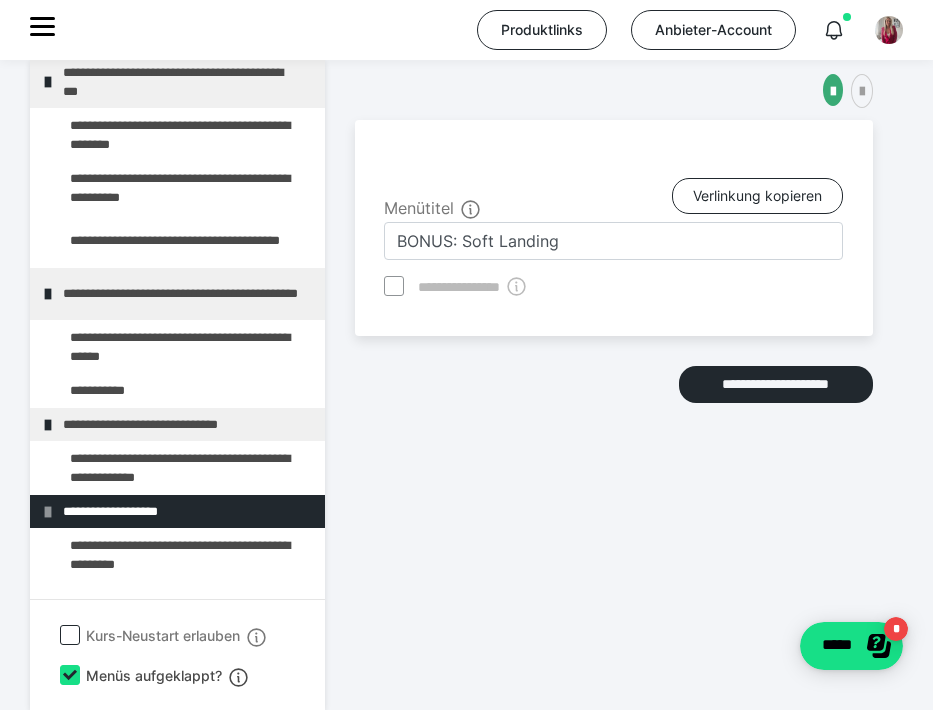 click on "**********" at bounding box center (614, 350) 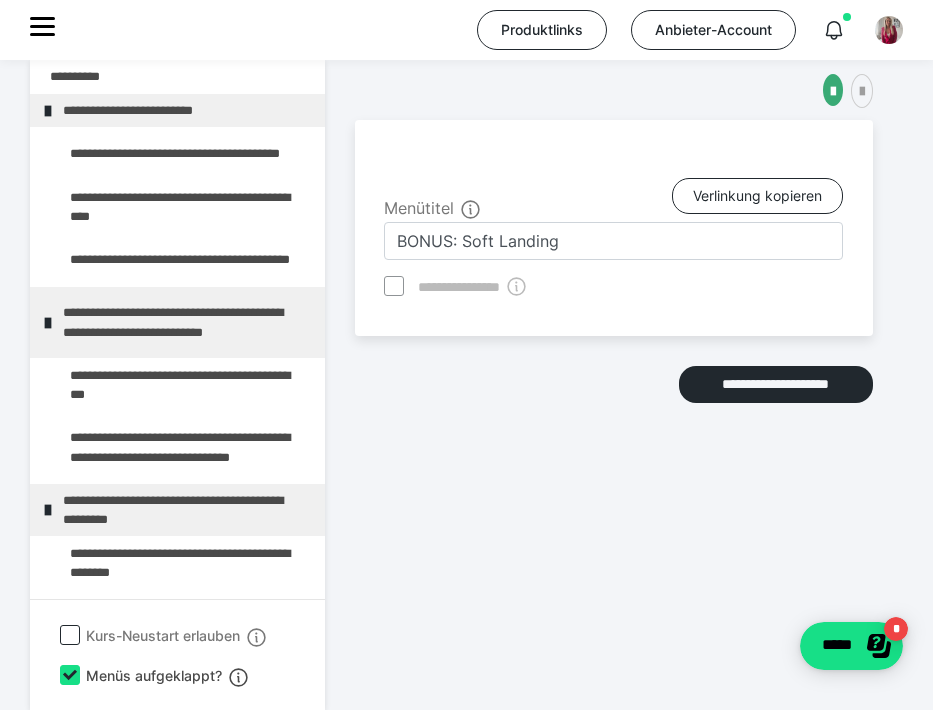 scroll, scrollTop: 0, scrollLeft: 0, axis: both 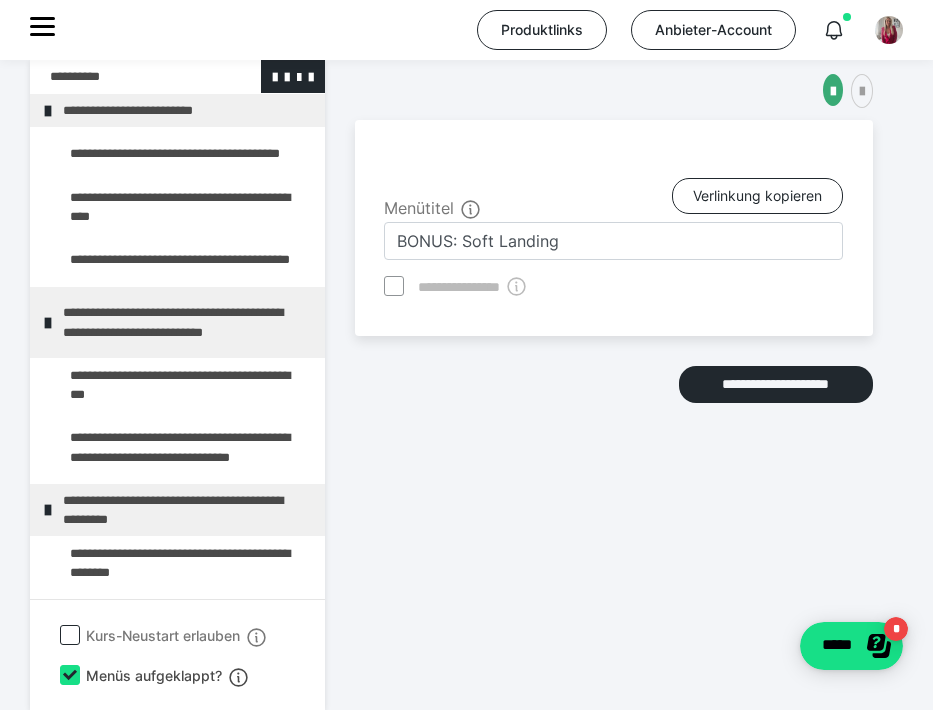 click at bounding box center [125, 76] 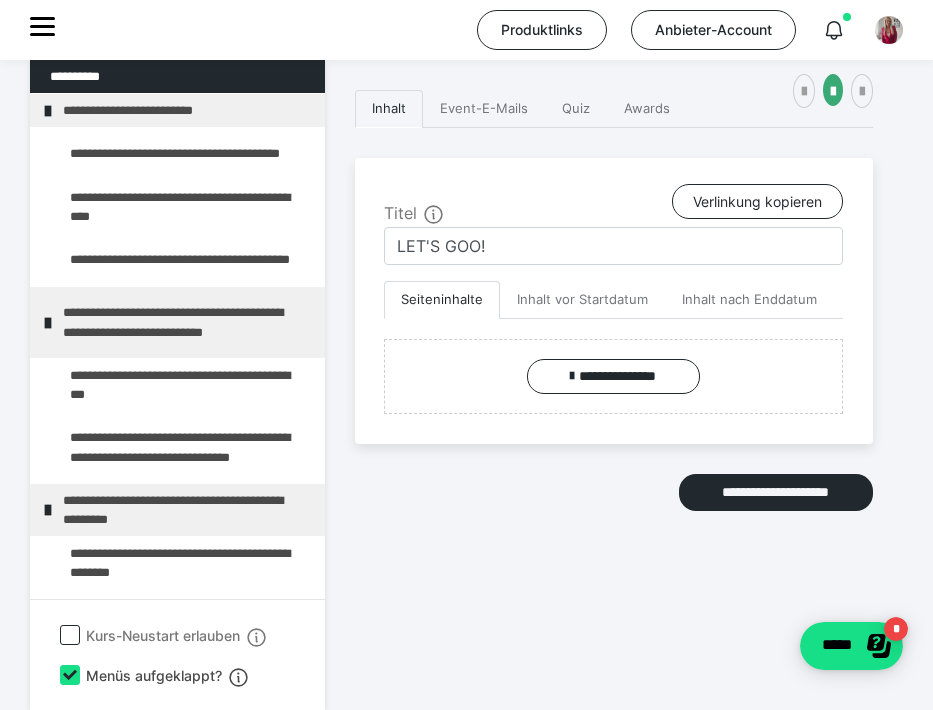 click on "**********" at bounding box center [614, 350] 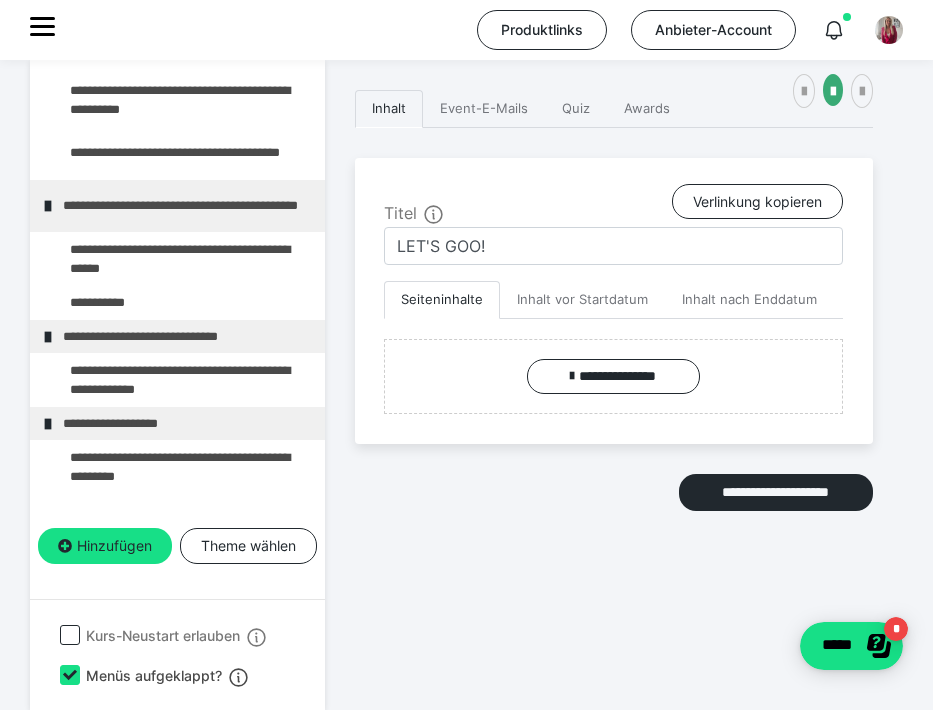 scroll, scrollTop: 1590, scrollLeft: 0, axis: vertical 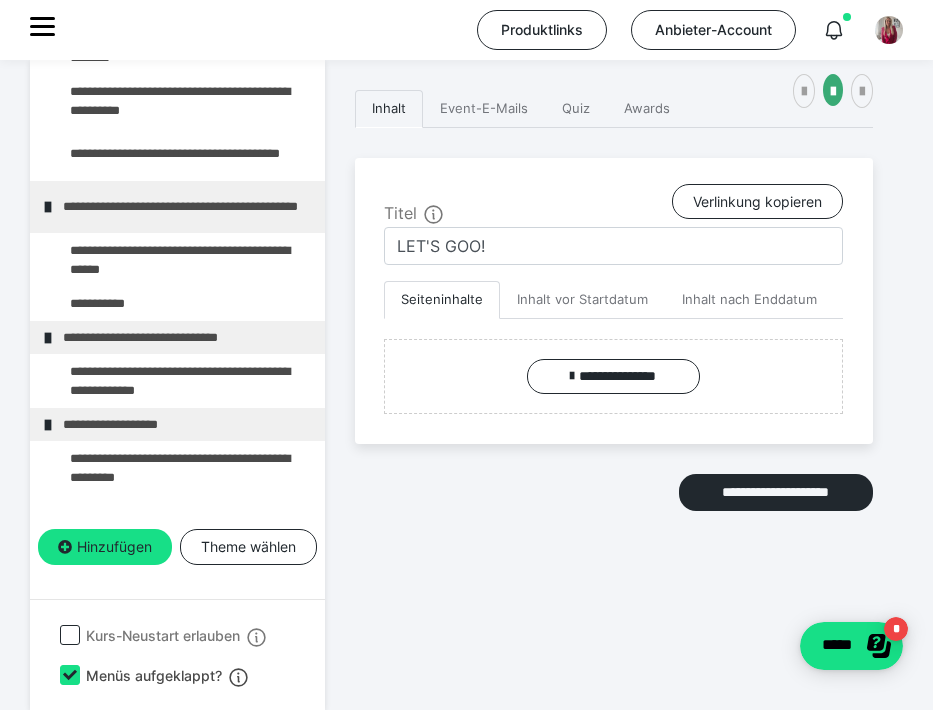 click at bounding box center [70, 675] 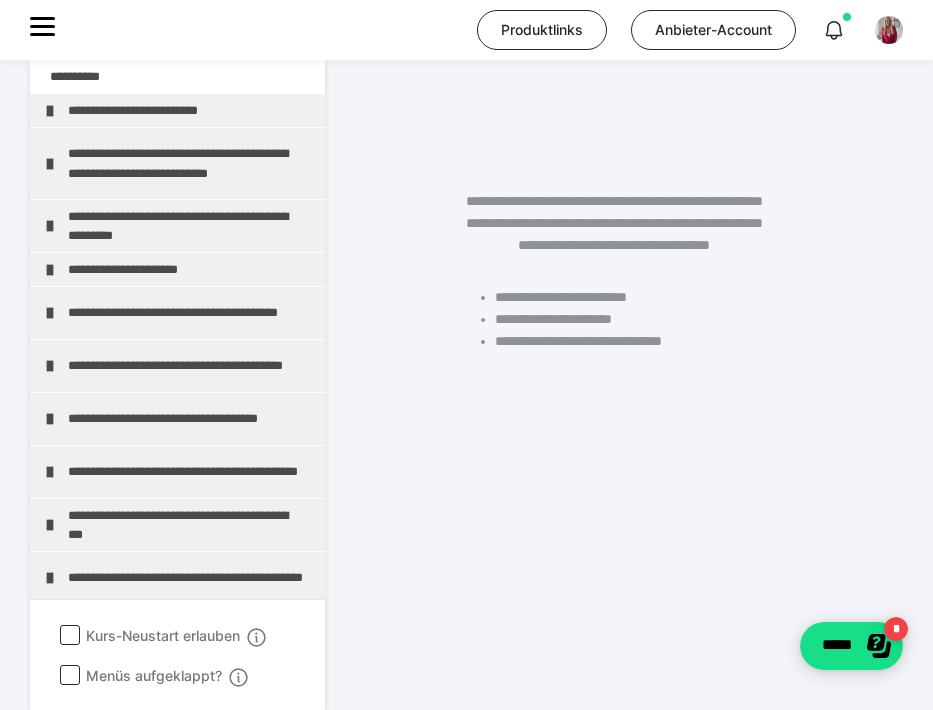 scroll, scrollTop: 437, scrollLeft: 0, axis: vertical 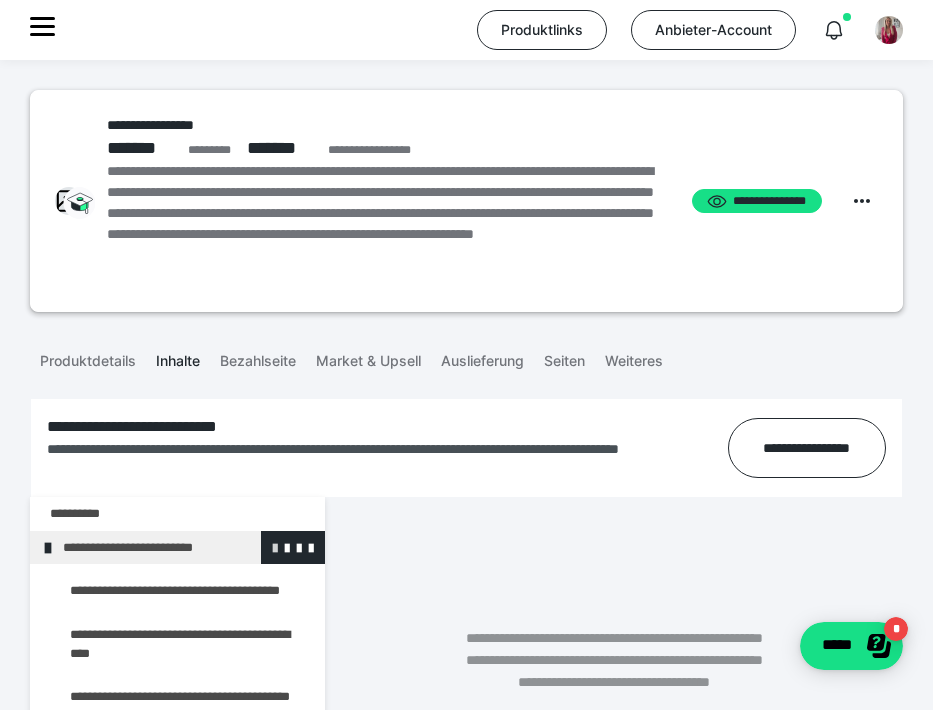 click at bounding box center [275, 547] 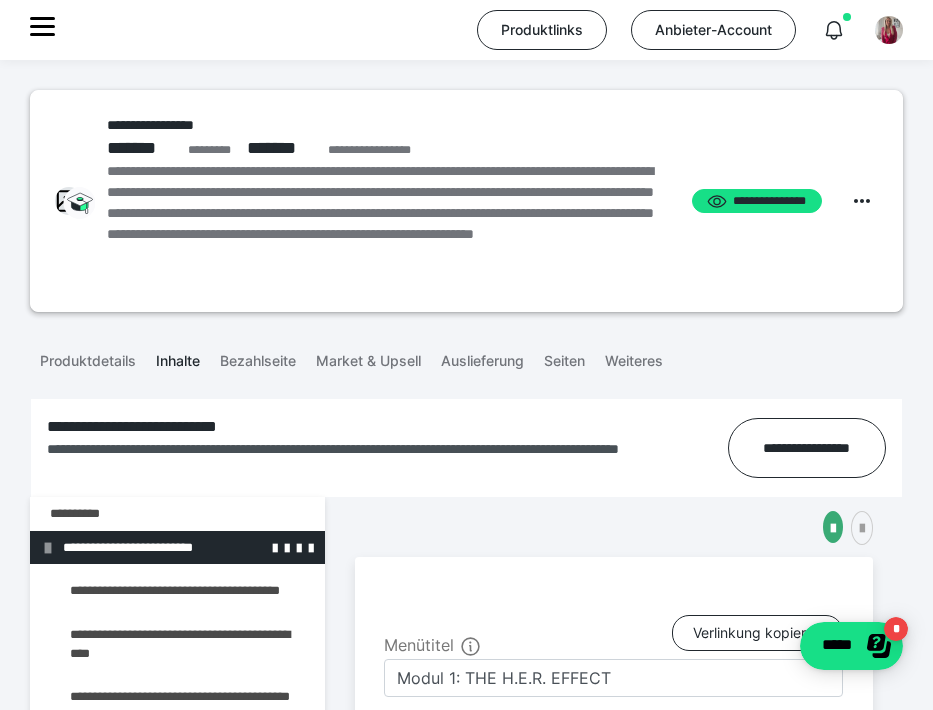 click on "**********" at bounding box center (186, 547) 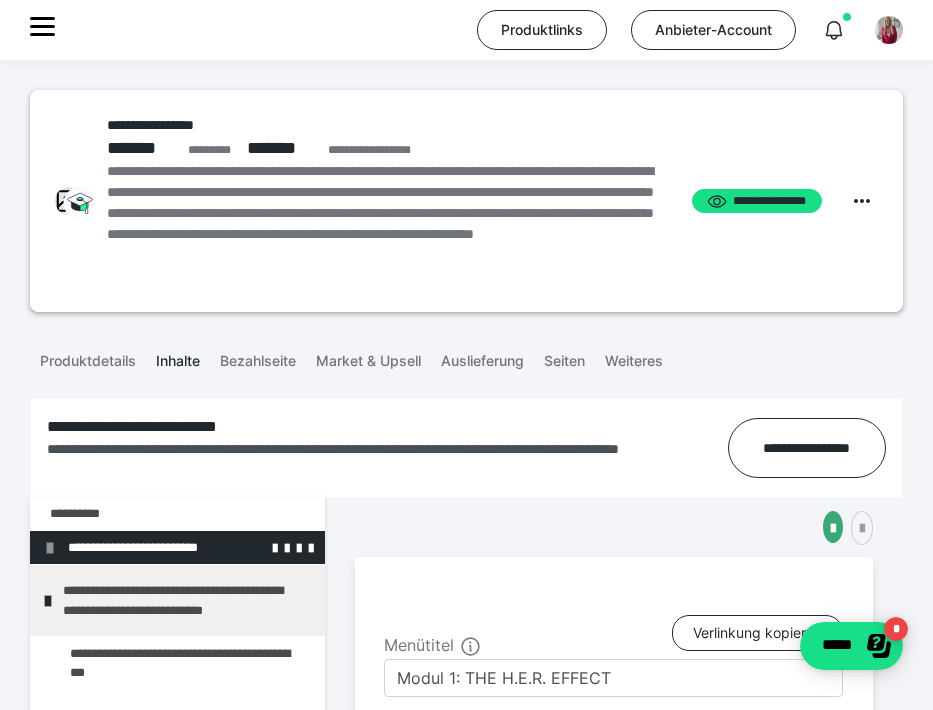 click on "**********" at bounding box center (191, 547) 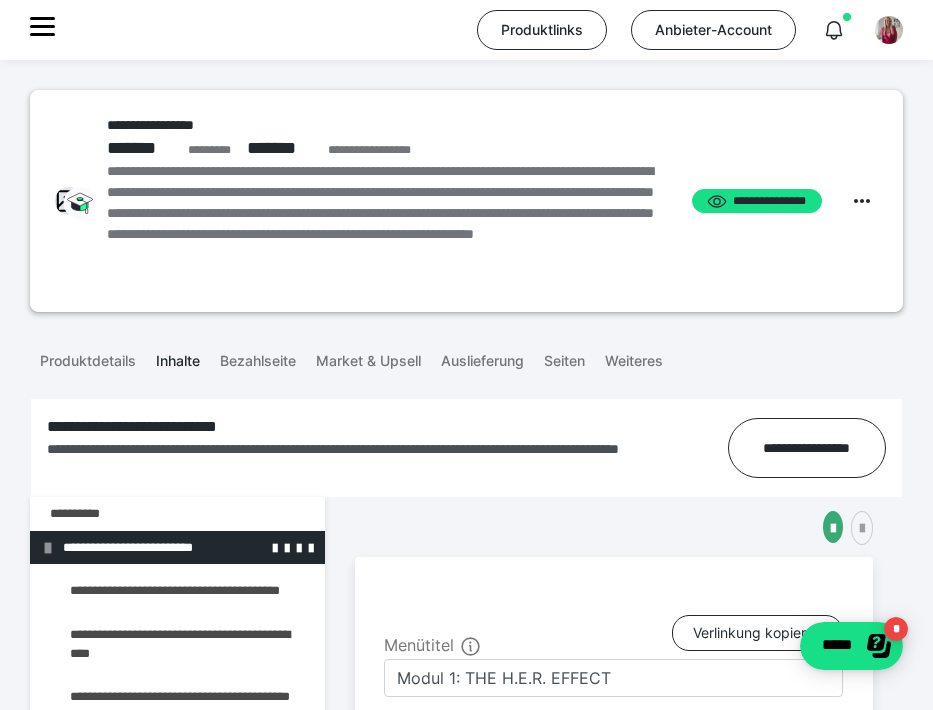 click on "**********" at bounding box center (186, 547) 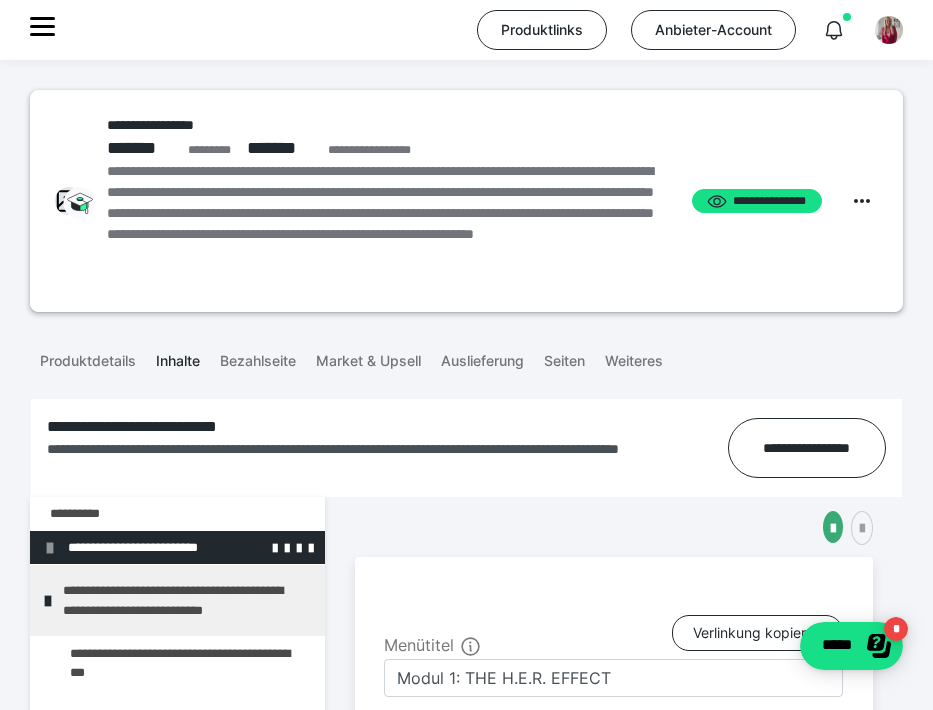 click on "**********" at bounding box center [191, 547] 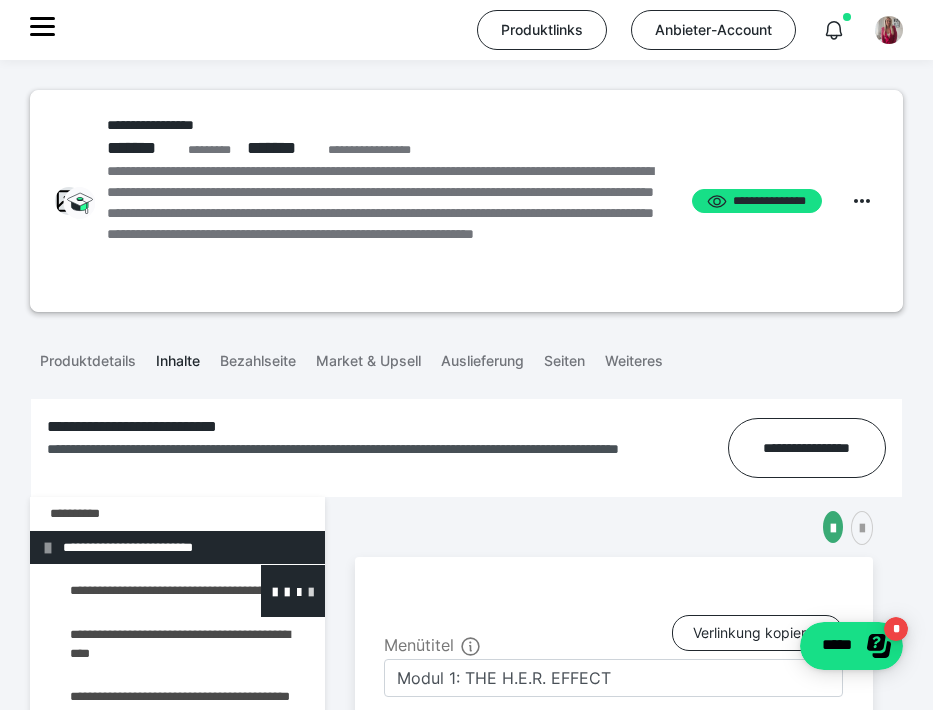 scroll, scrollTop: 0, scrollLeft: 0, axis: both 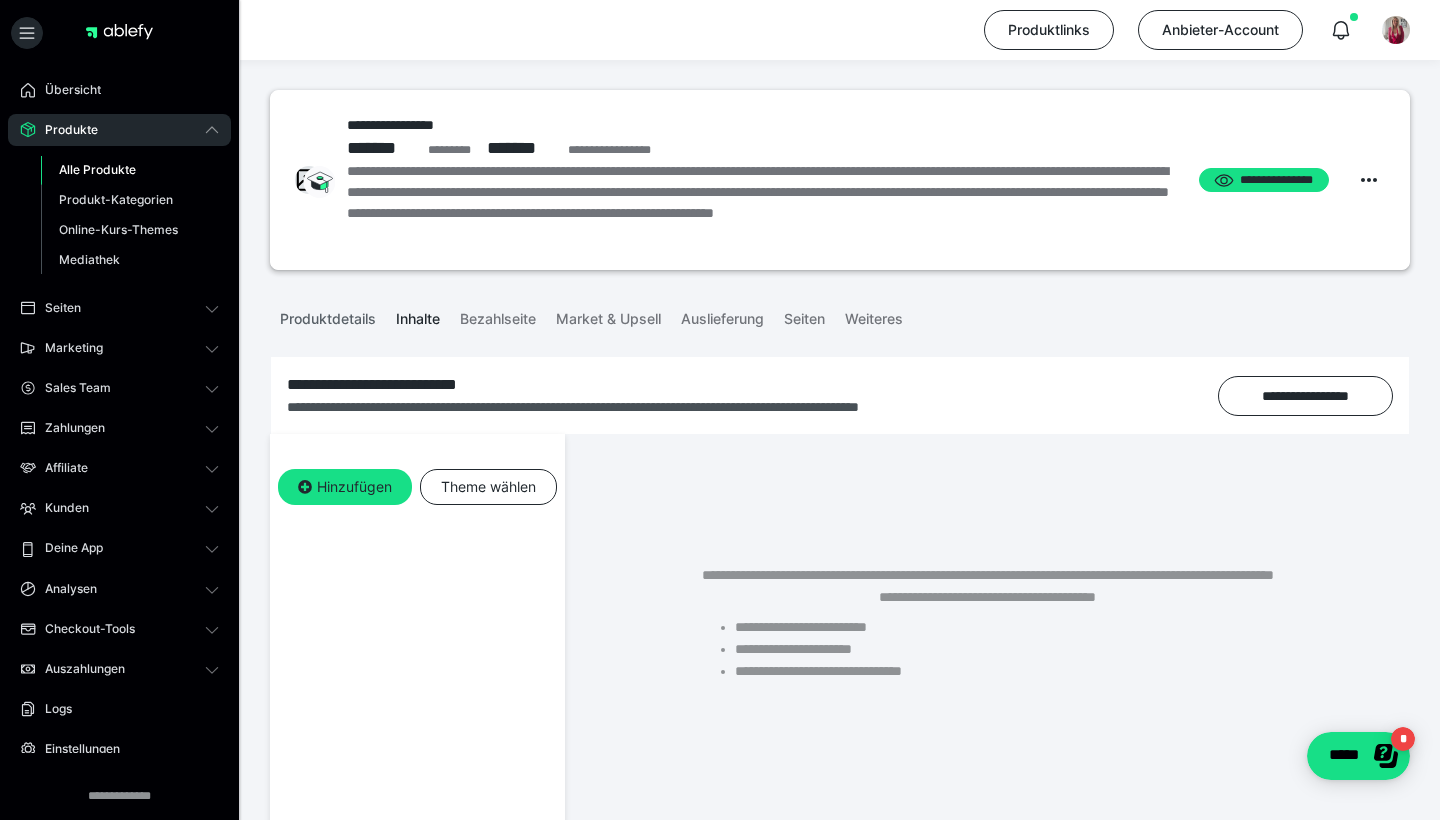 click on "Produktdetails" at bounding box center (328, 315) 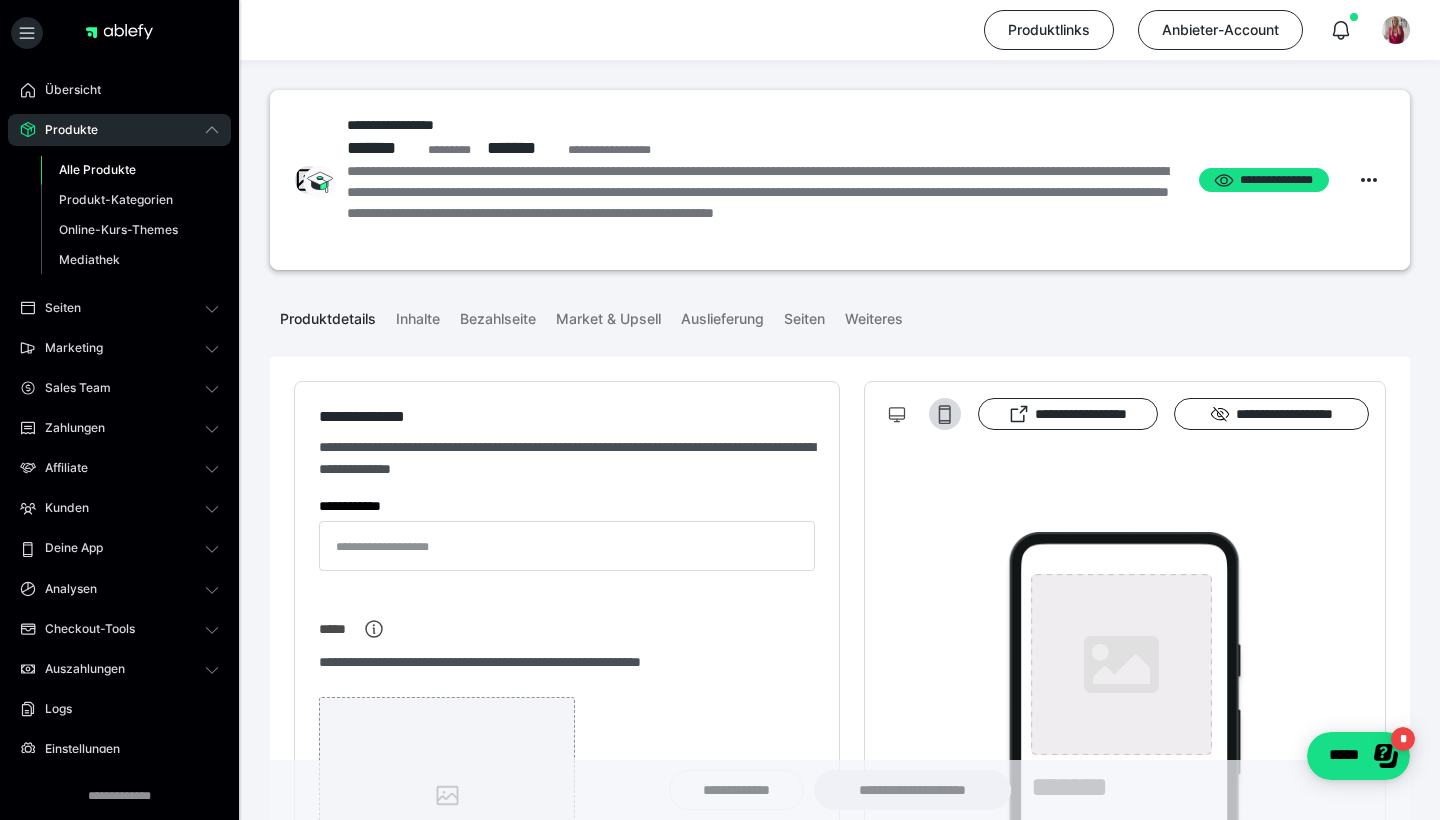 type on "**********" 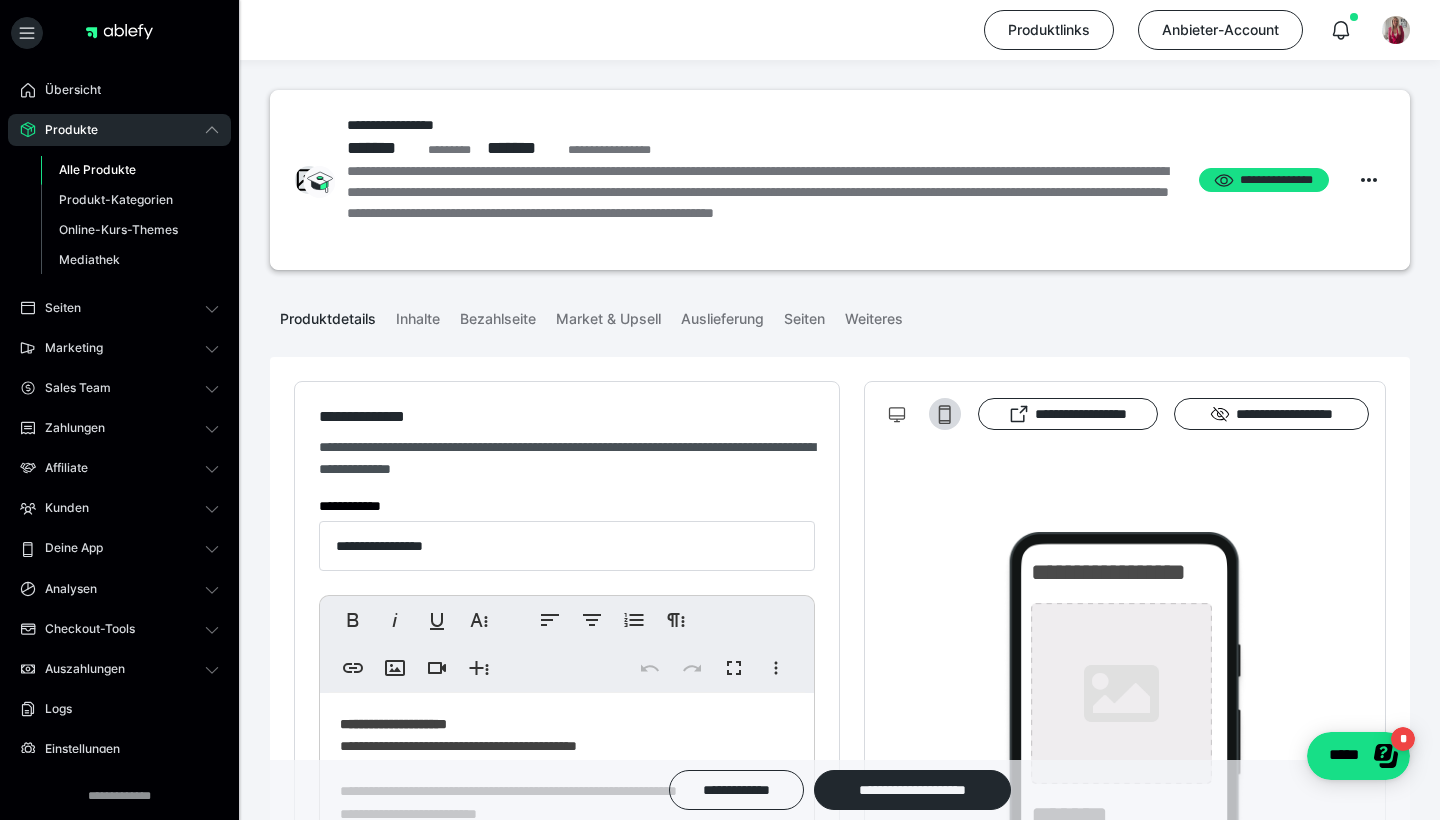 type on "**********" 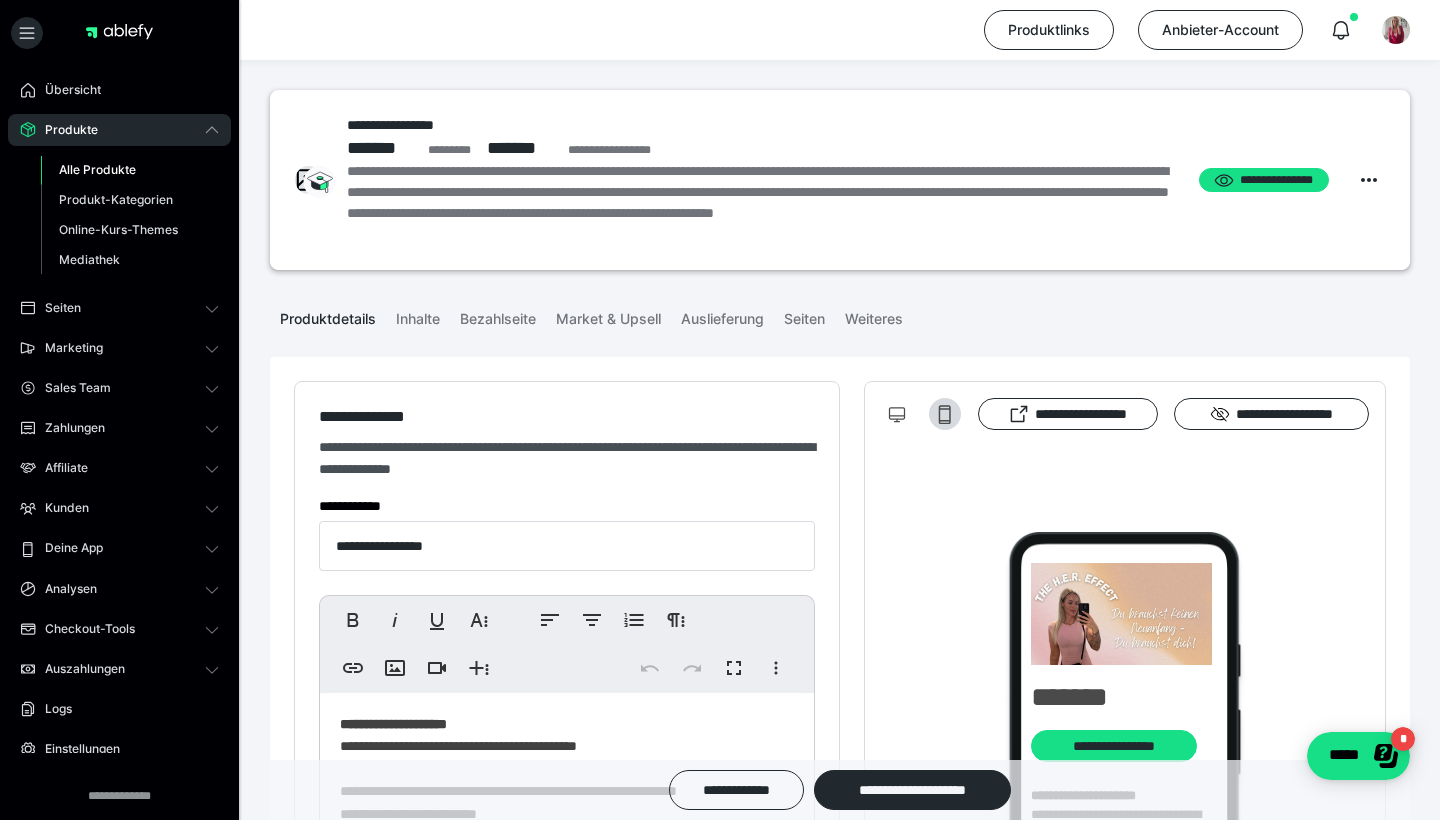 scroll, scrollTop: 66, scrollLeft: 0, axis: vertical 